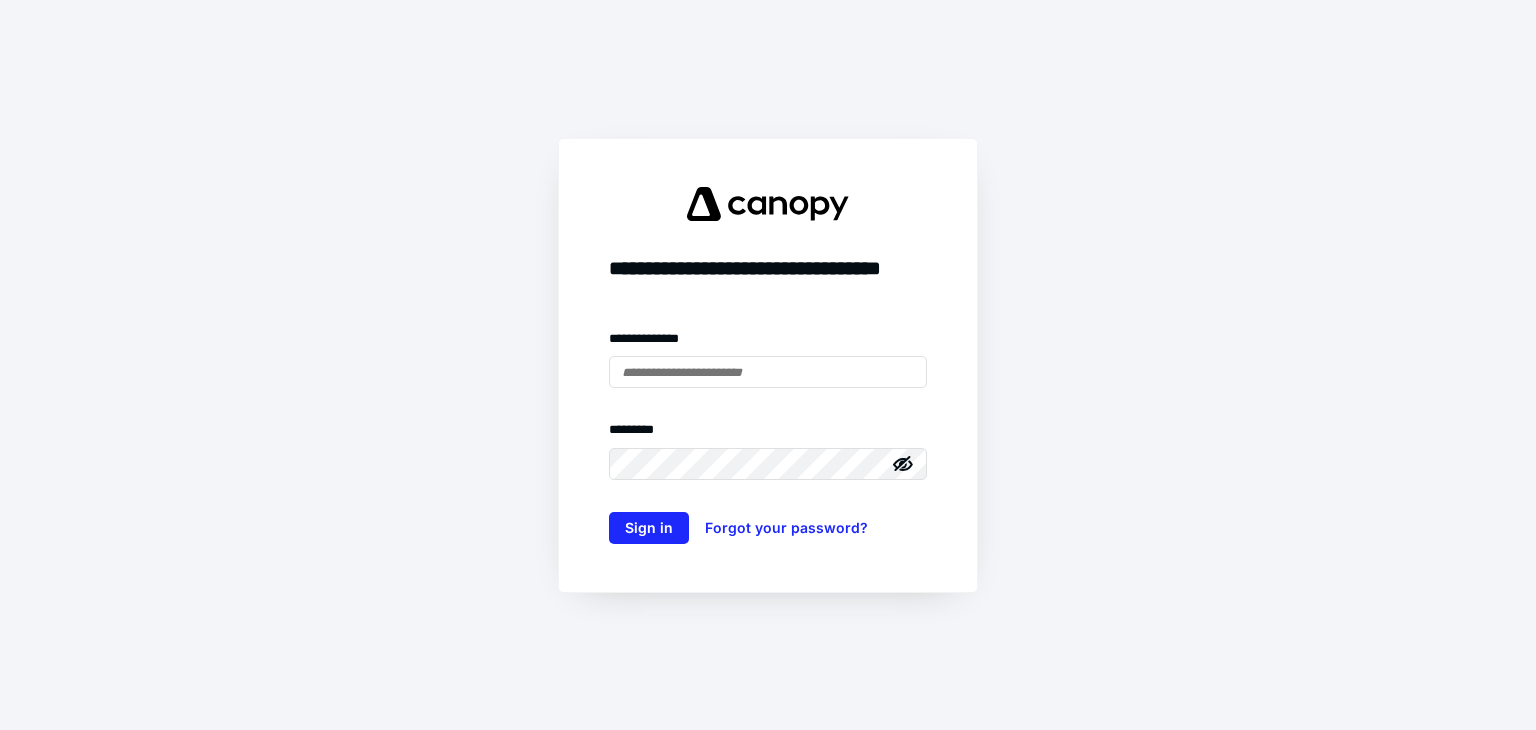 scroll, scrollTop: 0, scrollLeft: 0, axis: both 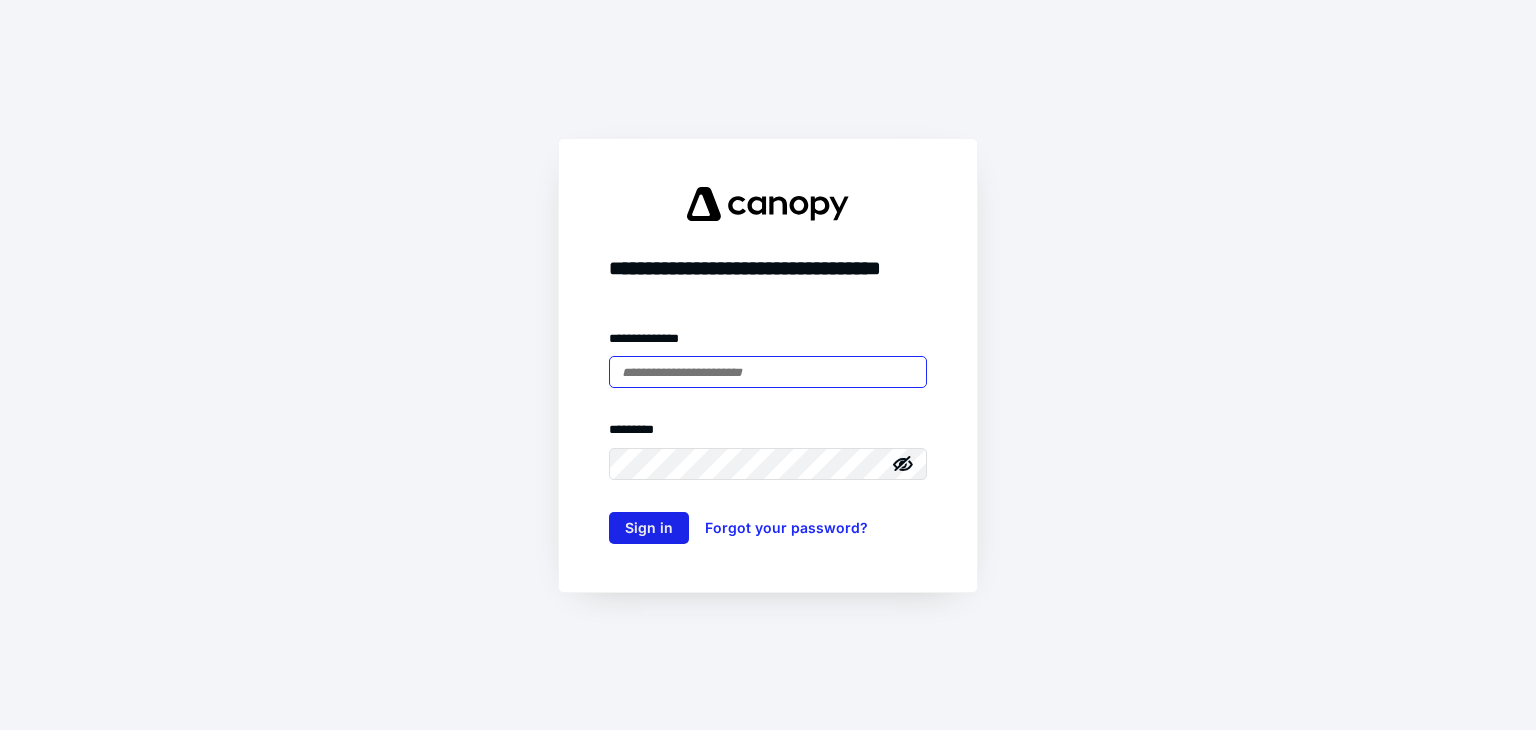 type on "**********" 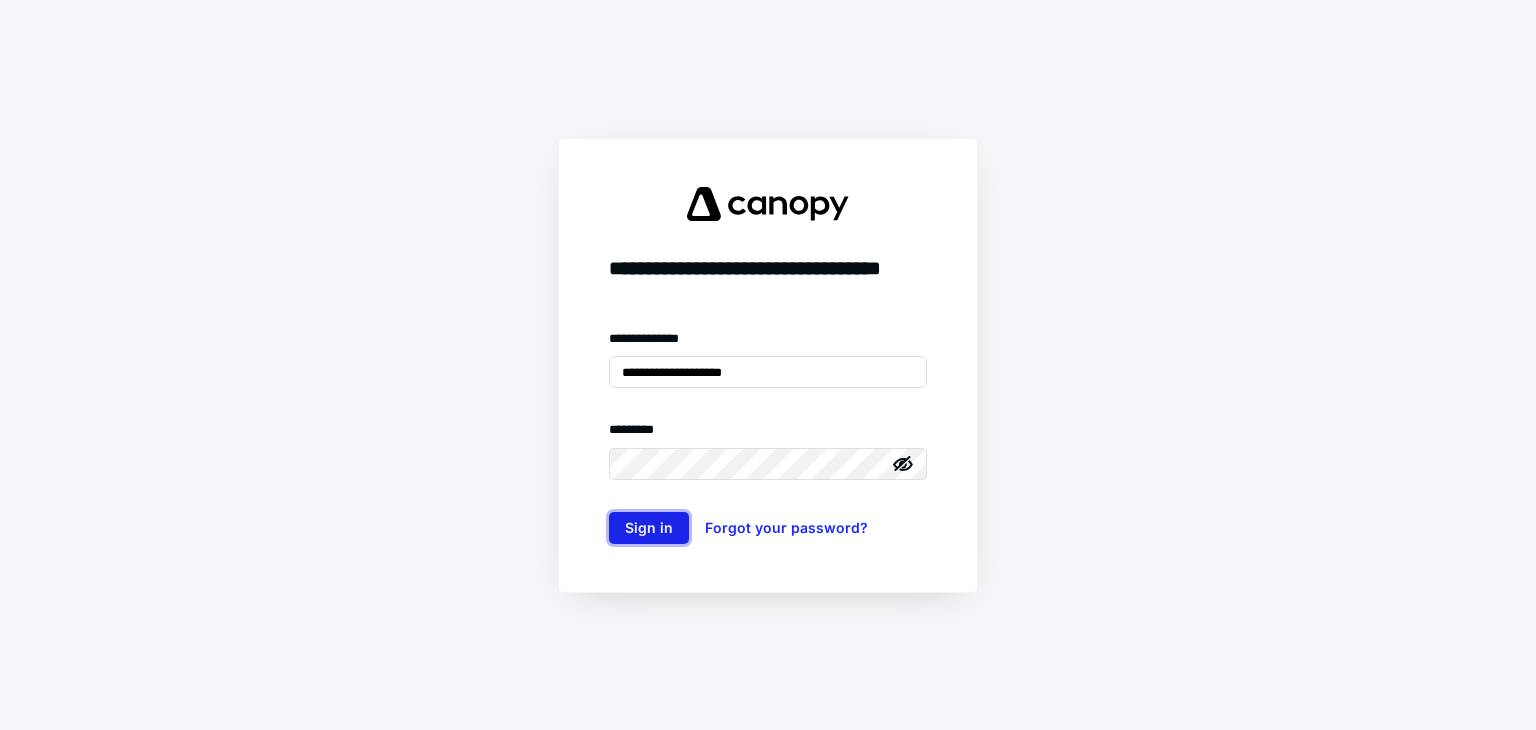 click on "Sign in" at bounding box center (649, 528) 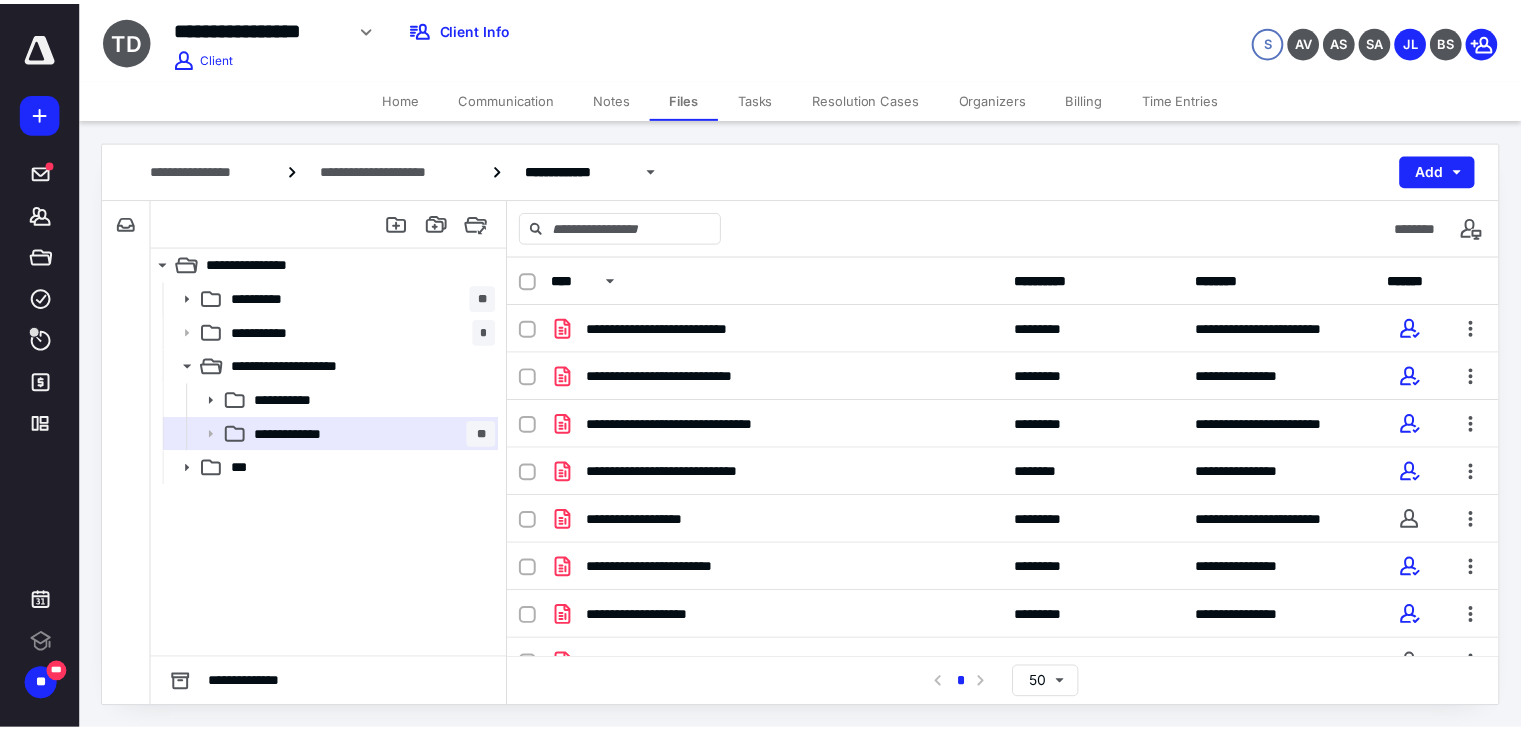 scroll, scrollTop: 0, scrollLeft: 0, axis: both 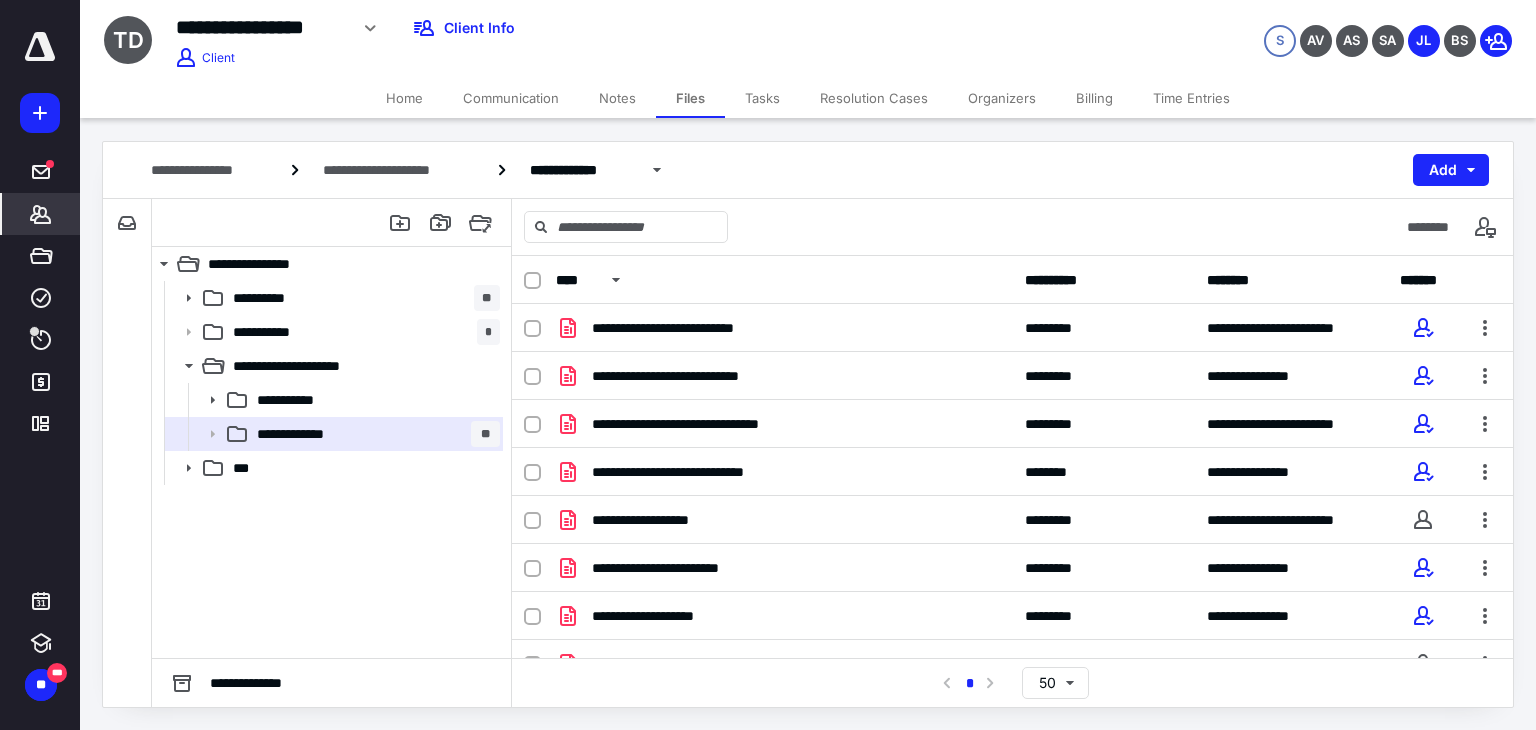 click on "*******" at bounding box center (41, 214) 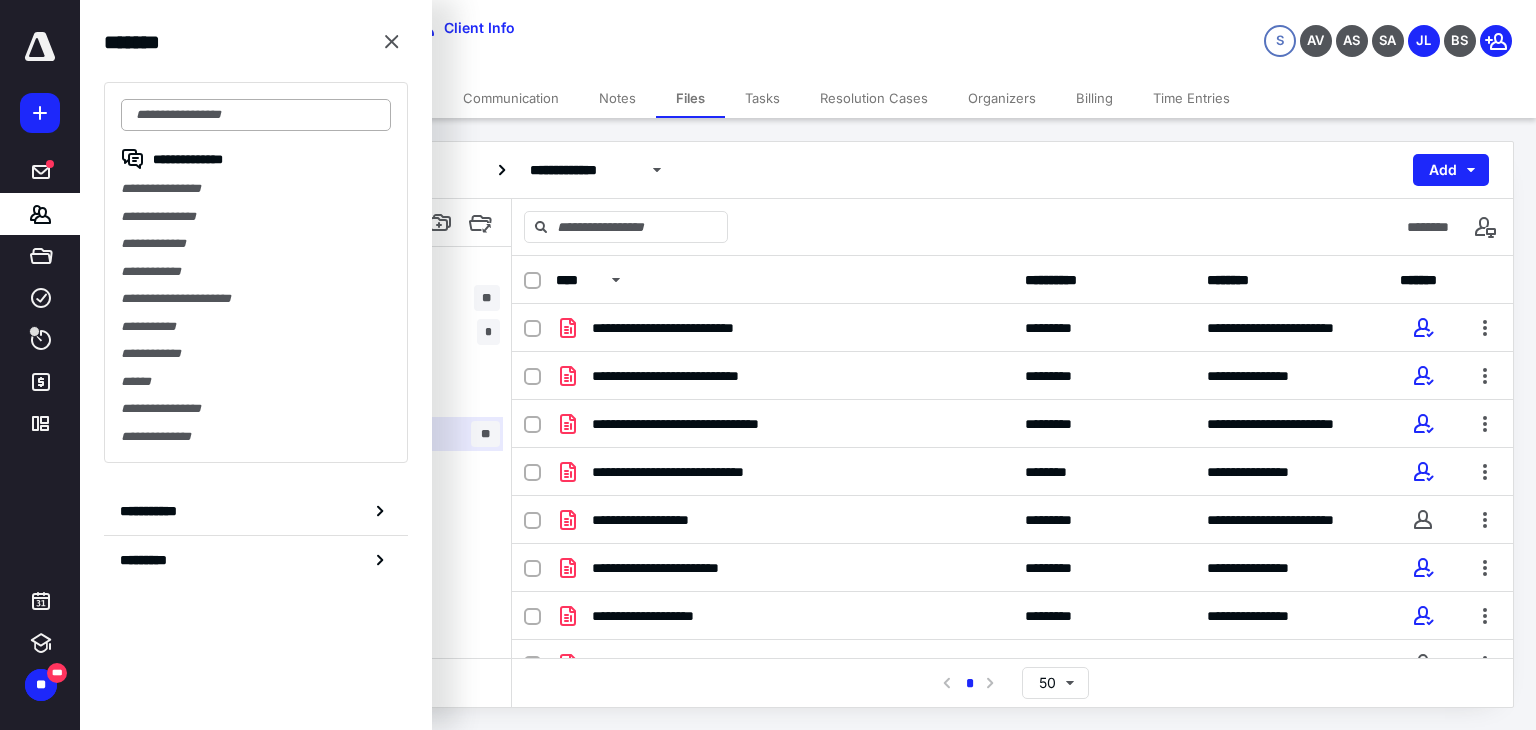 click at bounding box center [256, 115] 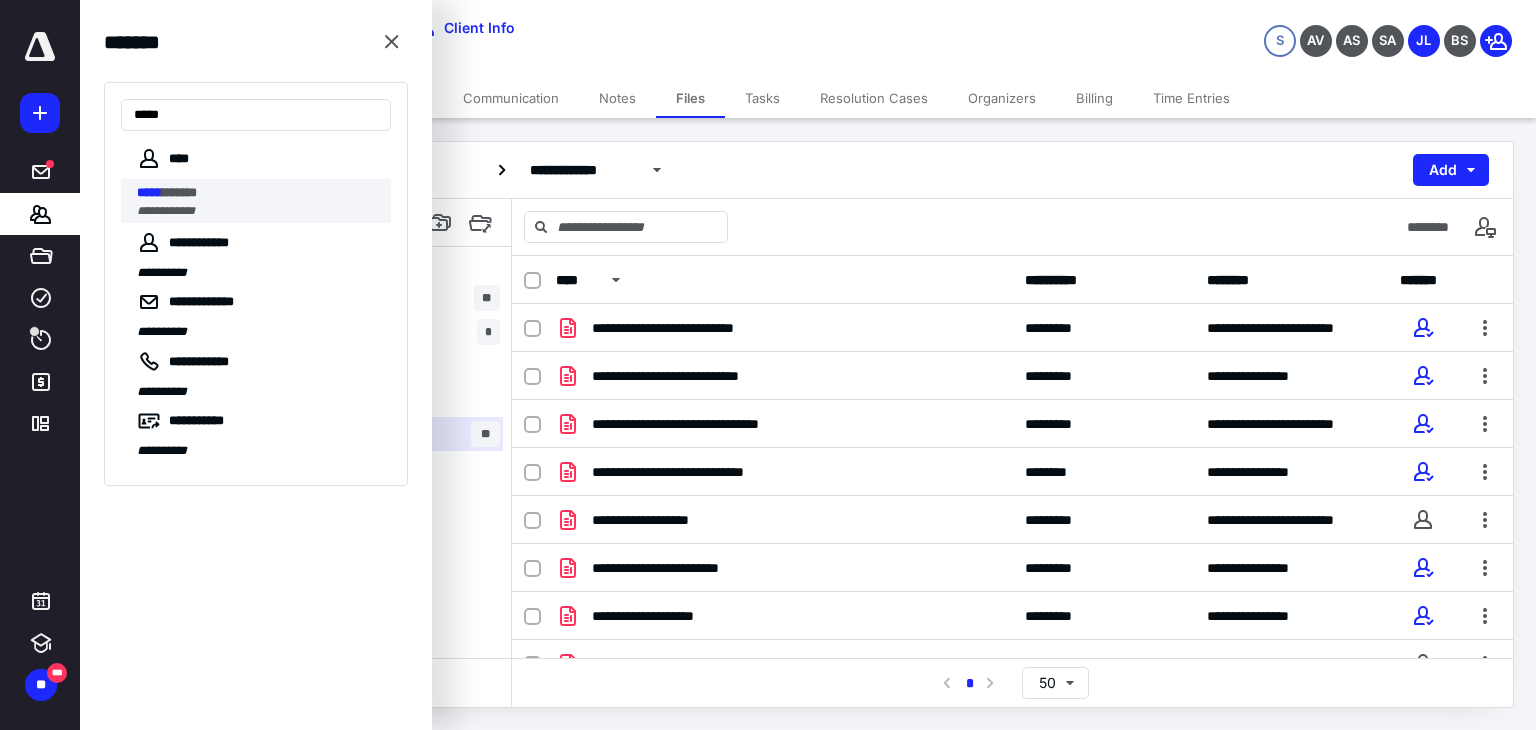 type on "*****" 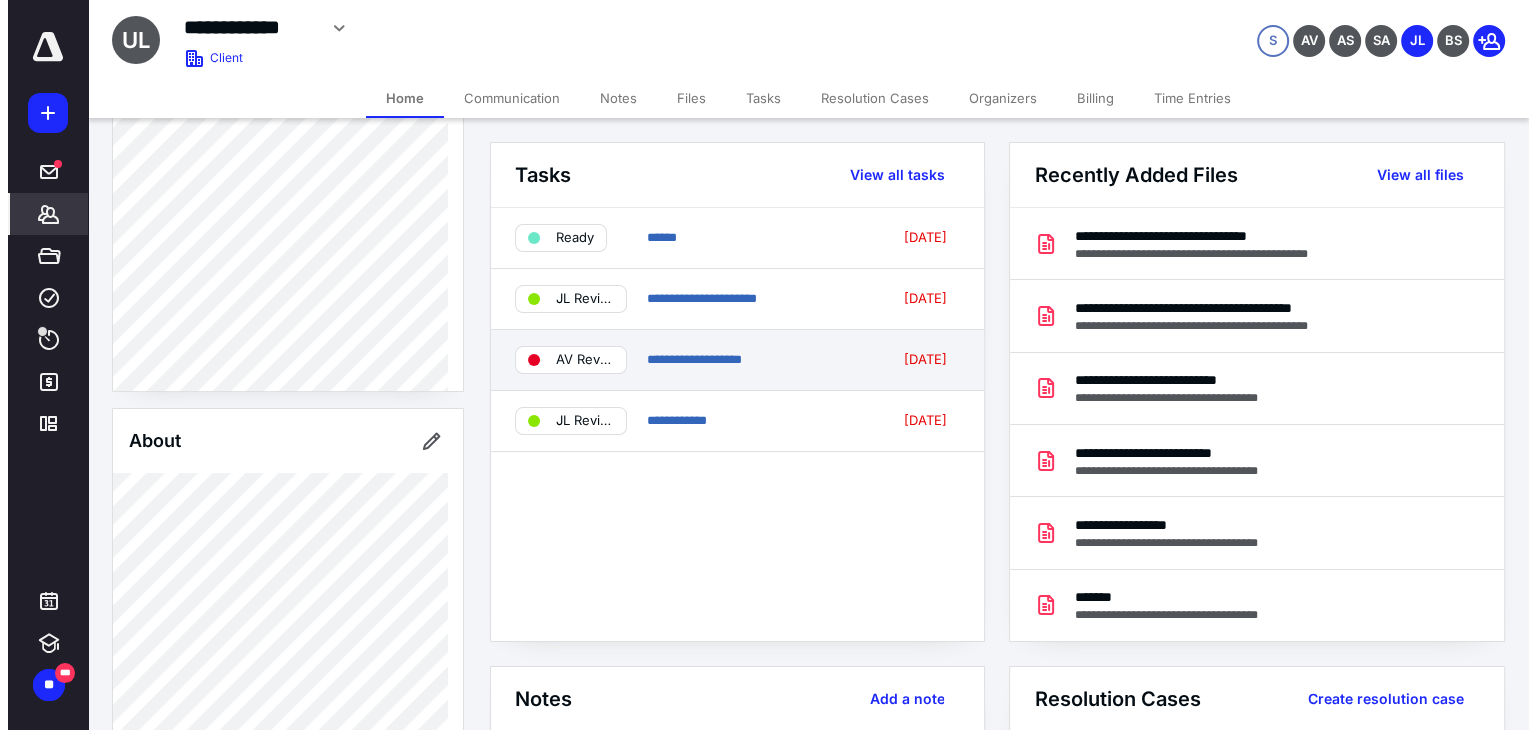 scroll, scrollTop: 333, scrollLeft: 0, axis: vertical 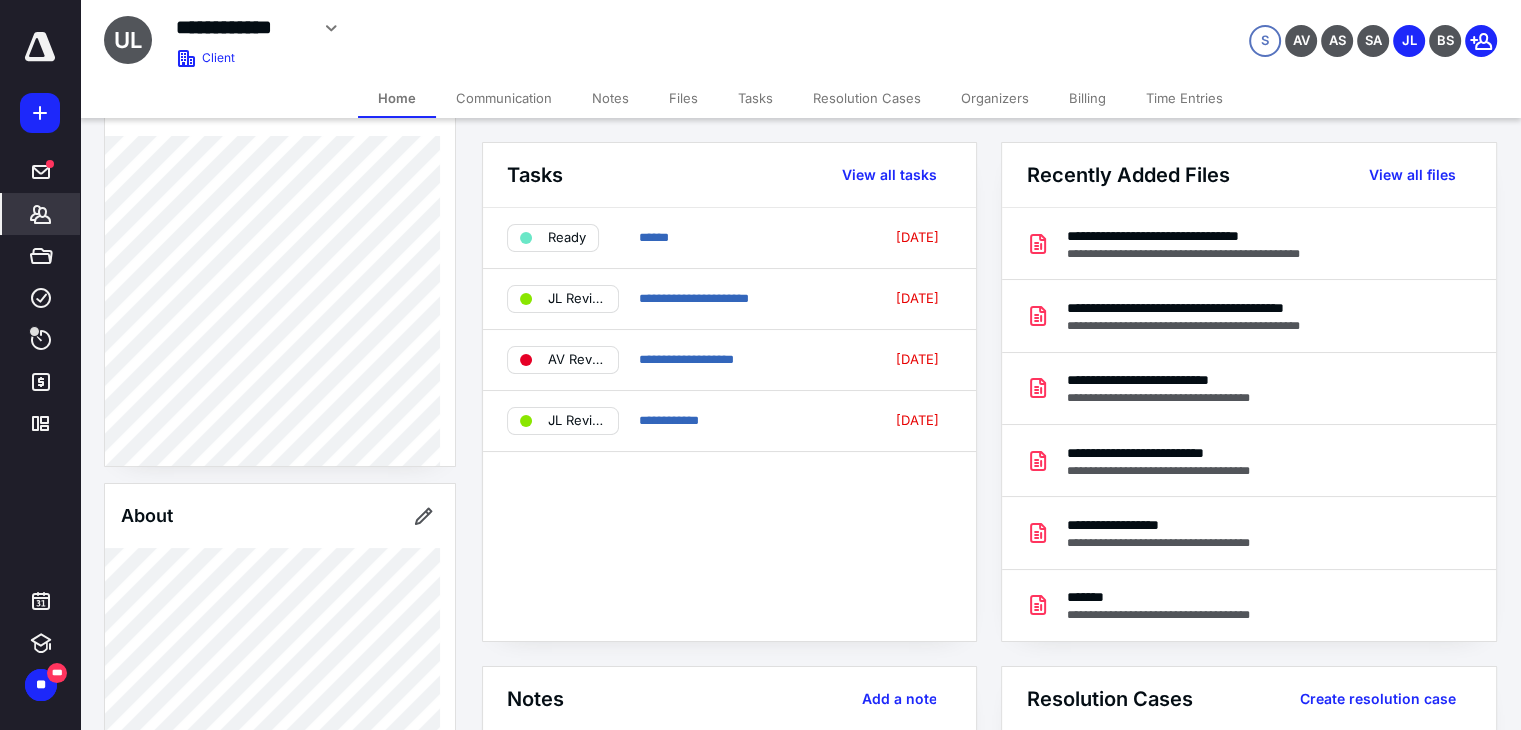 click on "Files" at bounding box center (683, 98) 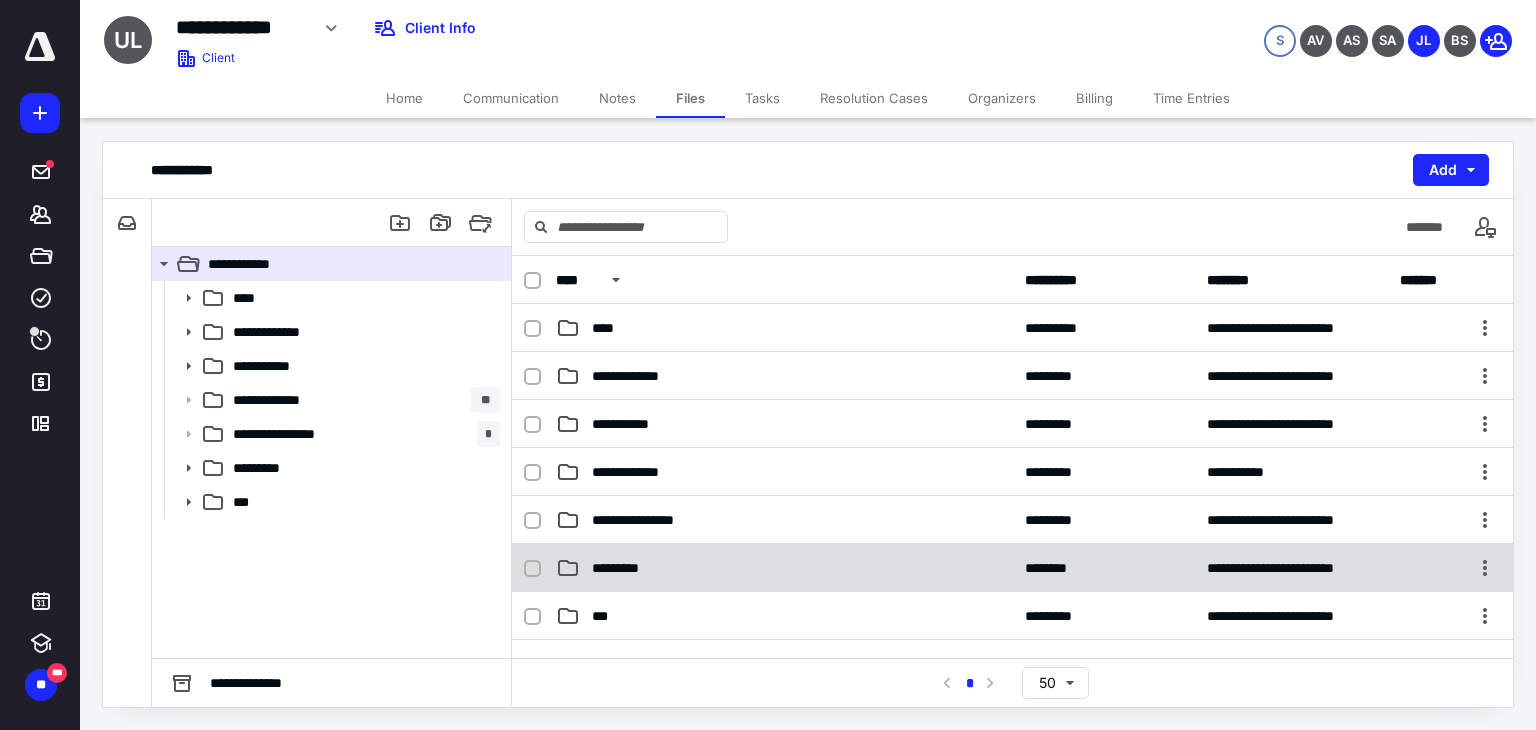 click on "*********" at bounding box center (784, 568) 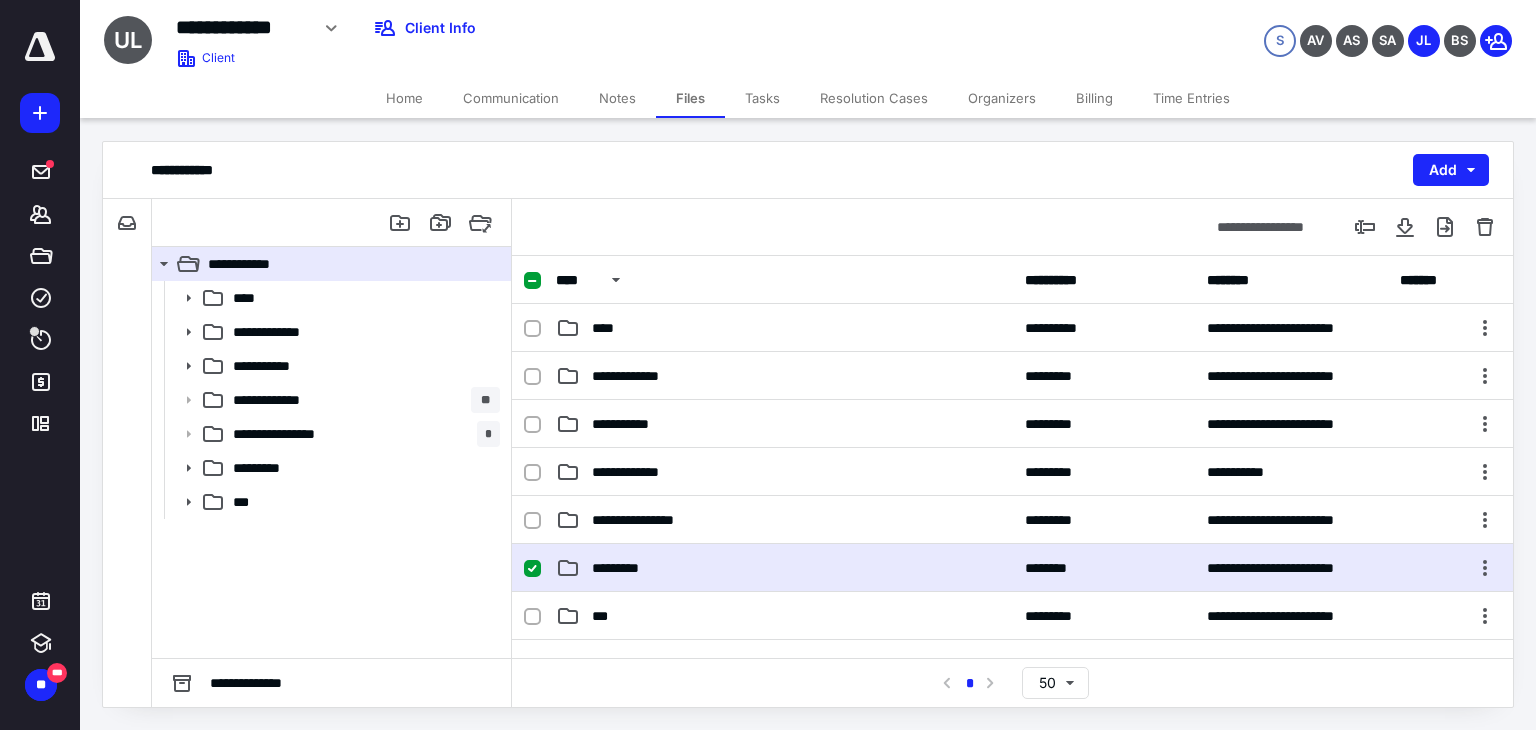 click on "*********" at bounding box center (784, 568) 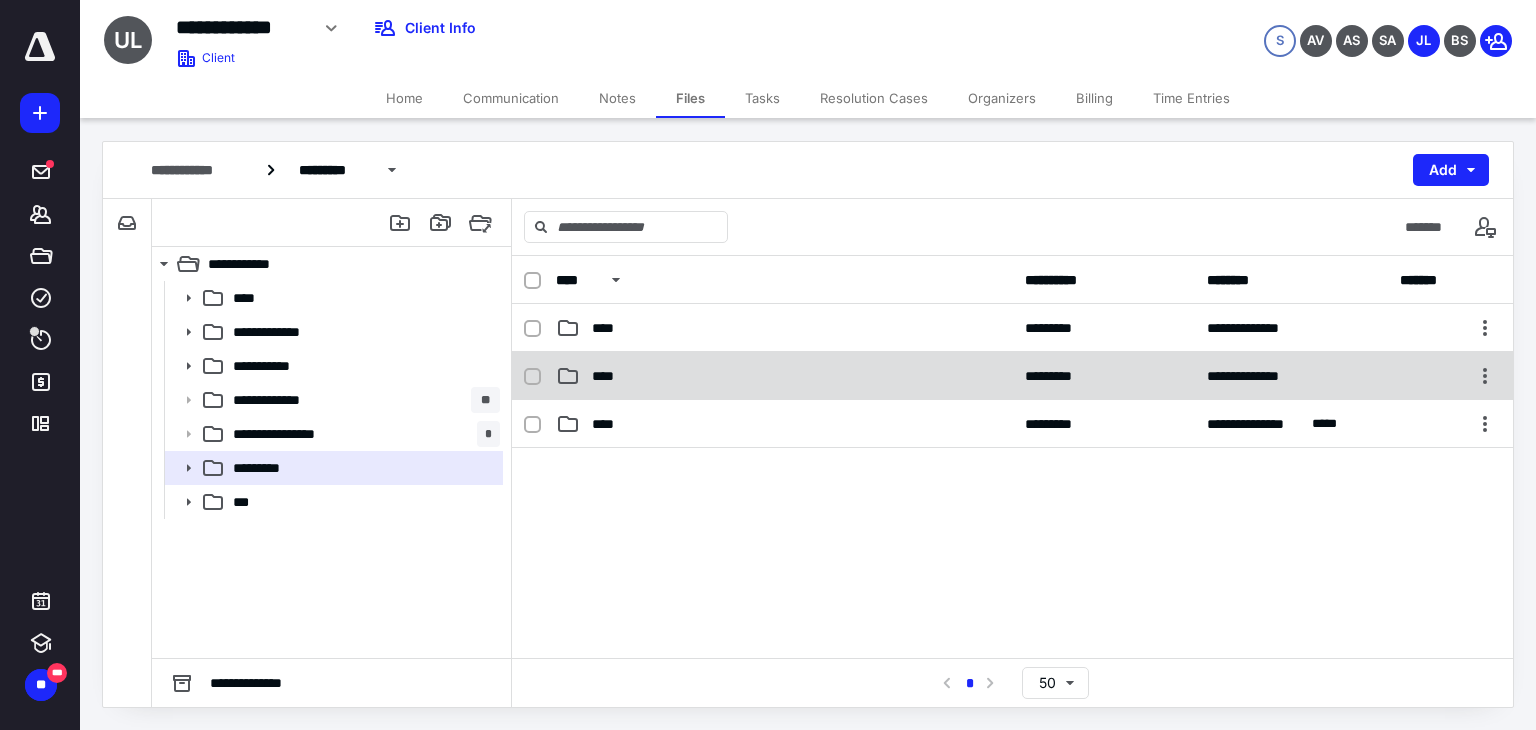click on "**********" at bounding box center [1012, 376] 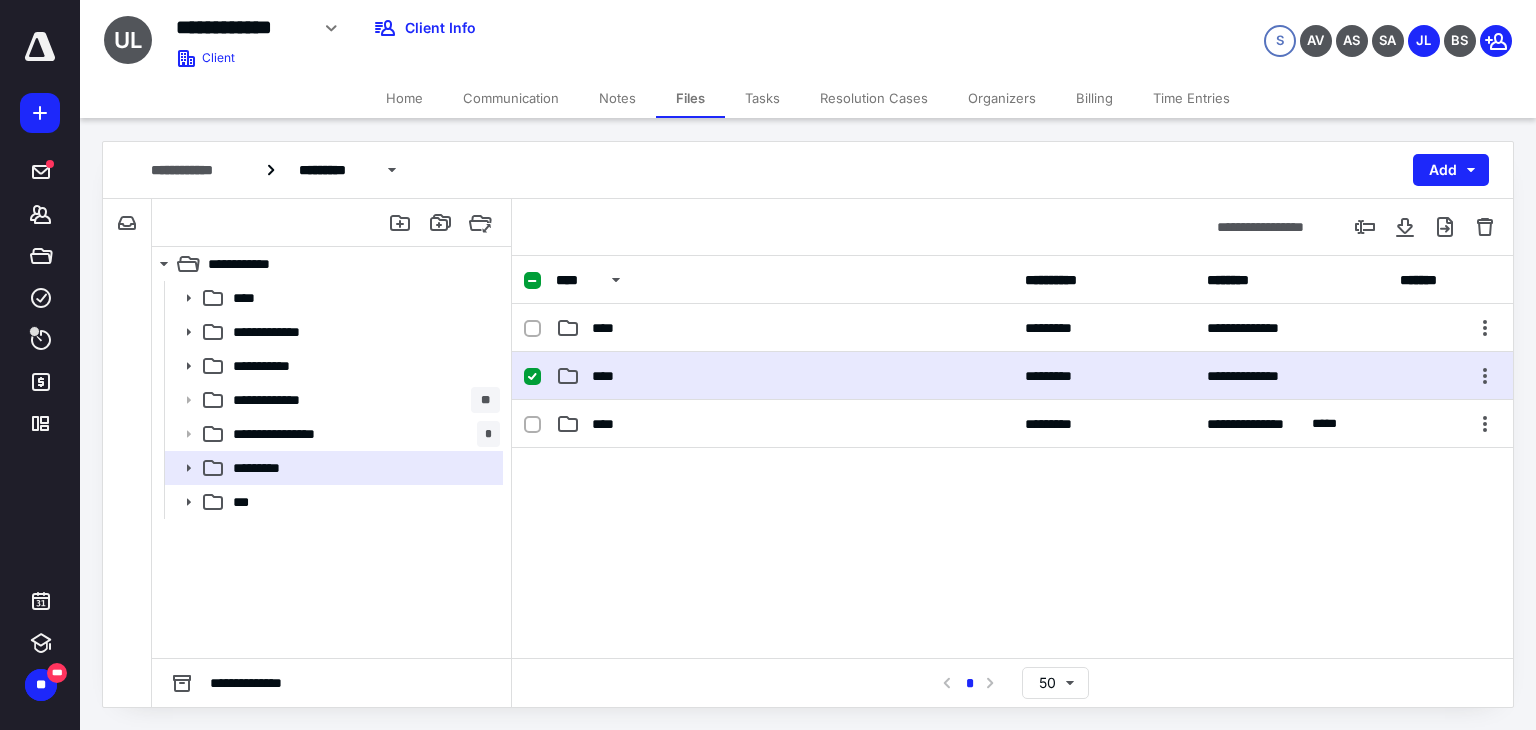 click on "**********" at bounding box center (1012, 376) 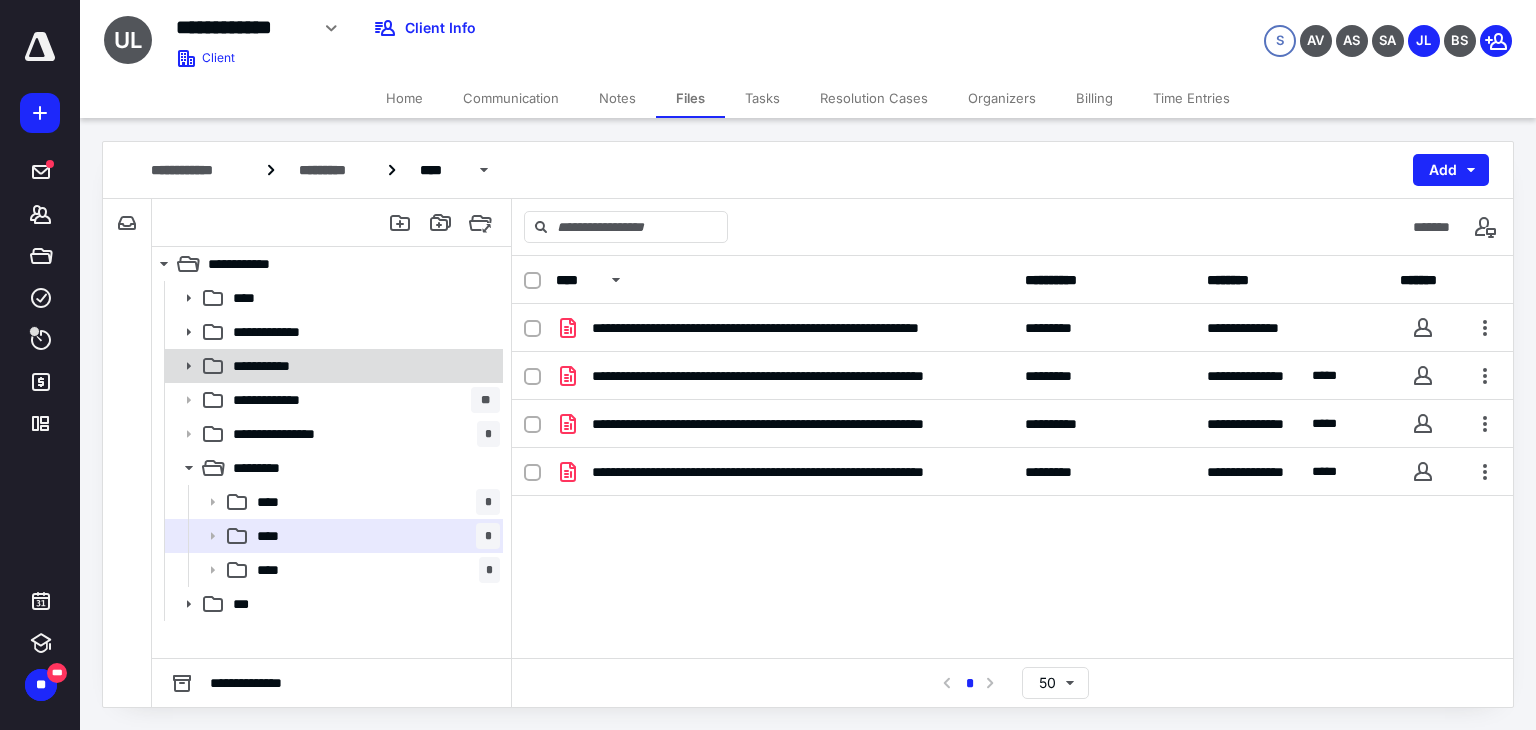 click on "**********" at bounding box center (362, 366) 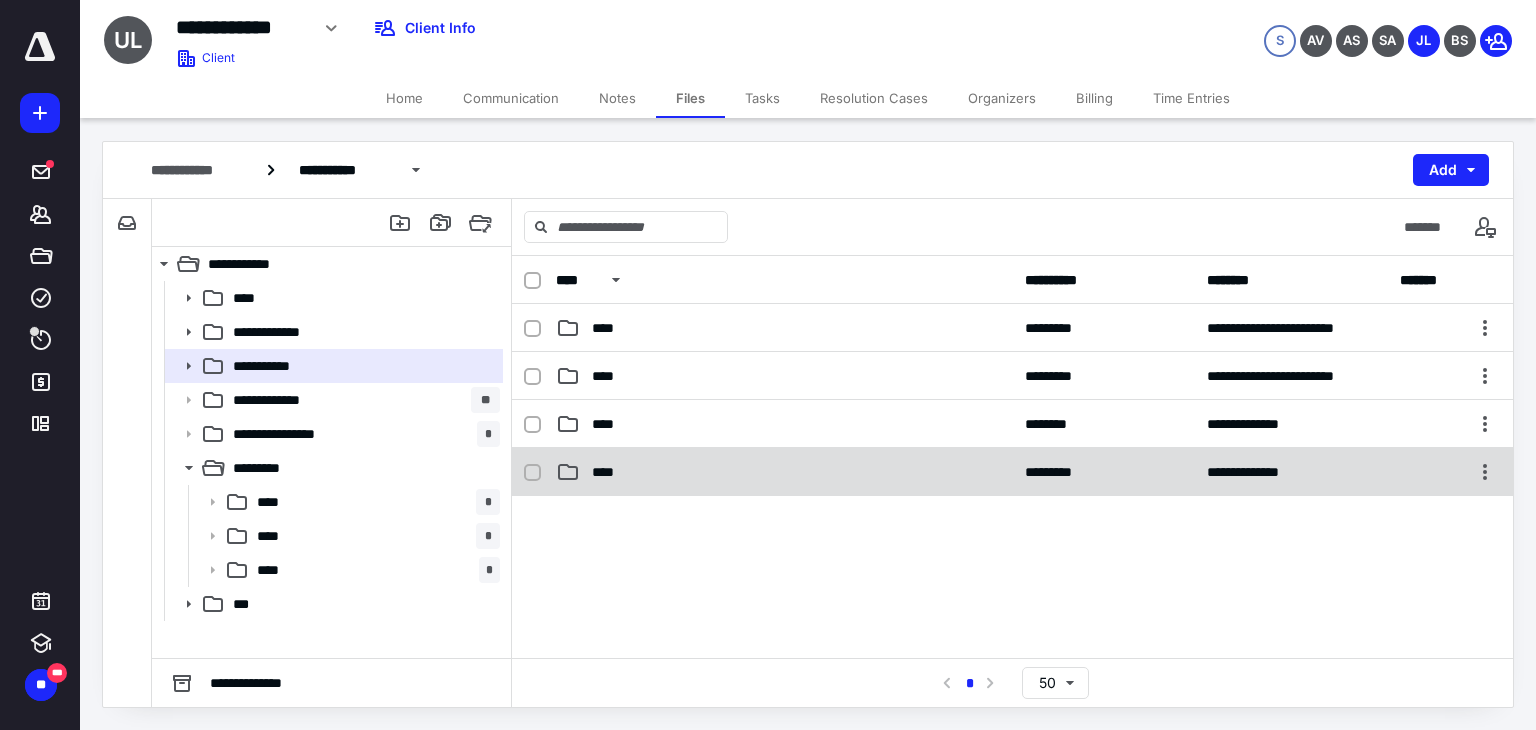 click on "**********" at bounding box center [1012, 472] 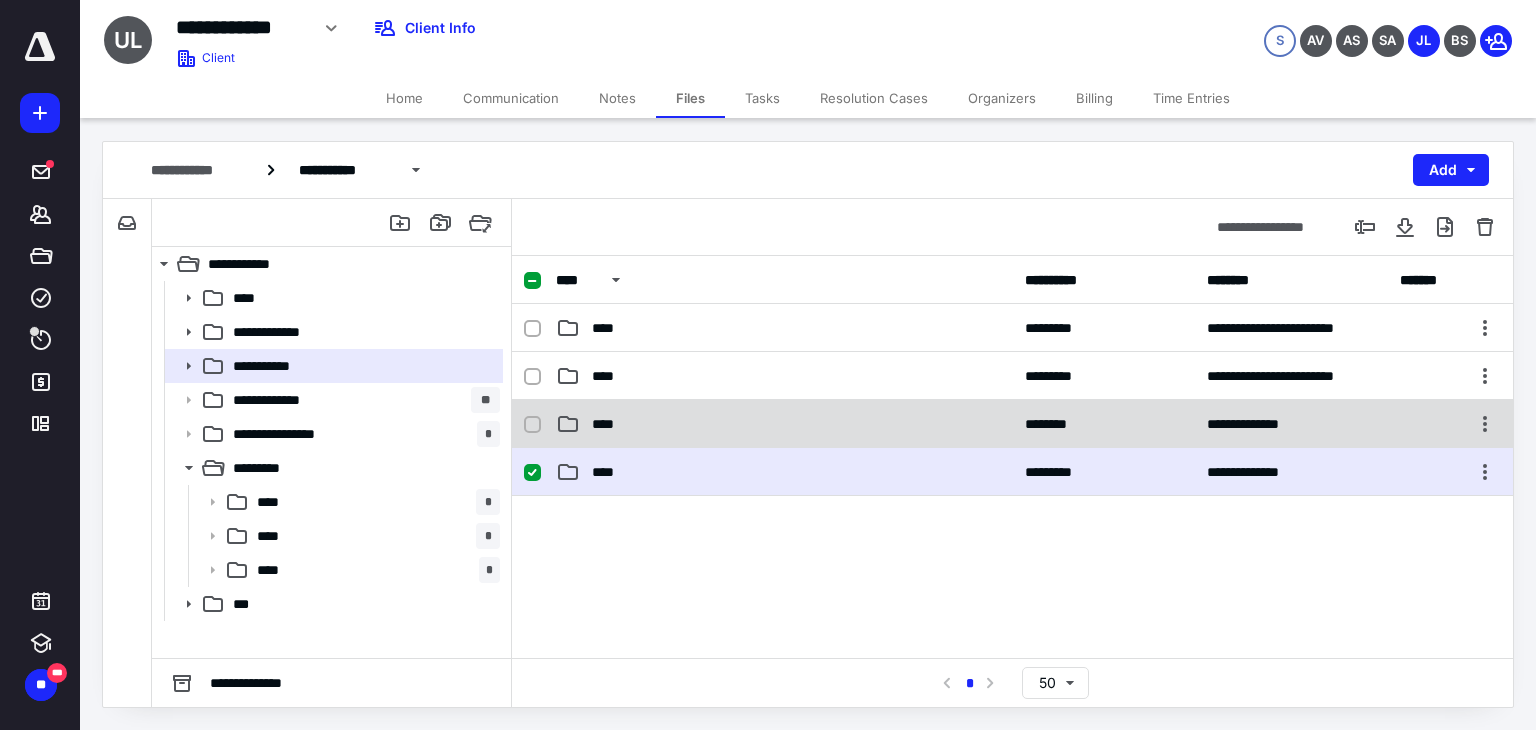 click on "****" at bounding box center (784, 424) 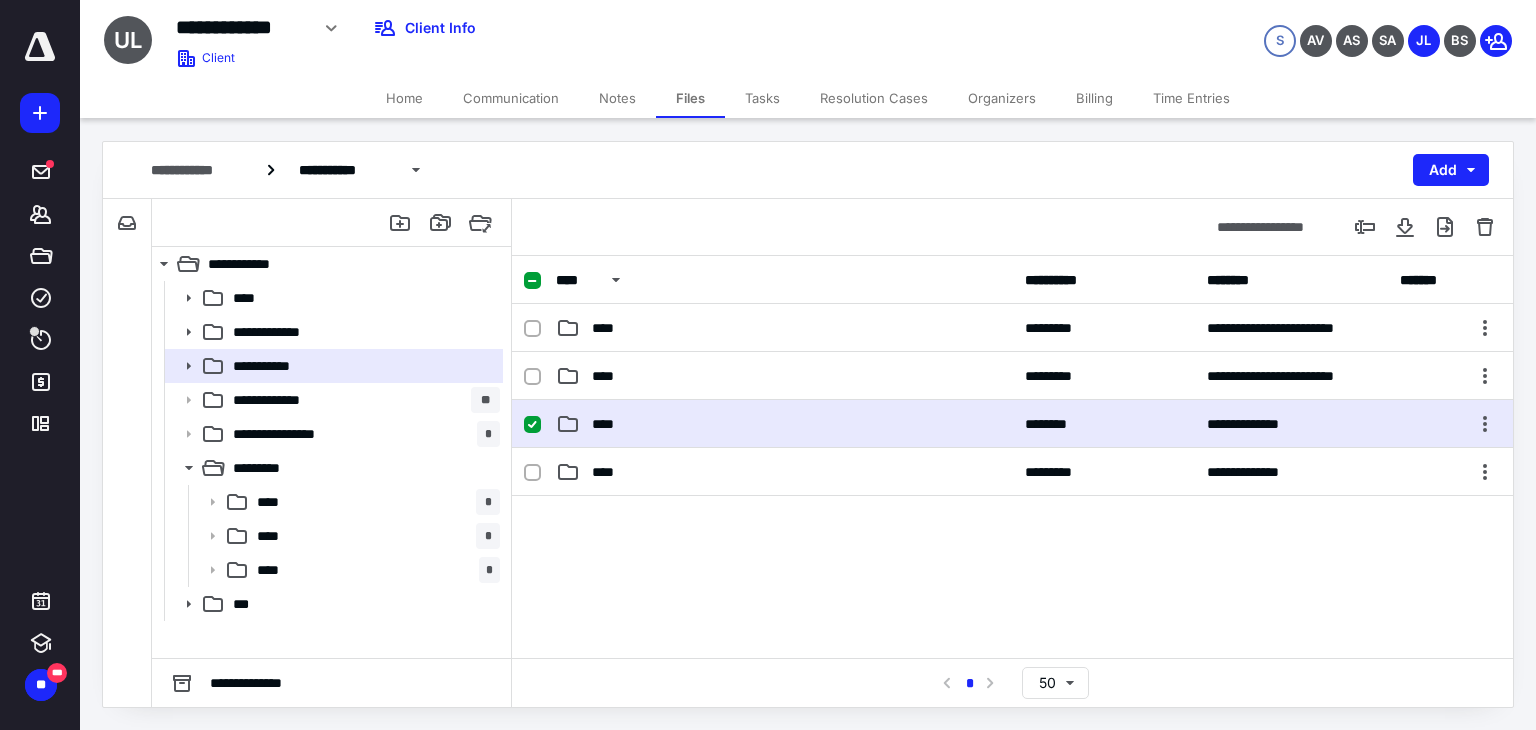 click on "****" at bounding box center [784, 424] 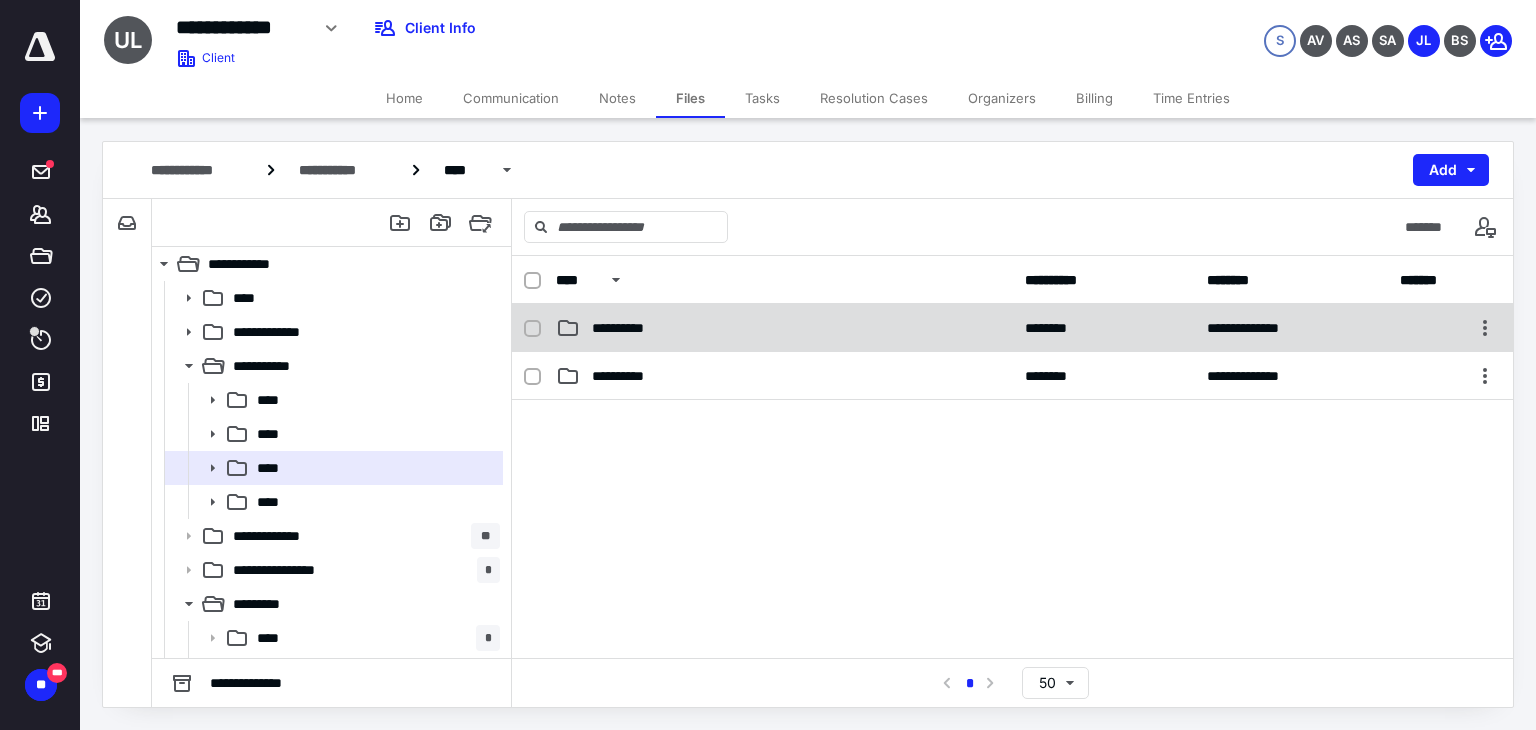 click on "**********" at bounding box center [1012, 328] 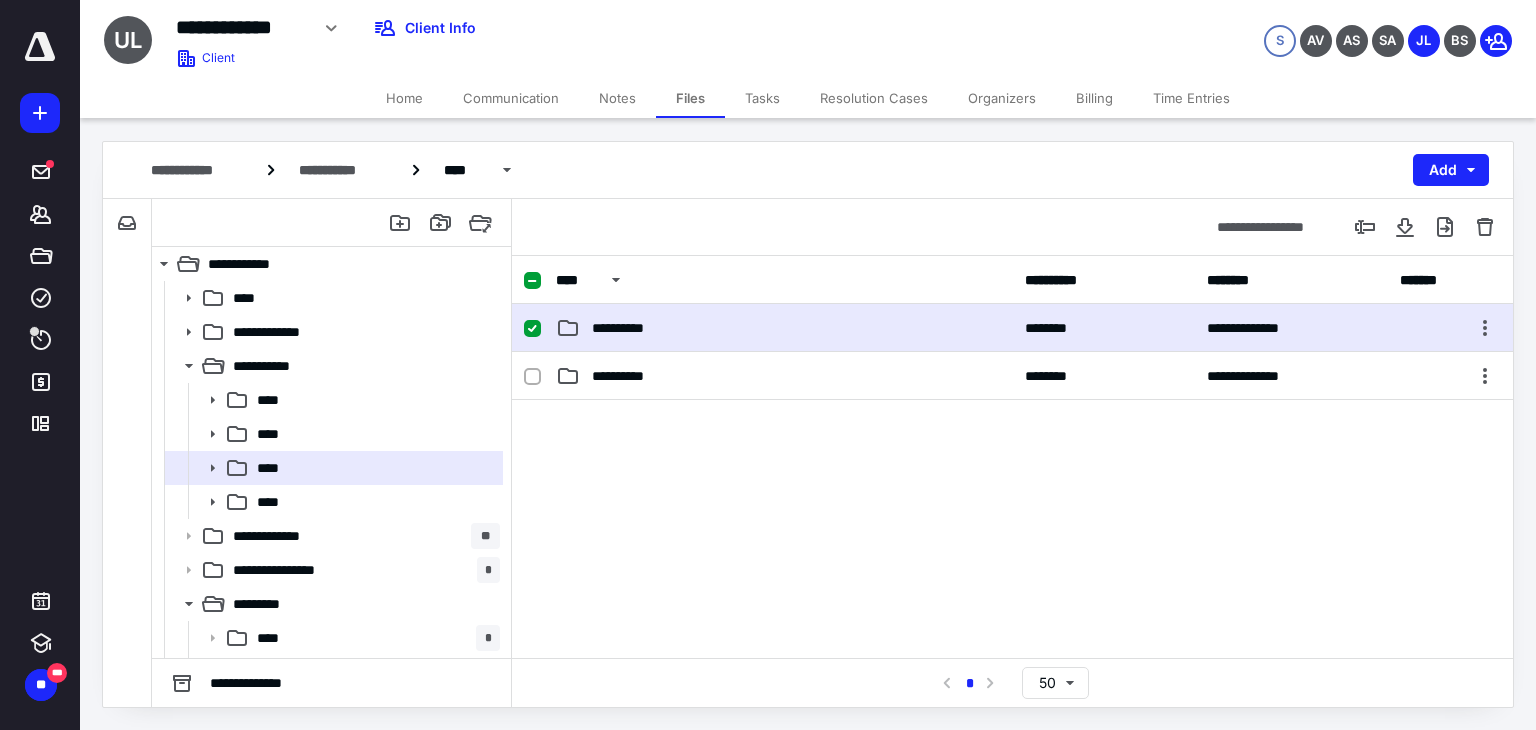 click on "**********" at bounding box center [1012, 328] 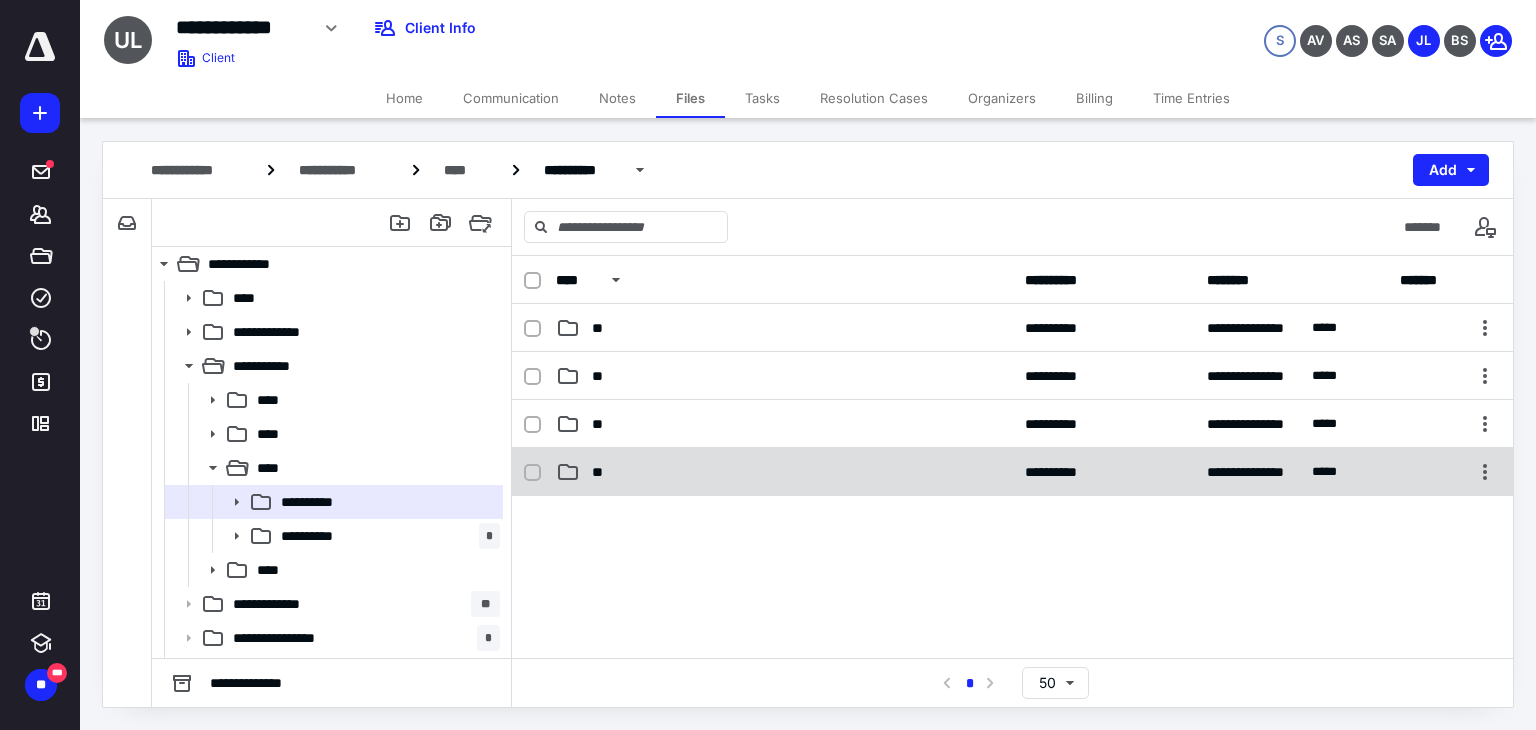 click on "**" at bounding box center [784, 472] 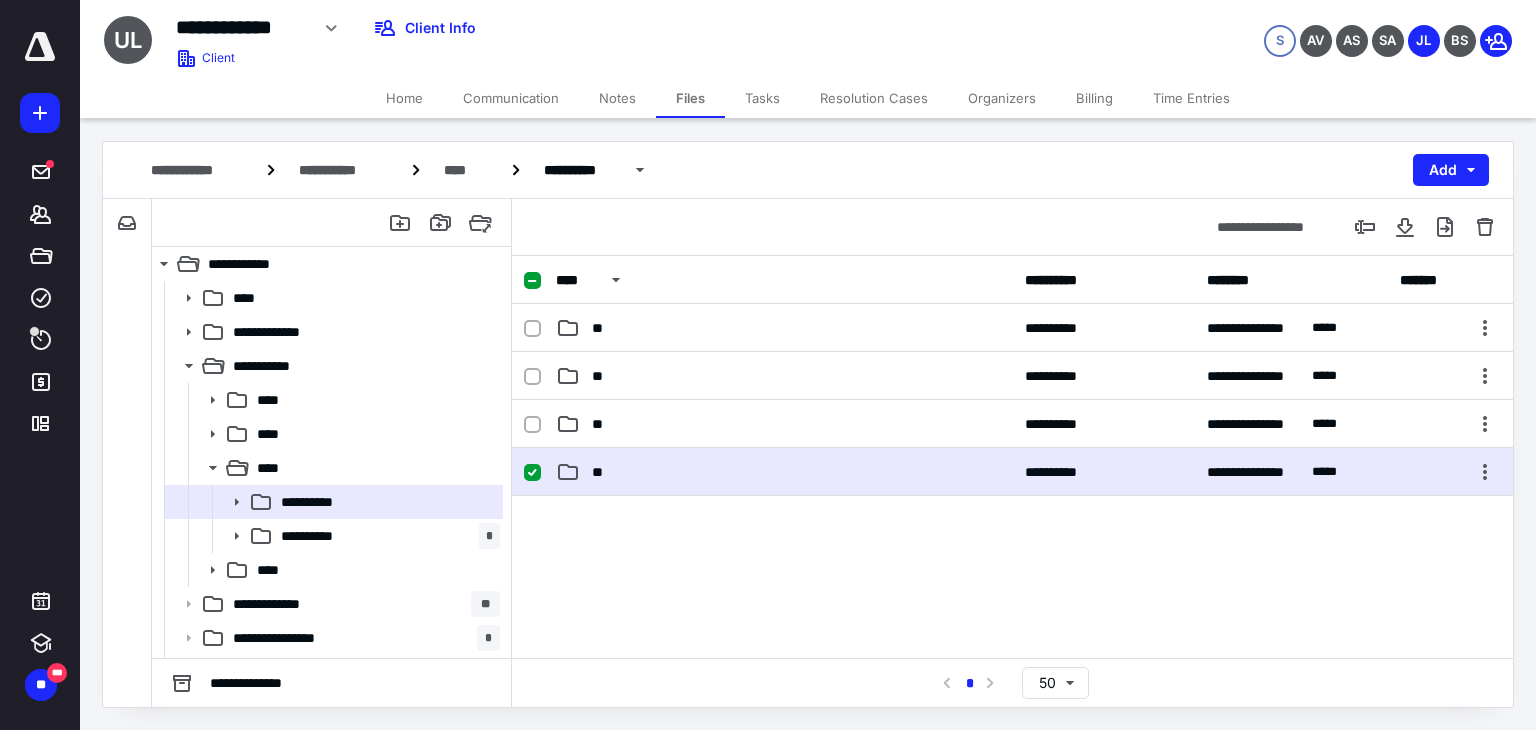 click on "**" at bounding box center (784, 472) 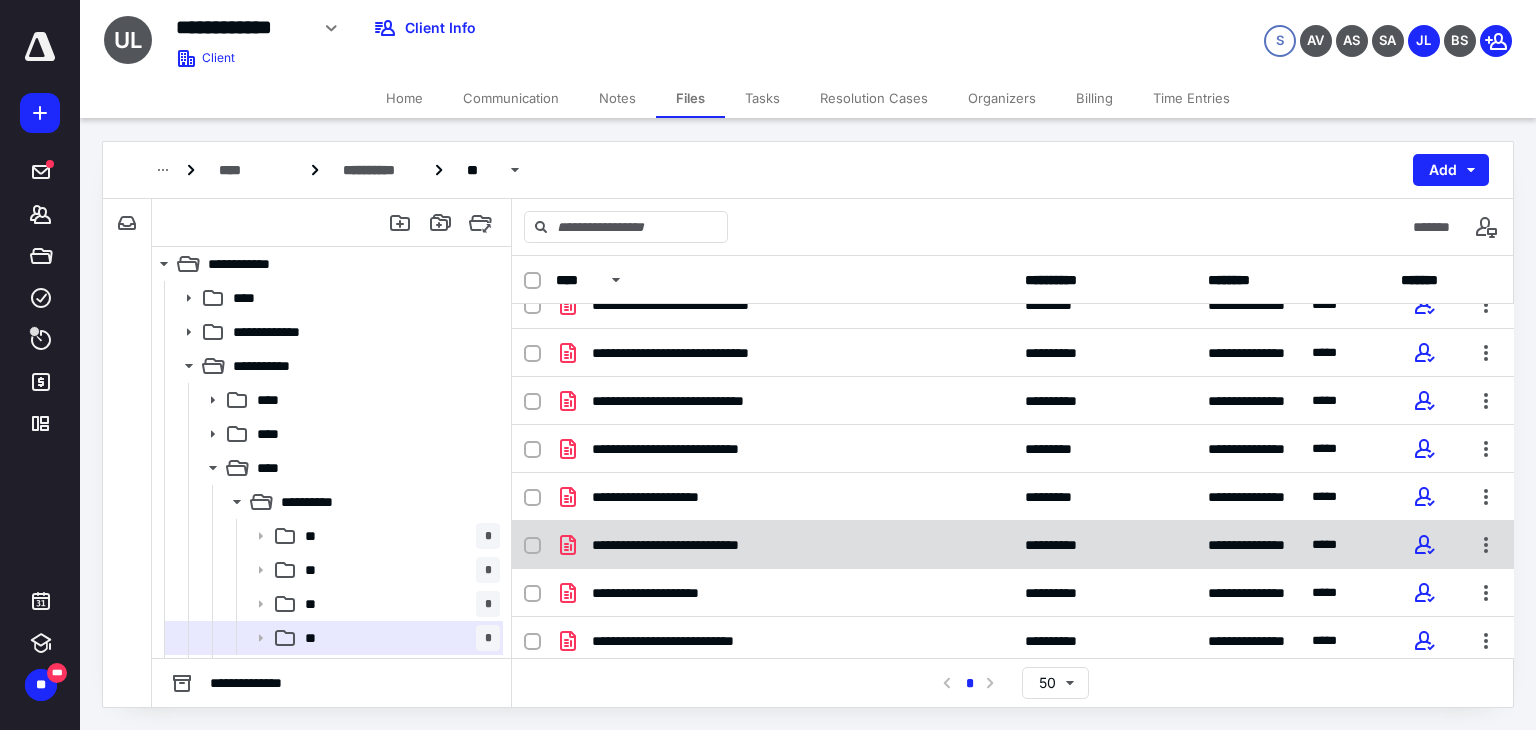 scroll, scrollTop: 0, scrollLeft: 0, axis: both 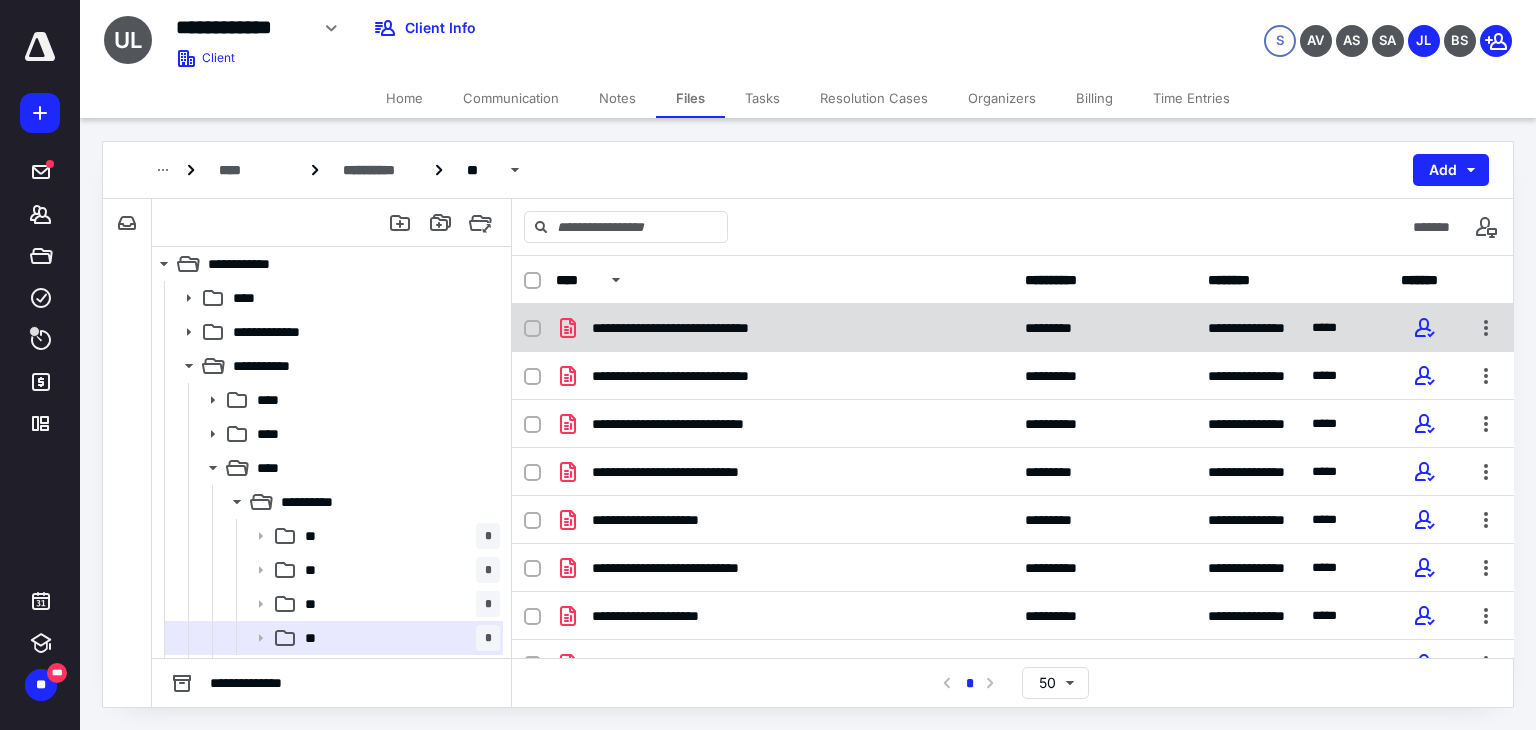 click on "**********" at bounding box center (1013, 328) 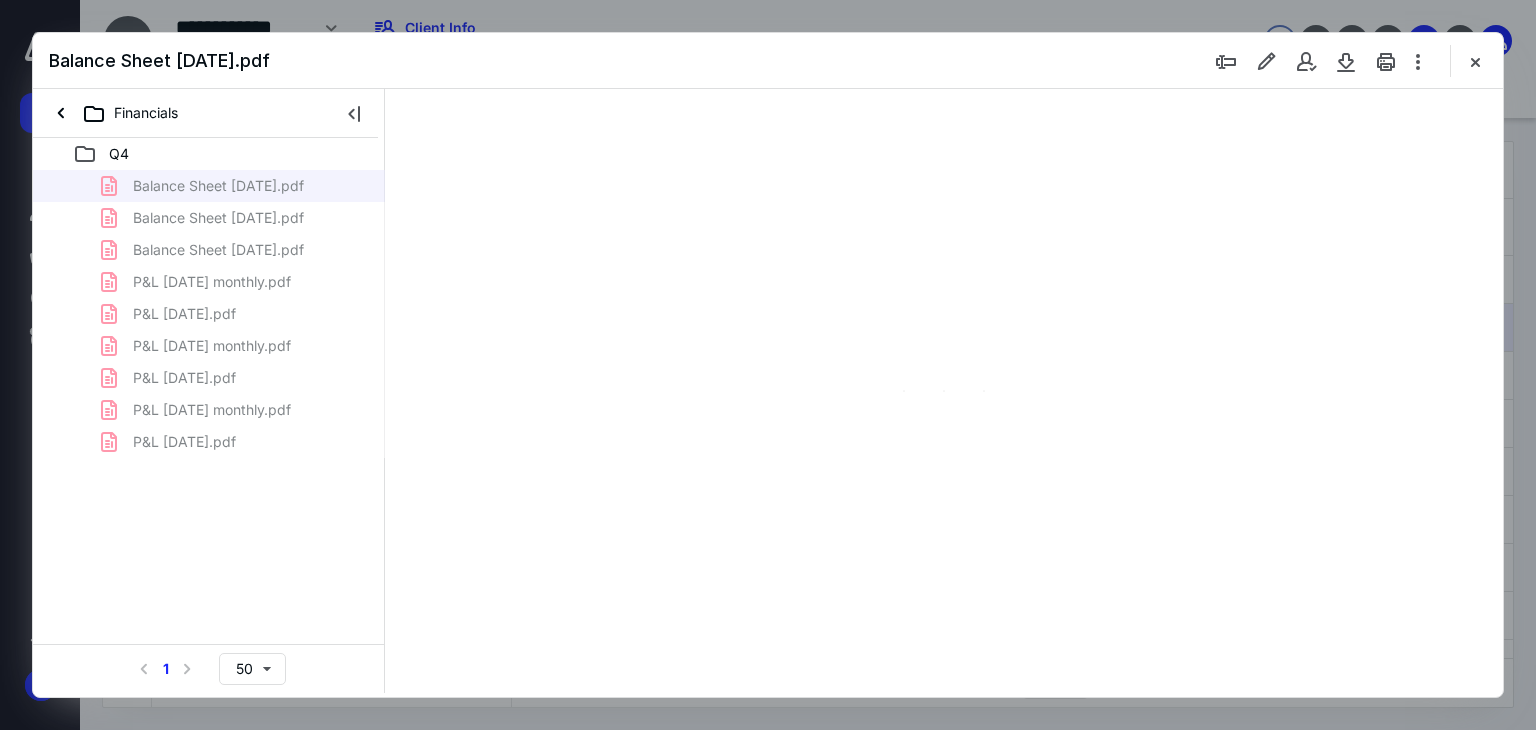 scroll, scrollTop: 0, scrollLeft: 0, axis: both 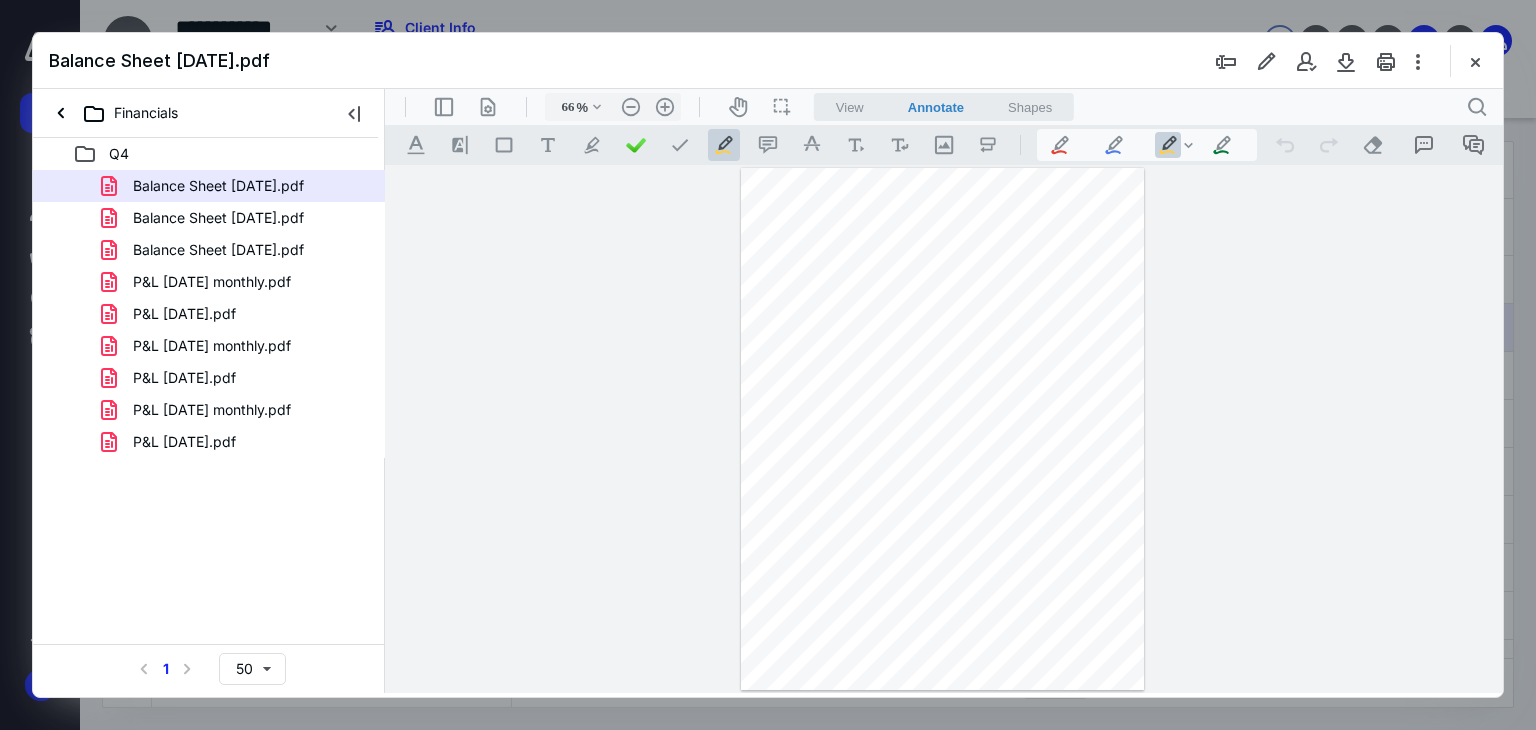 type on "179" 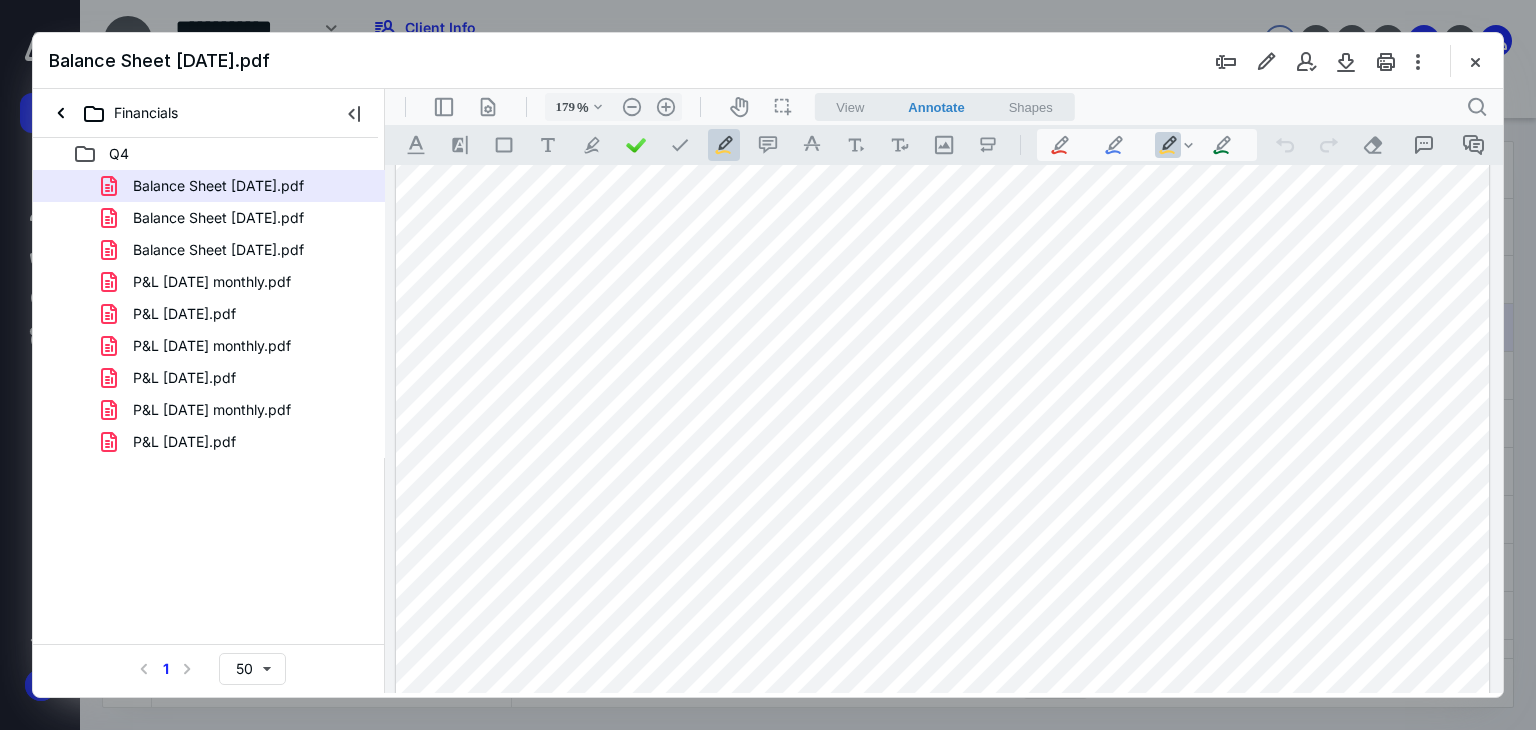 scroll, scrollTop: 900, scrollLeft: 0, axis: vertical 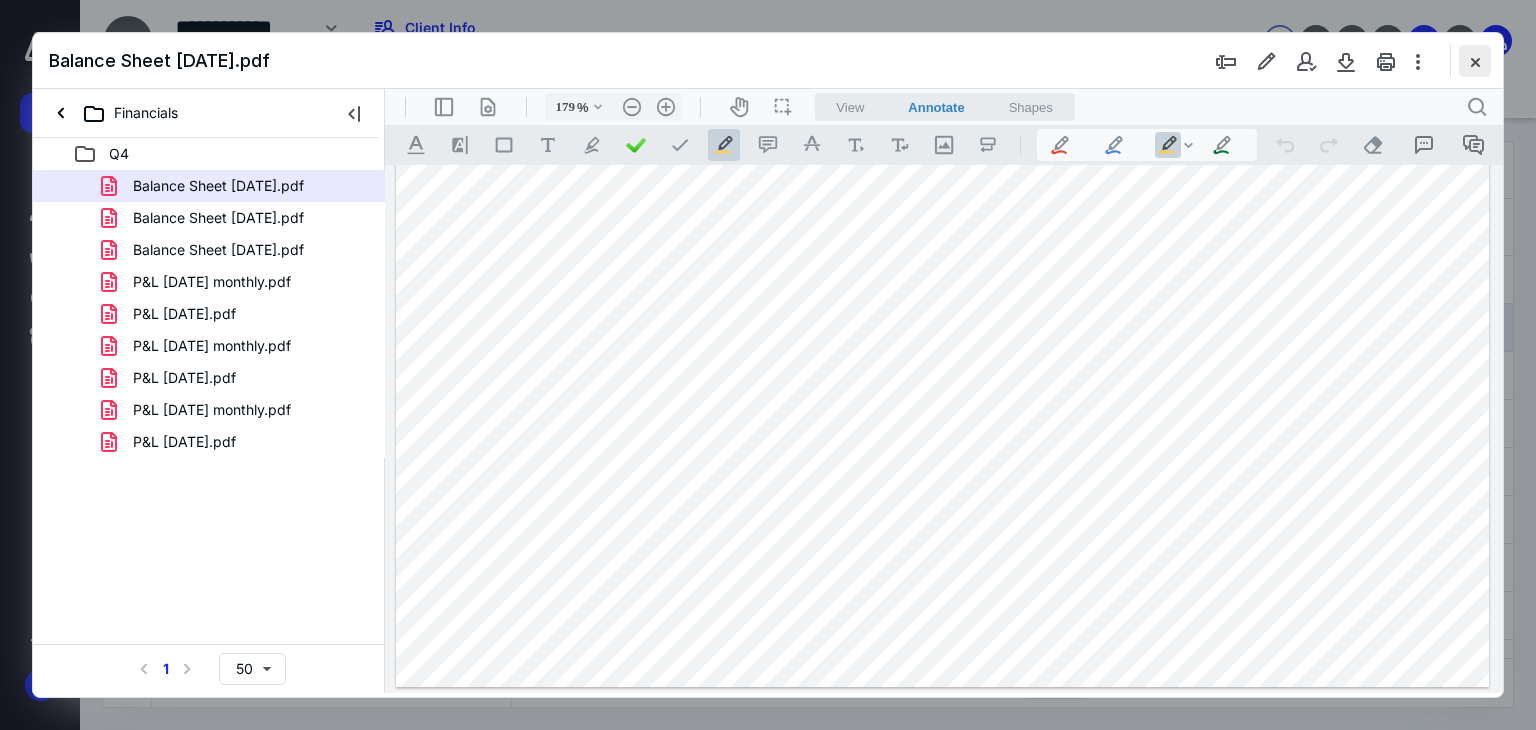 click at bounding box center [1475, 61] 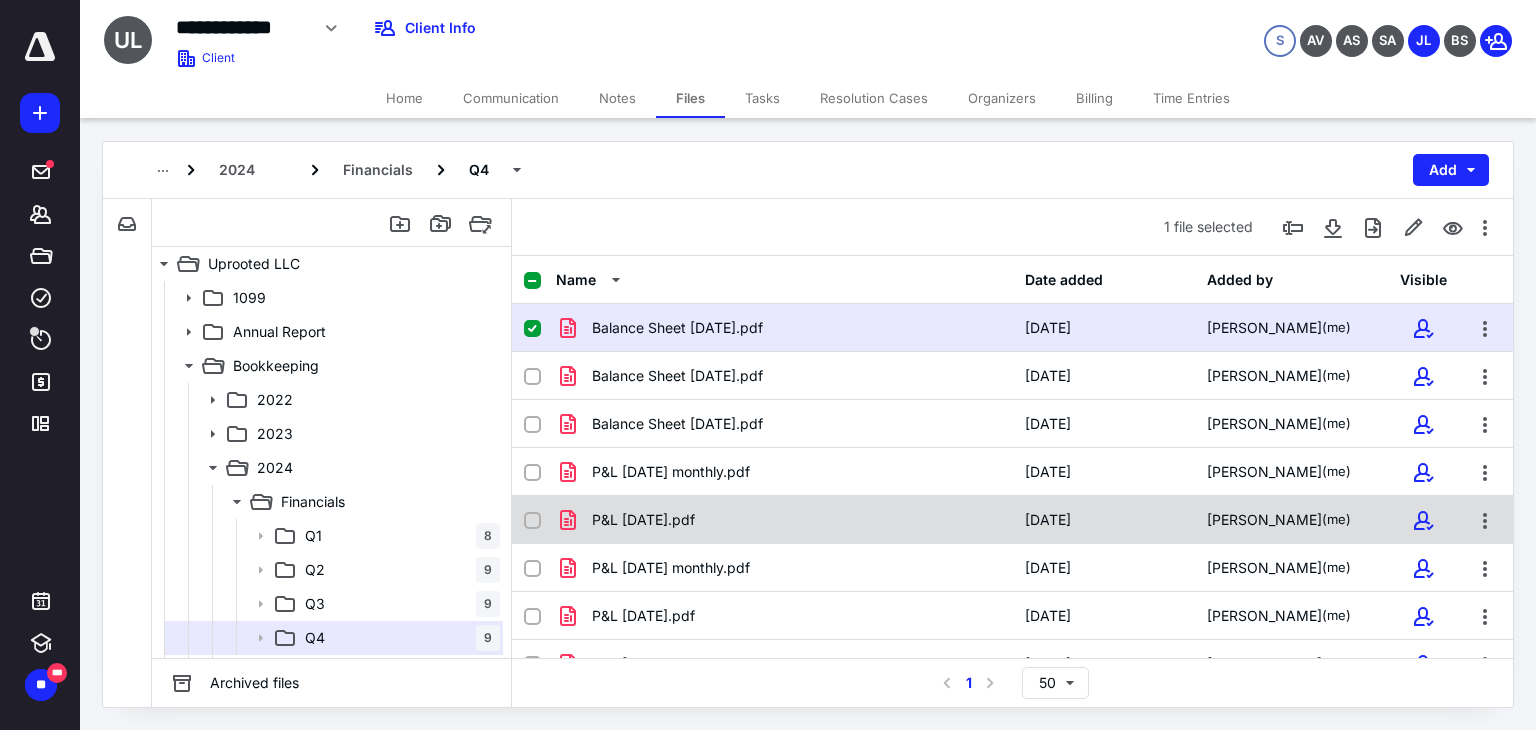 scroll, scrollTop: 76, scrollLeft: 0, axis: vertical 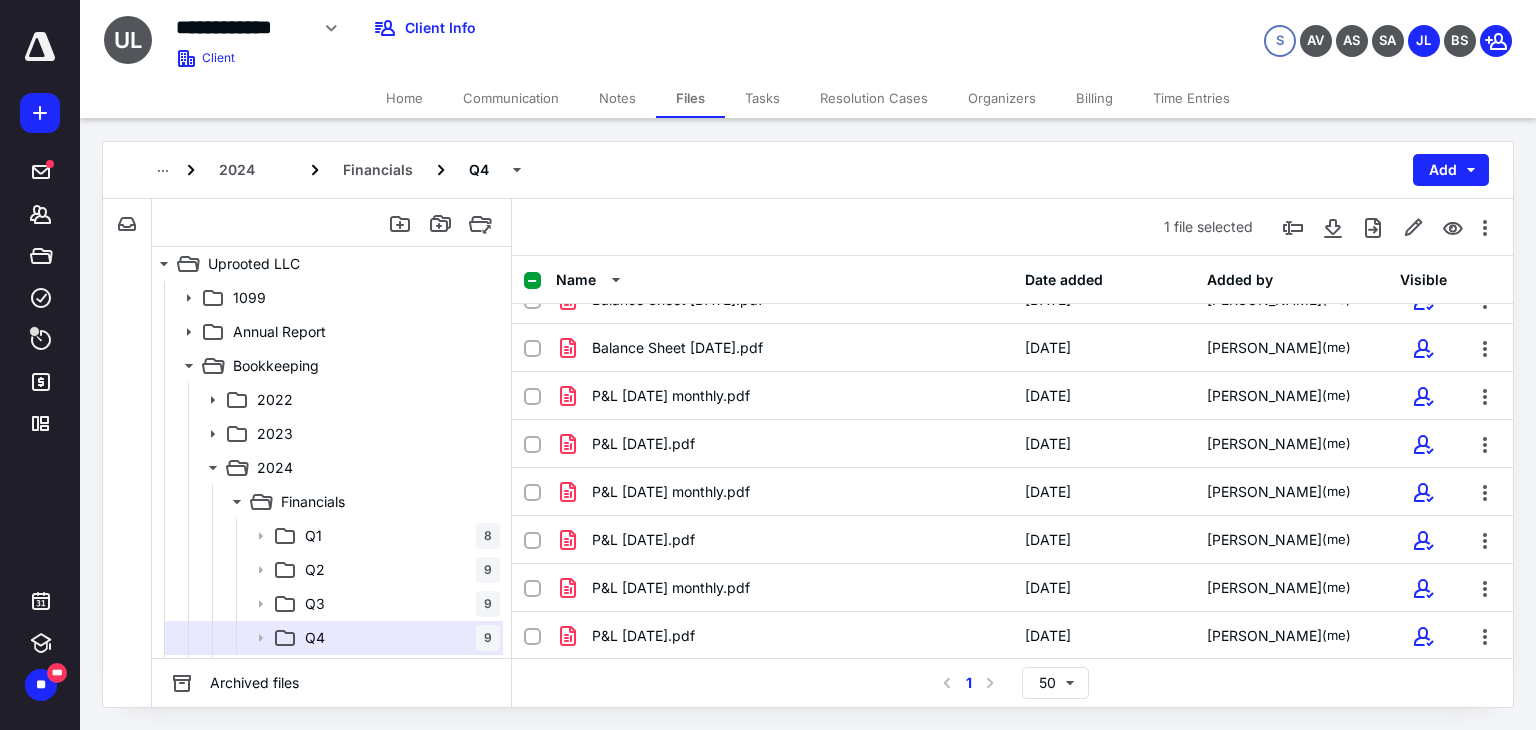 click on "Communication" at bounding box center [511, 98] 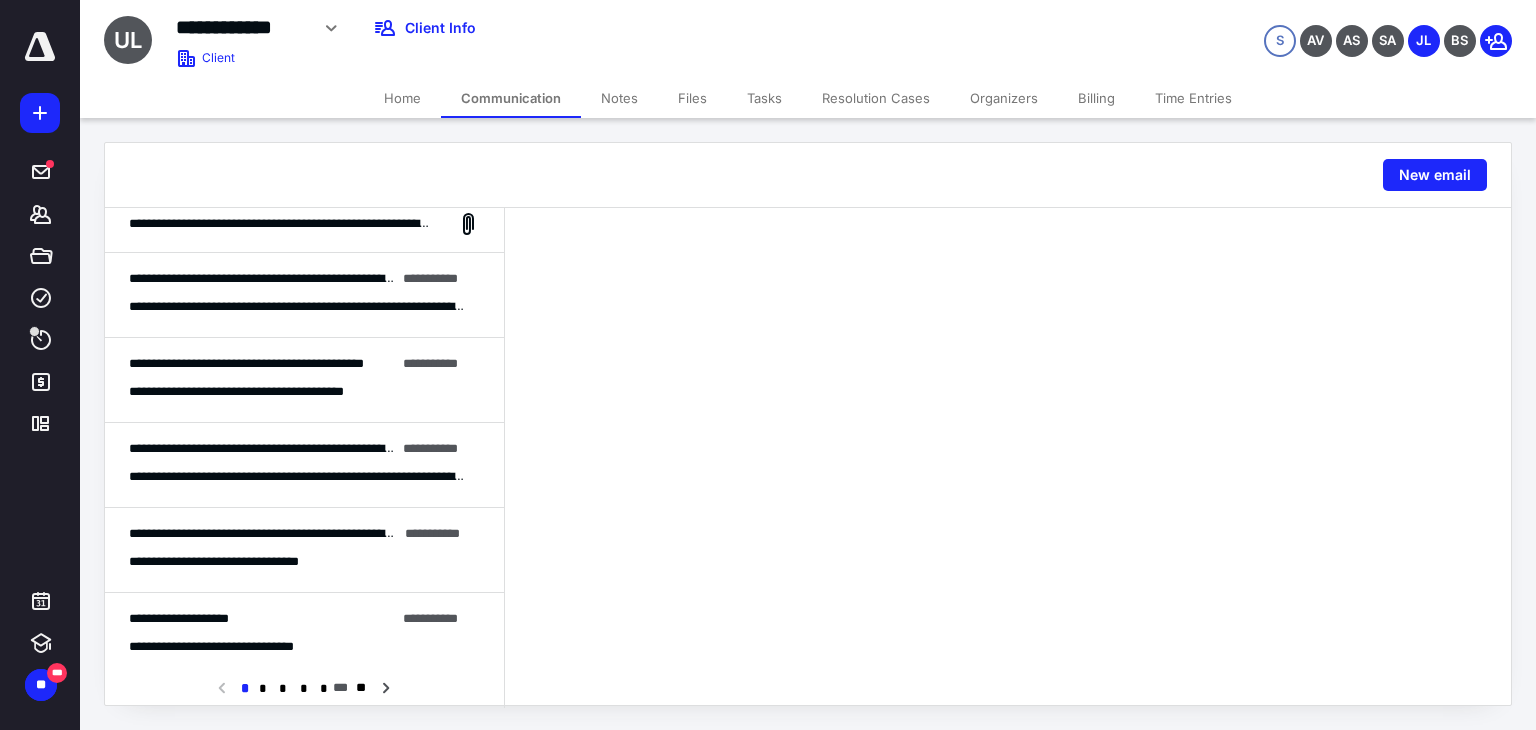 scroll, scrollTop: 1240, scrollLeft: 0, axis: vertical 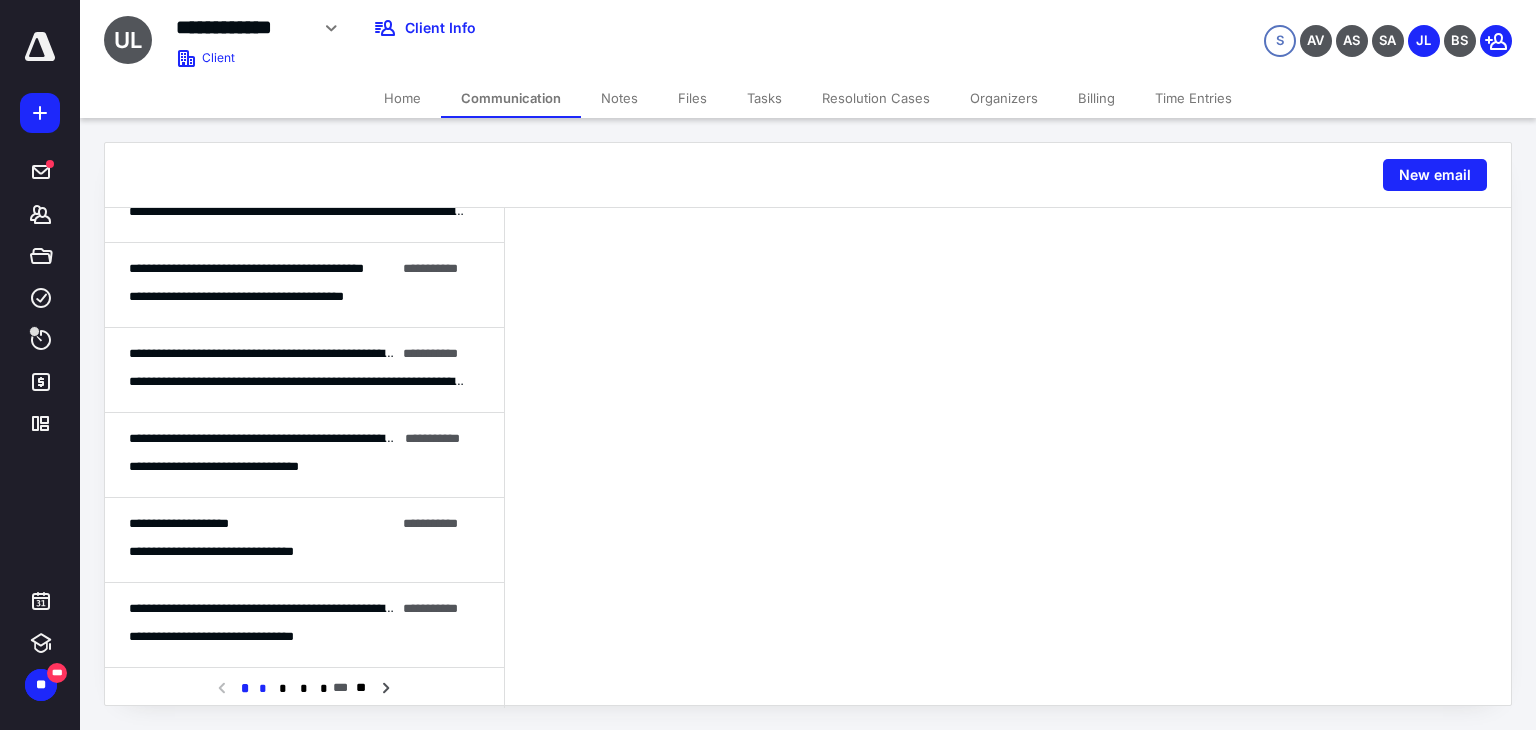 click on "*" at bounding box center (263, 689) 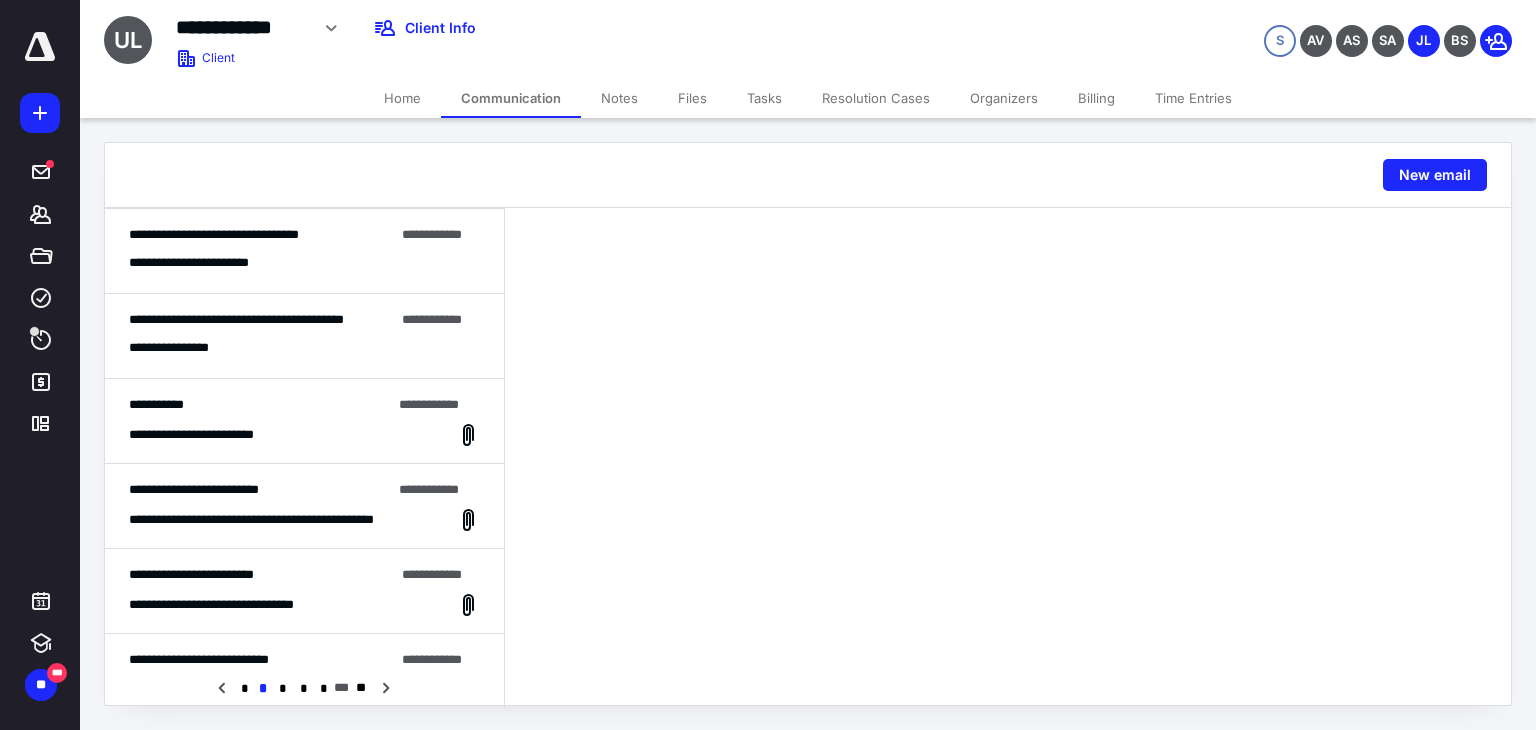 scroll, scrollTop: 1240, scrollLeft: 0, axis: vertical 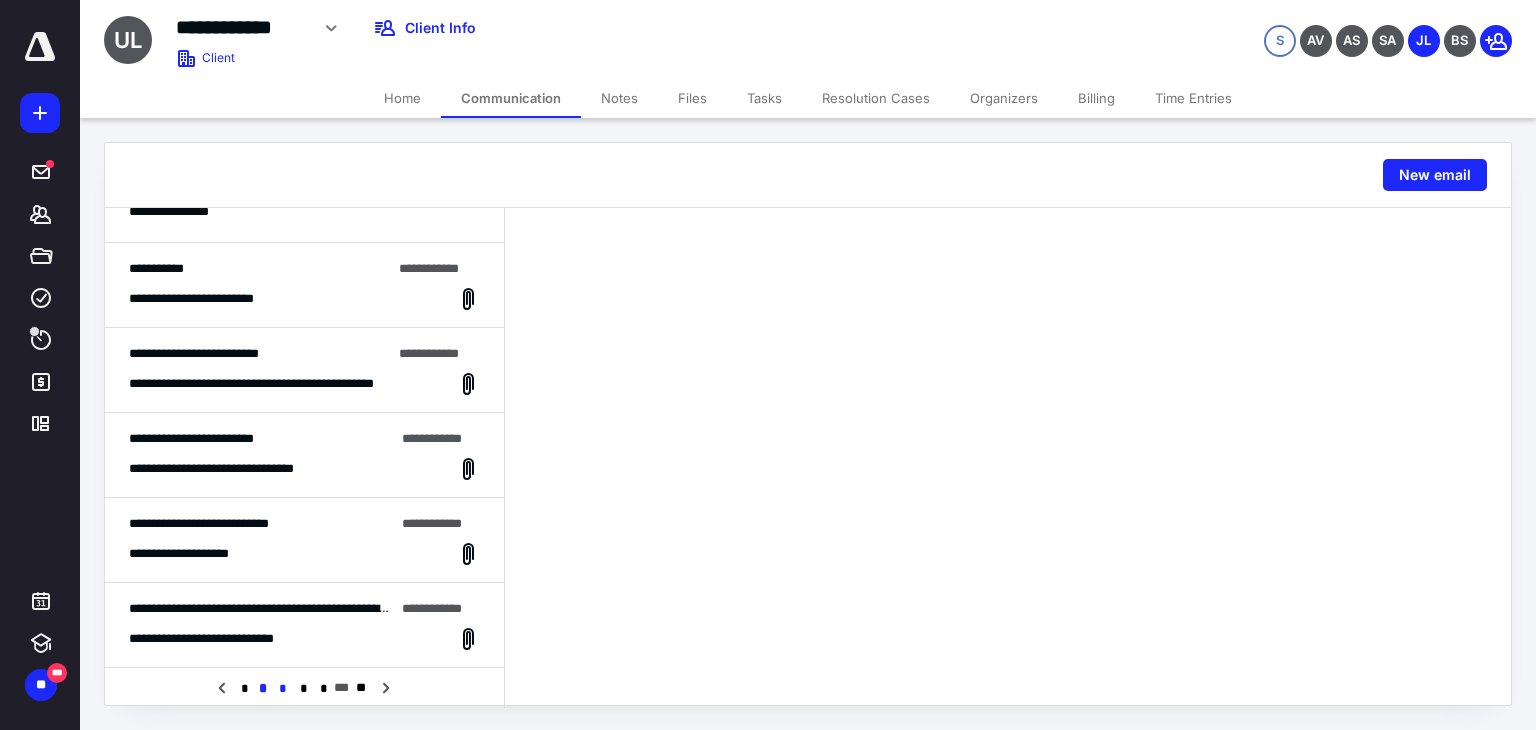 click on "*" at bounding box center (283, 689) 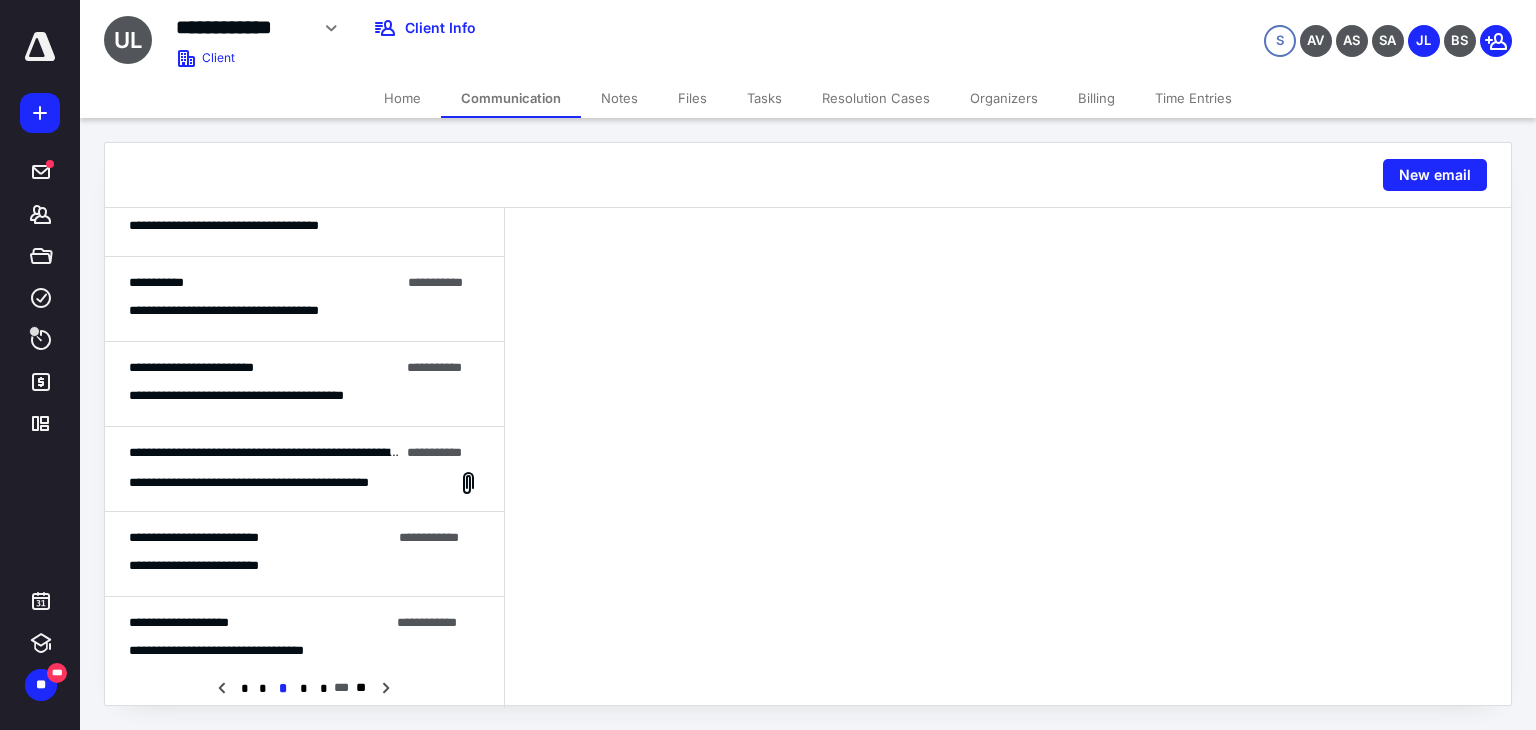 scroll, scrollTop: 637, scrollLeft: 0, axis: vertical 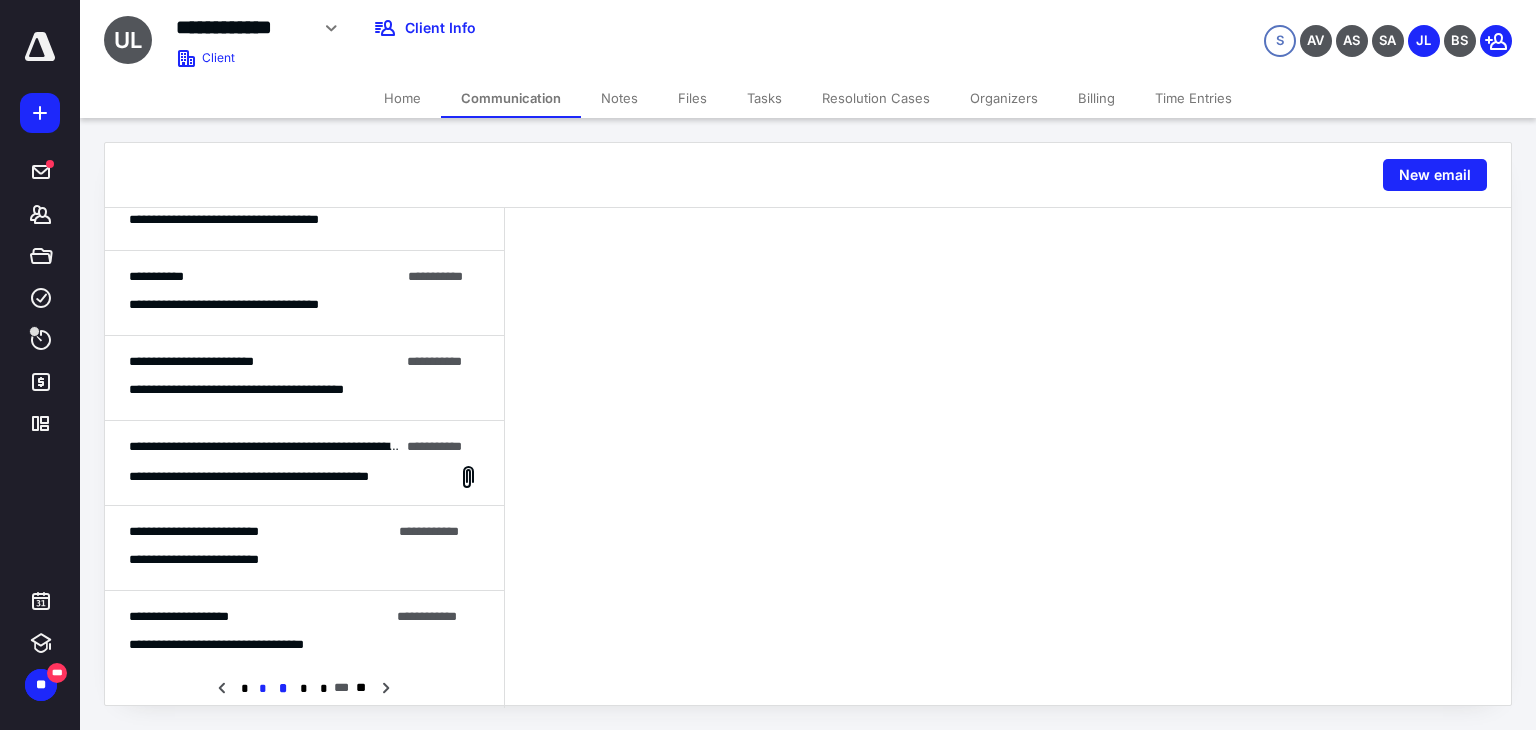 click on "*" at bounding box center (263, 689) 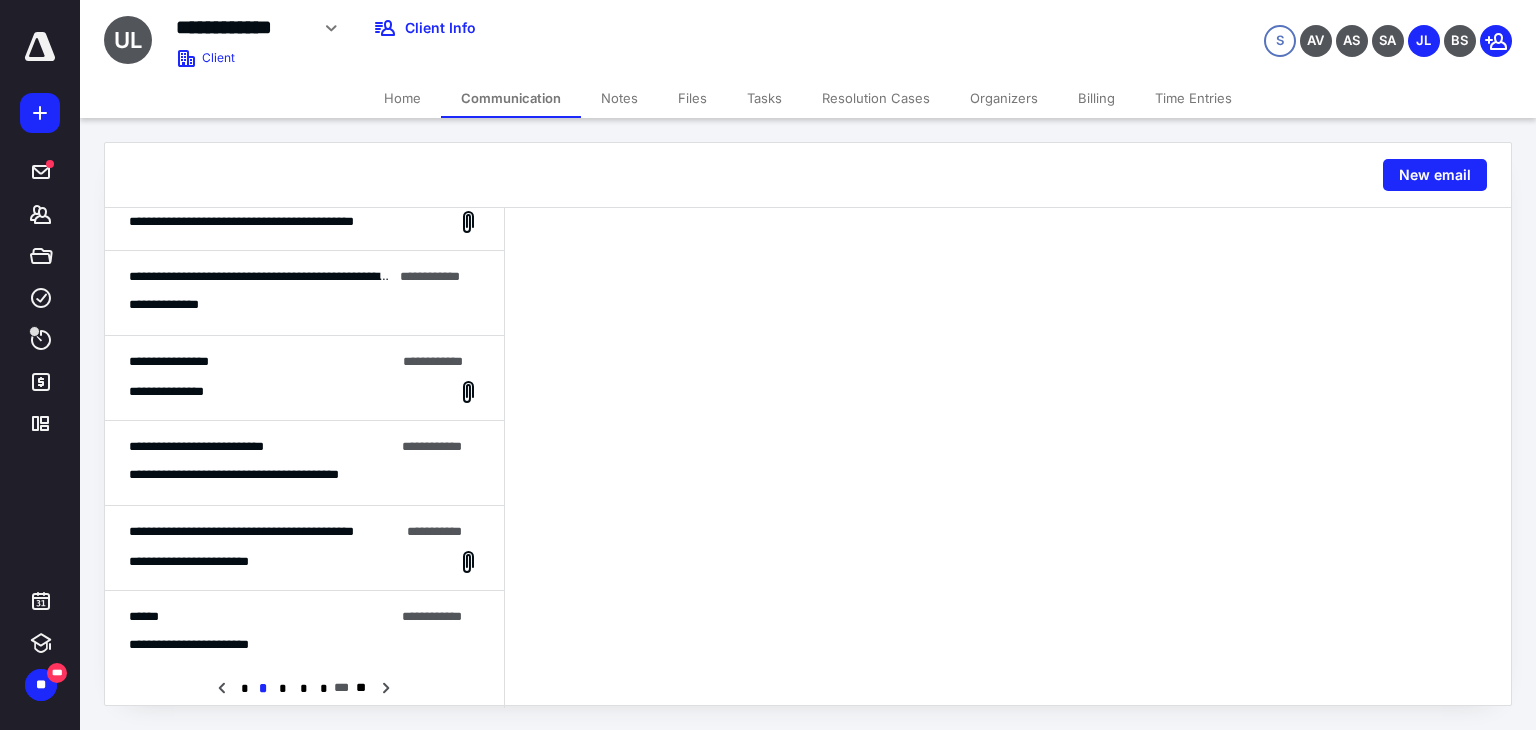 scroll, scrollTop: 1240, scrollLeft: 0, axis: vertical 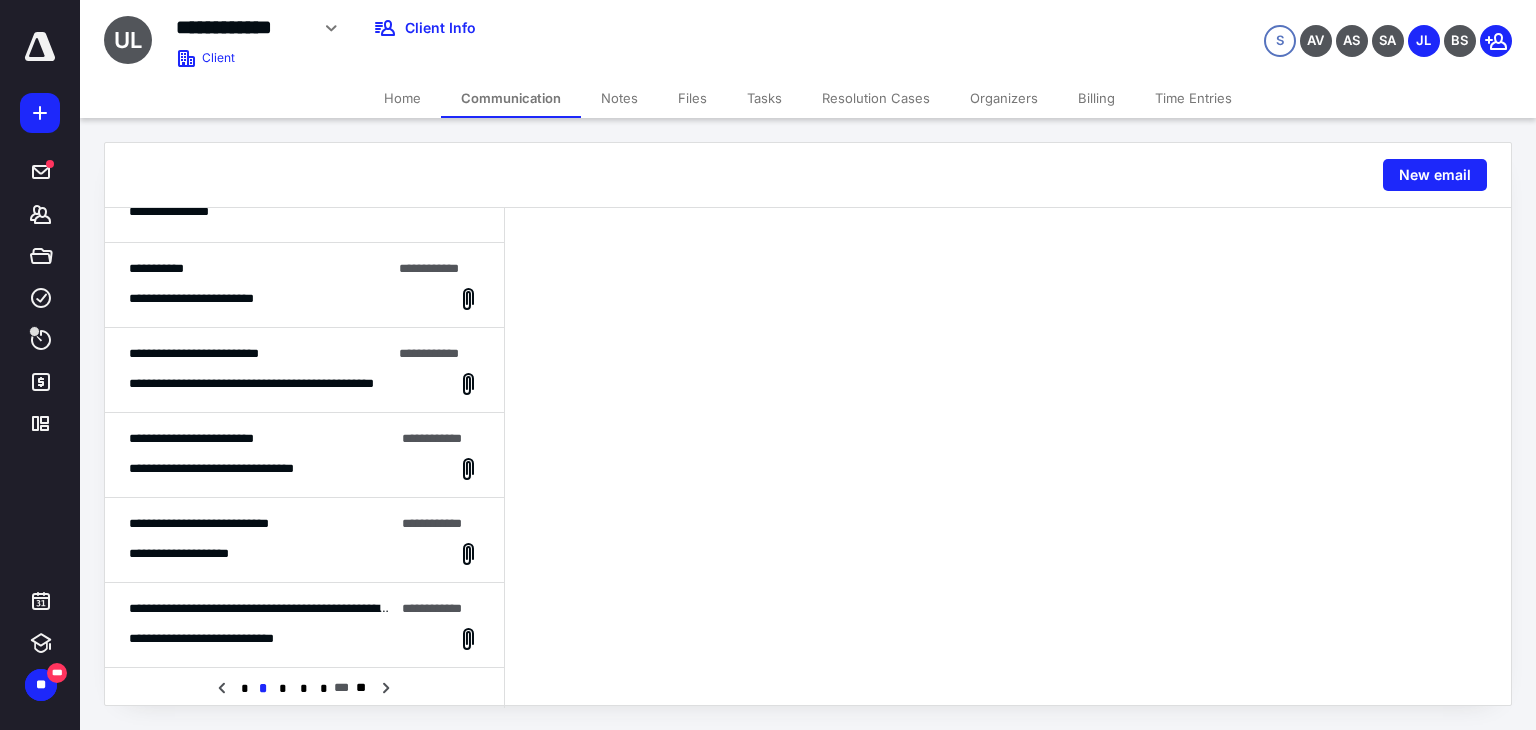 click on "**********" at bounding box center [281, 384] 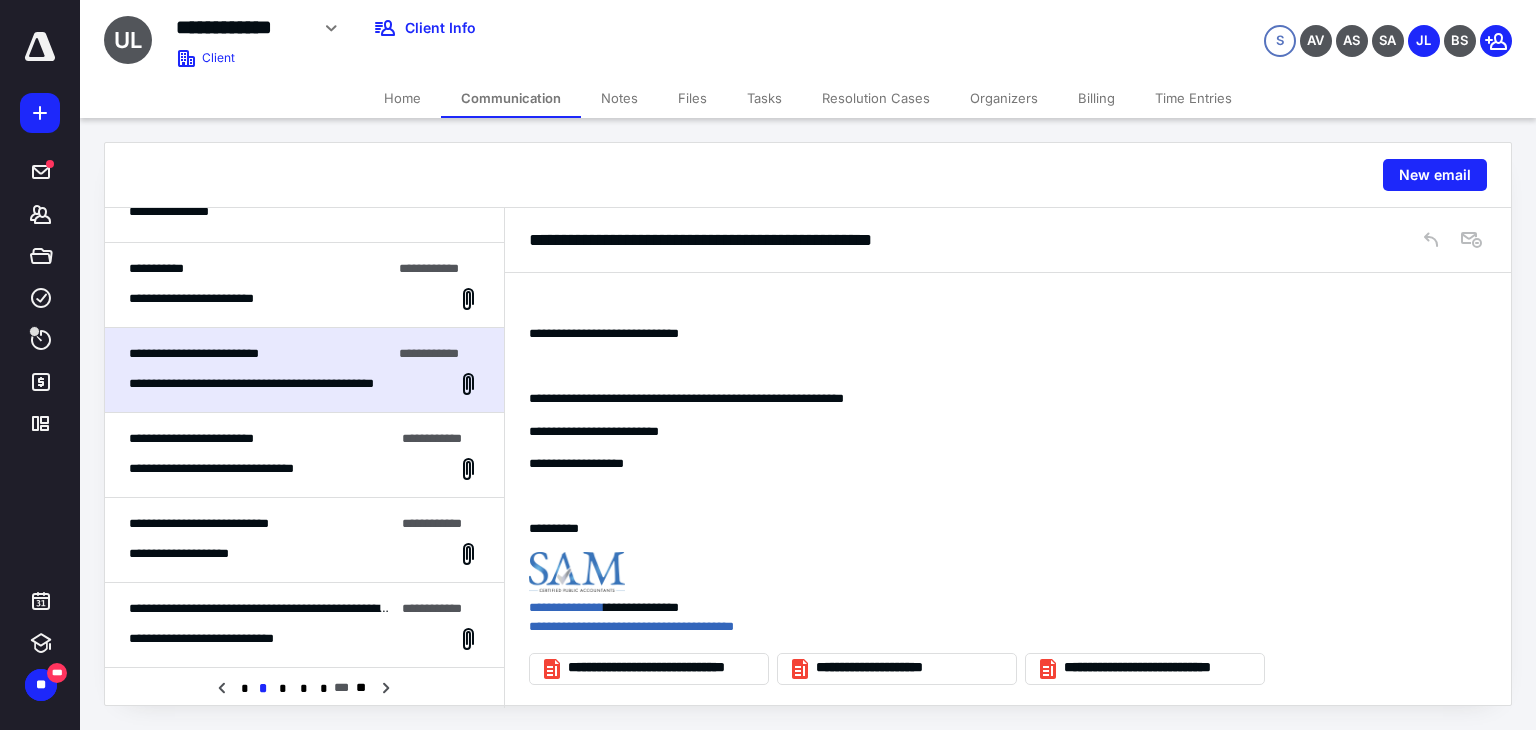 scroll, scrollTop: 0, scrollLeft: 0, axis: both 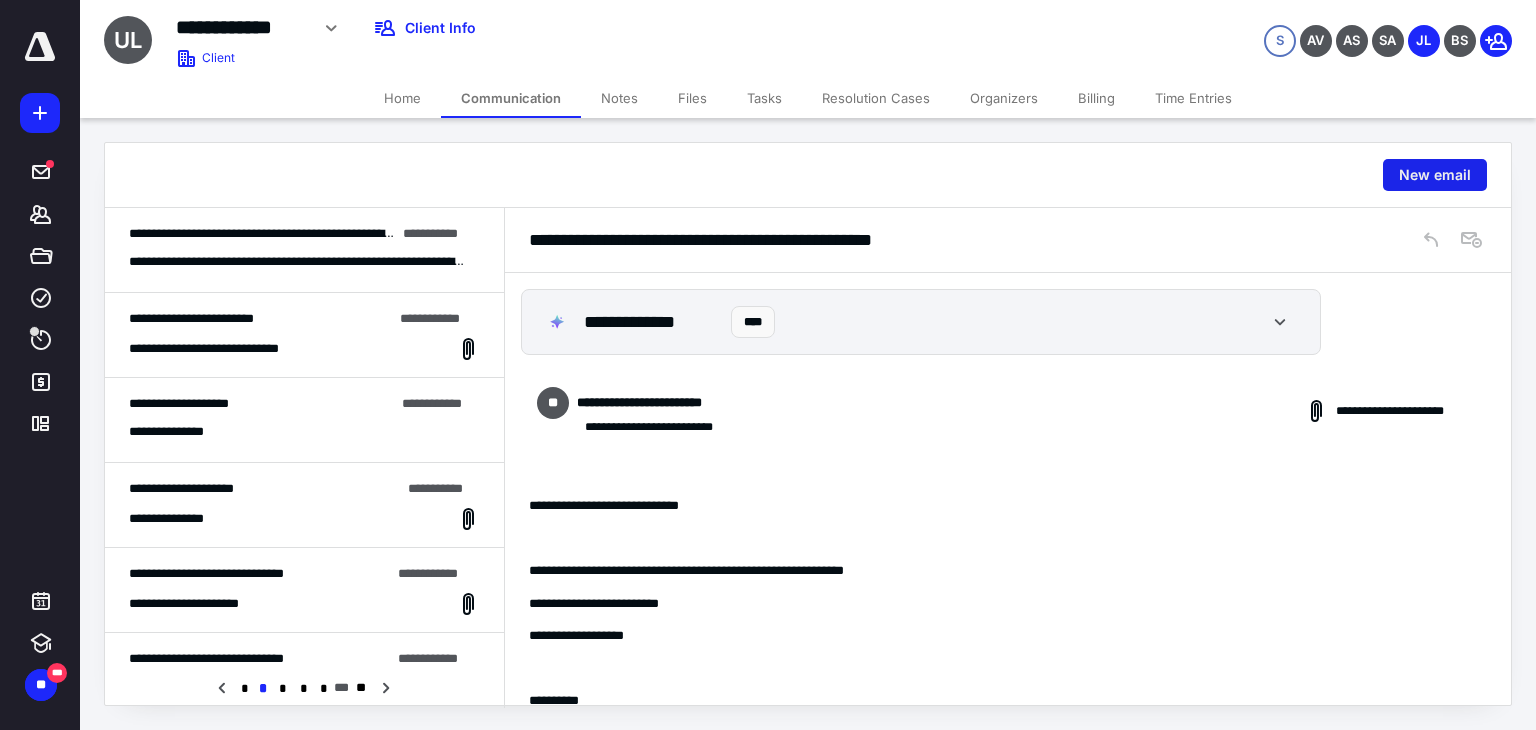 click on "New email" at bounding box center (1435, 175) 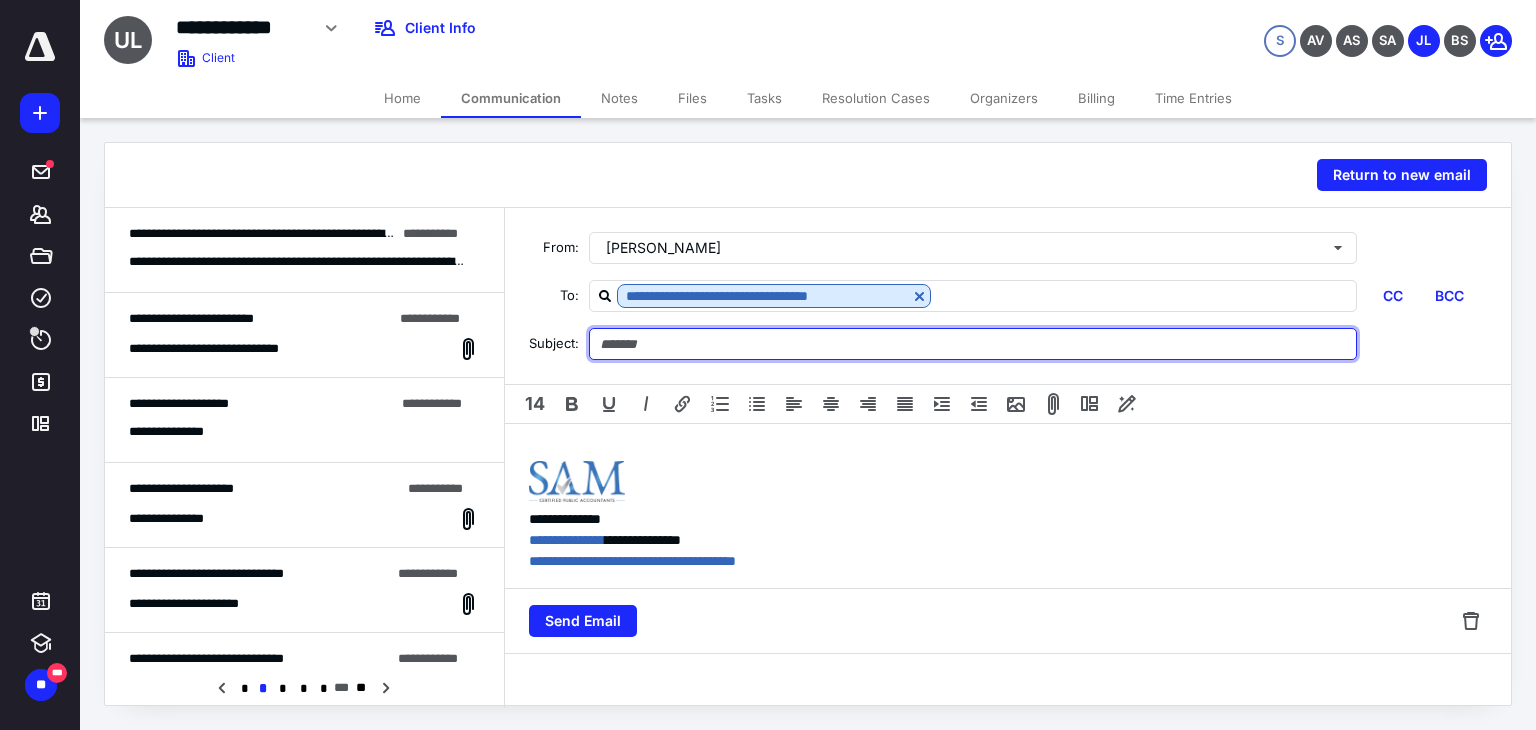 click at bounding box center (973, 344) 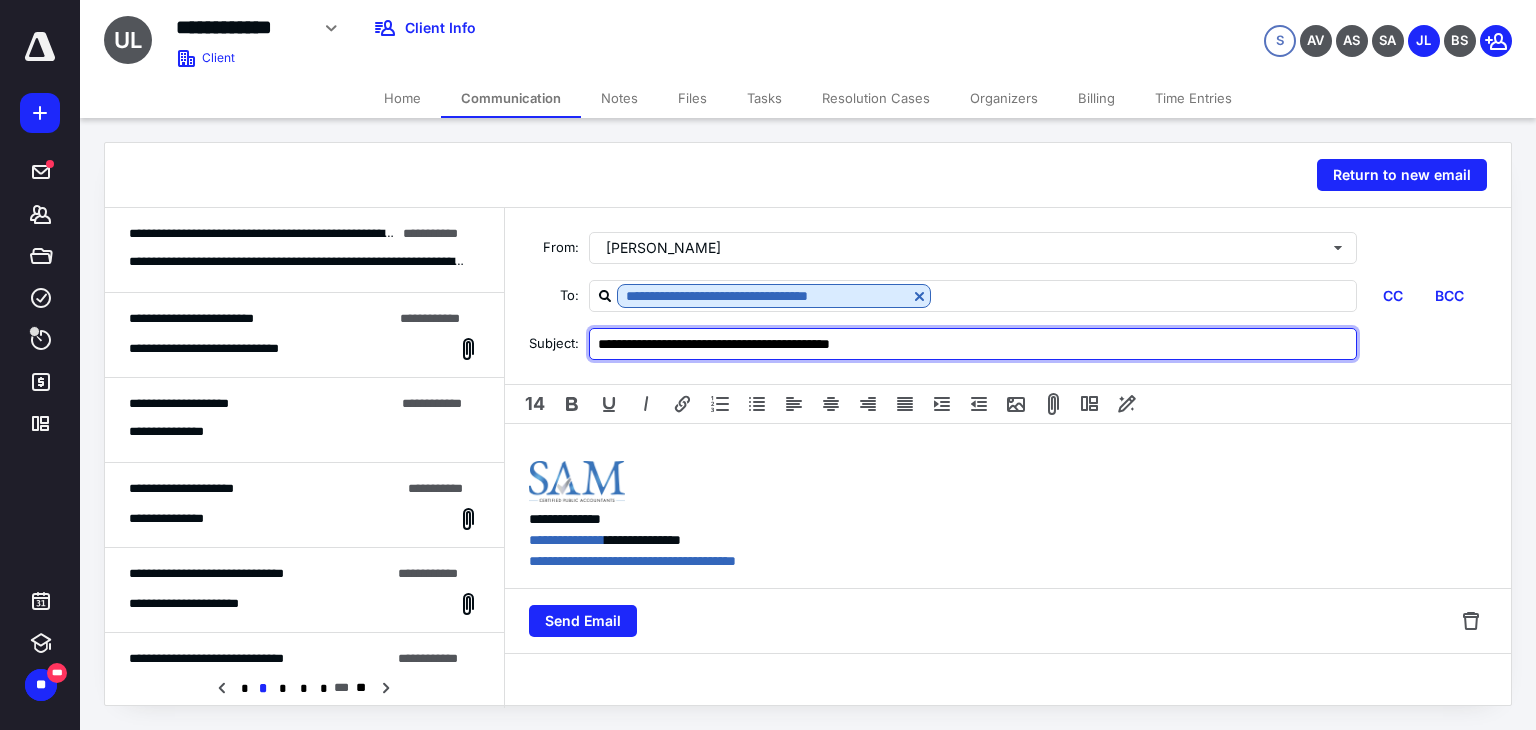 type on "**********" 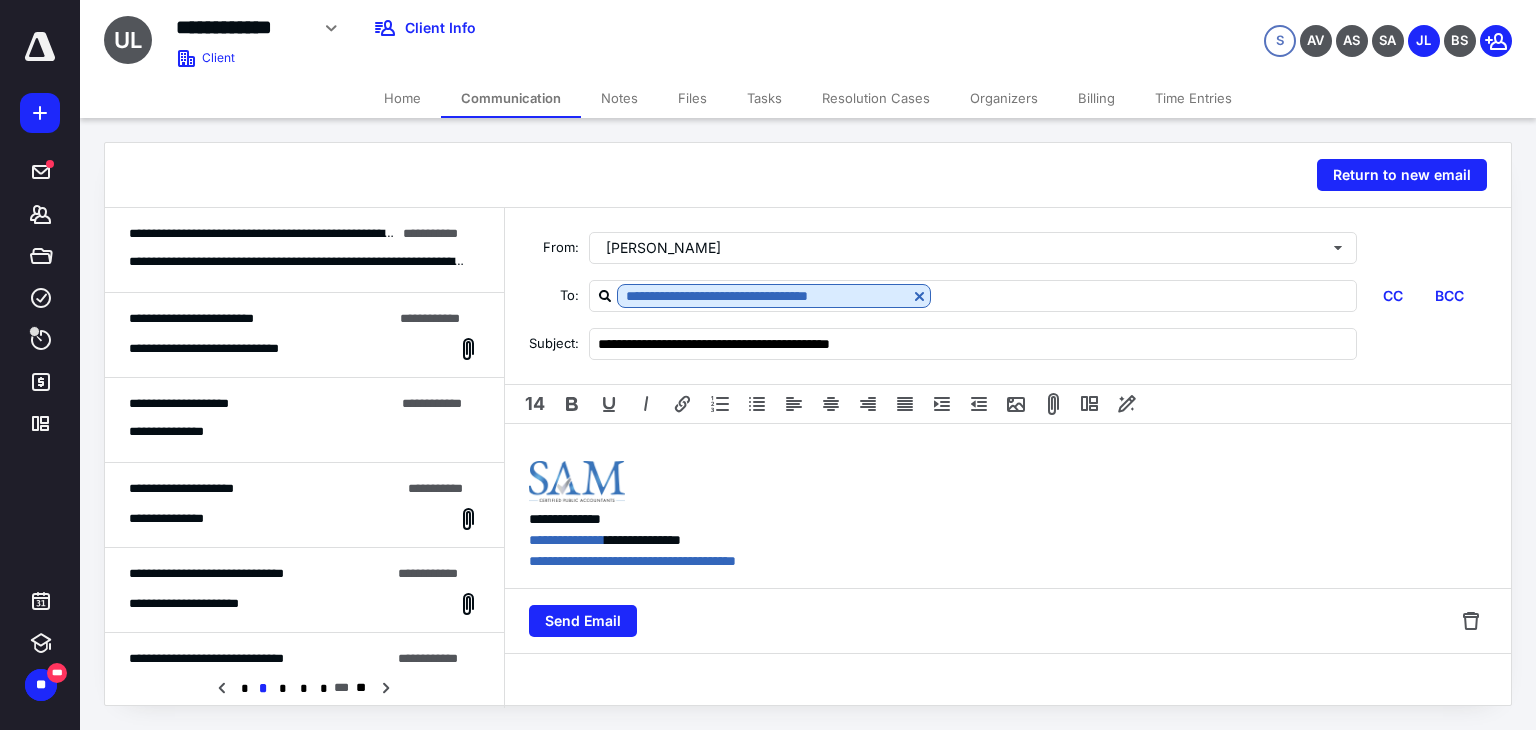 click on "**********" at bounding box center [1008, 506] 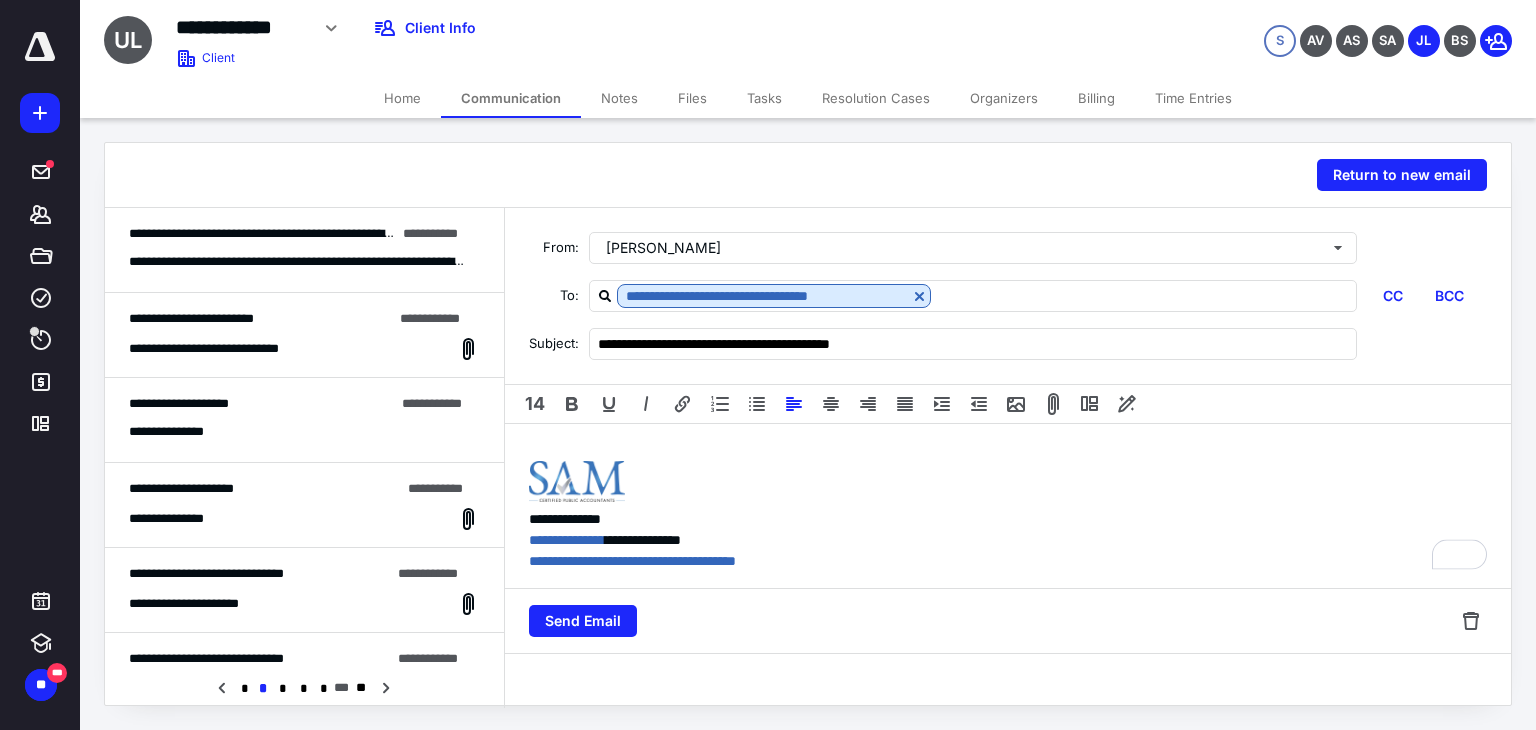 scroll, scrollTop: 1240, scrollLeft: 0, axis: vertical 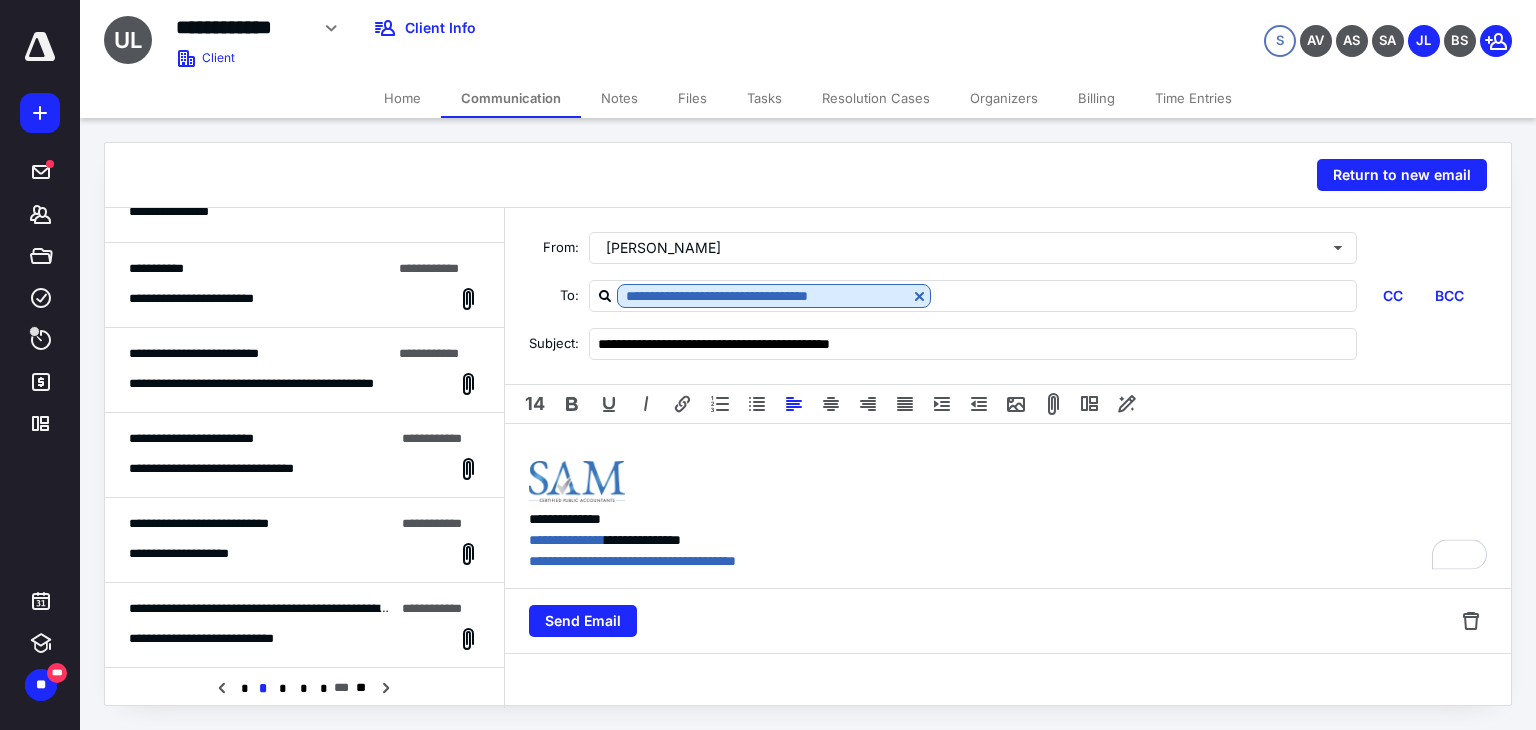 click on "**********" at bounding box center [304, 370] 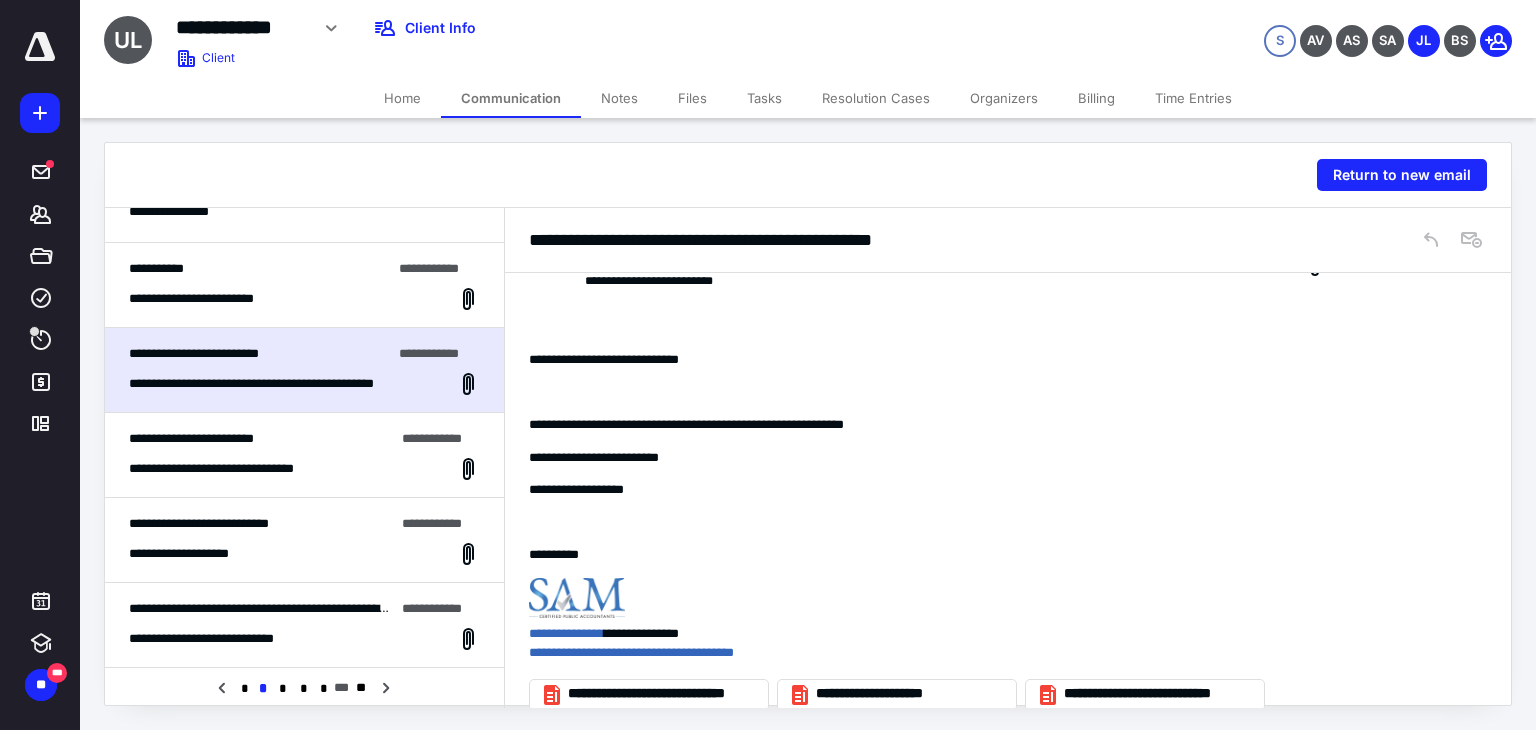 scroll, scrollTop: 0, scrollLeft: 0, axis: both 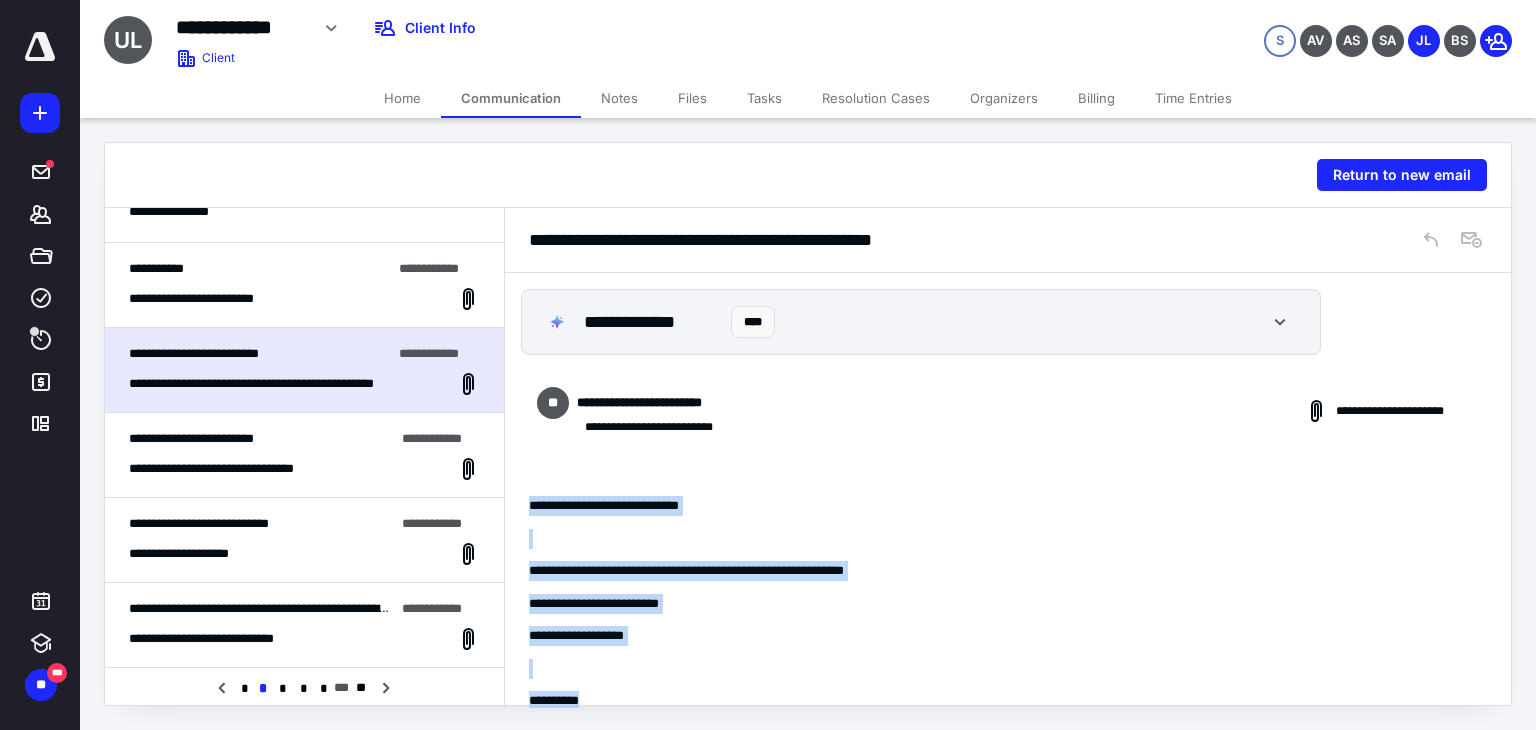 drag, startPoint x: 624, startPoint y: 697, endPoint x: 523, endPoint y: 509, distance: 213.41275 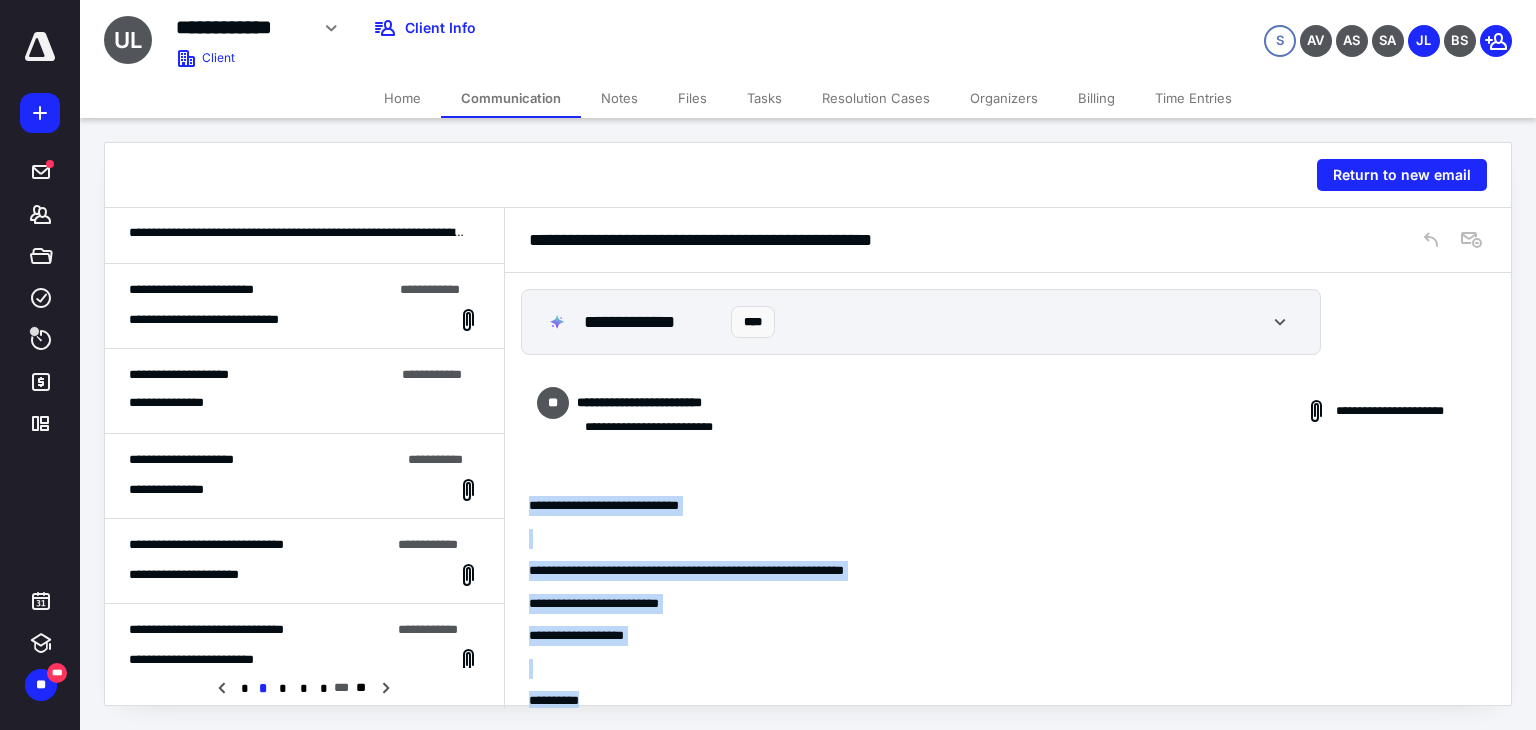scroll, scrollTop: 0, scrollLeft: 0, axis: both 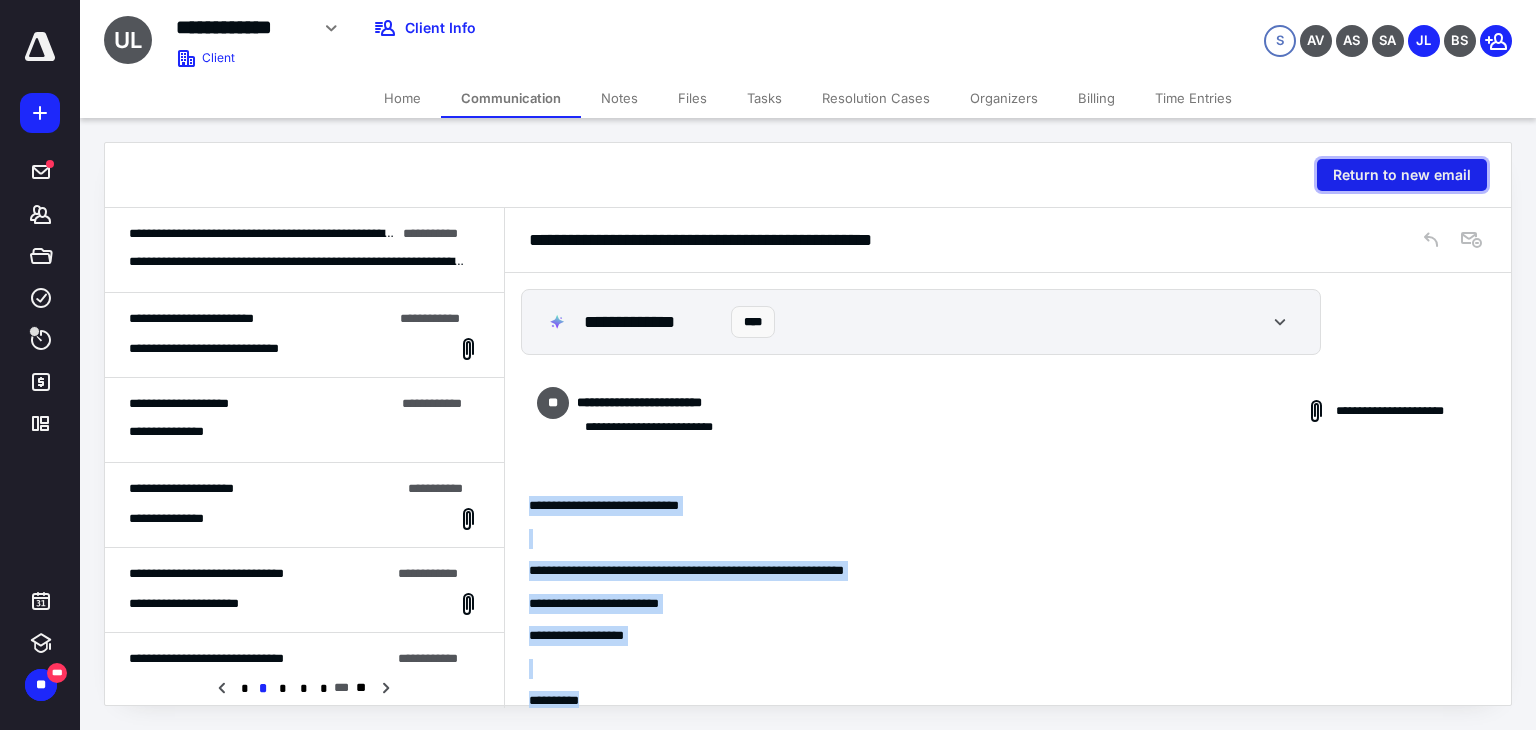 click on "Return to new email" at bounding box center (1402, 175) 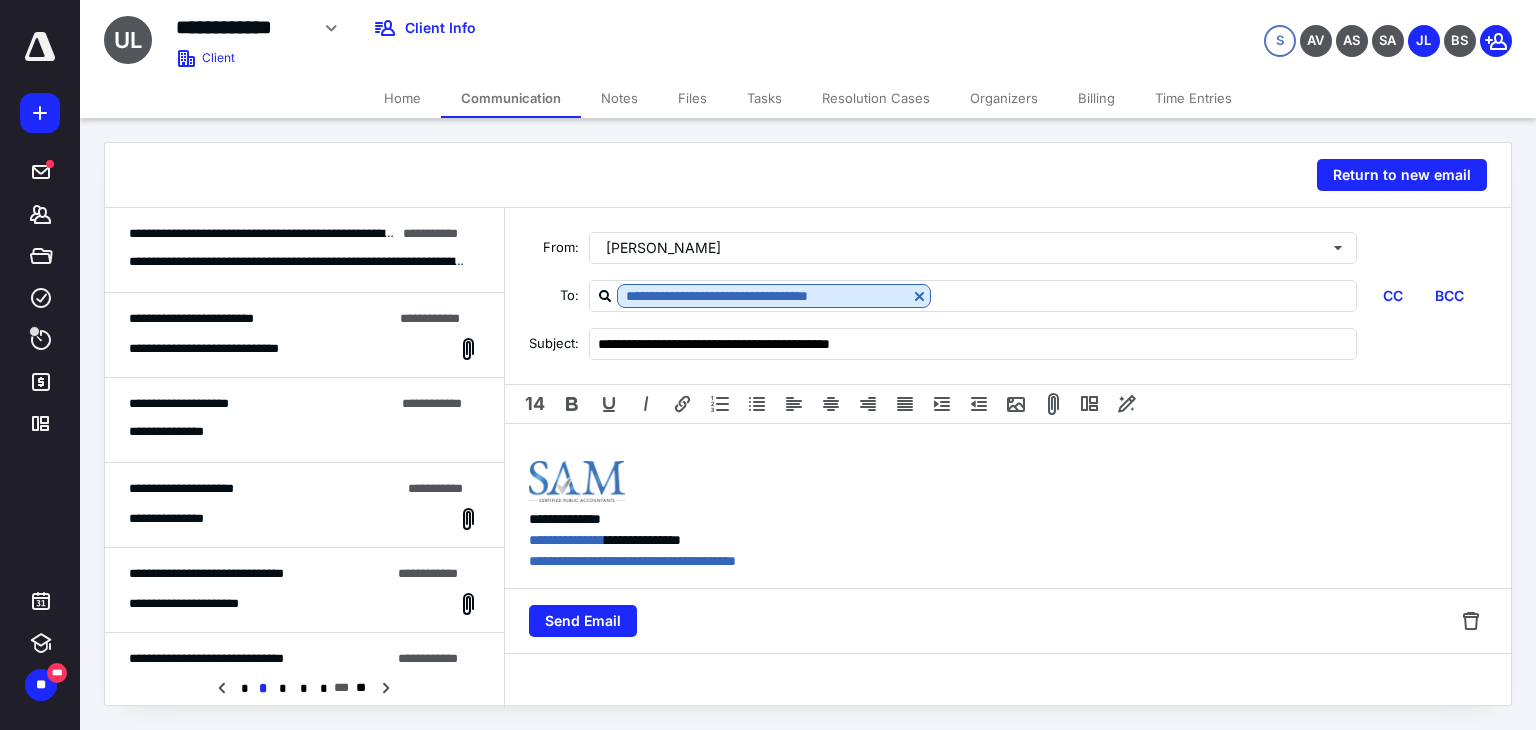click on "**********" at bounding box center [1008, 506] 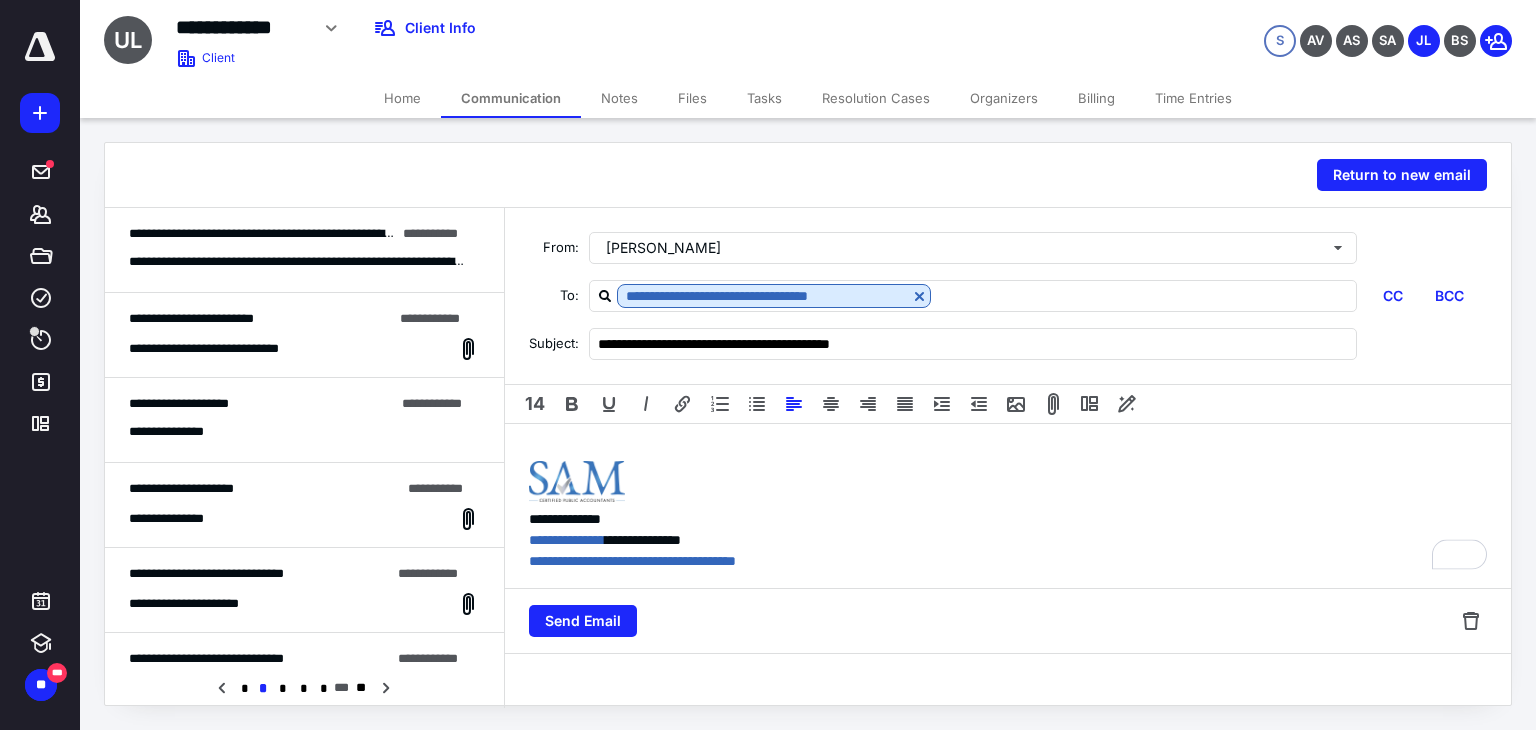 type 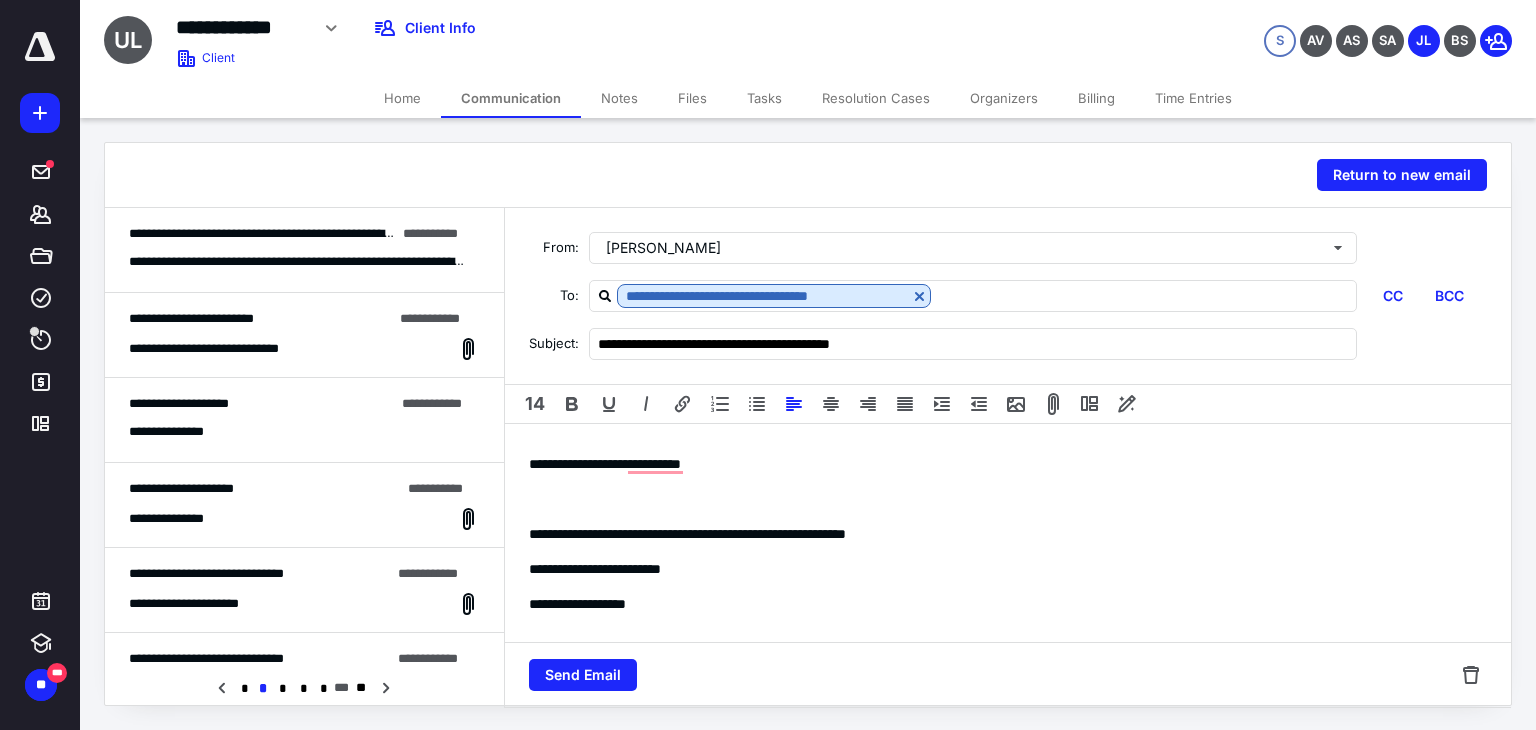scroll, scrollTop: 160, scrollLeft: 0, axis: vertical 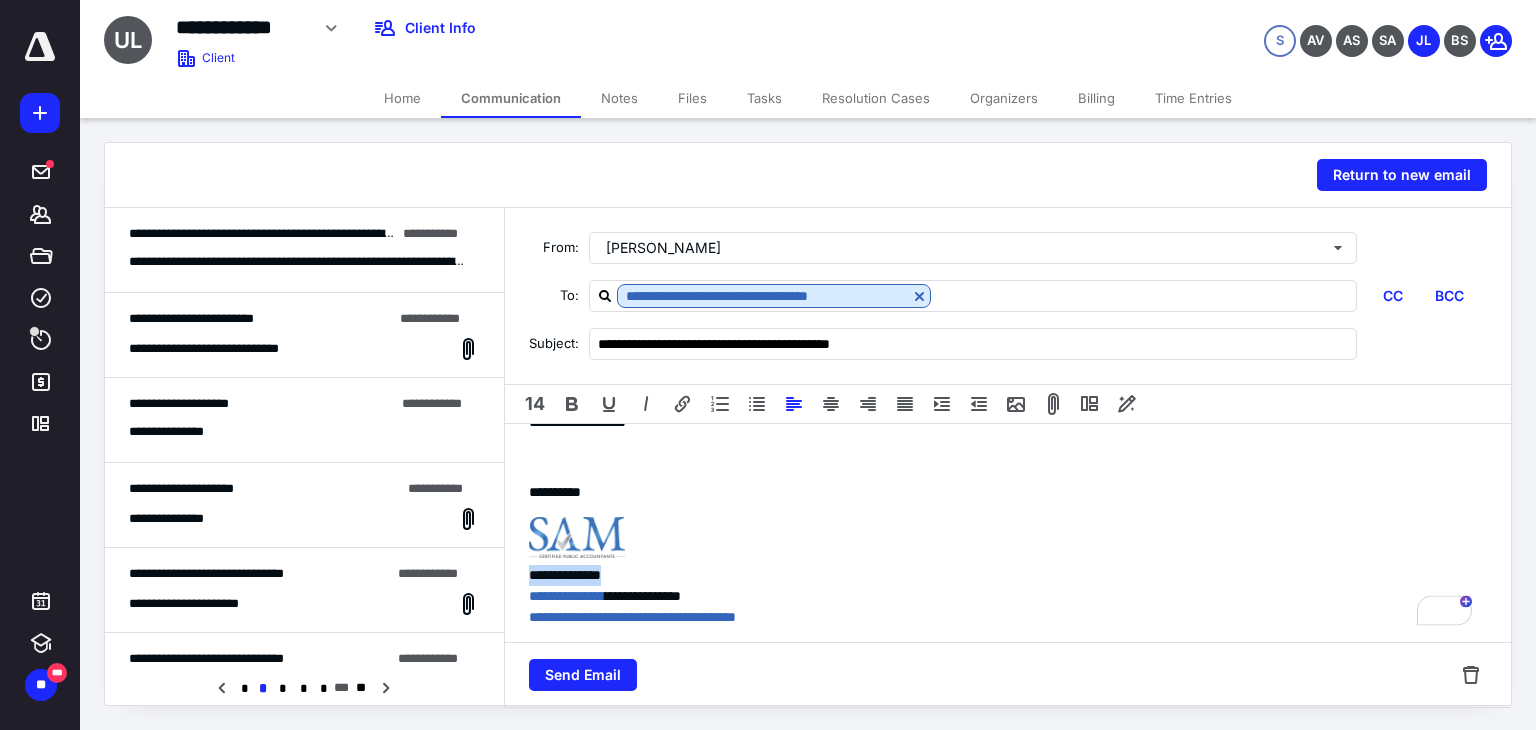 drag, startPoint x: 648, startPoint y: 570, endPoint x: 524, endPoint y: 577, distance: 124.197426 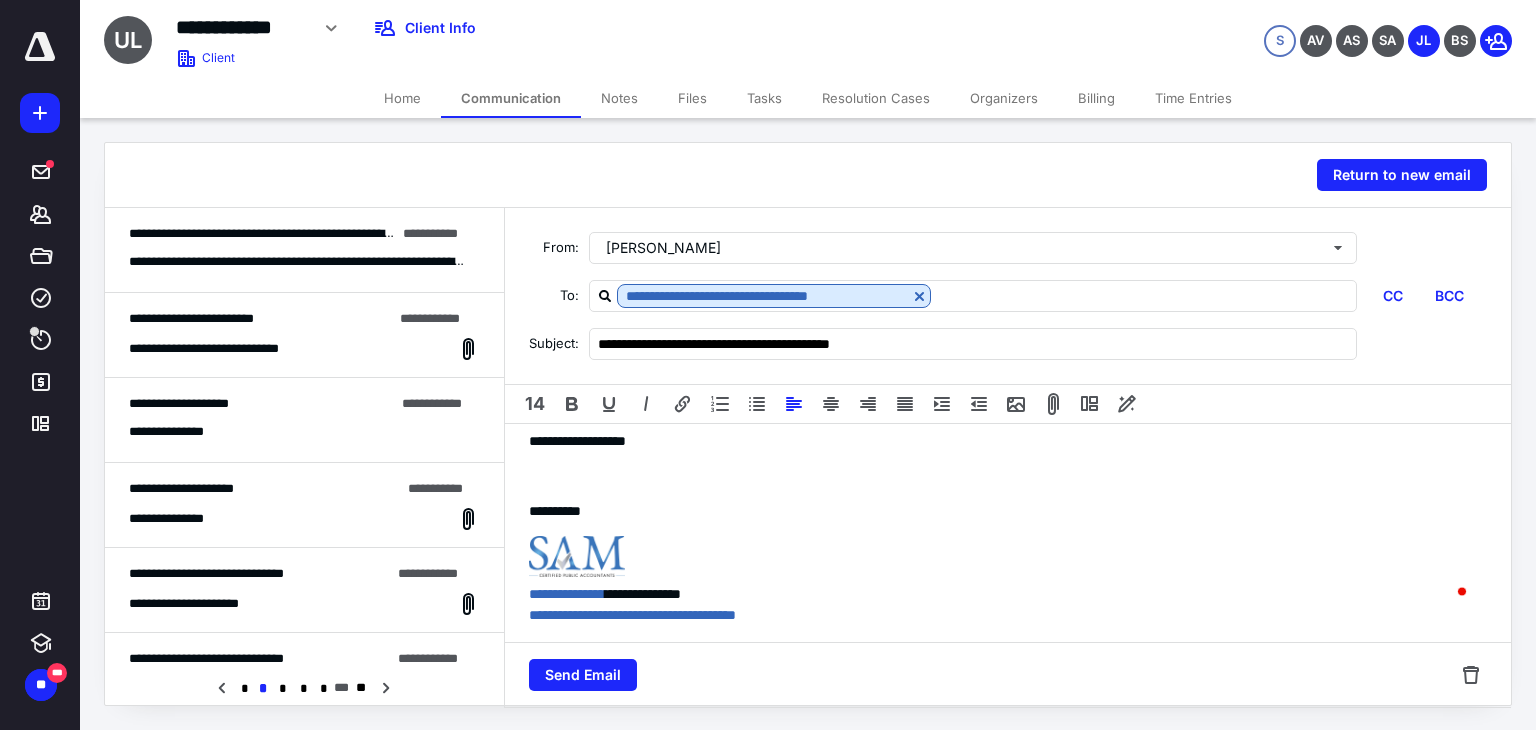 scroll, scrollTop: 161, scrollLeft: 0, axis: vertical 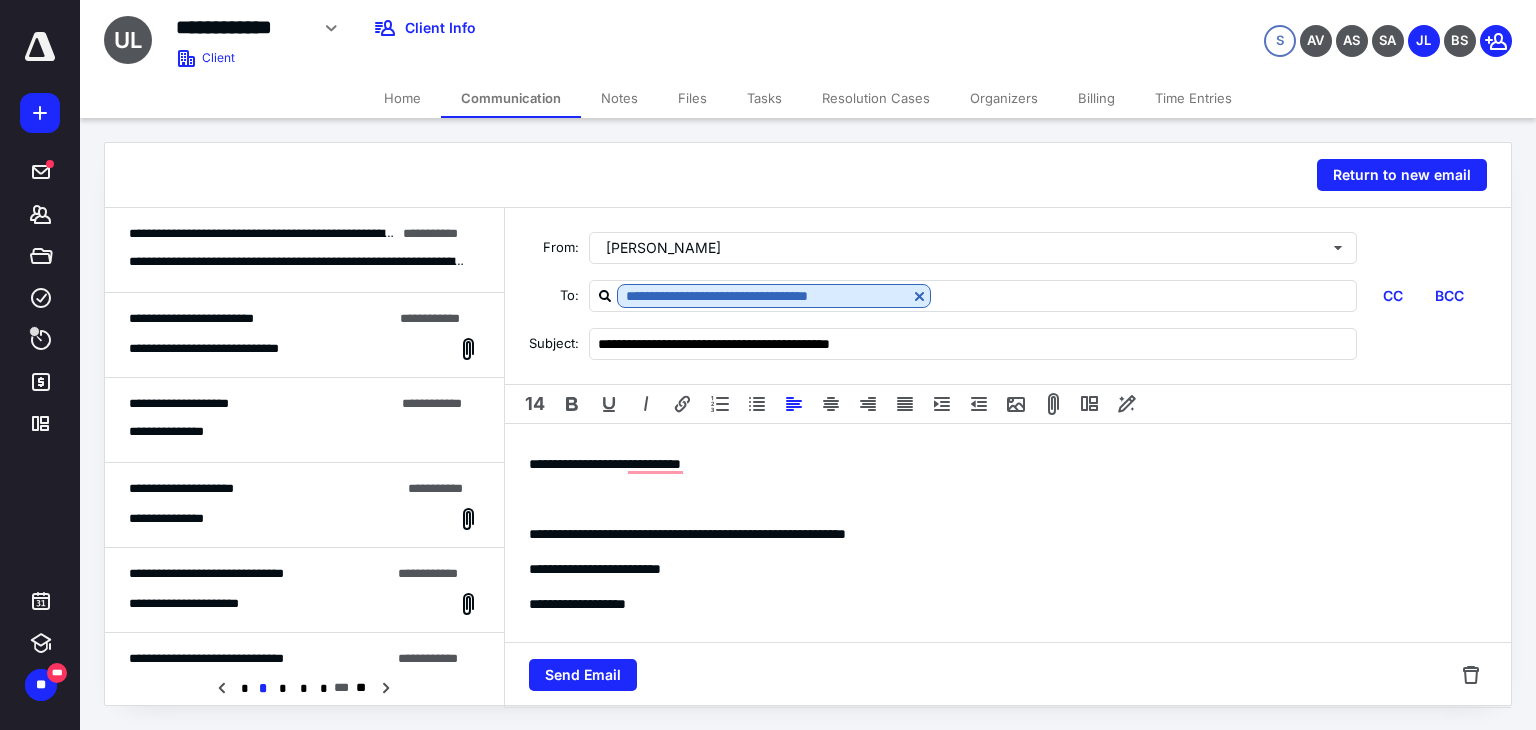 click on "**********" at bounding box center [1000, 464] 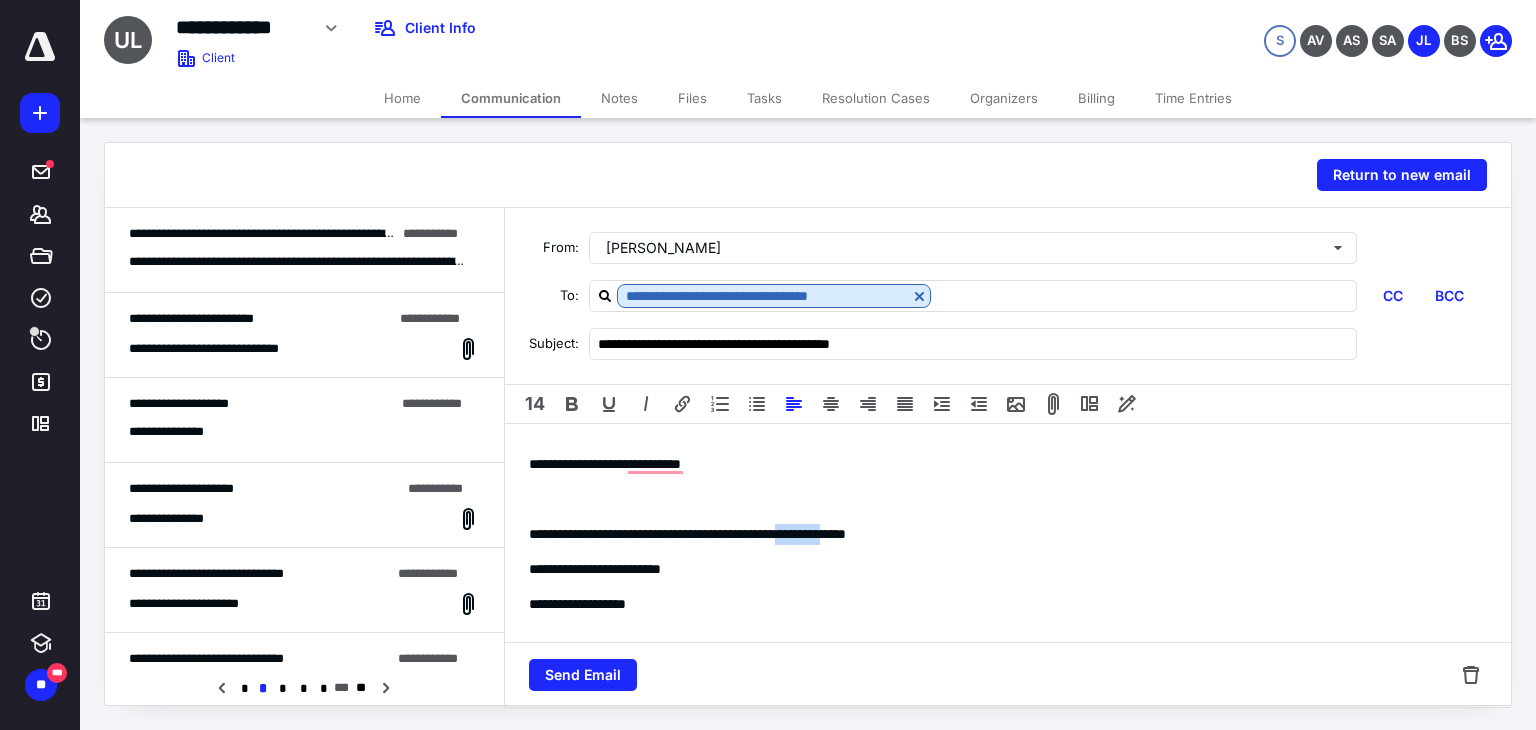click on "**********" at bounding box center (1000, 534) 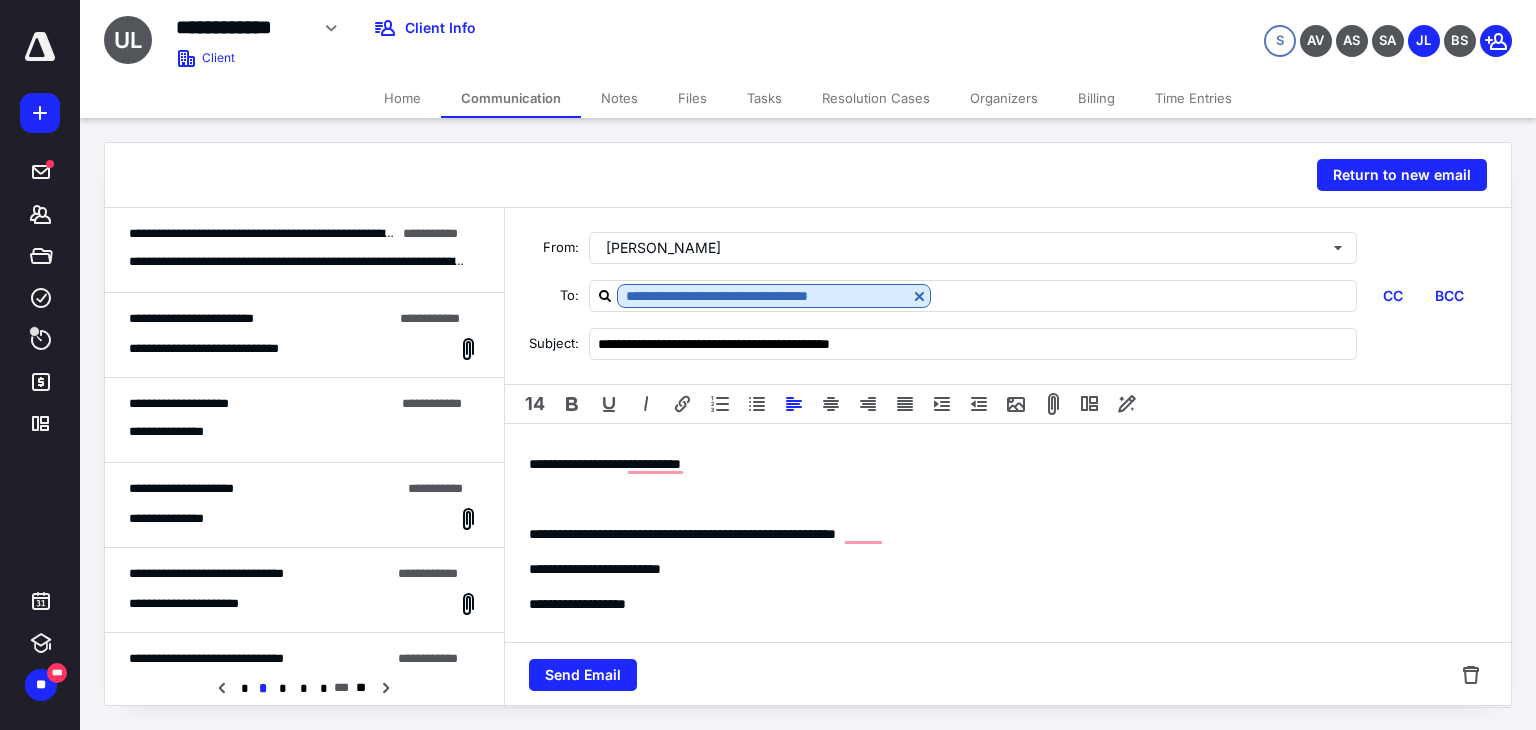 click on "**********" at bounding box center [1000, 569] 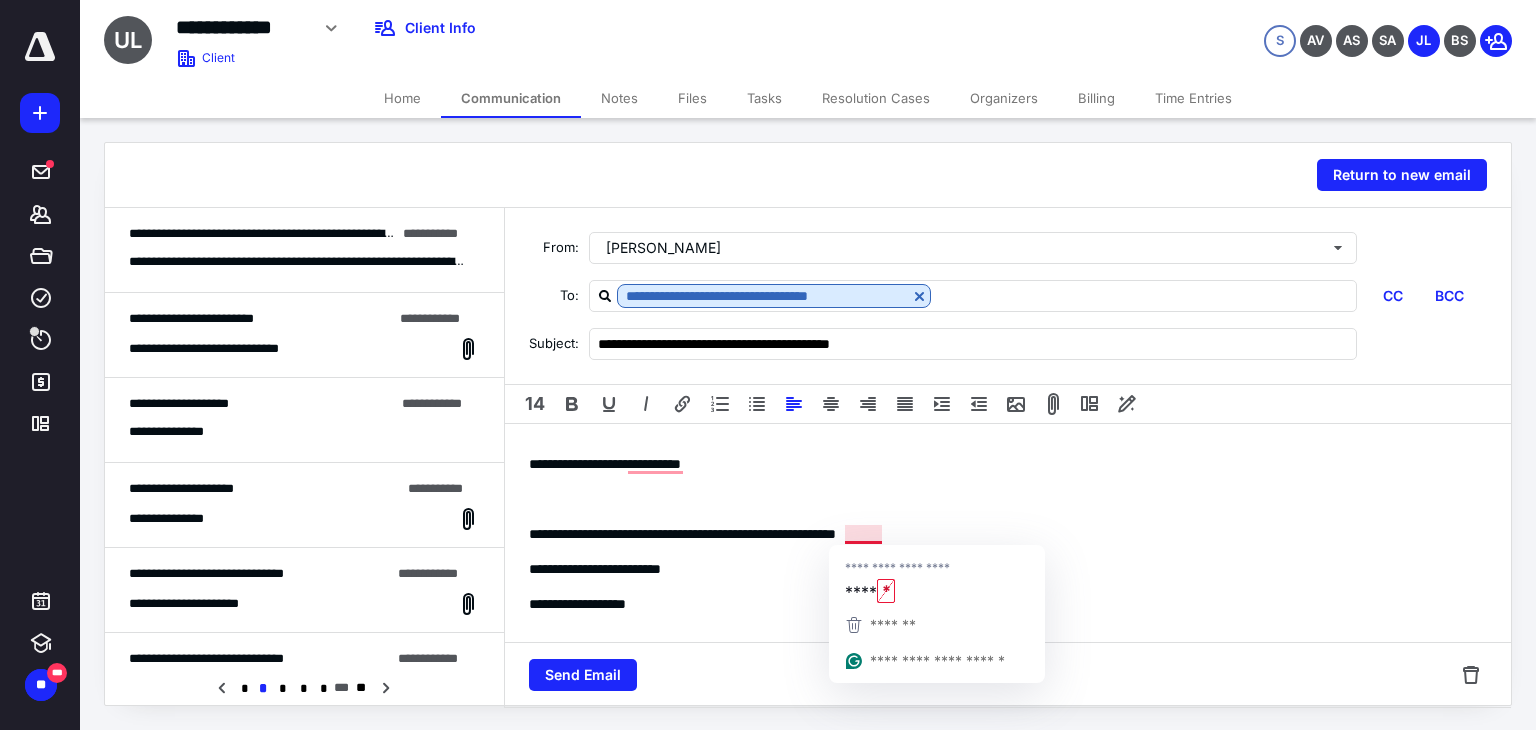 click on "**********" at bounding box center [1000, 534] 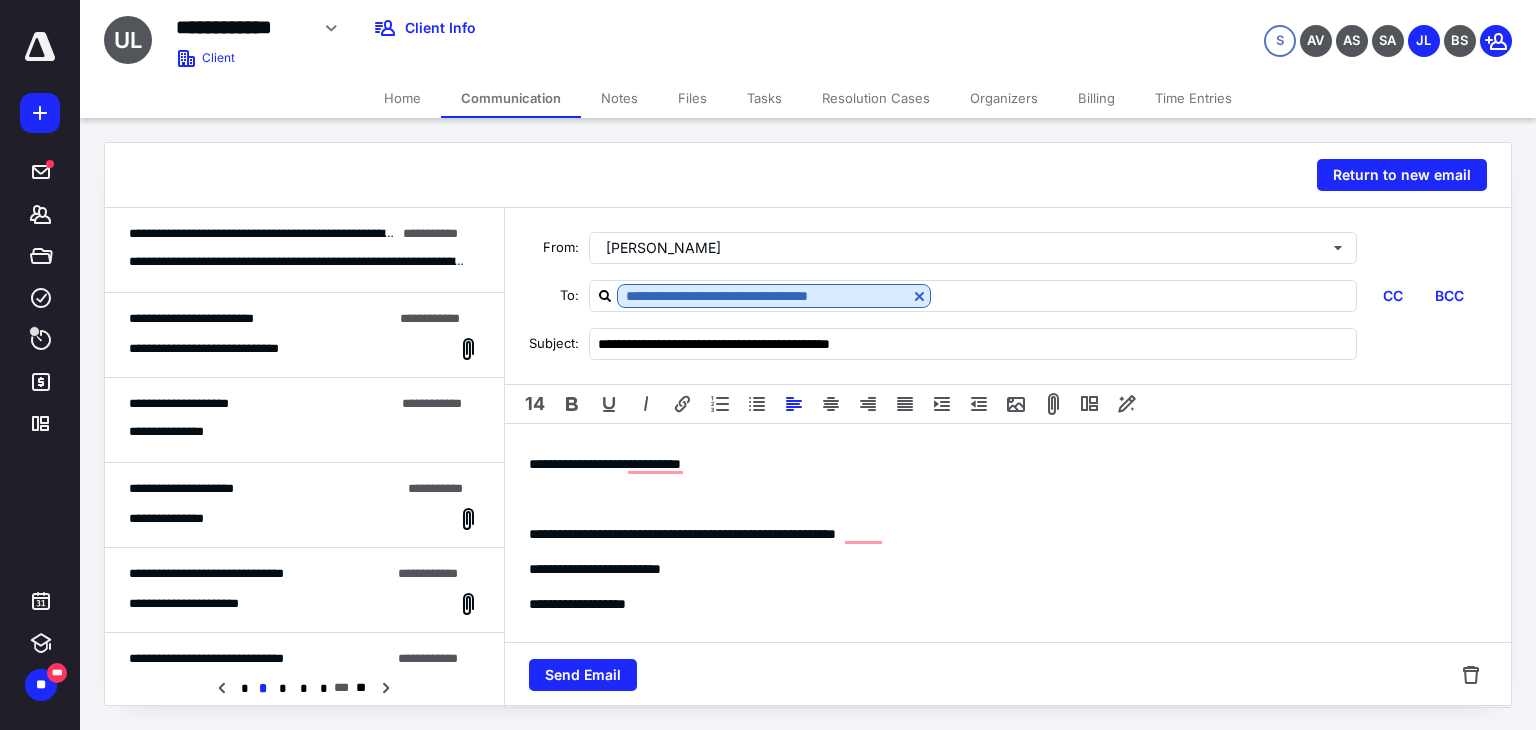 click on "**********" at bounding box center (1000, 569) 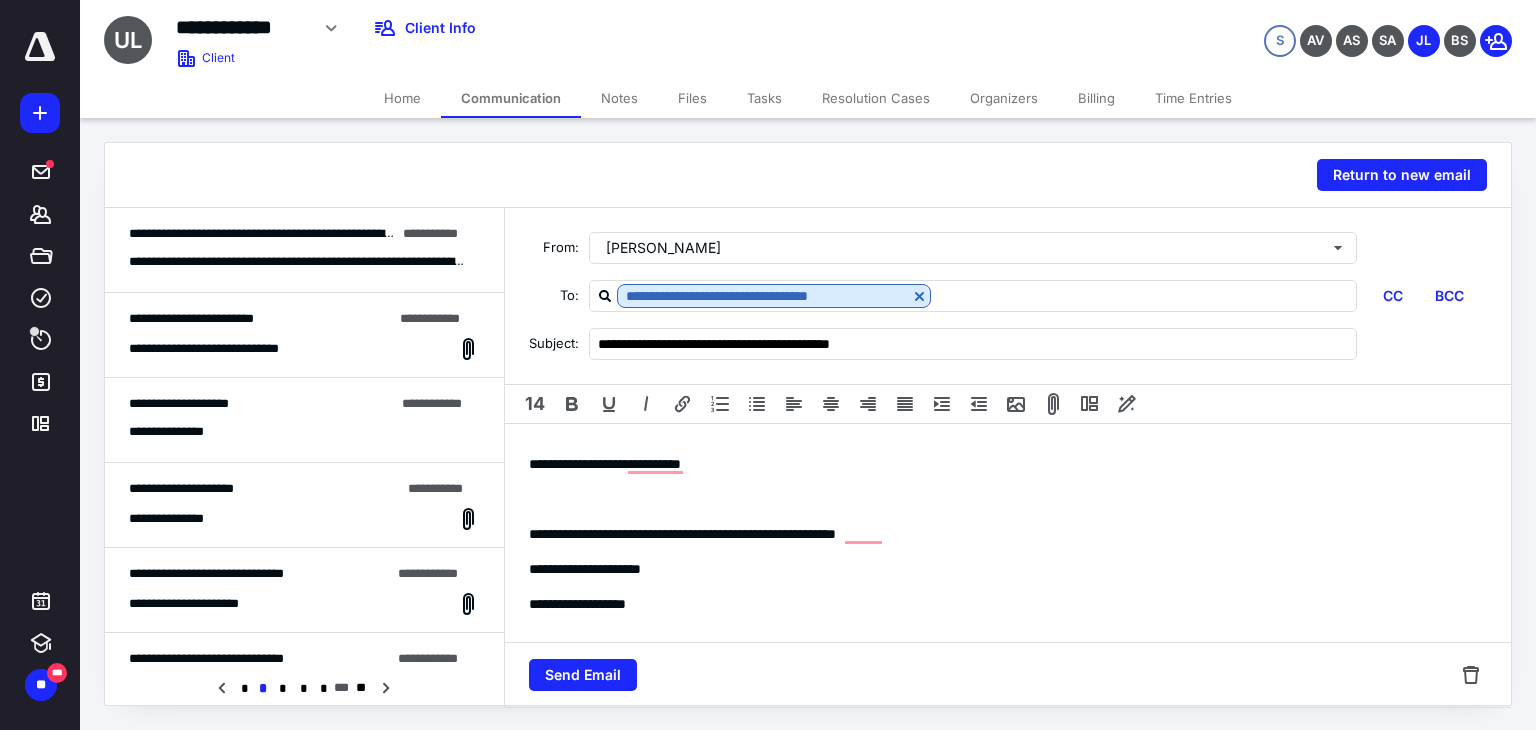 click on "**********" at bounding box center (1000, 604) 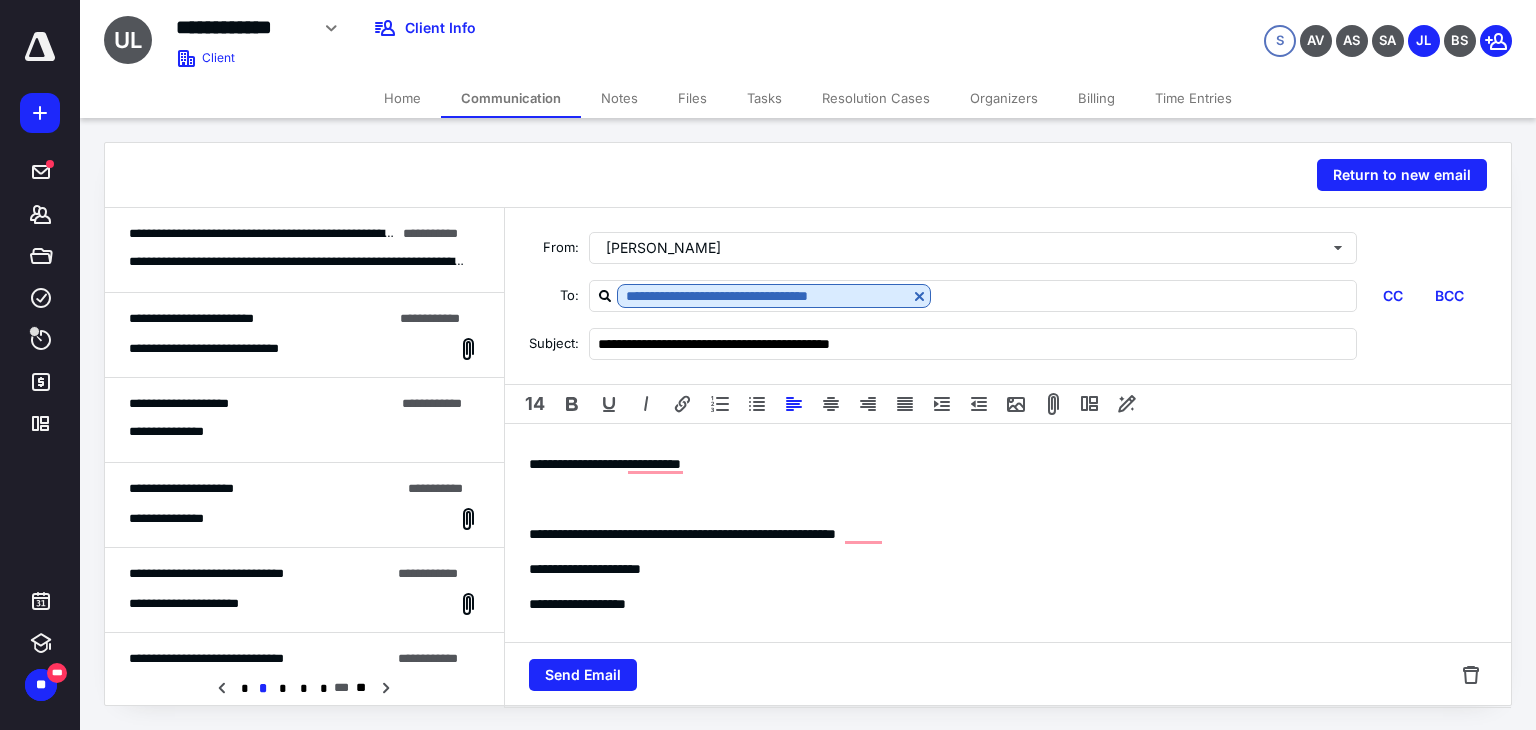 scroll, scrollTop: 5, scrollLeft: 0, axis: vertical 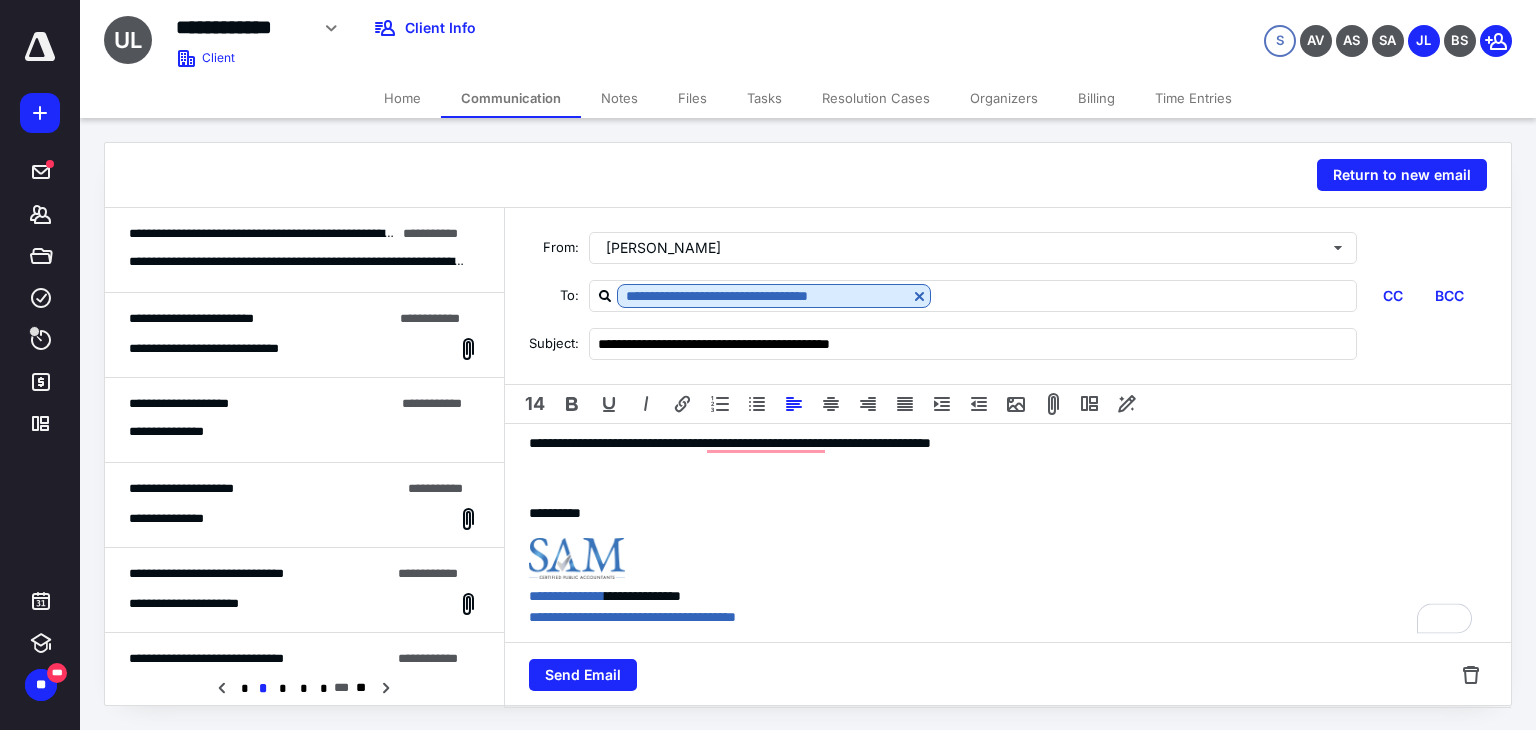 click on "**********" at bounding box center (1008, 418) 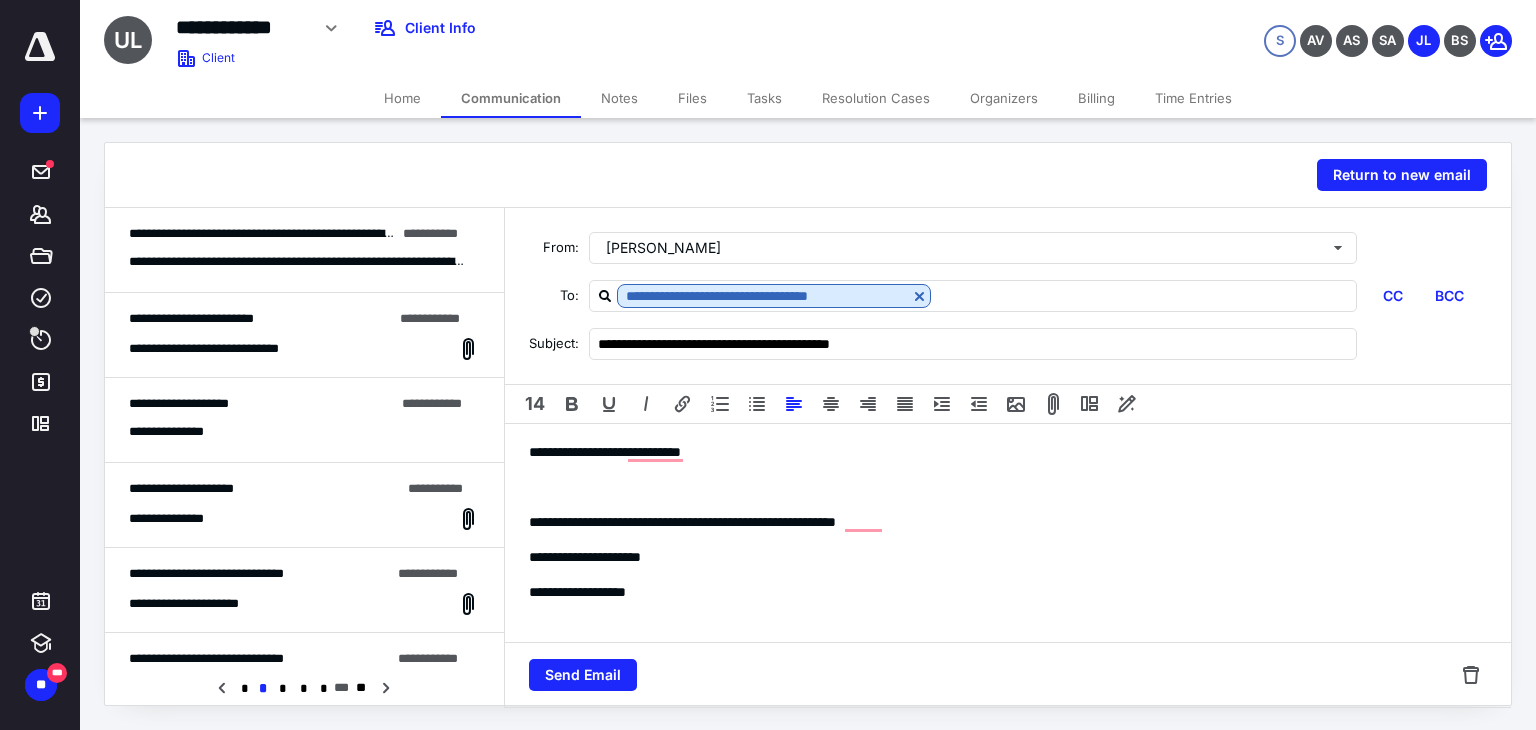 scroll, scrollTop: 0, scrollLeft: 0, axis: both 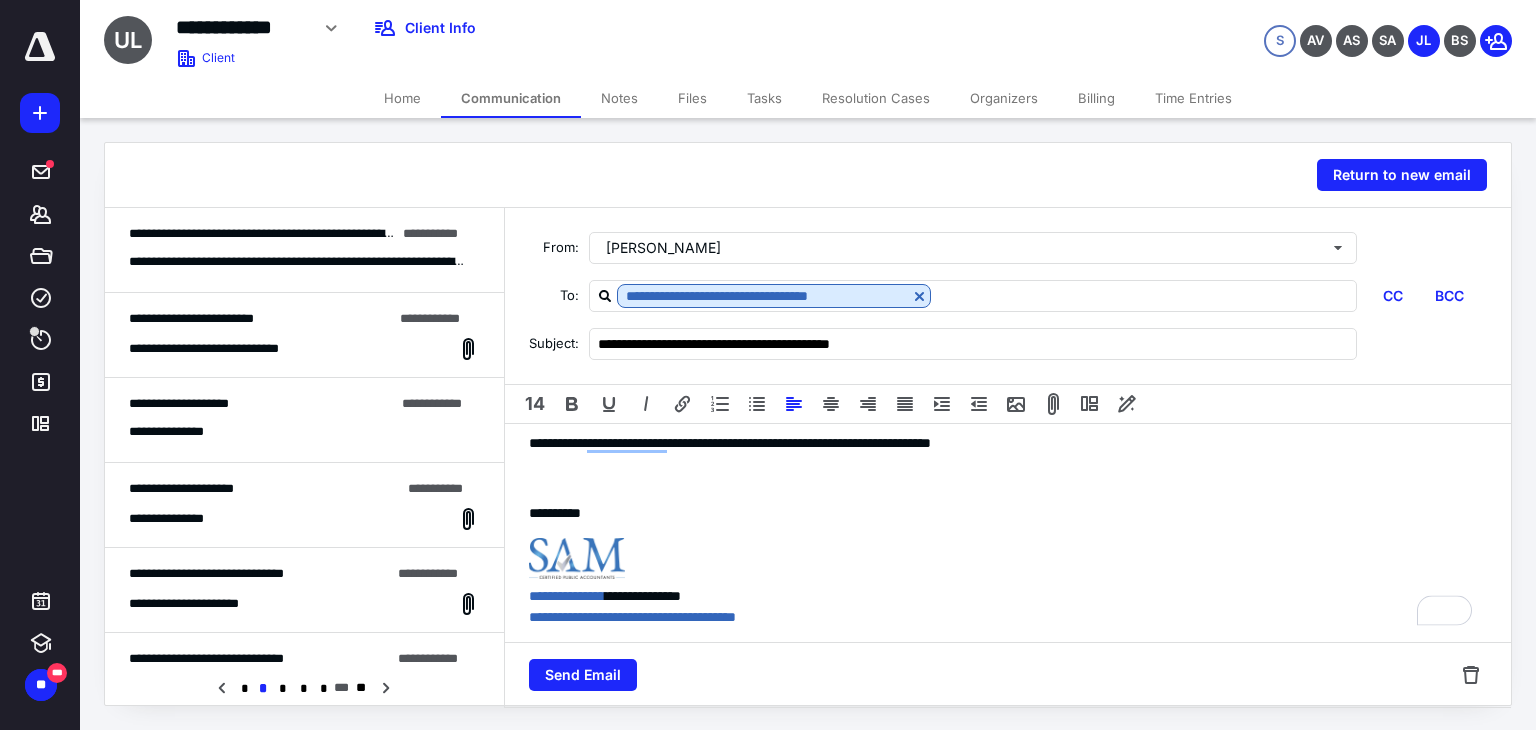 click on "**********" at bounding box center [1000, 443] 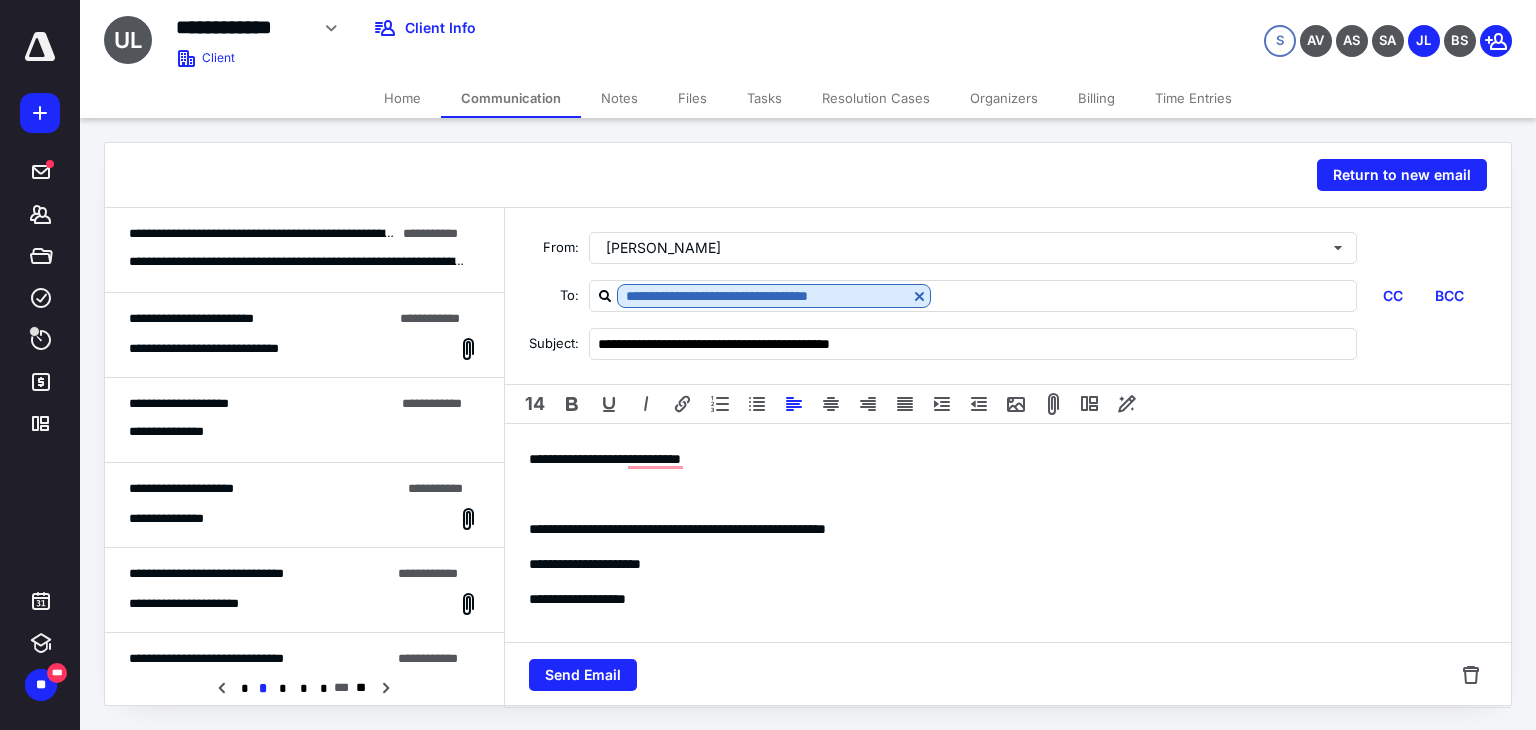 click on "**********" at bounding box center [1000, 529] 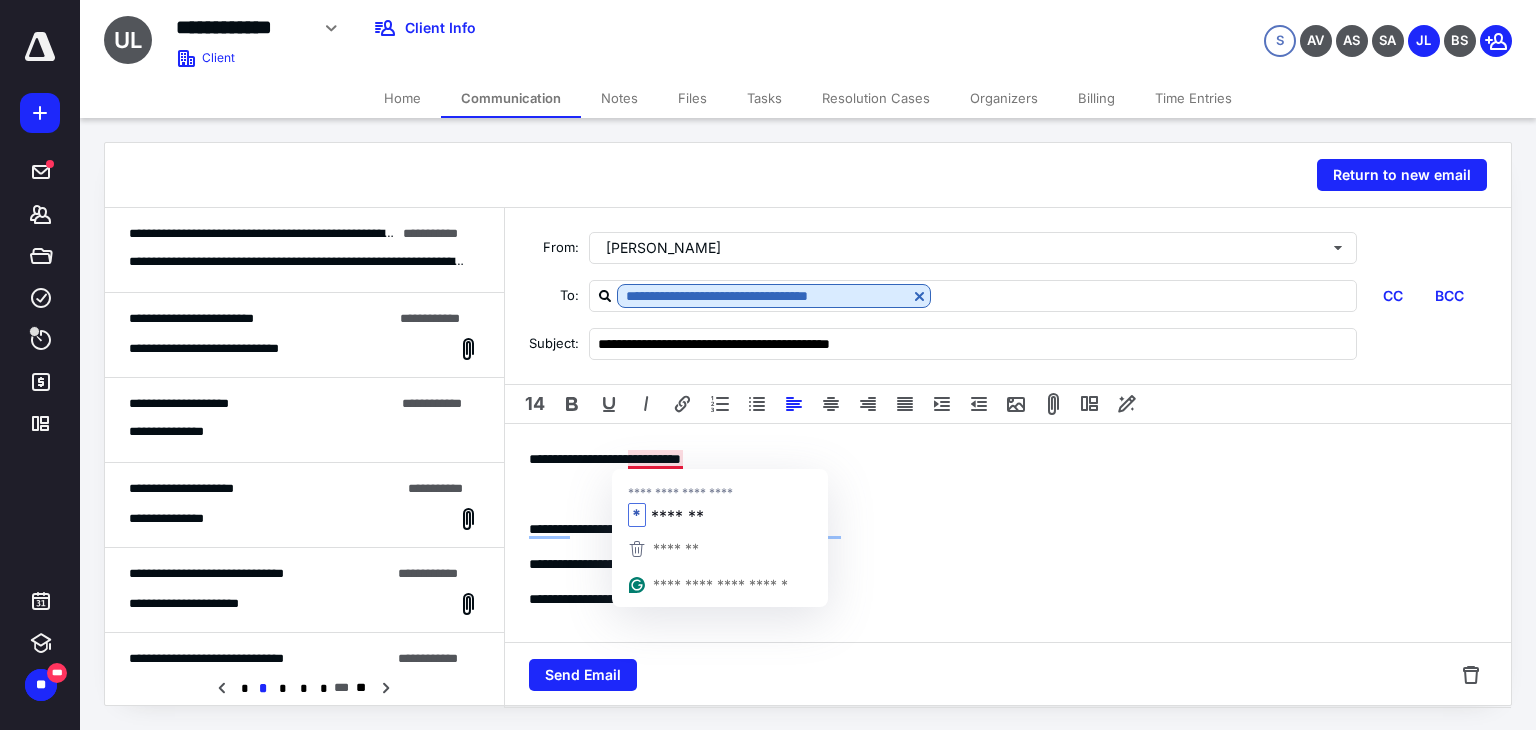 click at bounding box center [1008, 494] 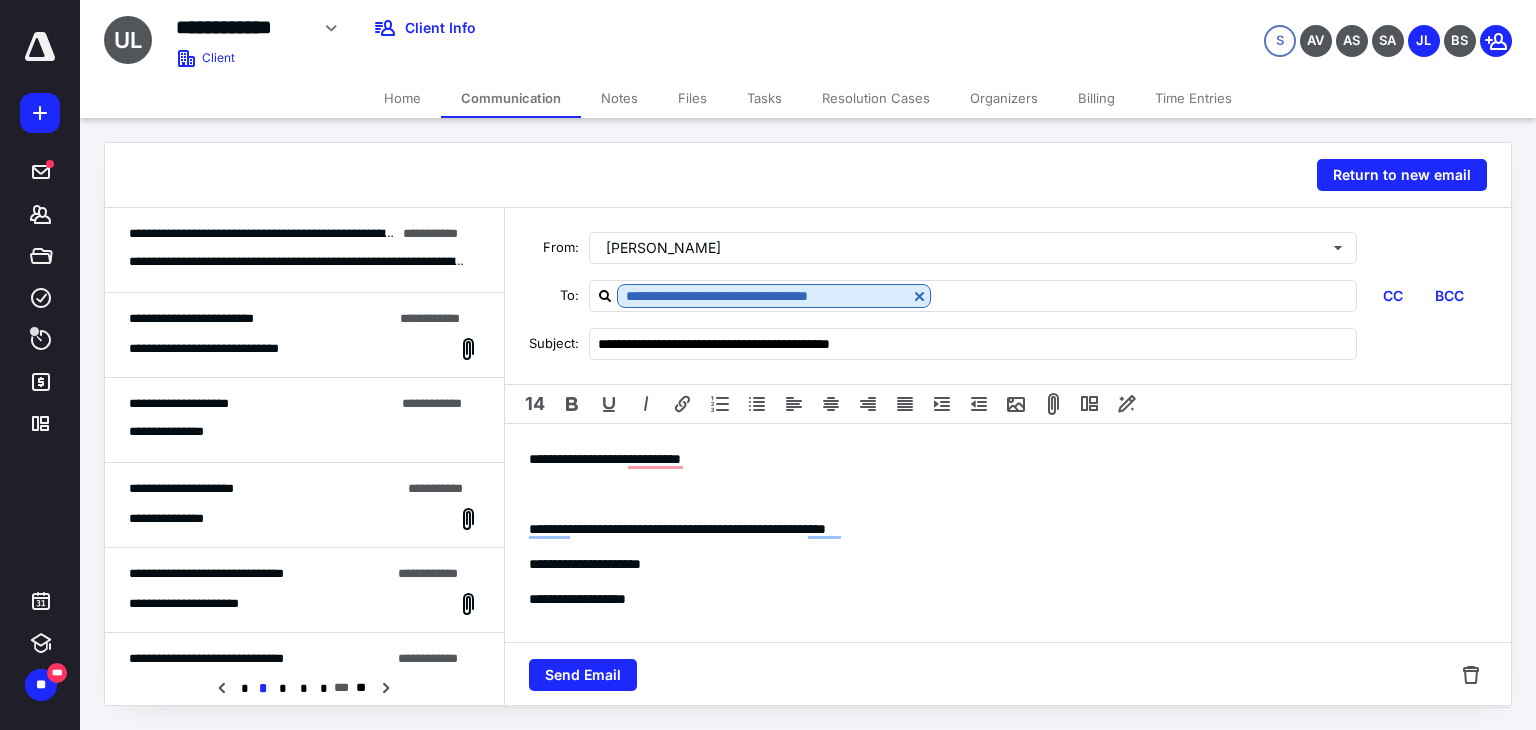 click on "**********" at bounding box center [1000, 599] 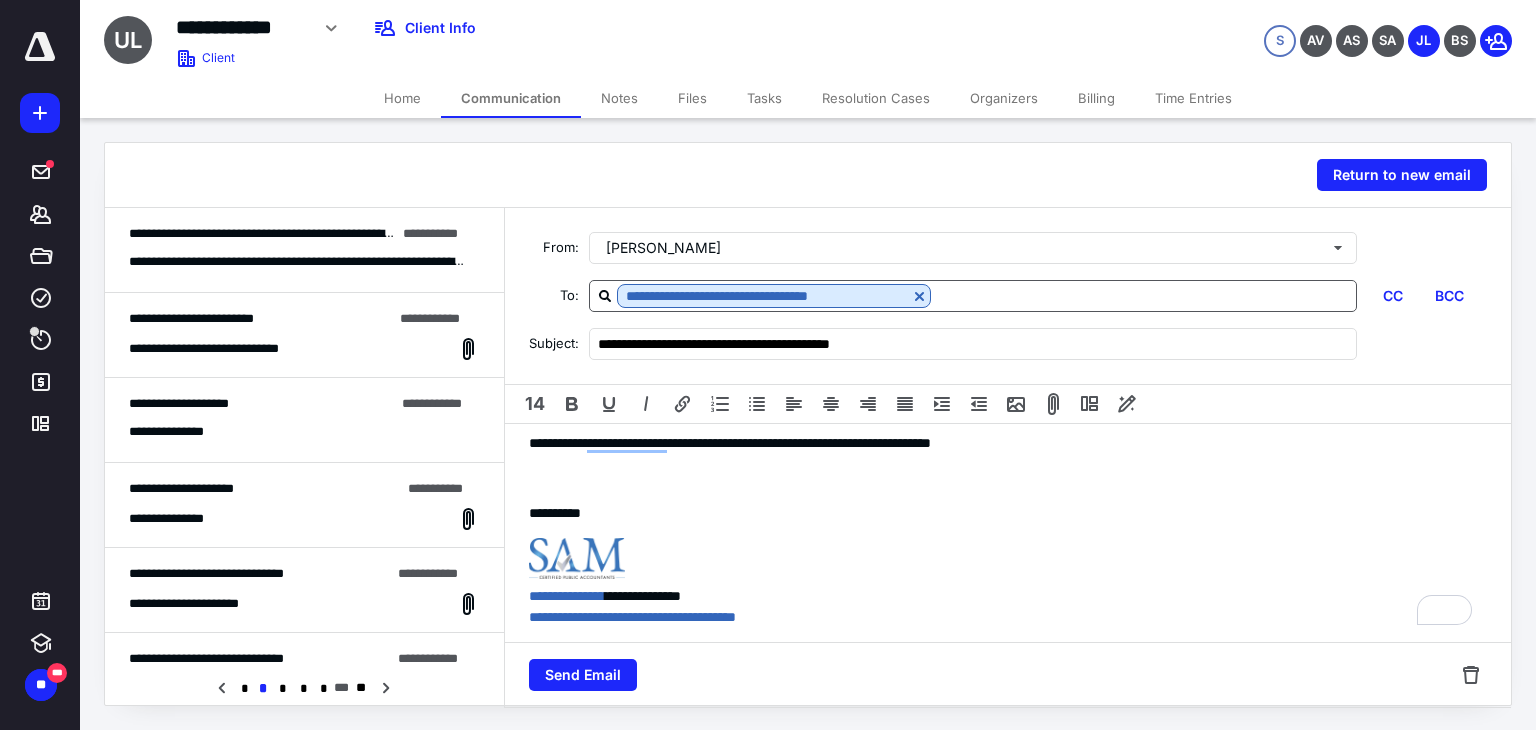 click at bounding box center [1143, 295] 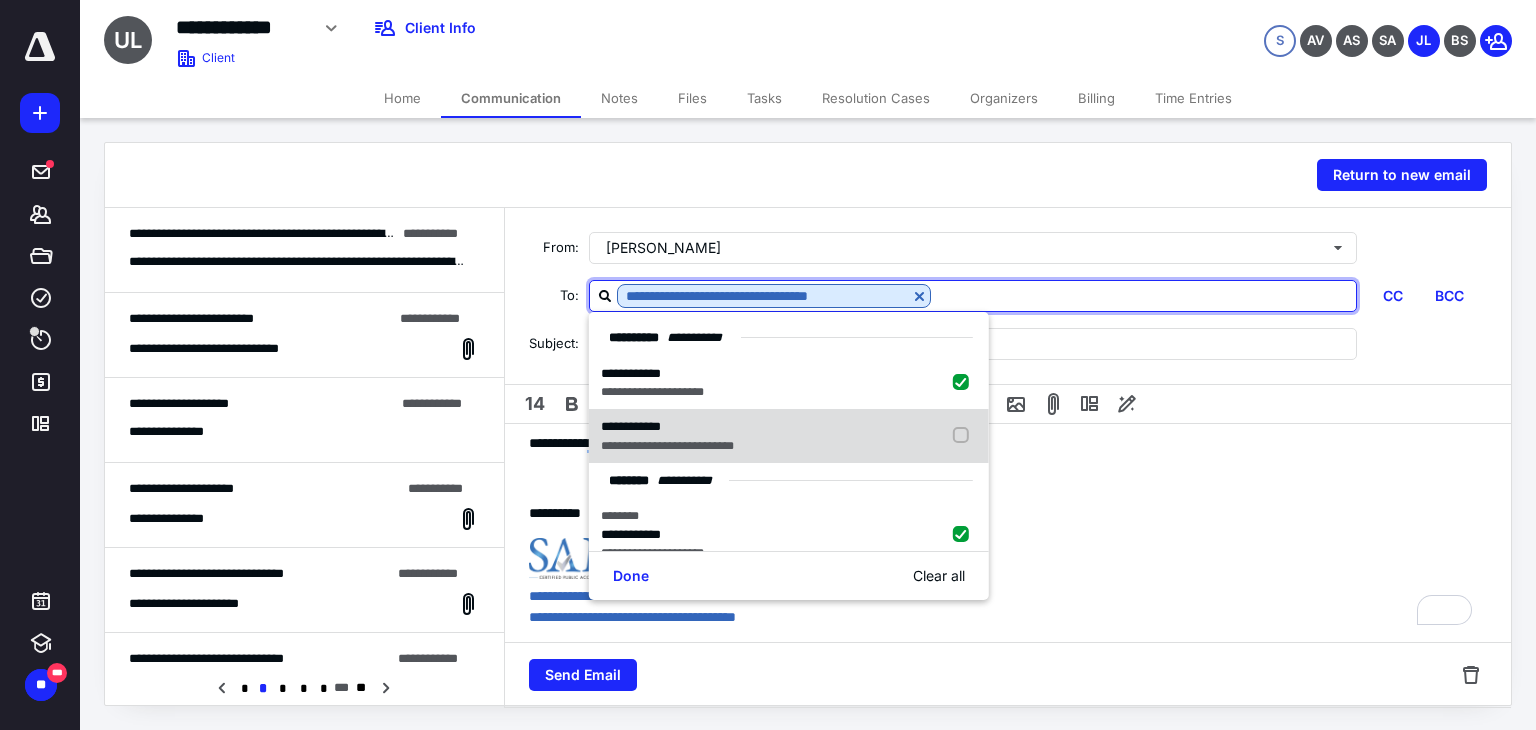 click at bounding box center (965, 436) 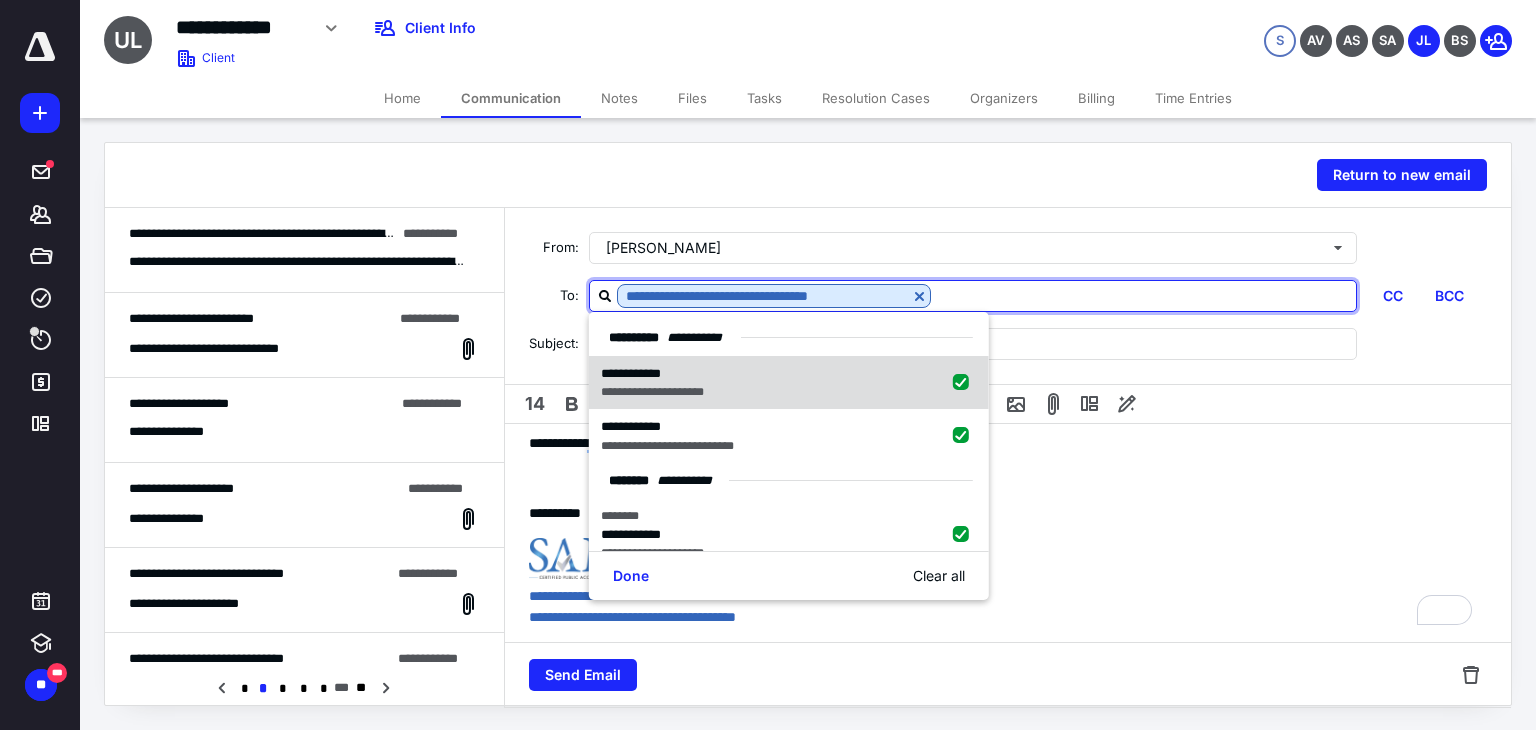 checkbox on "true" 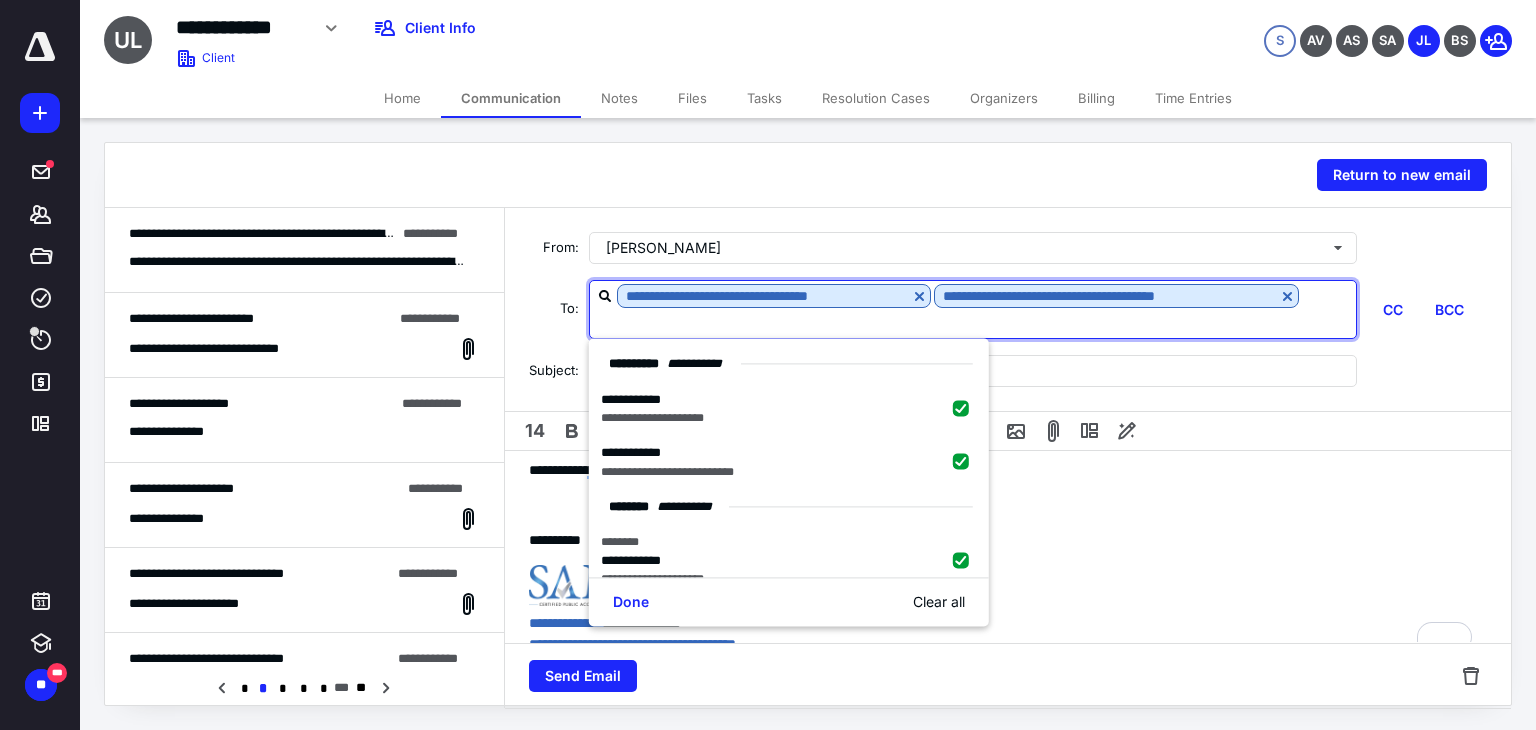 click on "**********" at bounding box center (1008, 445) 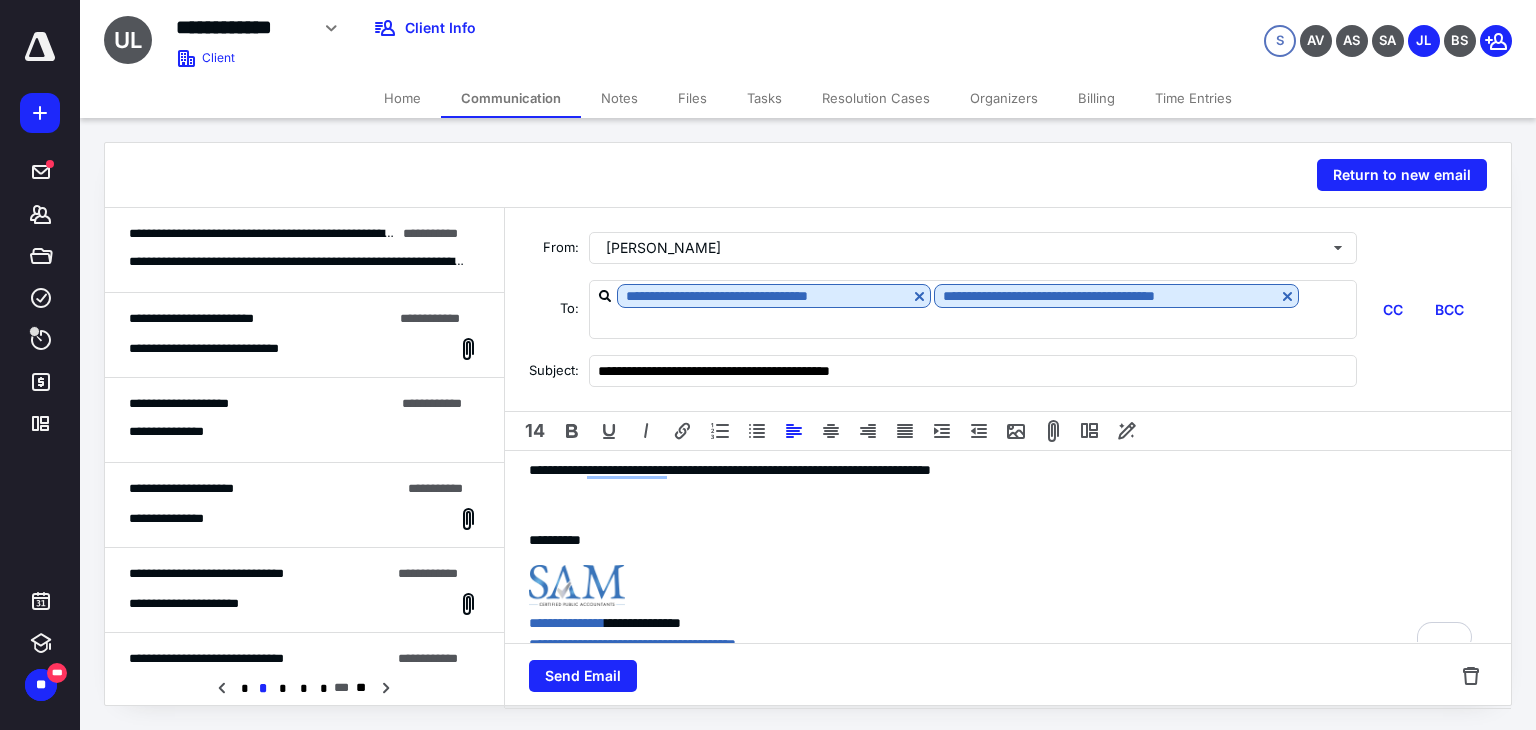 scroll, scrollTop: 10, scrollLeft: 0, axis: vertical 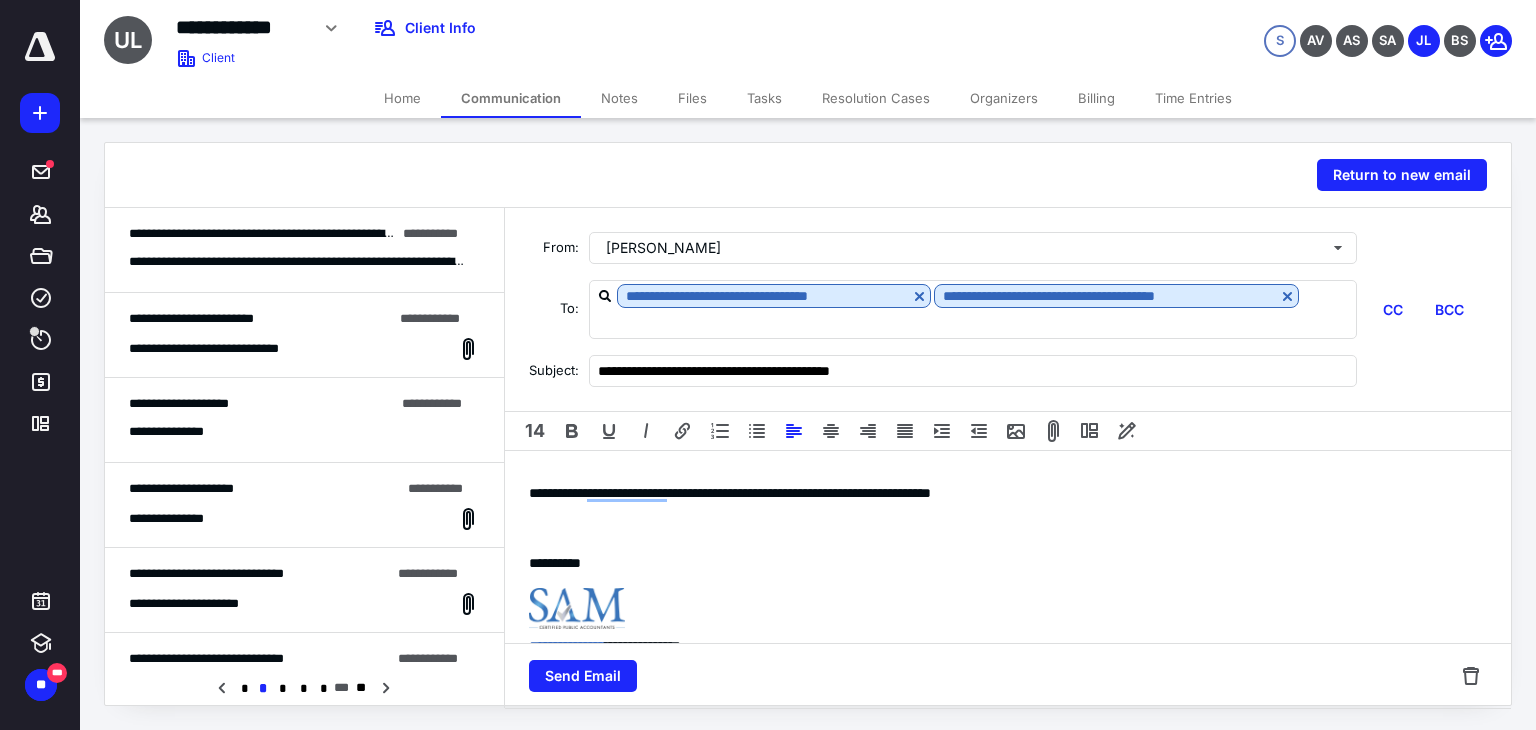 click on "**********" at bounding box center [1008, 468] 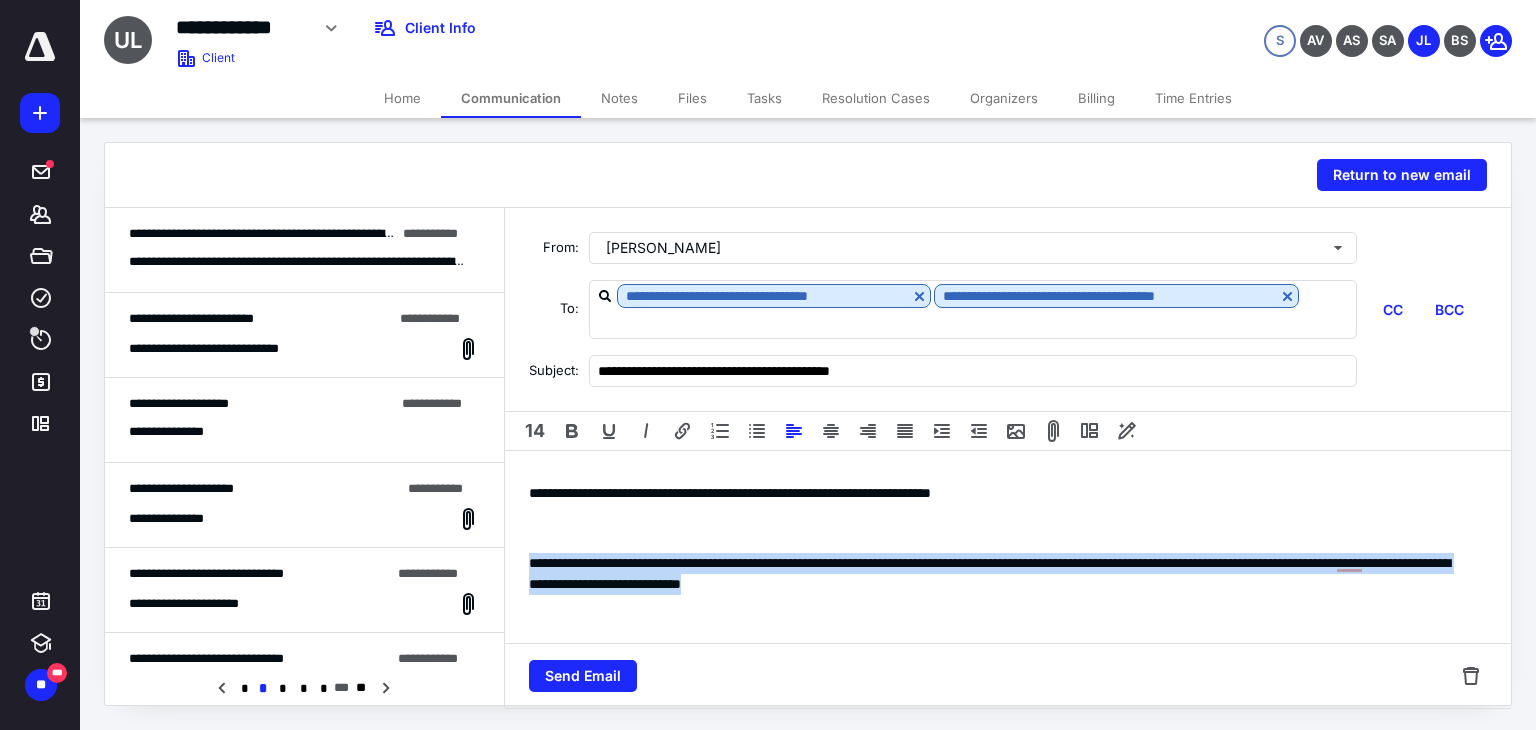 drag, startPoint x: 1092, startPoint y: 580, endPoint x: 508, endPoint y: 557, distance: 584.45276 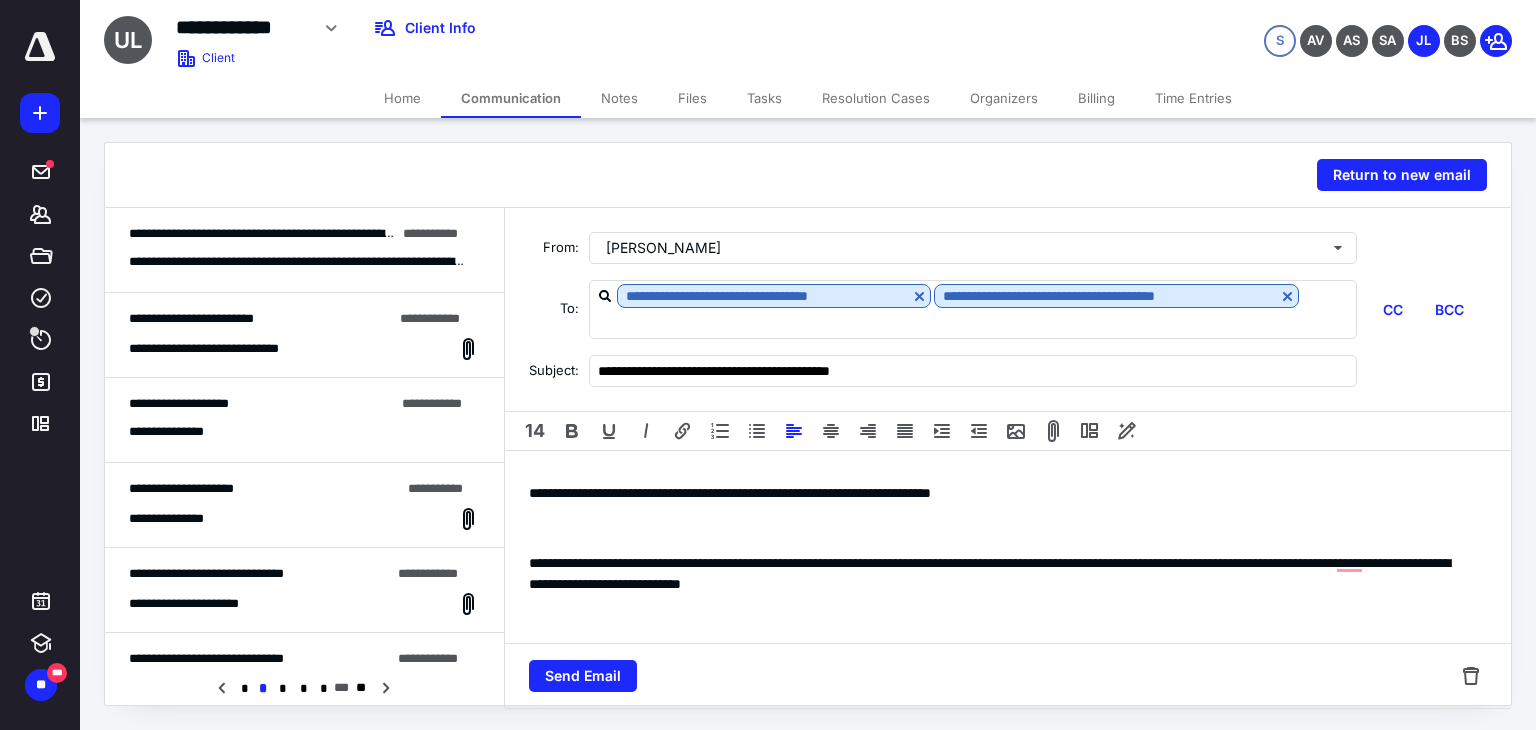 drag, startPoint x: 560, startPoint y: 532, endPoint x: 869, endPoint y: 564, distance: 310.65253 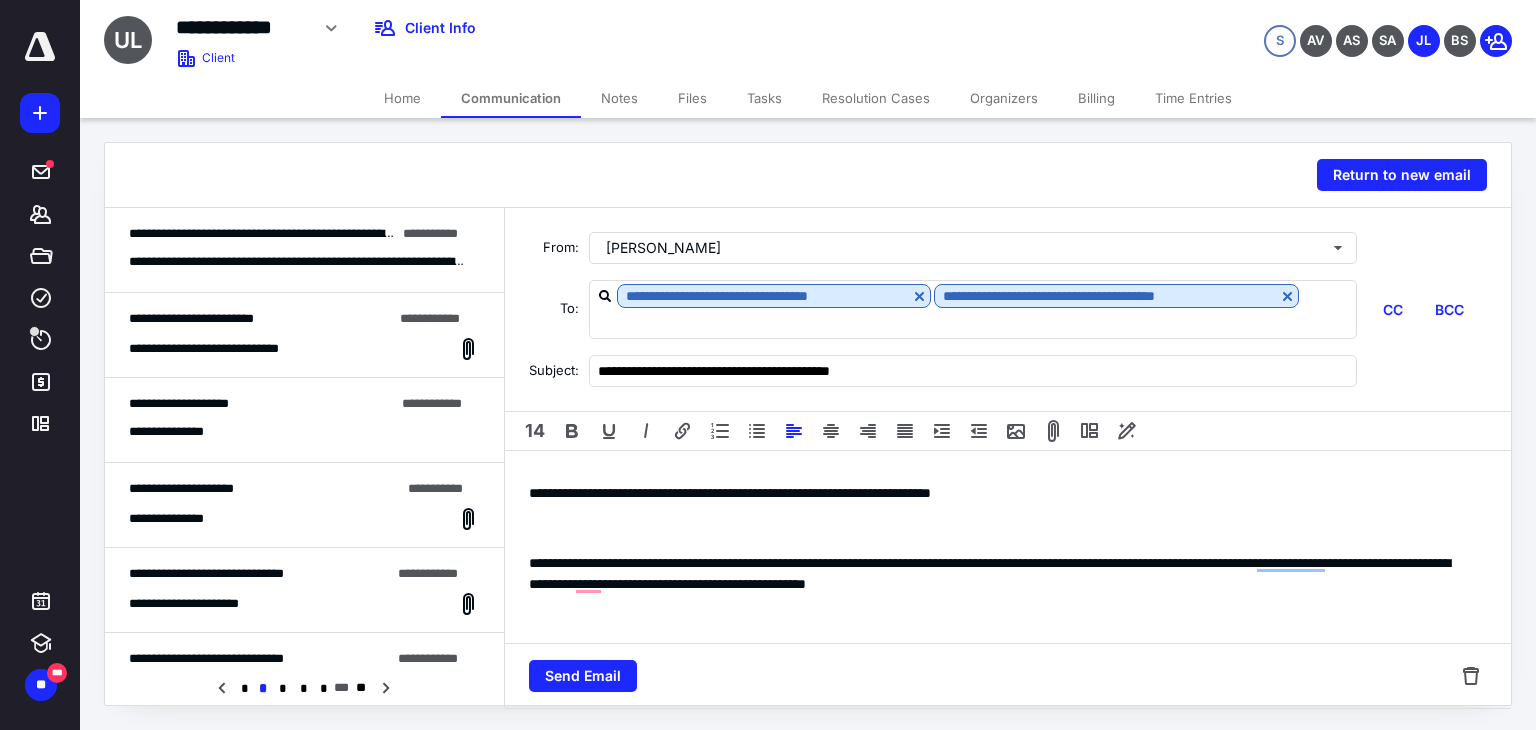 click on "**********" at bounding box center [1000, 574] 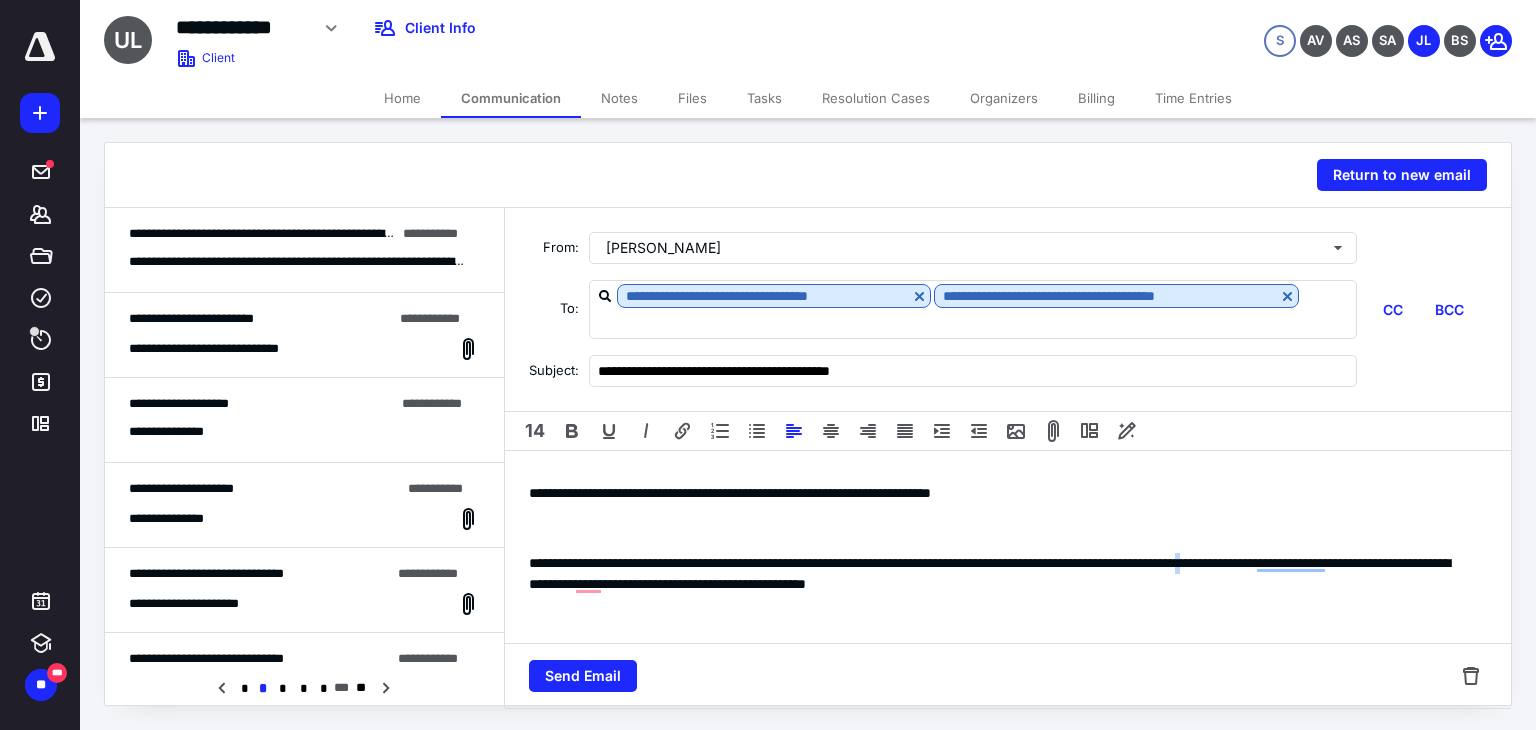click on "**********" at bounding box center (1000, 574) 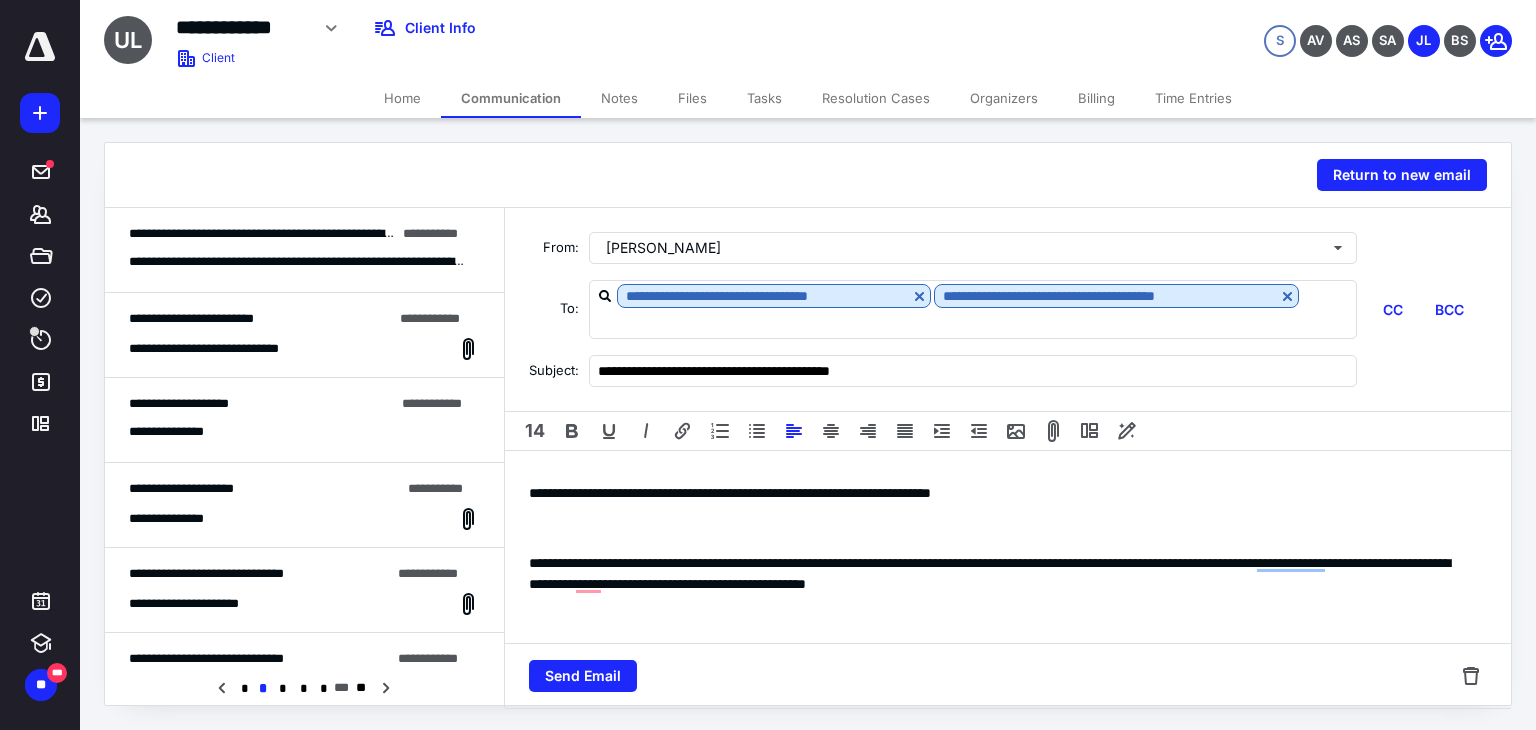 click on "**********" at bounding box center [1000, 574] 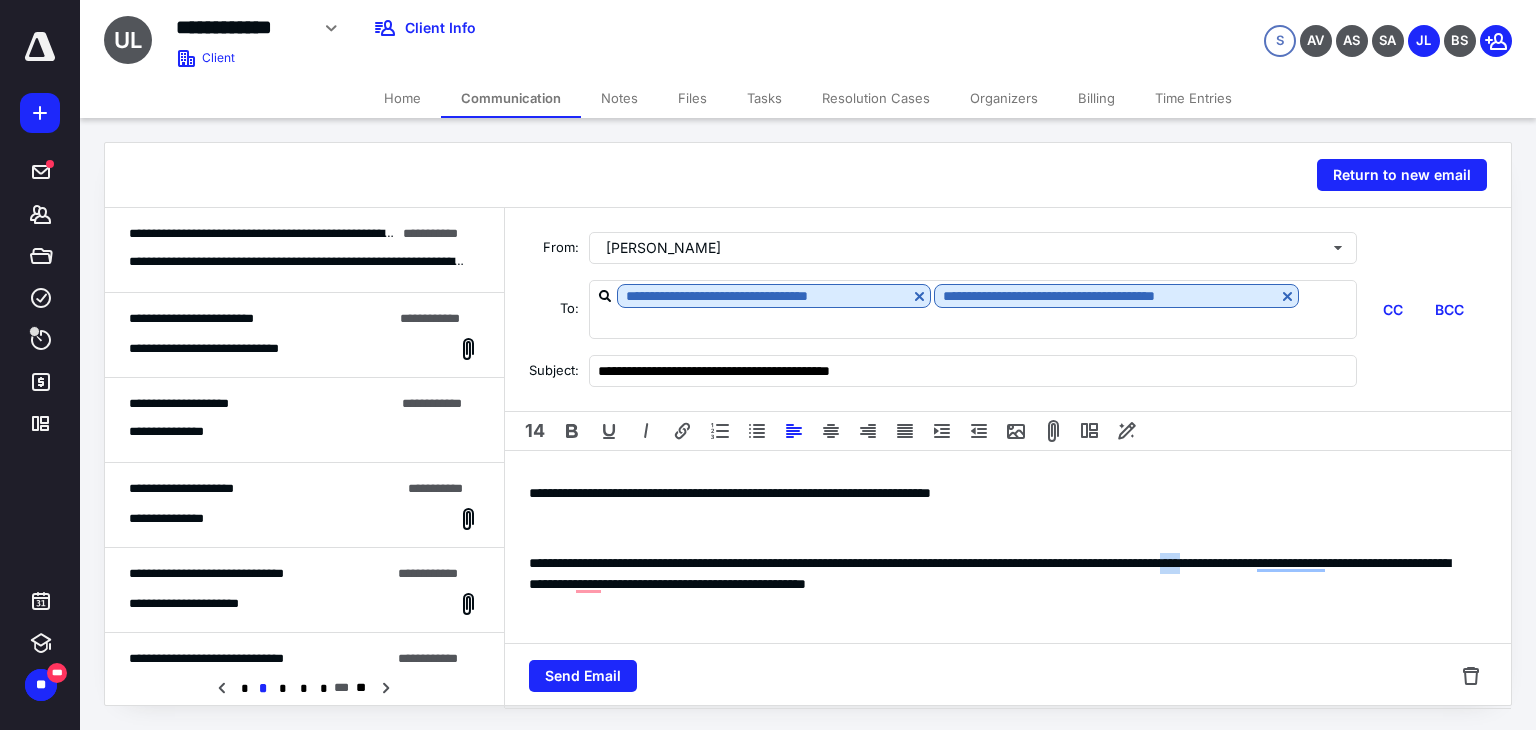 click on "**********" at bounding box center (1000, 574) 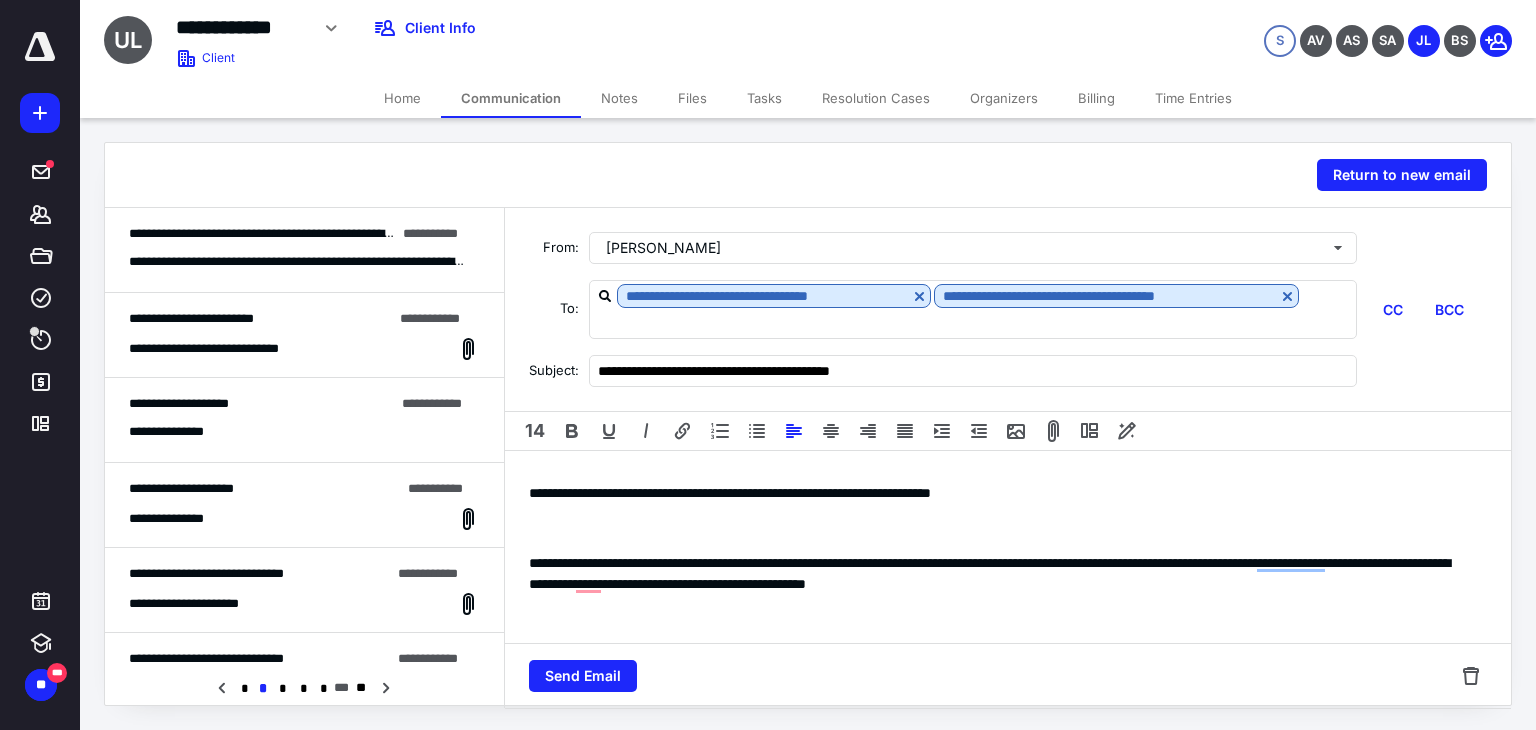 click on "**********" at bounding box center (1000, 574) 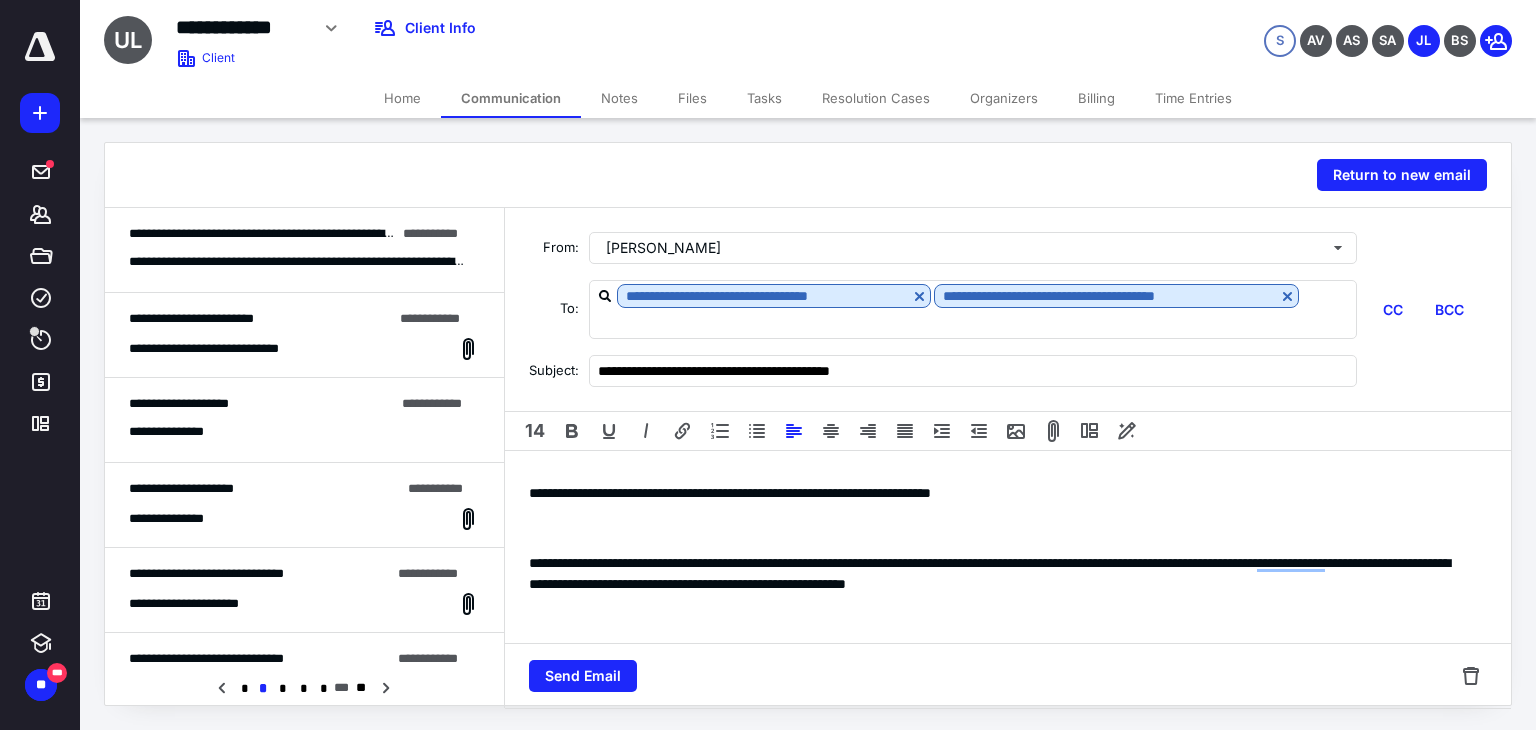click on "**********" at bounding box center (1000, 574) 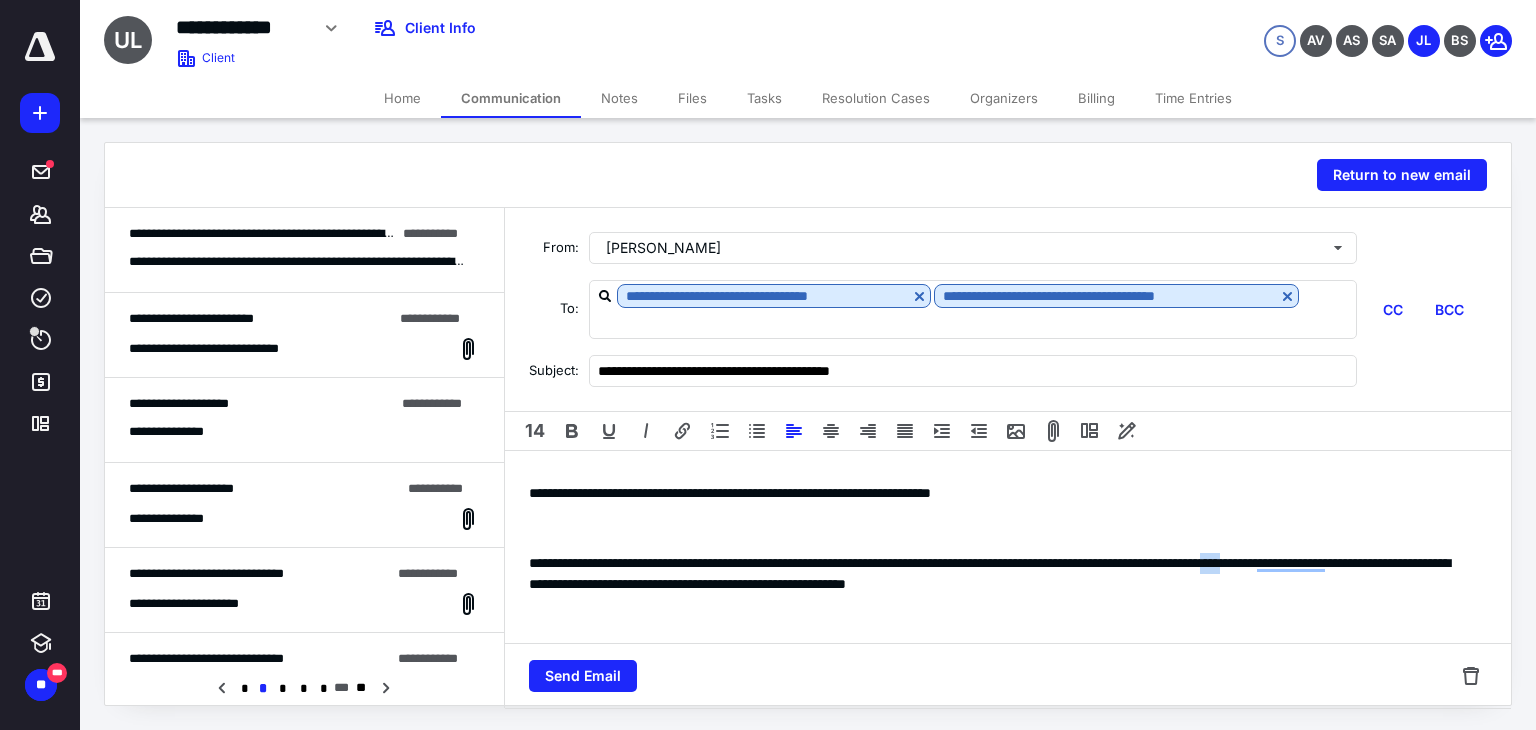 click on "**********" at bounding box center (1000, 574) 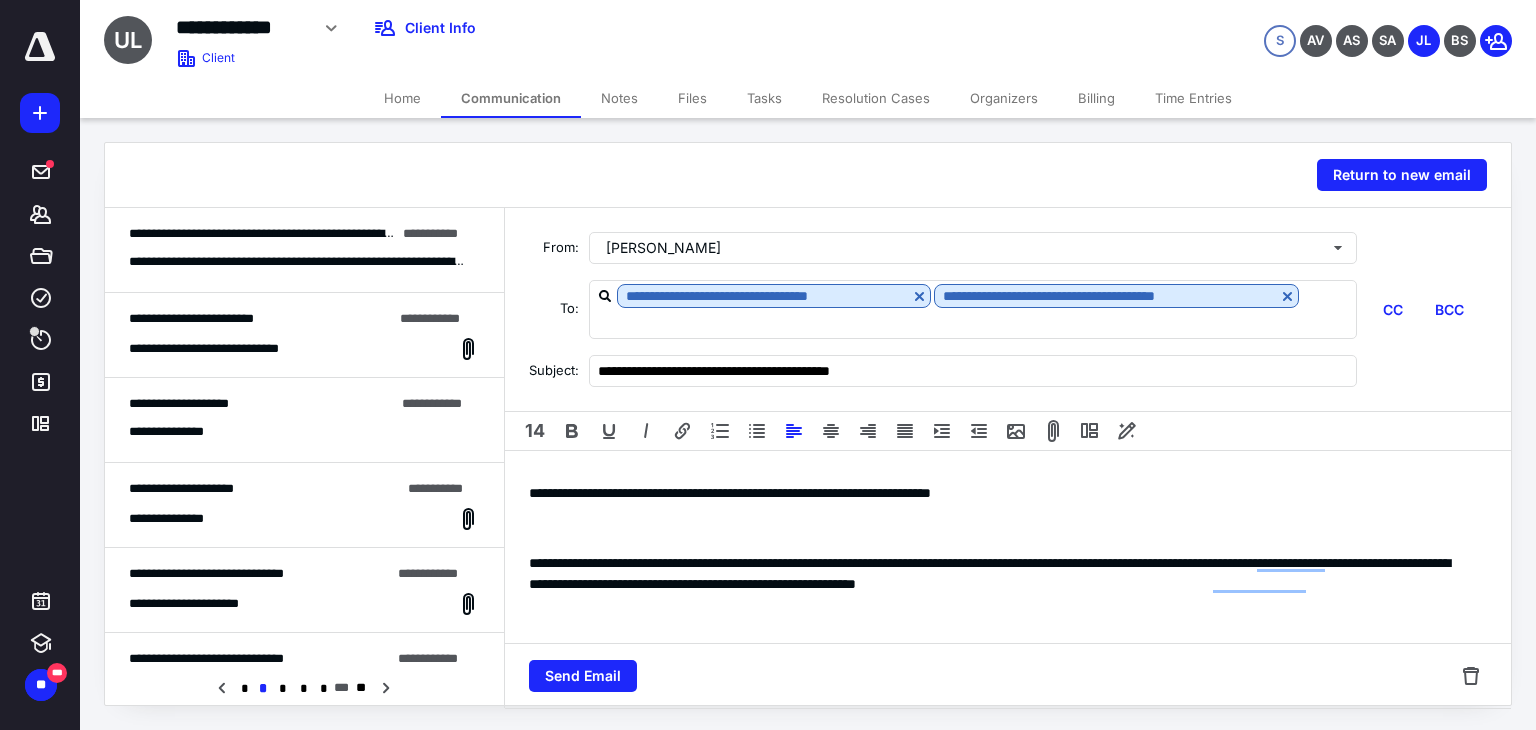 click on "**********" at bounding box center (1000, 574) 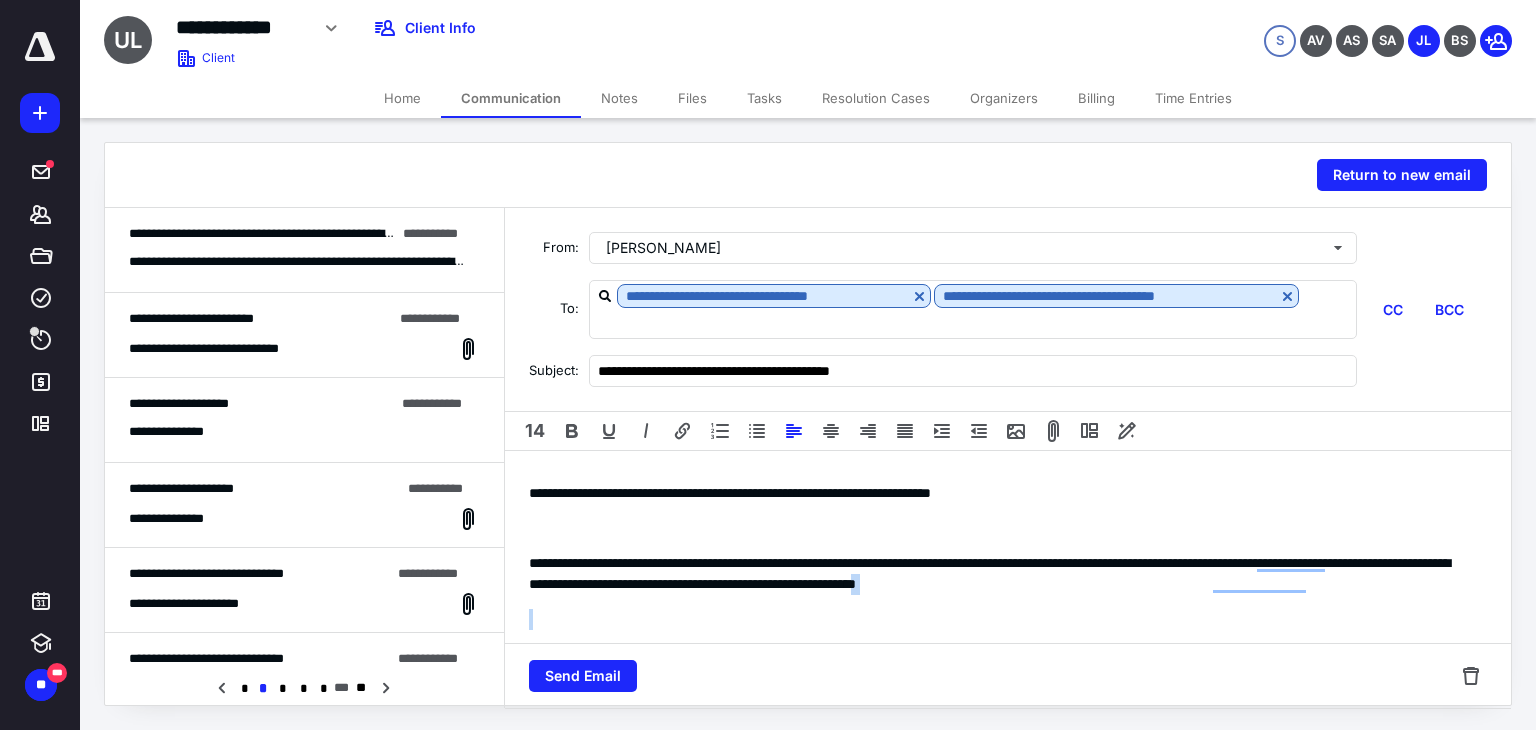 drag, startPoint x: 1305, startPoint y: 584, endPoint x: 1220, endPoint y: 602, distance: 86.88498 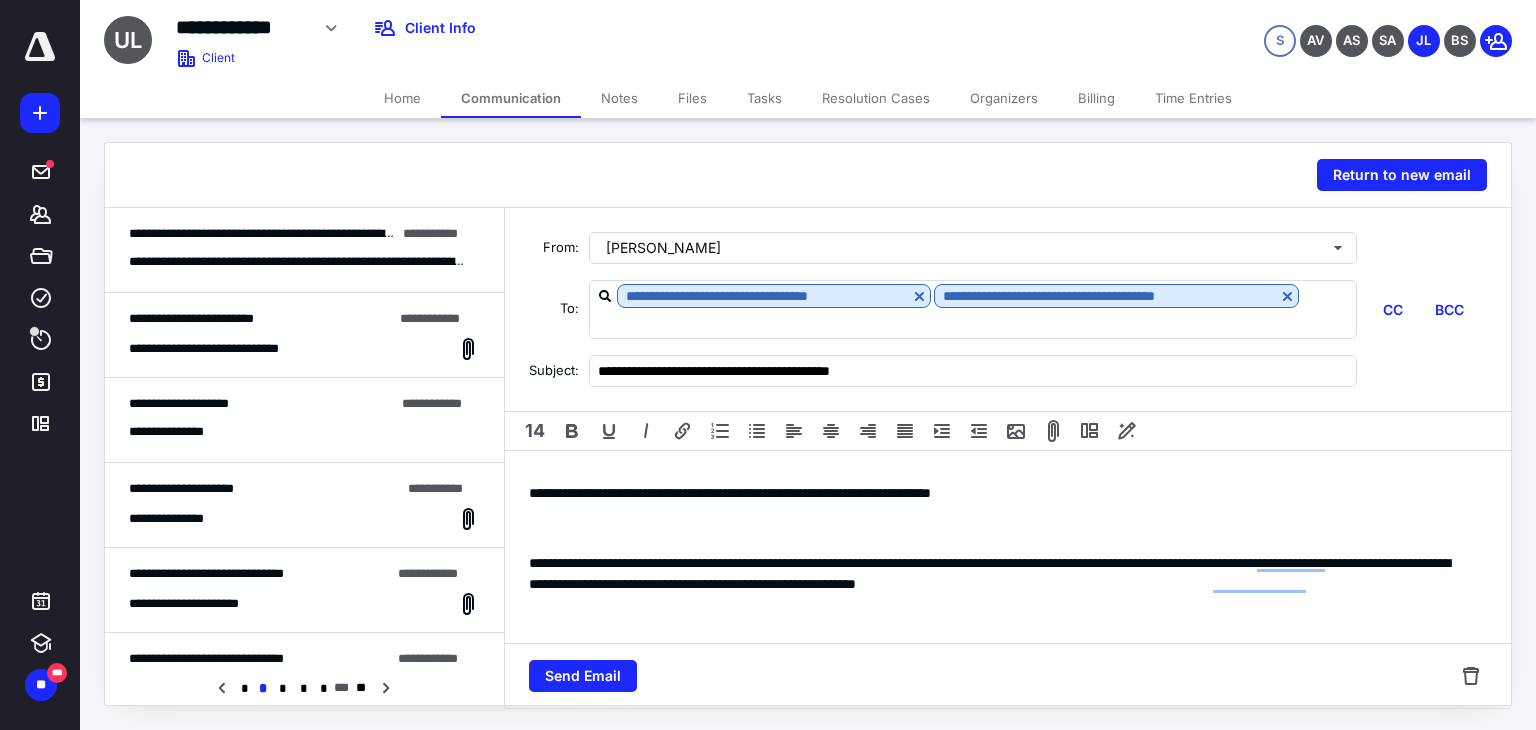 scroll, scrollTop: 327, scrollLeft: 0, axis: vertical 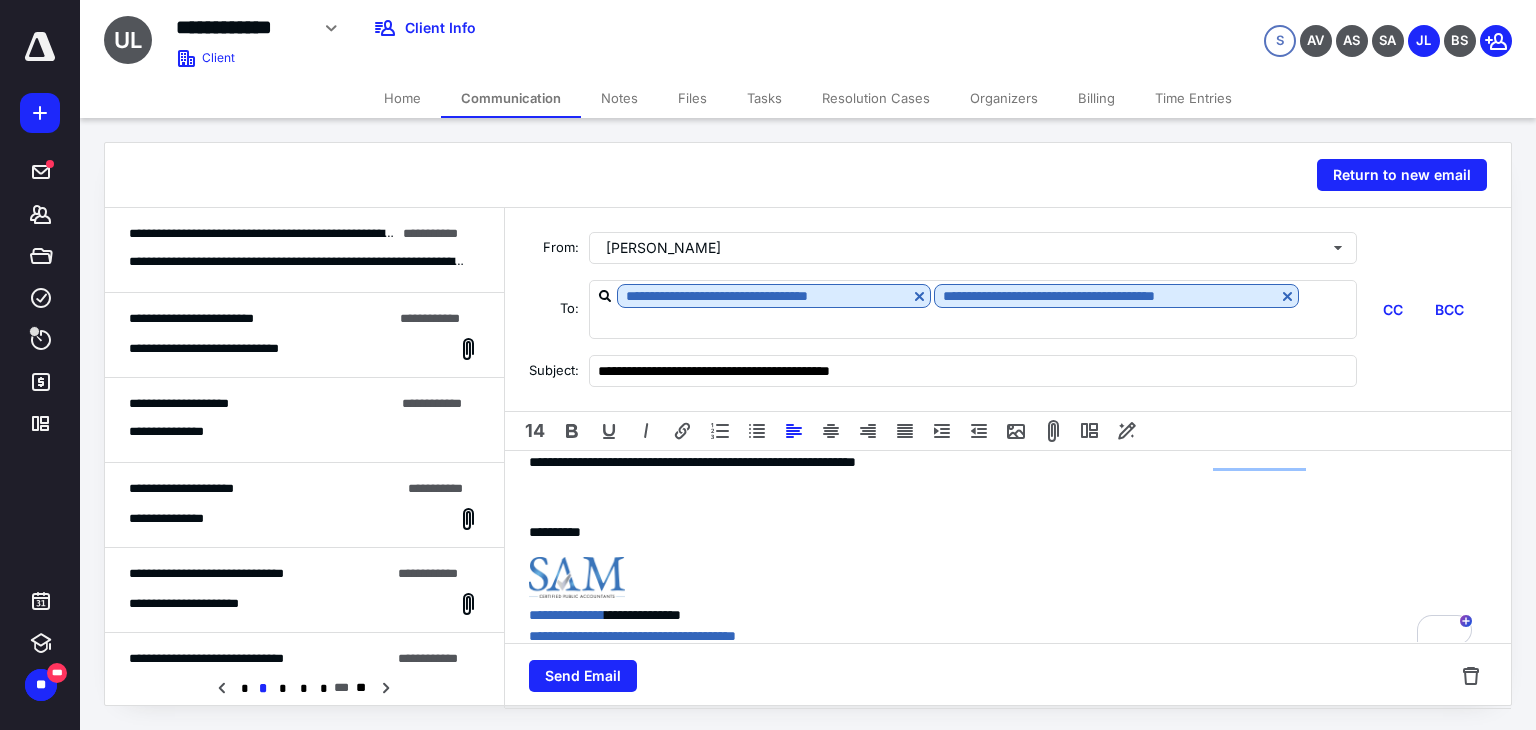 click on "**********" at bounding box center (1000, 532) 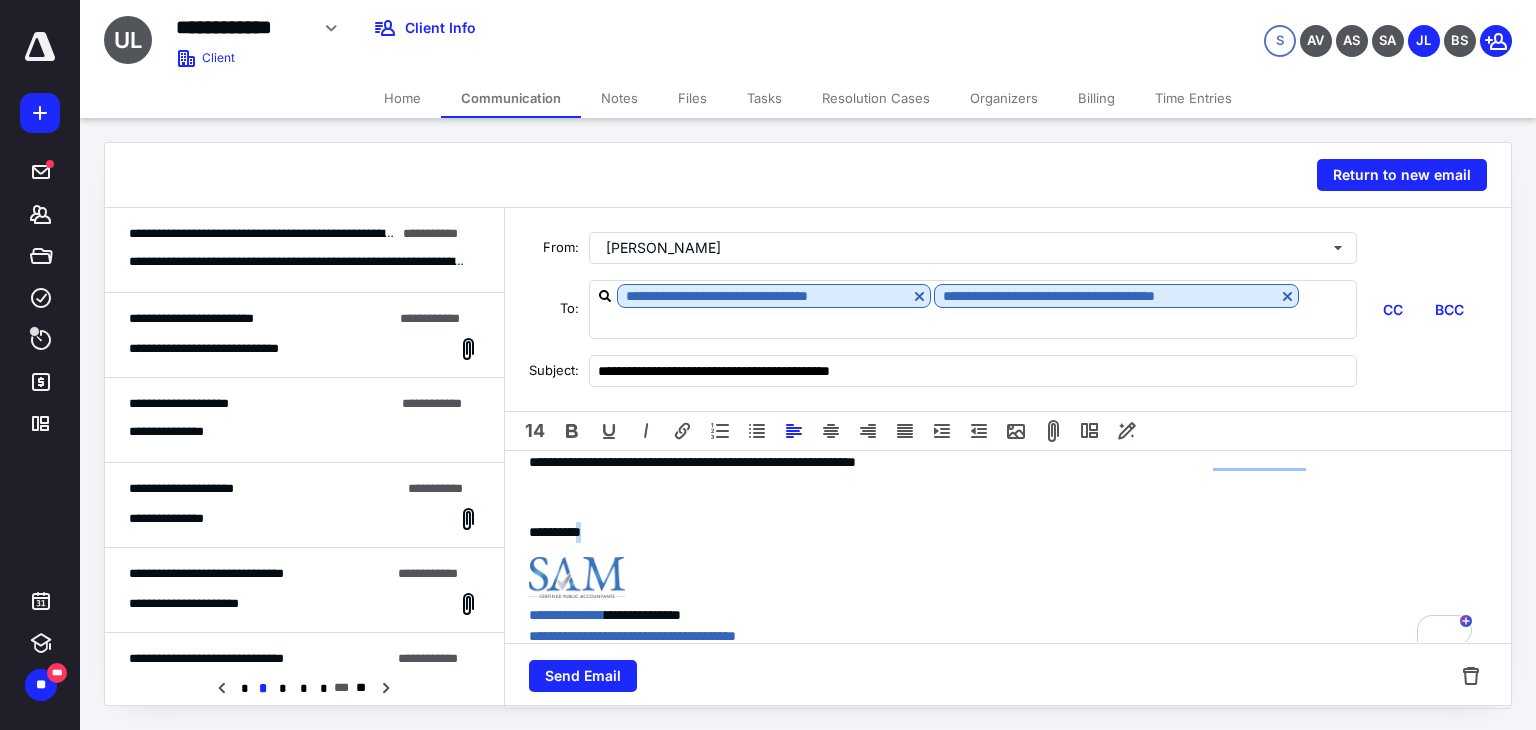 click on "**********" at bounding box center (1000, 532) 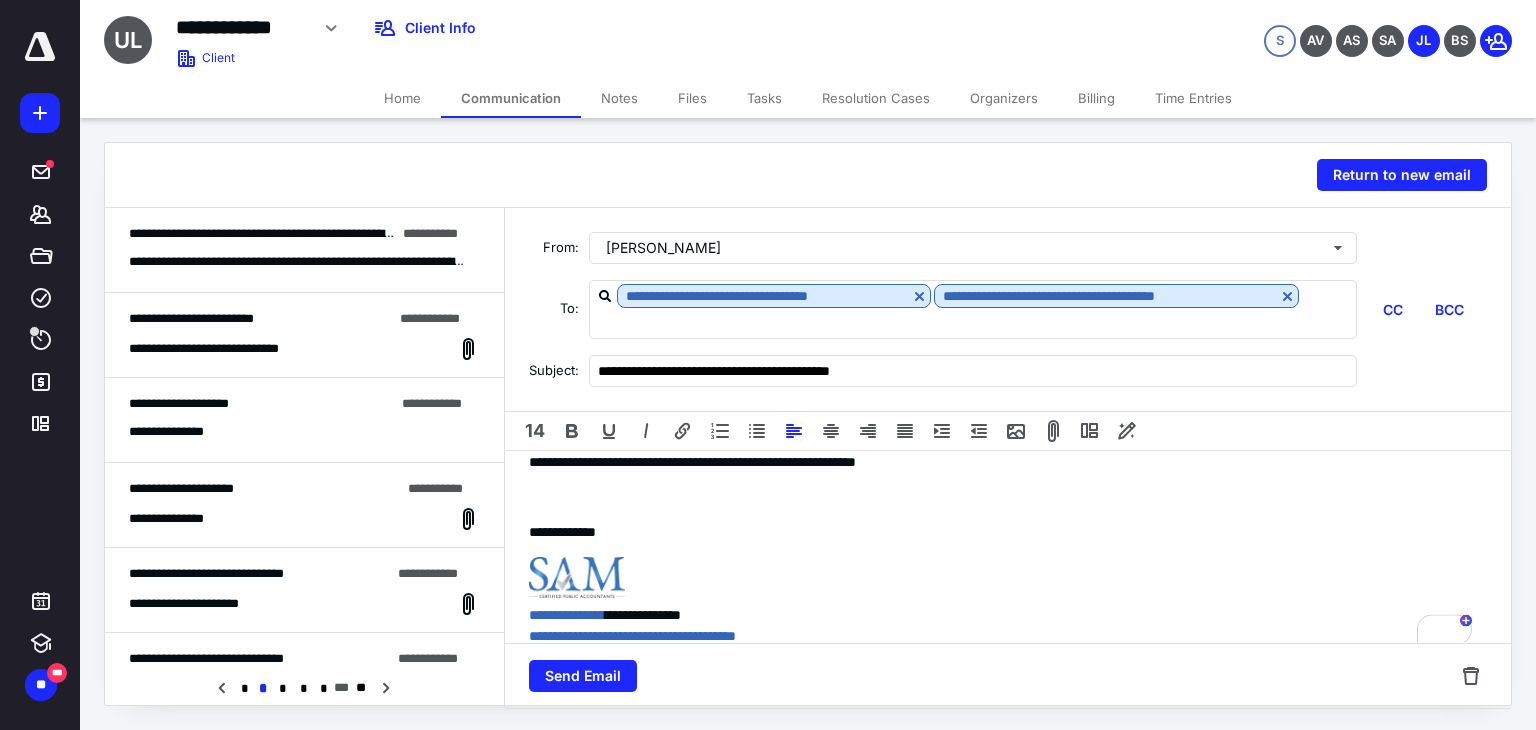 scroll, scrollTop: 322, scrollLeft: 0, axis: vertical 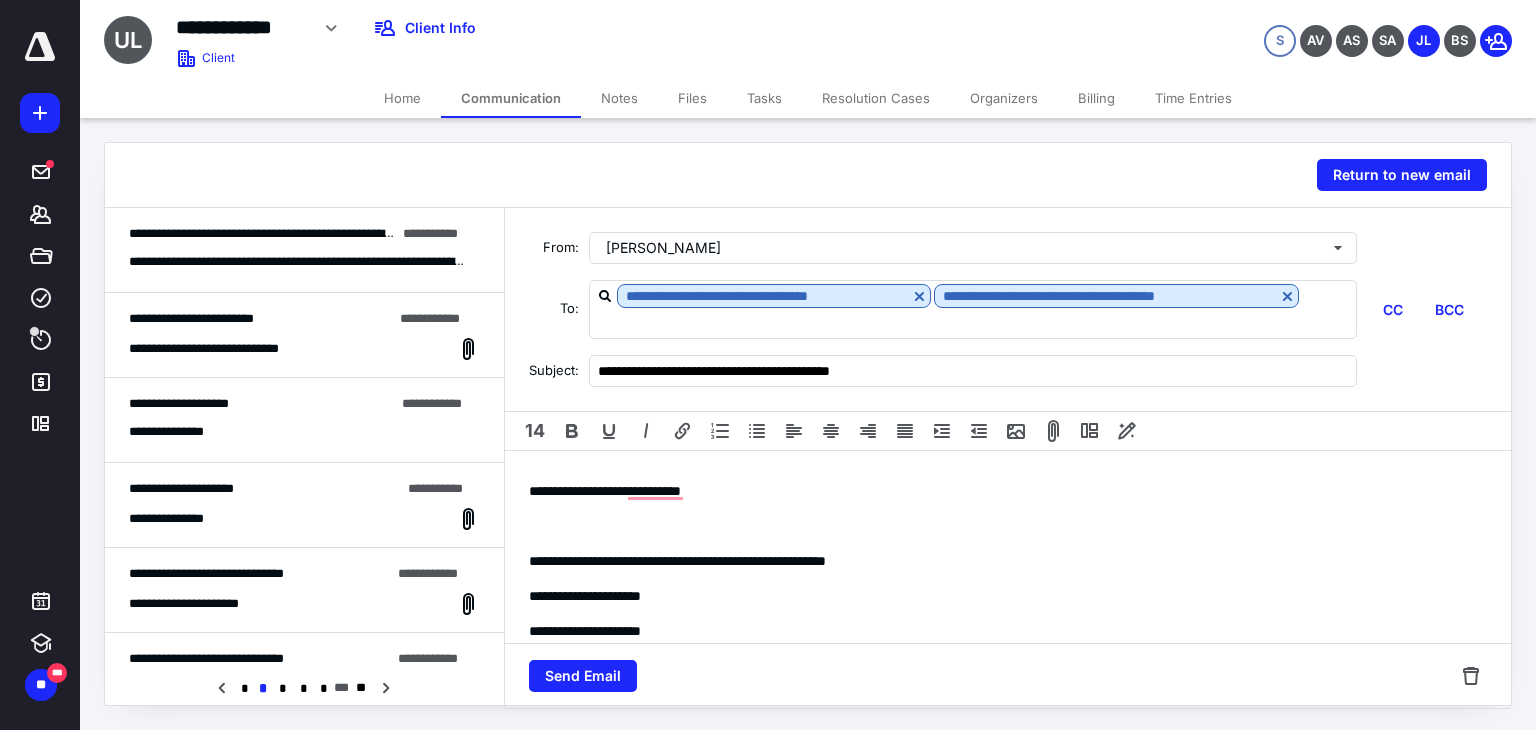 drag, startPoint x: 1500, startPoint y: 504, endPoint x: 1068, endPoint y: 605, distance: 443.64963 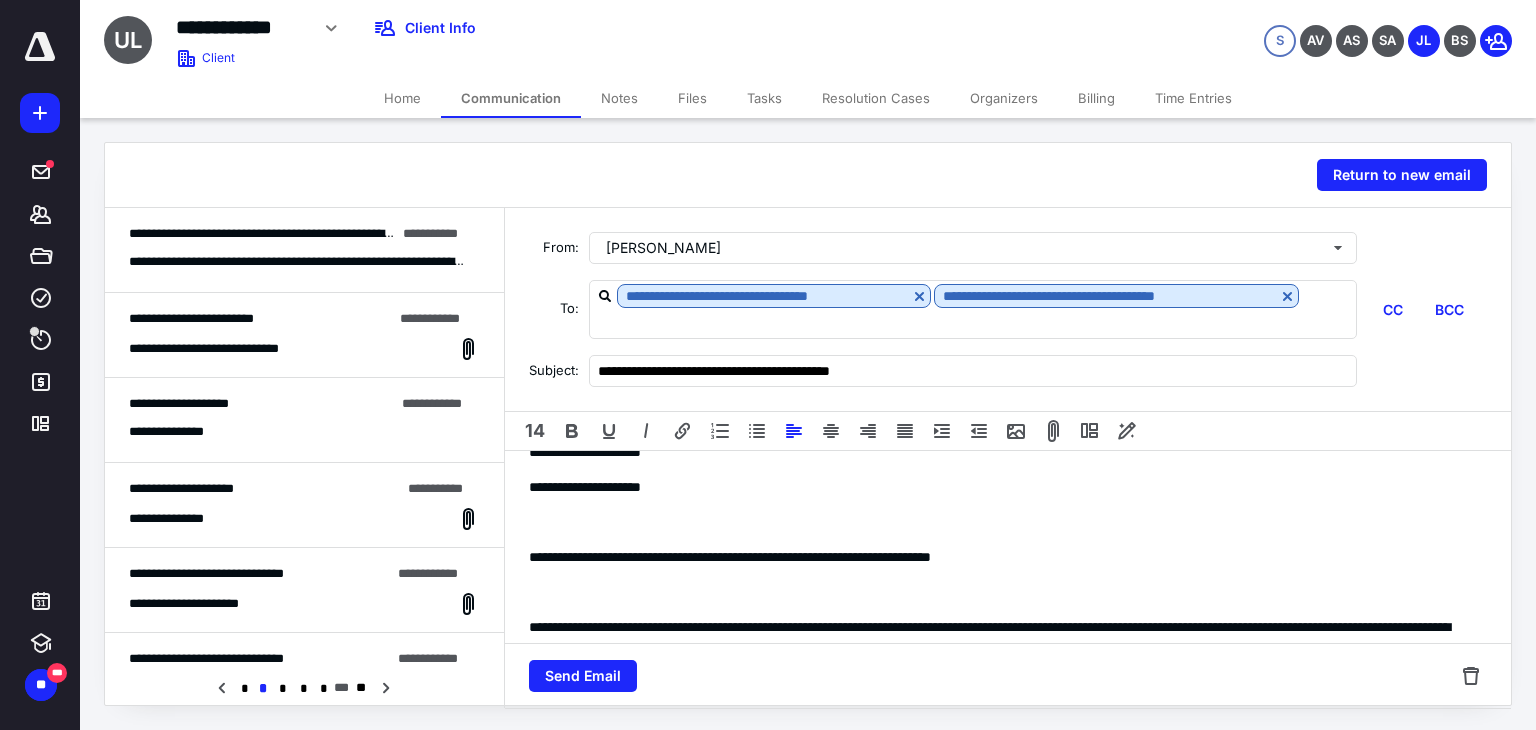 click on "**********" at bounding box center [1000, 557] 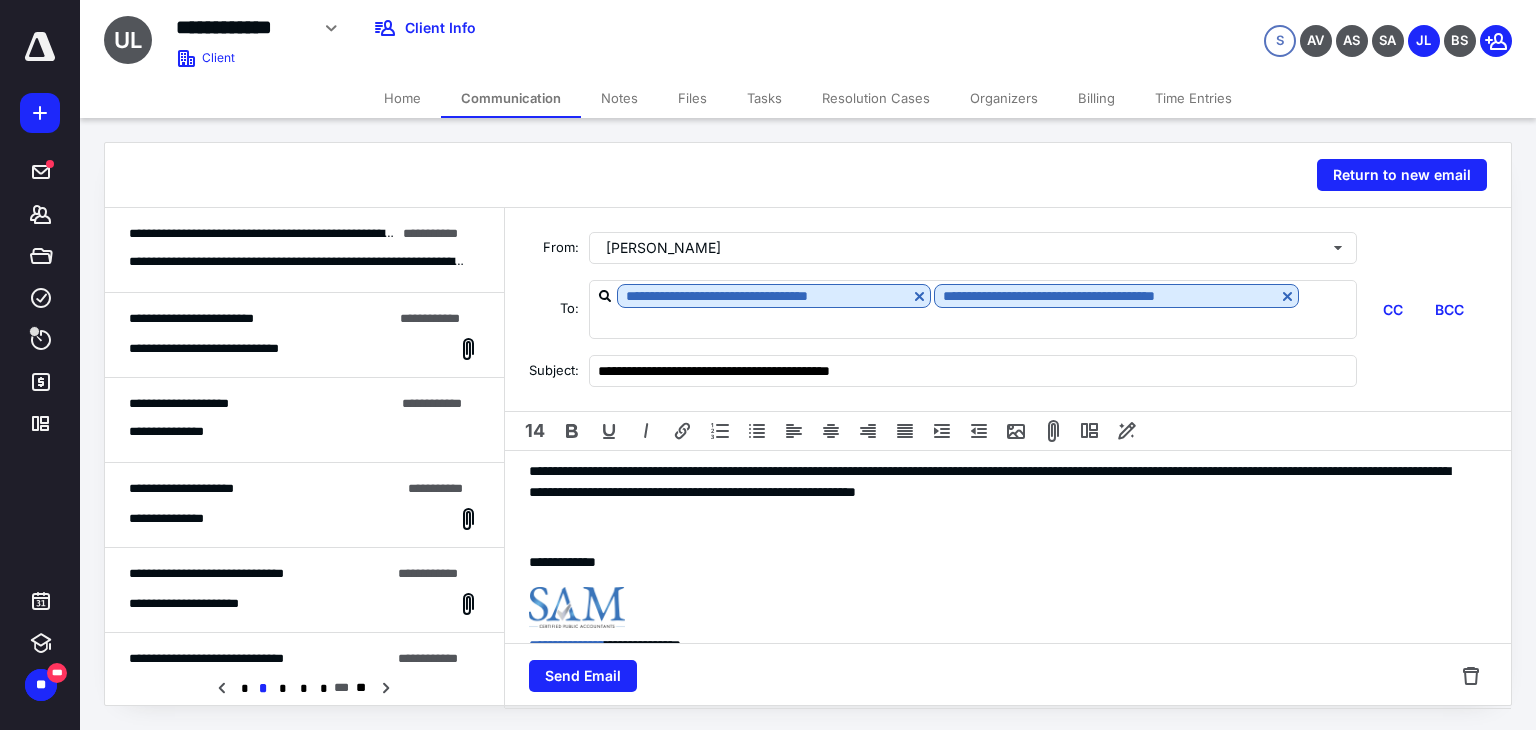 click on "**********" at bounding box center [1008, 422] 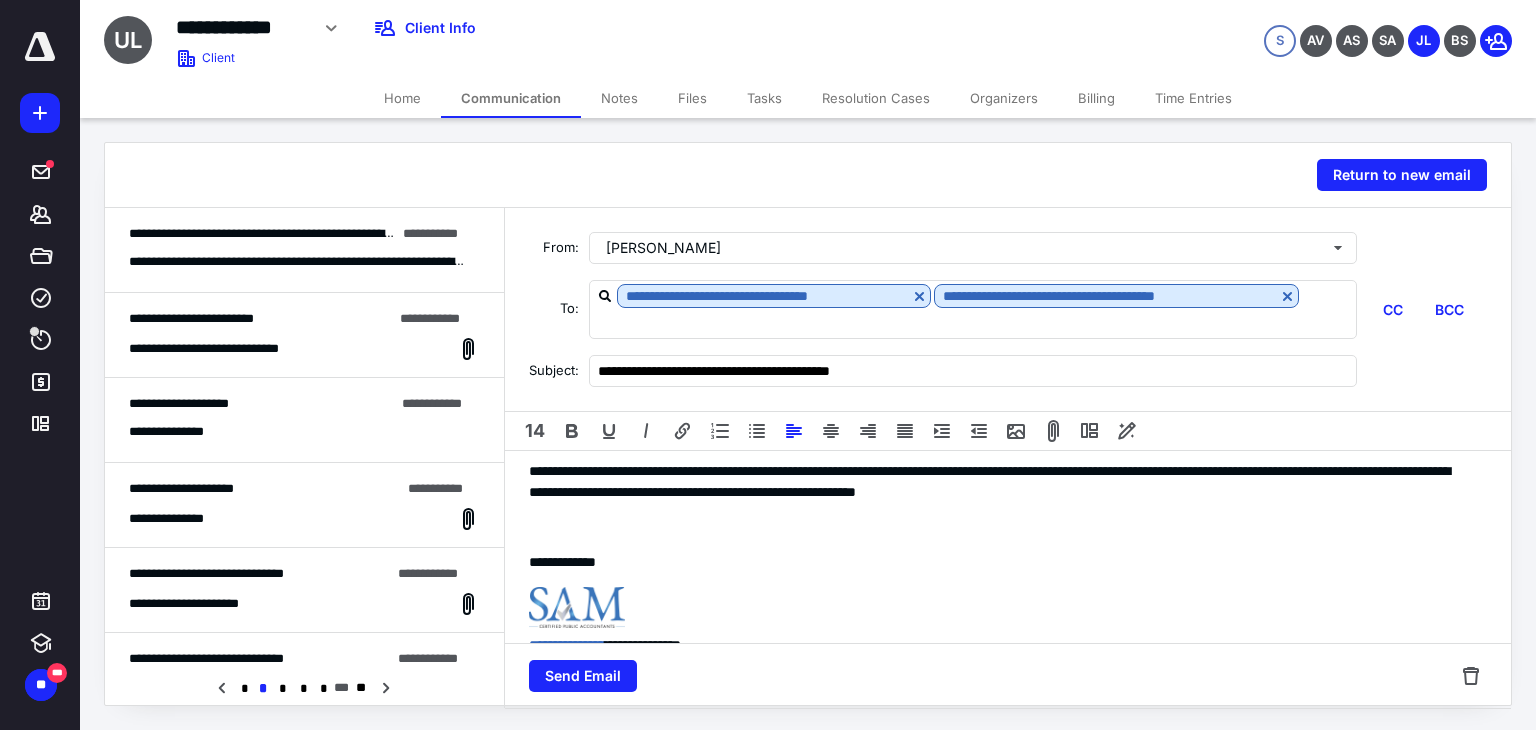 scroll, scrollTop: 333, scrollLeft: 0, axis: vertical 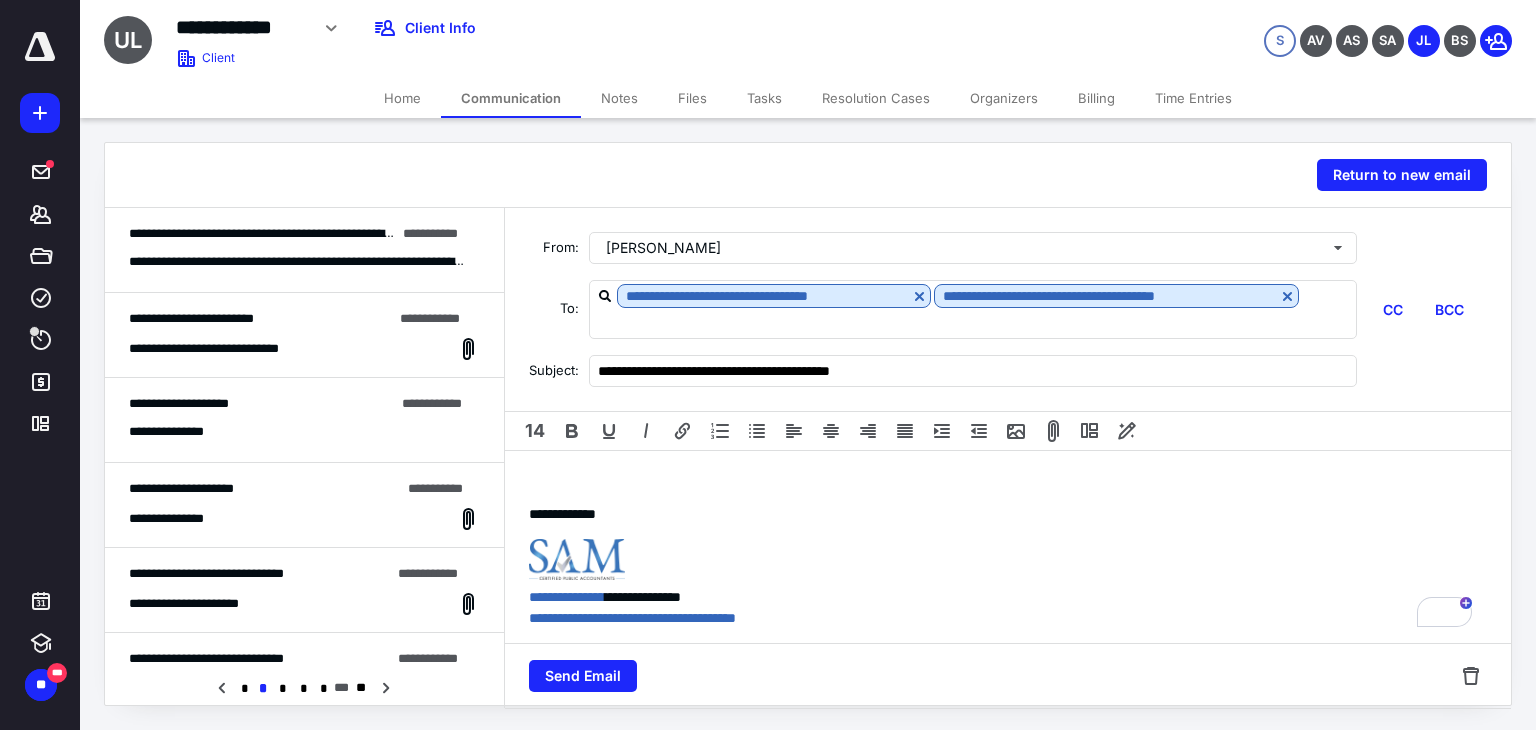 drag, startPoint x: 680, startPoint y: 437, endPoint x: 627, endPoint y: 513, distance: 92.65527 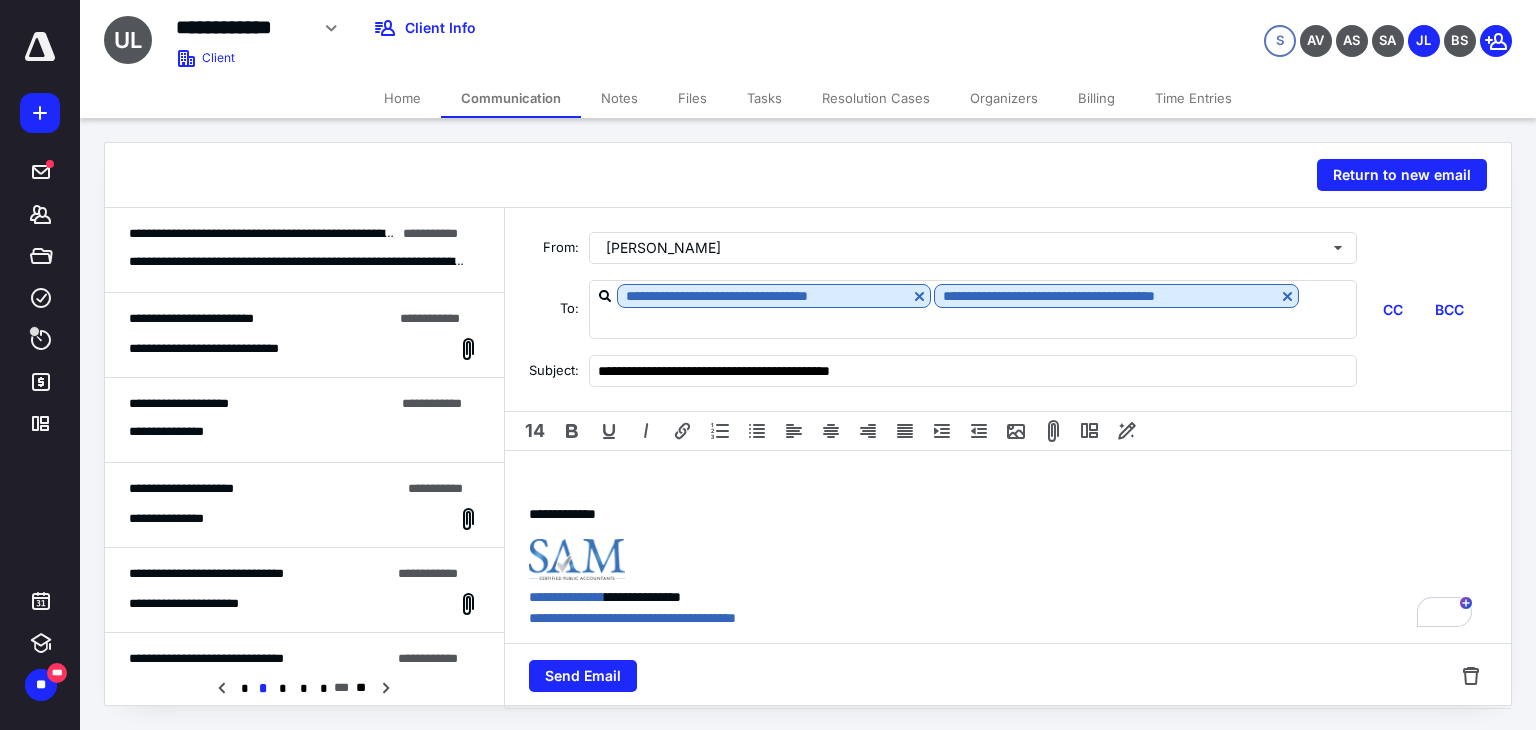 click on "**********" at bounding box center (1008, 458) 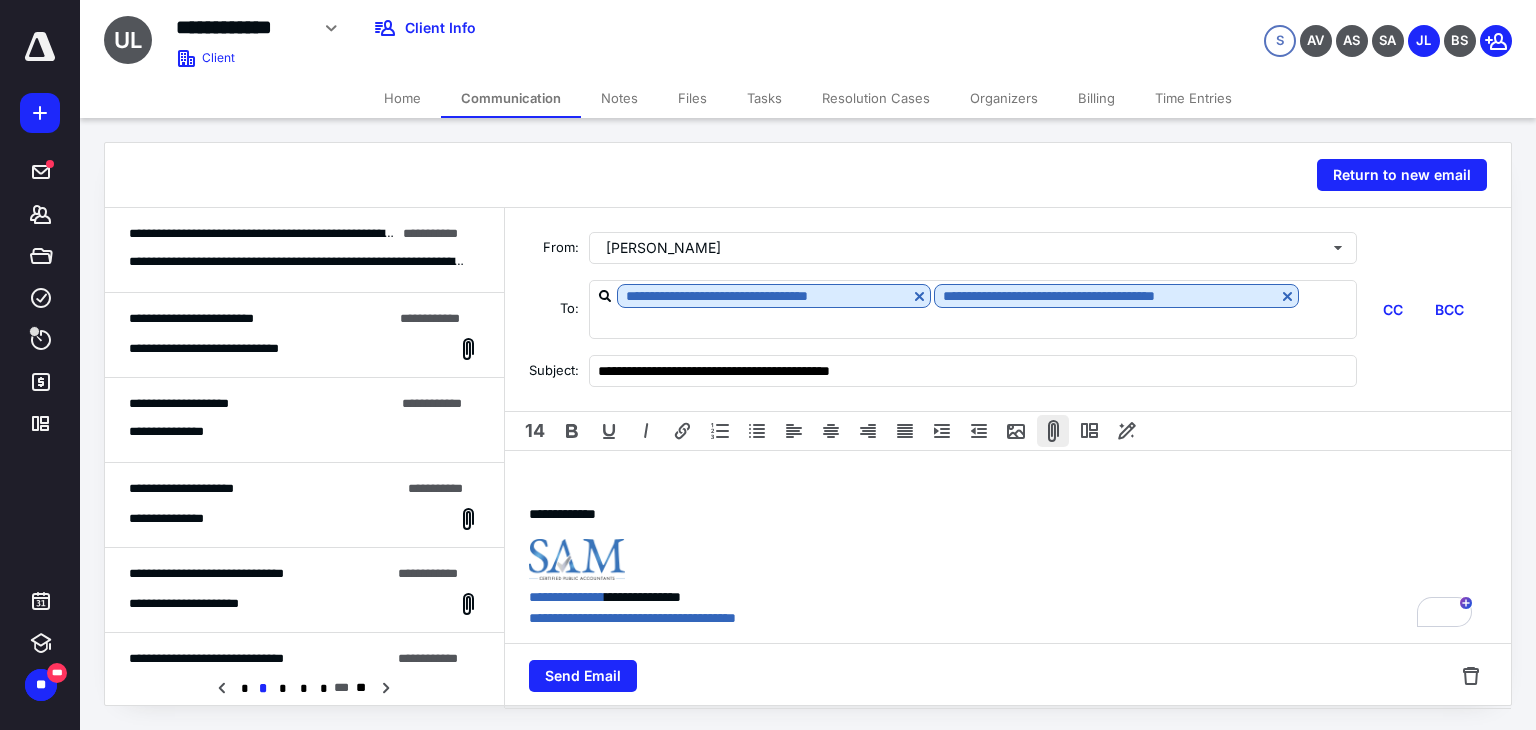 click at bounding box center [1053, 431] 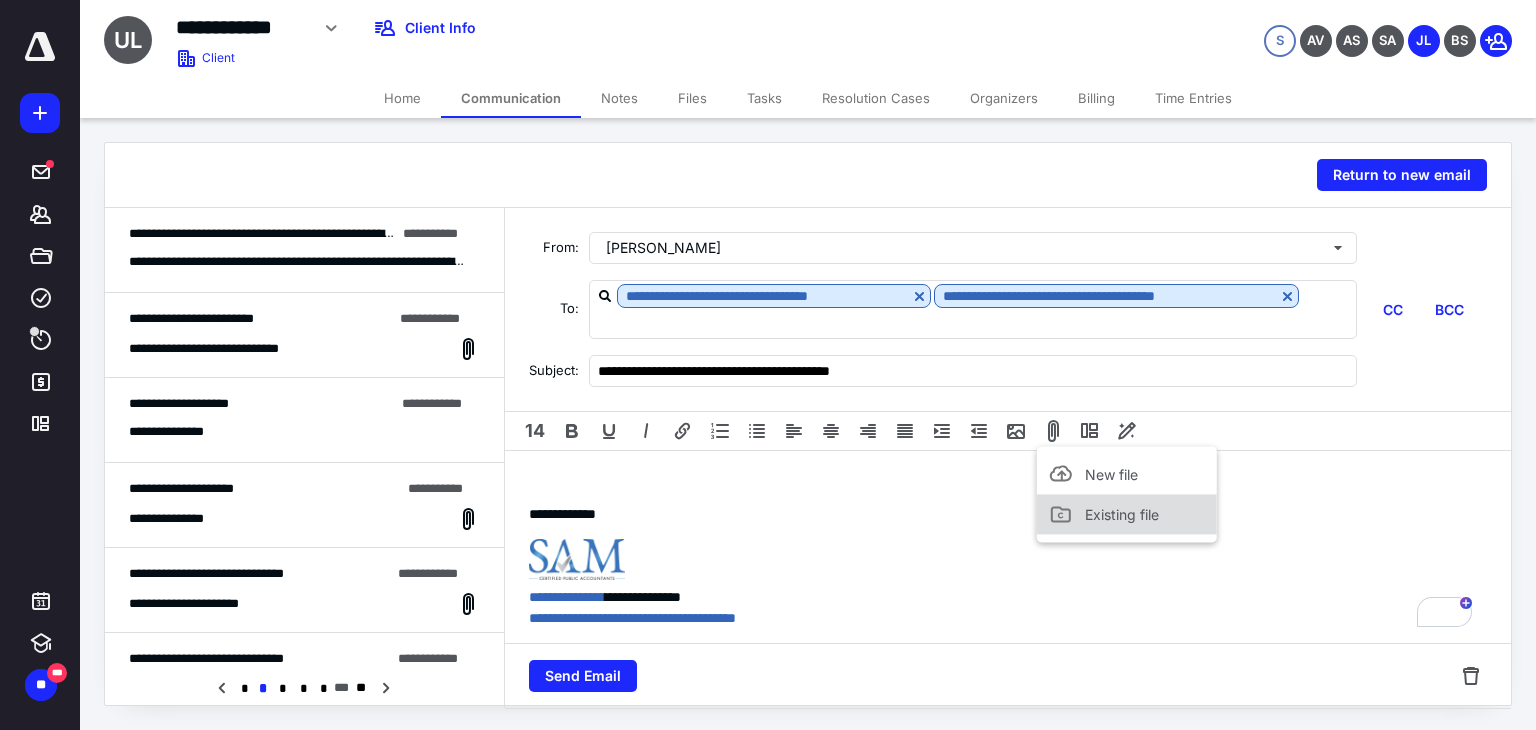 click on "Existing file" at bounding box center [1122, 514] 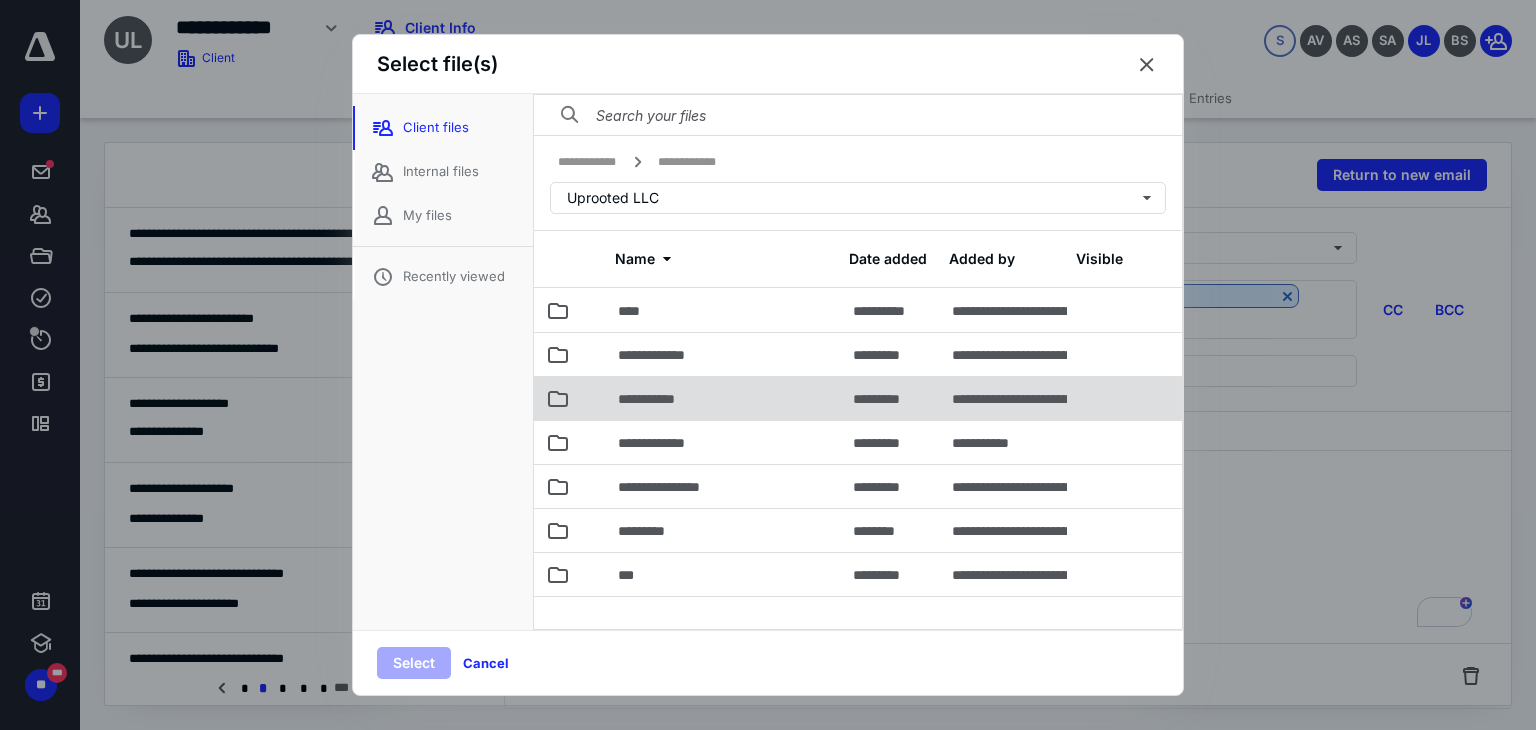 click on "**********" at bounding box center [723, 398] 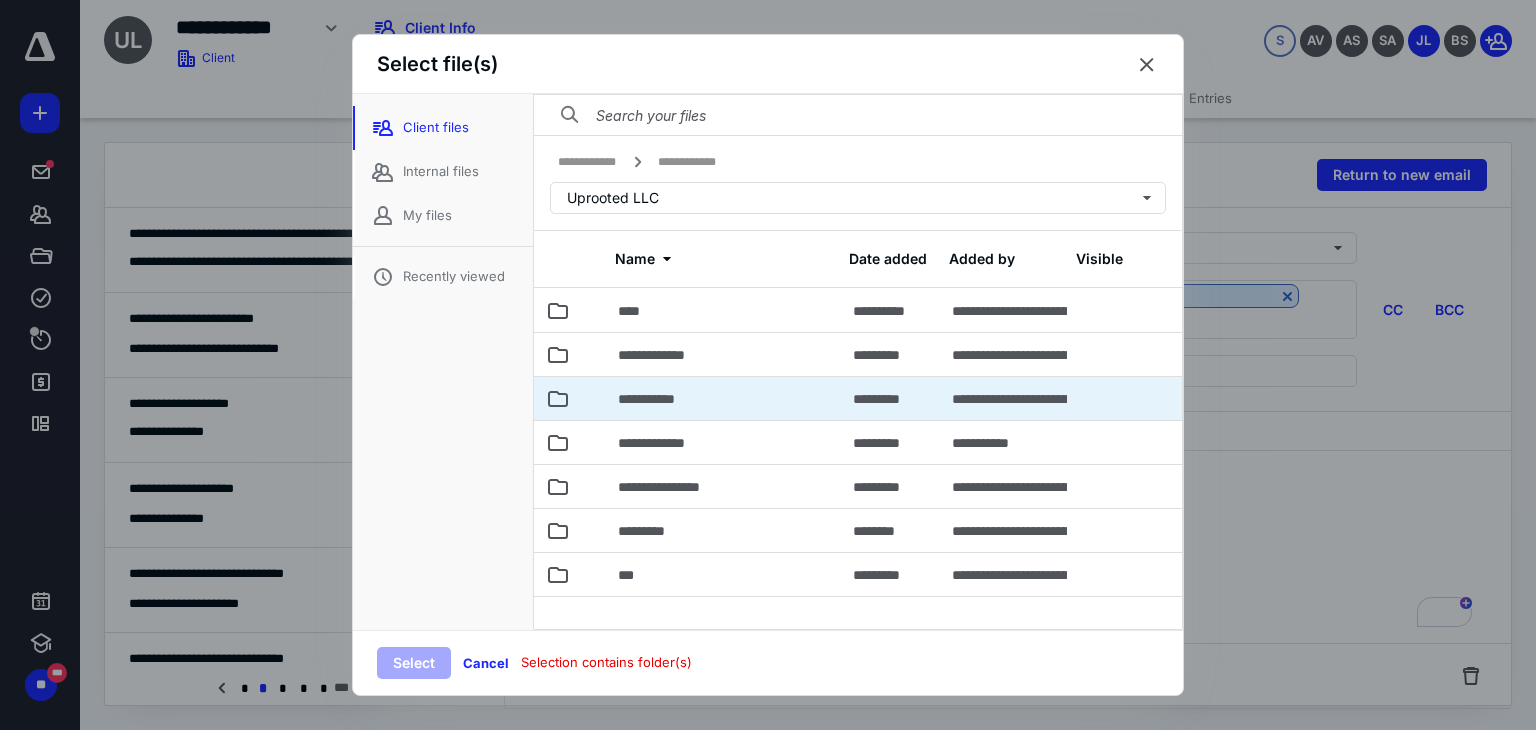 click on "**********" at bounding box center (723, 398) 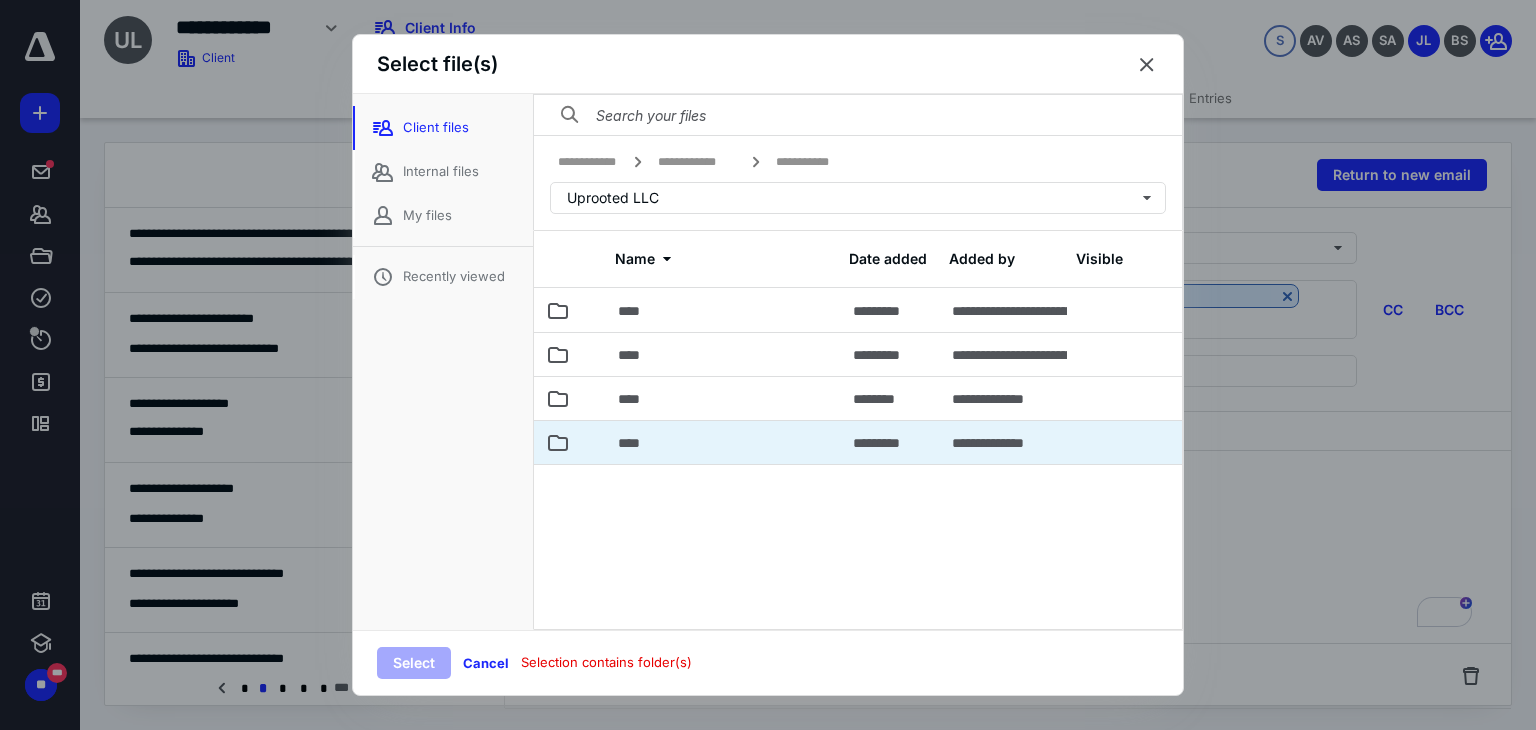 click on "****" at bounding box center [723, 442] 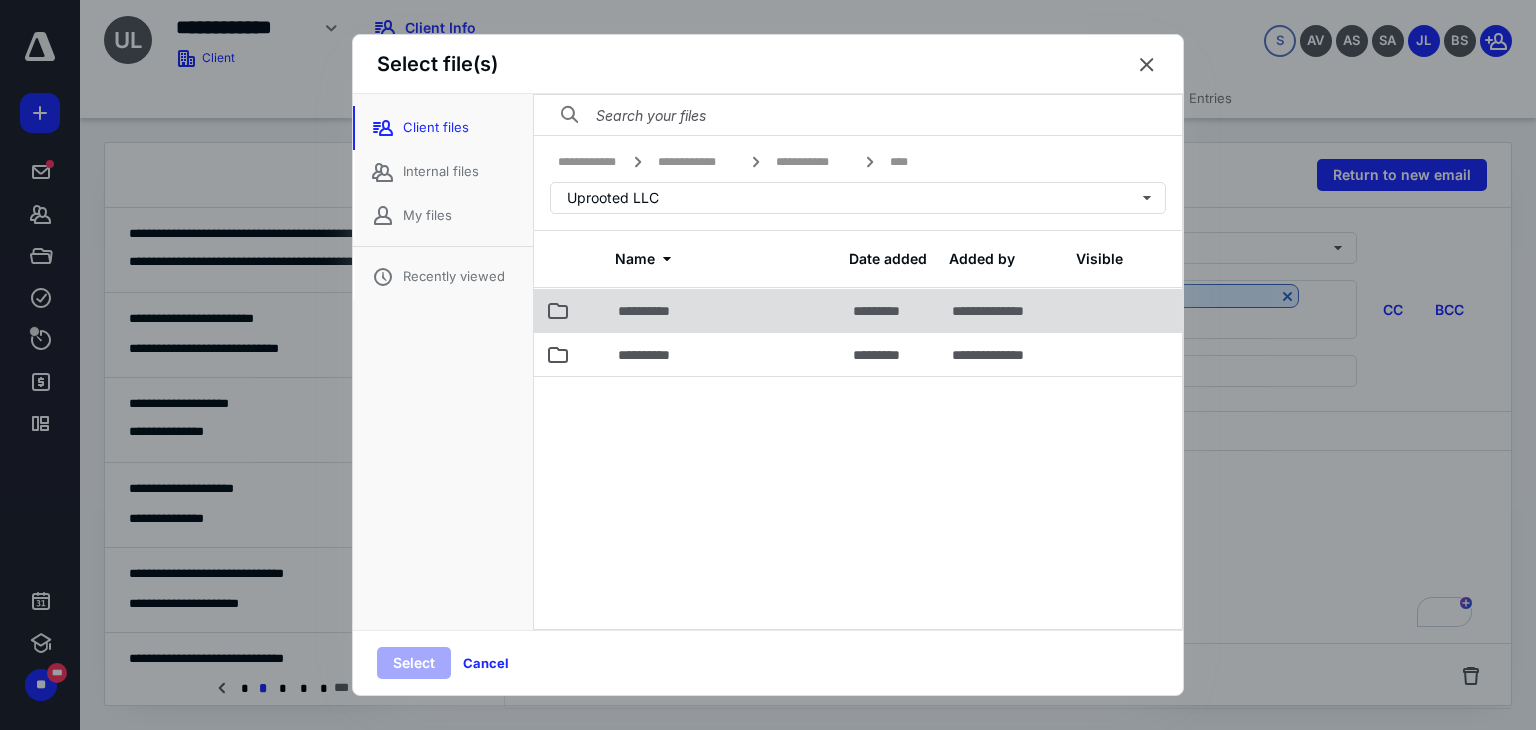 click on "**********" at bounding box center [723, 310] 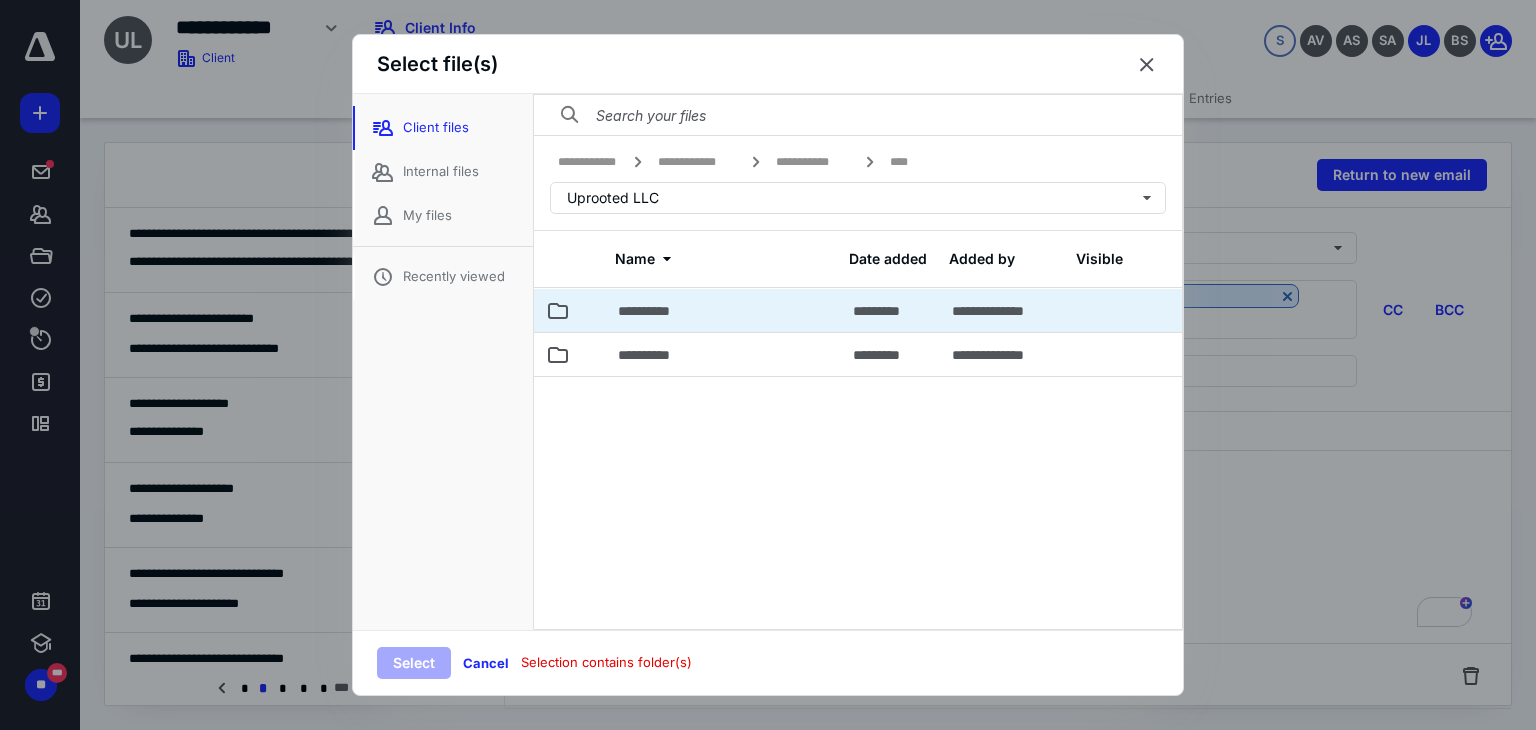 click on "**********" at bounding box center [723, 310] 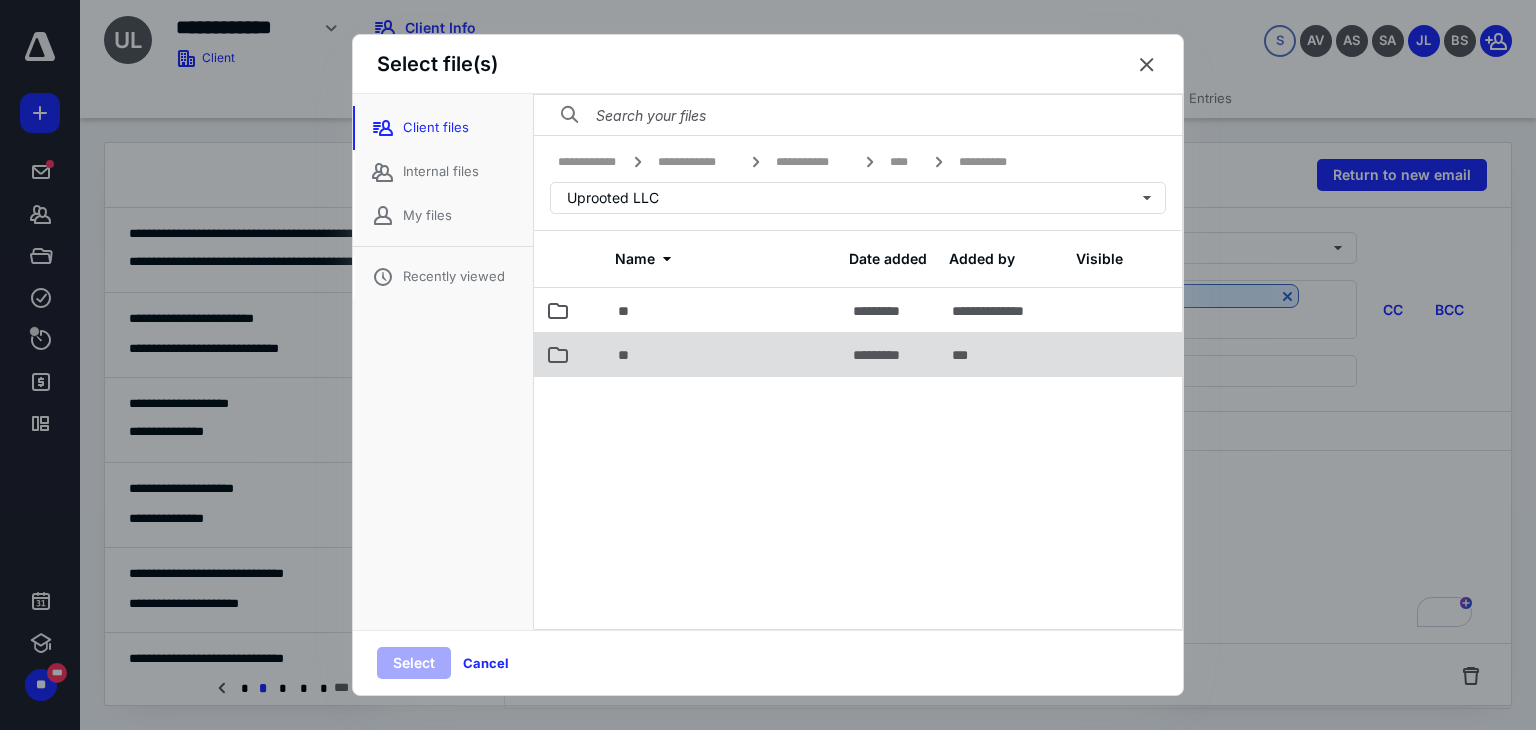click on "**" at bounding box center (723, 354) 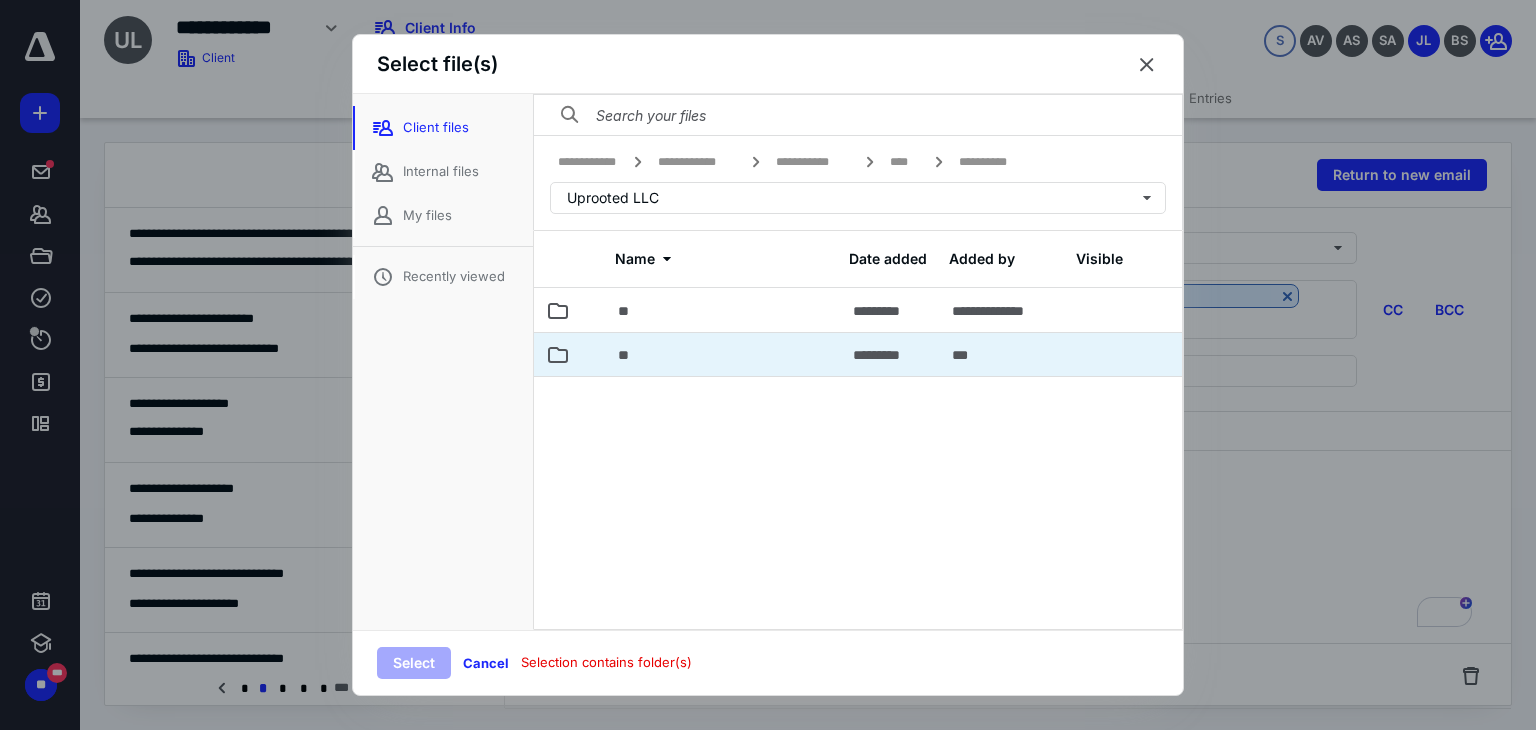 click on "**" at bounding box center [723, 354] 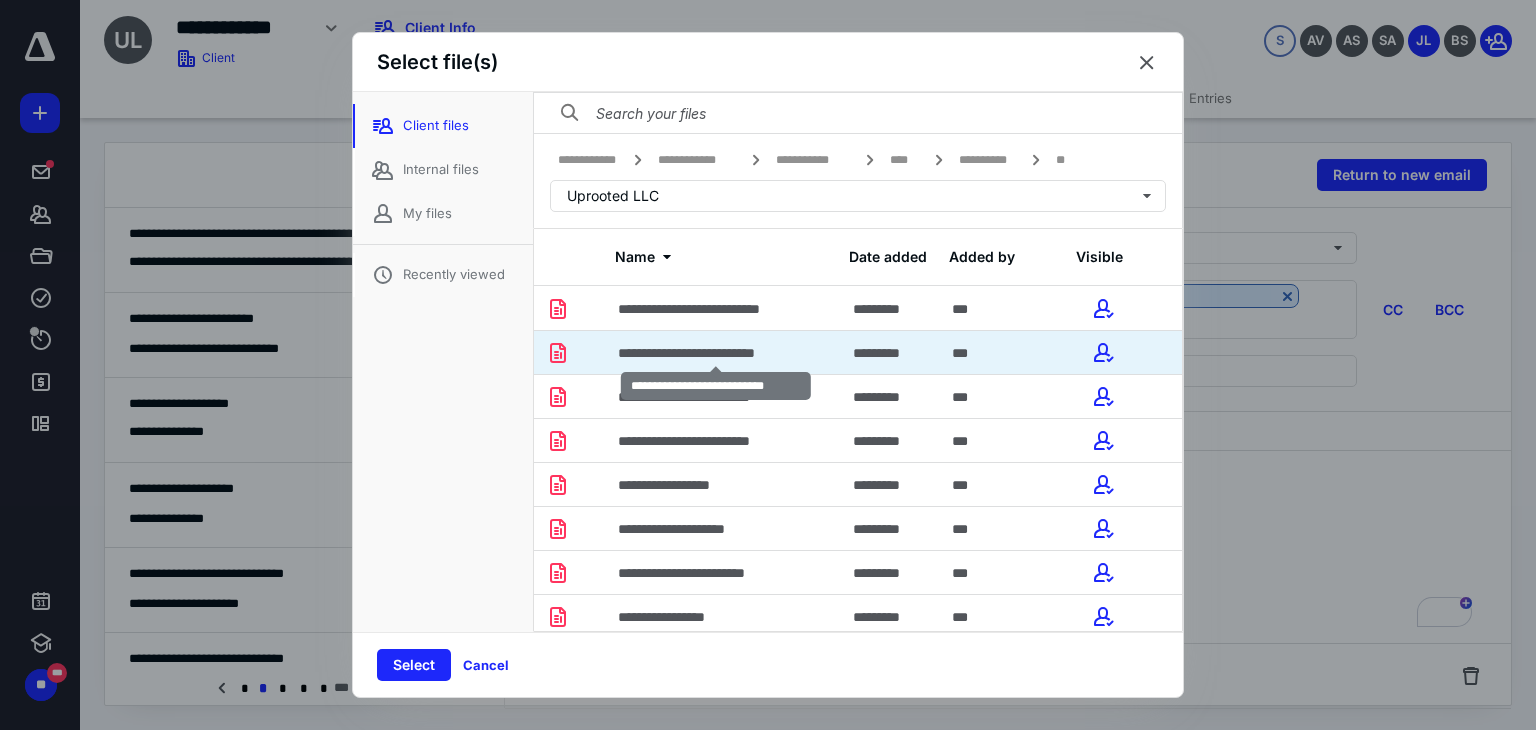 click on "**********" at bounding box center [716, 353] 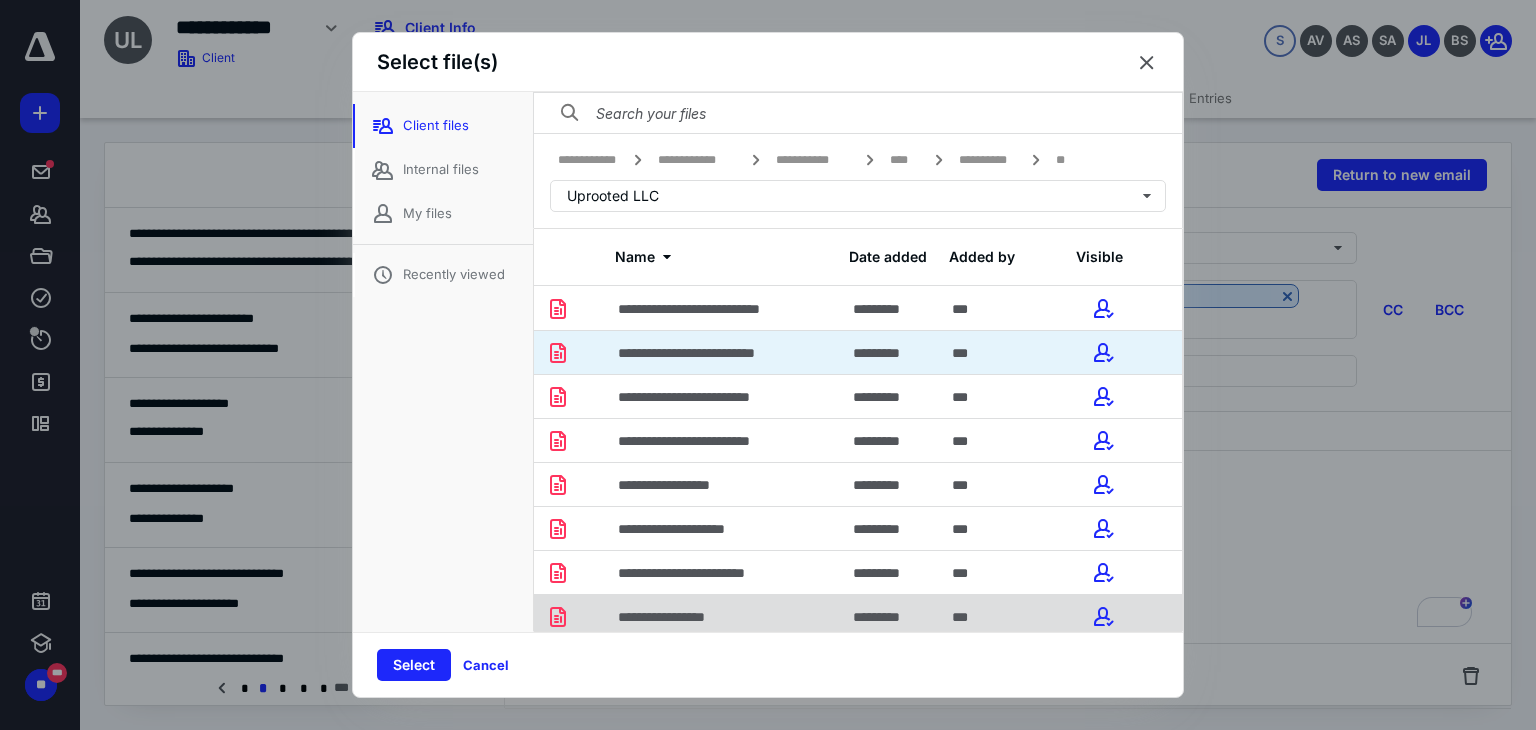 click on "**********" at bounding box center (723, 616) 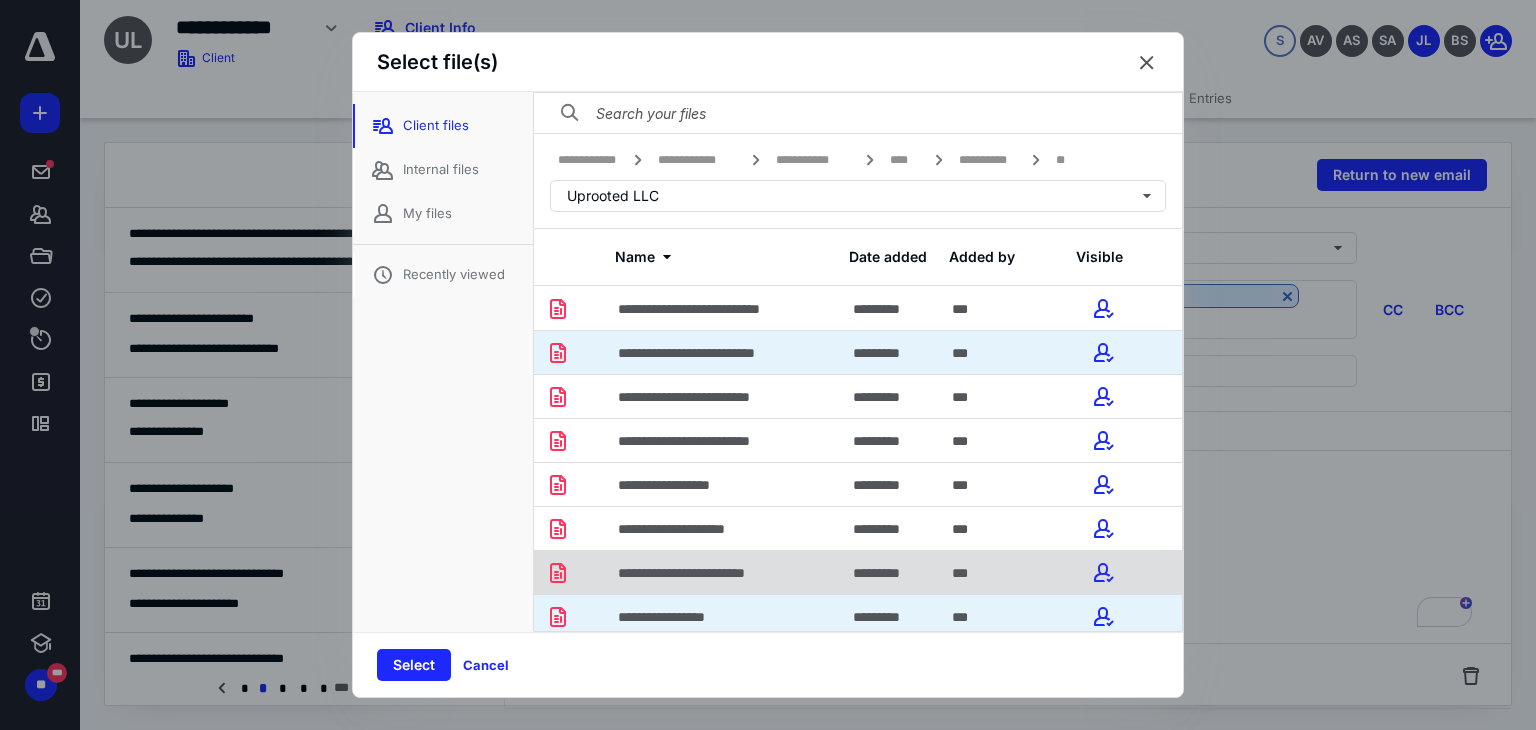 click on "**********" at bounding box center (723, 572) 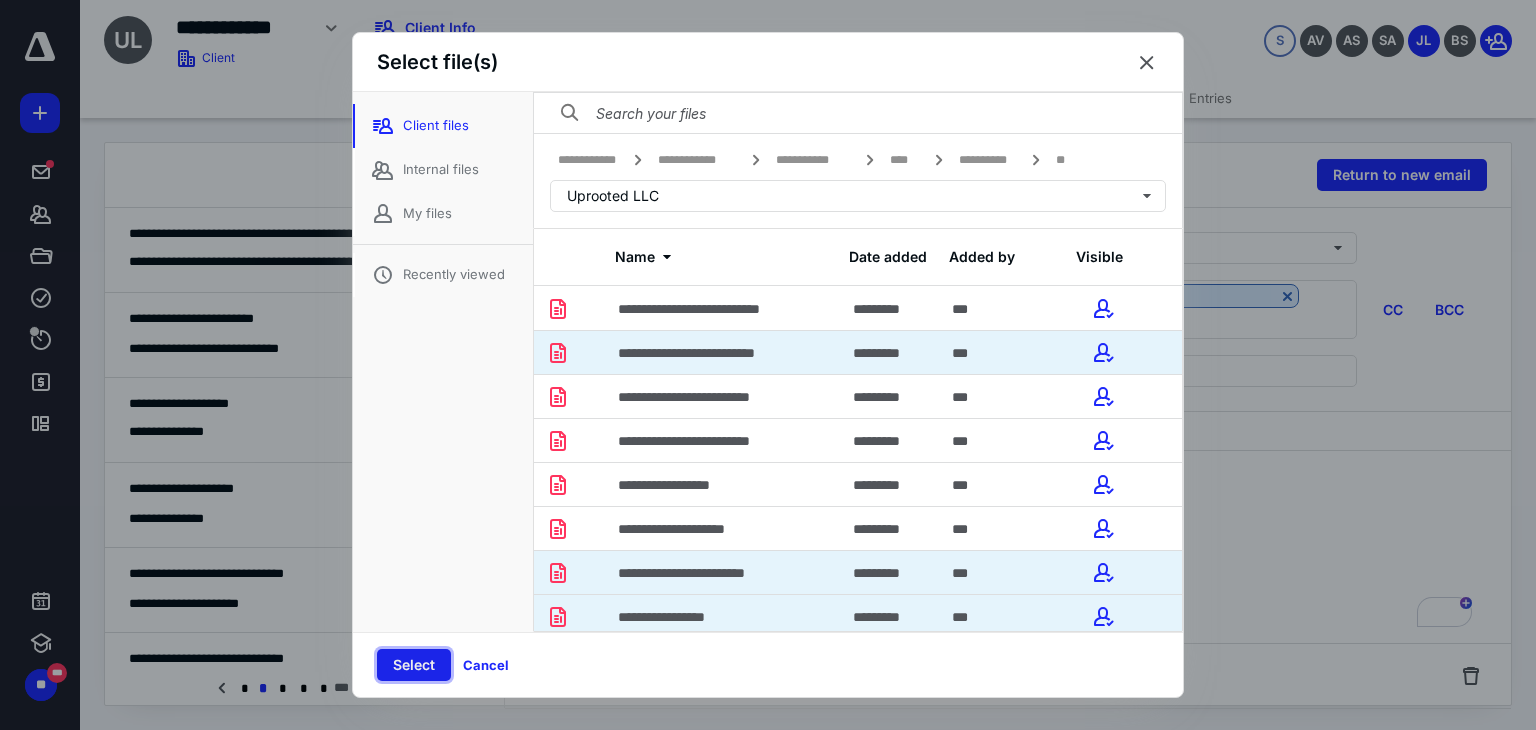 click on "Select" at bounding box center [414, 665] 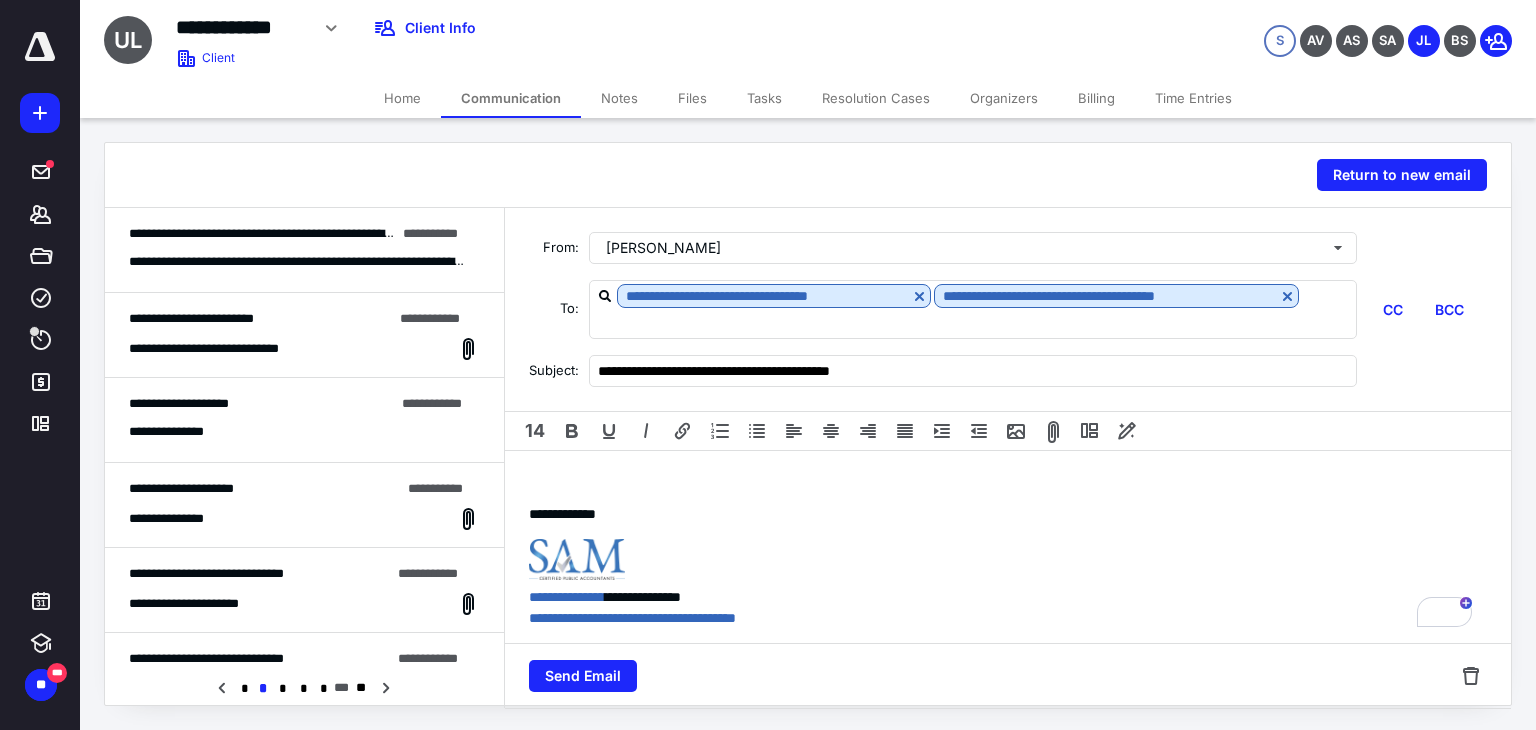 scroll, scrollTop: 15, scrollLeft: 0, axis: vertical 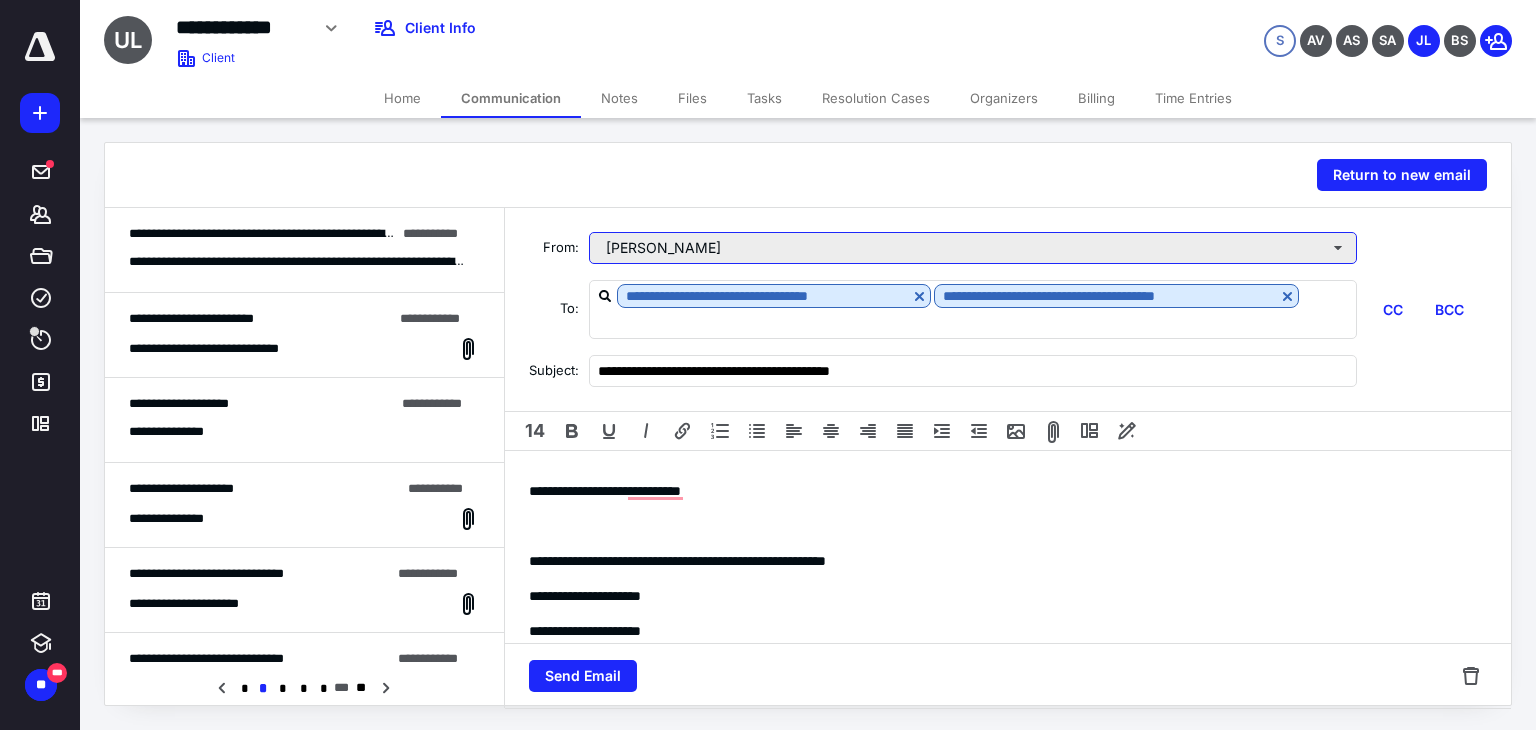 click on "[PERSON_NAME]" at bounding box center (973, 248) 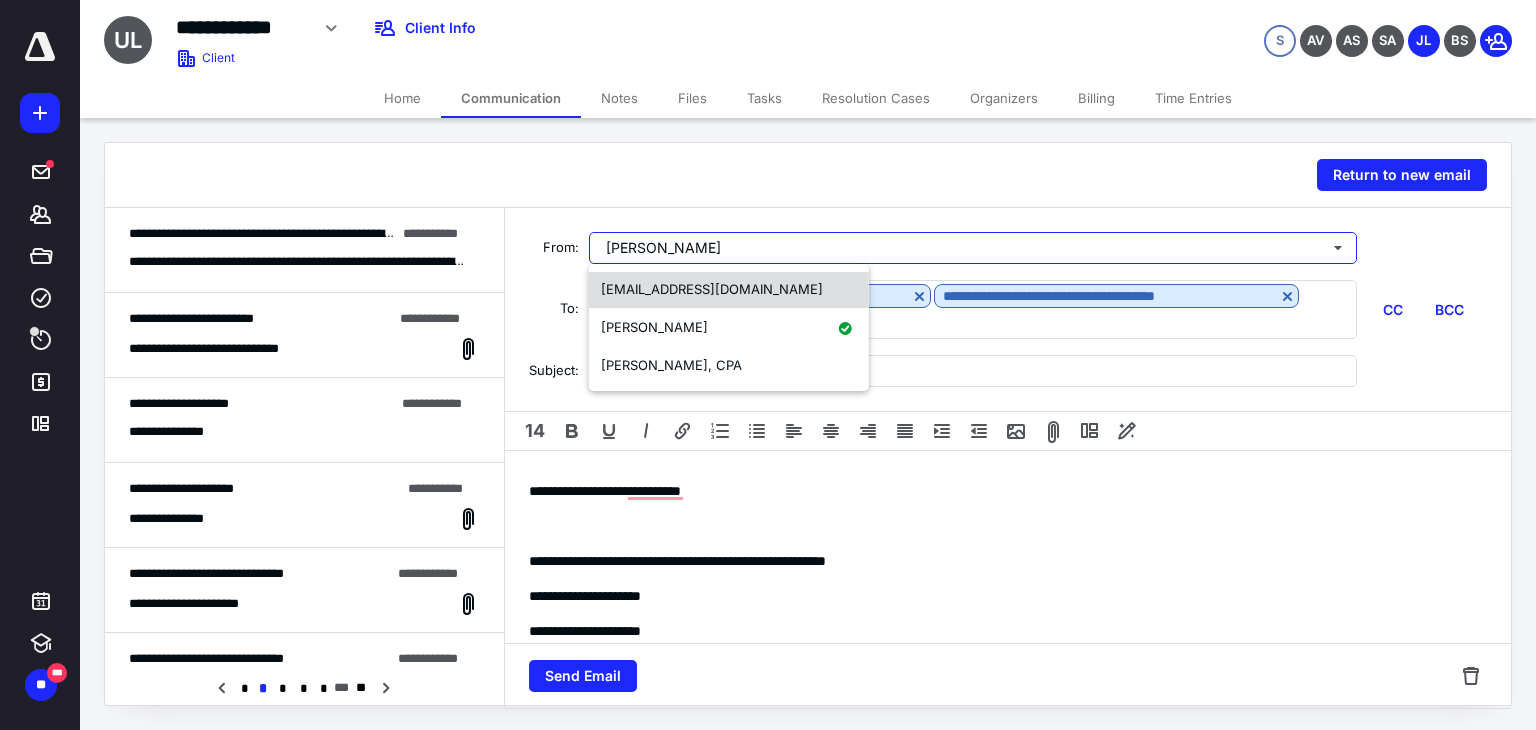 click on "[EMAIL_ADDRESS][DOMAIN_NAME]" at bounding box center [729, 290] 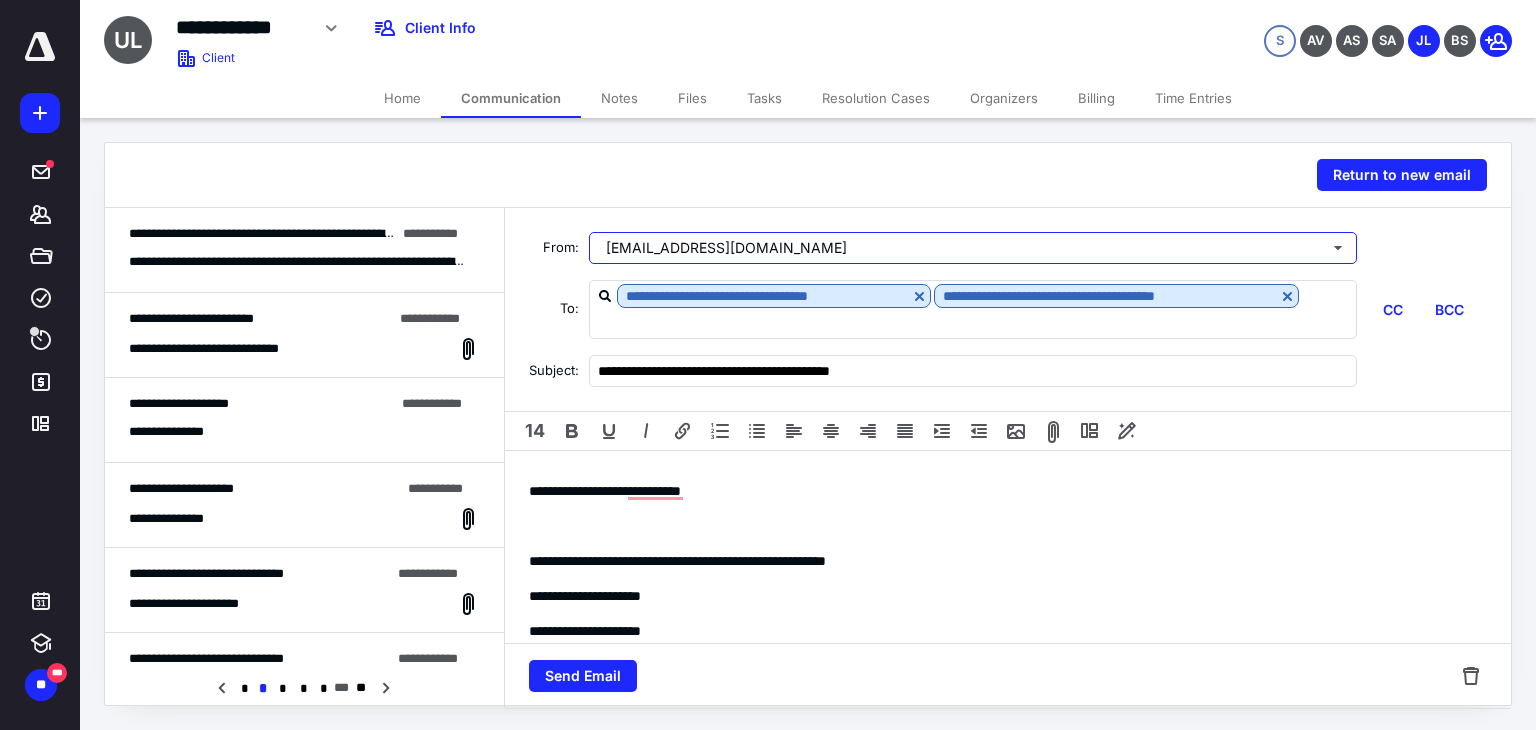 scroll, scrollTop: 333, scrollLeft: 0, axis: vertical 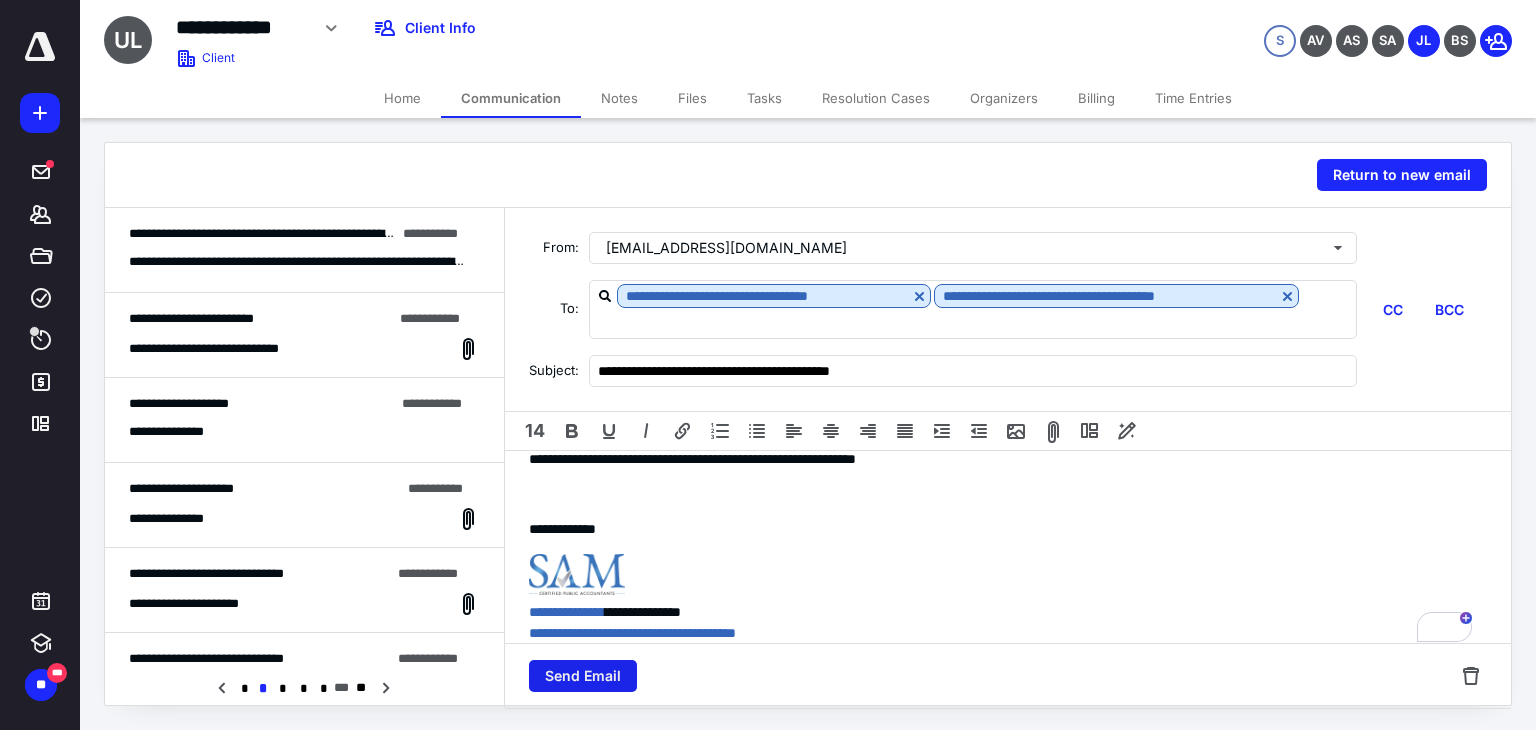 click on "Send Email" at bounding box center [583, 676] 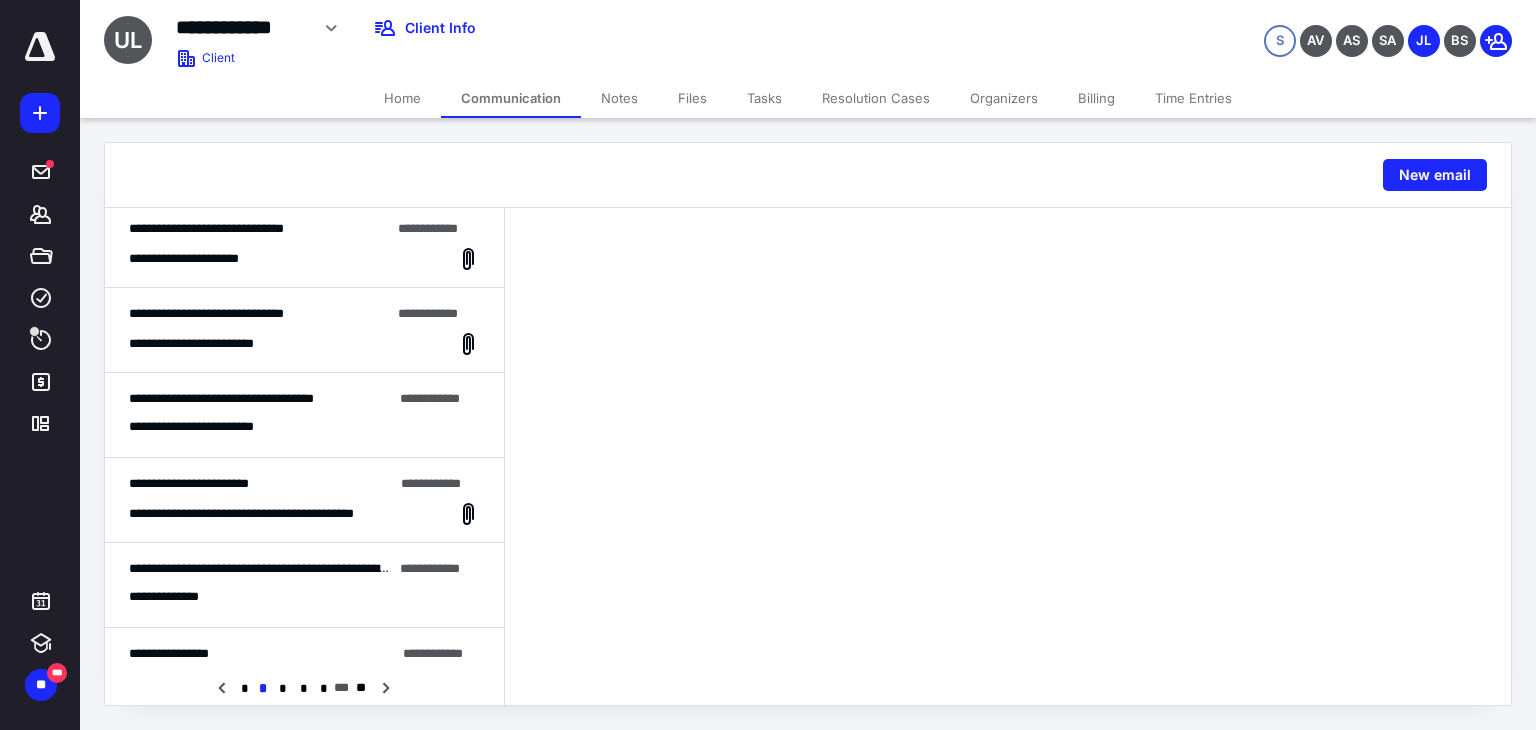 scroll, scrollTop: 0, scrollLeft: 0, axis: both 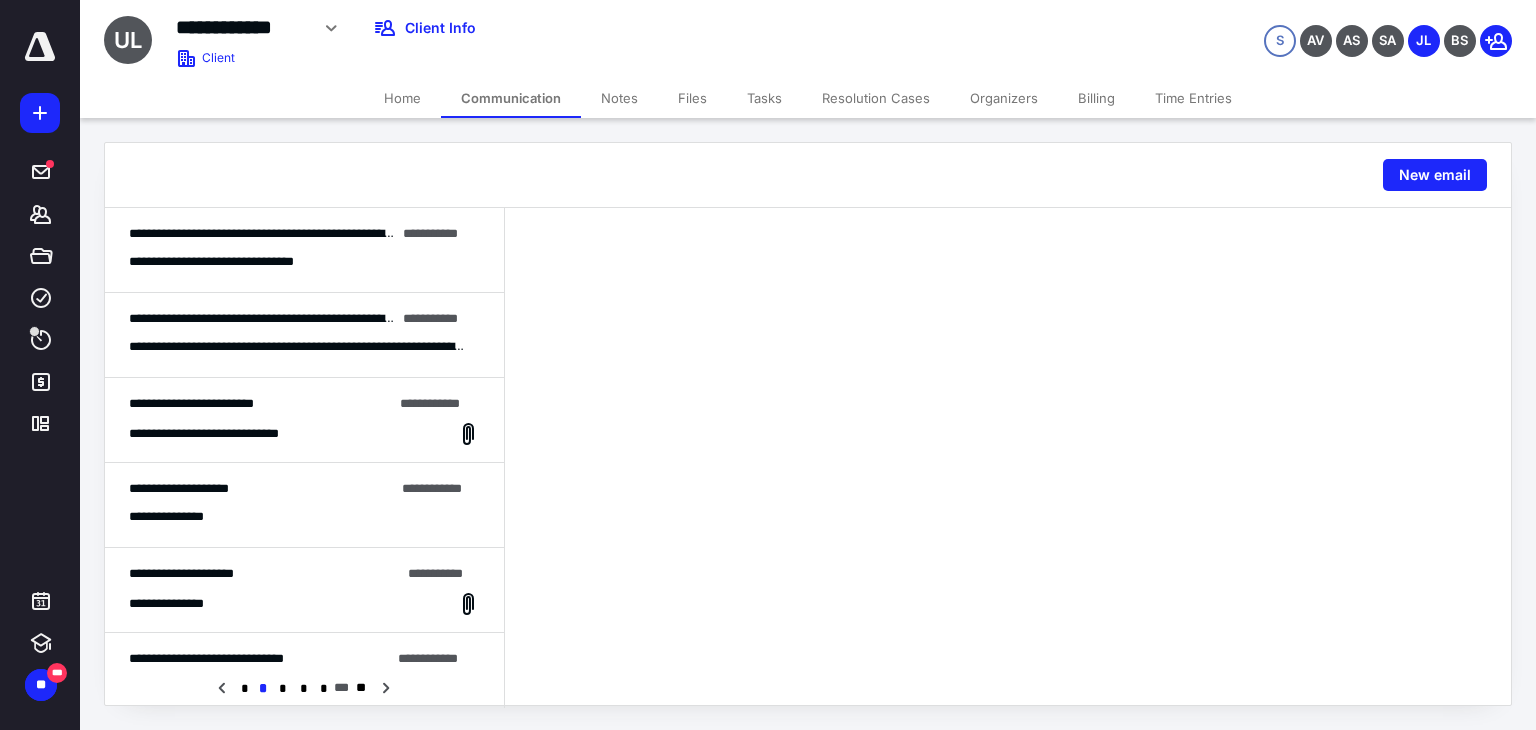 click on "Communication" at bounding box center [511, 98] 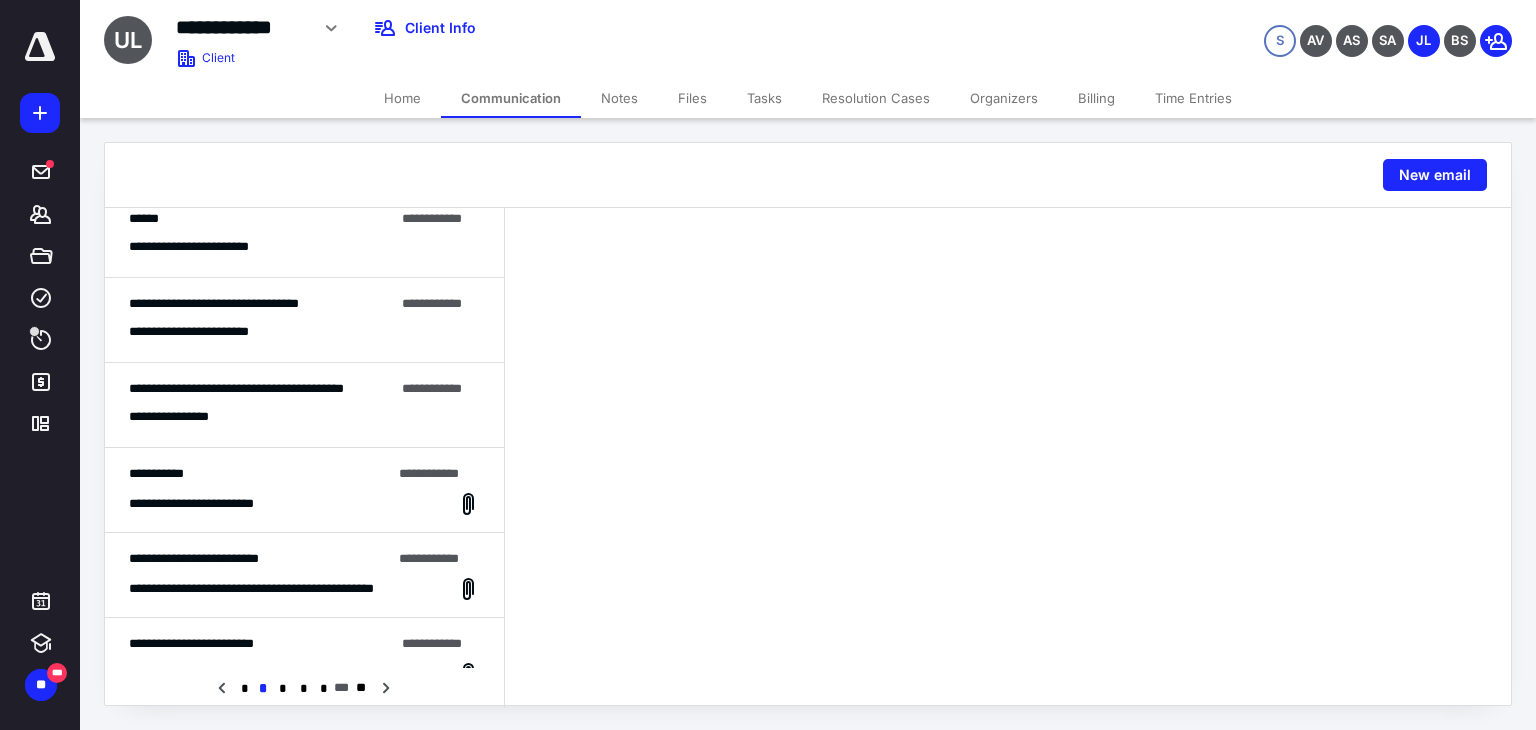 scroll, scrollTop: 1240, scrollLeft: 0, axis: vertical 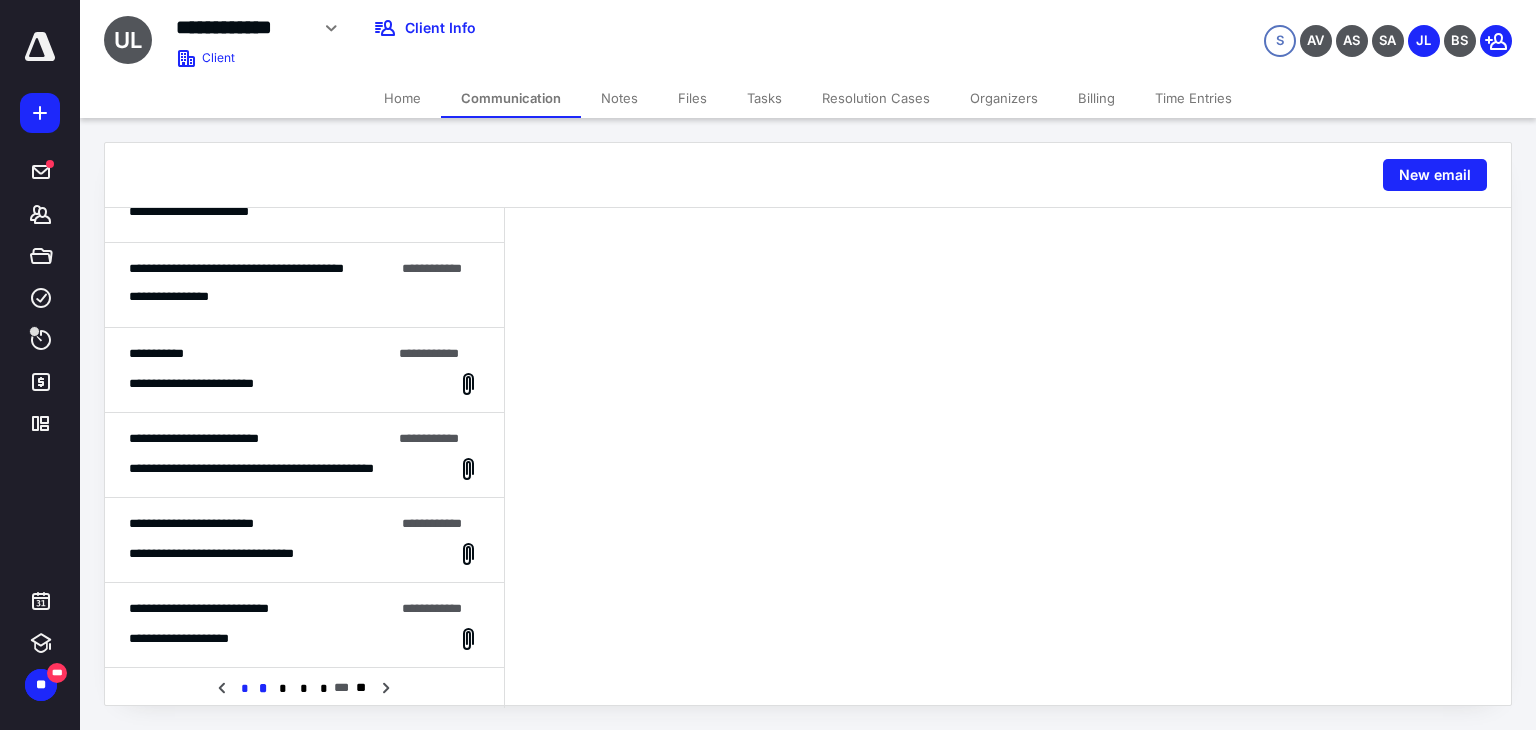 click on "*" at bounding box center (243, 689) 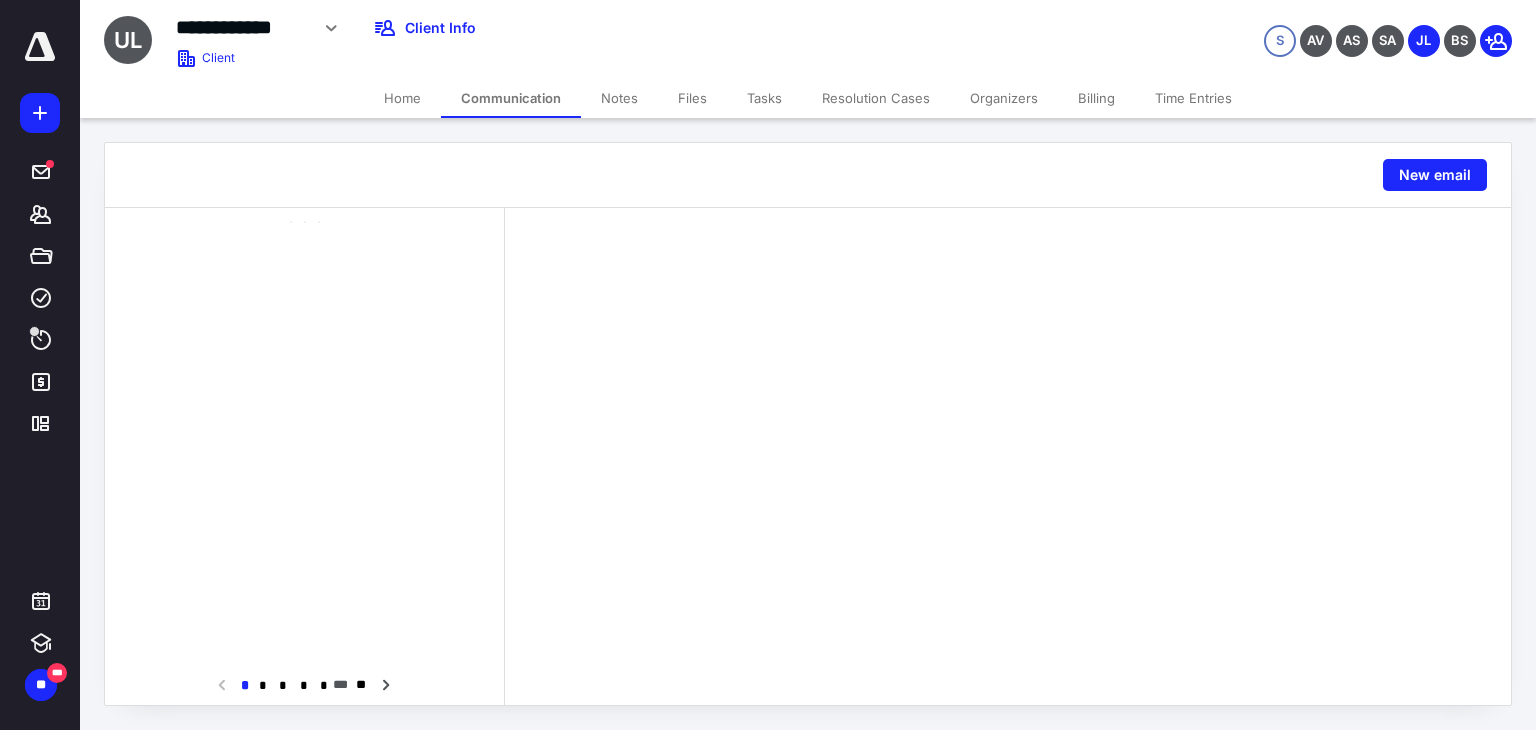 scroll, scrollTop: 0, scrollLeft: 0, axis: both 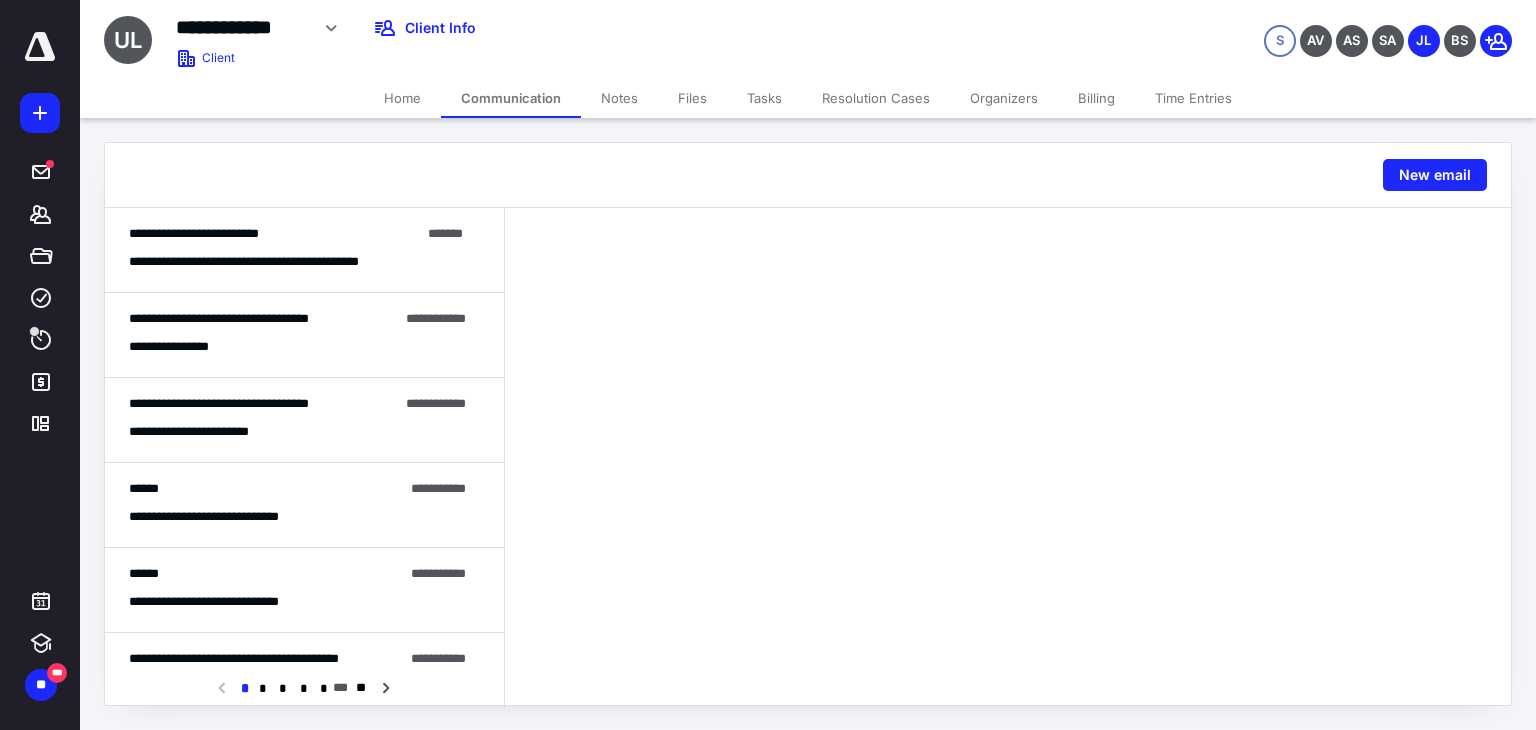 click on "Tasks" at bounding box center [764, 98] 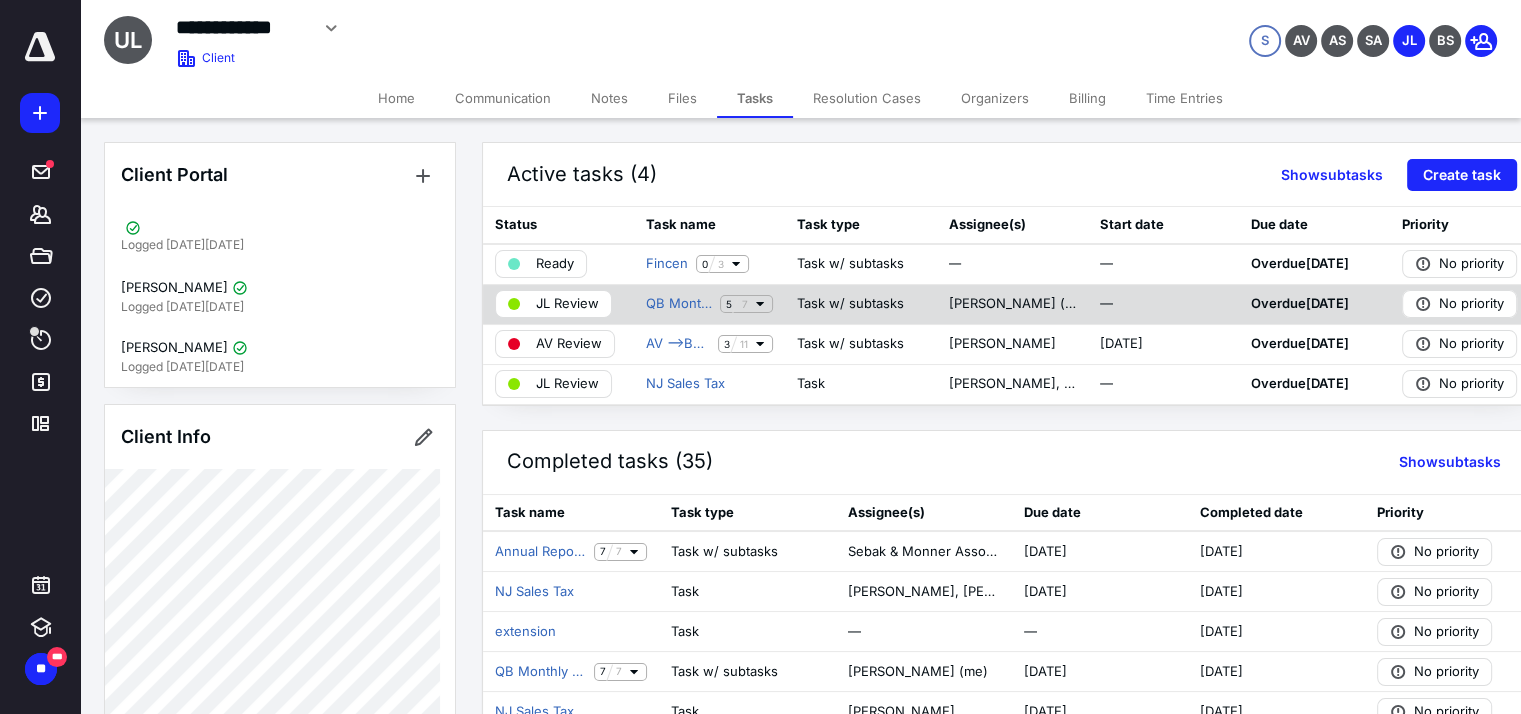 click on "JL Review" at bounding box center (567, 304) 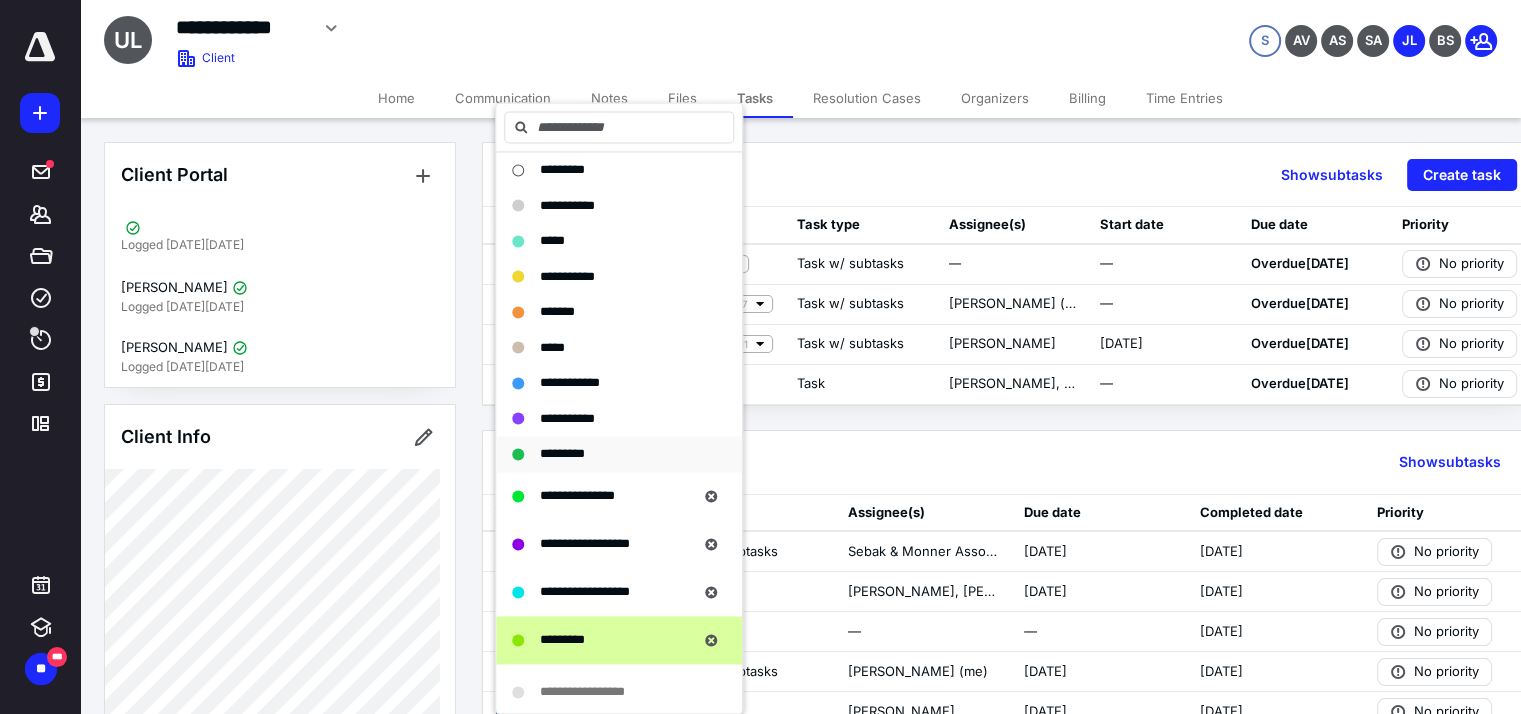 click on "*********" at bounding box center [607, 454] 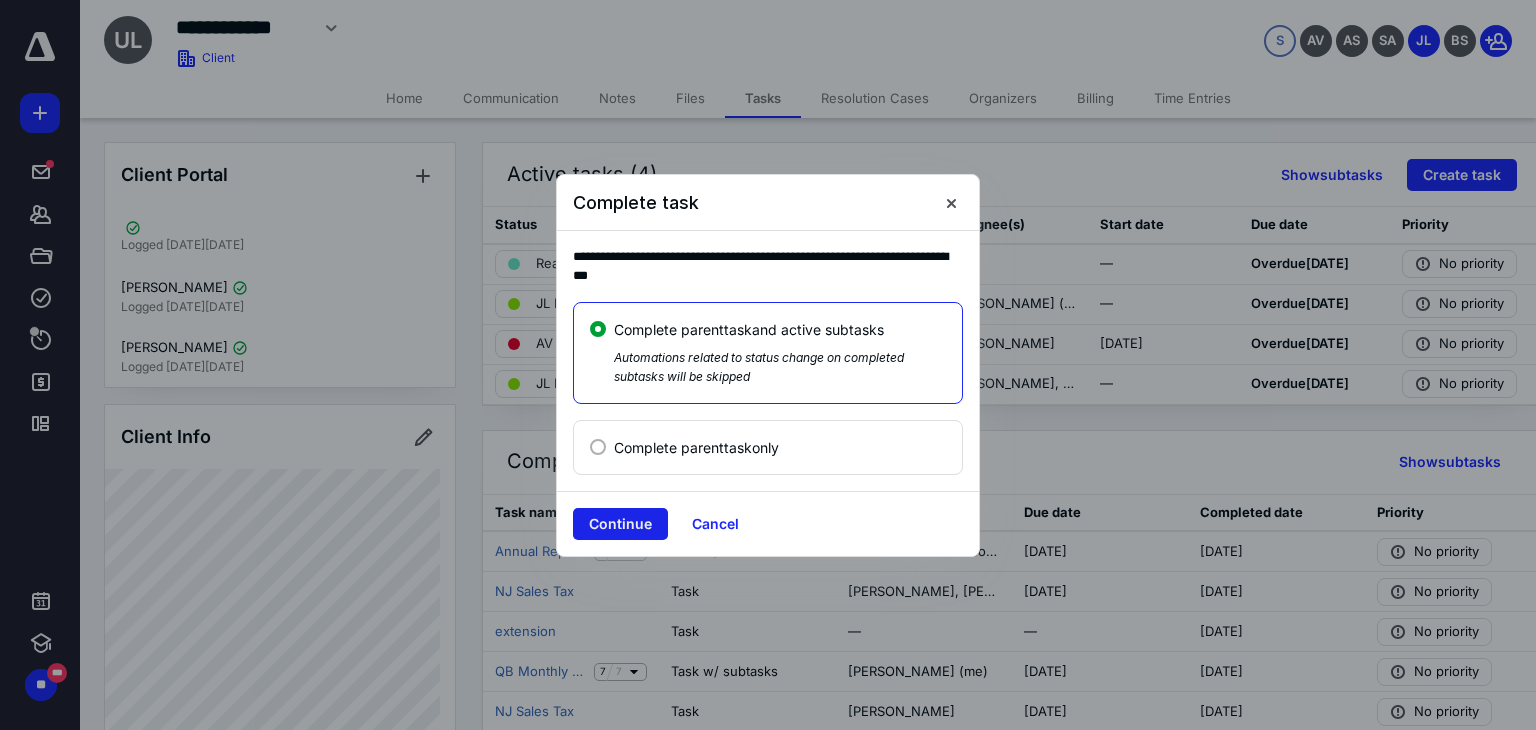 click on "Continue" at bounding box center [620, 524] 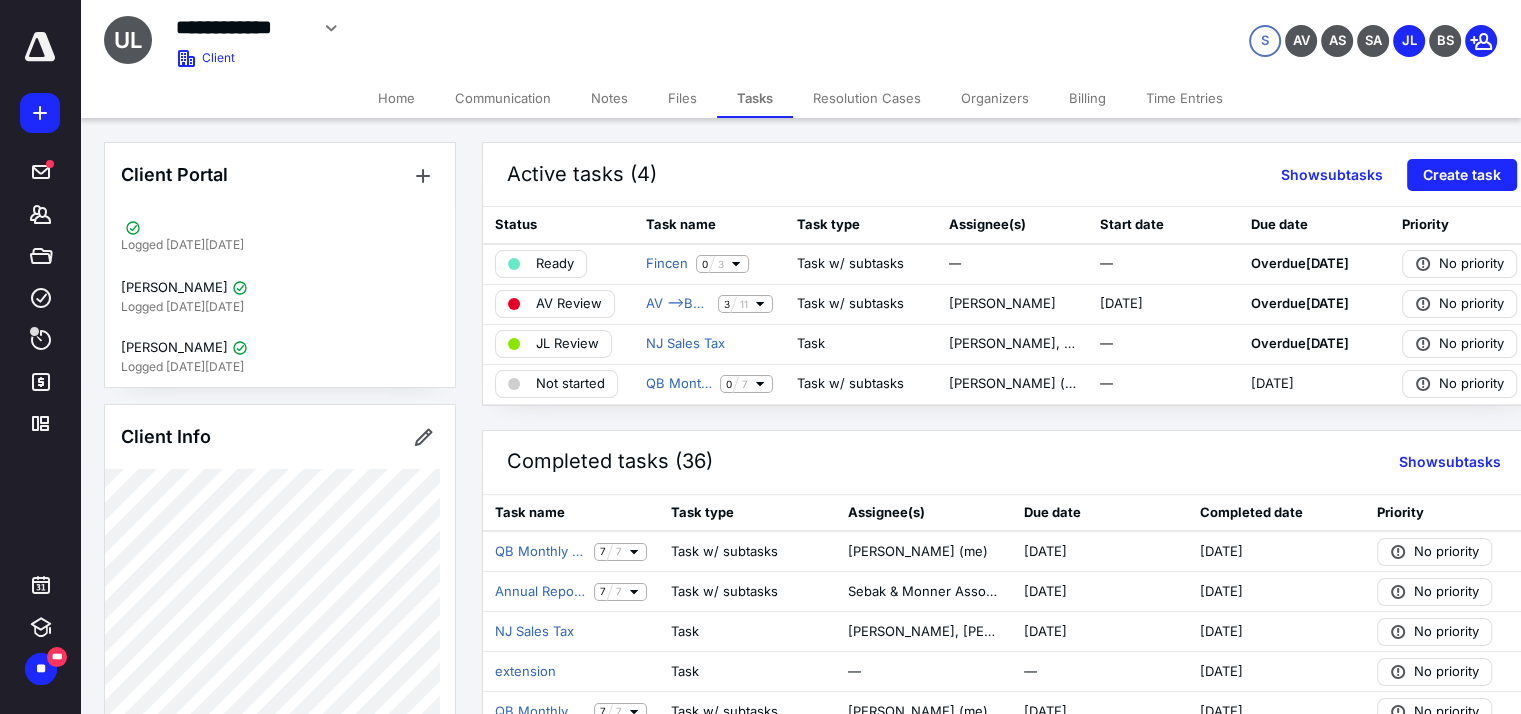 click on "Files" at bounding box center [682, 98] 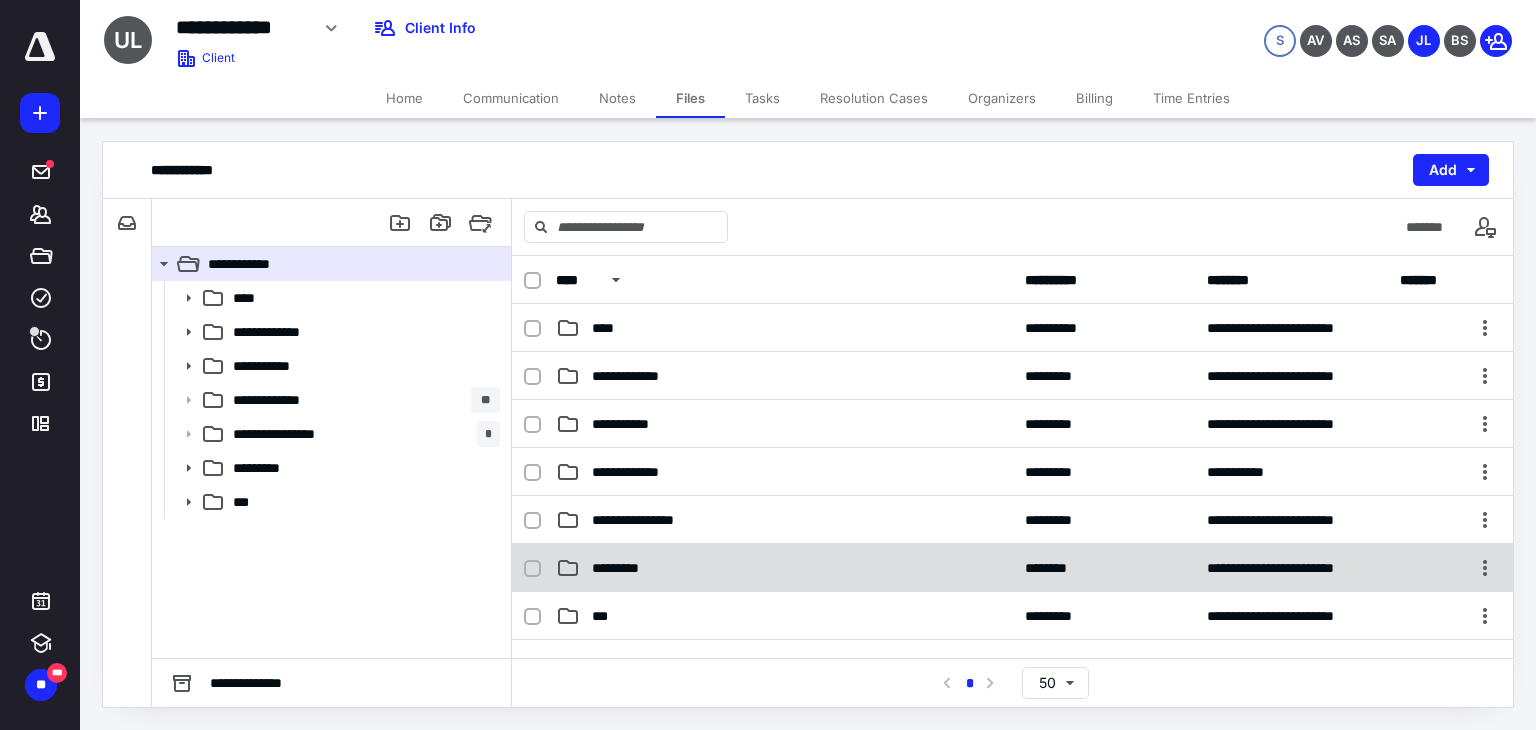 click on "**********" at bounding box center (1012, 568) 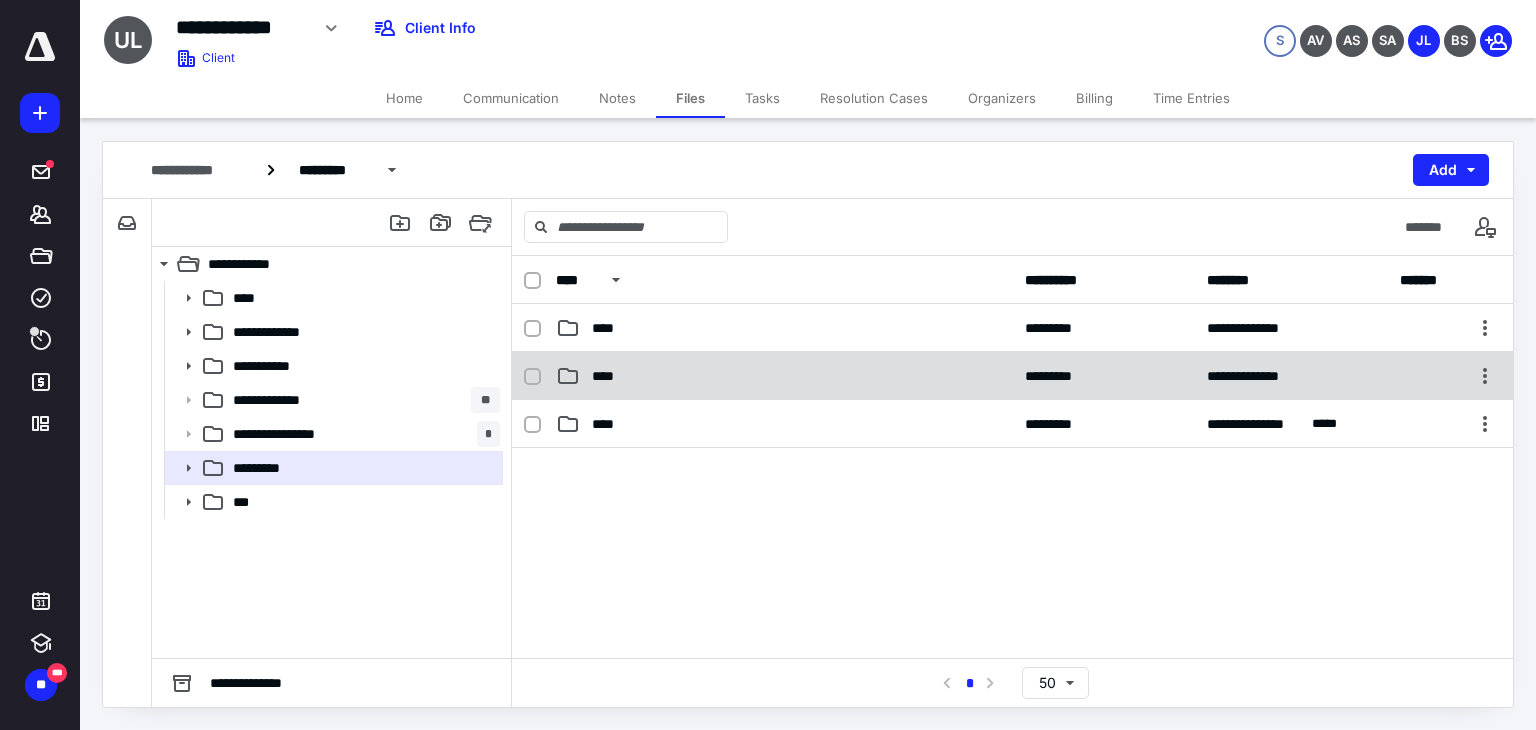 click on "**********" at bounding box center [1012, 376] 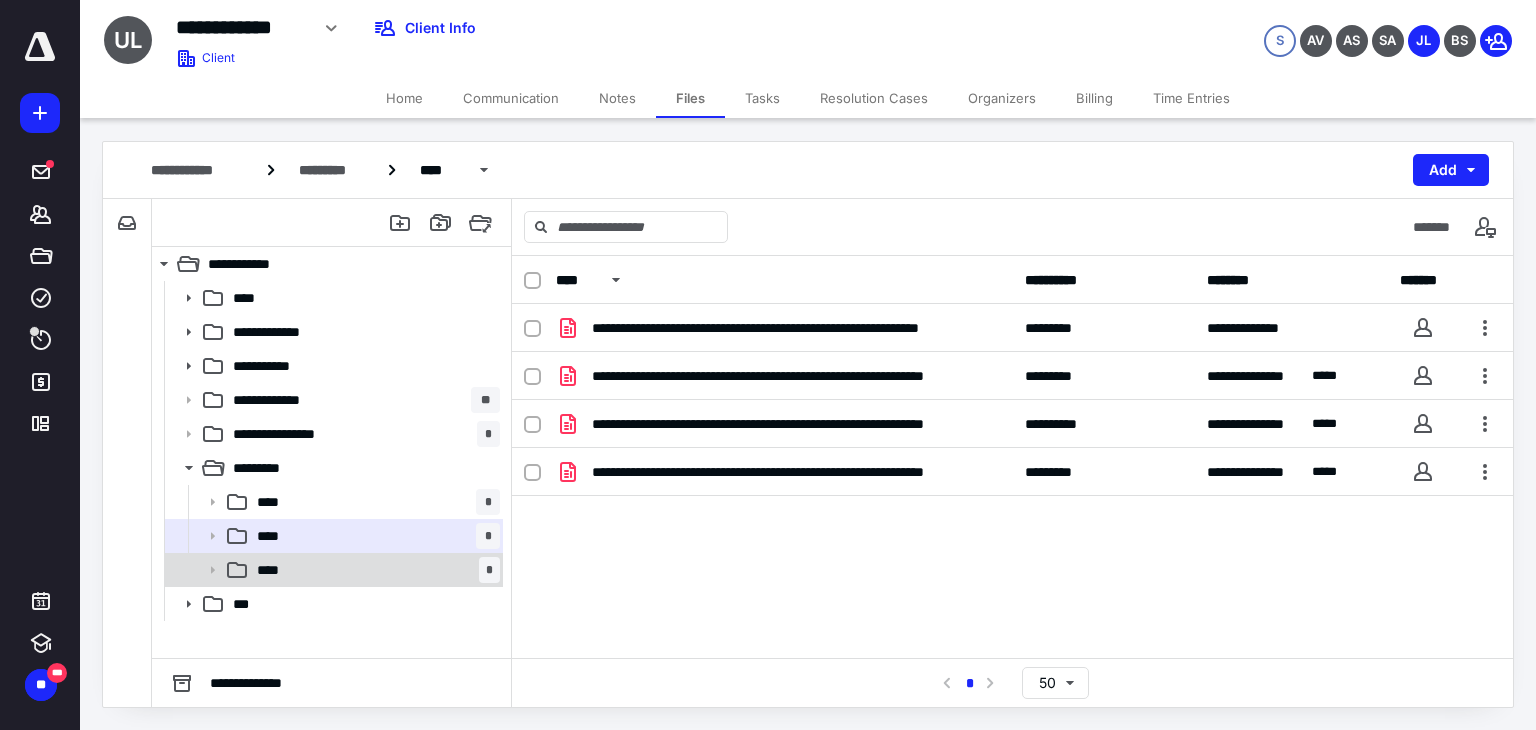 click on "**** *" at bounding box center (374, 570) 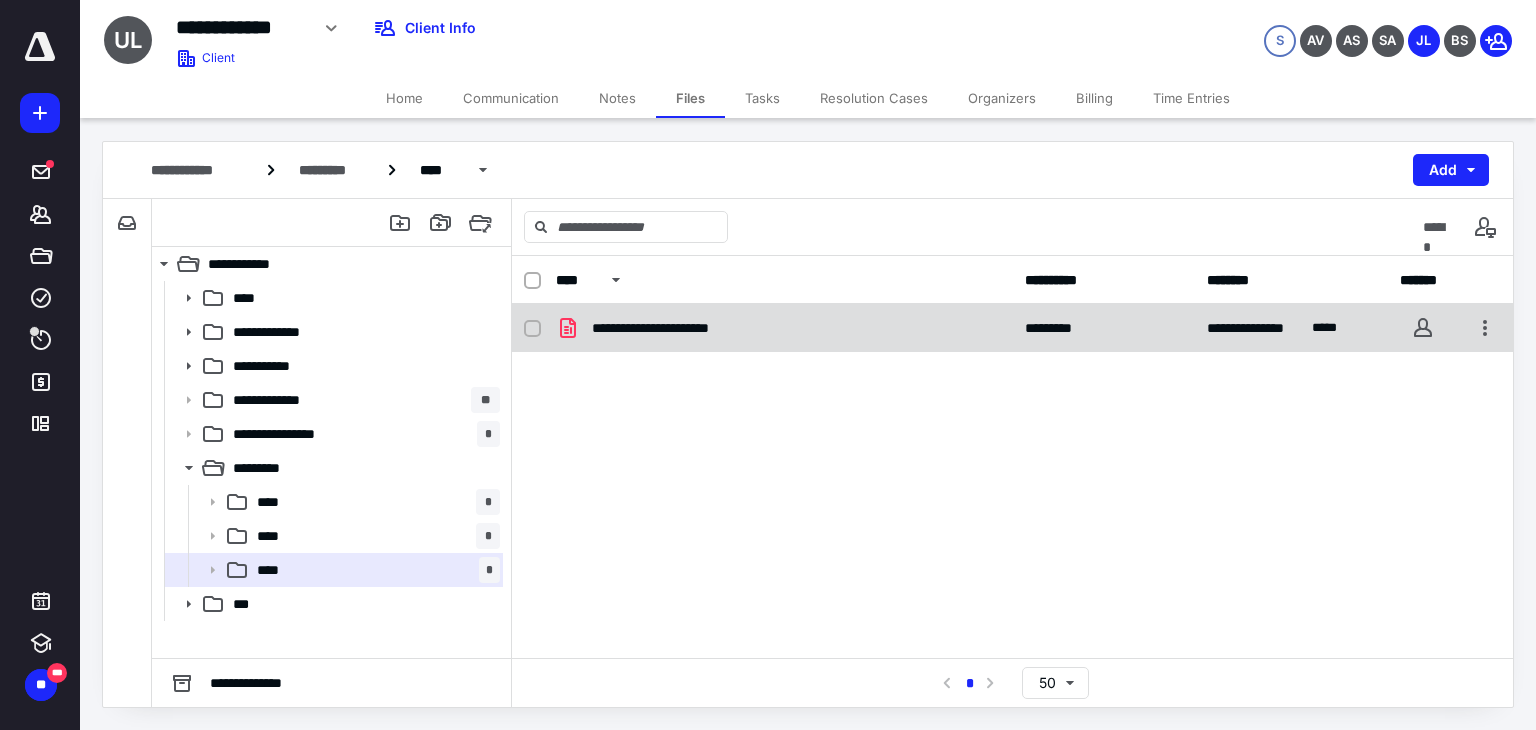 click on "**********" at bounding box center [1012, 328] 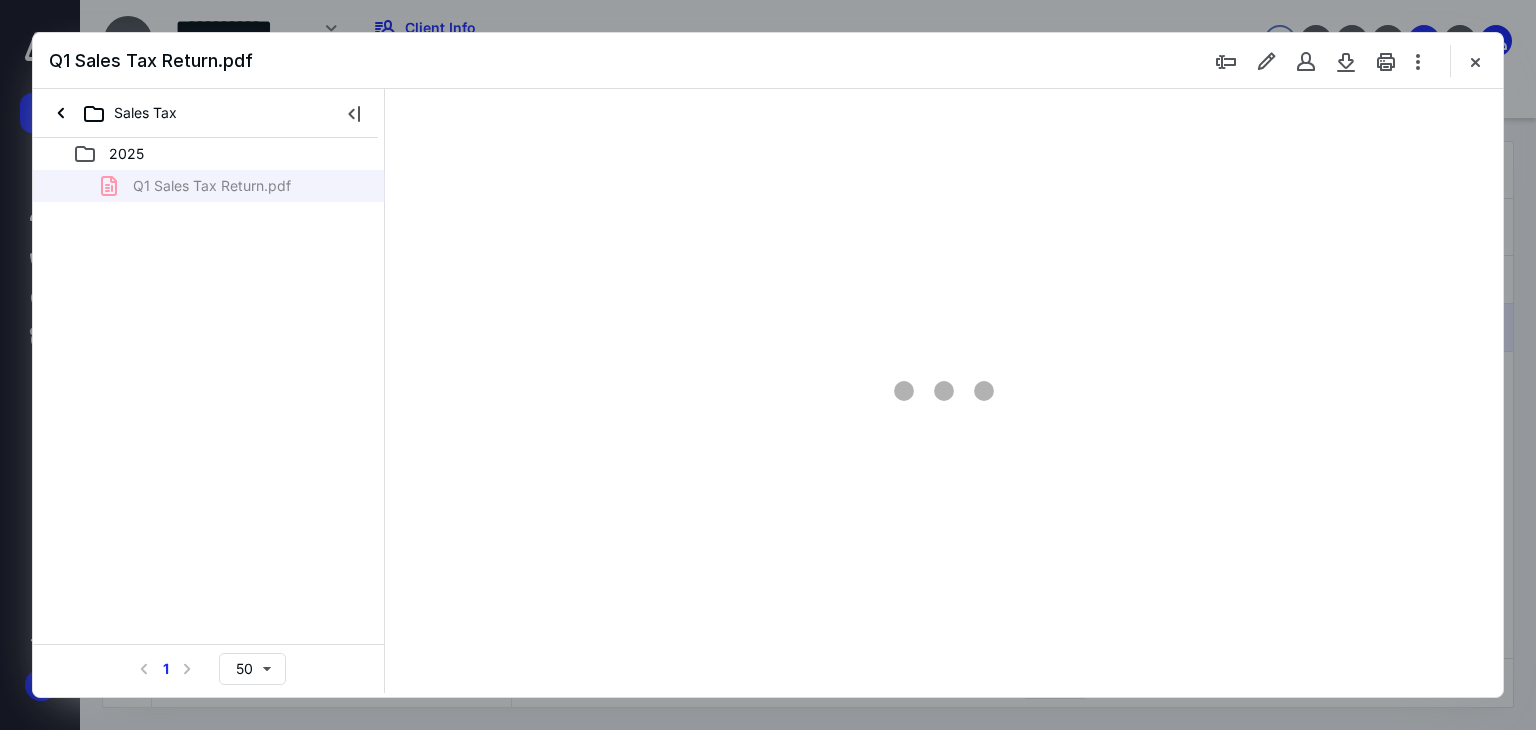 scroll, scrollTop: 0, scrollLeft: 0, axis: both 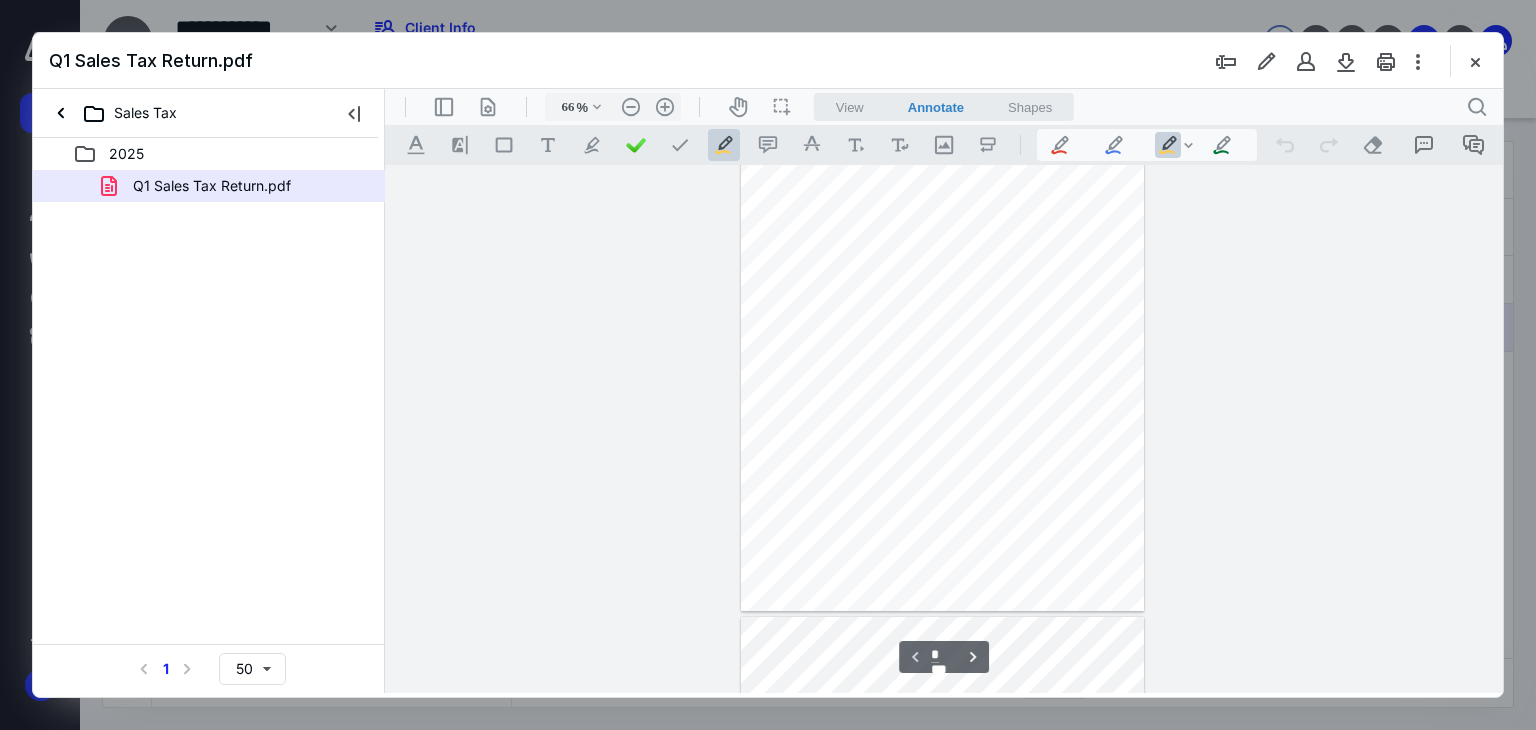 type on "178" 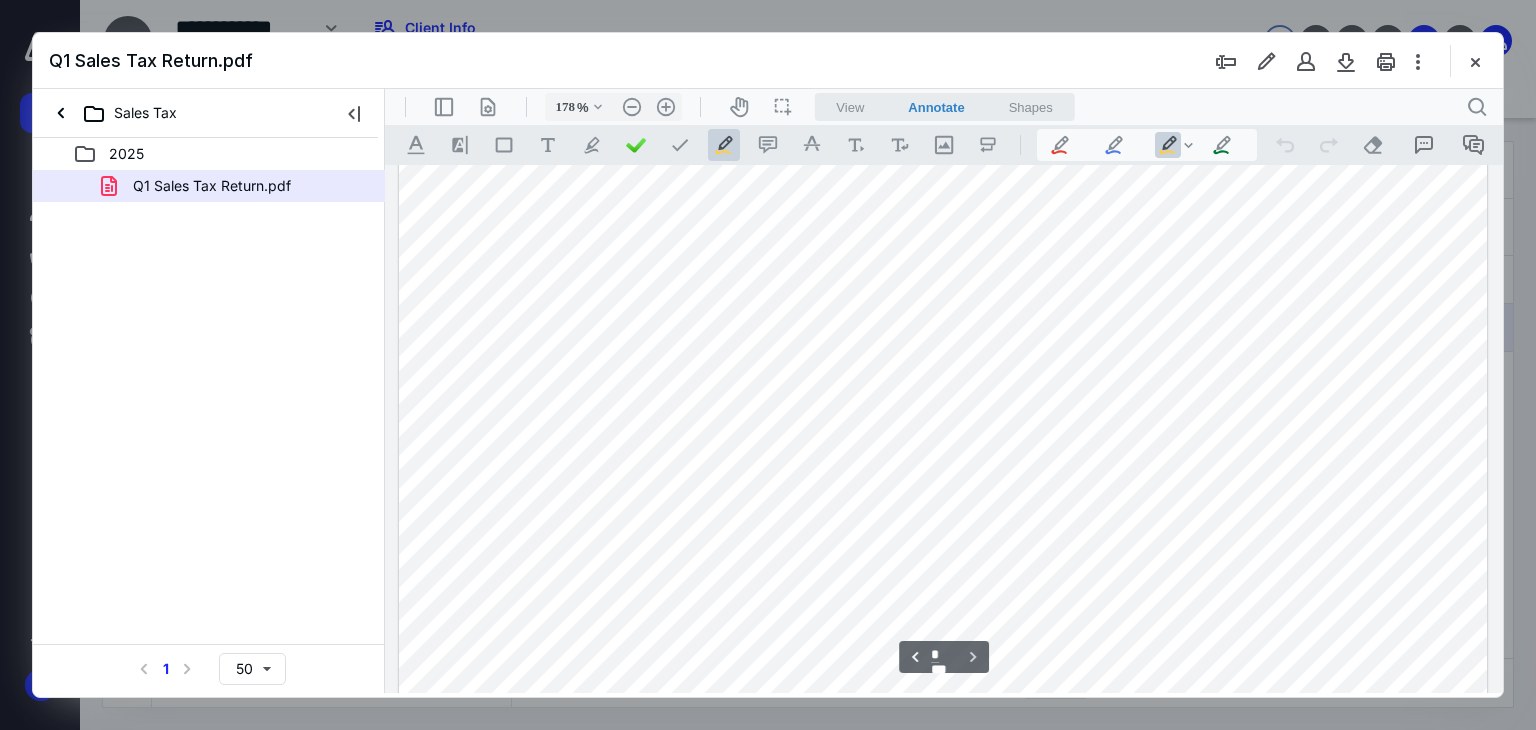 scroll, scrollTop: 1547, scrollLeft: 0, axis: vertical 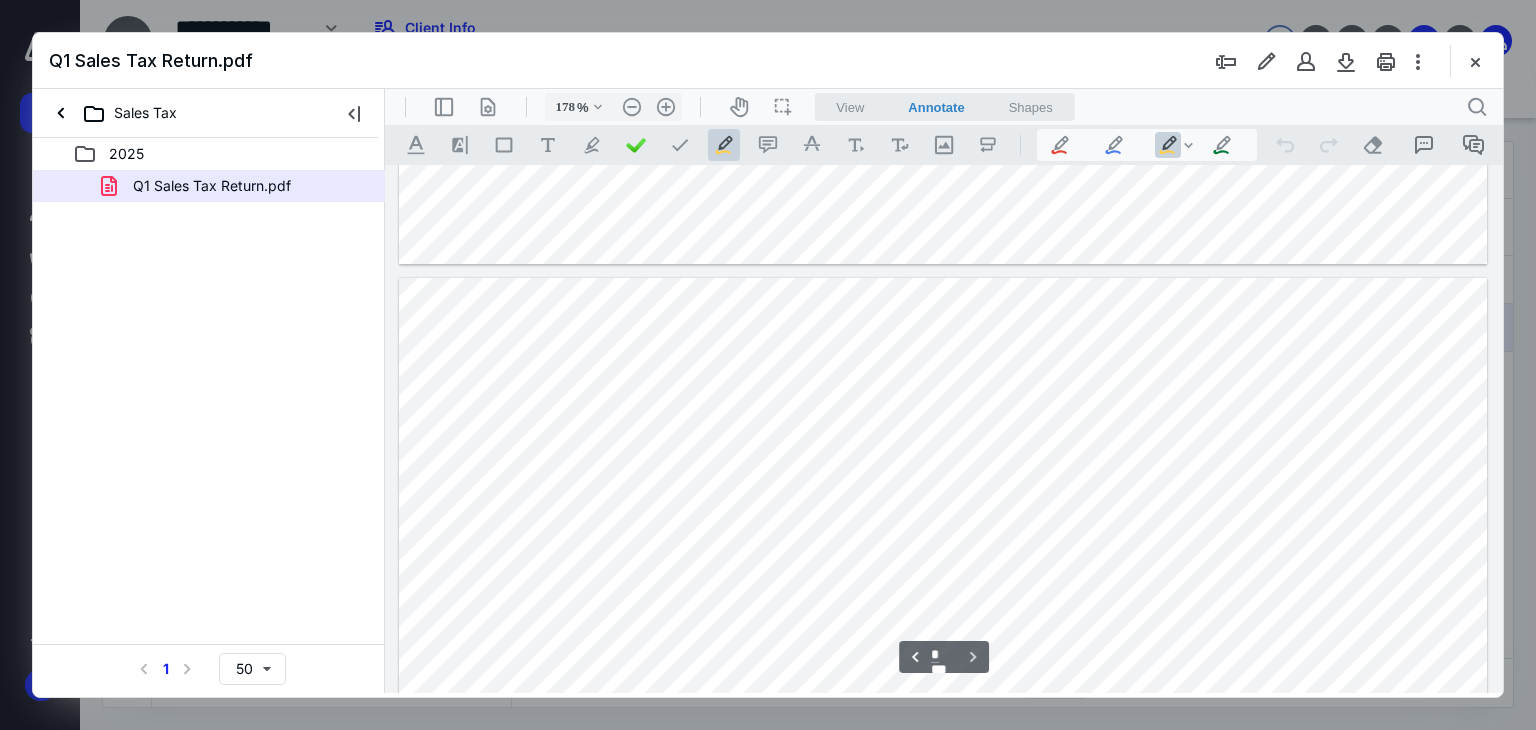 type on "*" 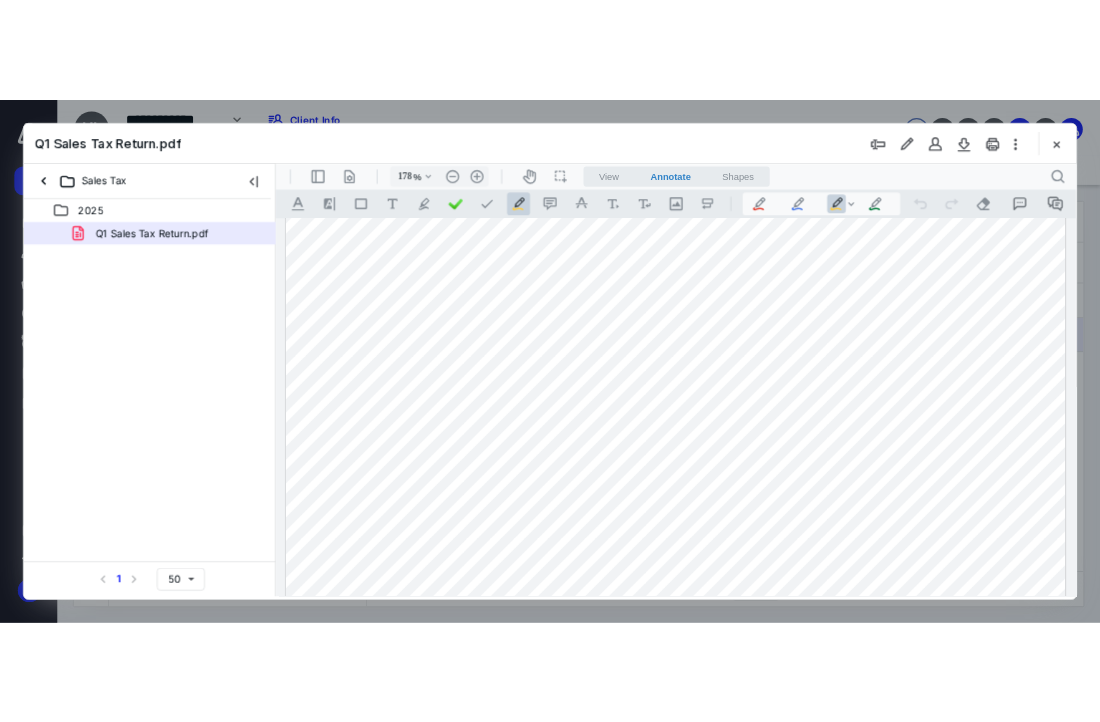 scroll, scrollTop: 0, scrollLeft: 0, axis: both 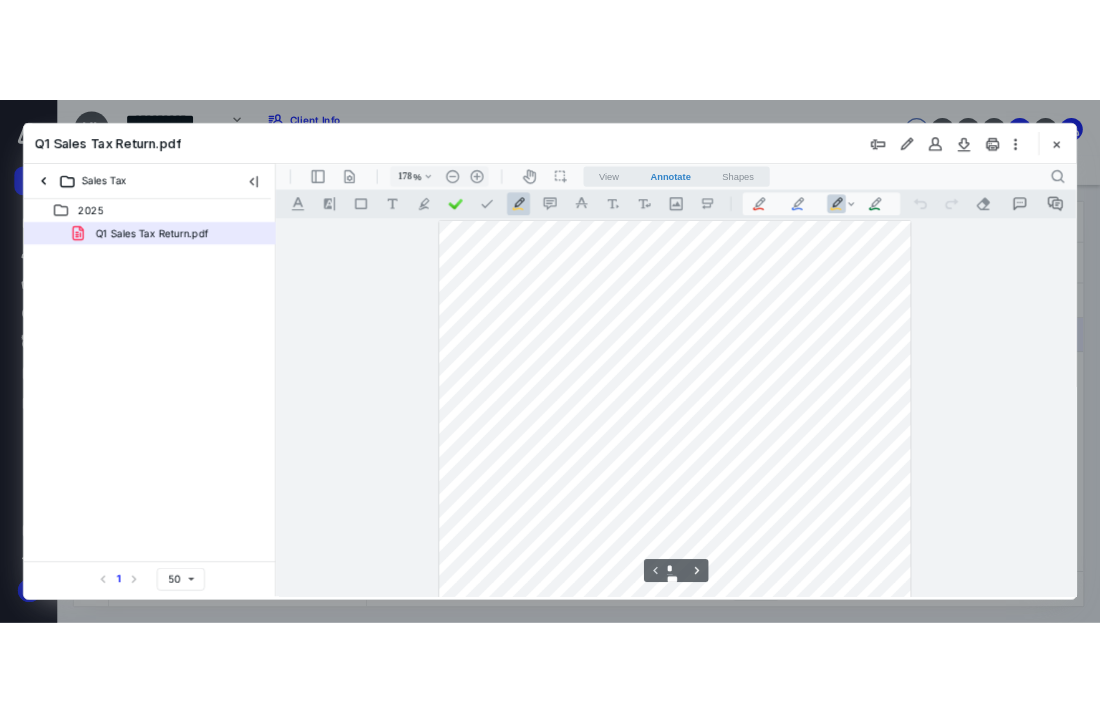 type on "108" 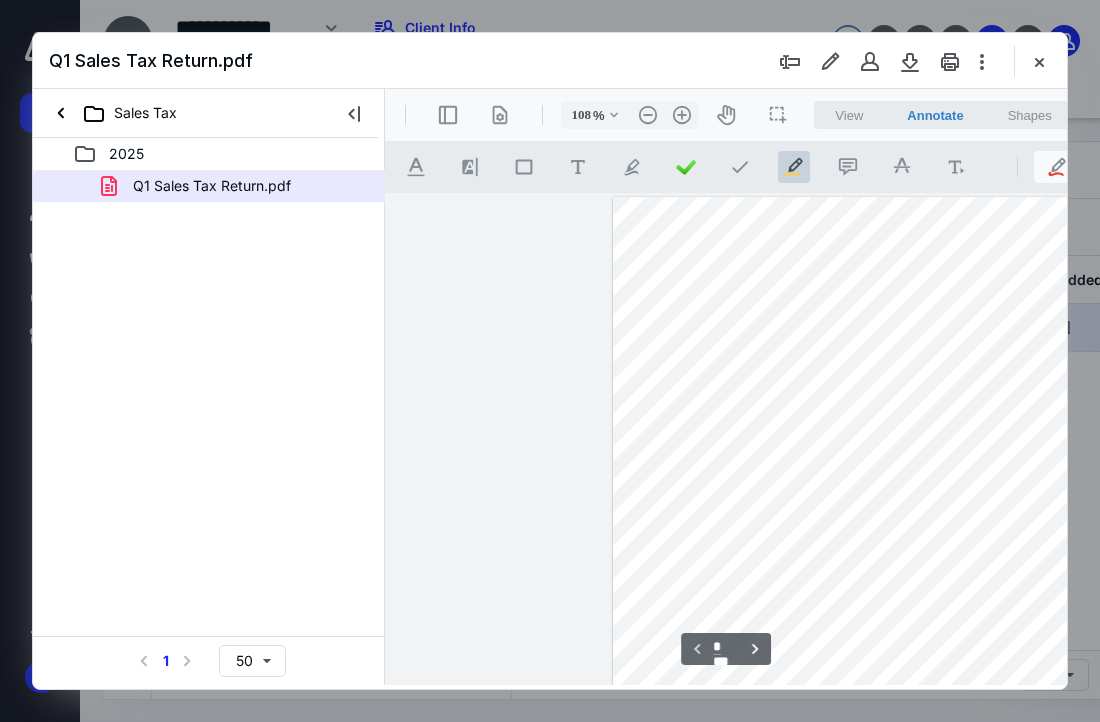 scroll, scrollTop: 24, scrollLeft: 0, axis: vertical 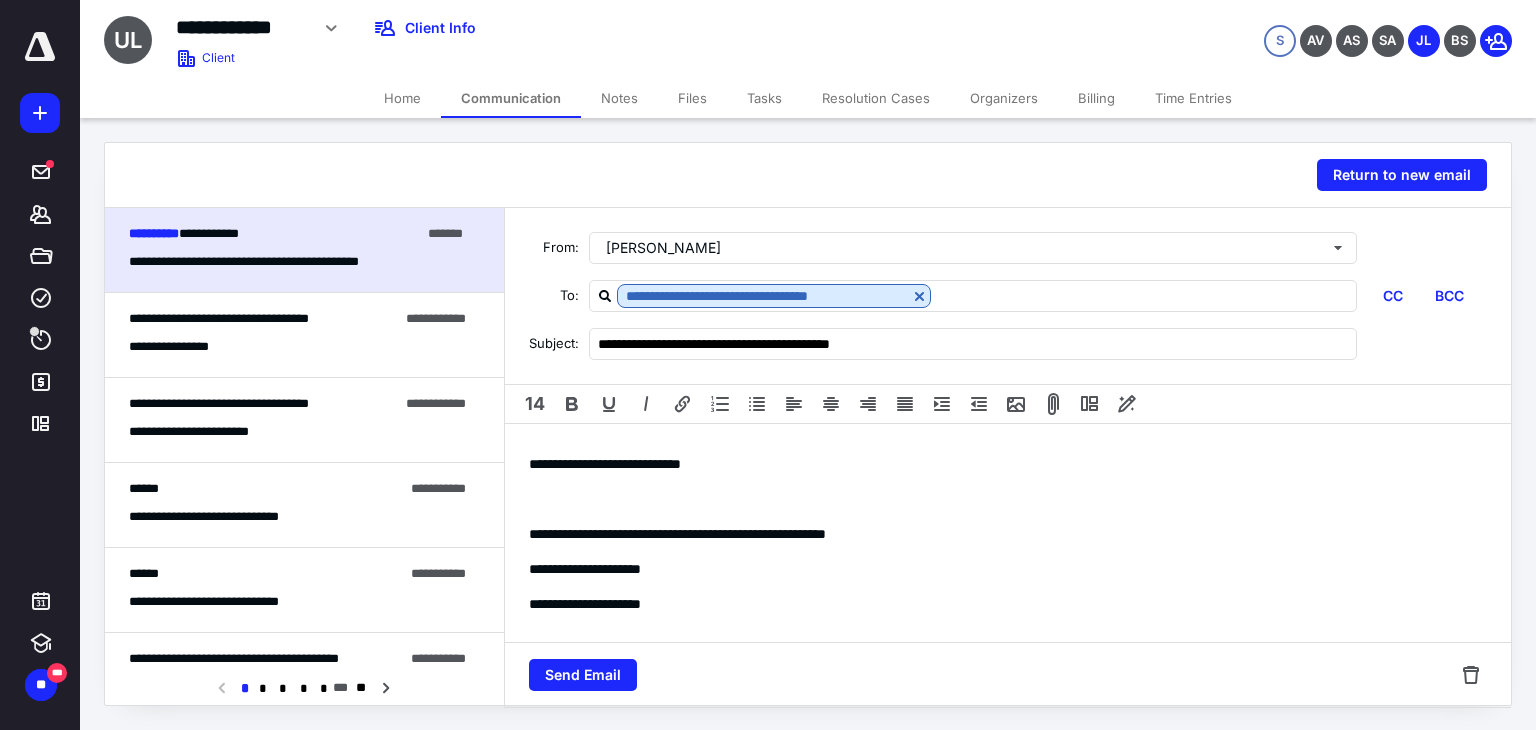 click on "Files" at bounding box center [692, 98] 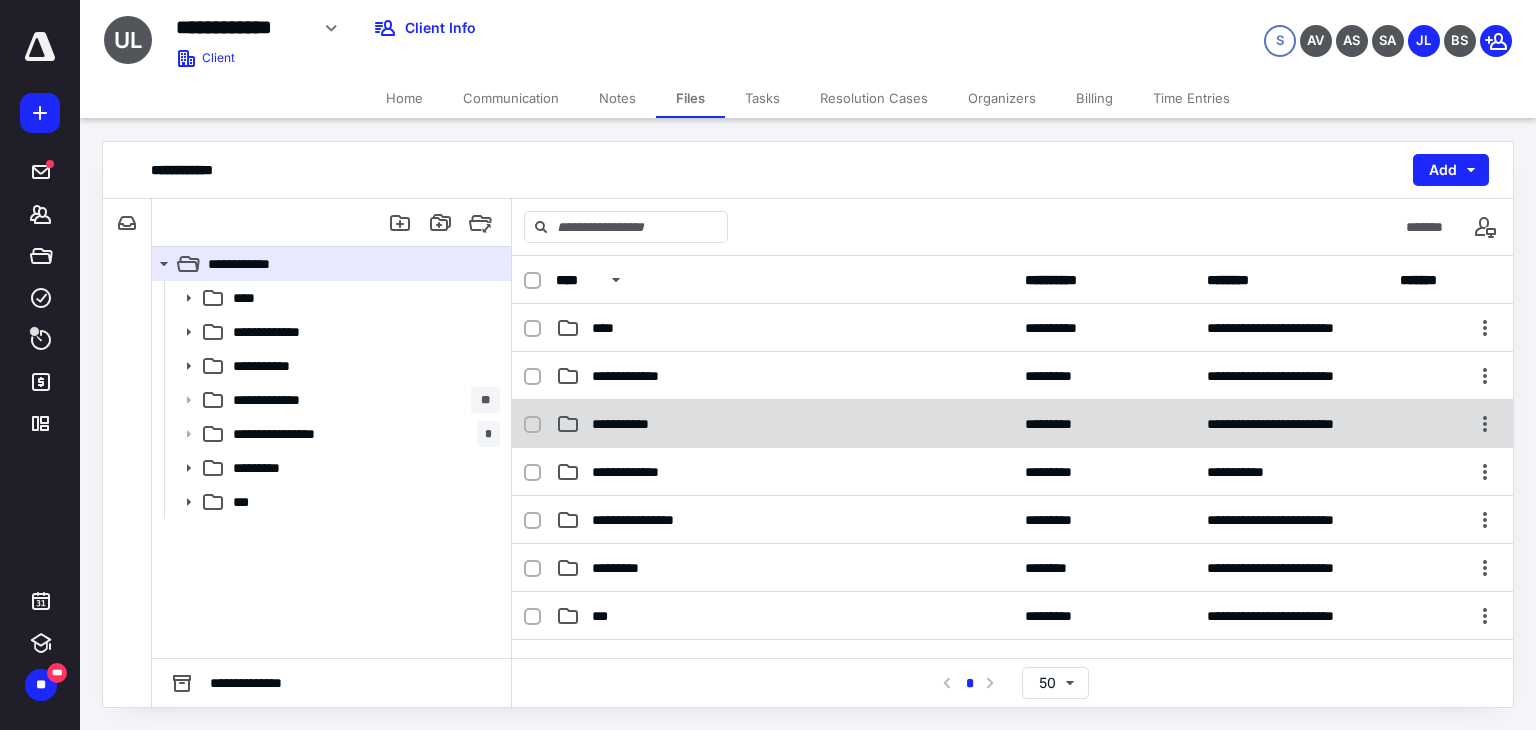 click on "**********" at bounding box center (784, 424) 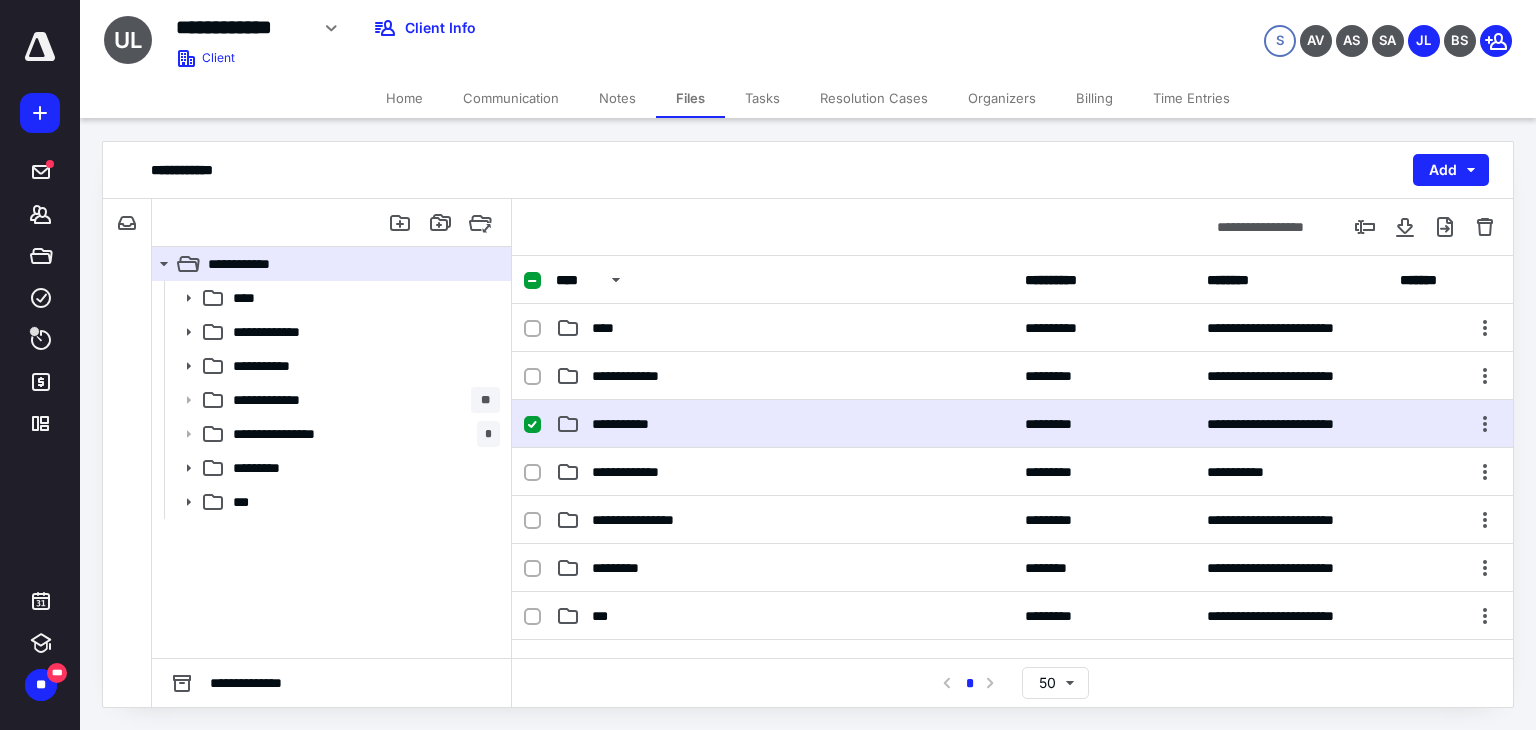 click on "**********" at bounding box center (784, 424) 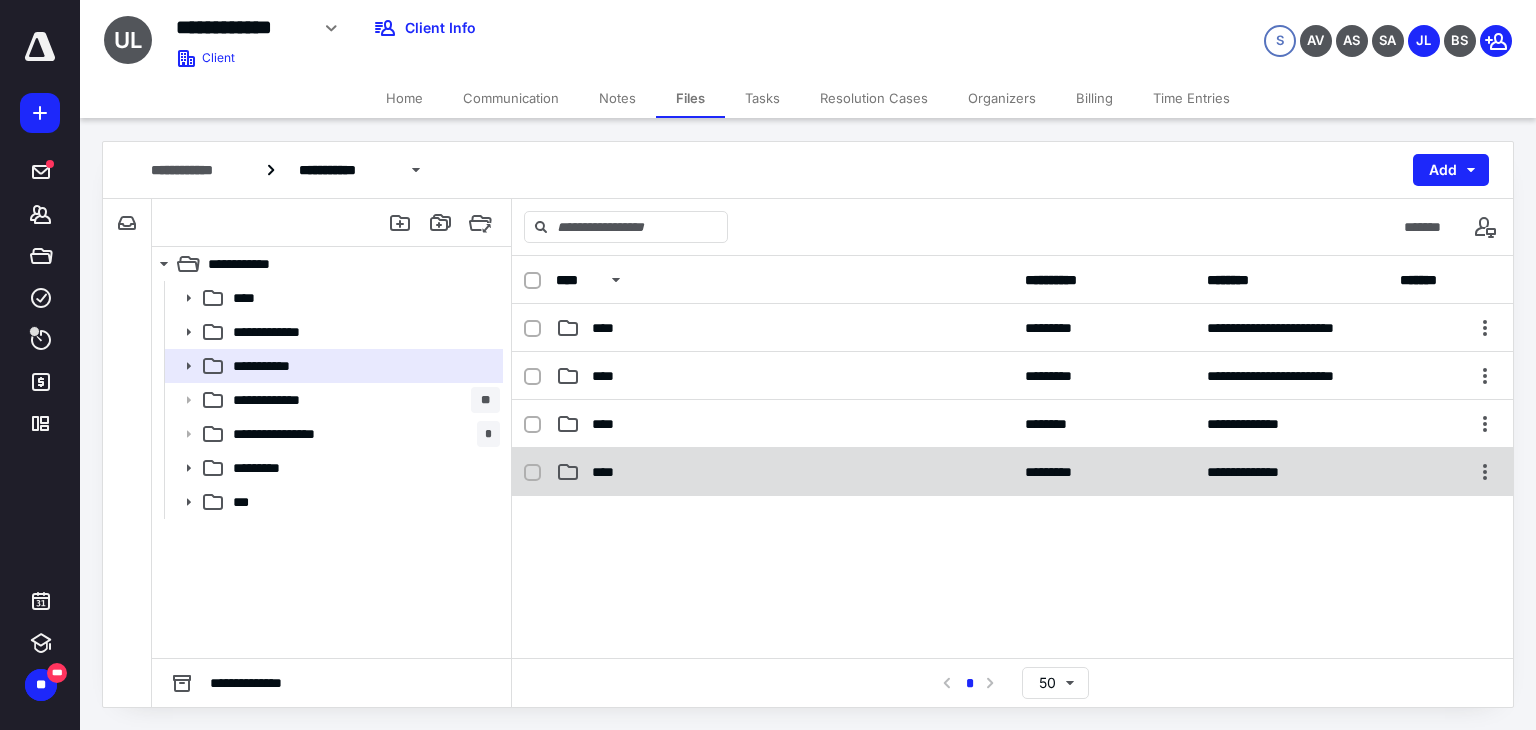 click on "****" at bounding box center [784, 472] 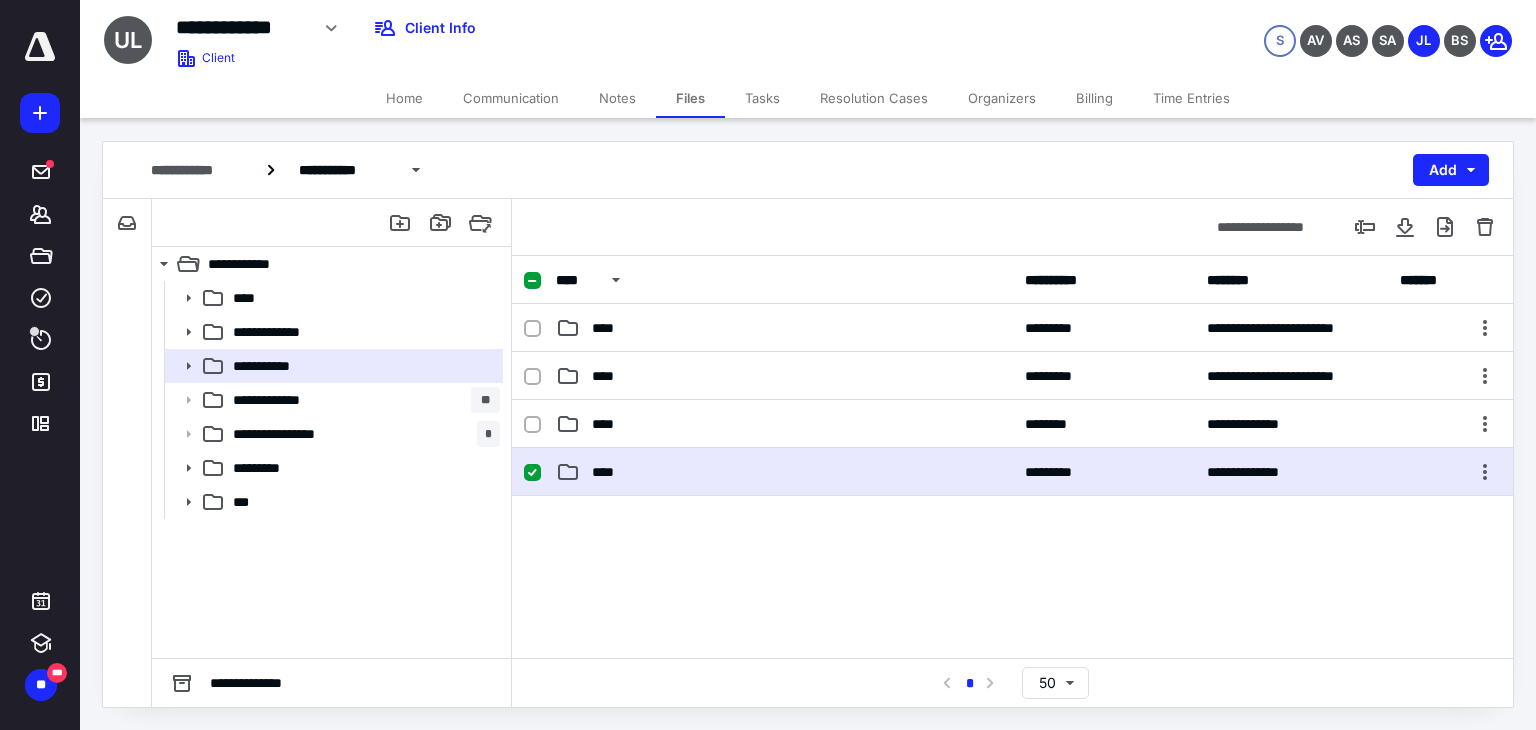 click on "****" at bounding box center [784, 472] 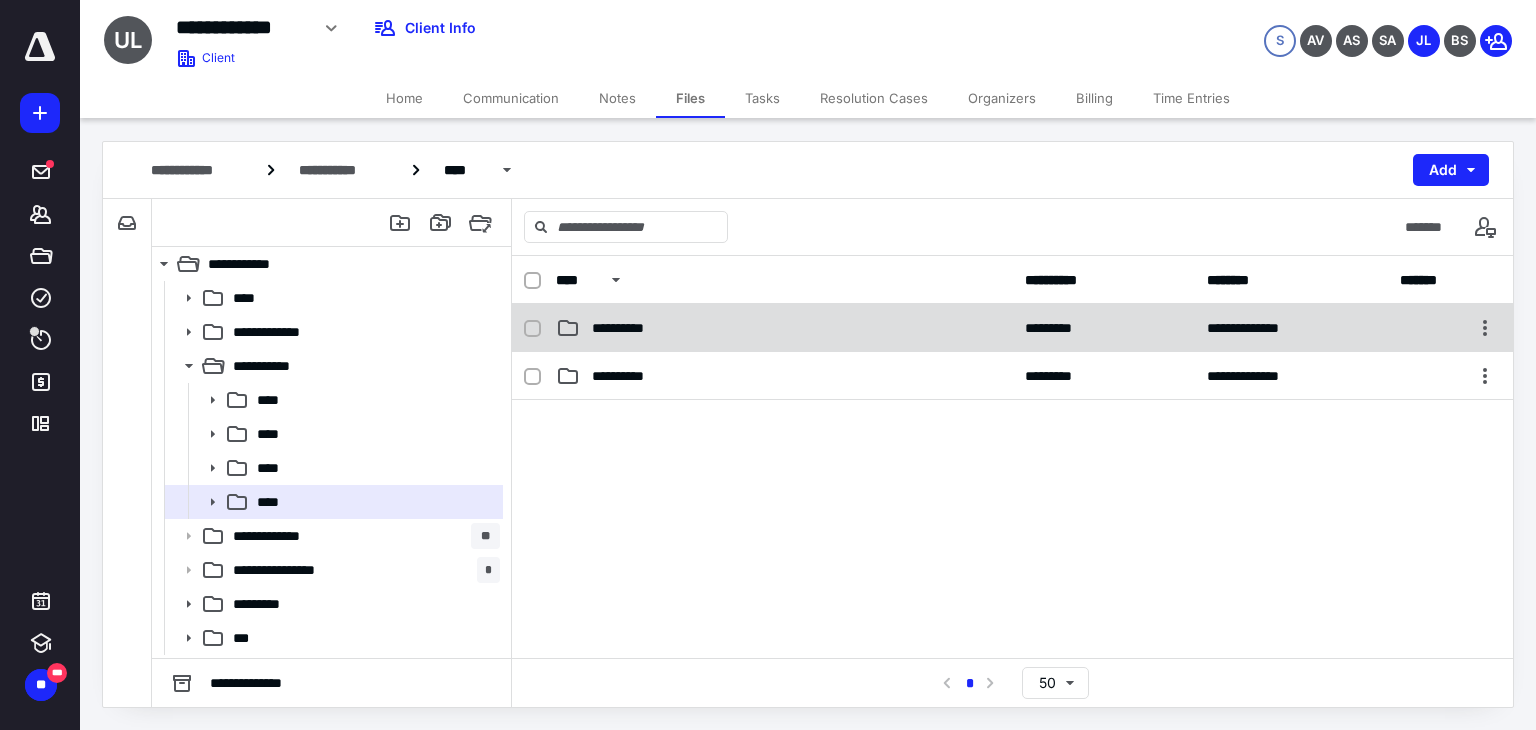 click on "**********" at bounding box center (784, 328) 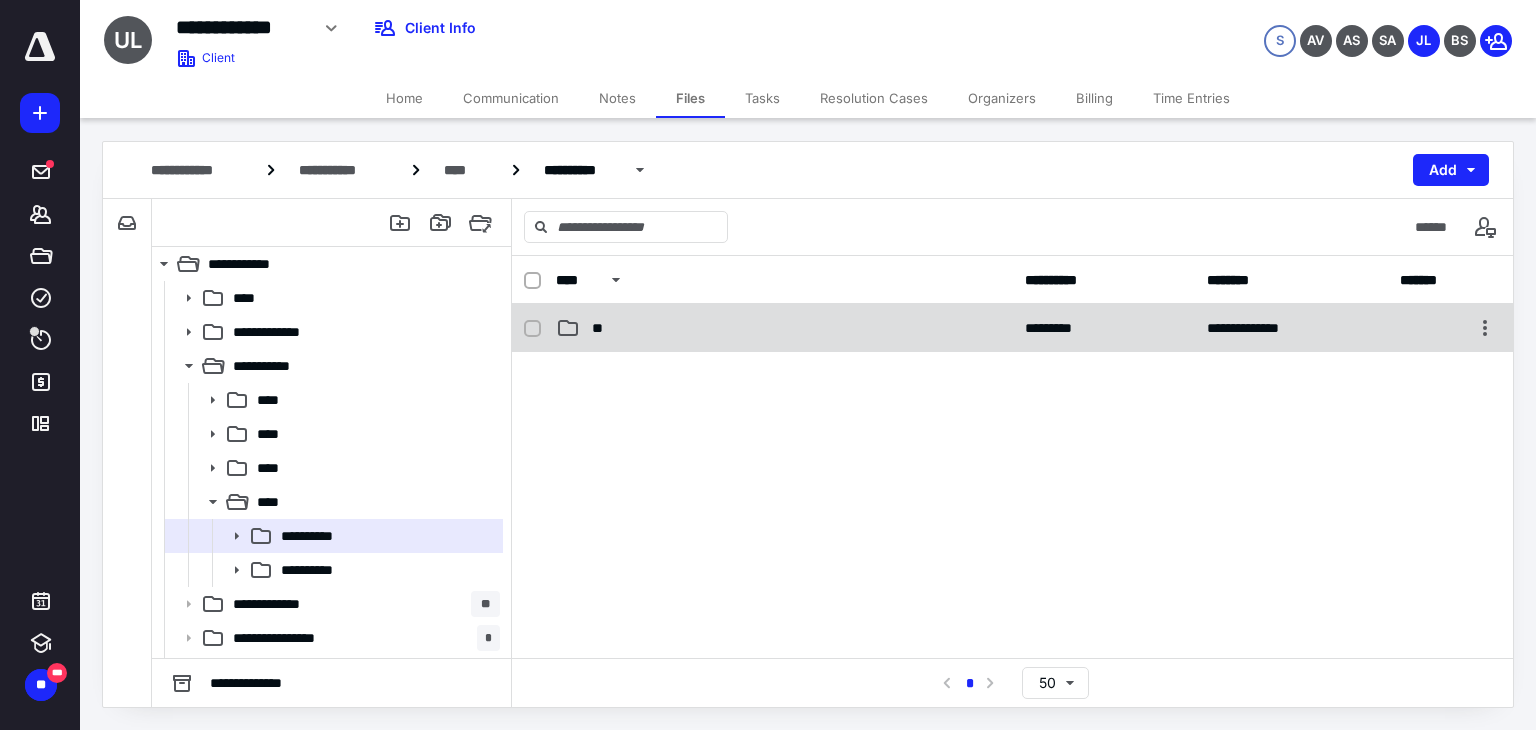click on "**" at bounding box center (784, 328) 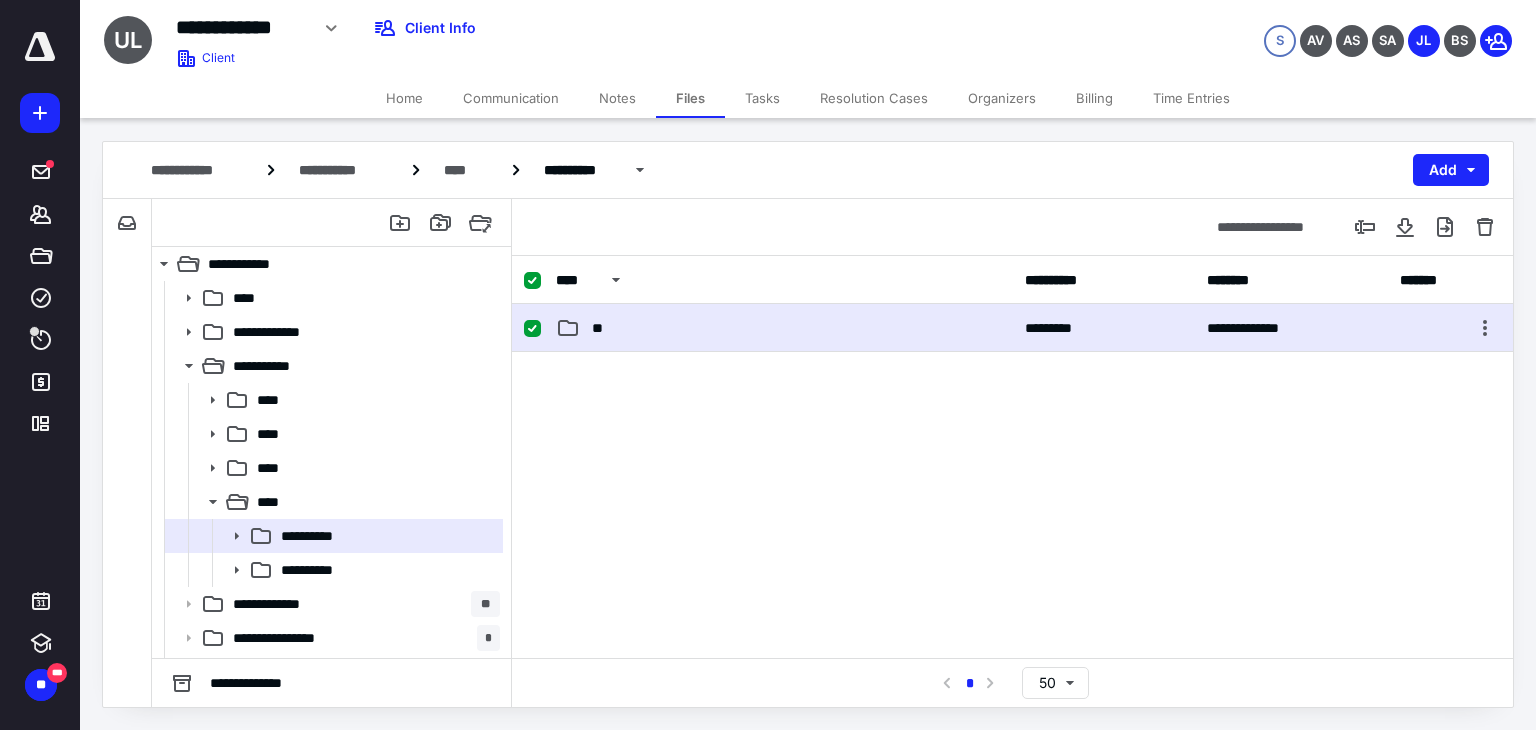 click on "**" at bounding box center [784, 328] 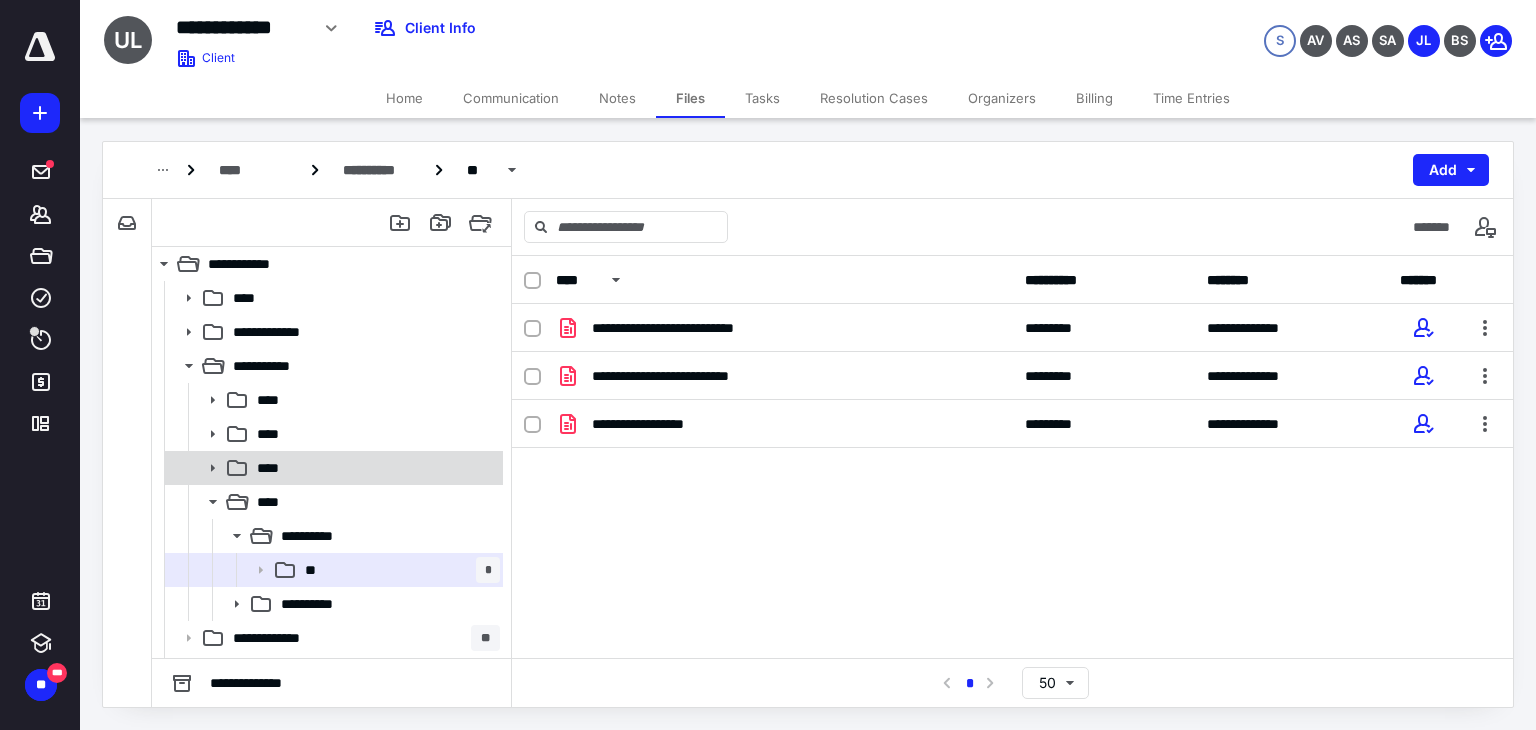 click on "****" at bounding box center [374, 468] 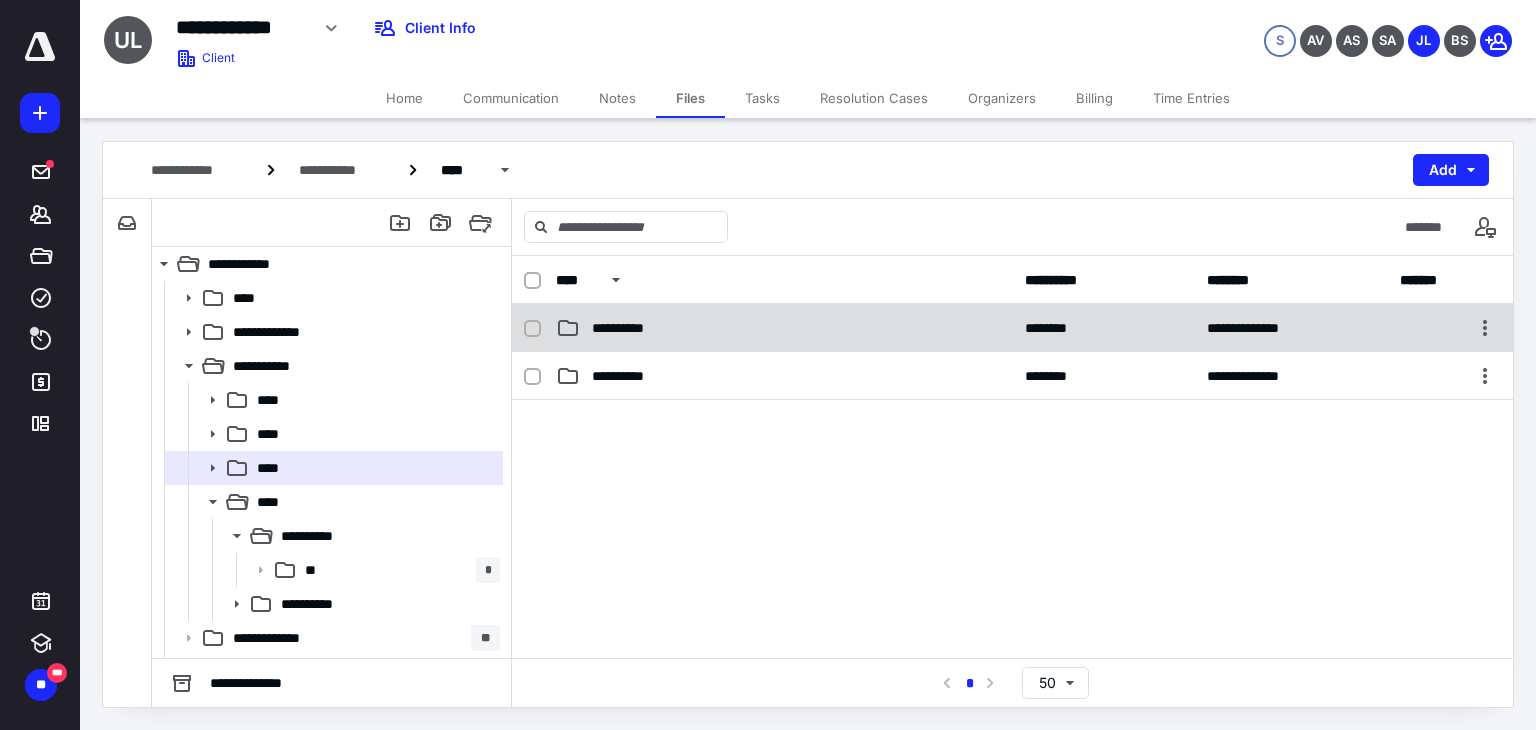 click on "**********" at bounding box center (784, 328) 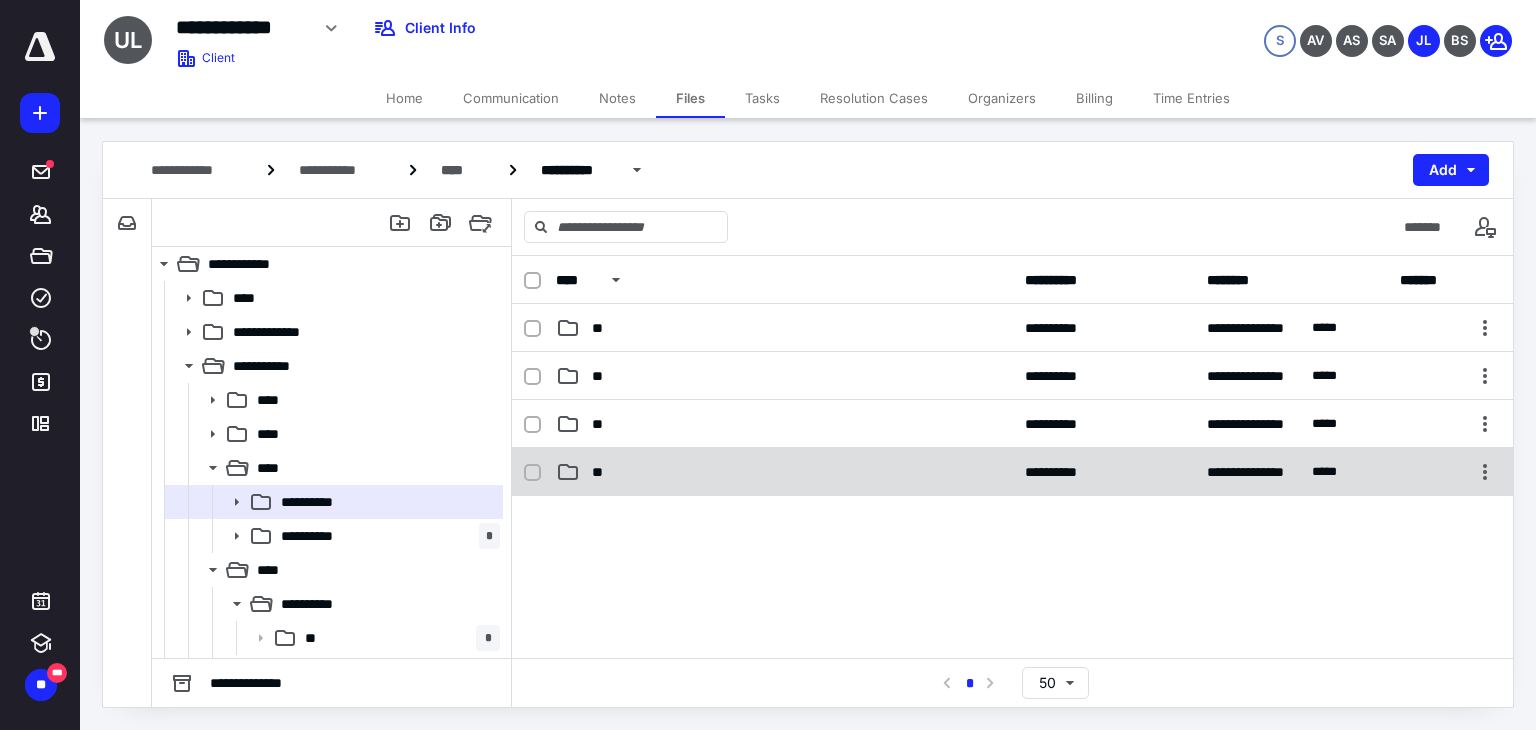 click on "**" at bounding box center (784, 472) 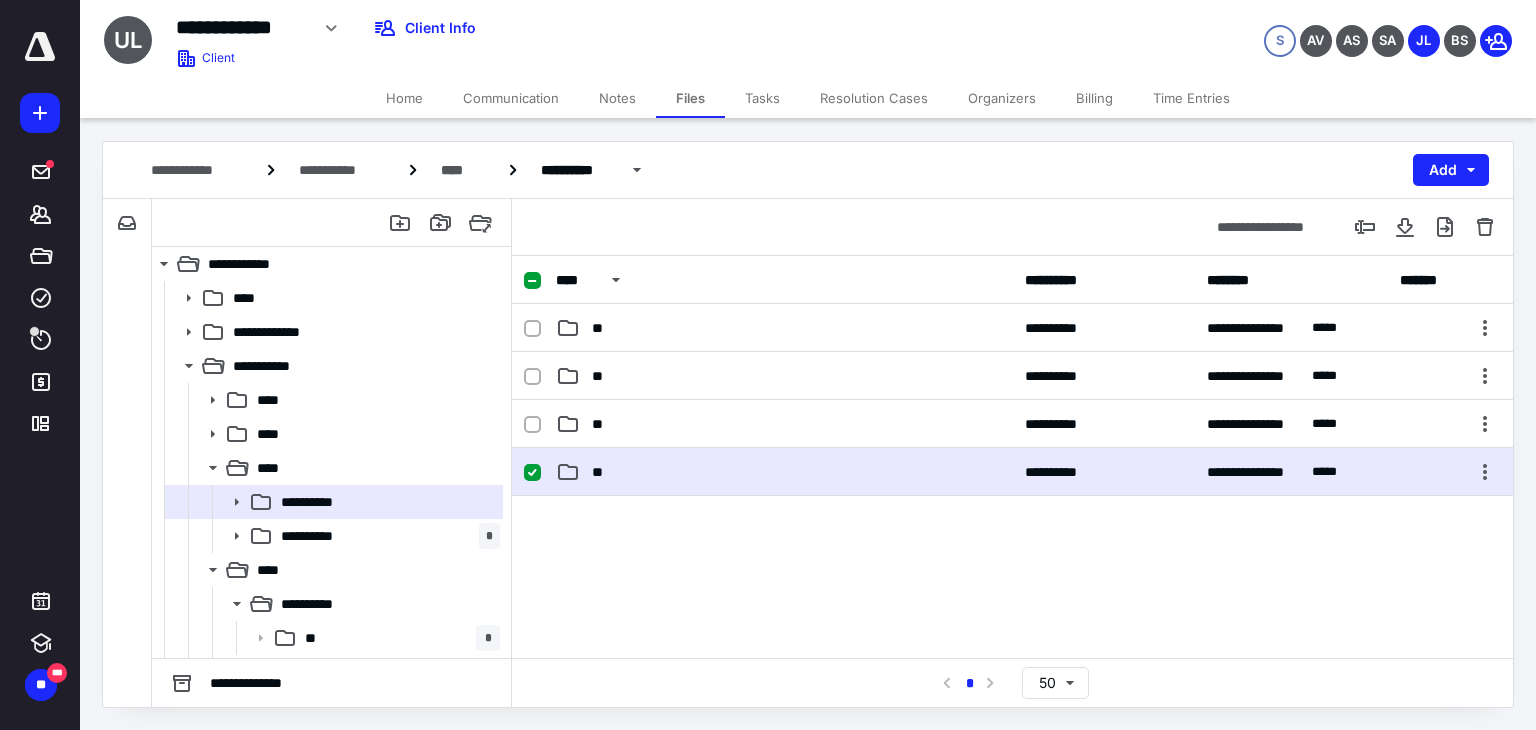 click on "**" at bounding box center [784, 472] 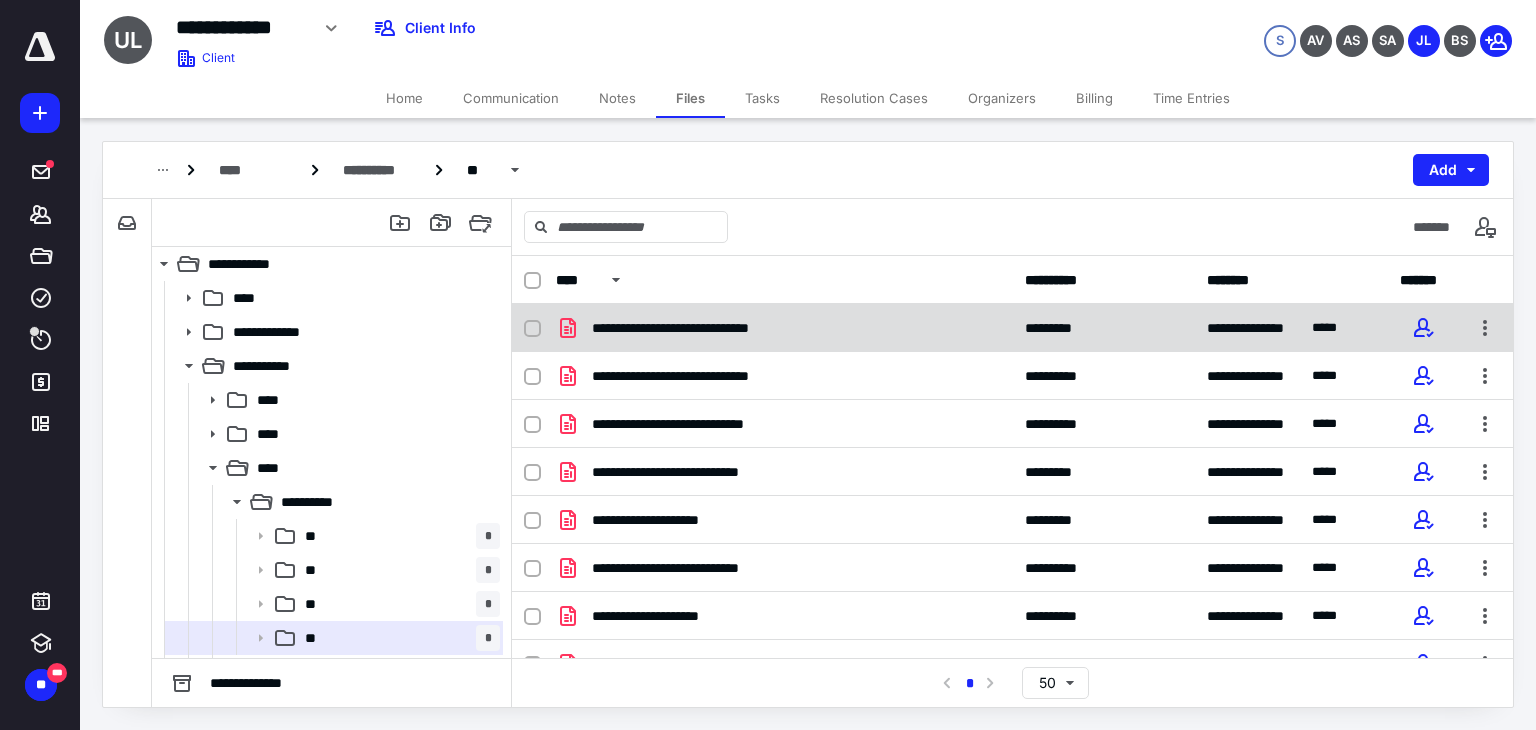 click on "**********" at bounding box center [784, 328] 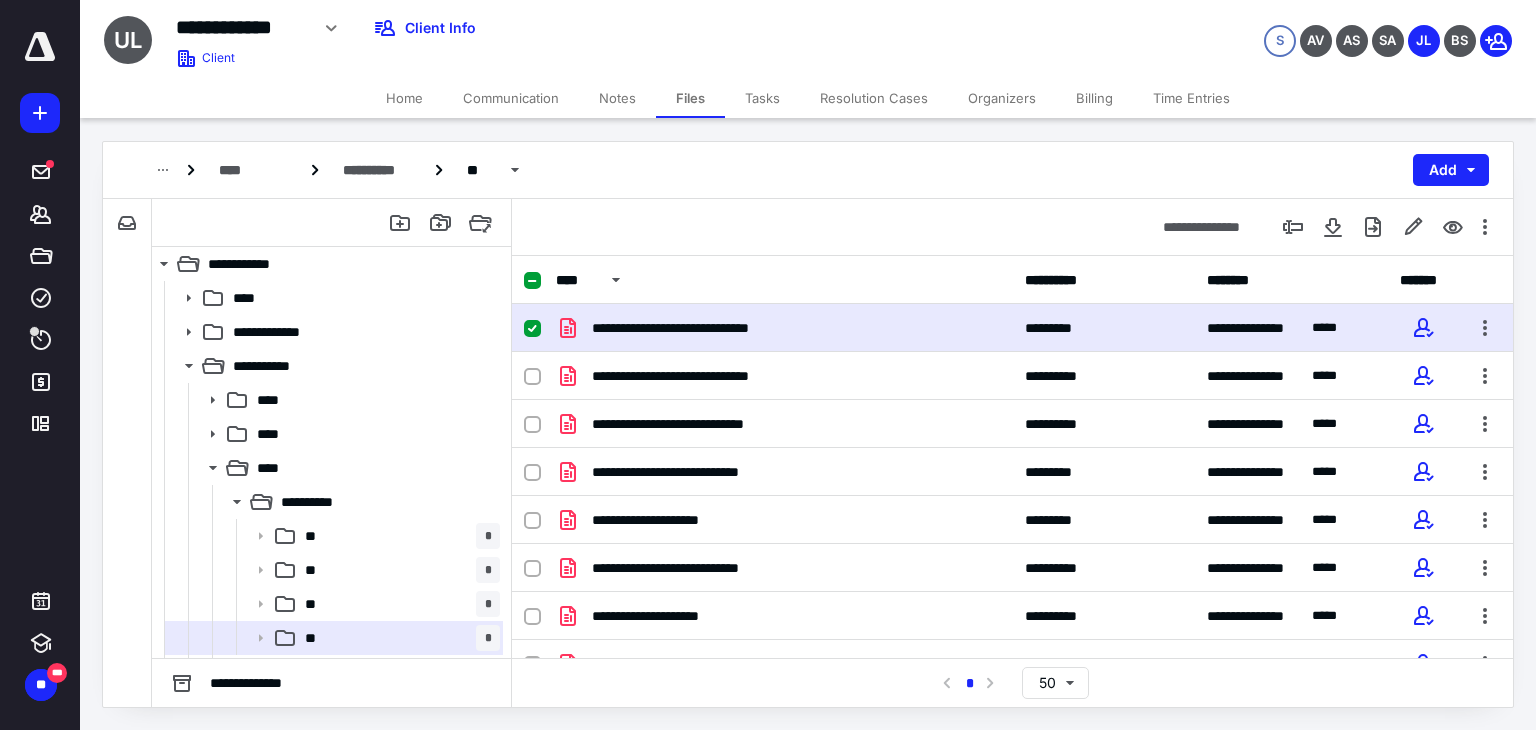 click on "**********" at bounding box center [784, 328] 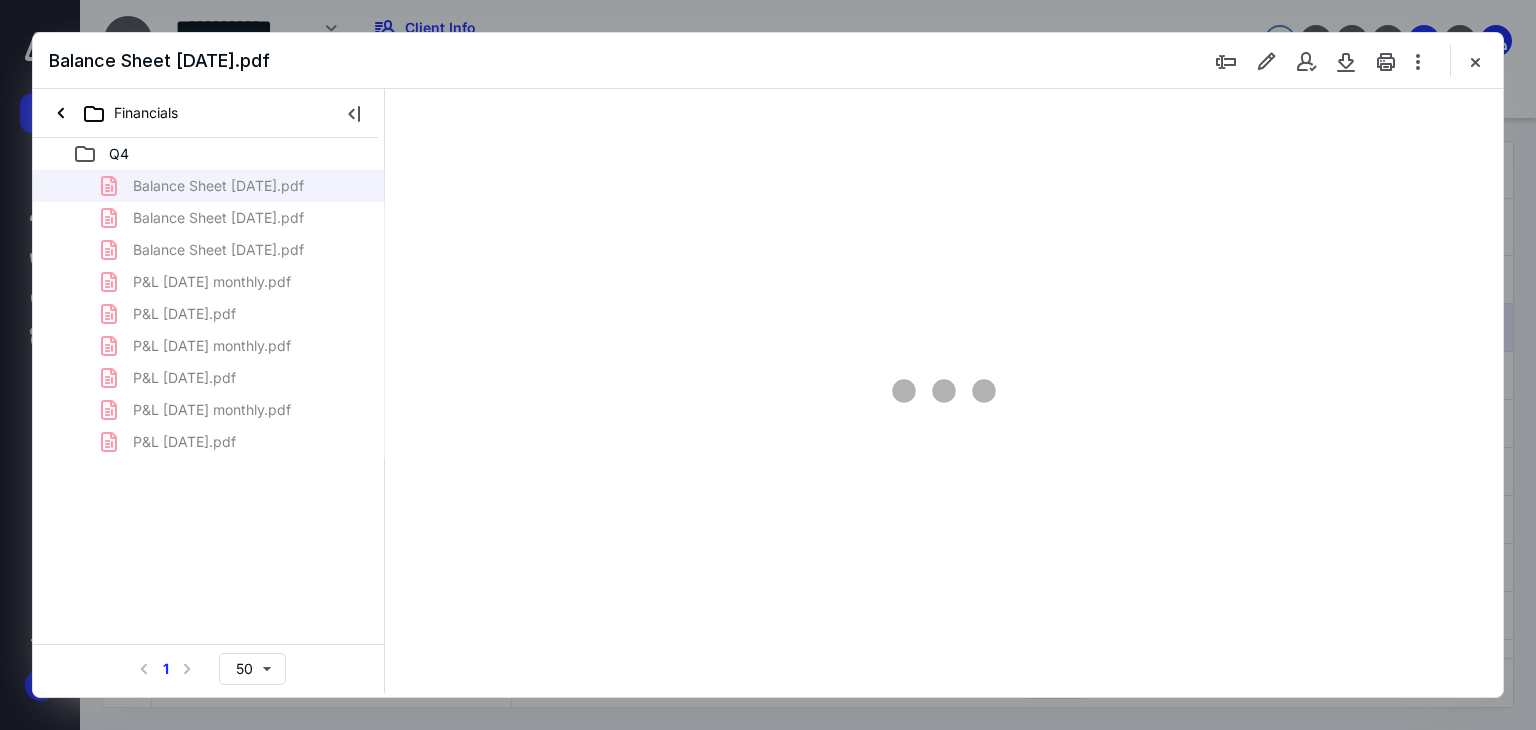 scroll, scrollTop: 0, scrollLeft: 0, axis: both 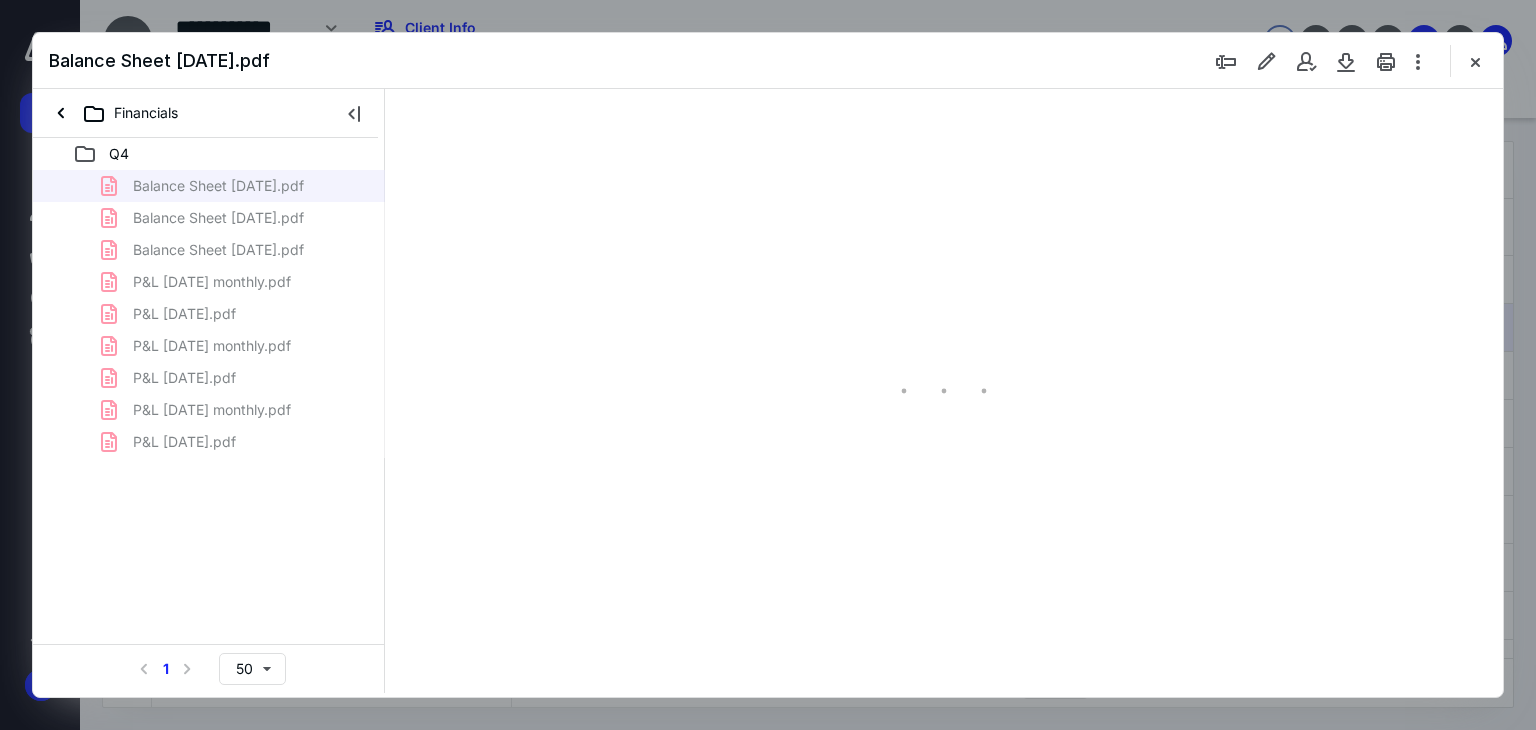 type on "179" 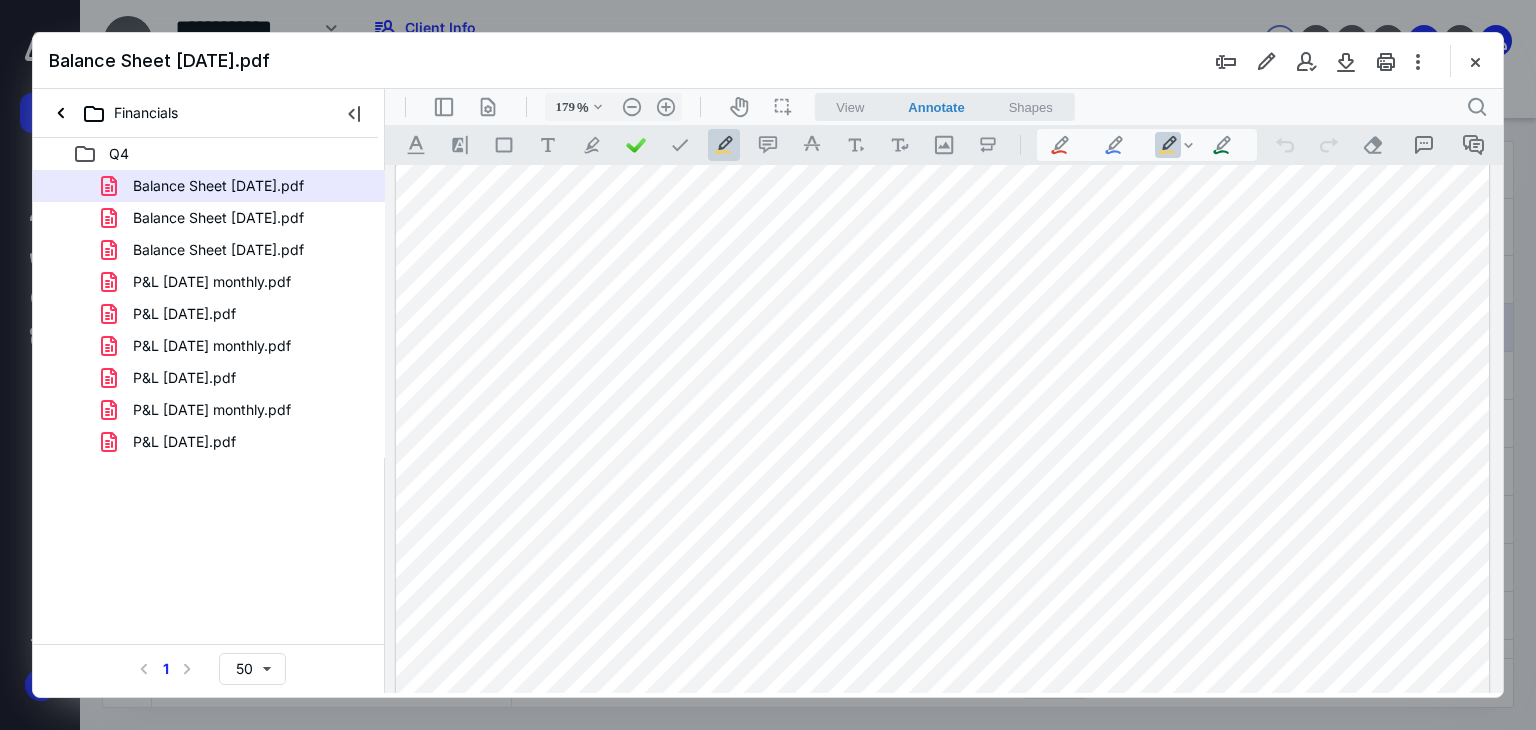 scroll, scrollTop: 666, scrollLeft: 0, axis: vertical 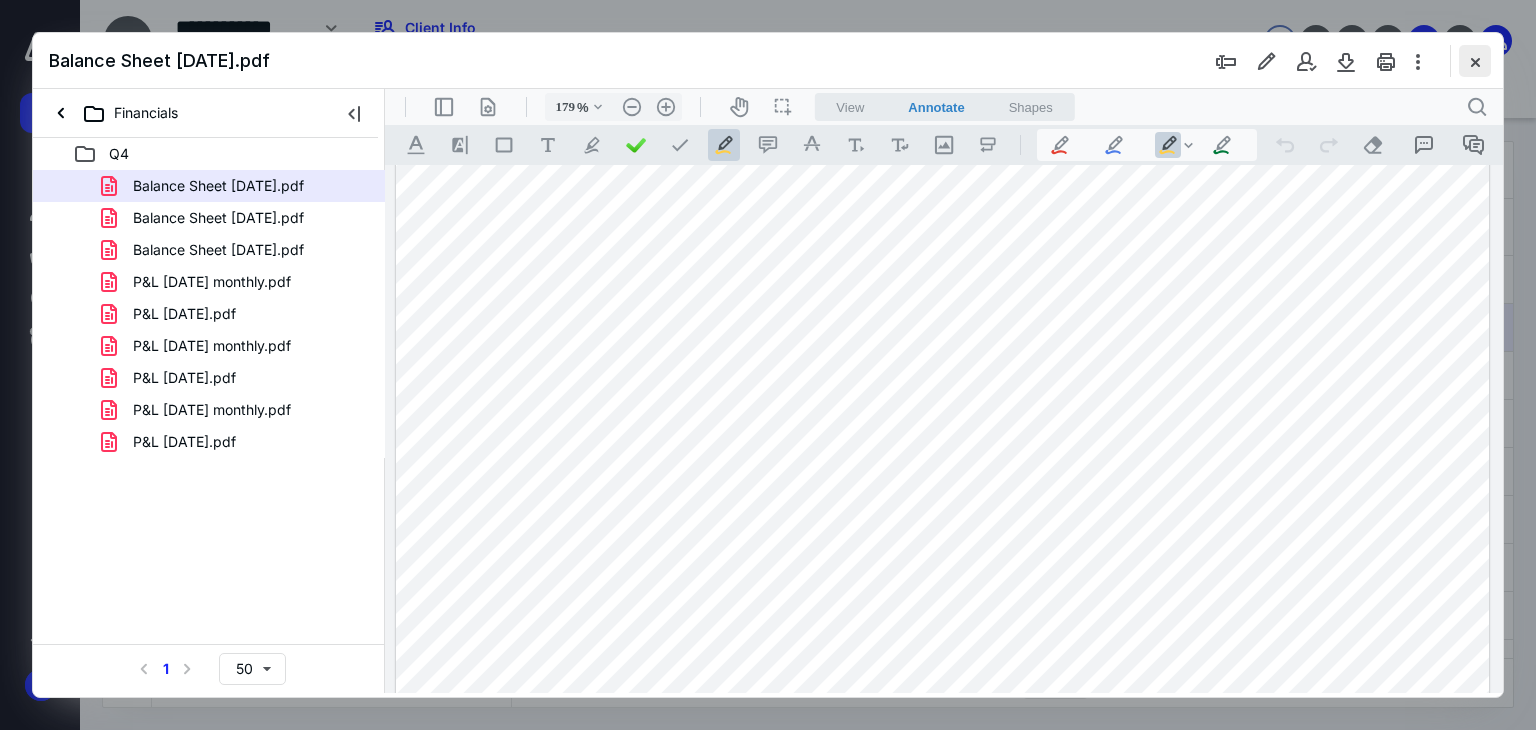 click at bounding box center (1475, 61) 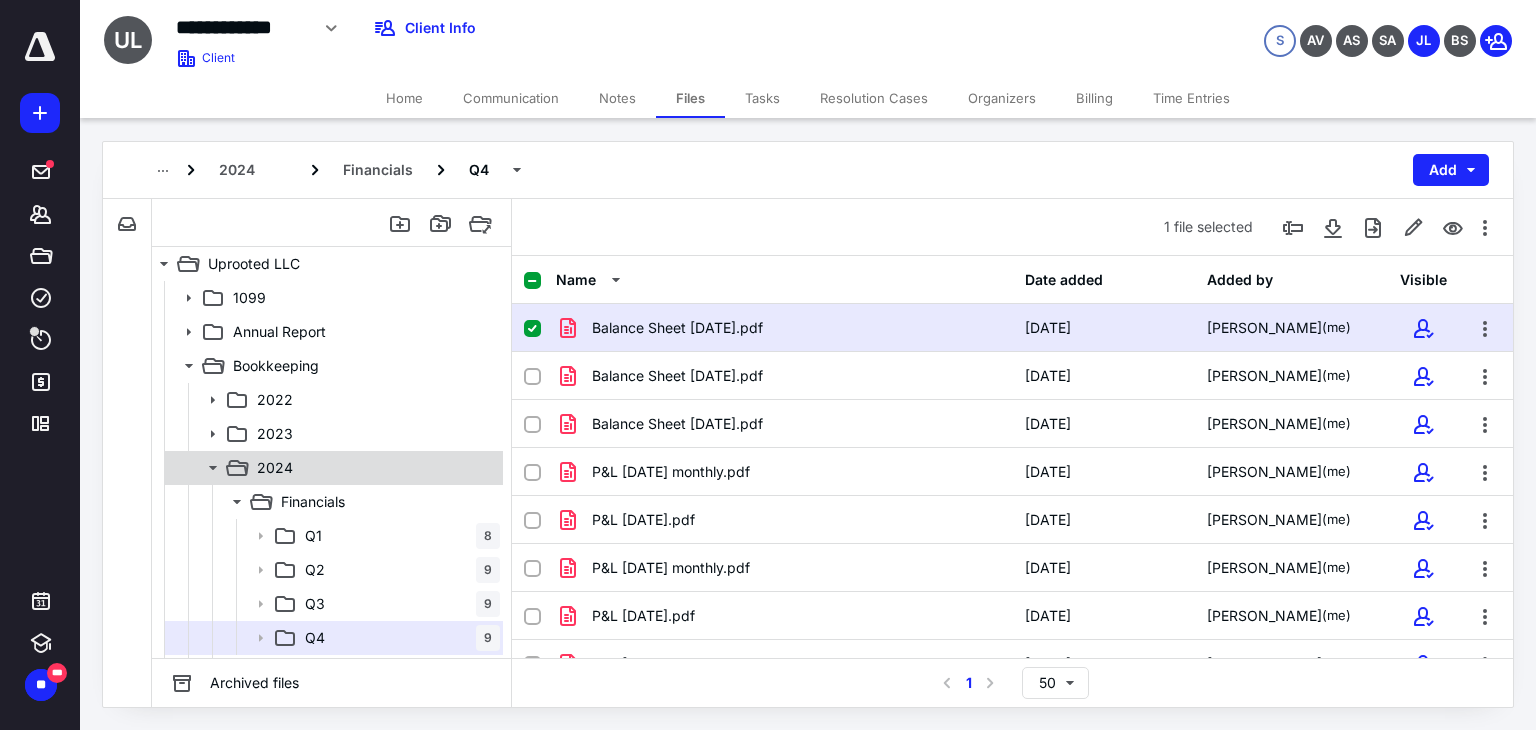 click on "2024" at bounding box center (332, 468) 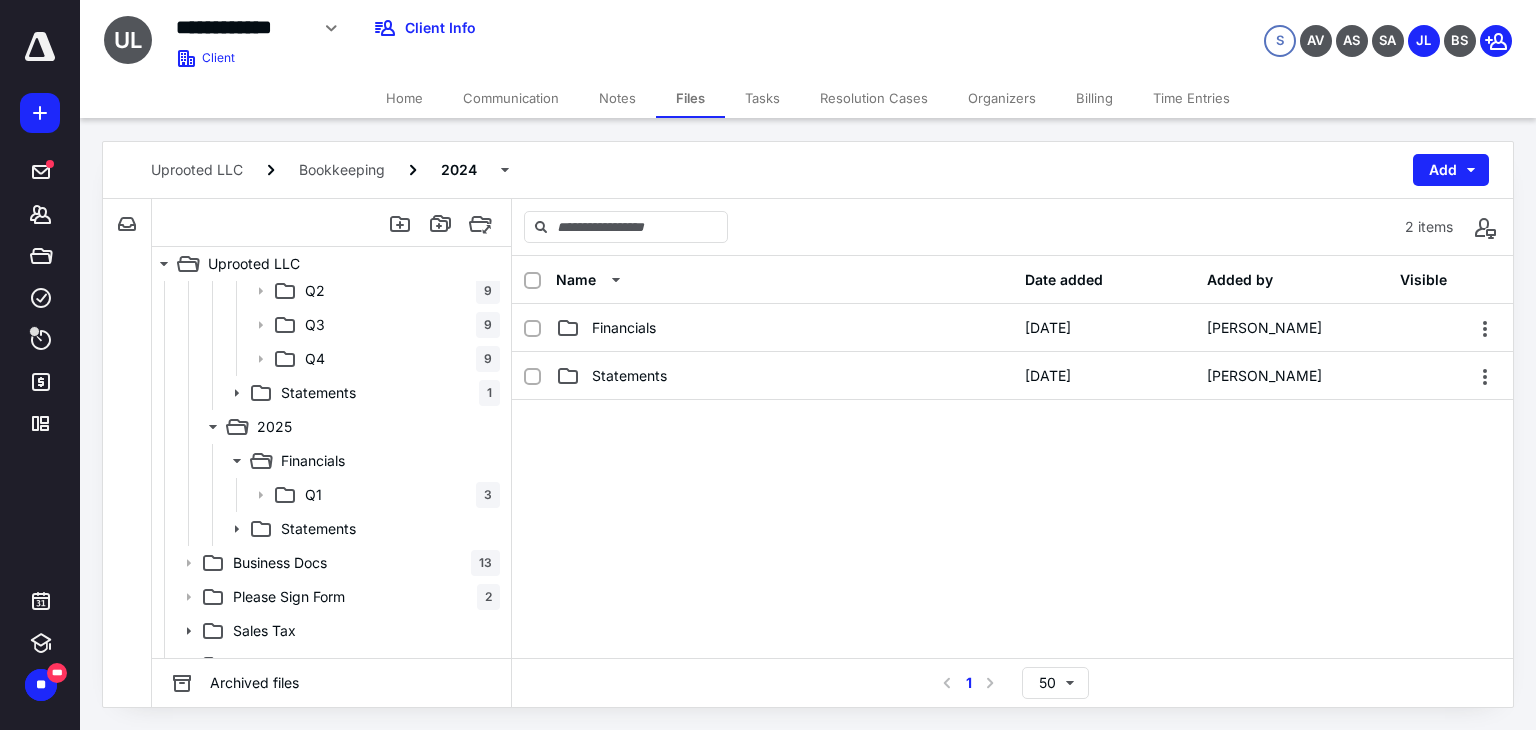 scroll, scrollTop: 302, scrollLeft: 0, axis: vertical 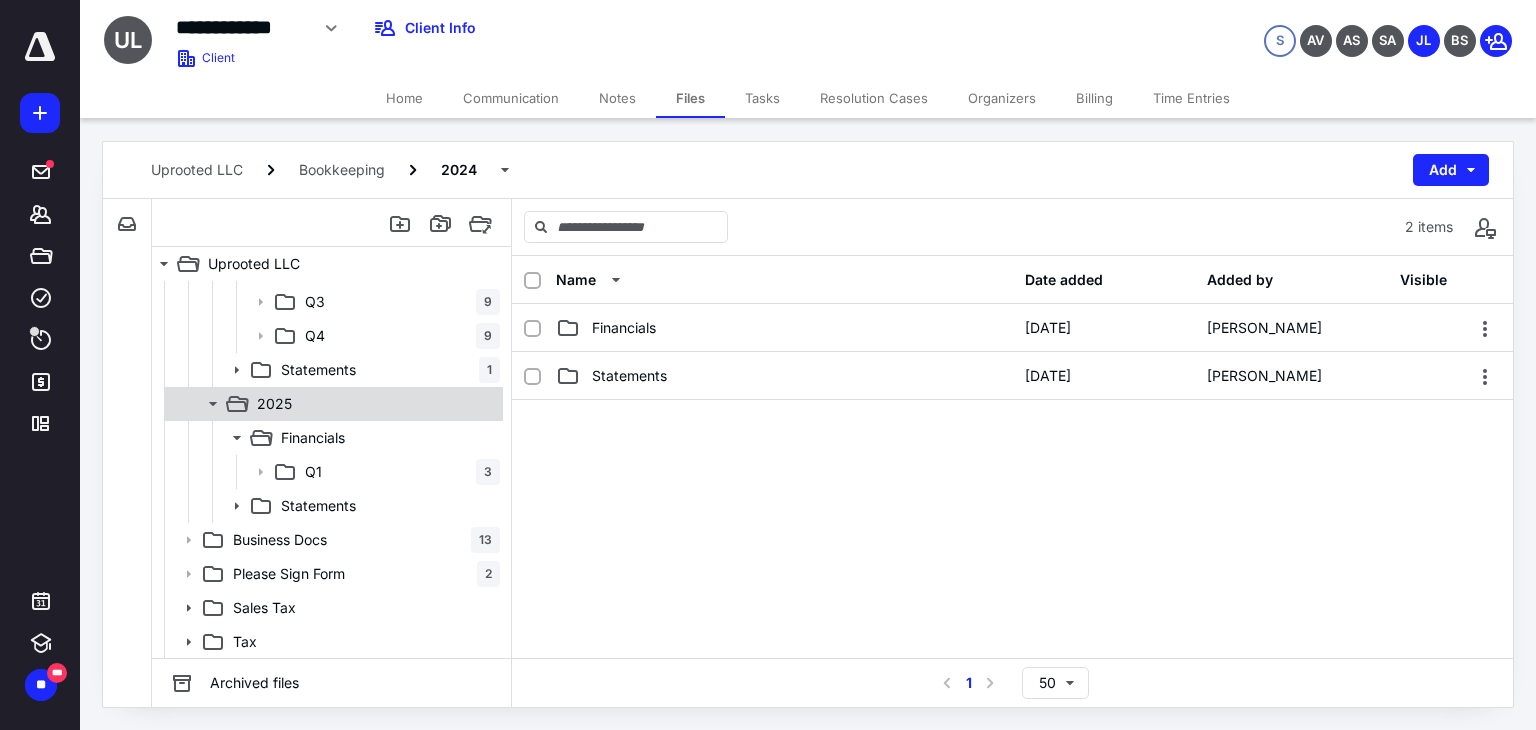 click on "2025" at bounding box center (374, 404) 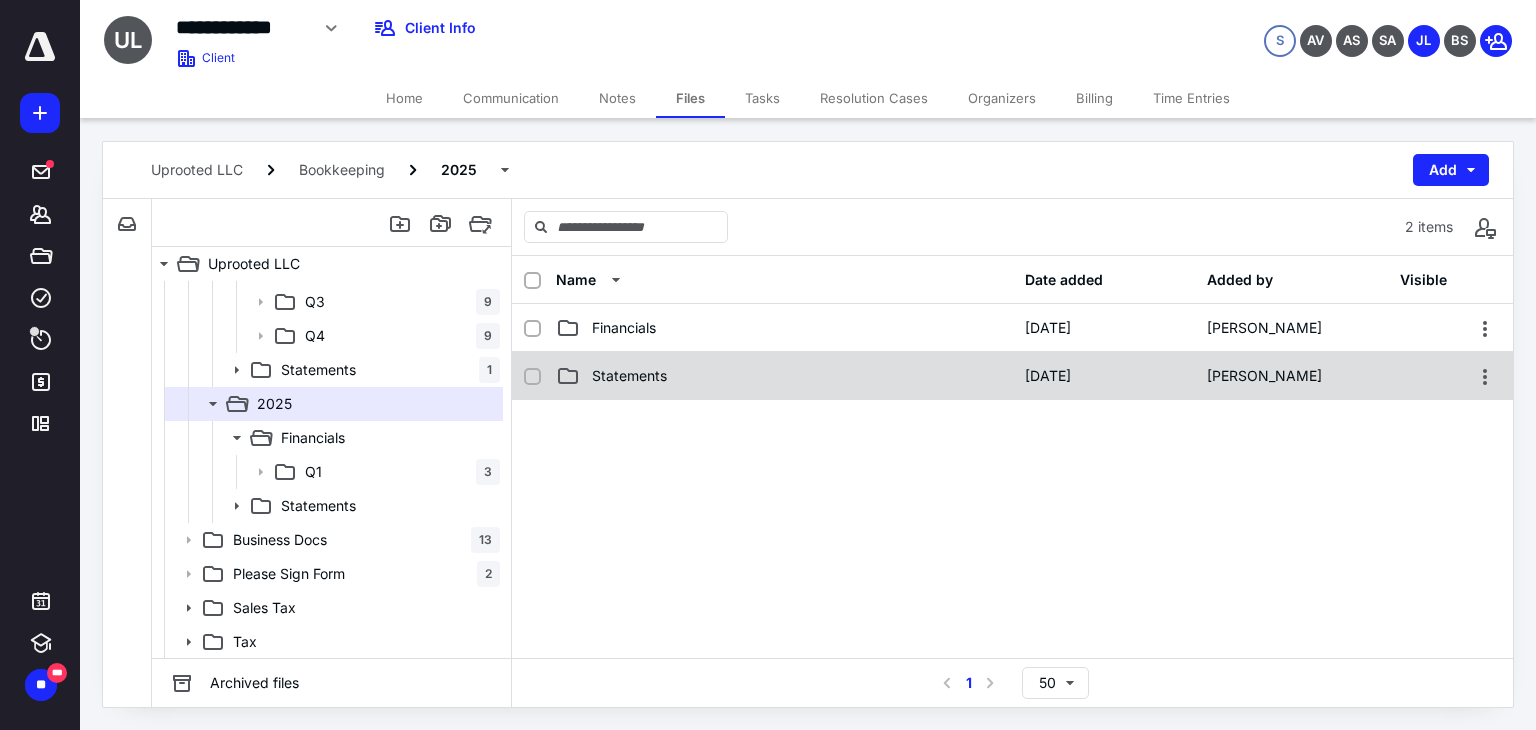 click on "Statements 6/20/2025 Angelo Veleski" at bounding box center [1012, 376] 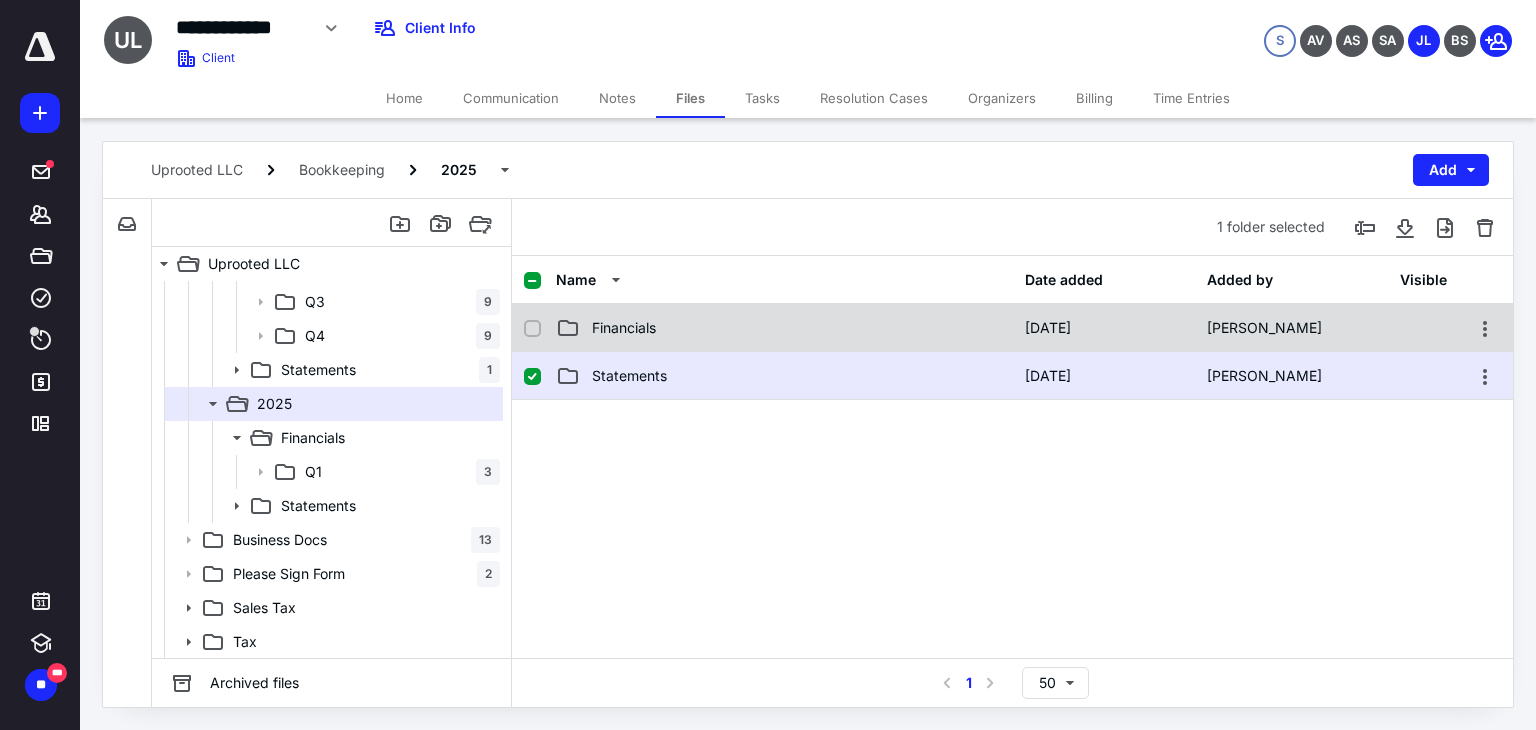 click on "Financials 6/20/2025 Angelo Veleski" at bounding box center [1012, 328] 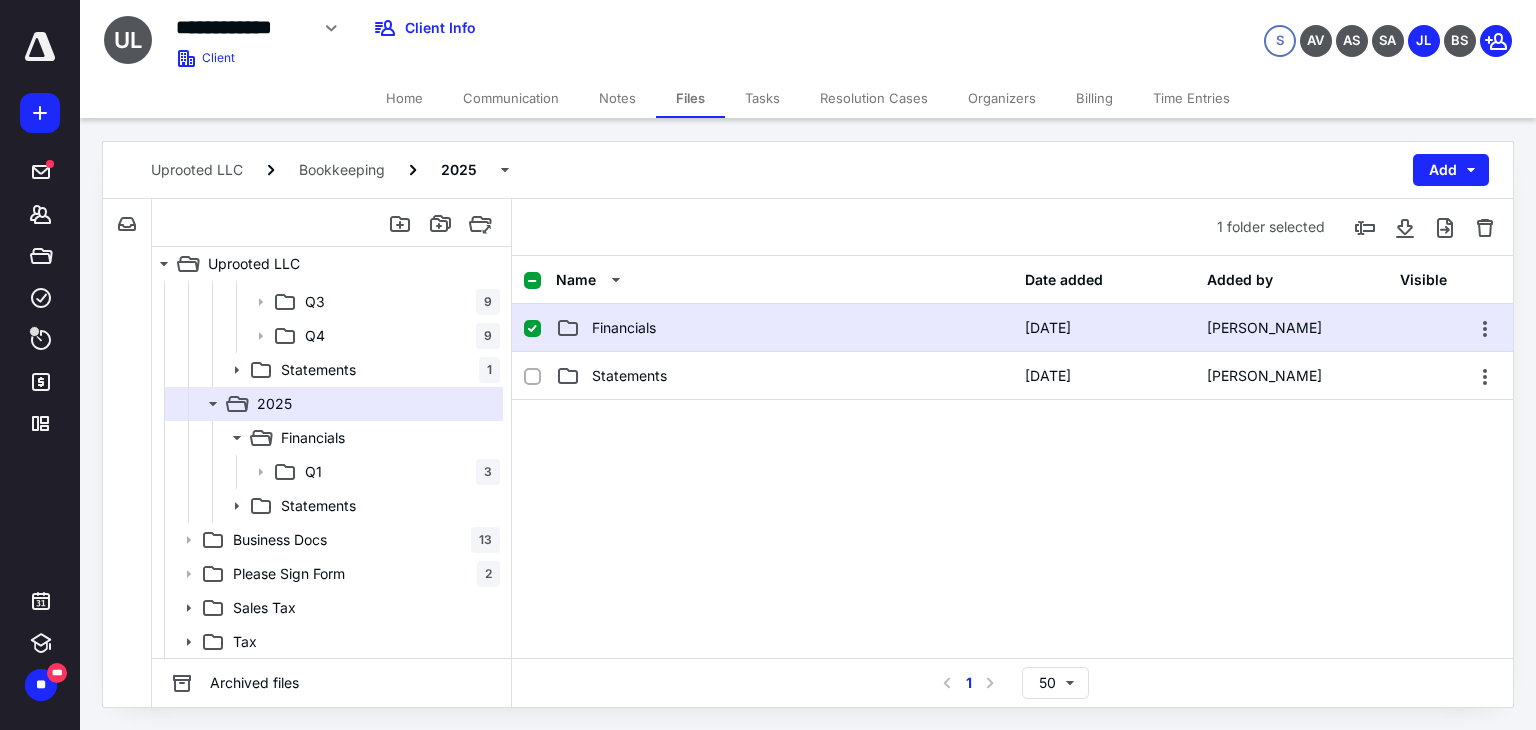 click on "Financials 6/20/2025 Angelo Veleski" at bounding box center [1012, 328] 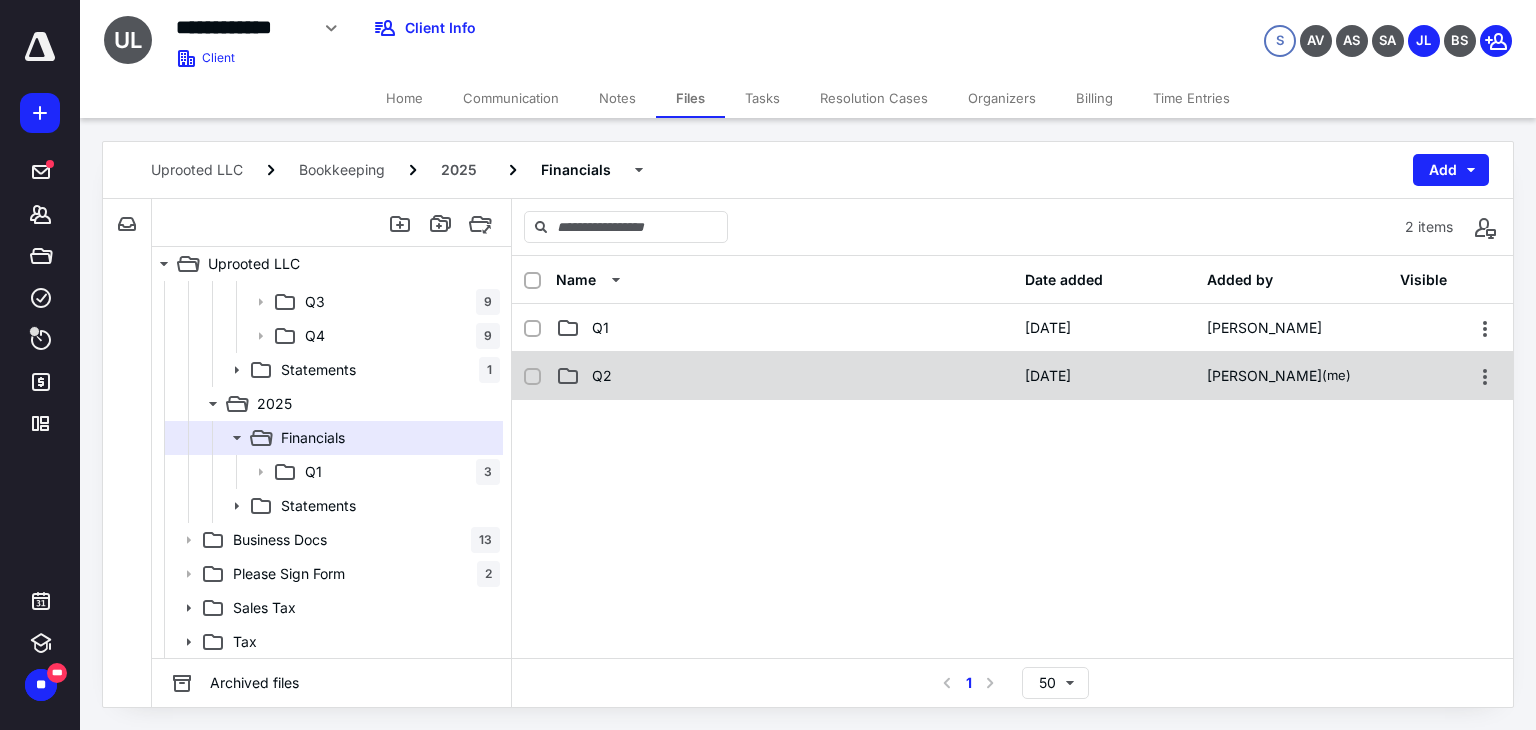 click on "Q2" at bounding box center [784, 376] 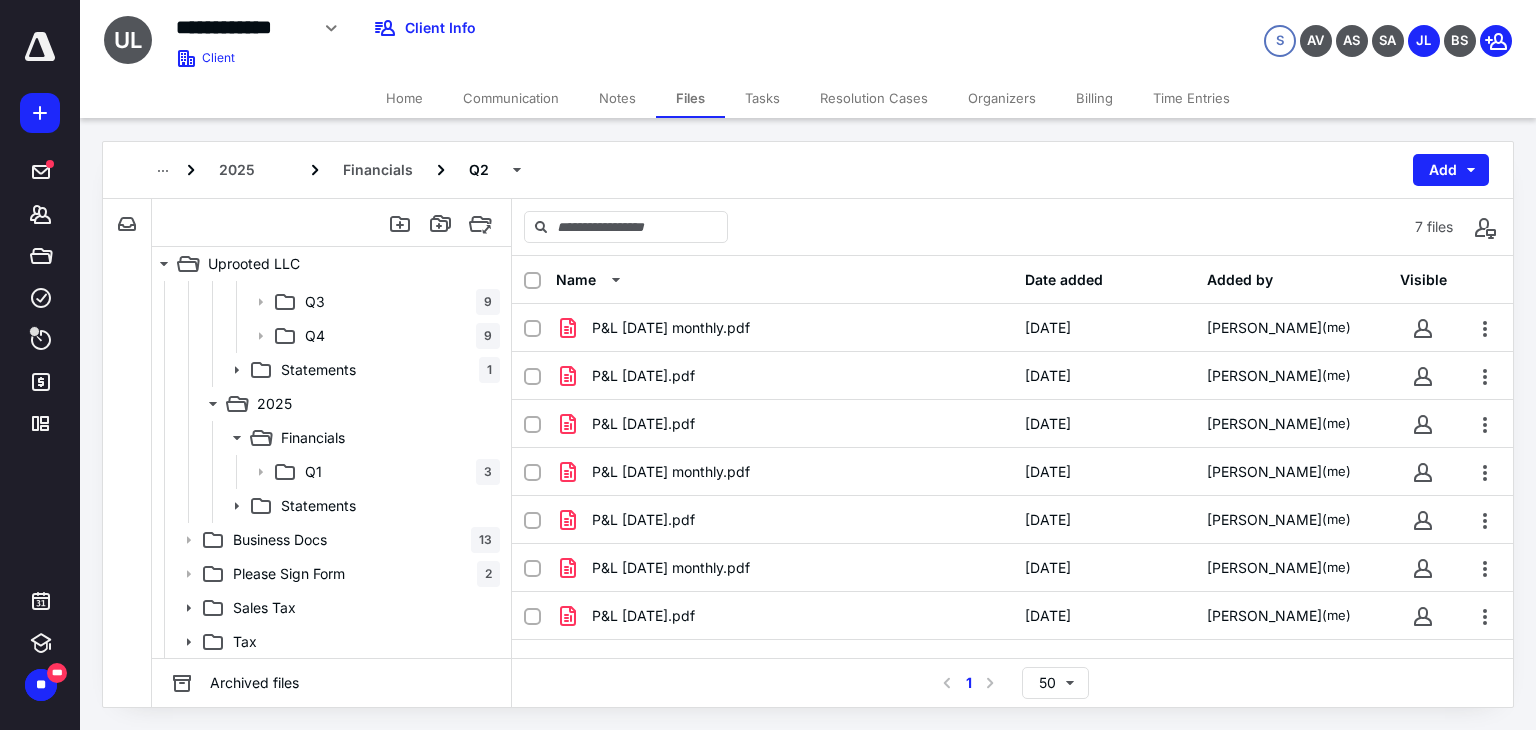 drag, startPoint x: 778, startPoint y: 109, endPoint x: 762, endPoint y: 113, distance: 16.492422 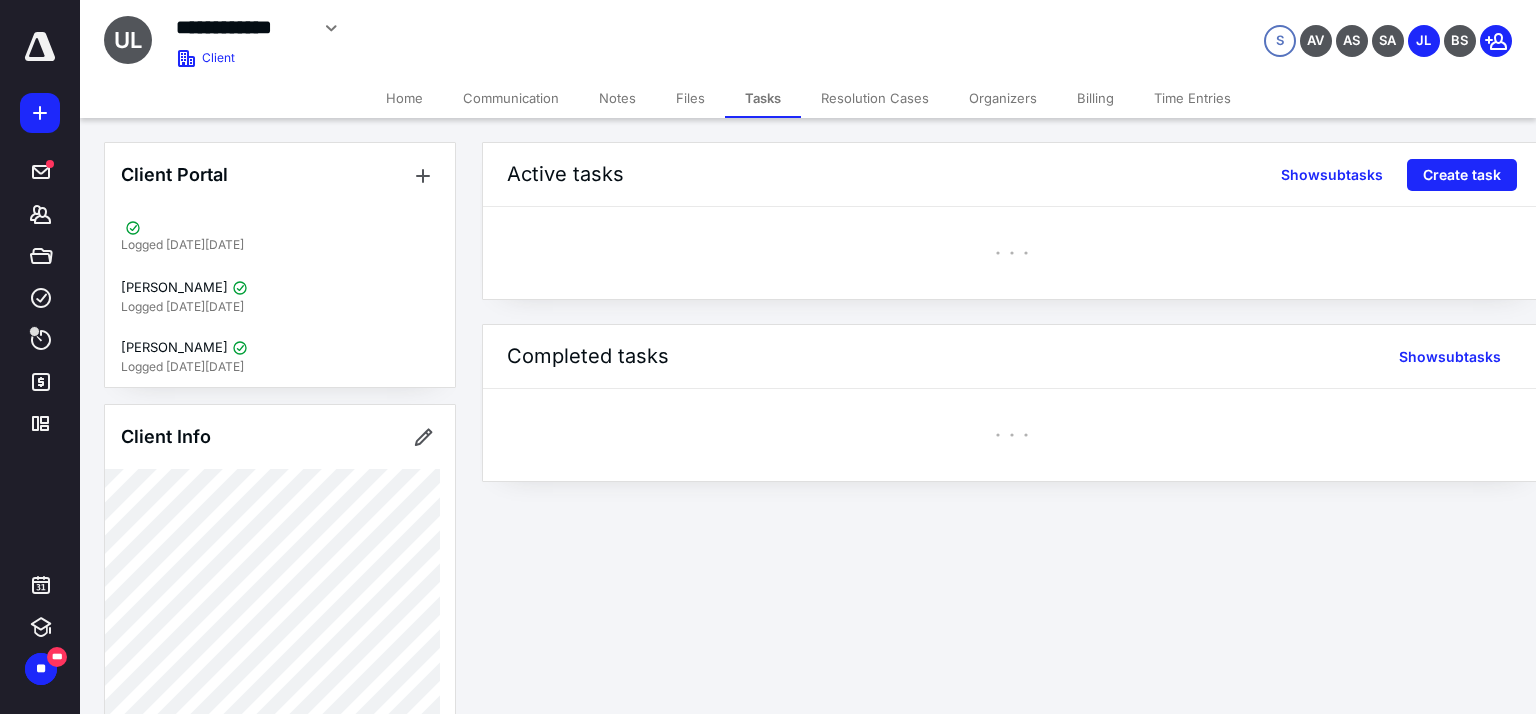 click on "Files" at bounding box center (690, 98) 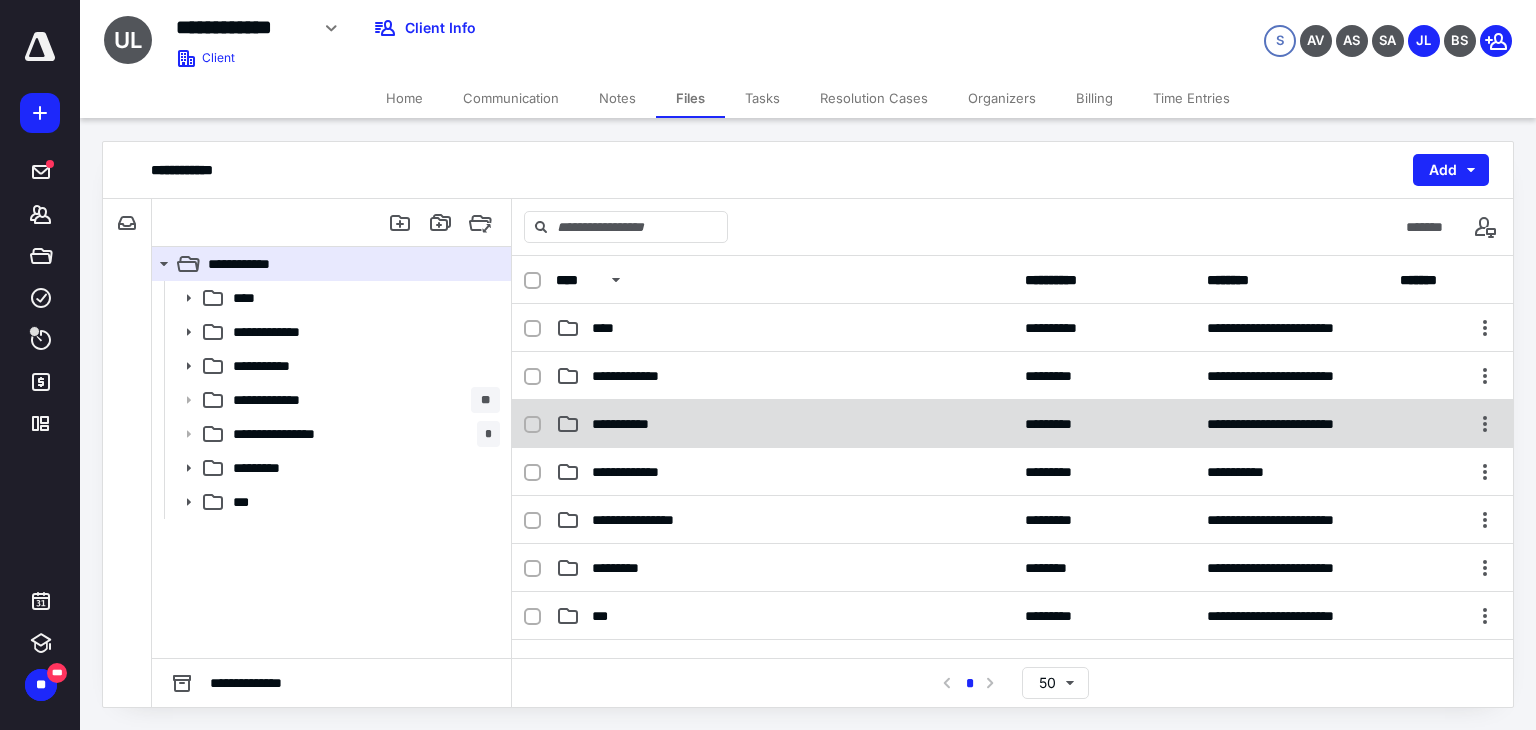 click on "**********" at bounding box center [784, 424] 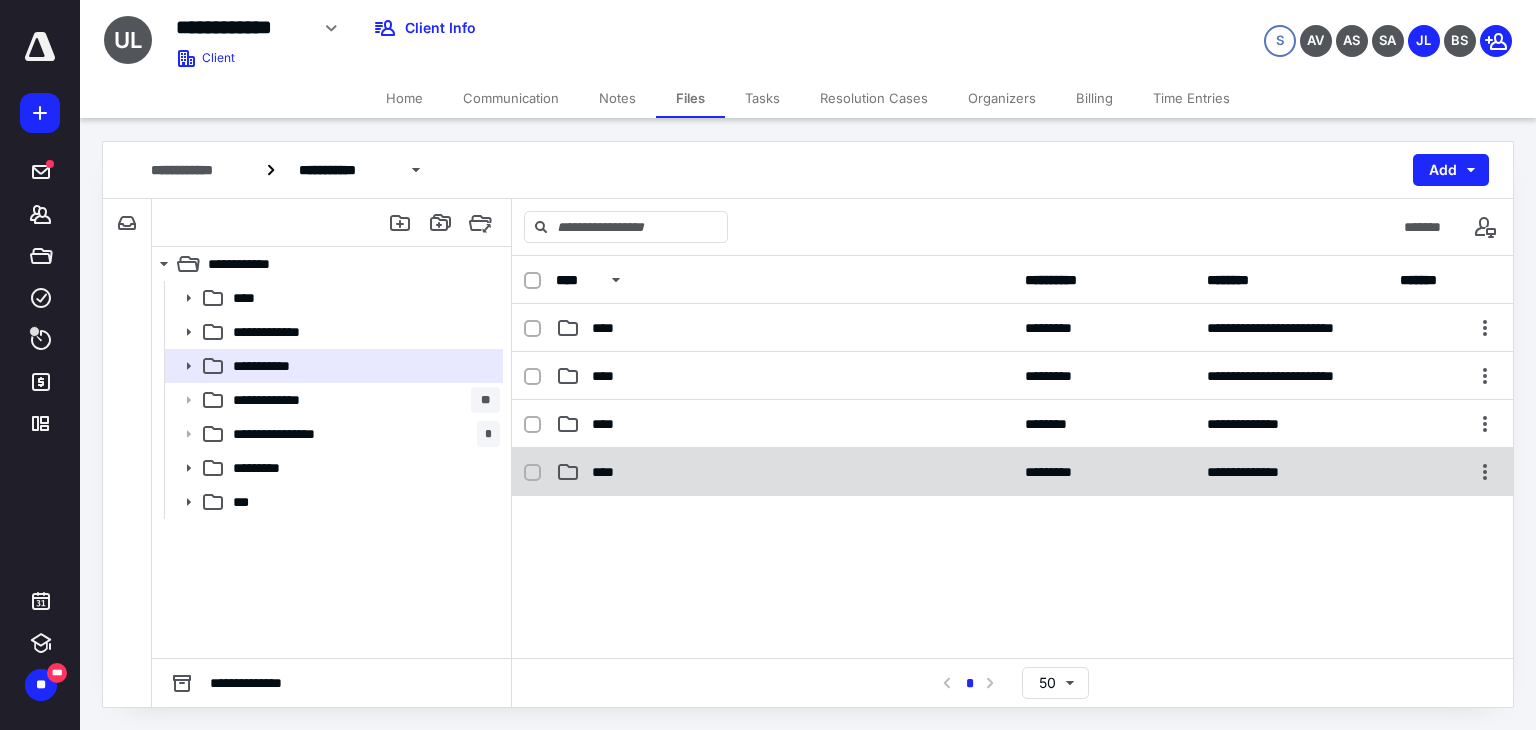 click on "****" at bounding box center (784, 472) 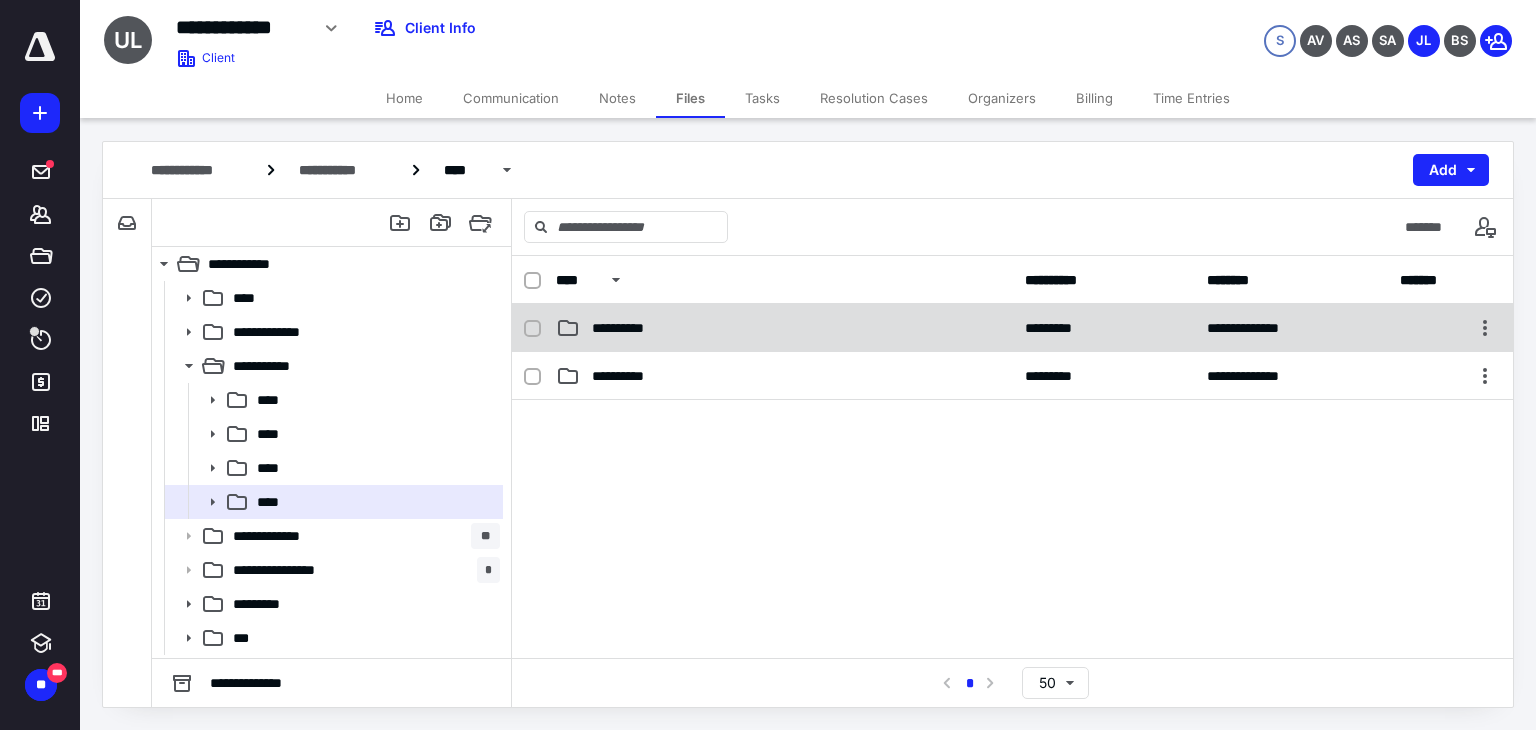click on "**********" at bounding box center [1012, 328] 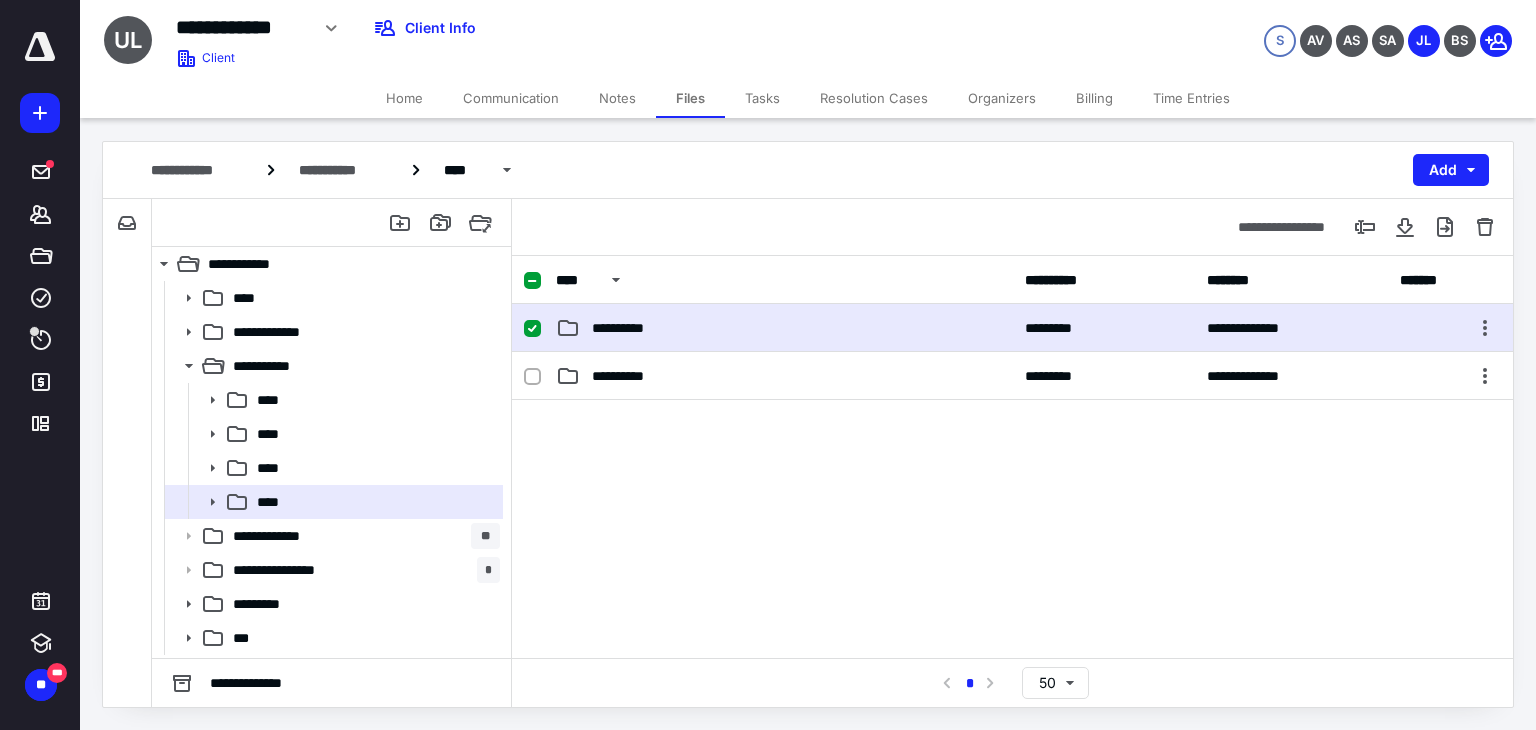 click on "**********" at bounding box center (1012, 328) 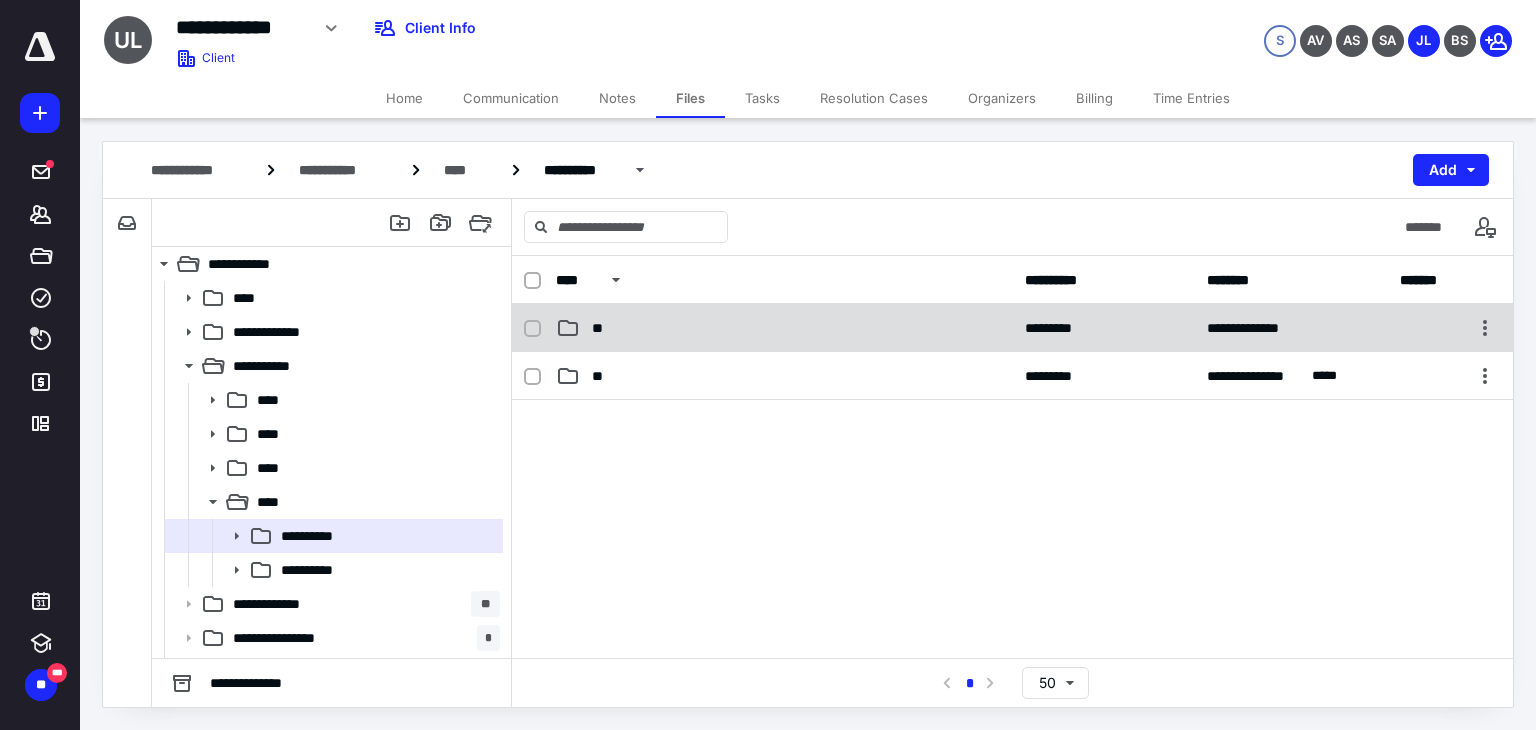 click on "**" at bounding box center (784, 328) 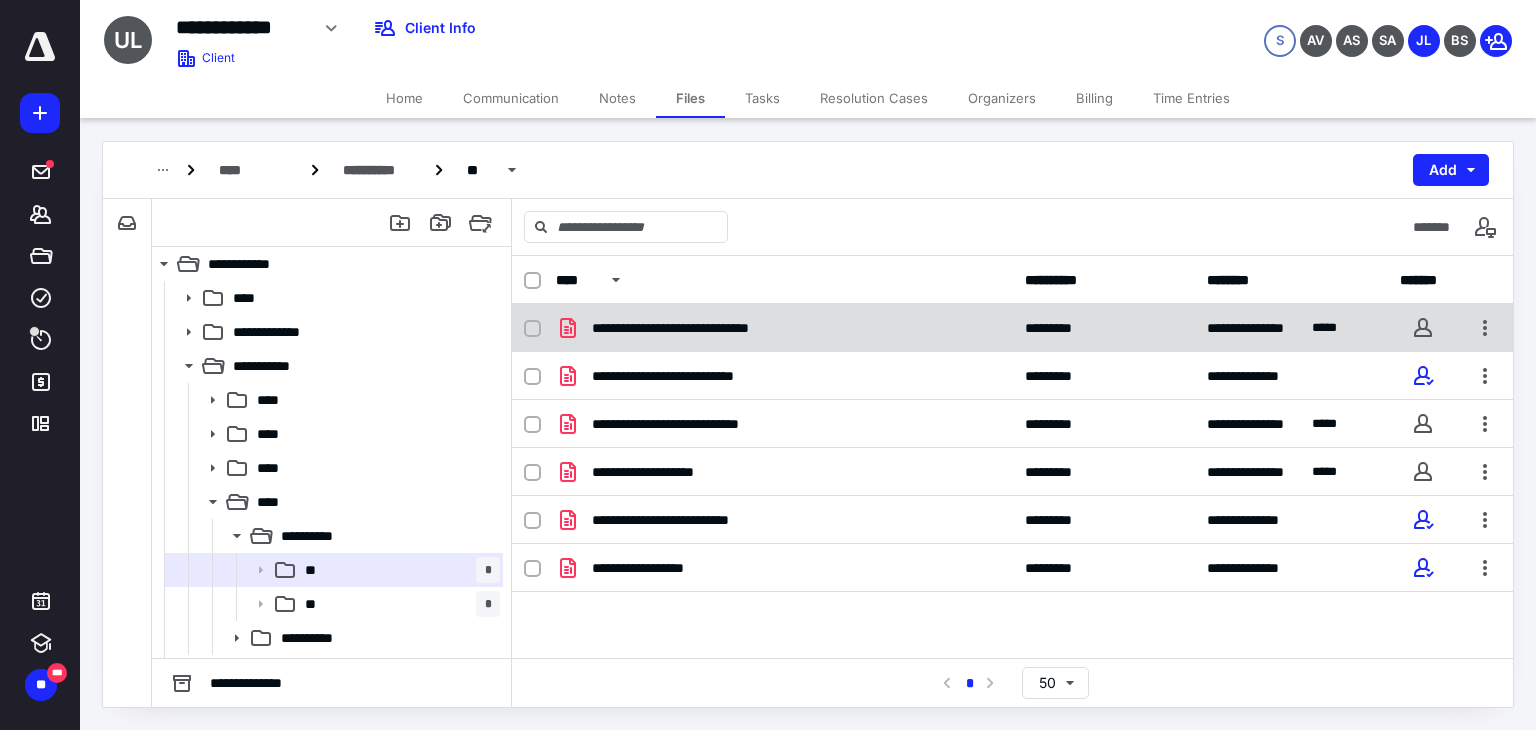 click on "**********" at bounding box center [1012, 328] 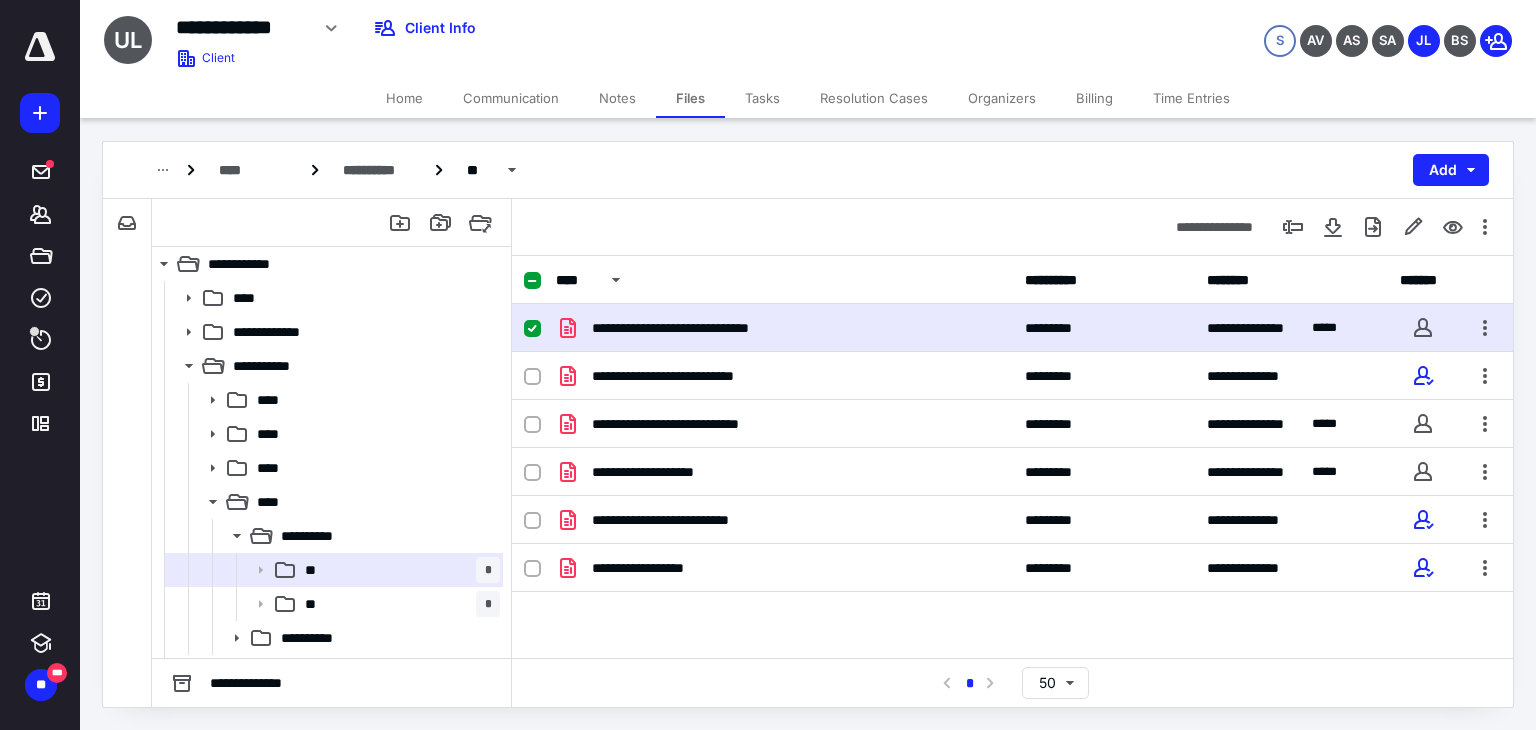 click on "**********" at bounding box center (1012, 328) 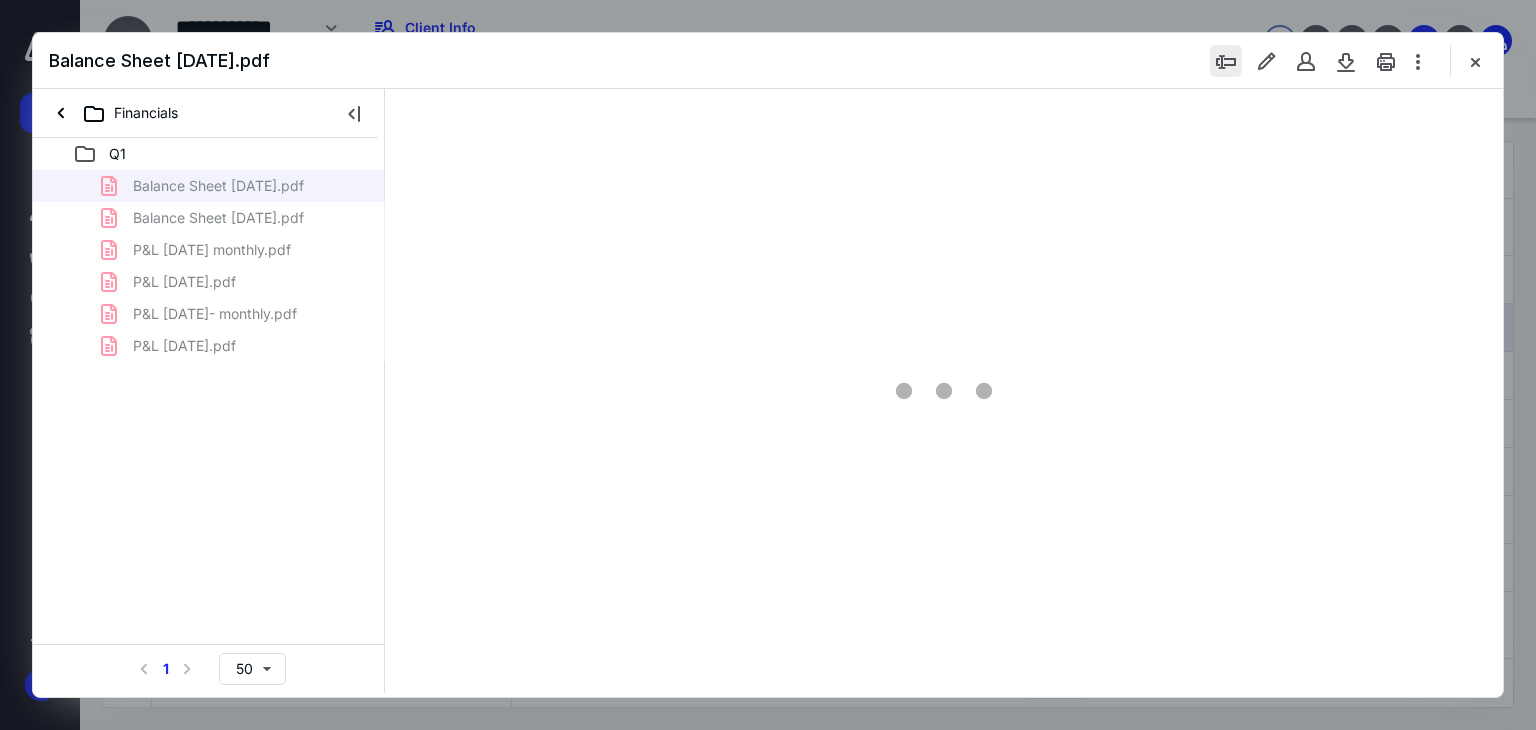 scroll, scrollTop: 0, scrollLeft: 0, axis: both 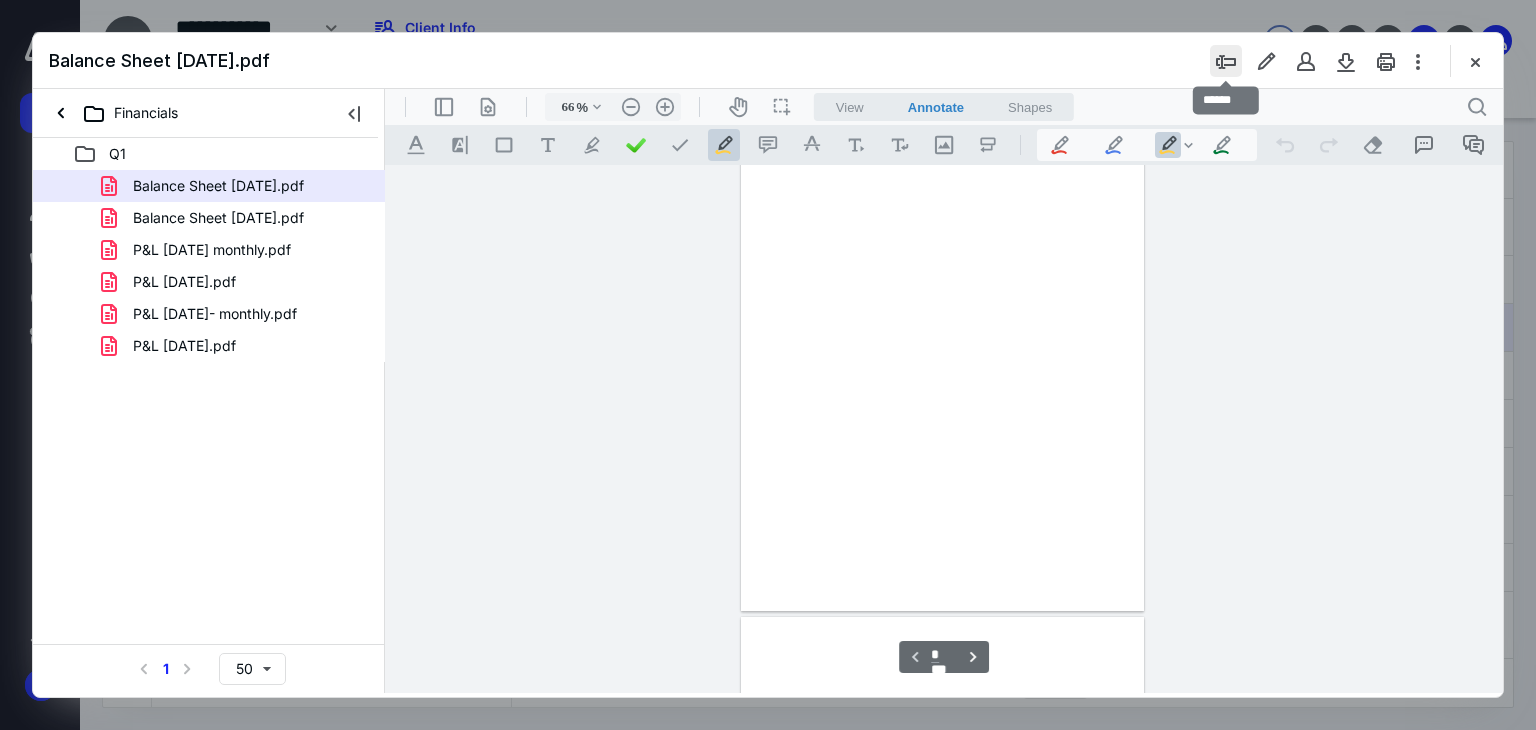 type on "178" 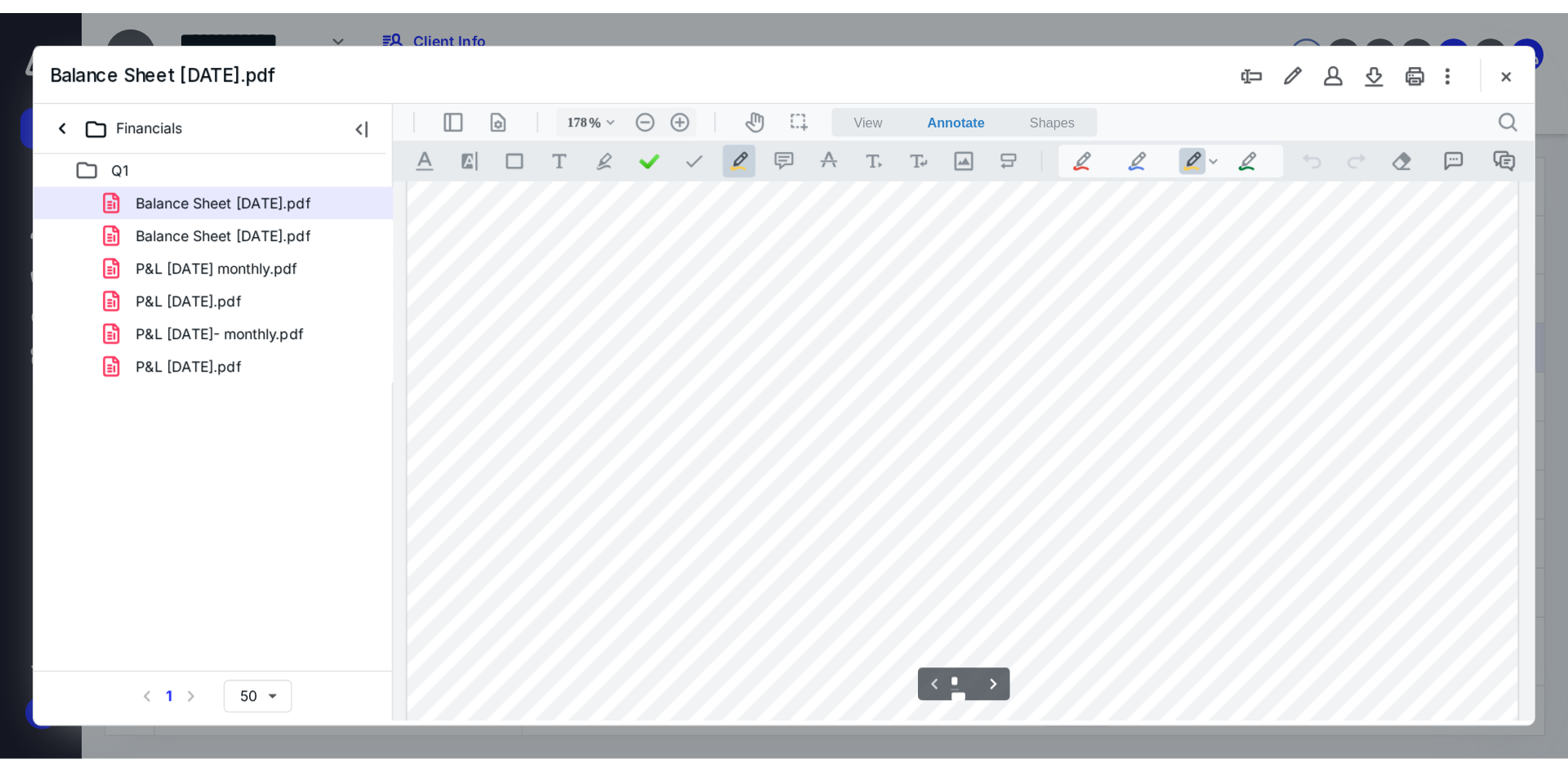 scroll, scrollTop: 0, scrollLeft: 0, axis: both 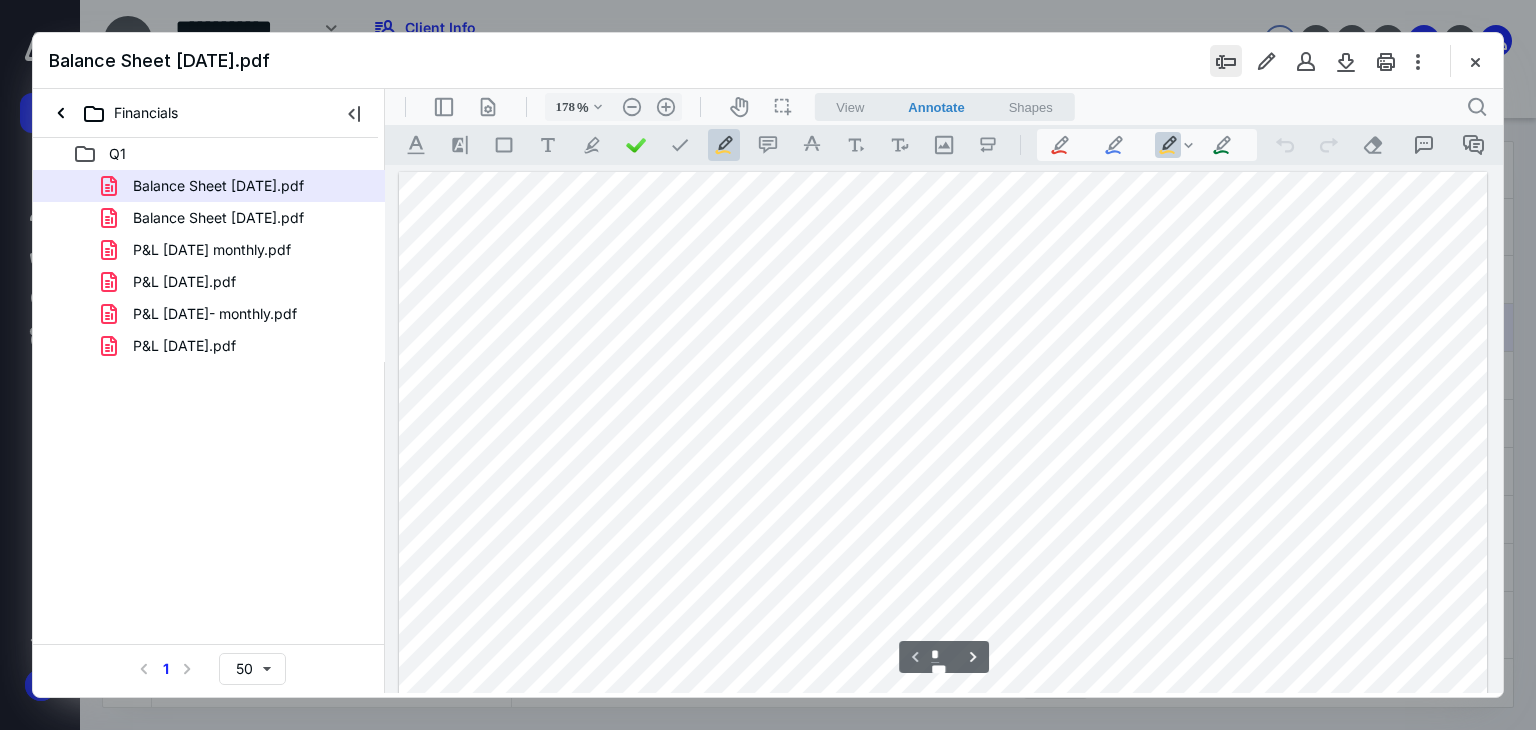 click at bounding box center [1226, 61] 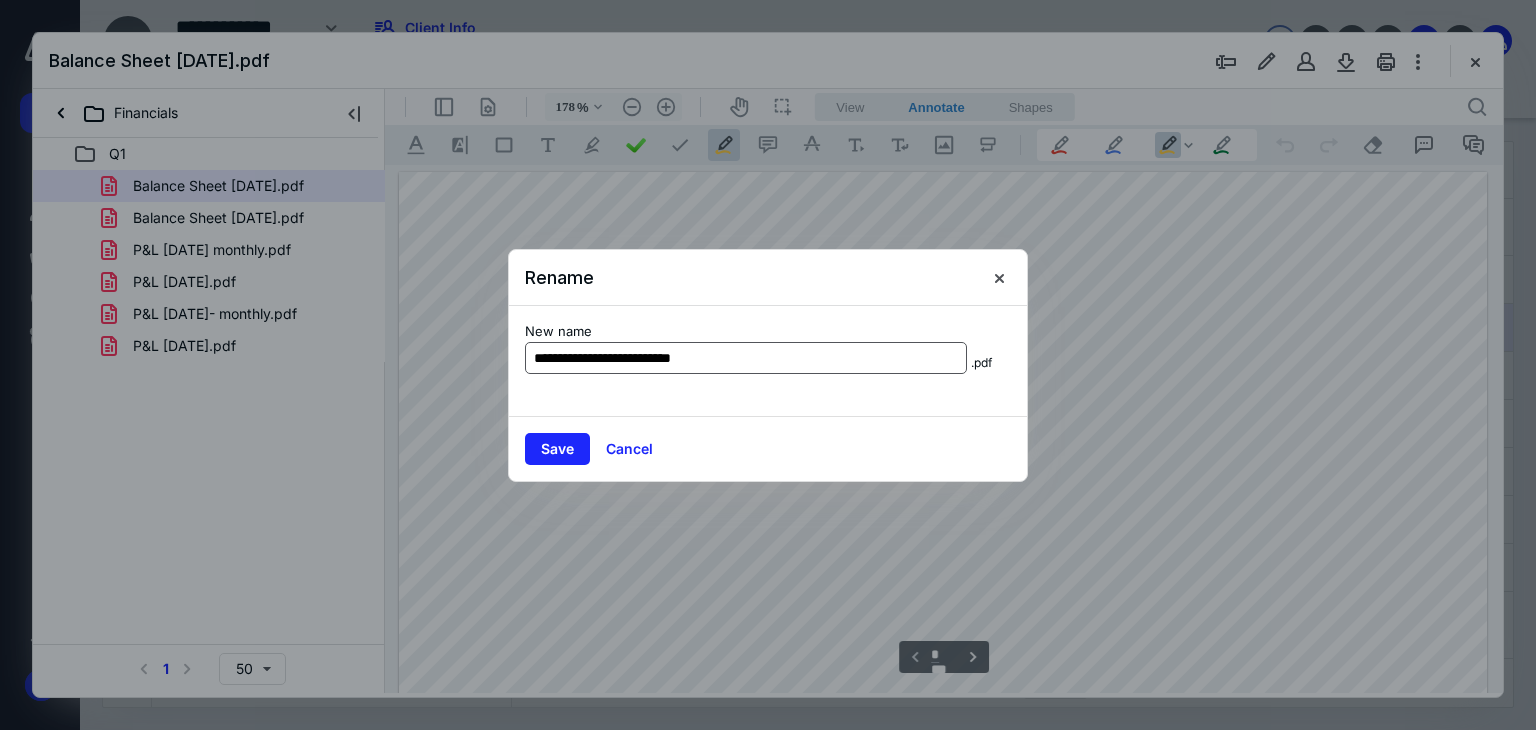 click on "**********" at bounding box center (746, 358) 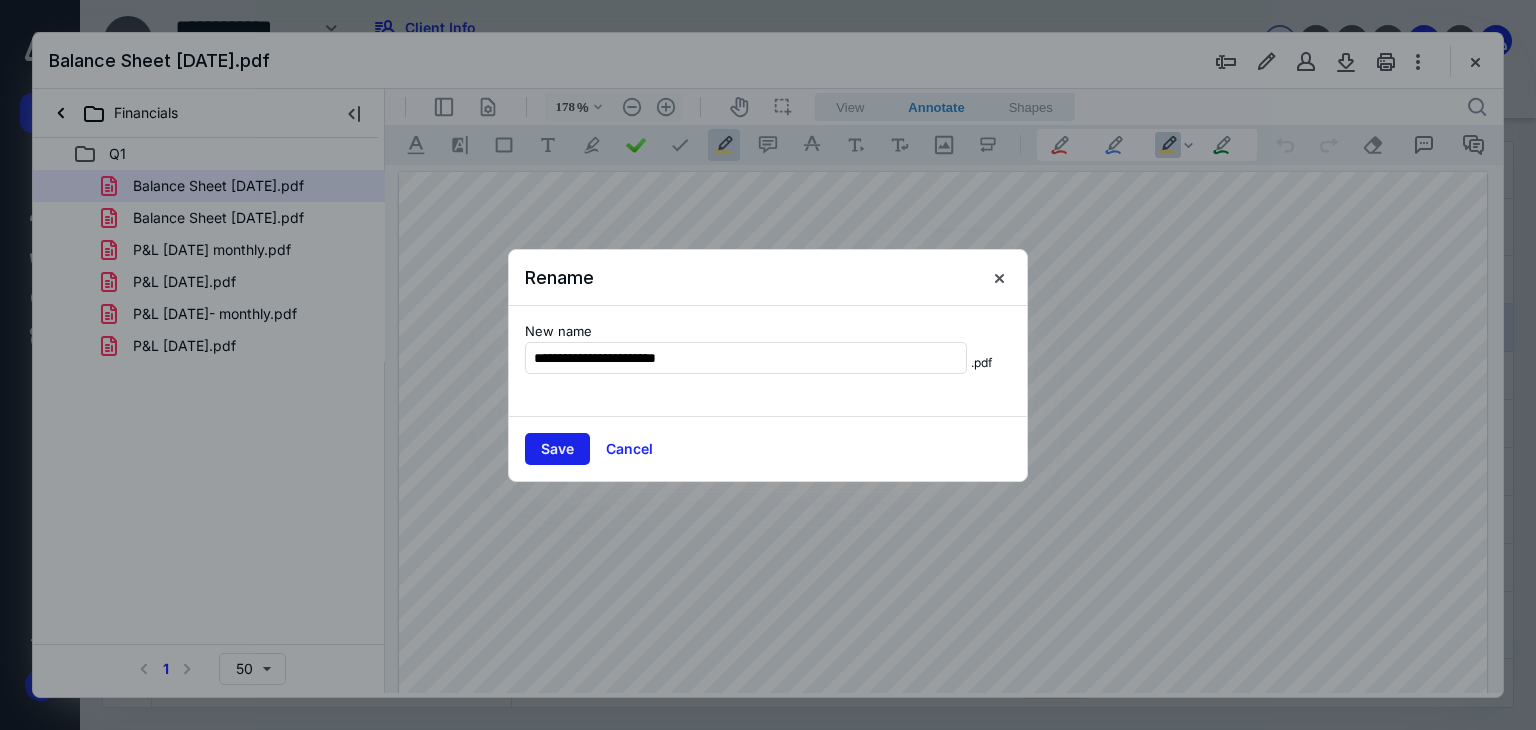 type on "**********" 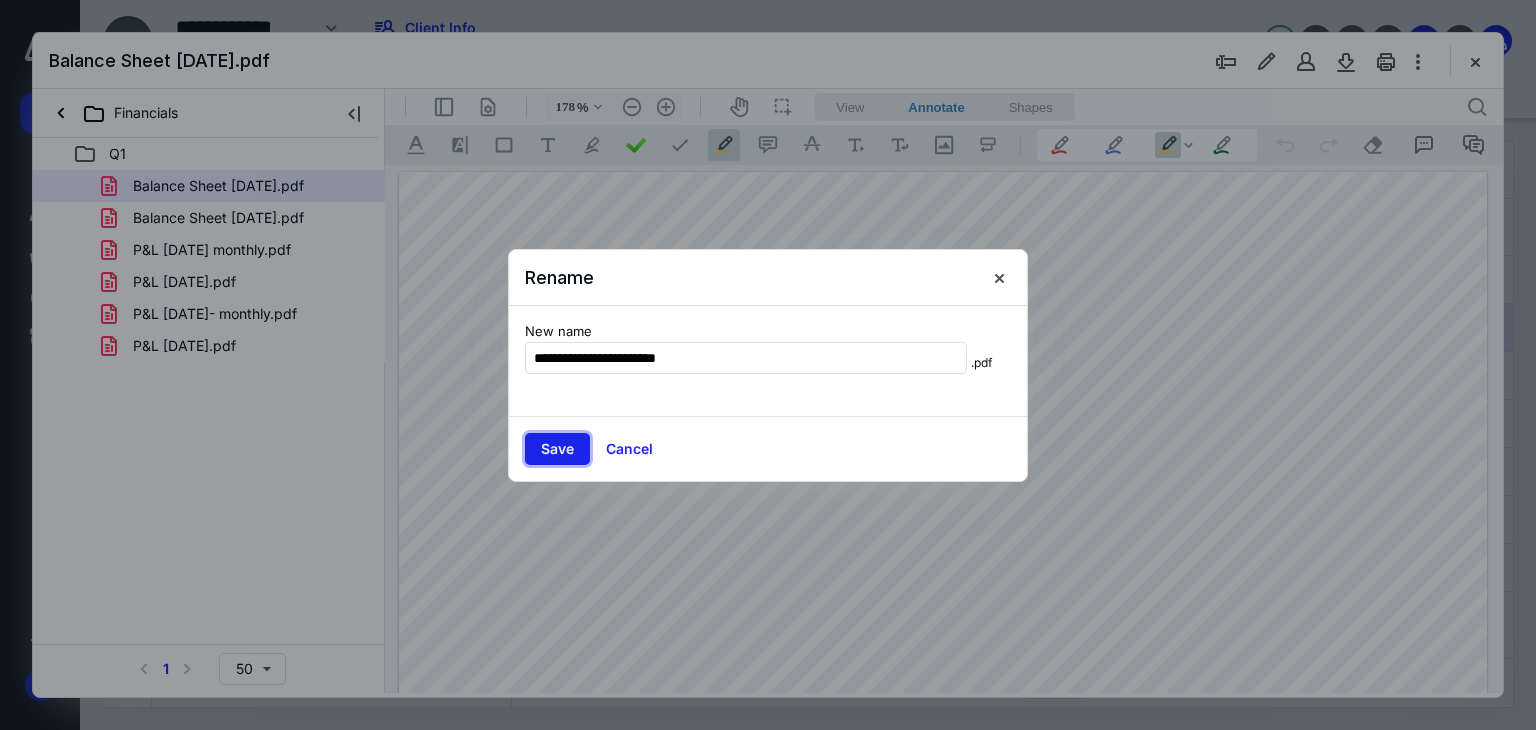 click on "Save" at bounding box center (557, 449) 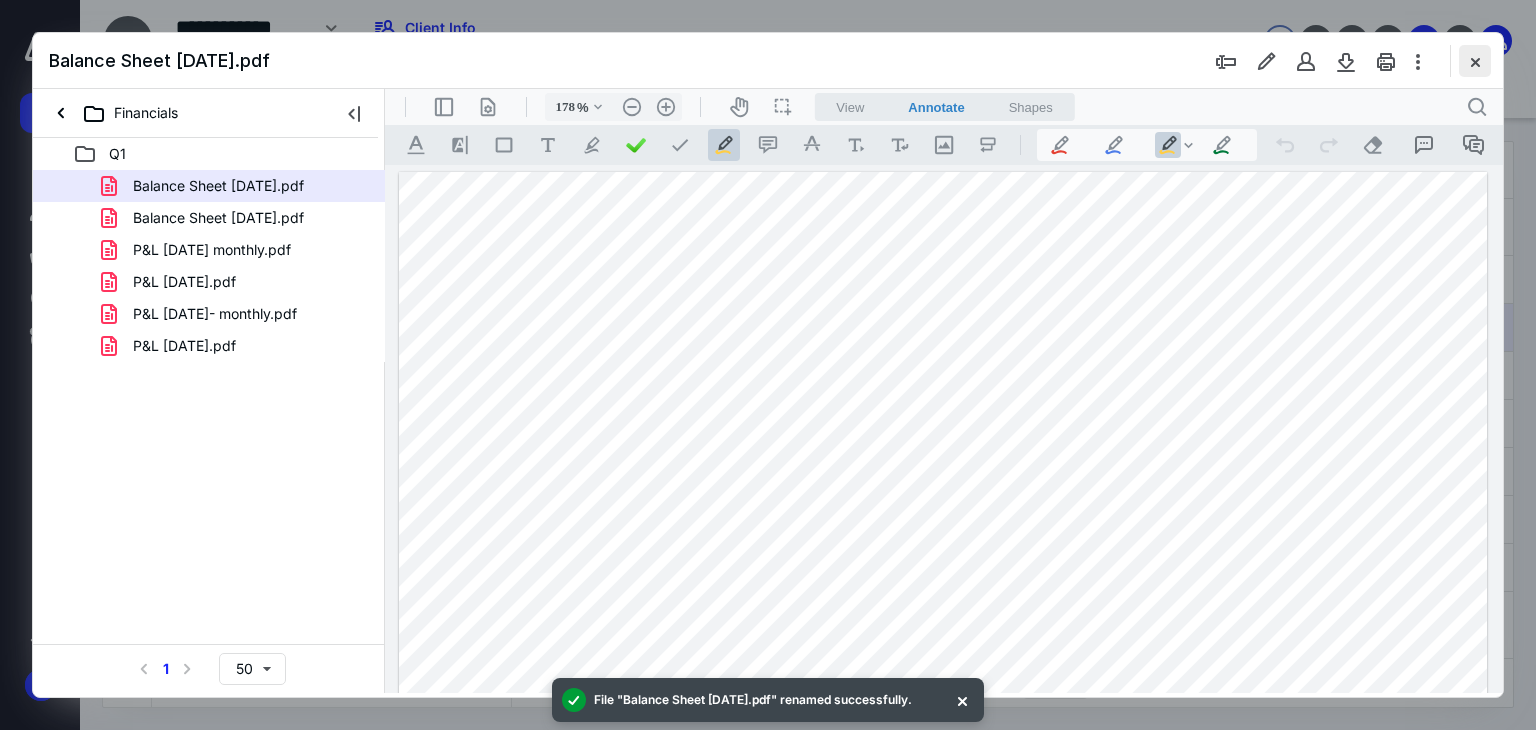 click at bounding box center [1475, 61] 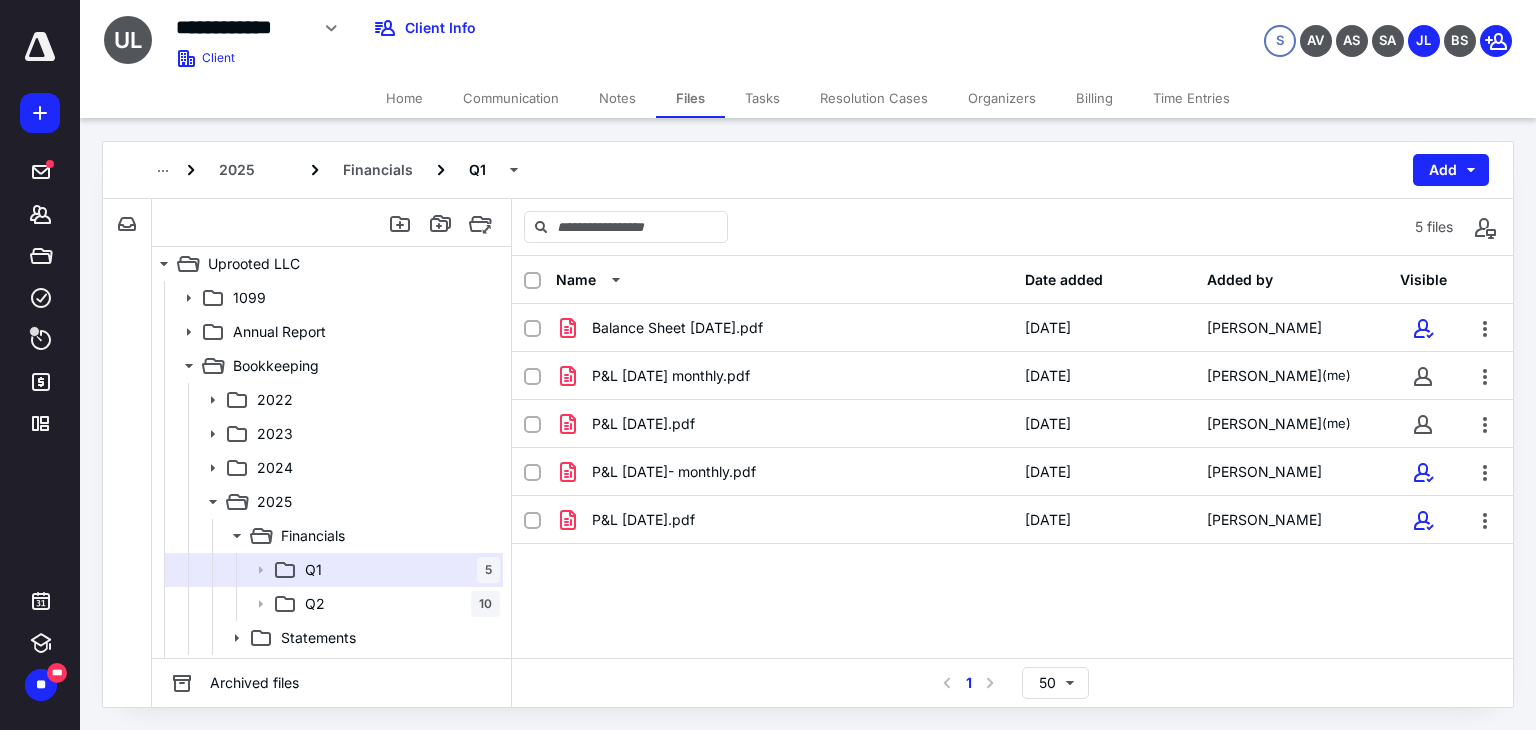 click on "2025 Financials Q1   Add File Inbox: Uprooted LLC This inbox does not have any files Uprooted LLC 1099 Annual Report Bookkeeping 2022 2023 2024 2025 Financials Q1 5 Q2 10 Statements Business Docs 13 Please Sign Form 2 Sales Tax Tax 1099 Annual Report Bookkeeping 2022 2023 2024 2025 Financials Q1 5 Q2 10 Statements Business Docs 13 Please Sign Form 2 Sales Tax Tax Archived files 5 files Name Date added Added by Visible Balance Sheet March 2025.pdf 6/20/2025 Angelo Veleski P&L February 2025 monthly.pdf 7/11/2025 Javier  Lemache  (me) P&L January 2025.pdf 7/11/2025 Javier  Lemache  (me) P&L March 2025- monthly.pdf 6/20/2025 Angelo Veleski P&L March 2025.pdf 6/20/2025 Angelo Veleski Select a page number for more results 1 50" at bounding box center [808, 424] 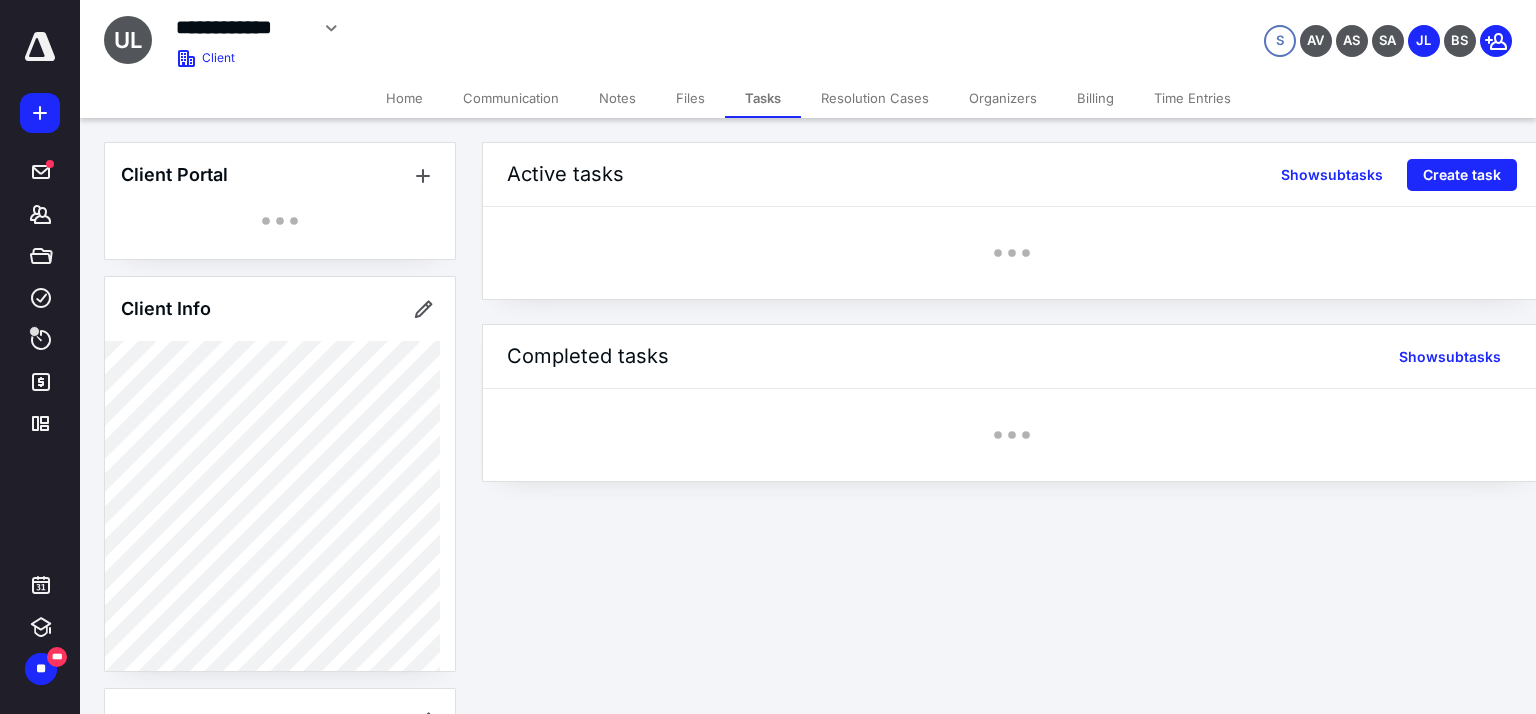 click on "Files" at bounding box center (690, 98) 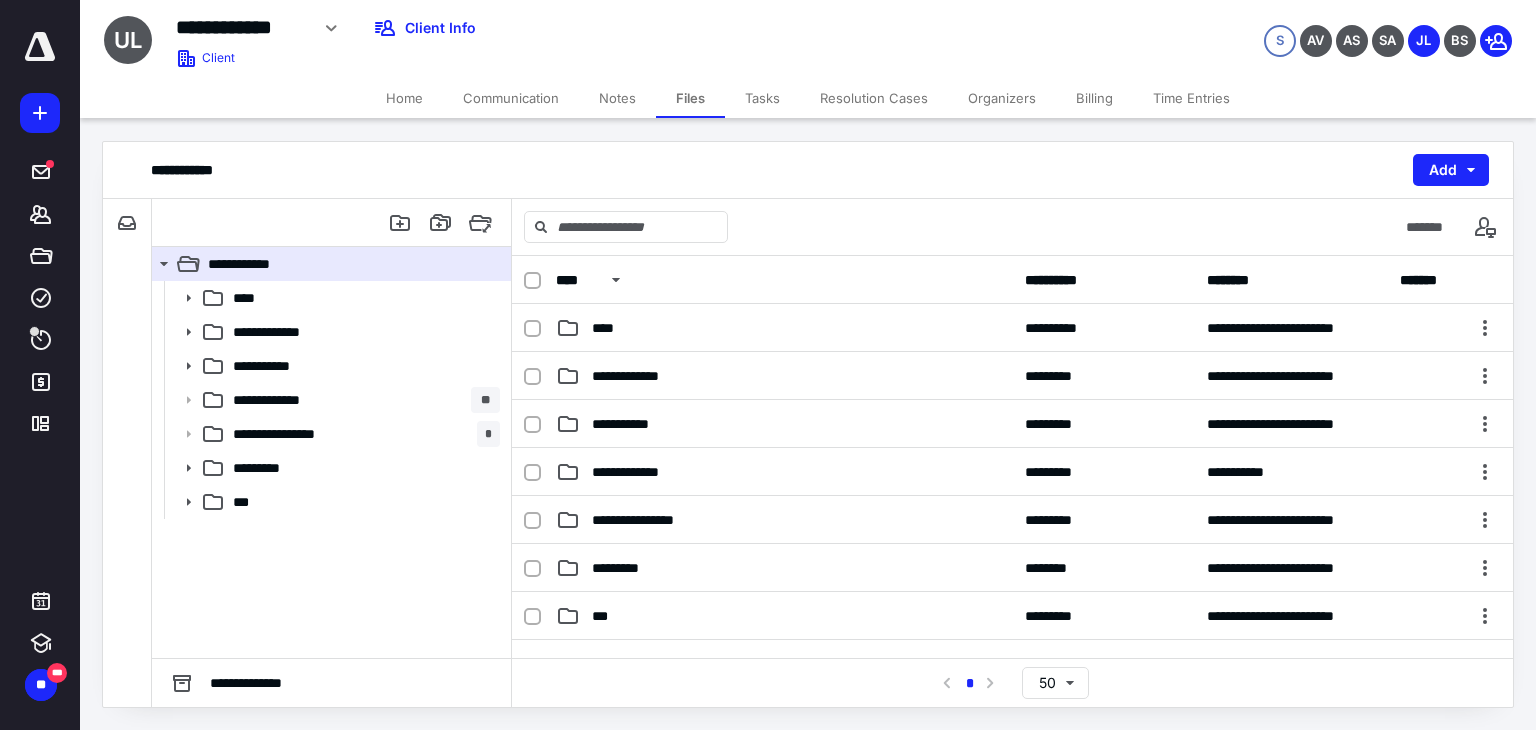 click on "Tasks" at bounding box center (762, 98) 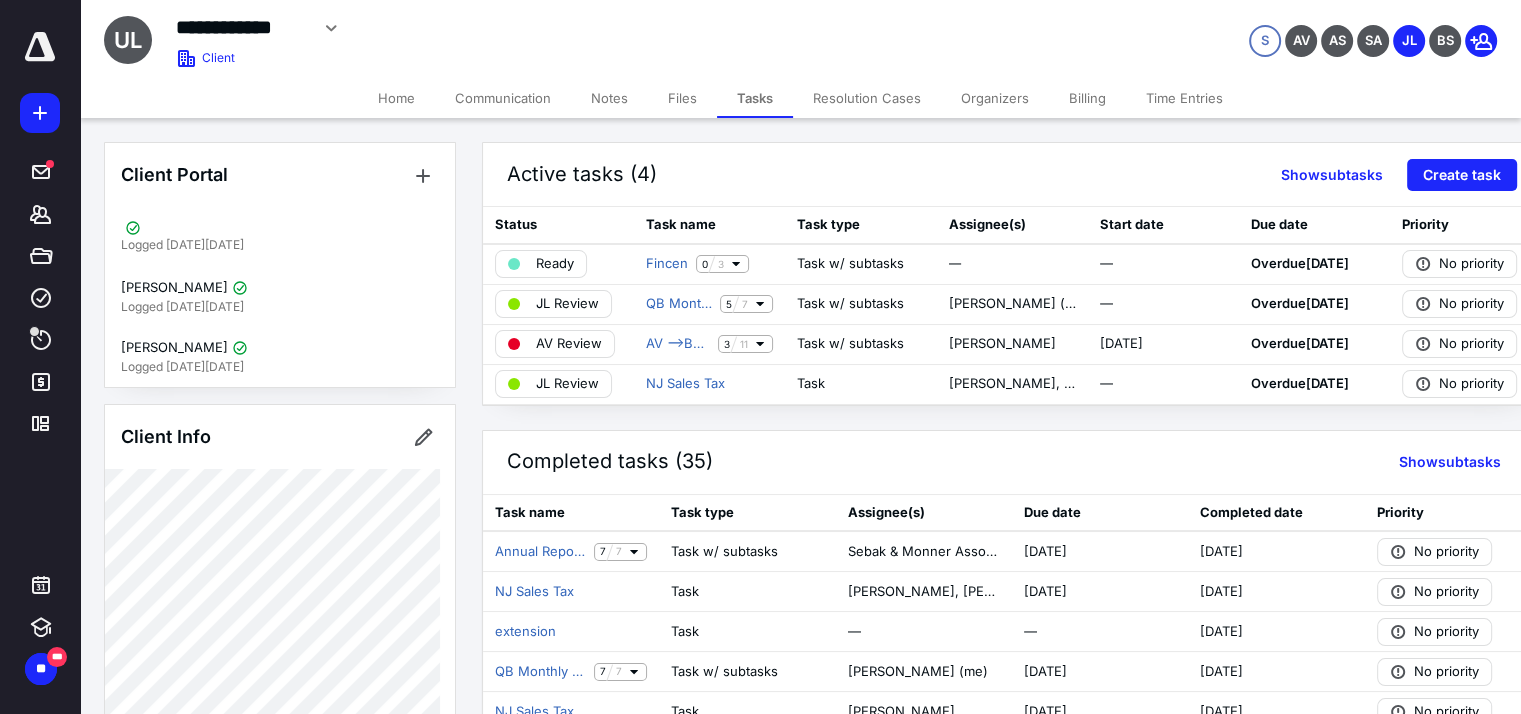 click on "Files" at bounding box center [682, 98] 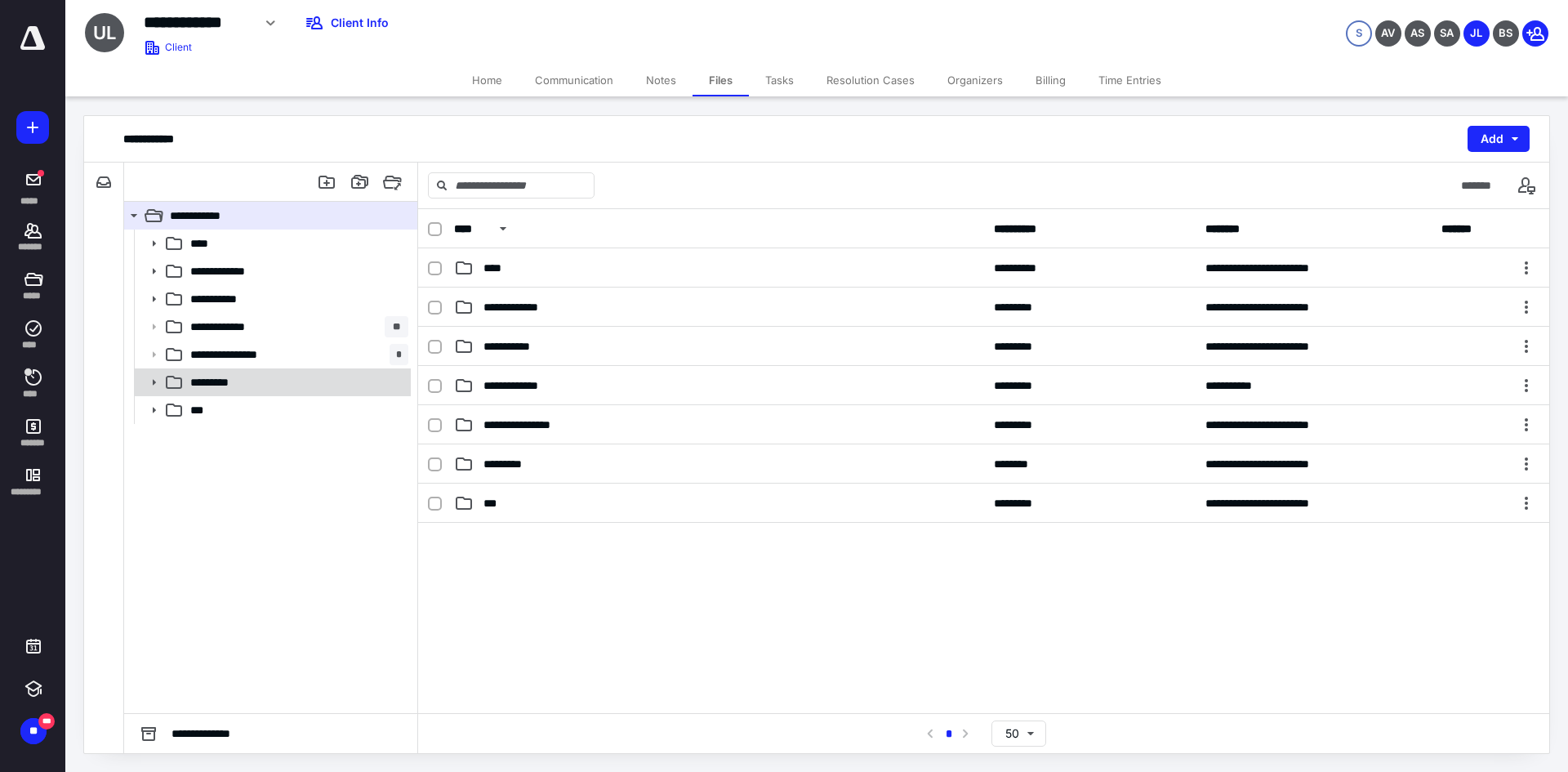 click on "*********" at bounding box center (296, 382) 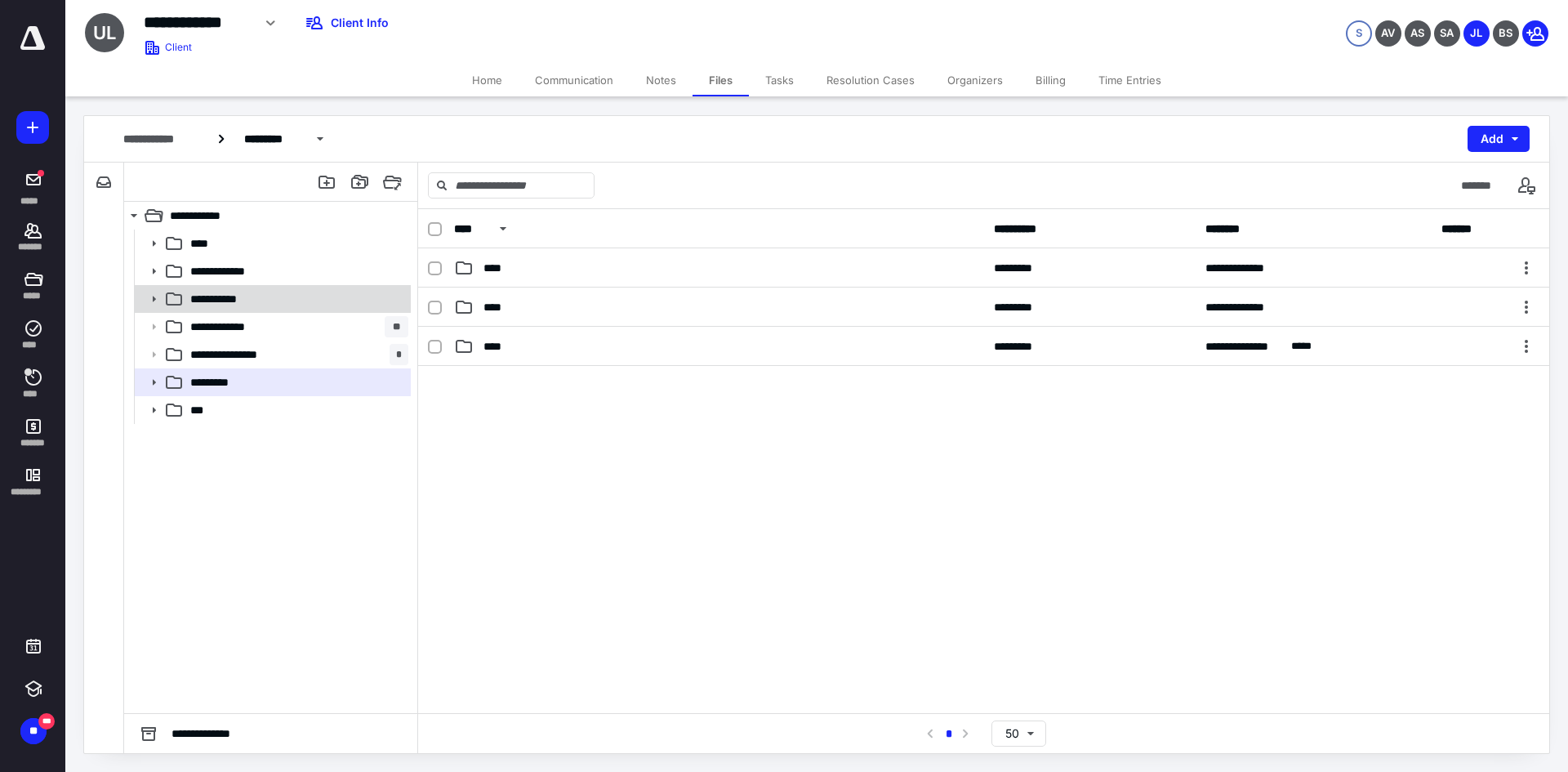 click on "**********" at bounding box center (296, 299) 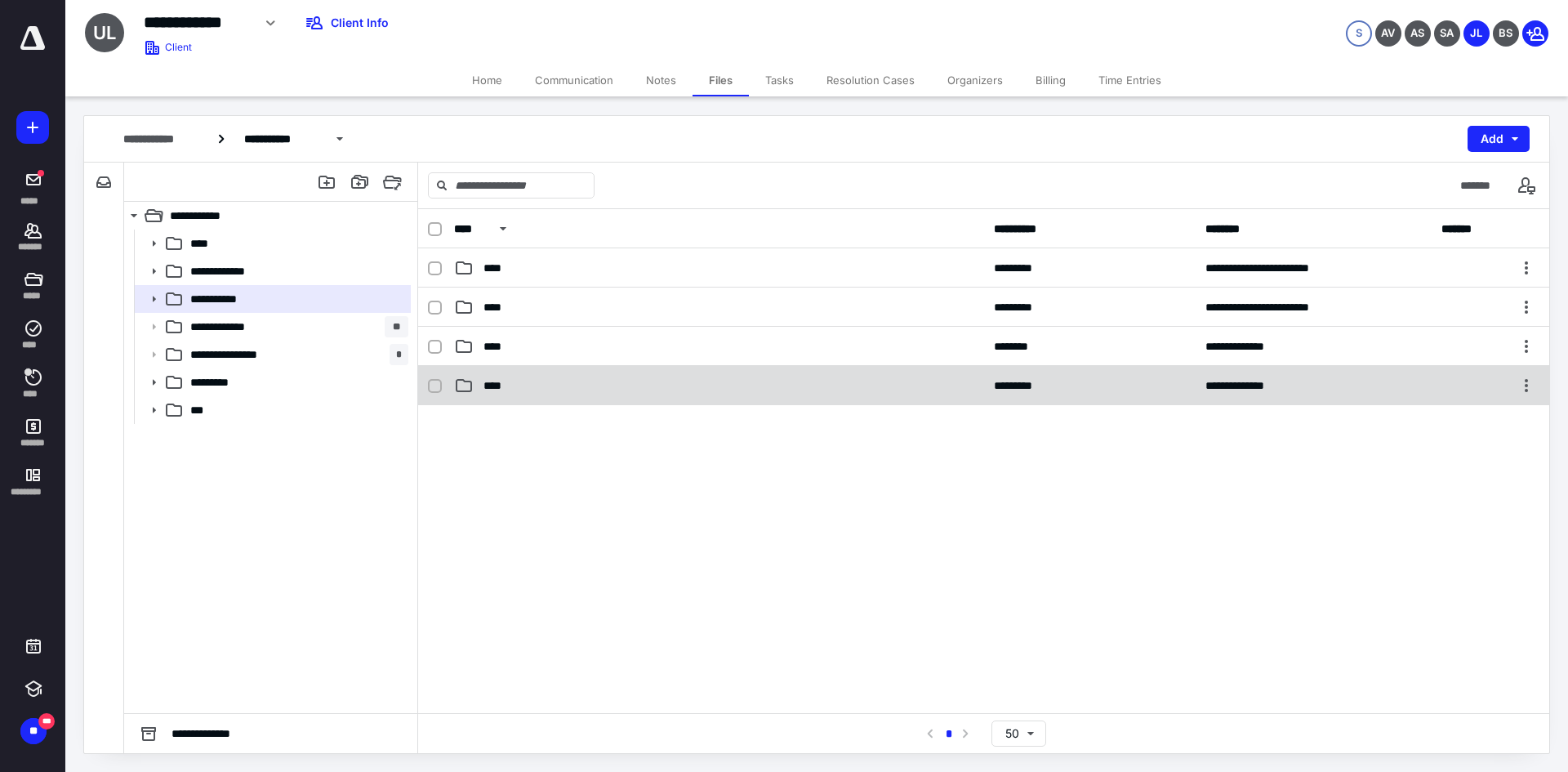 click on "****" at bounding box center [719, 386] 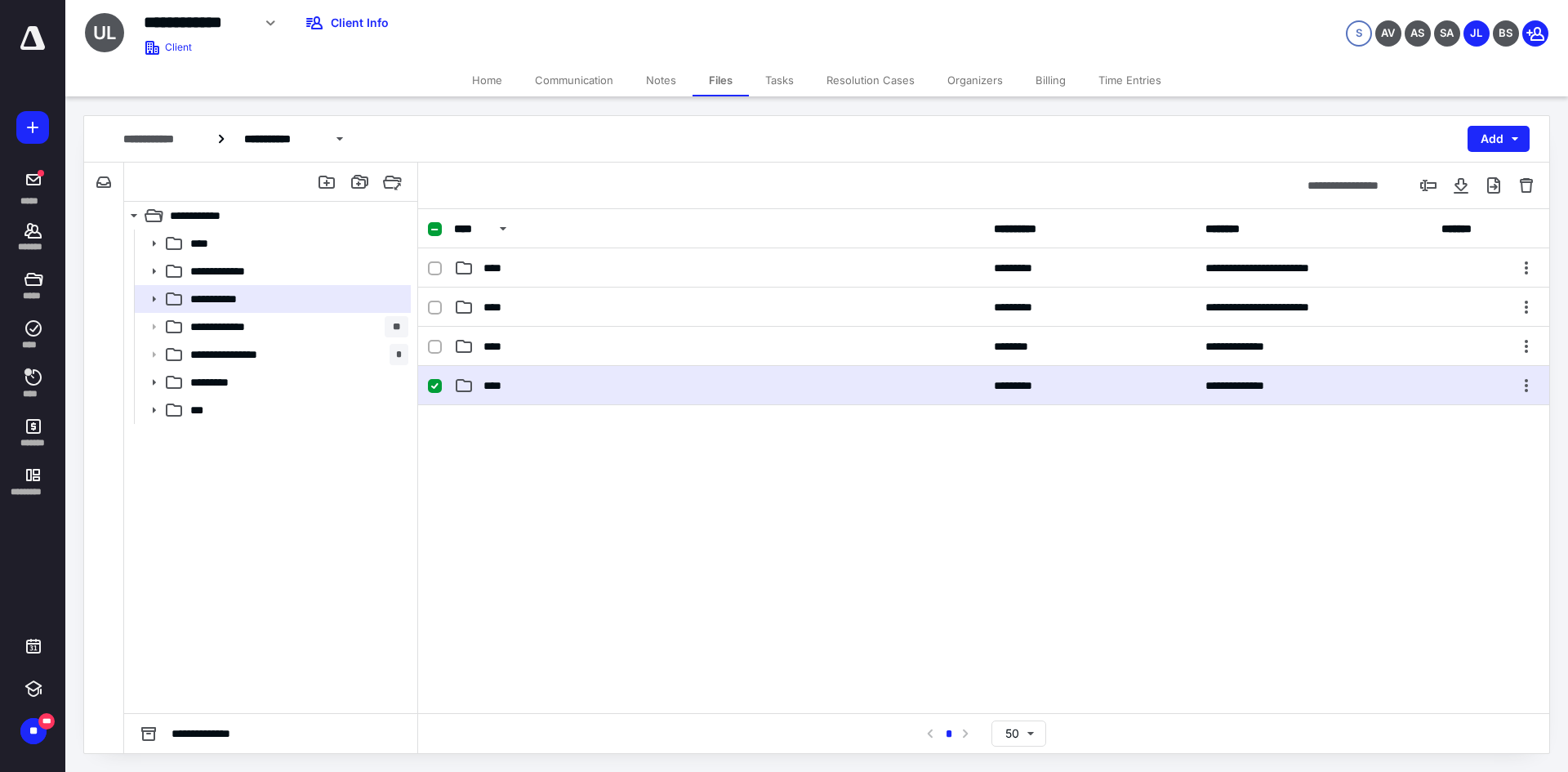 click on "****" at bounding box center [719, 386] 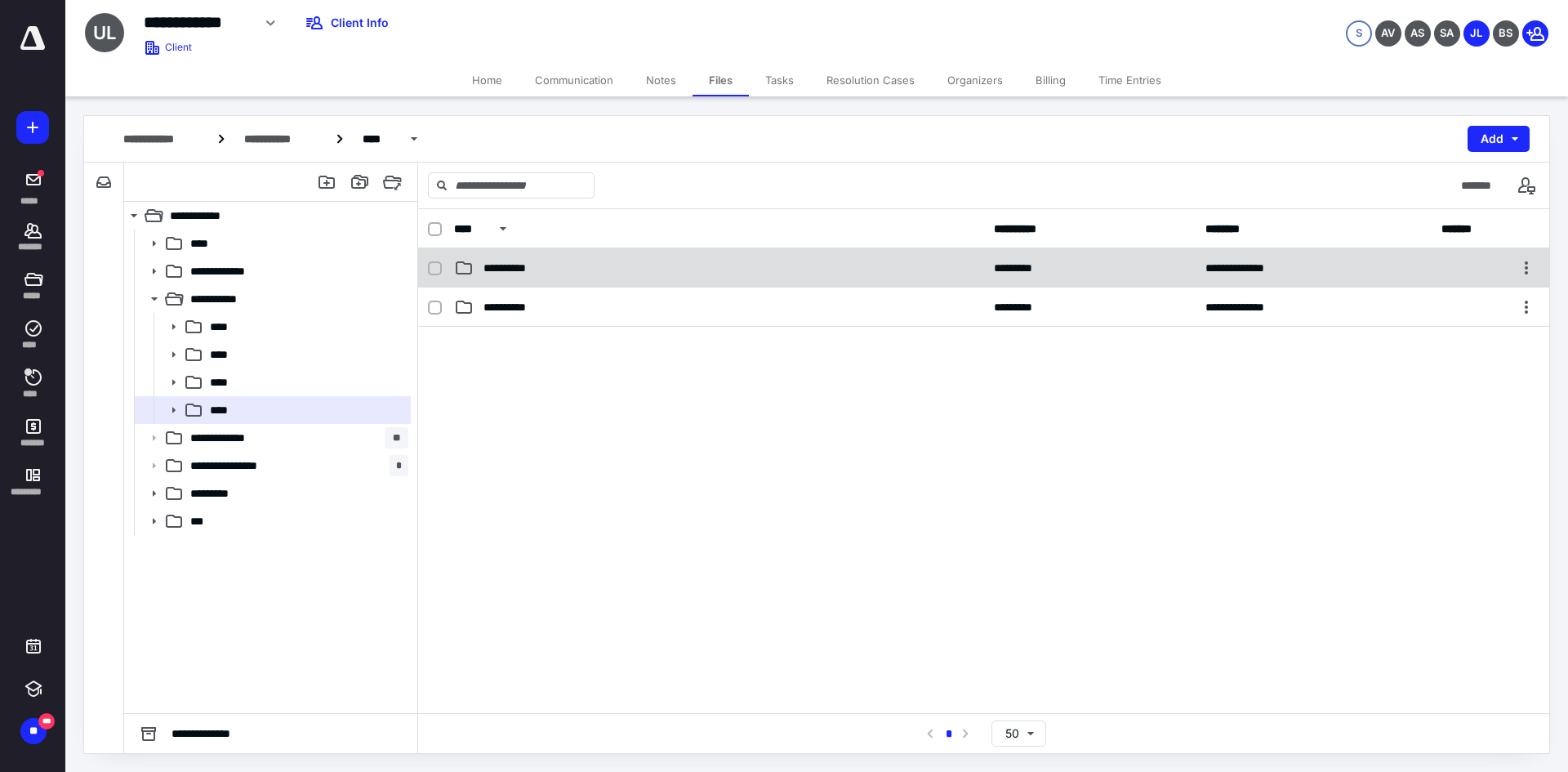 click on "**********" at bounding box center [983, 268] 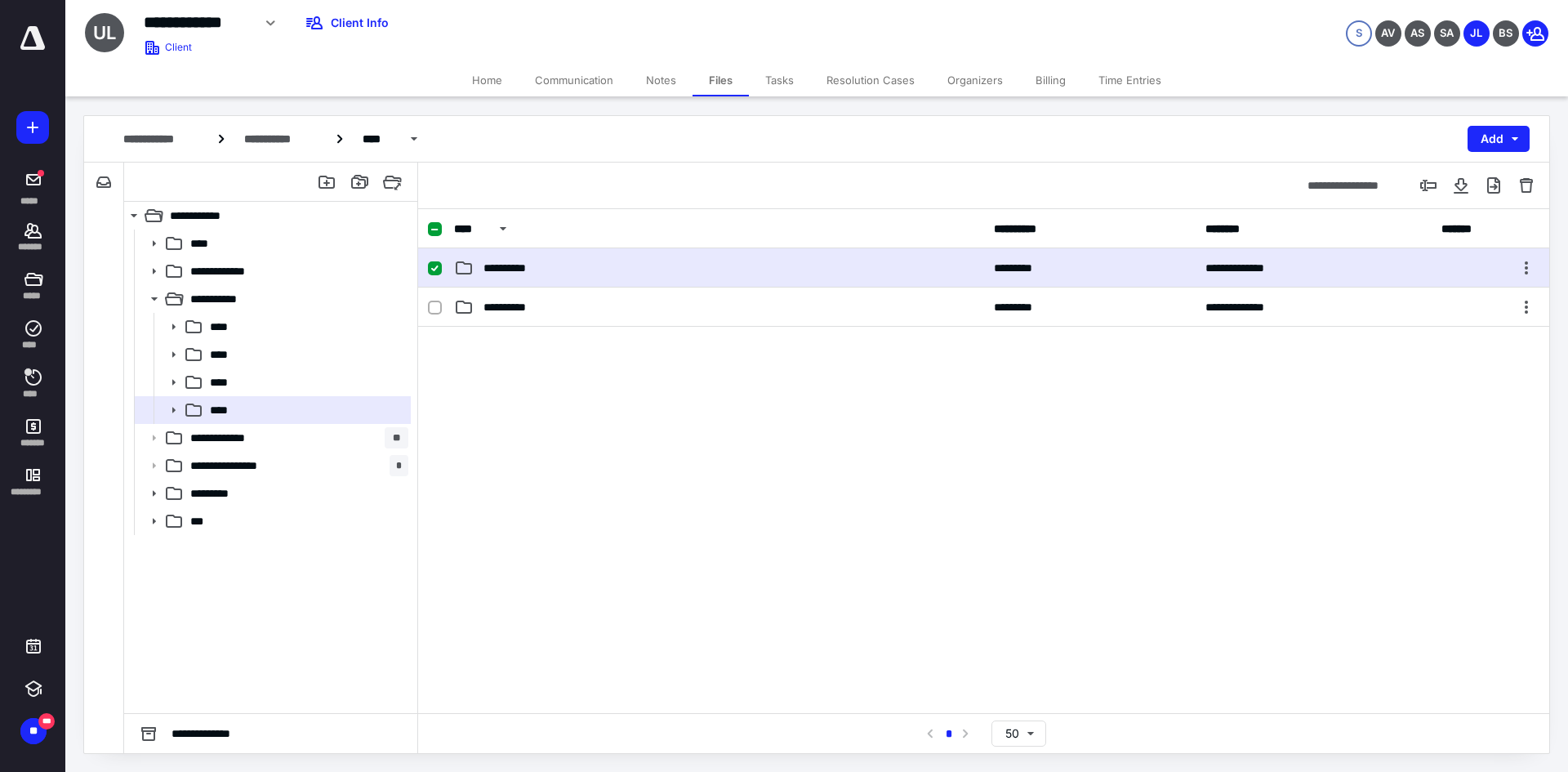 click on "**********" at bounding box center [983, 268] 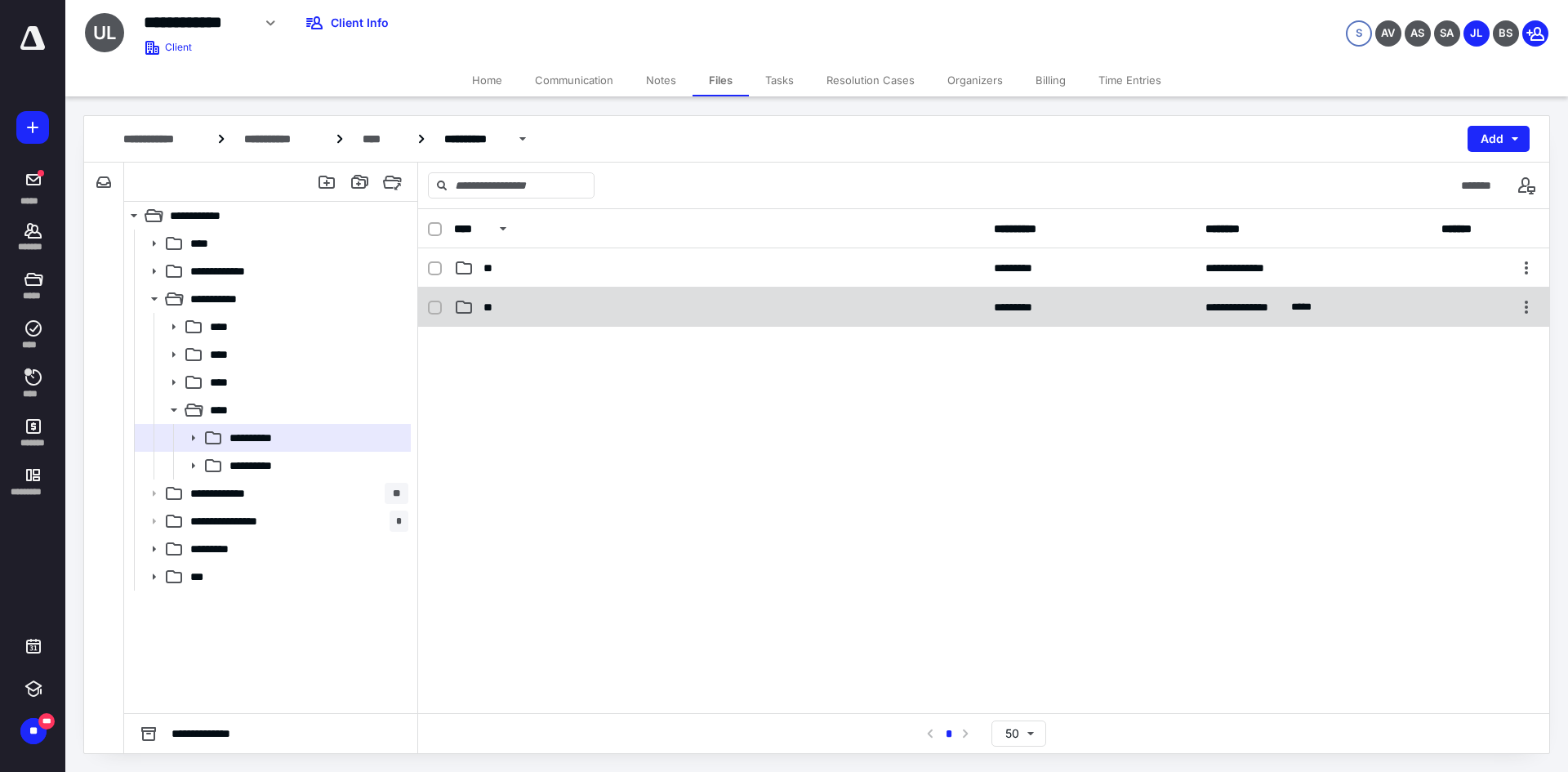 click on "**********" at bounding box center [983, 307] 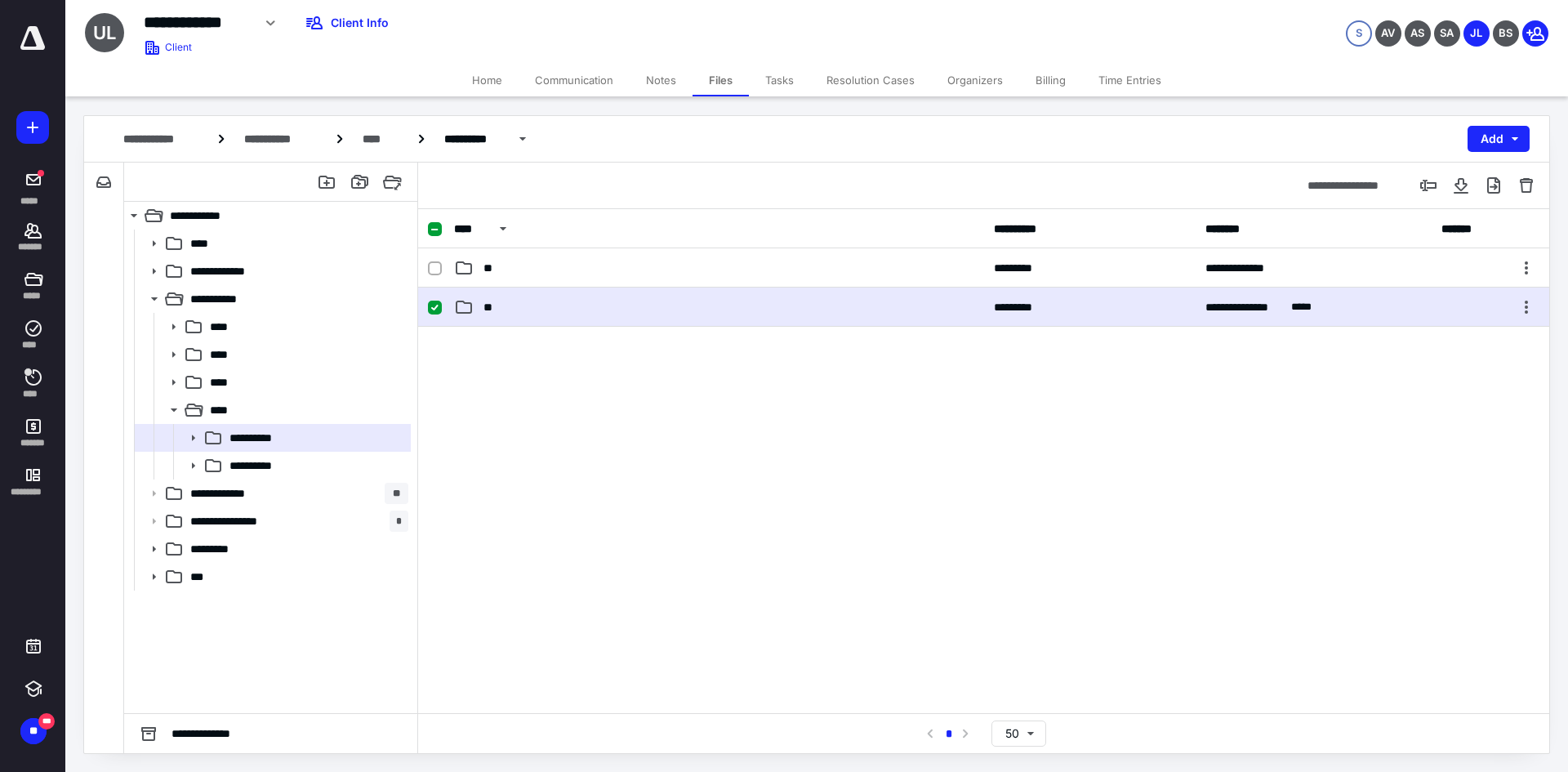 click on "**********" at bounding box center [983, 307] 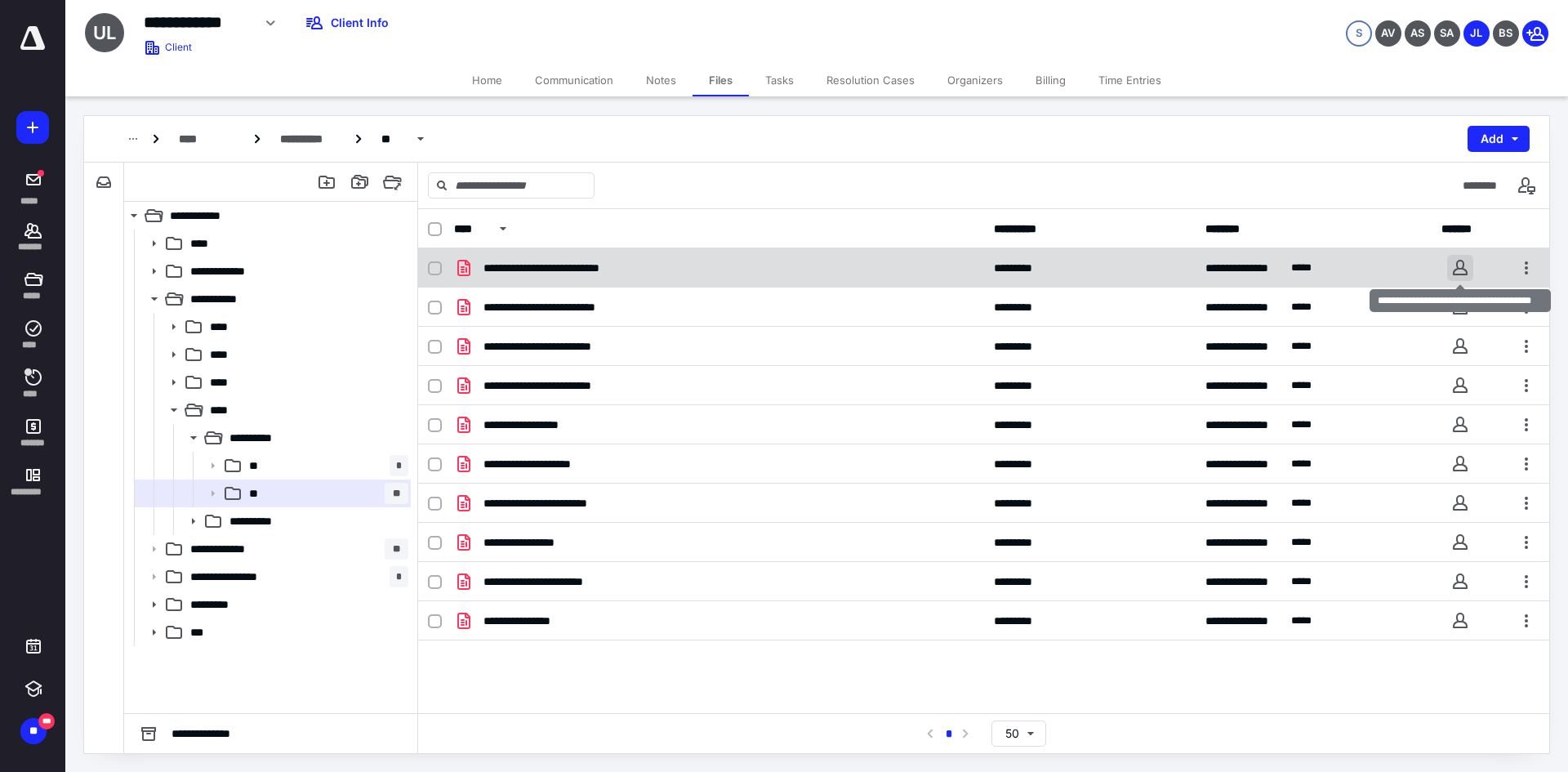 click at bounding box center (1460, 268) 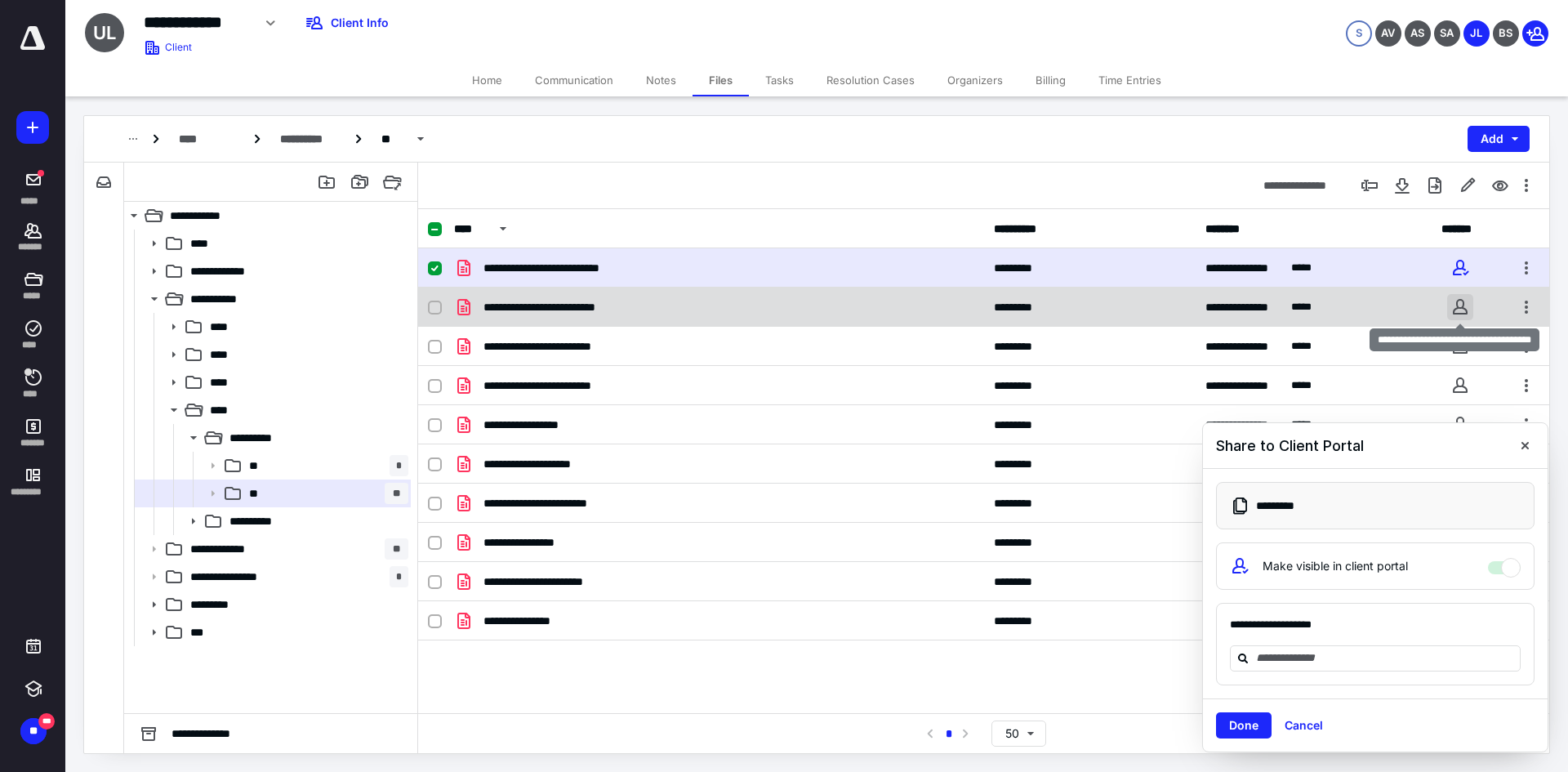 click at bounding box center [1460, 307] 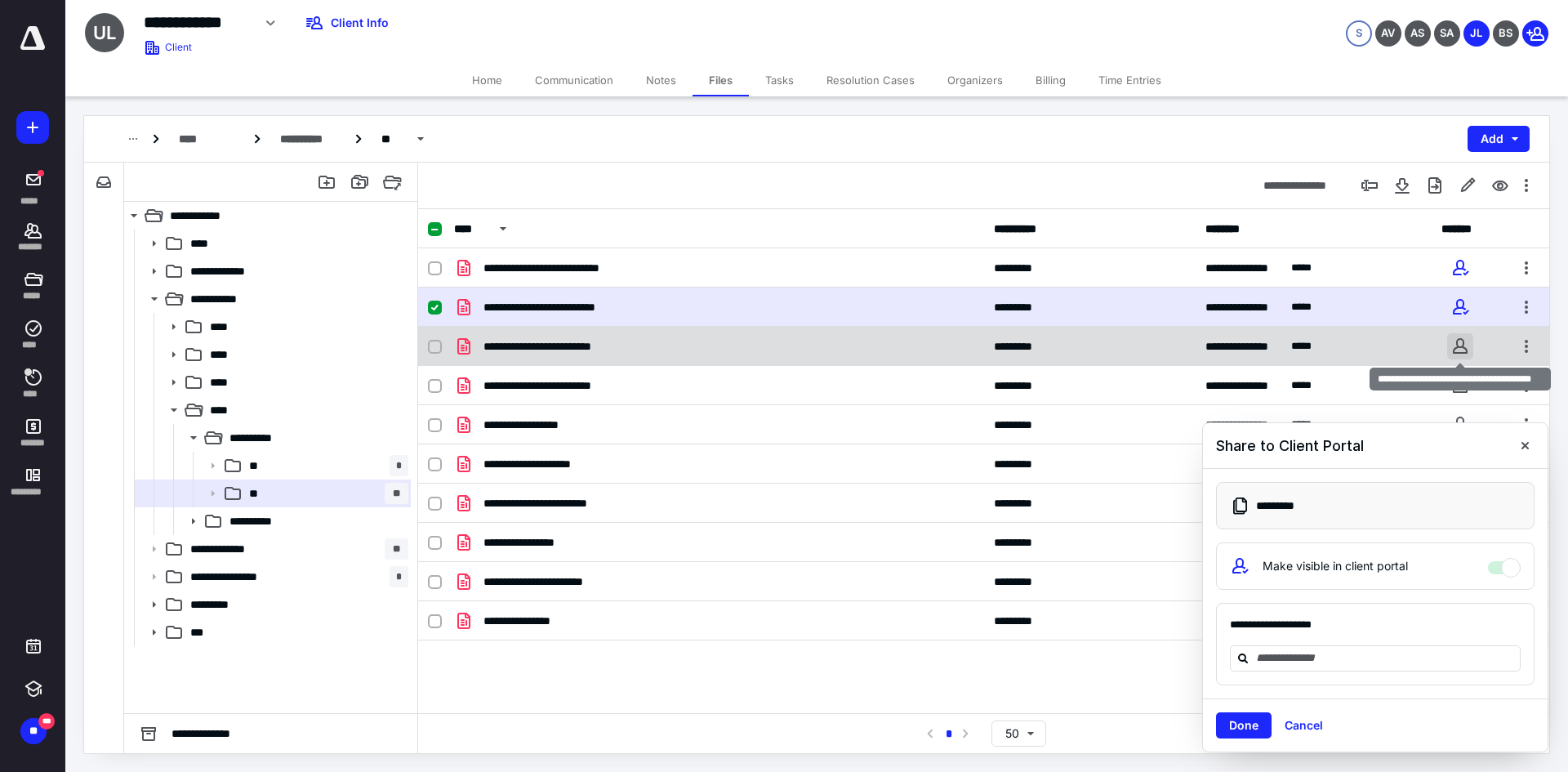 click at bounding box center (1460, 346) 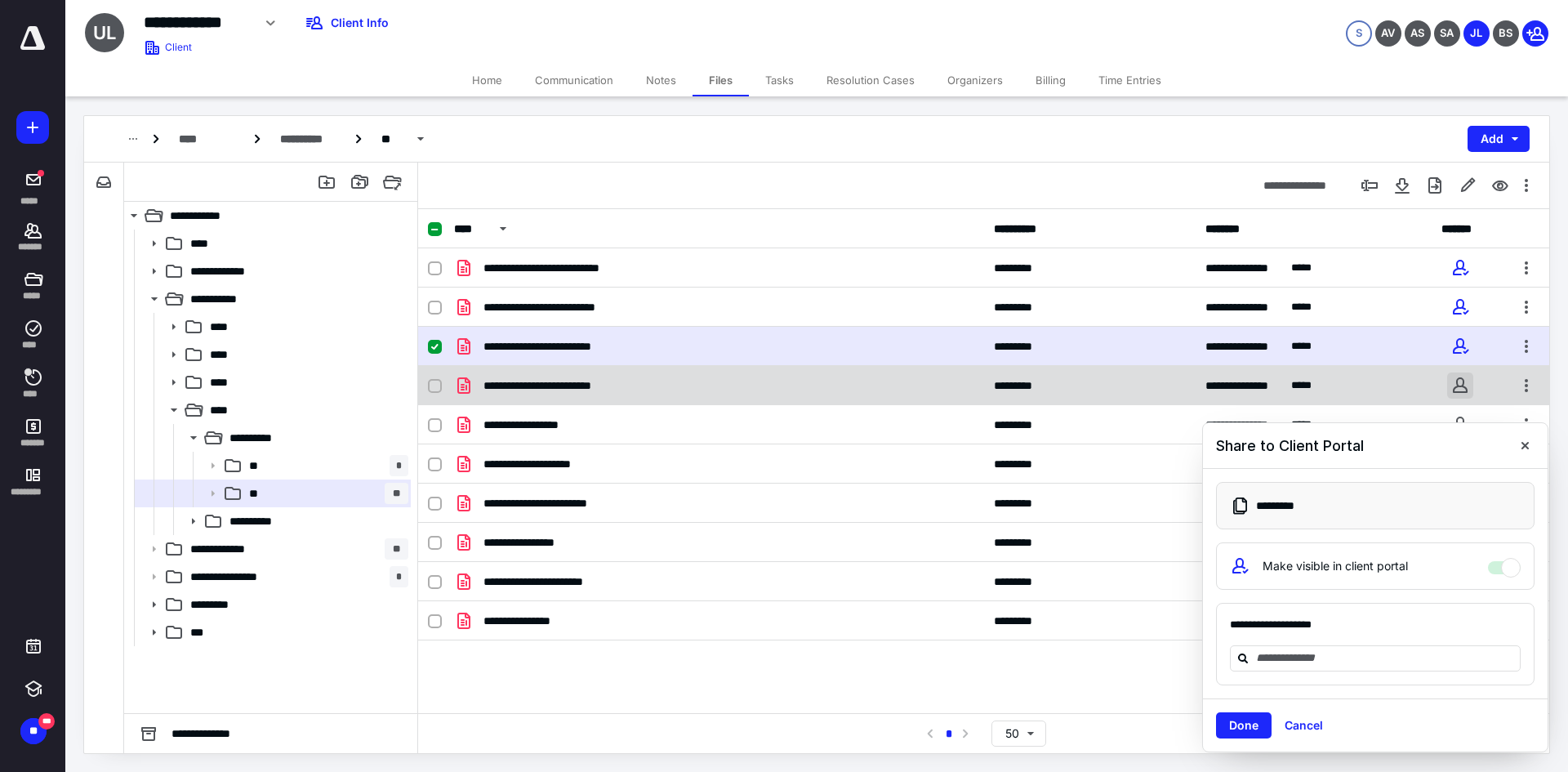 click at bounding box center (1460, 386) 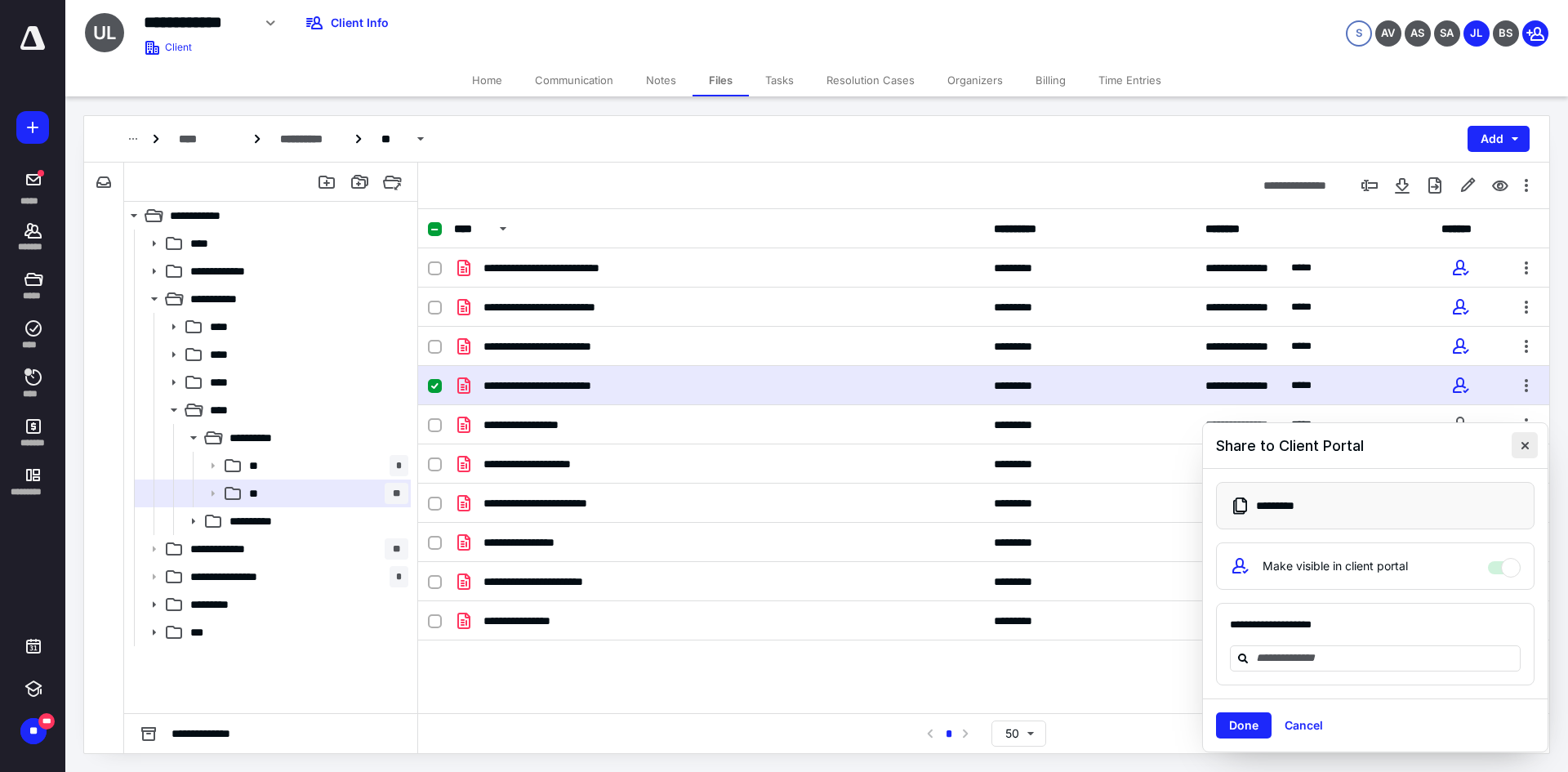 click at bounding box center [1525, 445] 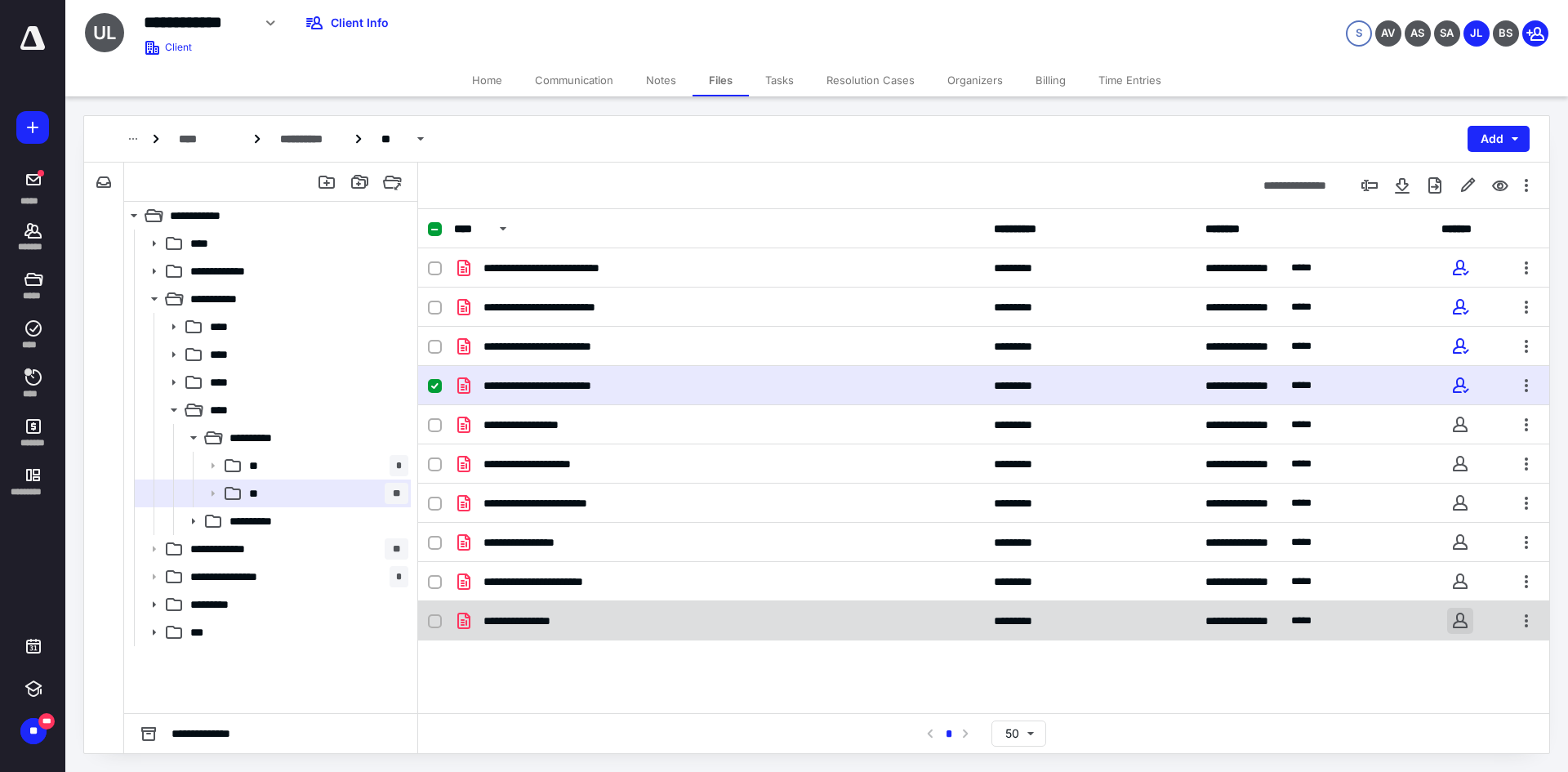 click at bounding box center (1460, 621) 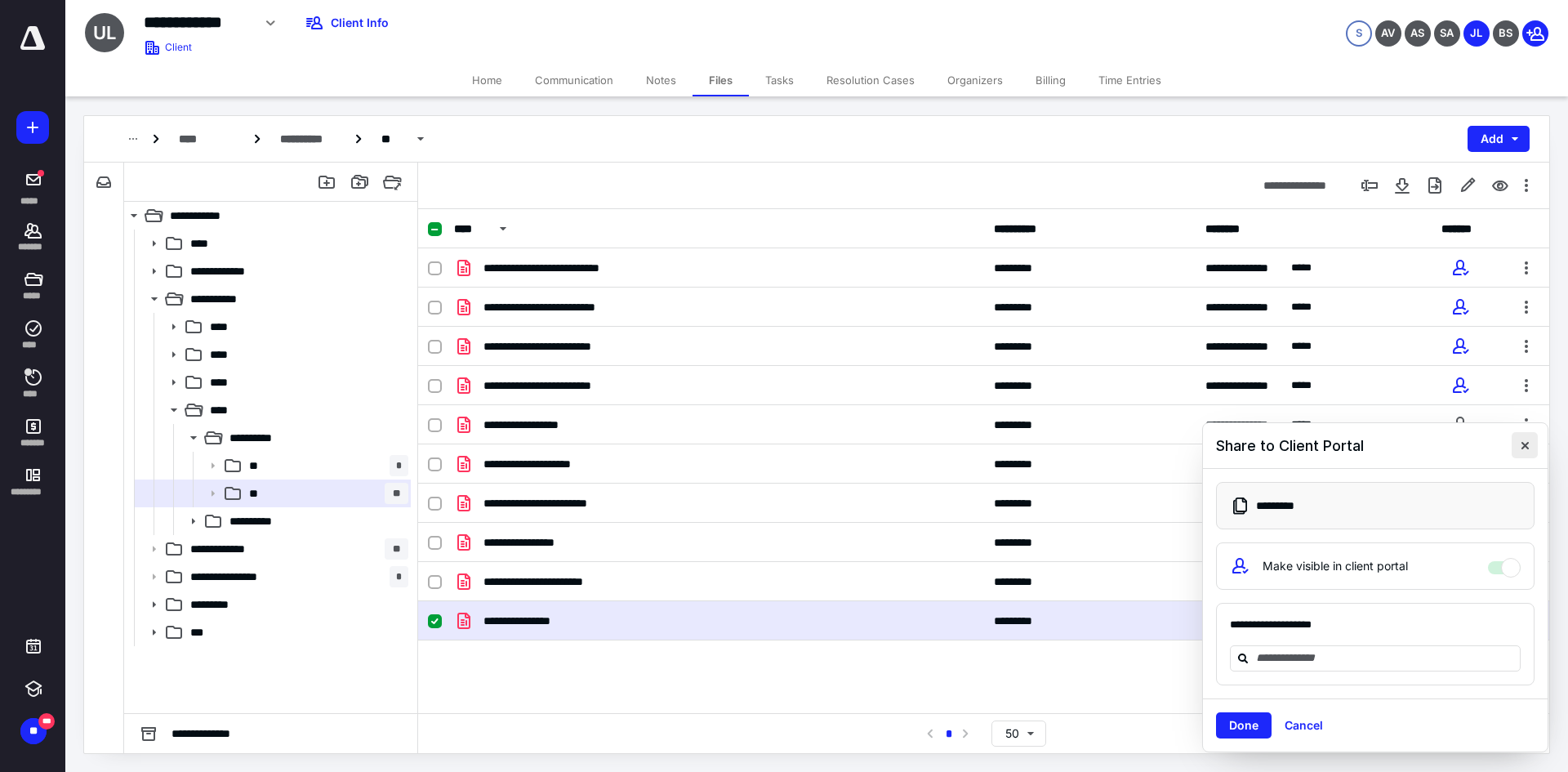 click at bounding box center (1525, 445) 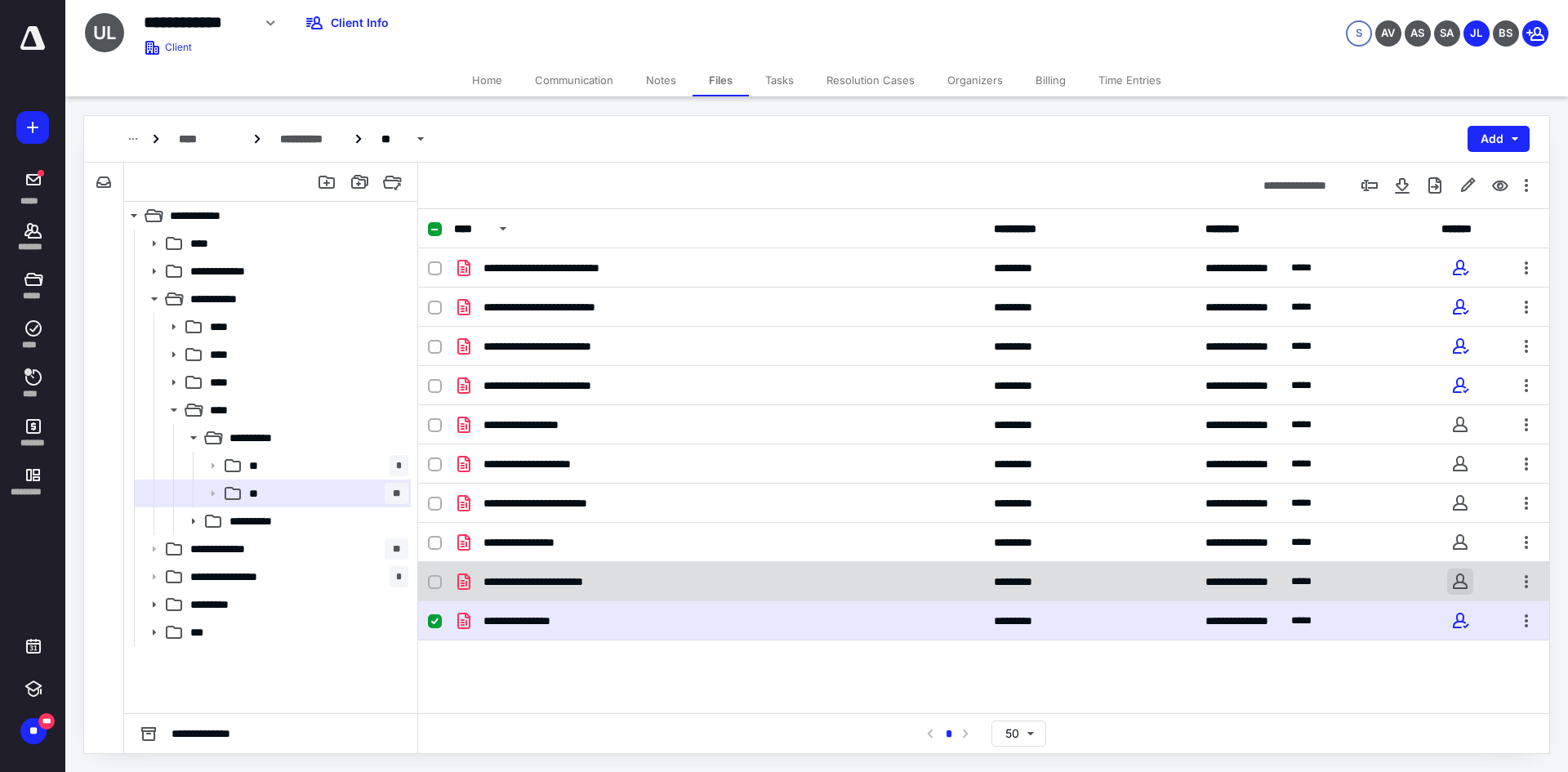 drag, startPoint x: 1460, startPoint y: 576, endPoint x: 1463, endPoint y: 568, distance: 8.544004 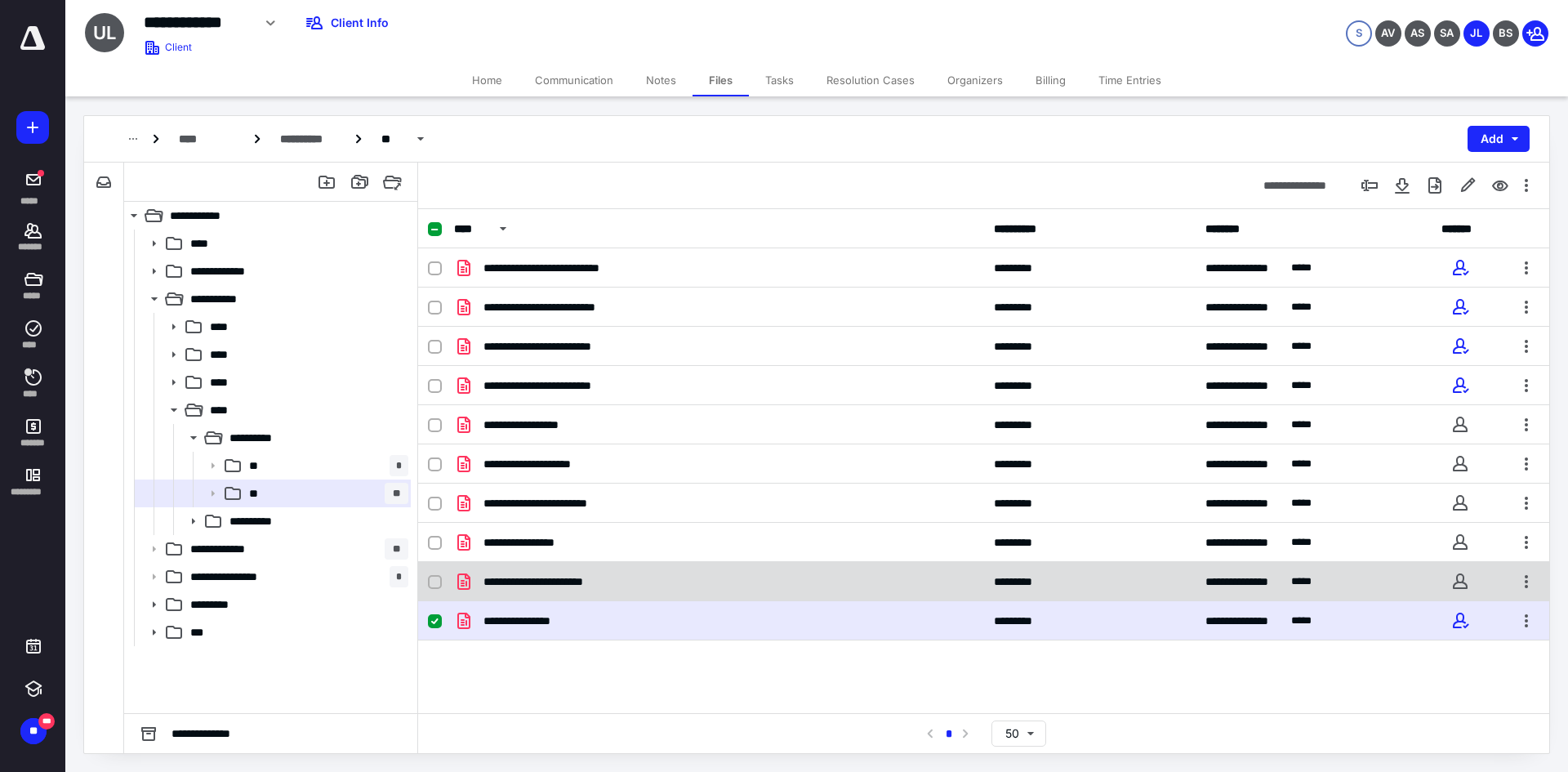 click at bounding box center (1460, 582) 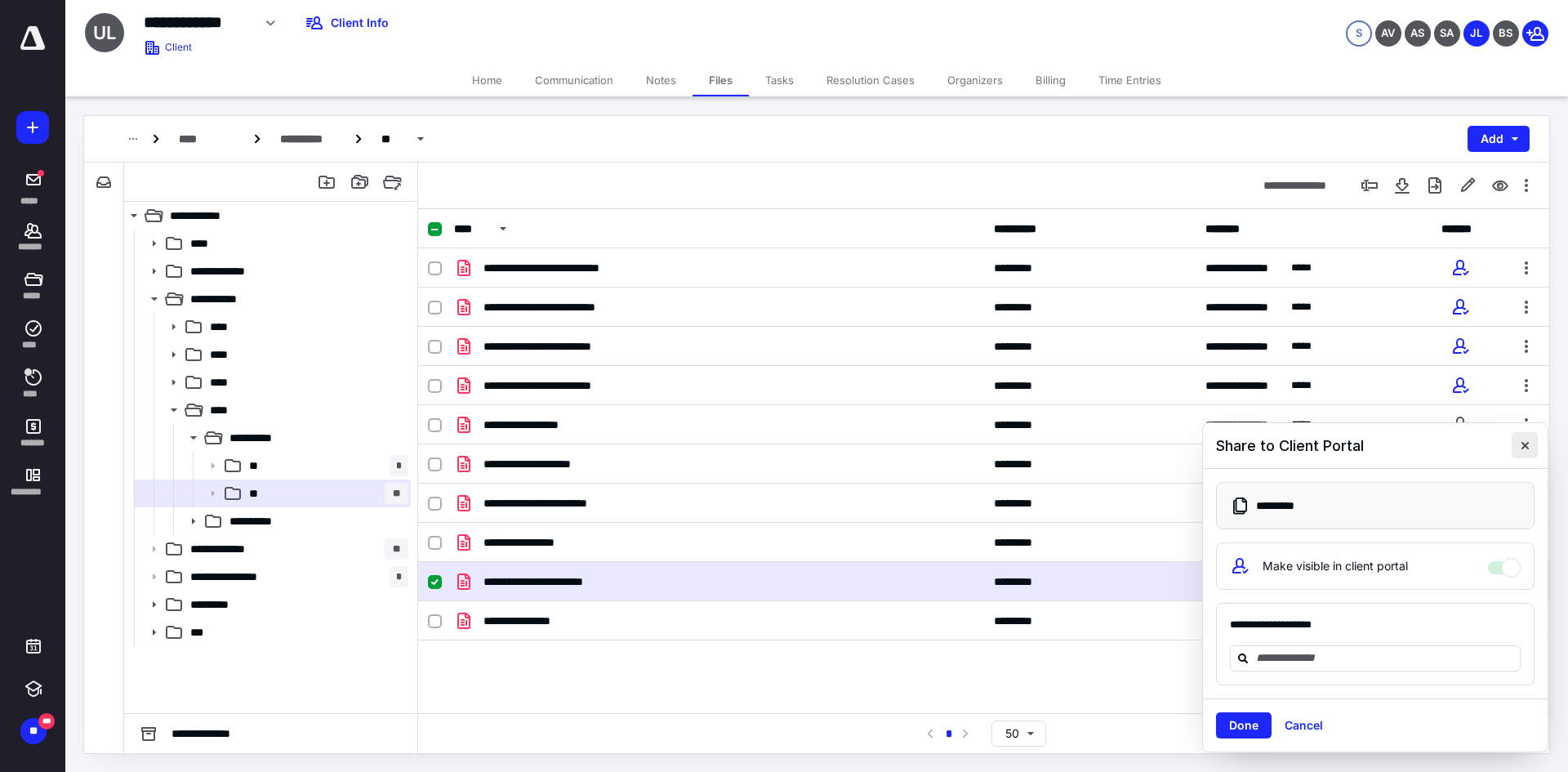 click at bounding box center (1525, 445) 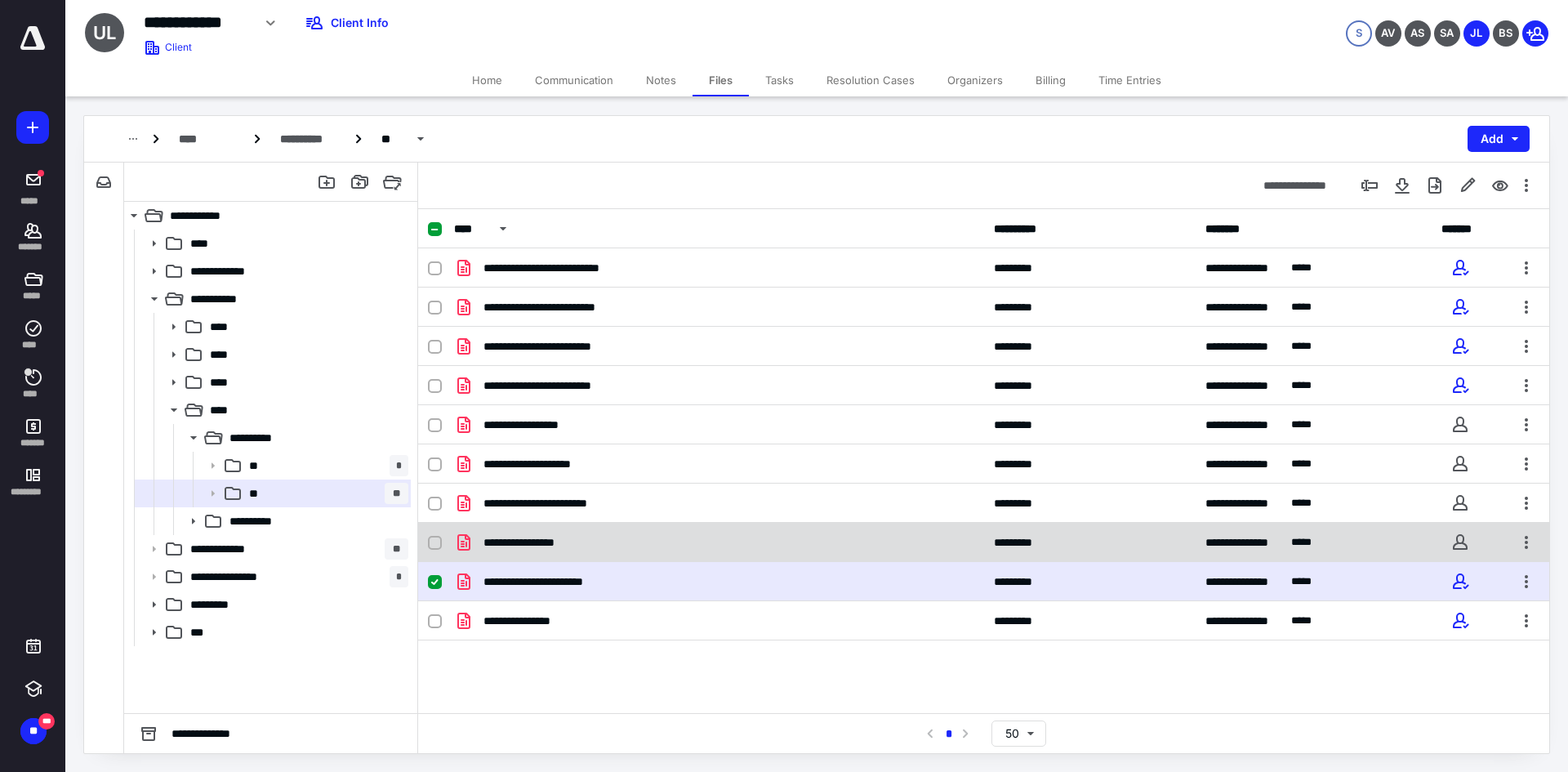 drag, startPoint x: 1462, startPoint y: 539, endPoint x: 1465, endPoint y: 529, distance: 10.440307 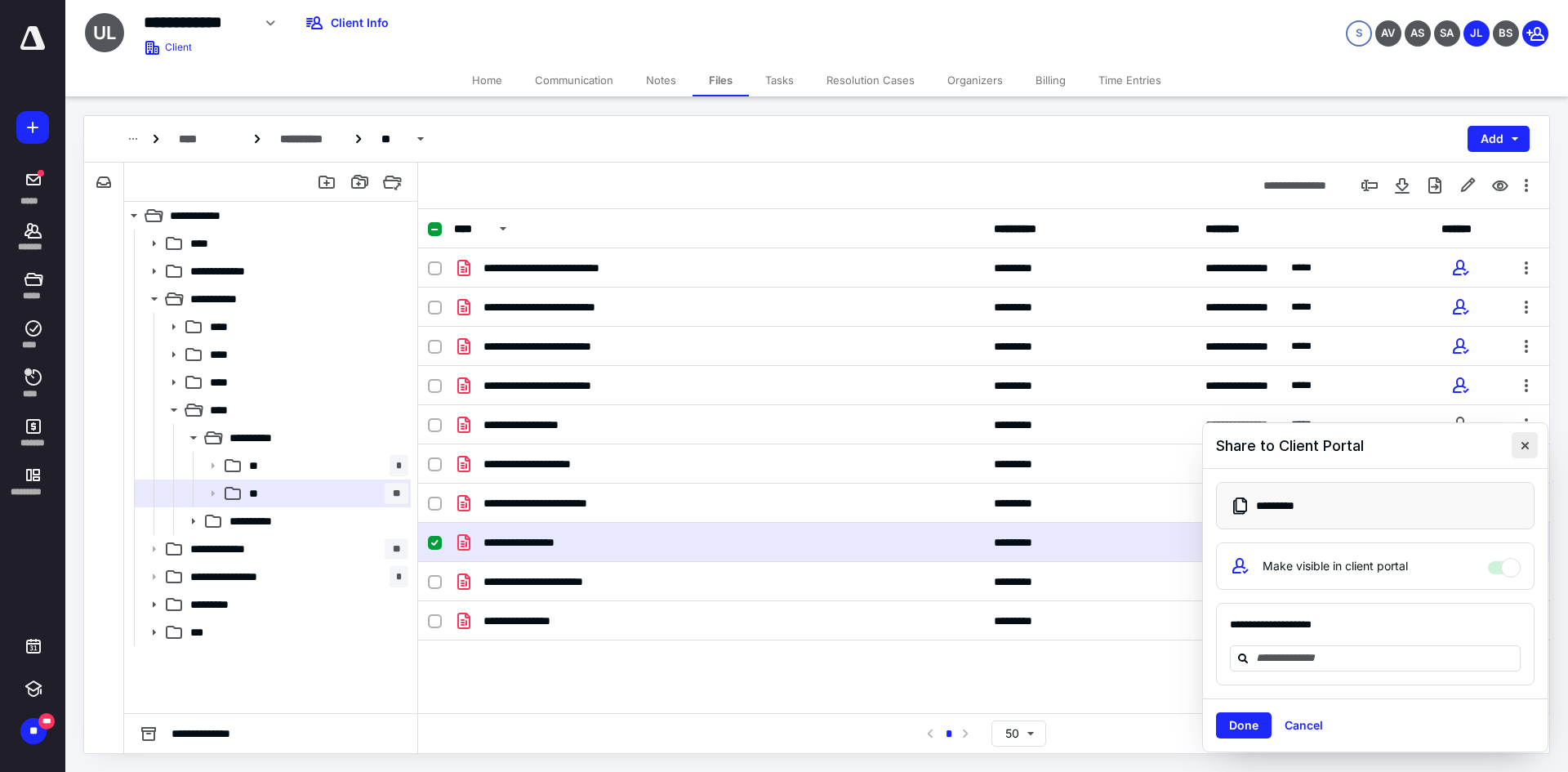 click at bounding box center [1525, 445] 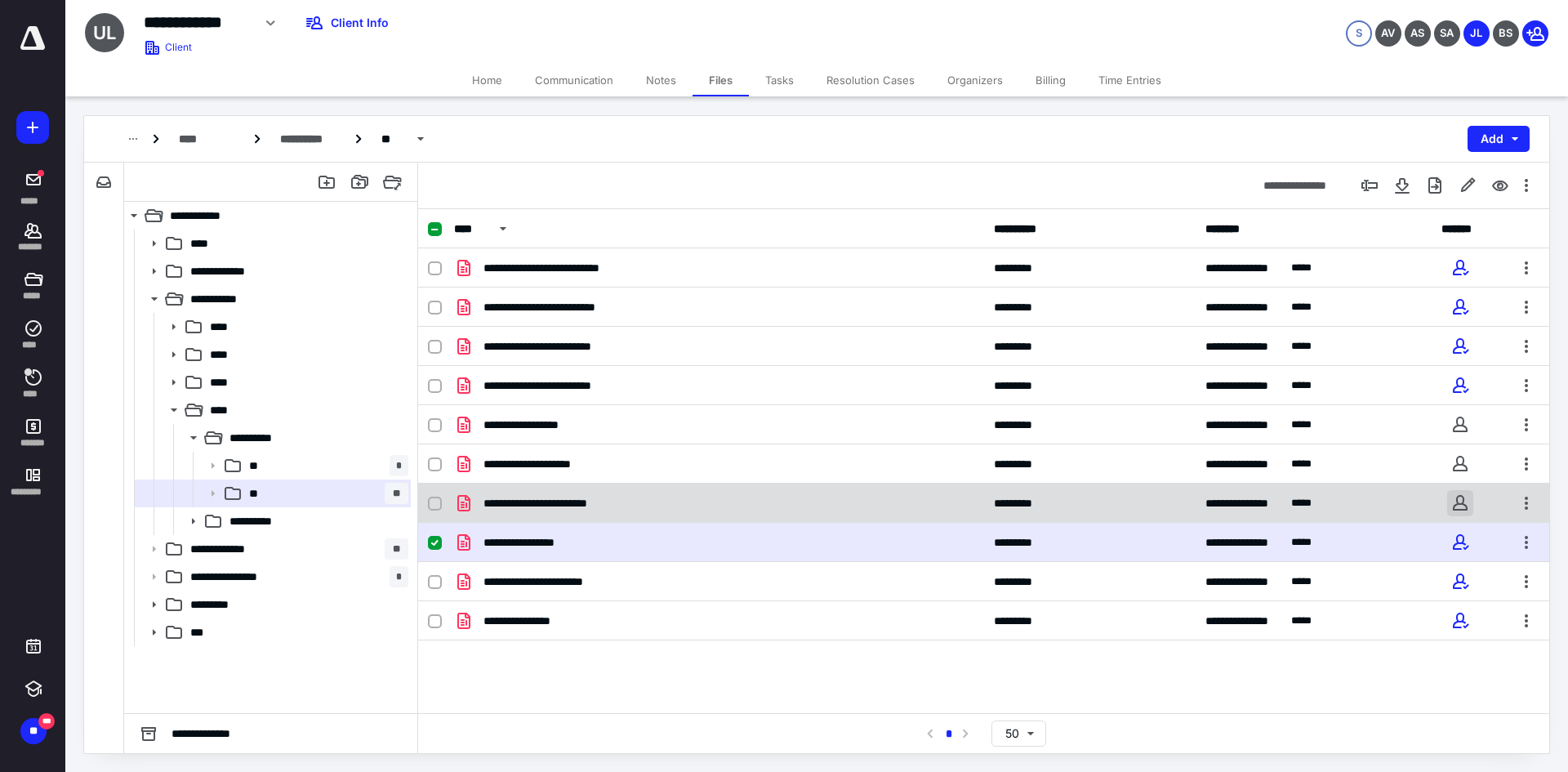 click at bounding box center [1460, 503] 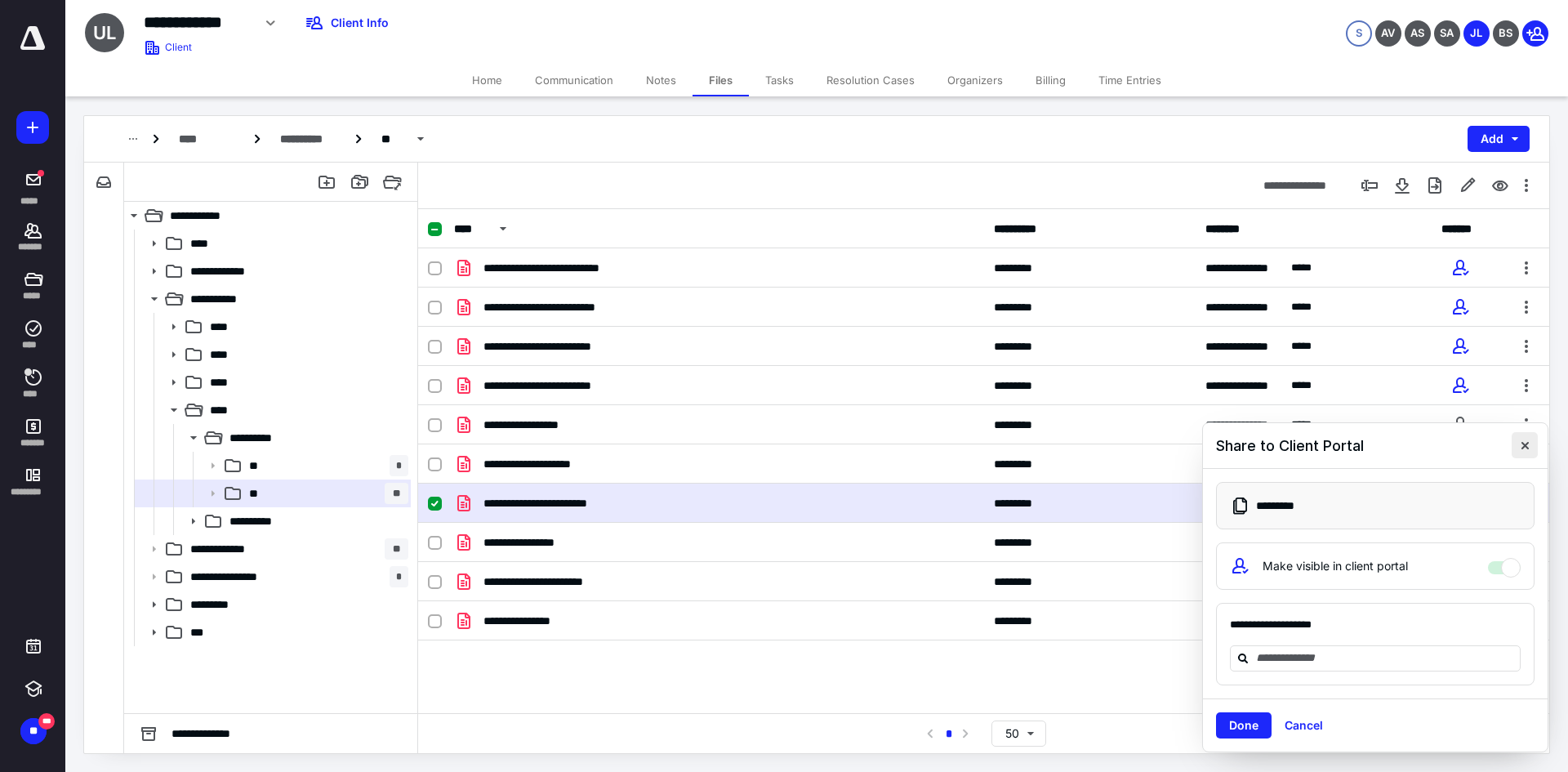 click at bounding box center (1525, 445) 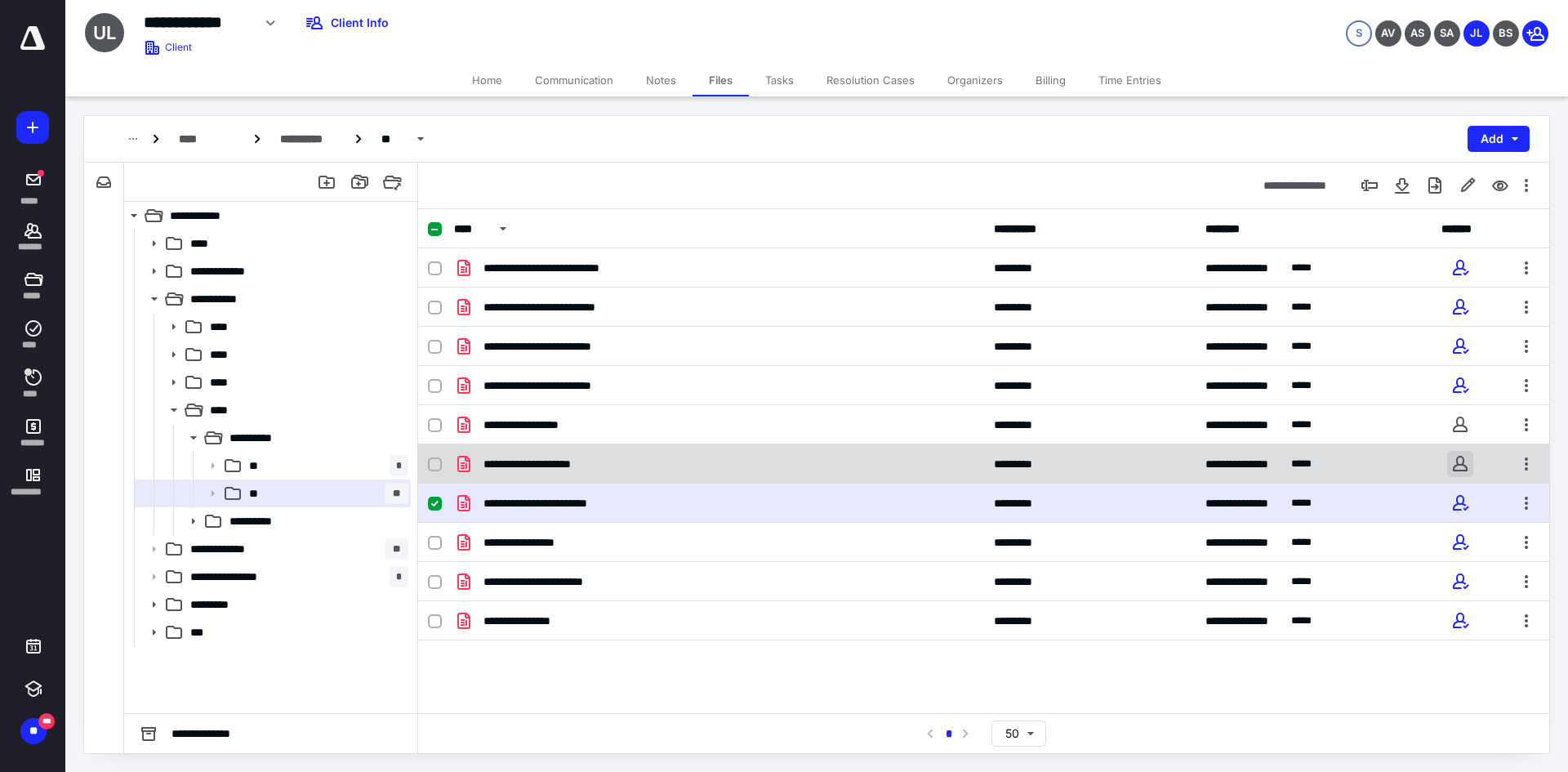 click at bounding box center [1460, 464] 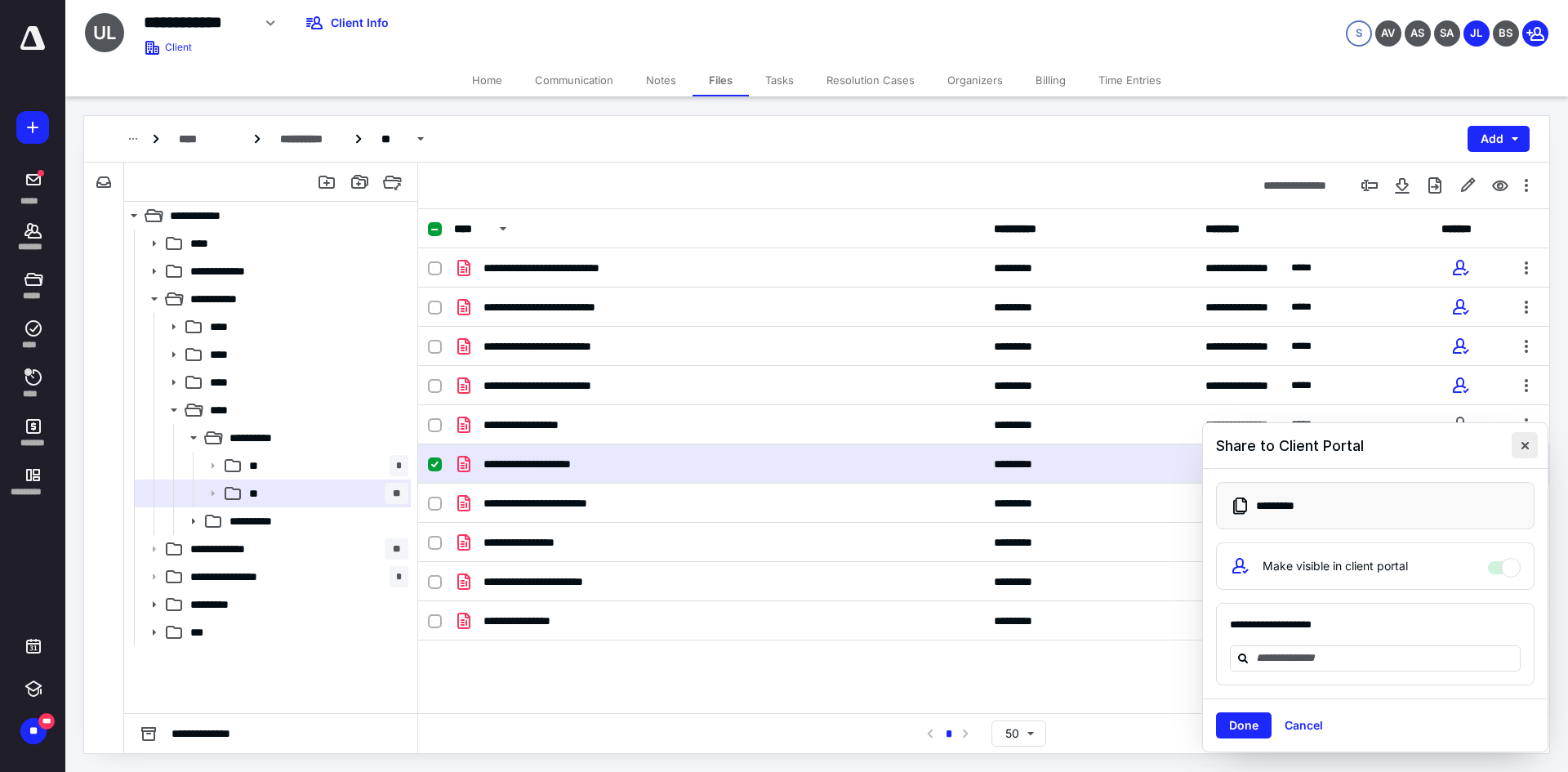click at bounding box center [1525, 445] 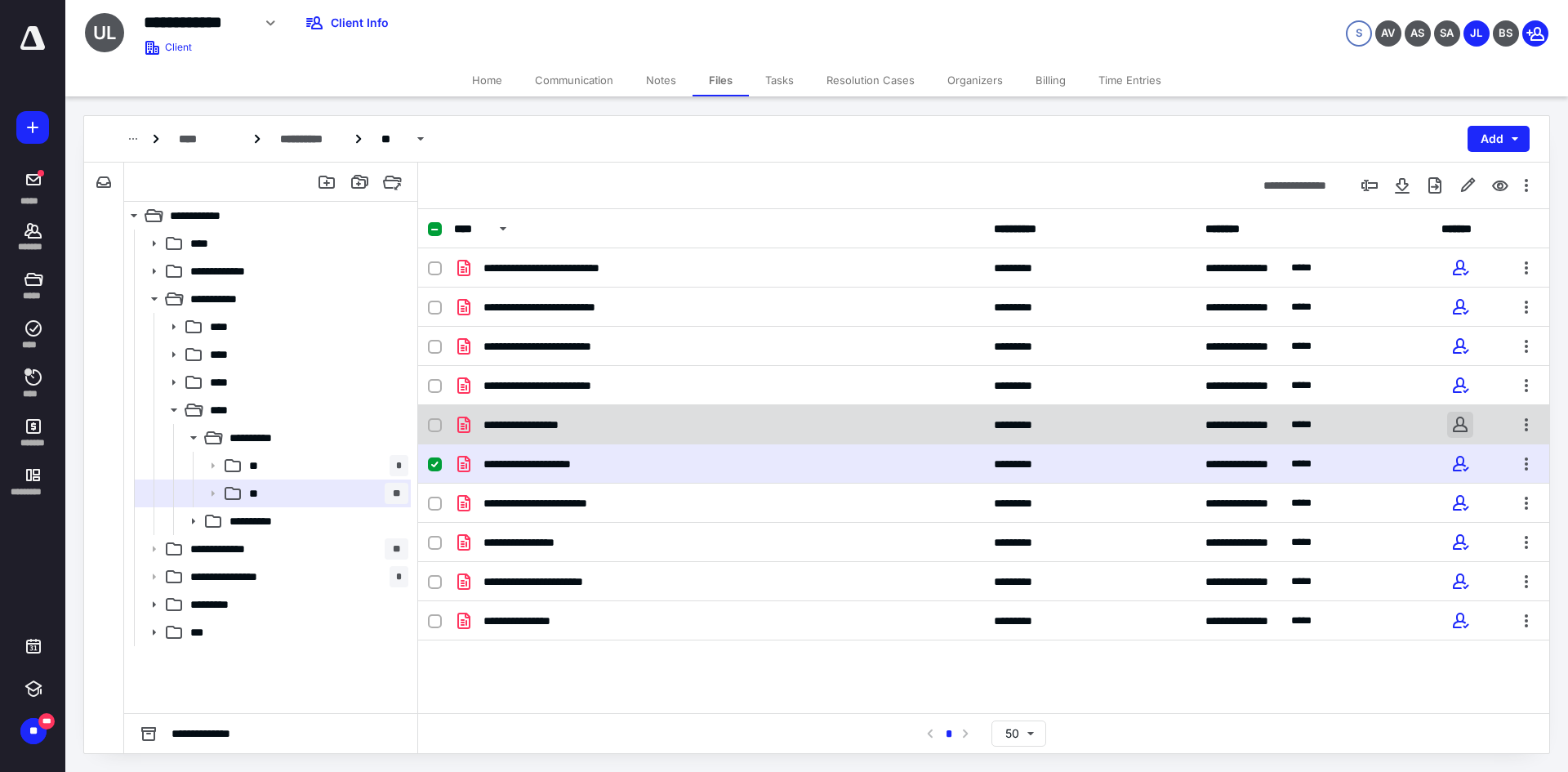 click at bounding box center (1460, 425) 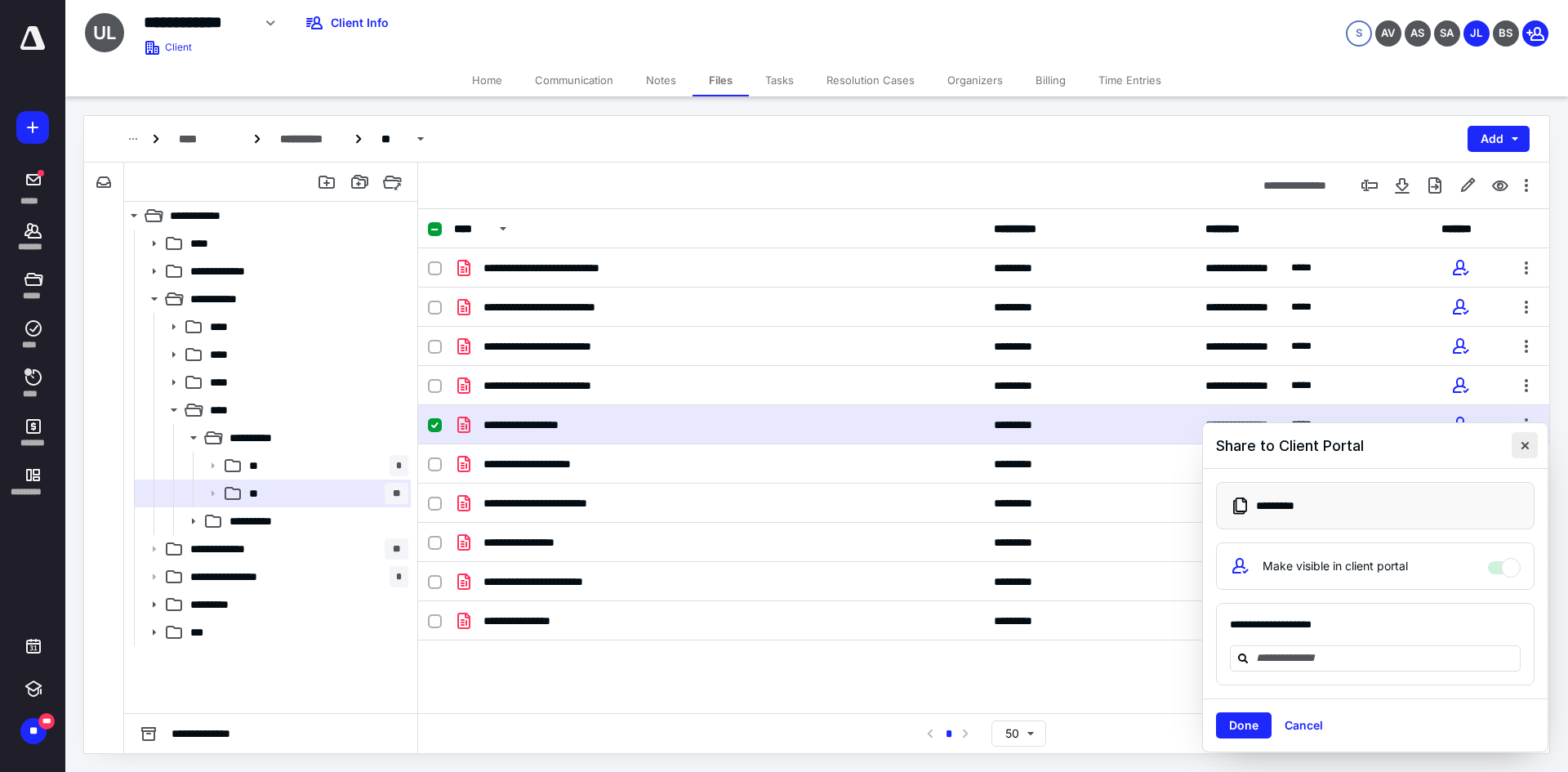 click at bounding box center [1525, 445] 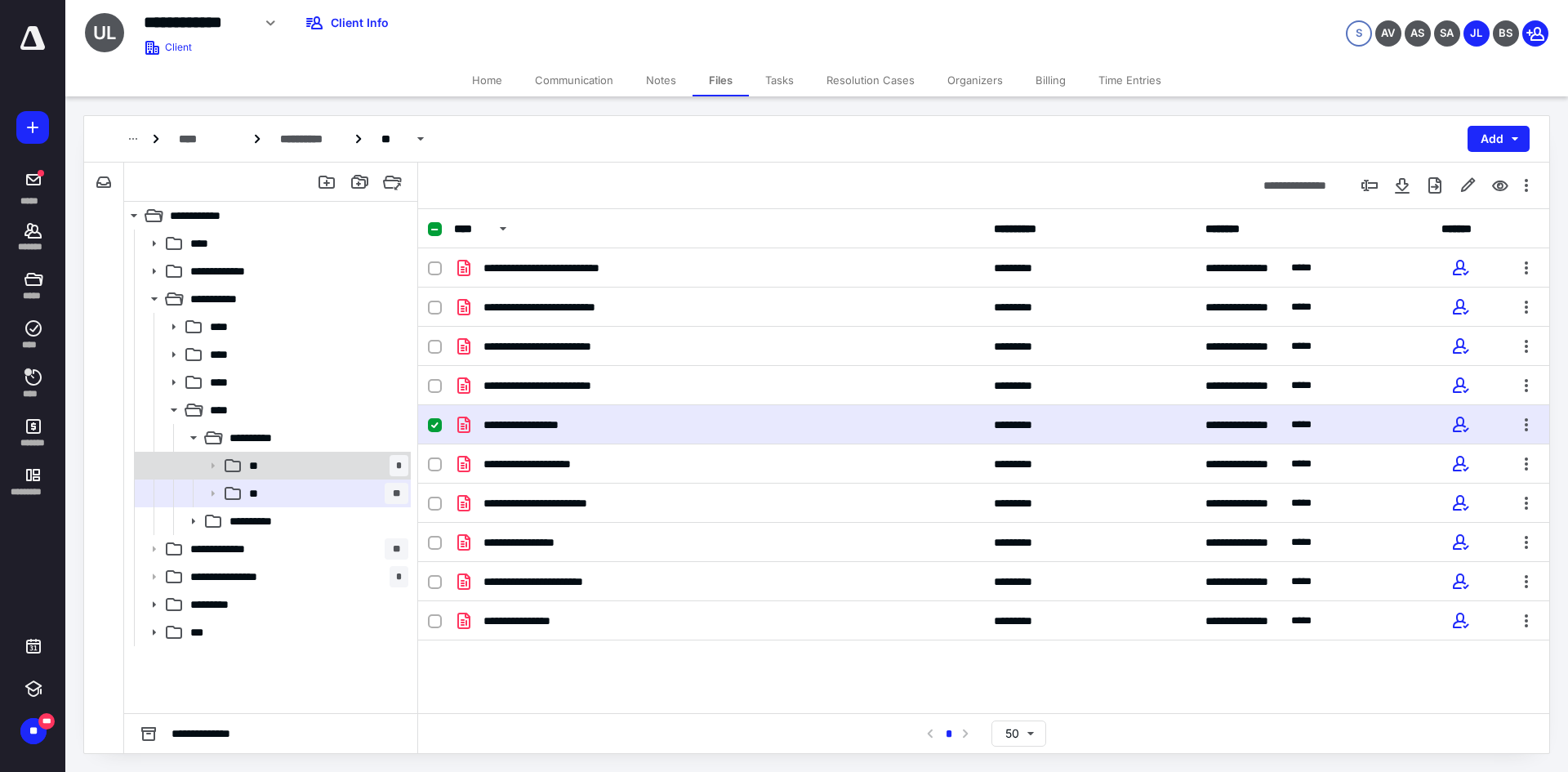 click on "** *" at bounding box center [325, 466] 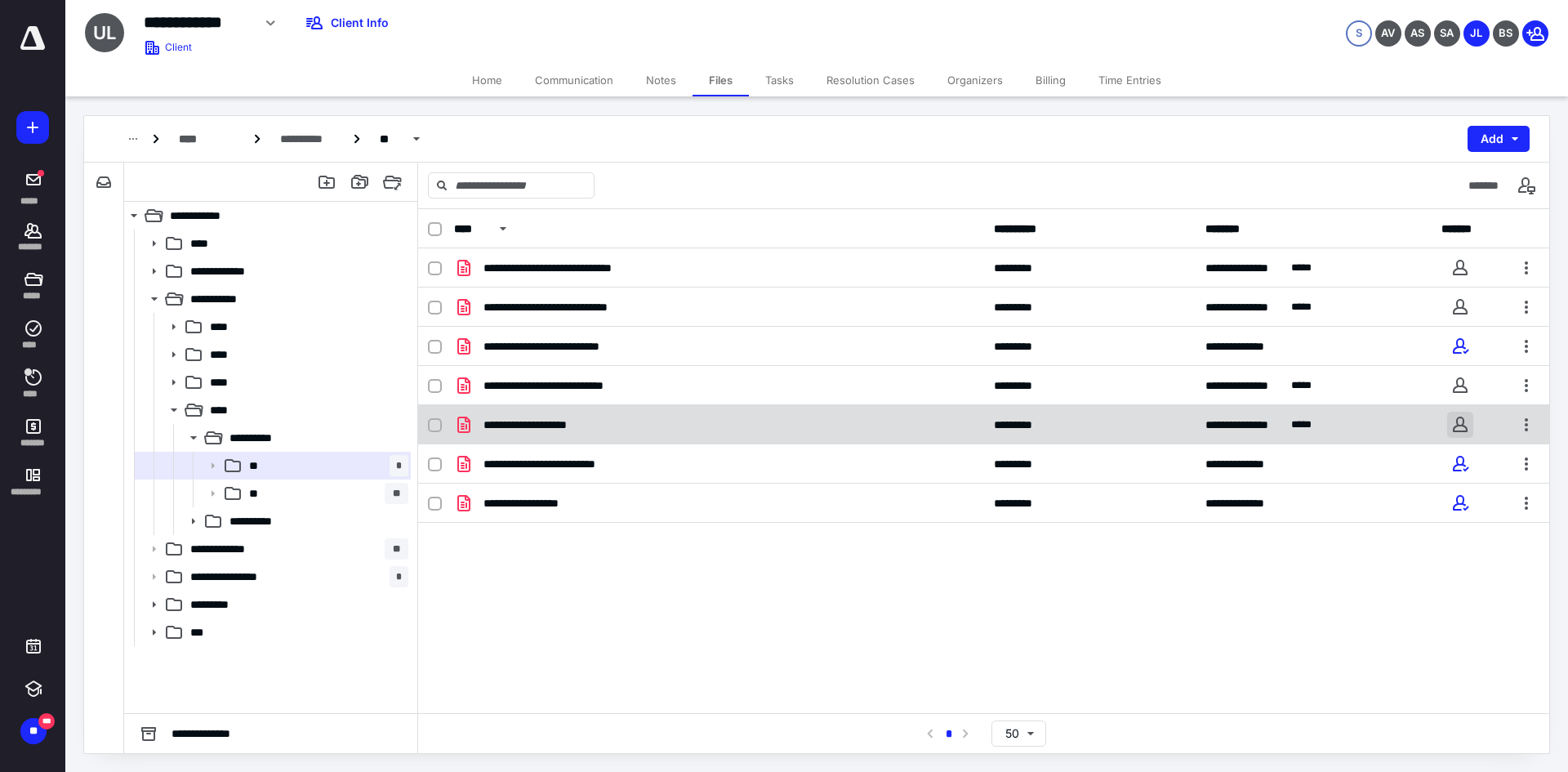 click at bounding box center (1460, 425) 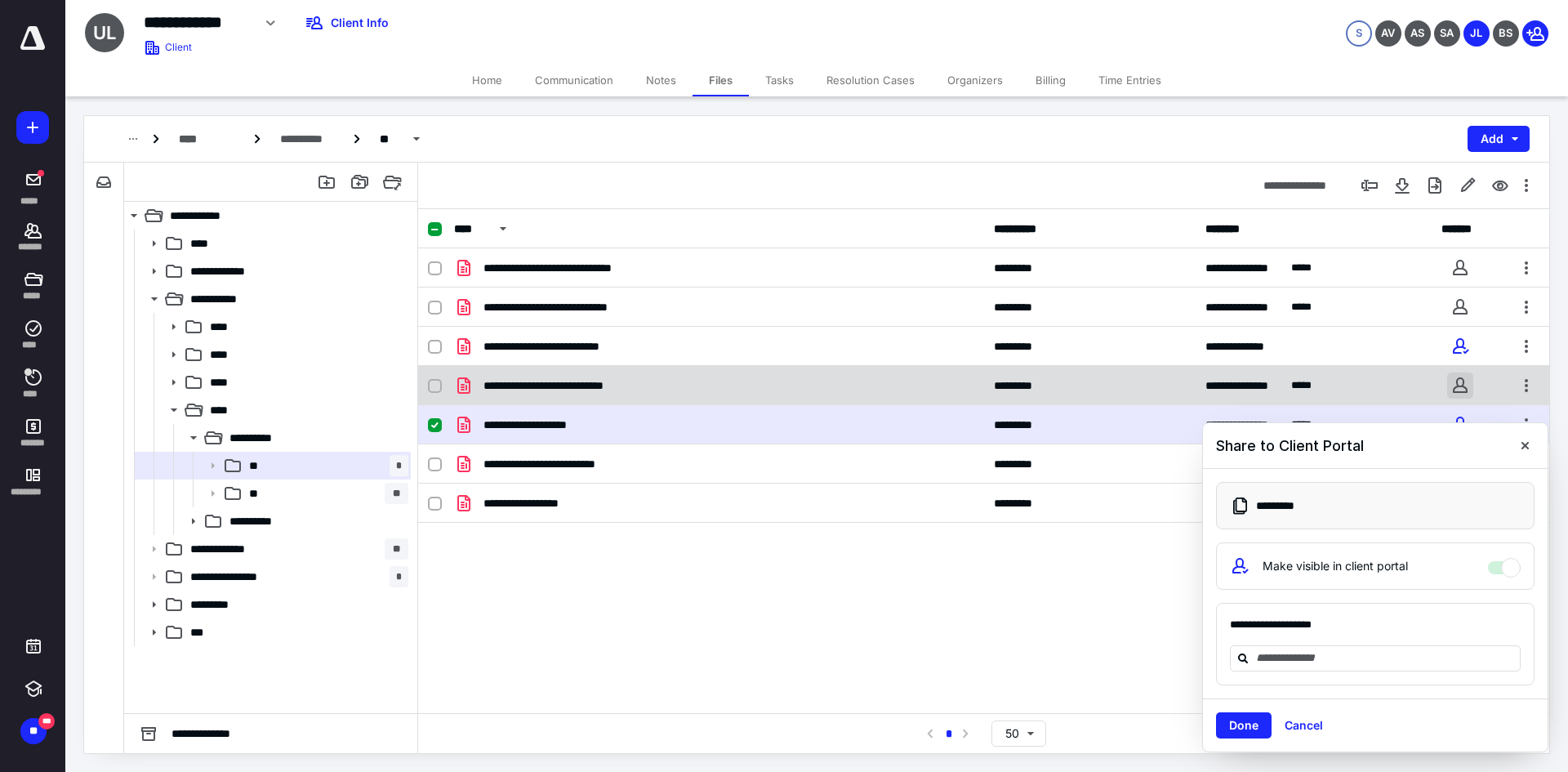click at bounding box center [1460, 386] 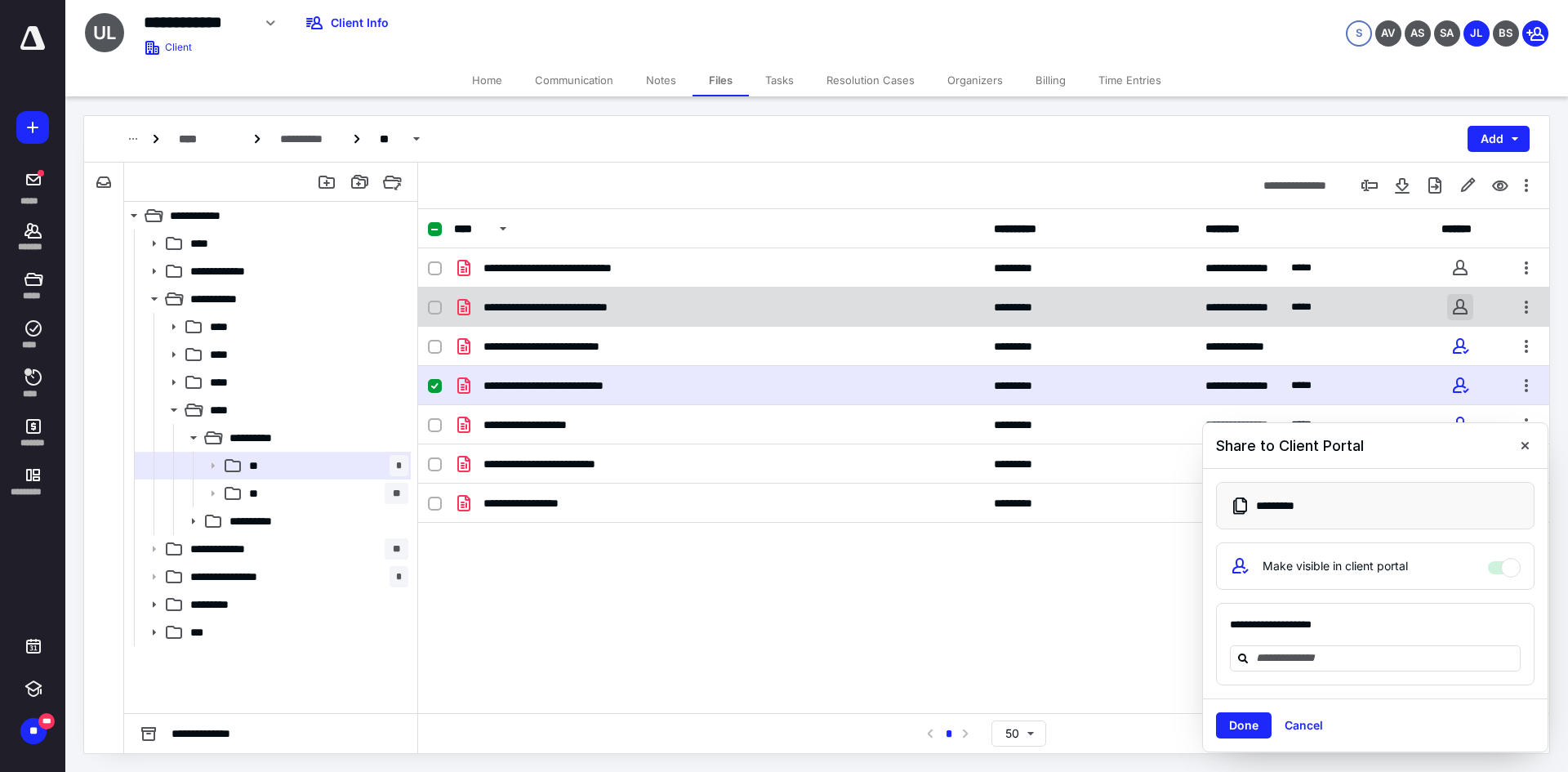 click at bounding box center (1460, 307) 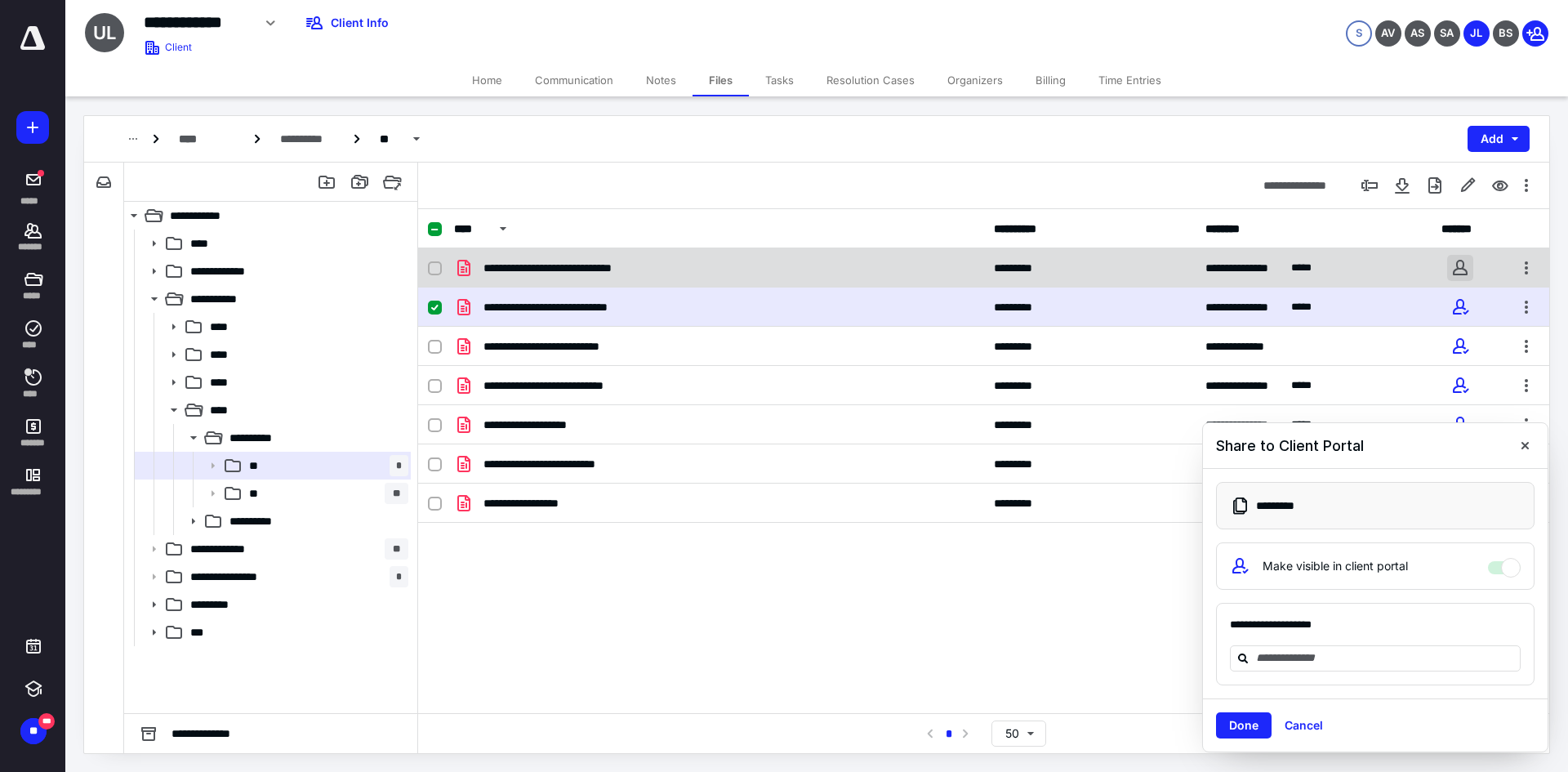 click at bounding box center (1460, 268) 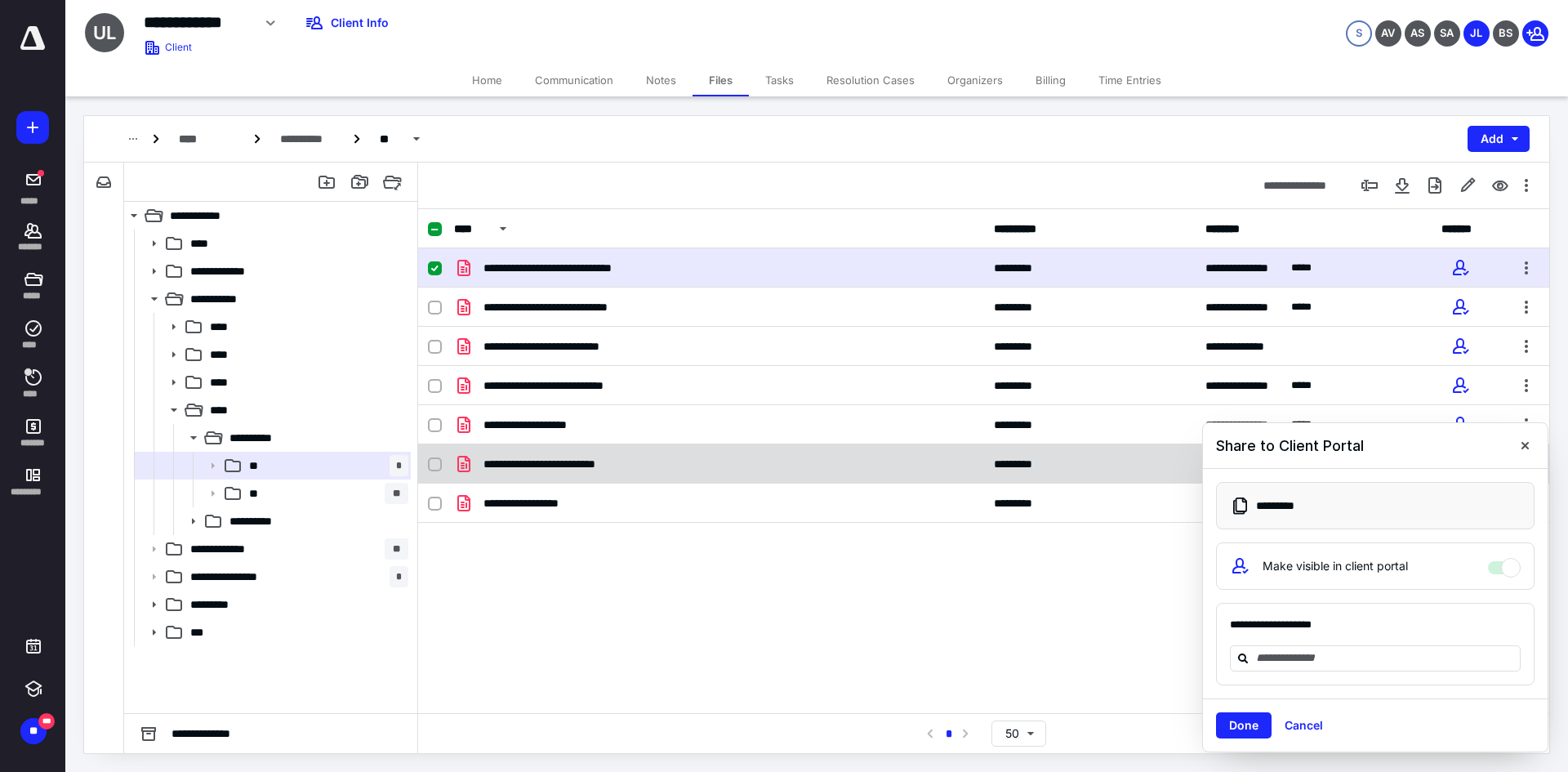 click at bounding box center (1525, 445) 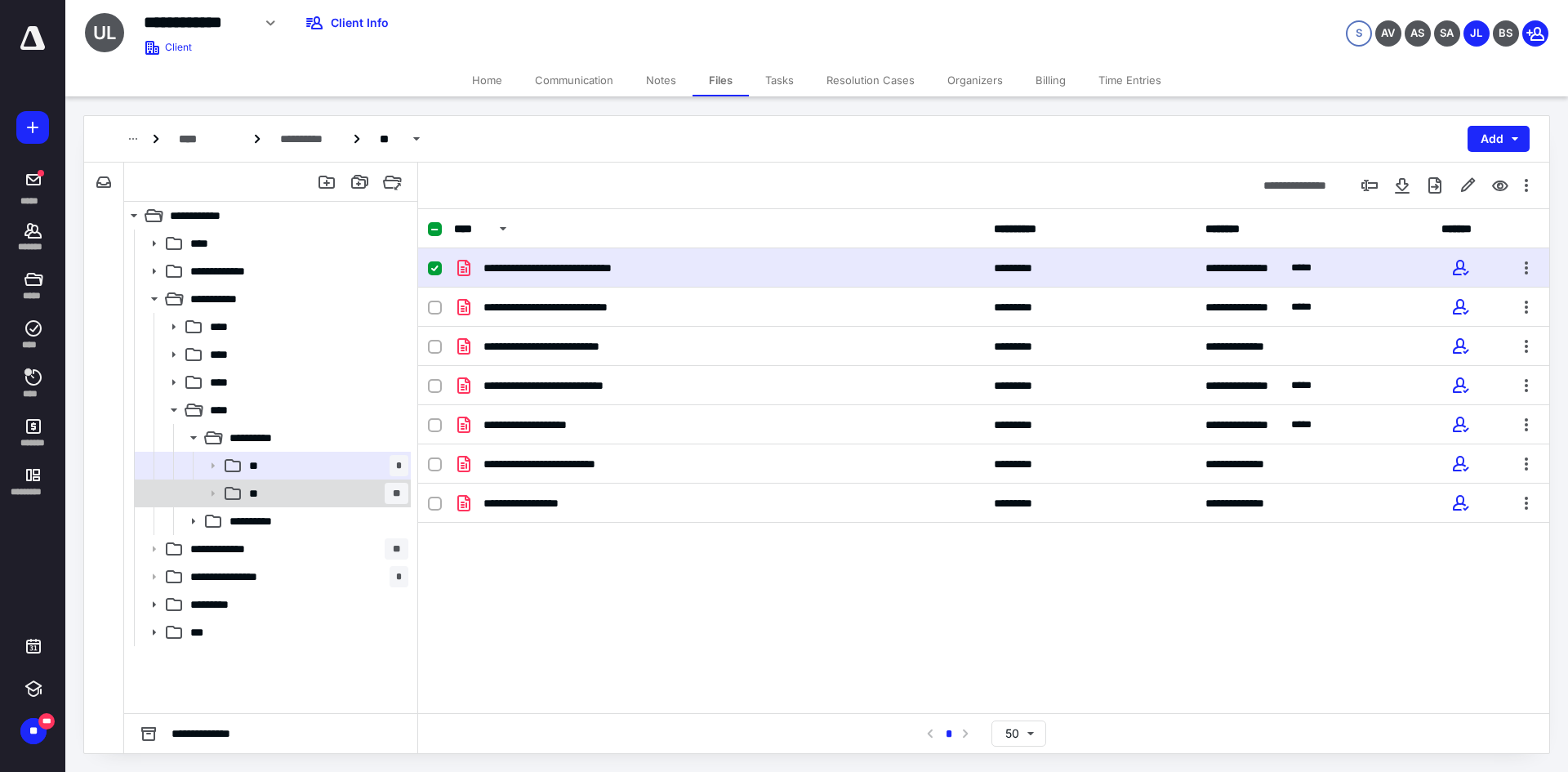 click on "** **" at bounding box center [325, 493] 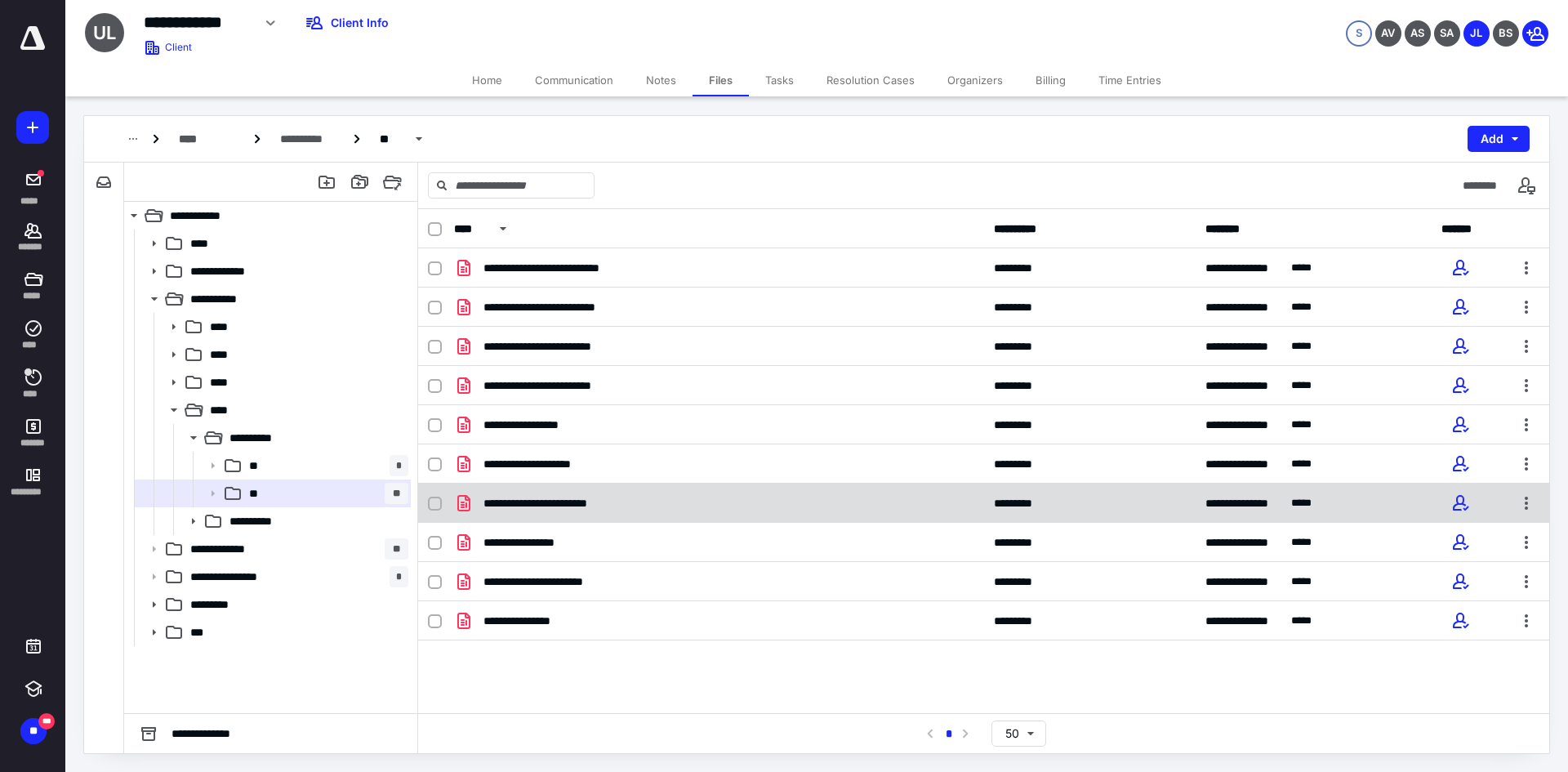 click on "**********" at bounding box center [719, 503] 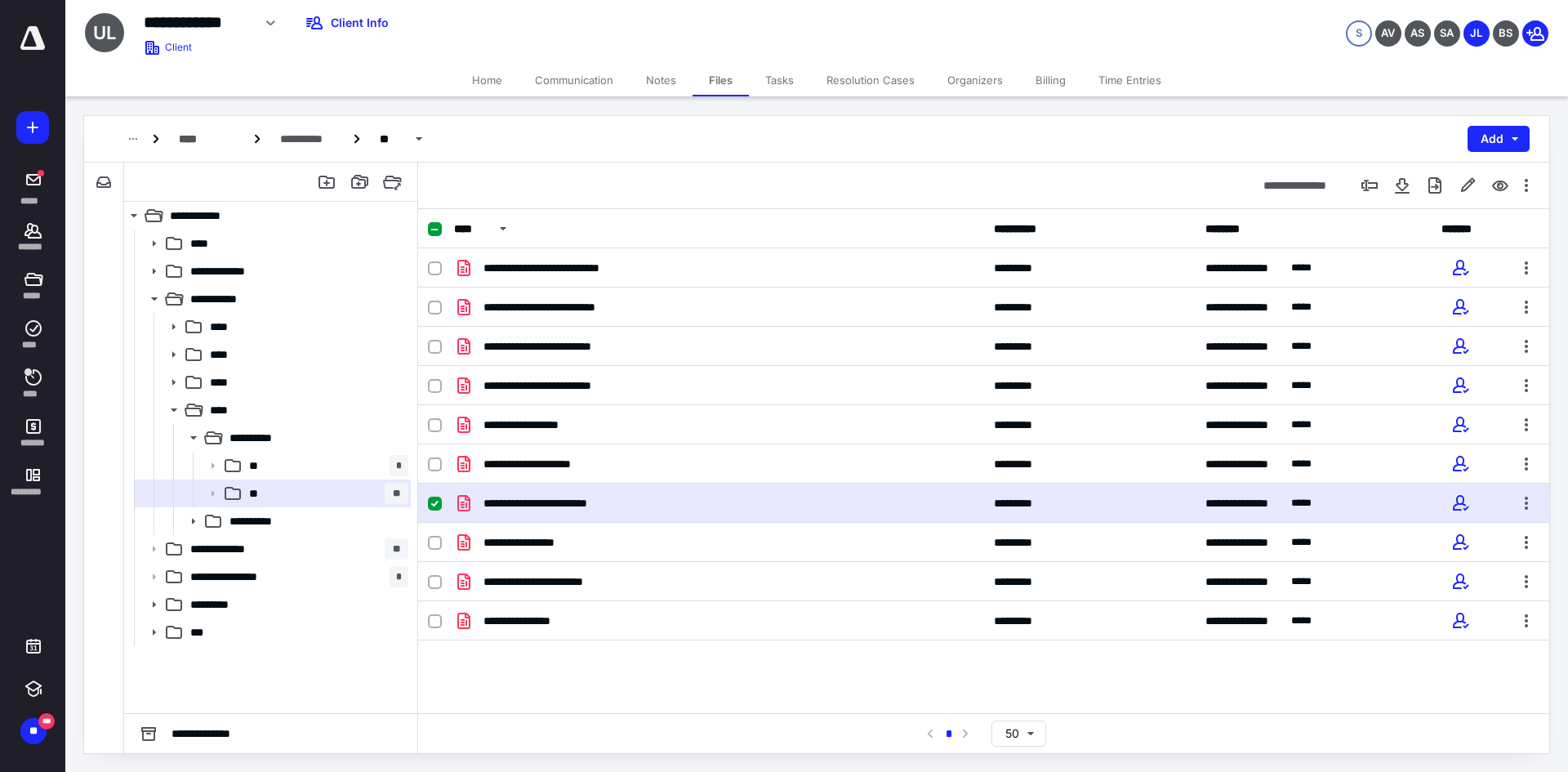 click on "**********" at bounding box center [719, 503] 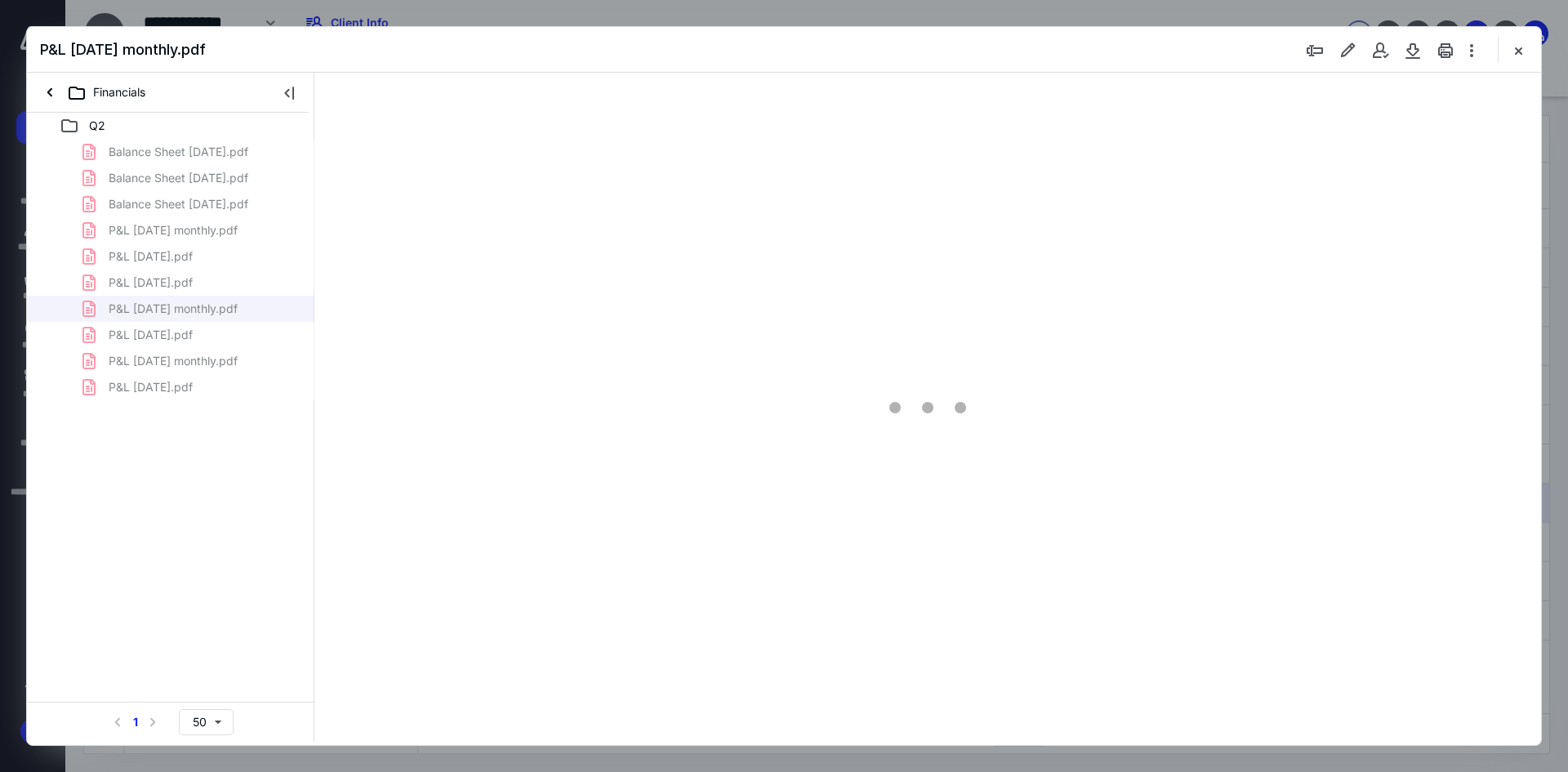 scroll, scrollTop: 0, scrollLeft: 0, axis: both 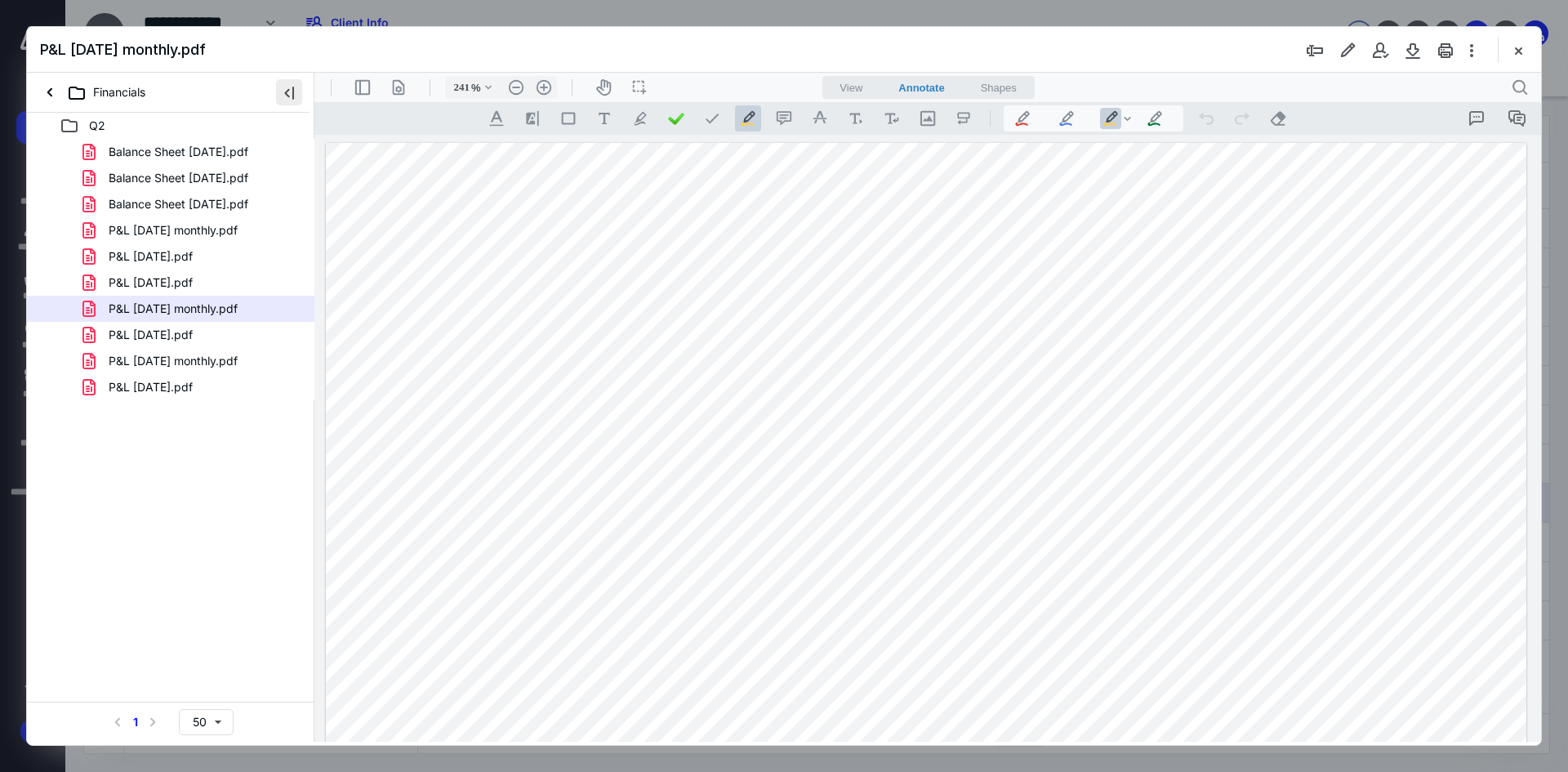 click at bounding box center [289, 92] 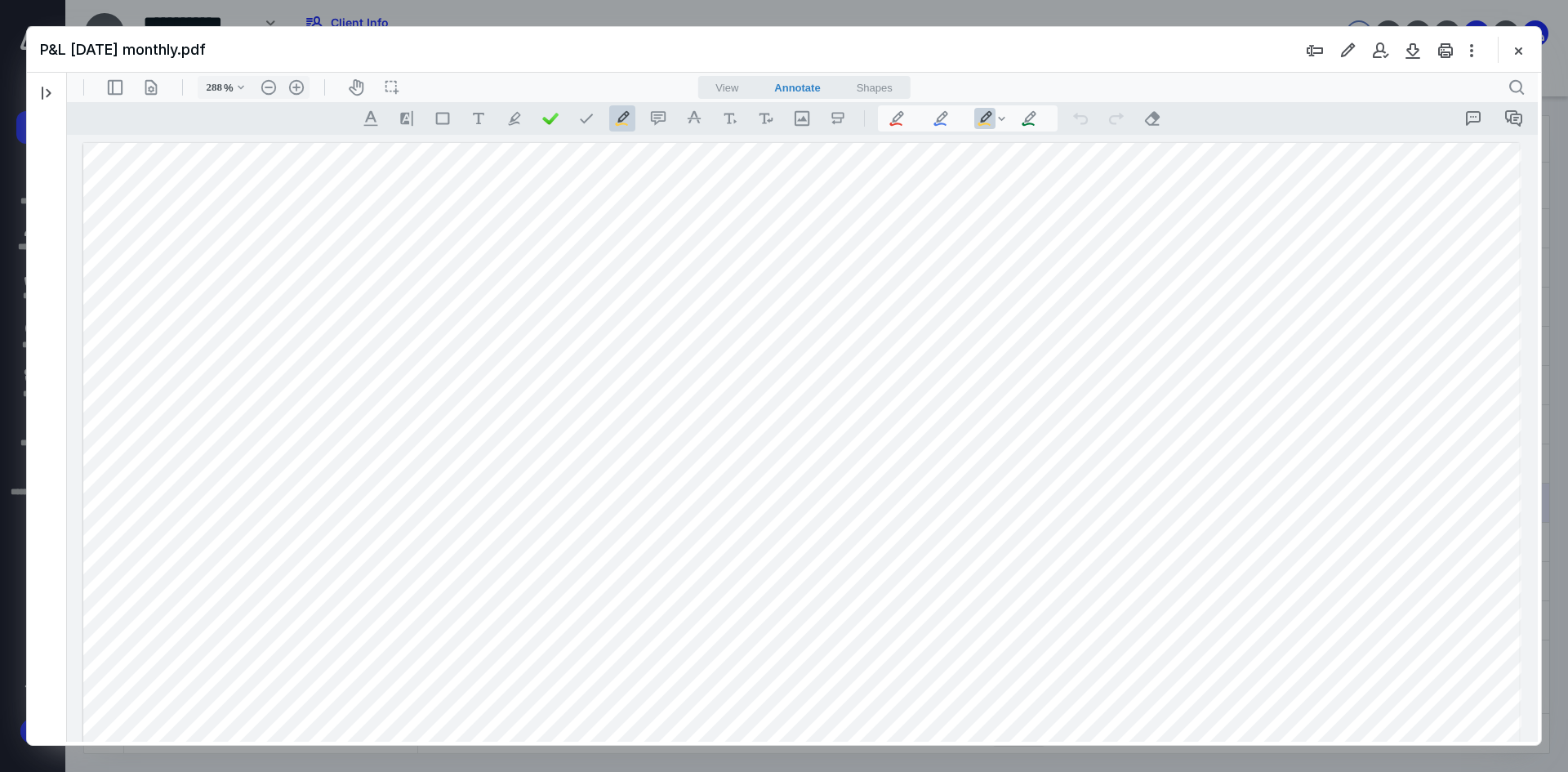 scroll, scrollTop: 2, scrollLeft: 0, axis: vertical 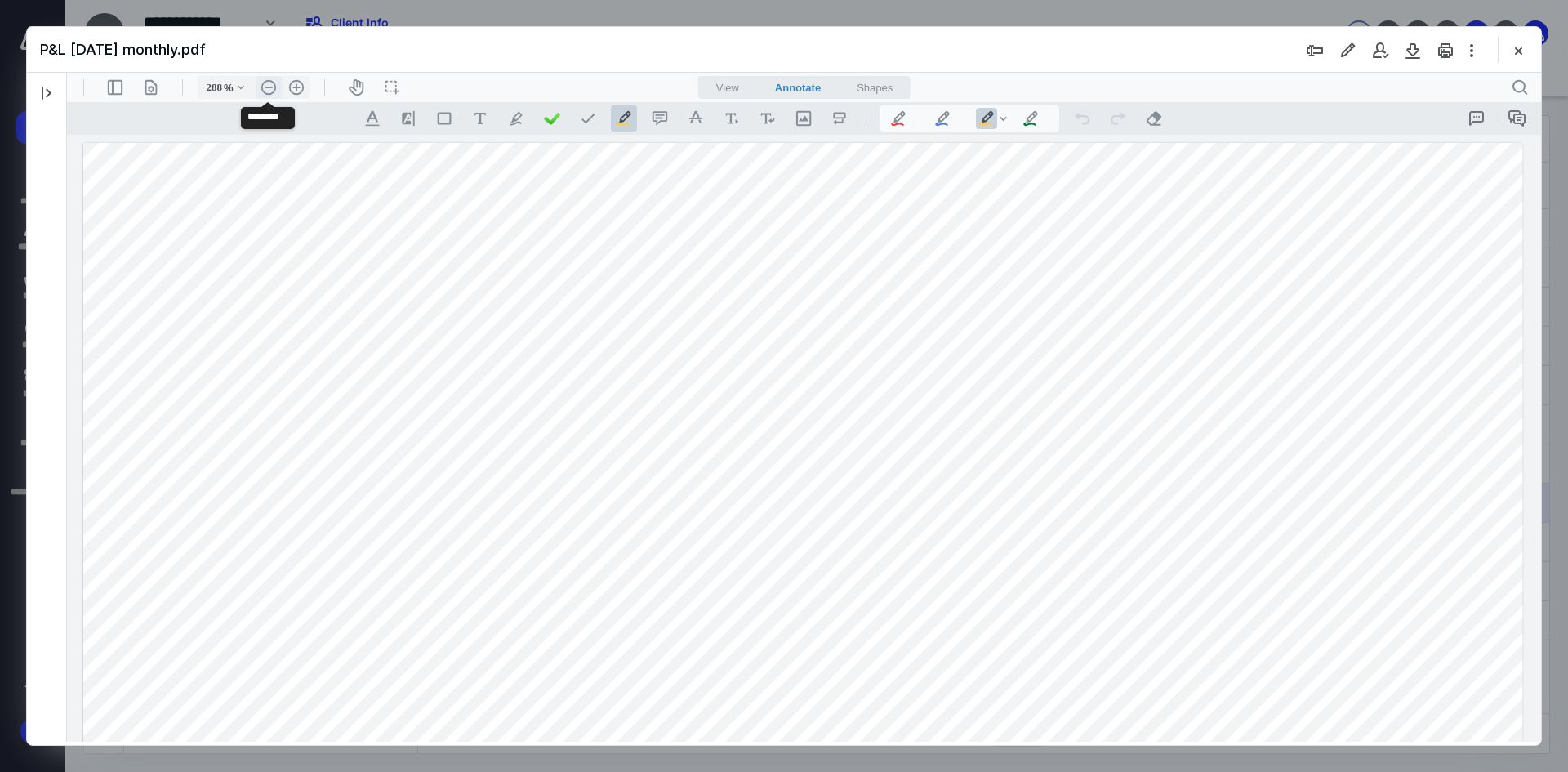 click on ".cls-1{fill:#abb0c4;} icon - header - zoom - out - line" at bounding box center (269, 87) 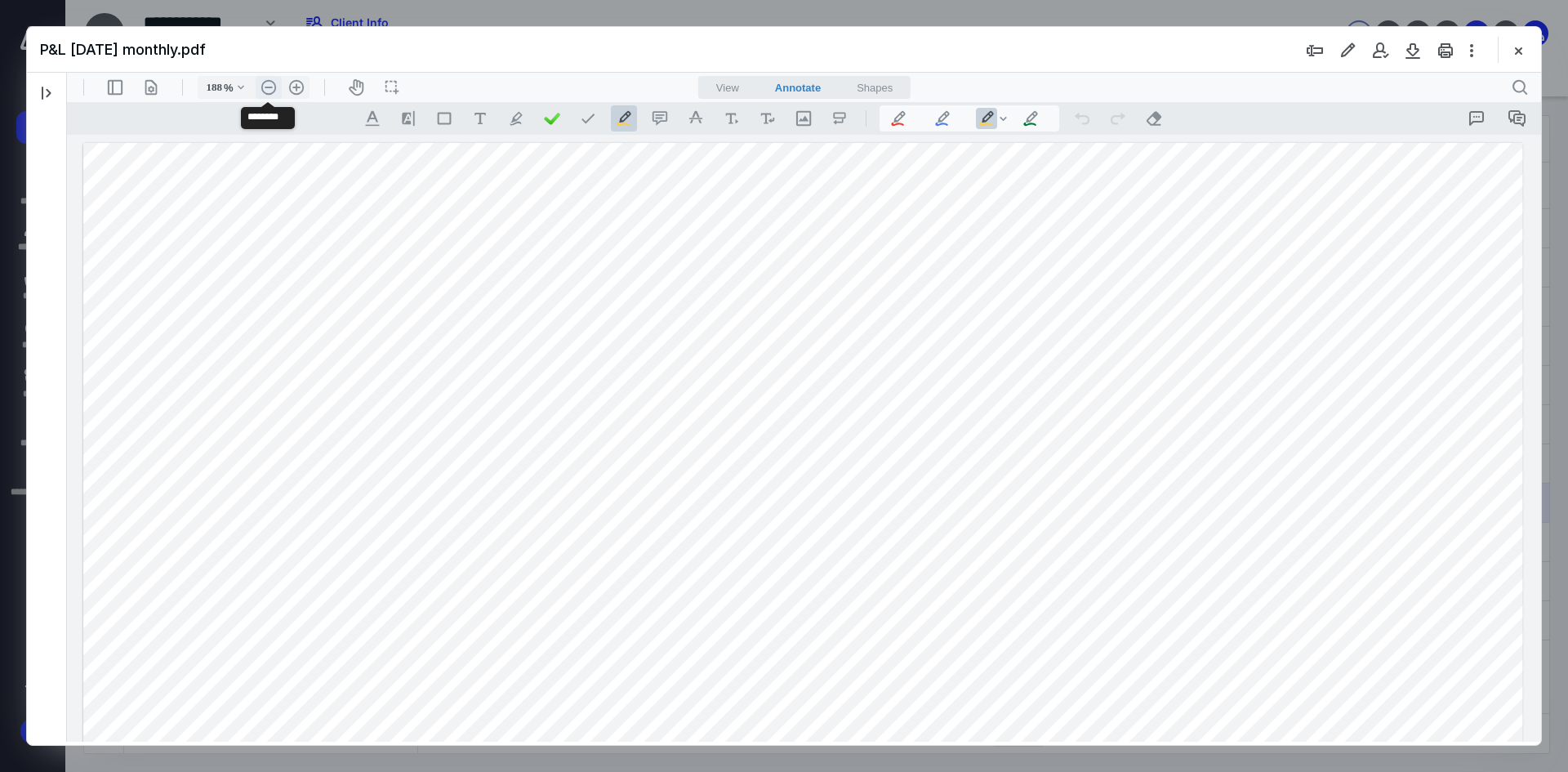 scroll, scrollTop: 0, scrollLeft: 0, axis: both 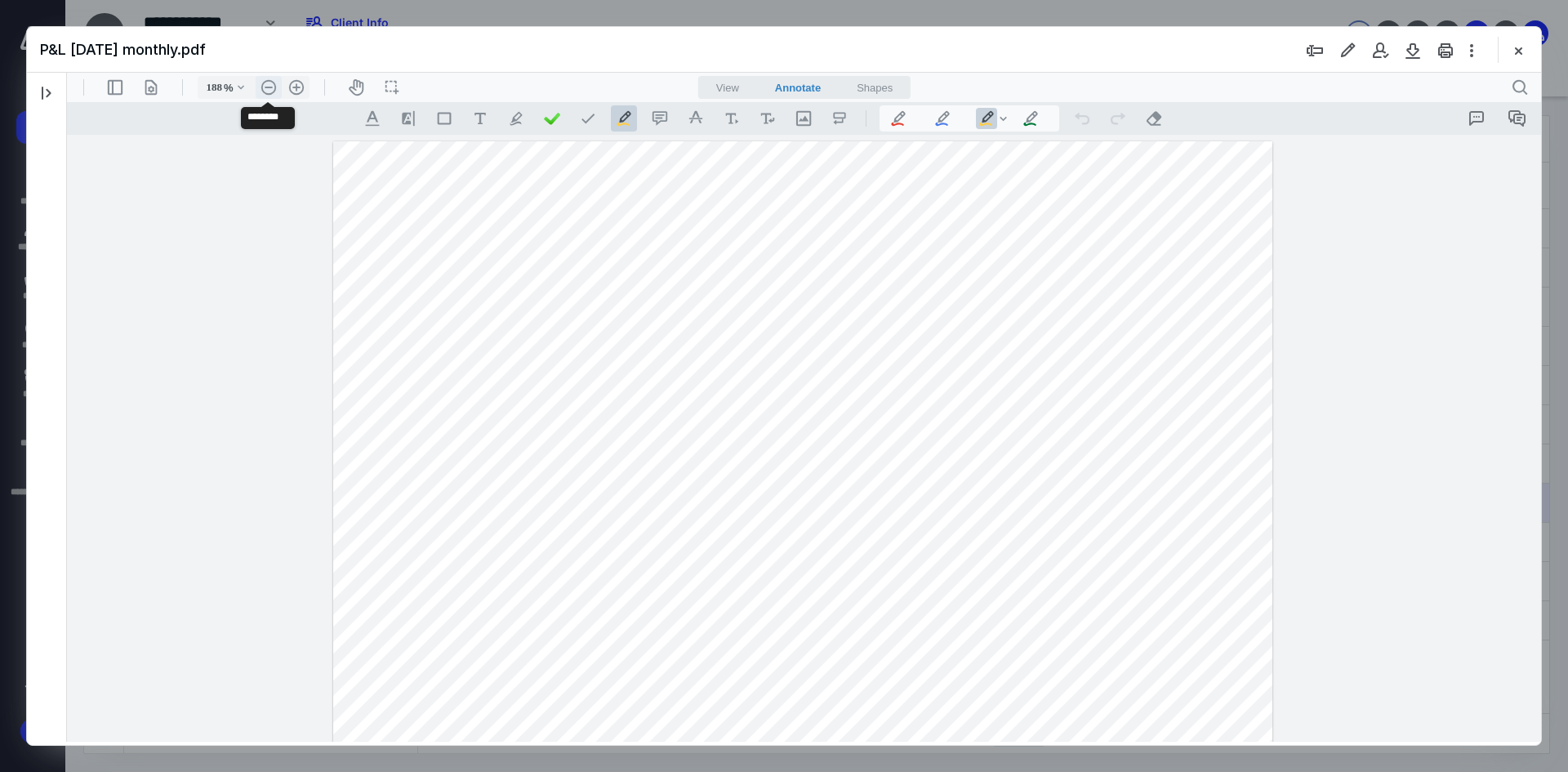 click on ".cls-1{fill:#abb0c4;} icon - header - zoom - out - line" at bounding box center [269, 87] 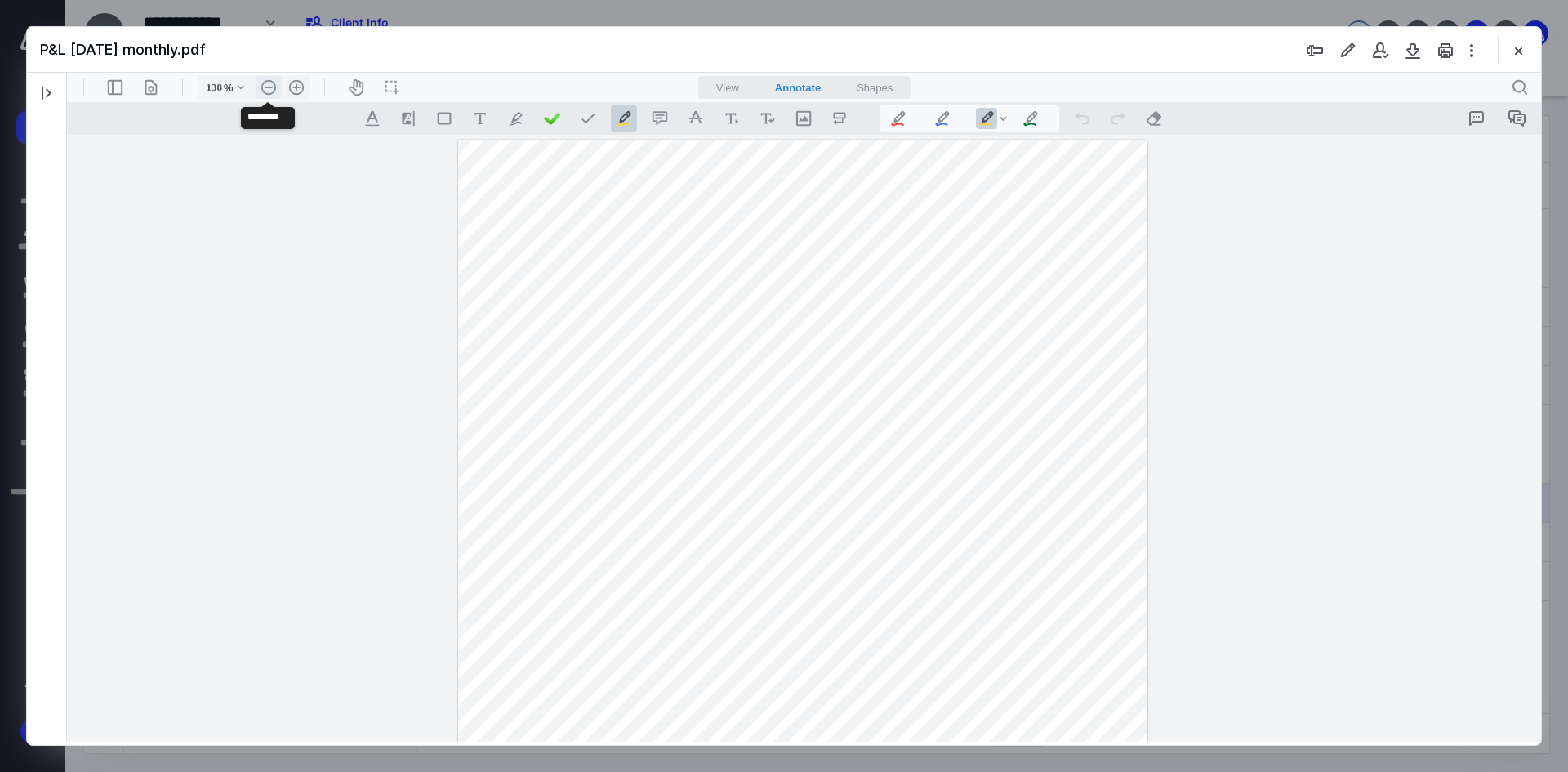 click on ".cls-1{fill:#abb0c4;} icon - header - zoom - out - line" at bounding box center [269, 87] 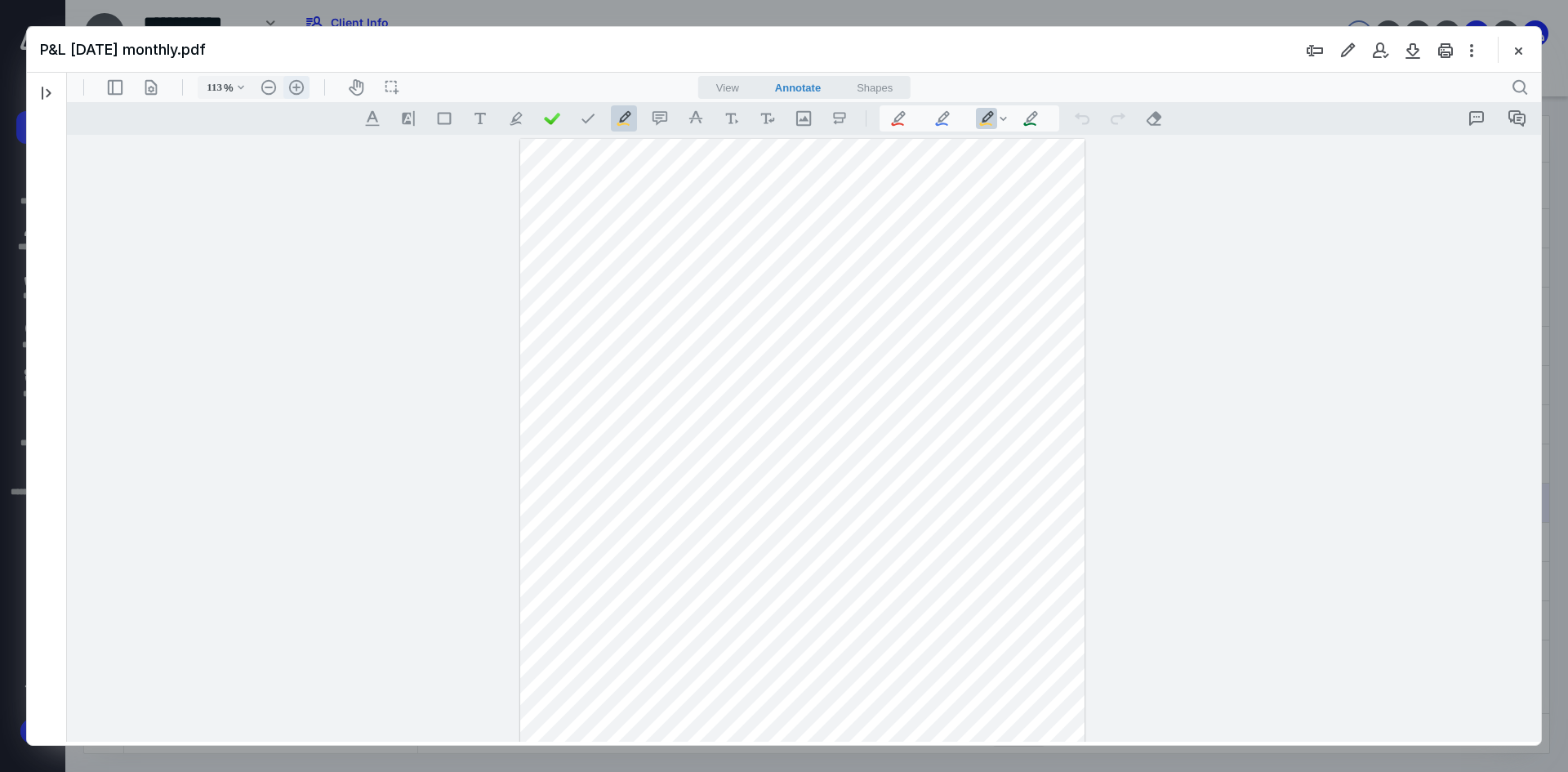 click on ".cls-1{fill:#abb0c4;} icon - header - zoom - in - line" at bounding box center (296, 87) 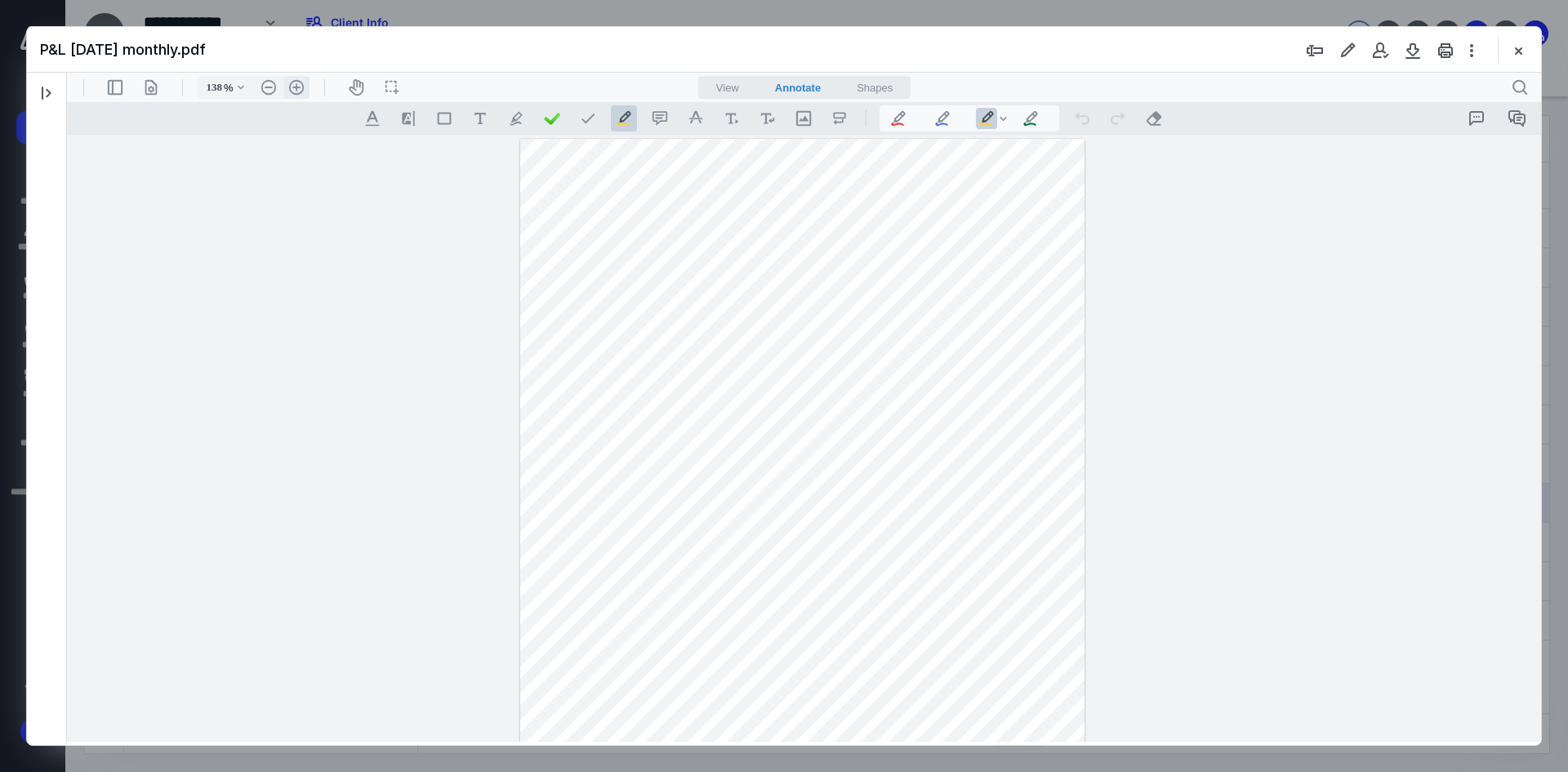 scroll, scrollTop: 60, scrollLeft: 0, axis: vertical 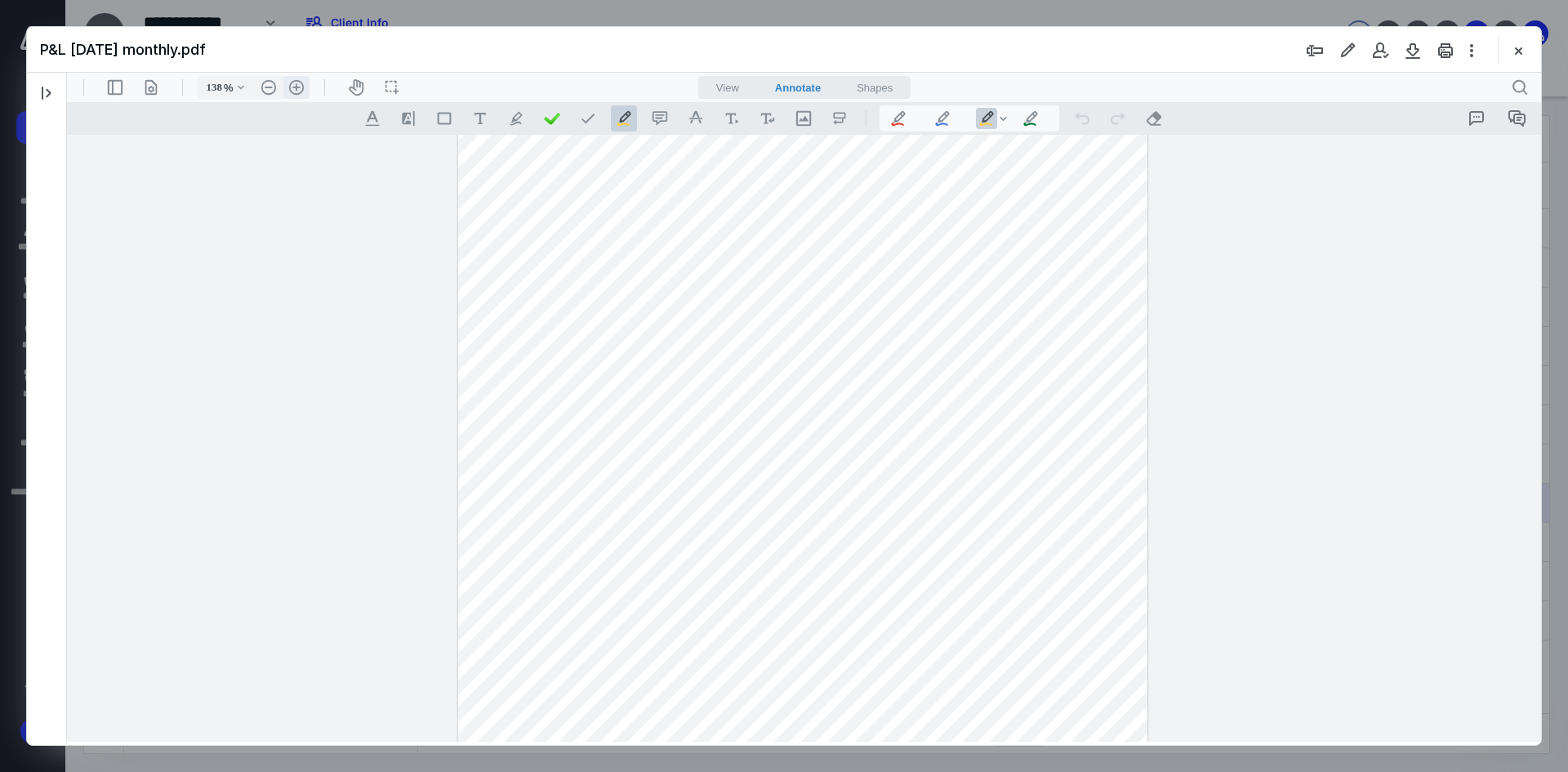 click on ".cls-1{fill:#abb0c4;} icon - header - zoom - in - line" at bounding box center [296, 87] 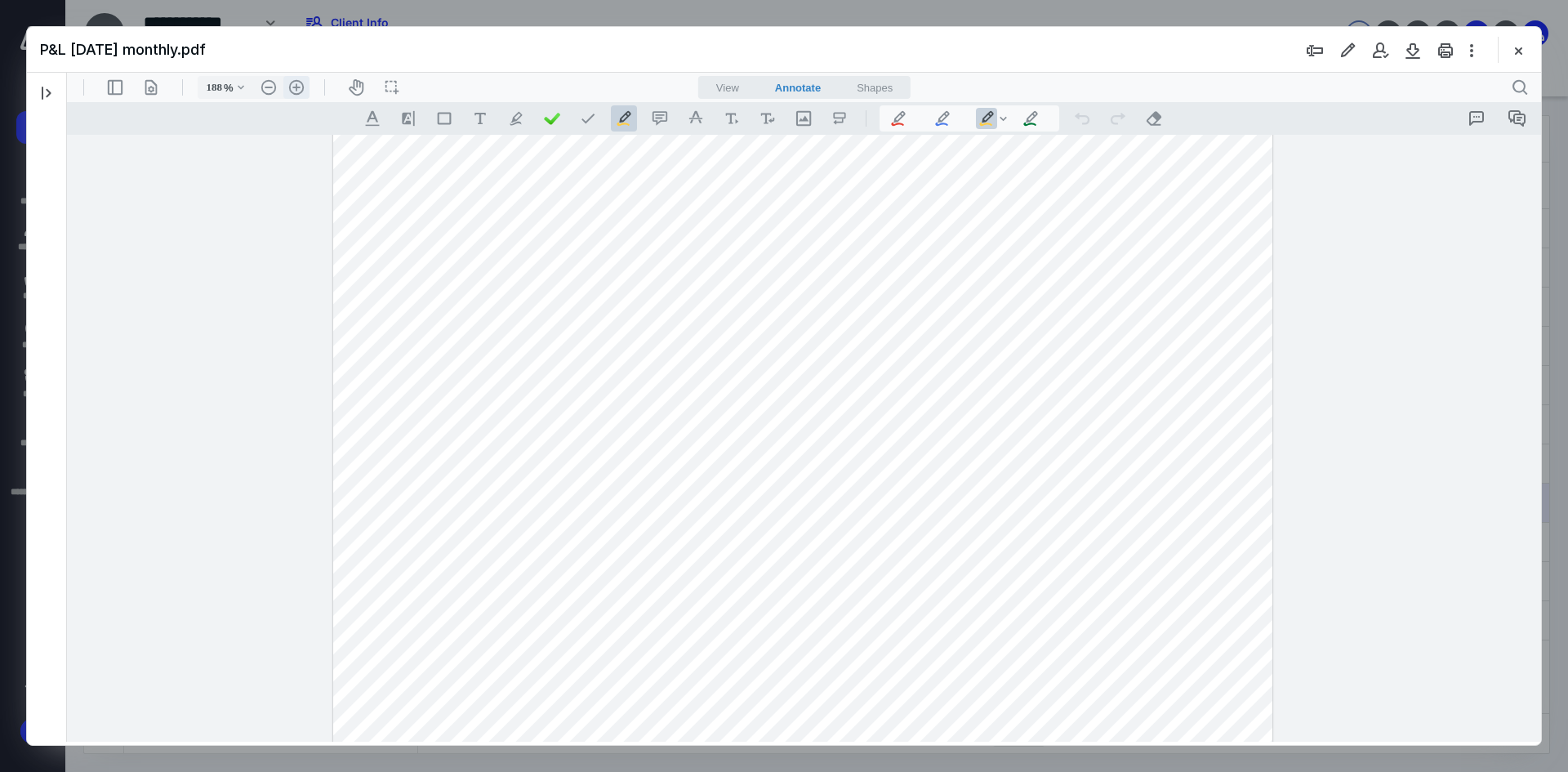 scroll, scrollTop: 281, scrollLeft: 0, axis: vertical 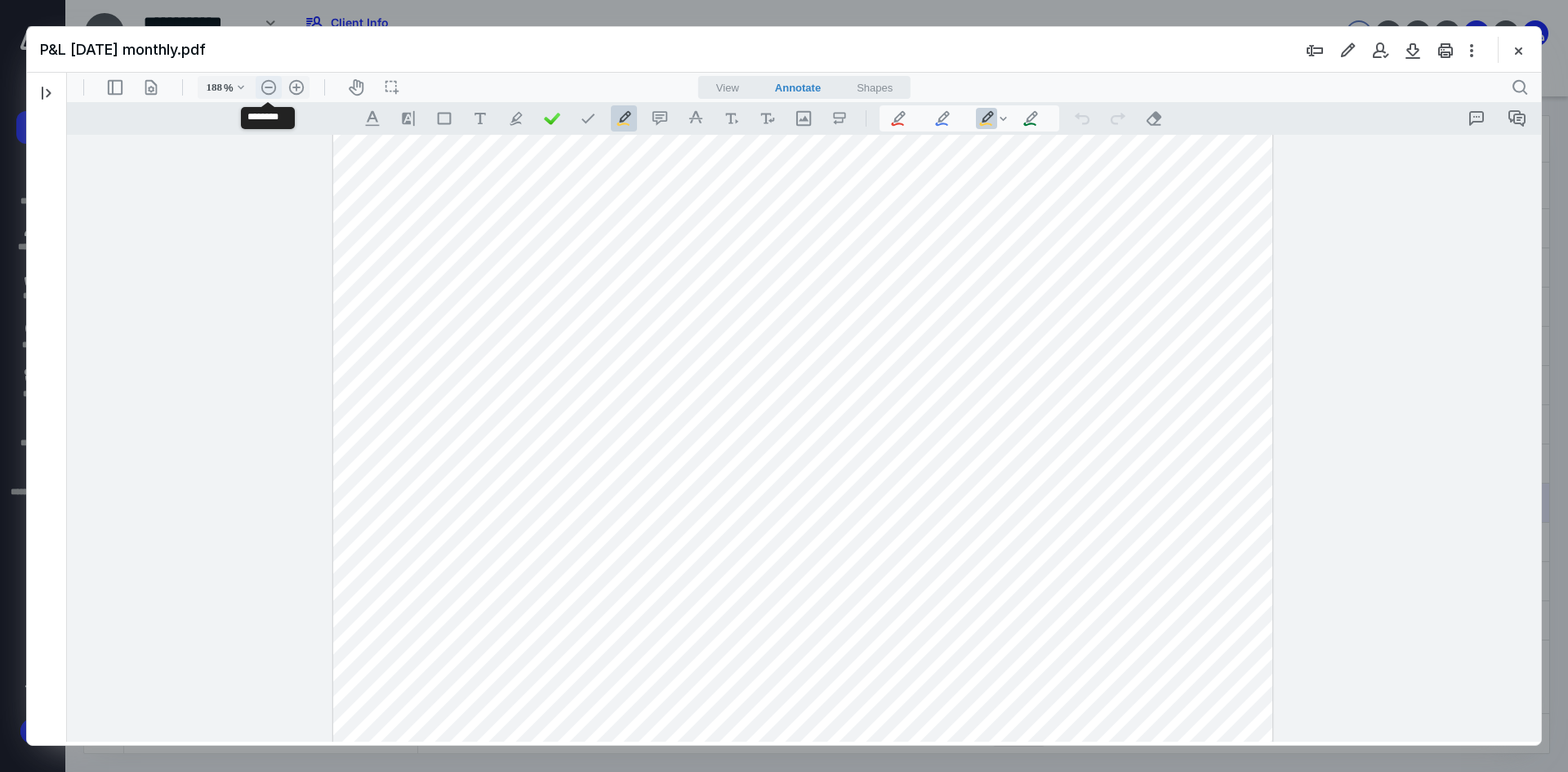 click on ".cls-1{fill:#abb0c4;} icon - header - zoom - out - line" at bounding box center [269, 87] 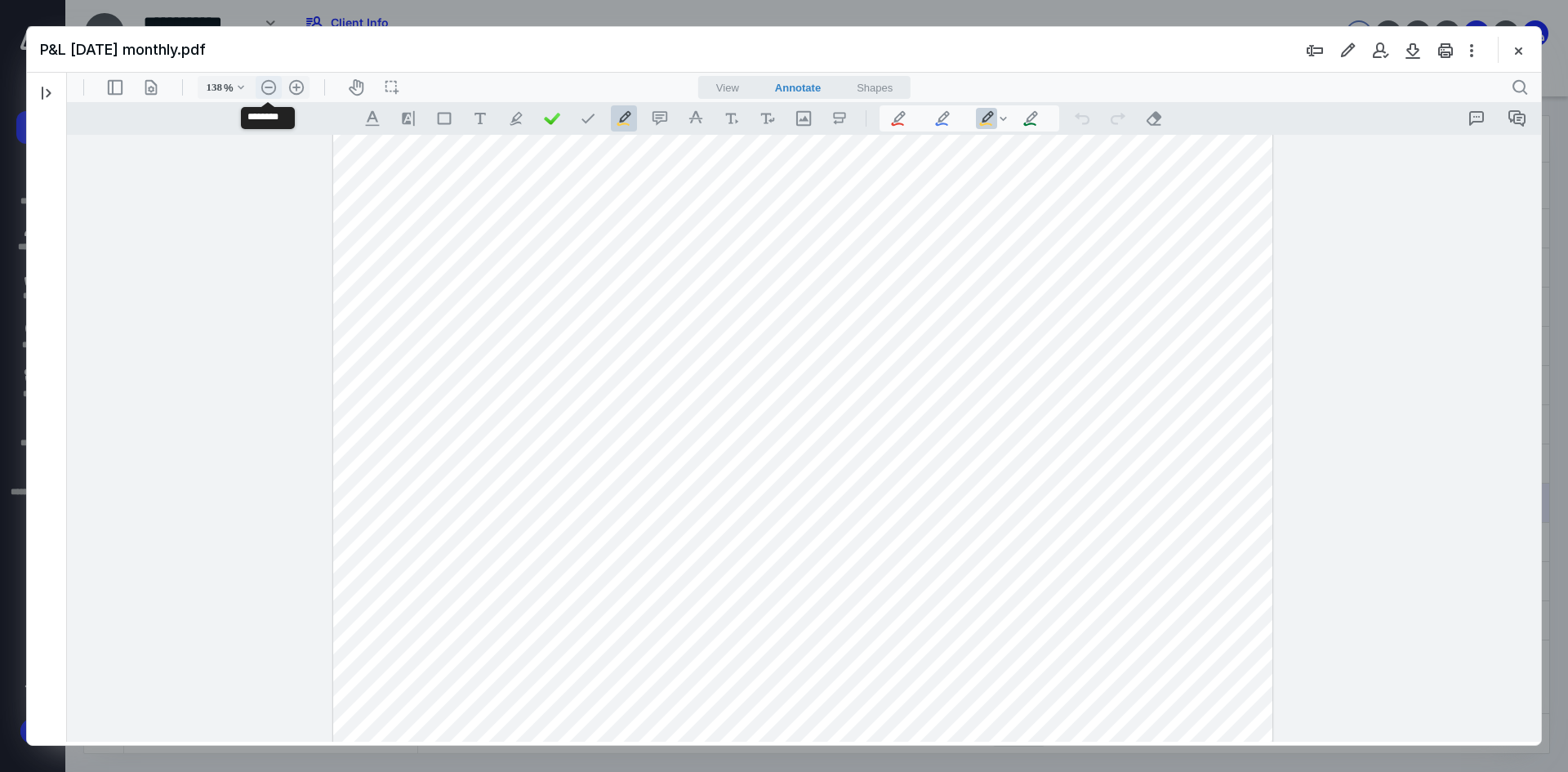 scroll, scrollTop: 85, scrollLeft: 0, axis: vertical 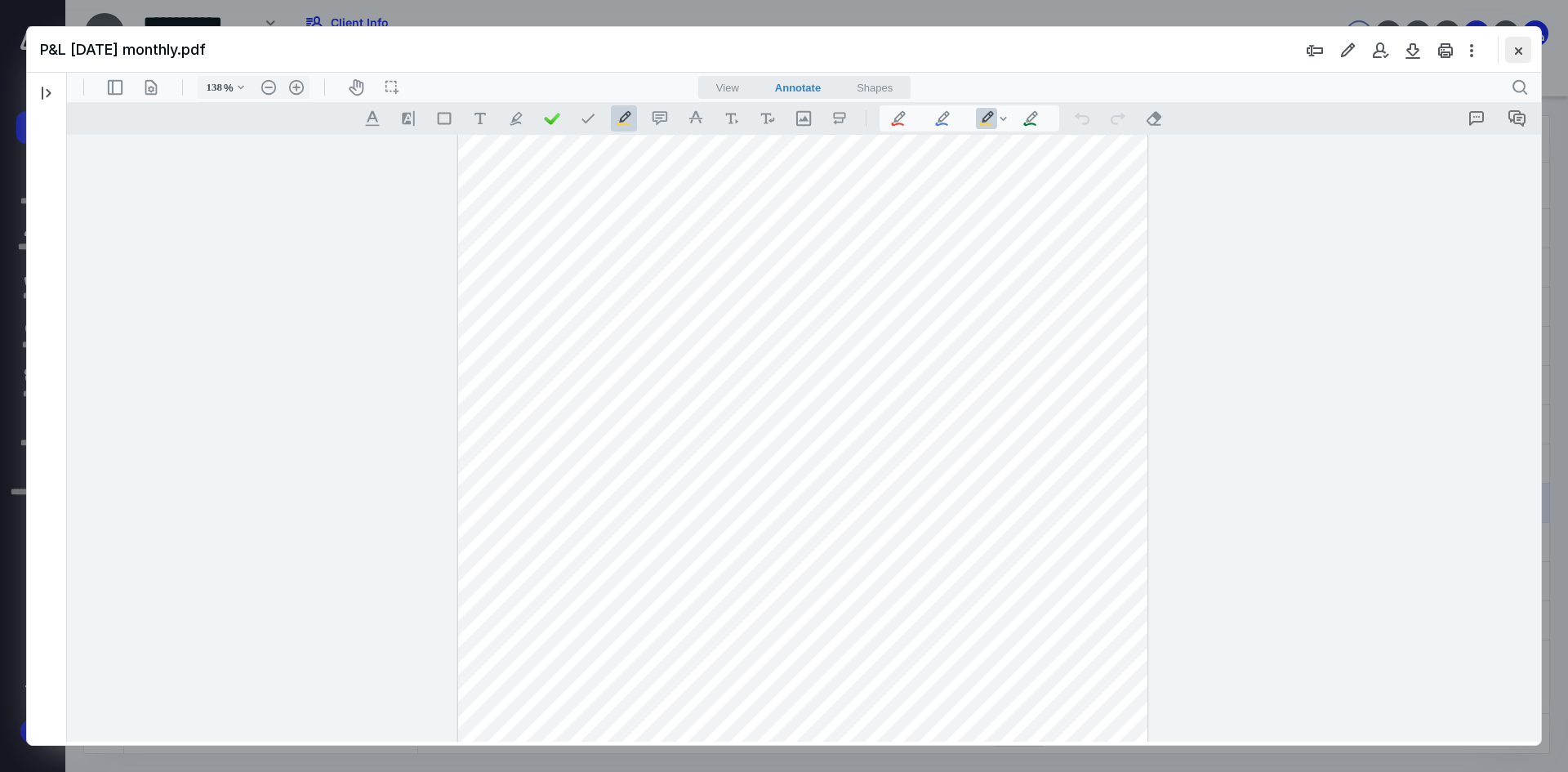 click at bounding box center (1518, 50) 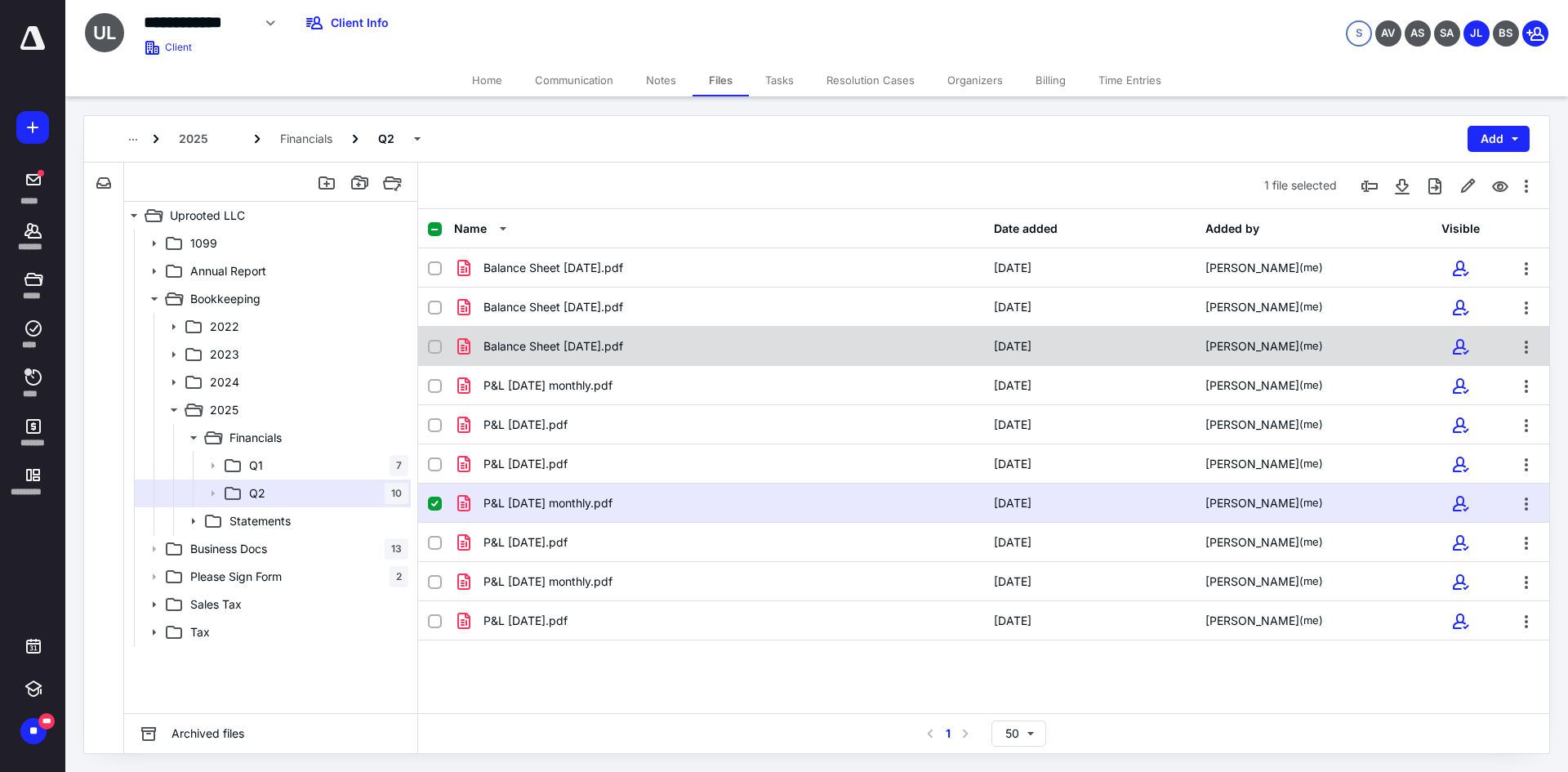 click on "Balance Sheet May 2025.pdf" at bounding box center [719, 346] 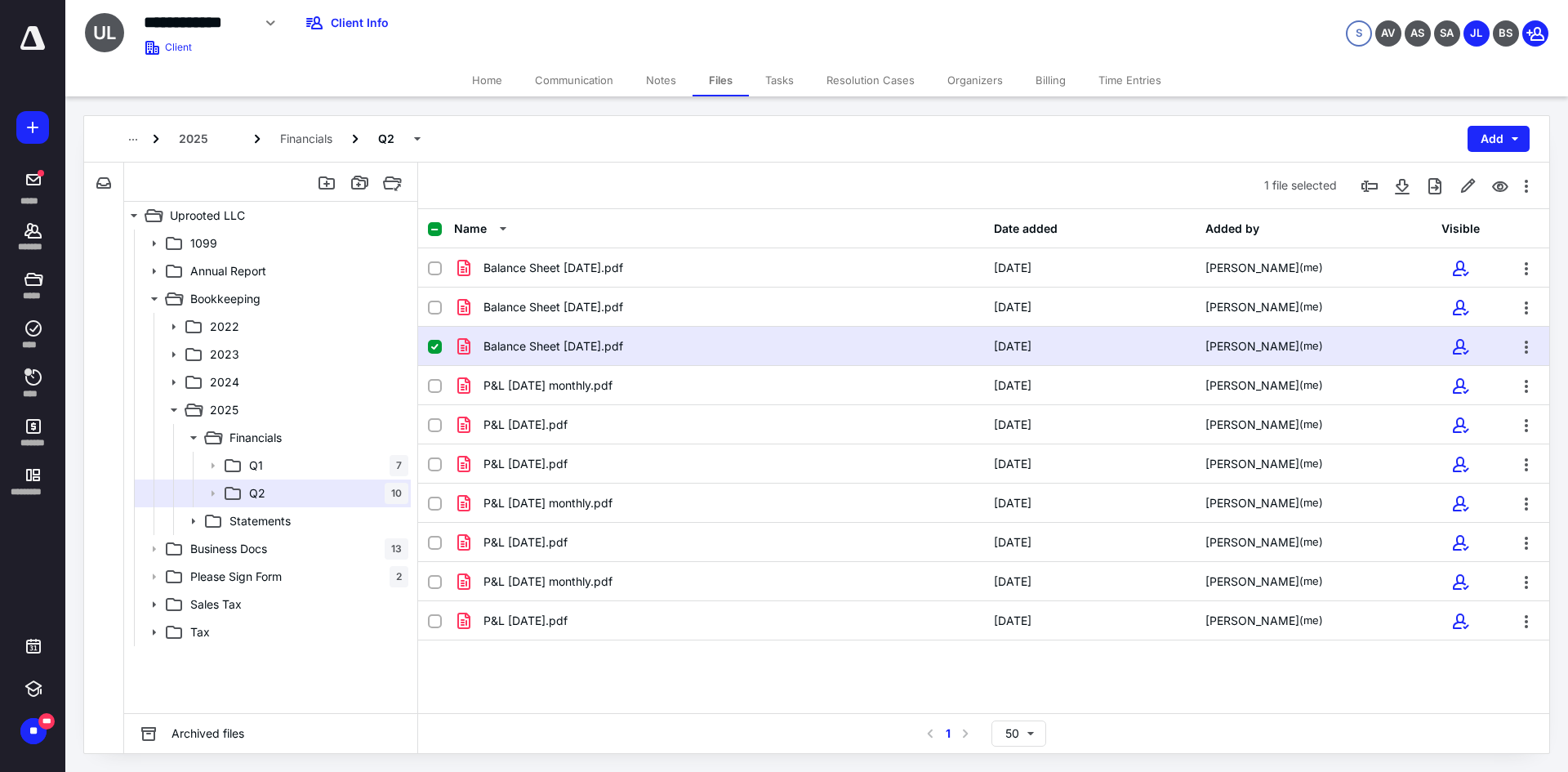 click on "Balance Sheet May 2025.pdf" at bounding box center [719, 346] 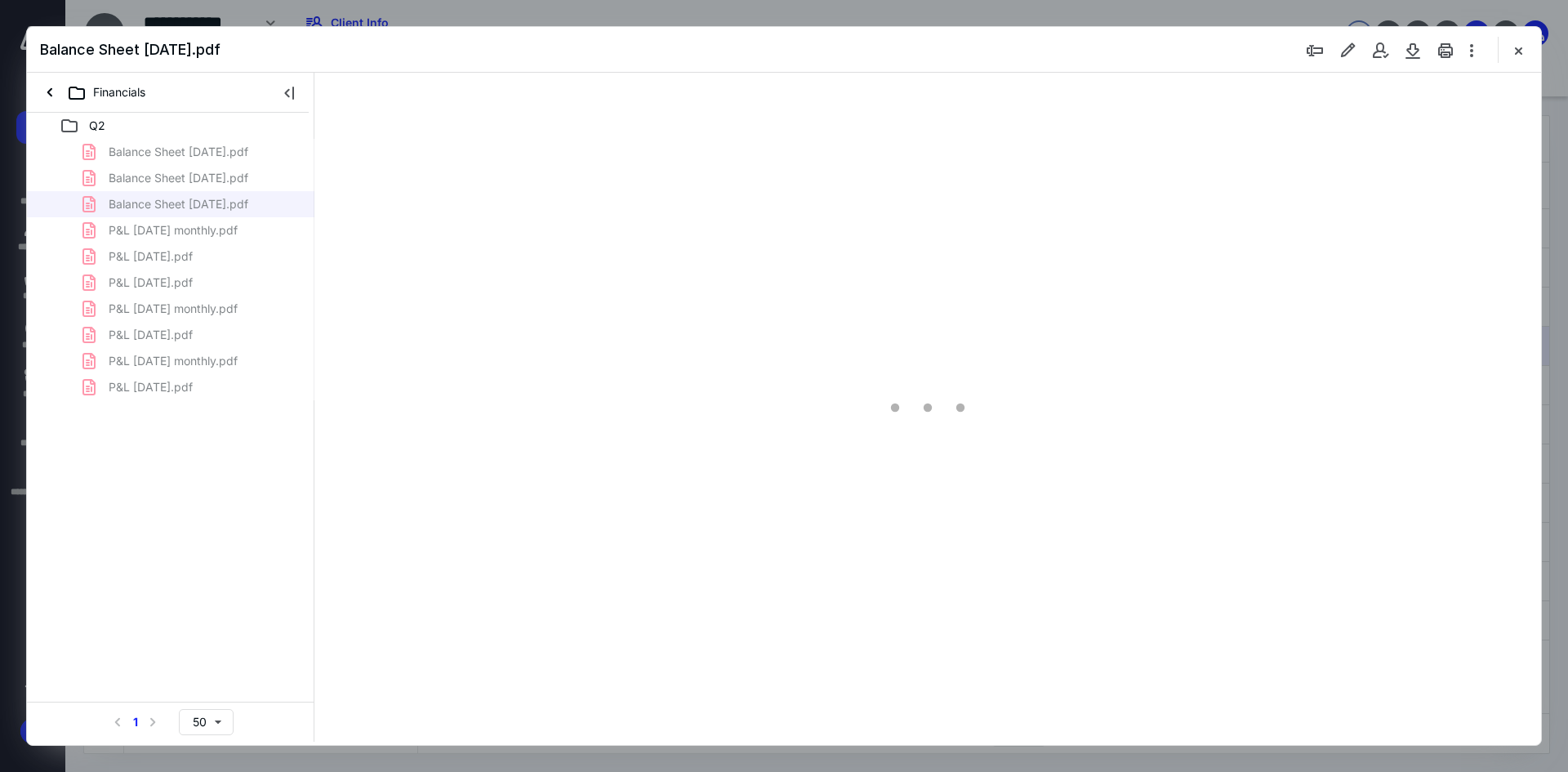 scroll, scrollTop: 0, scrollLeft: 0, axis: both 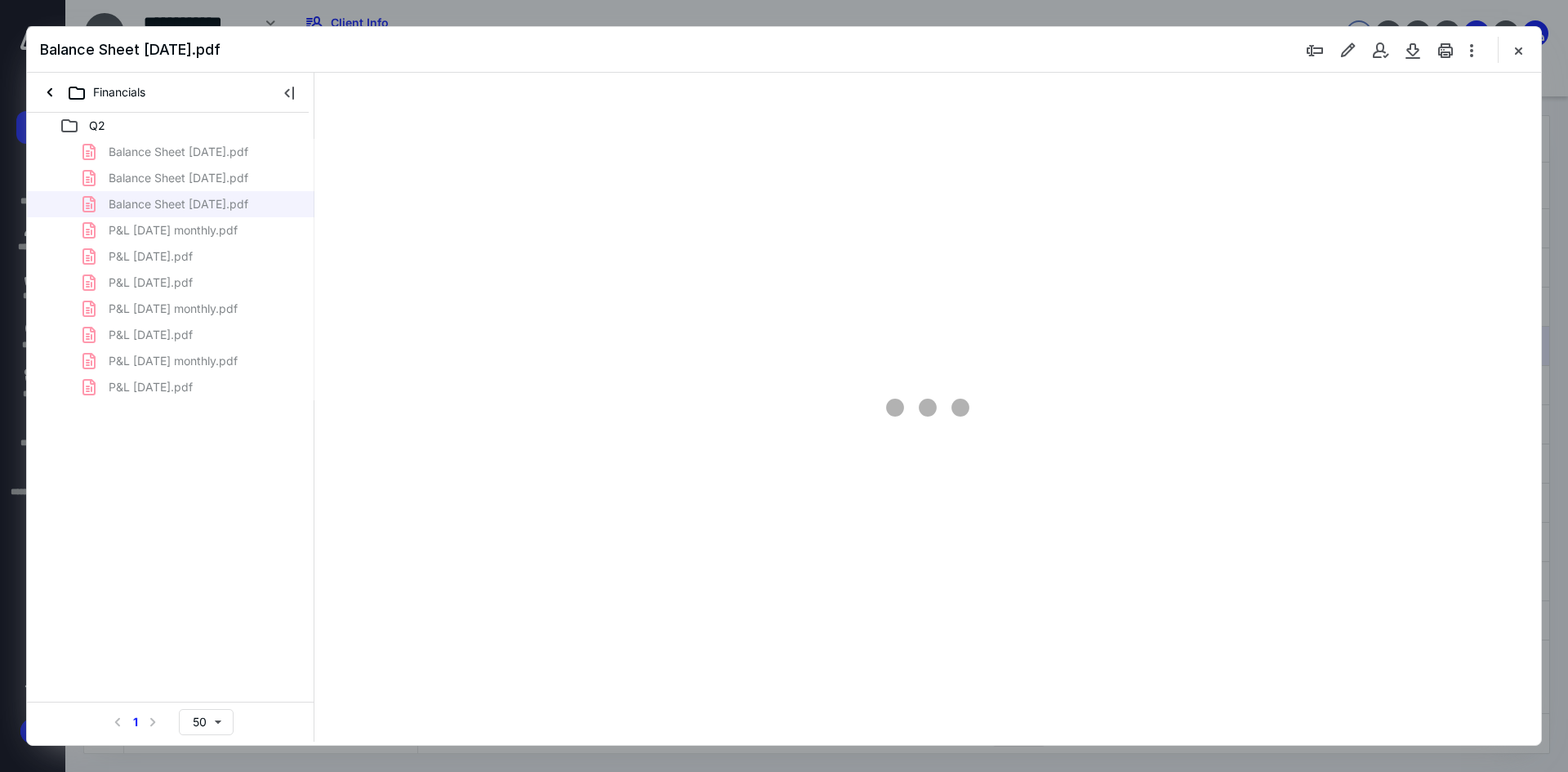 type on "241" 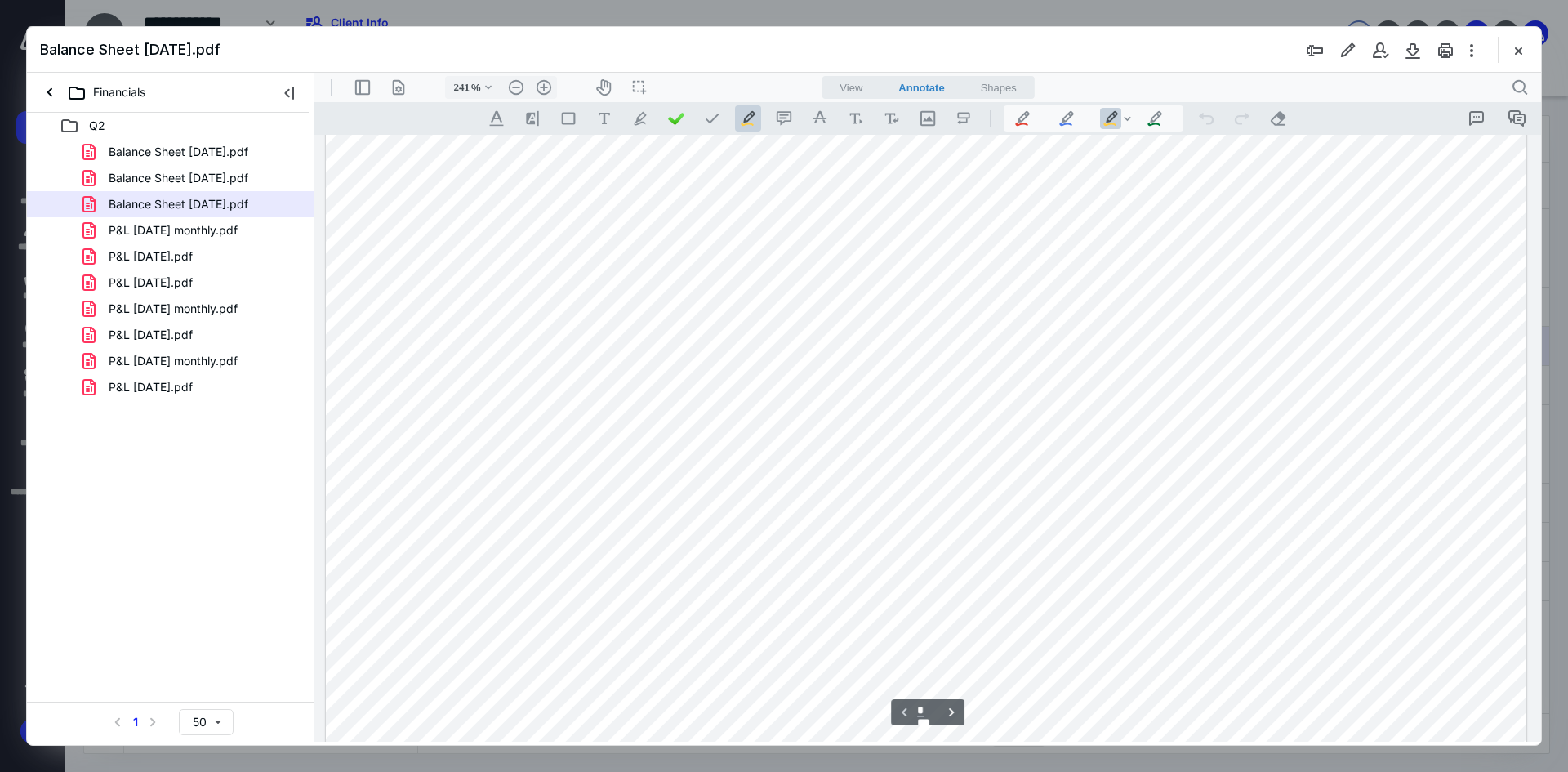 type on "*" 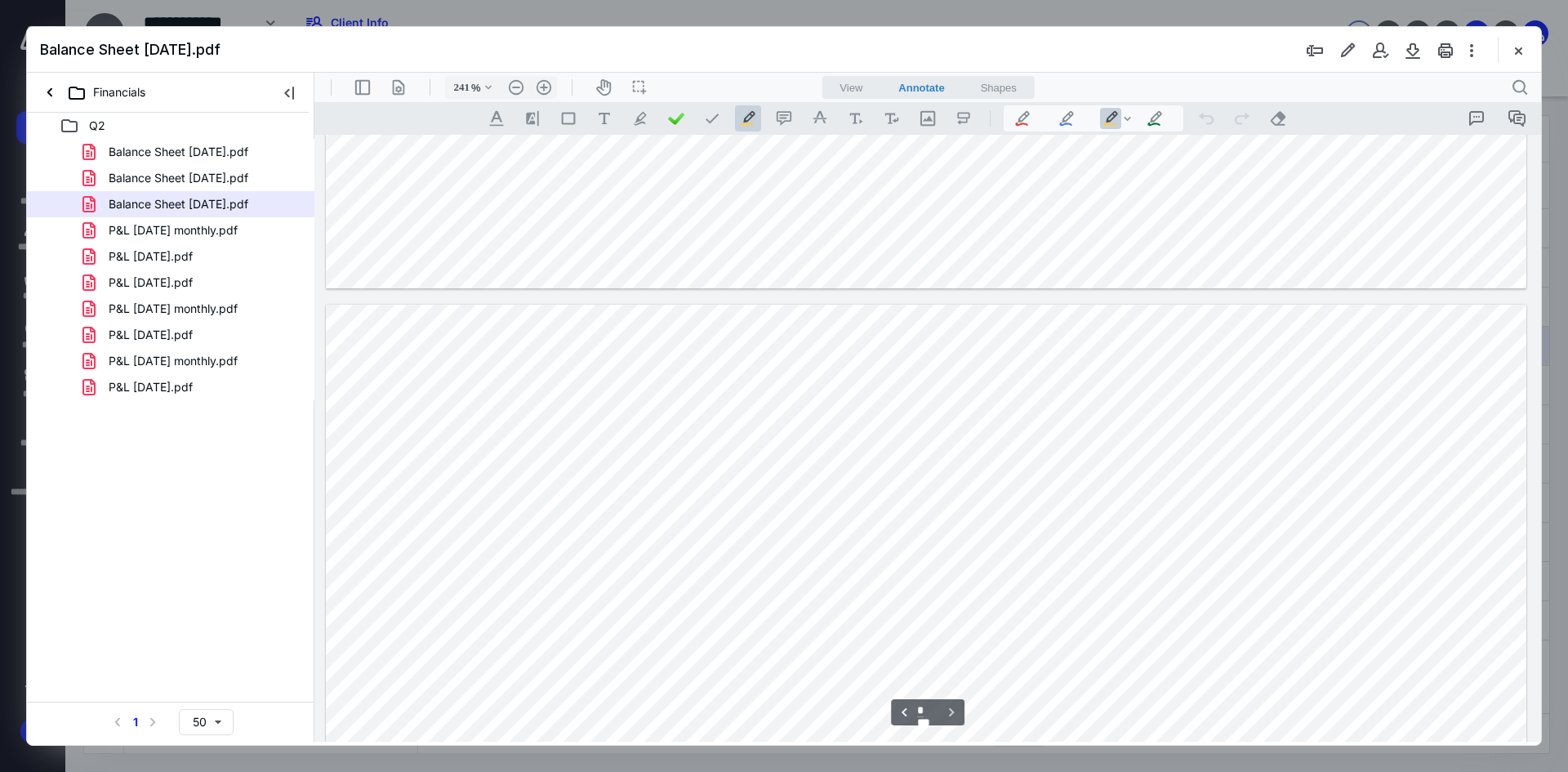 scroll, scrollTop: 1432, scrollLeft: 0, axis: vertical 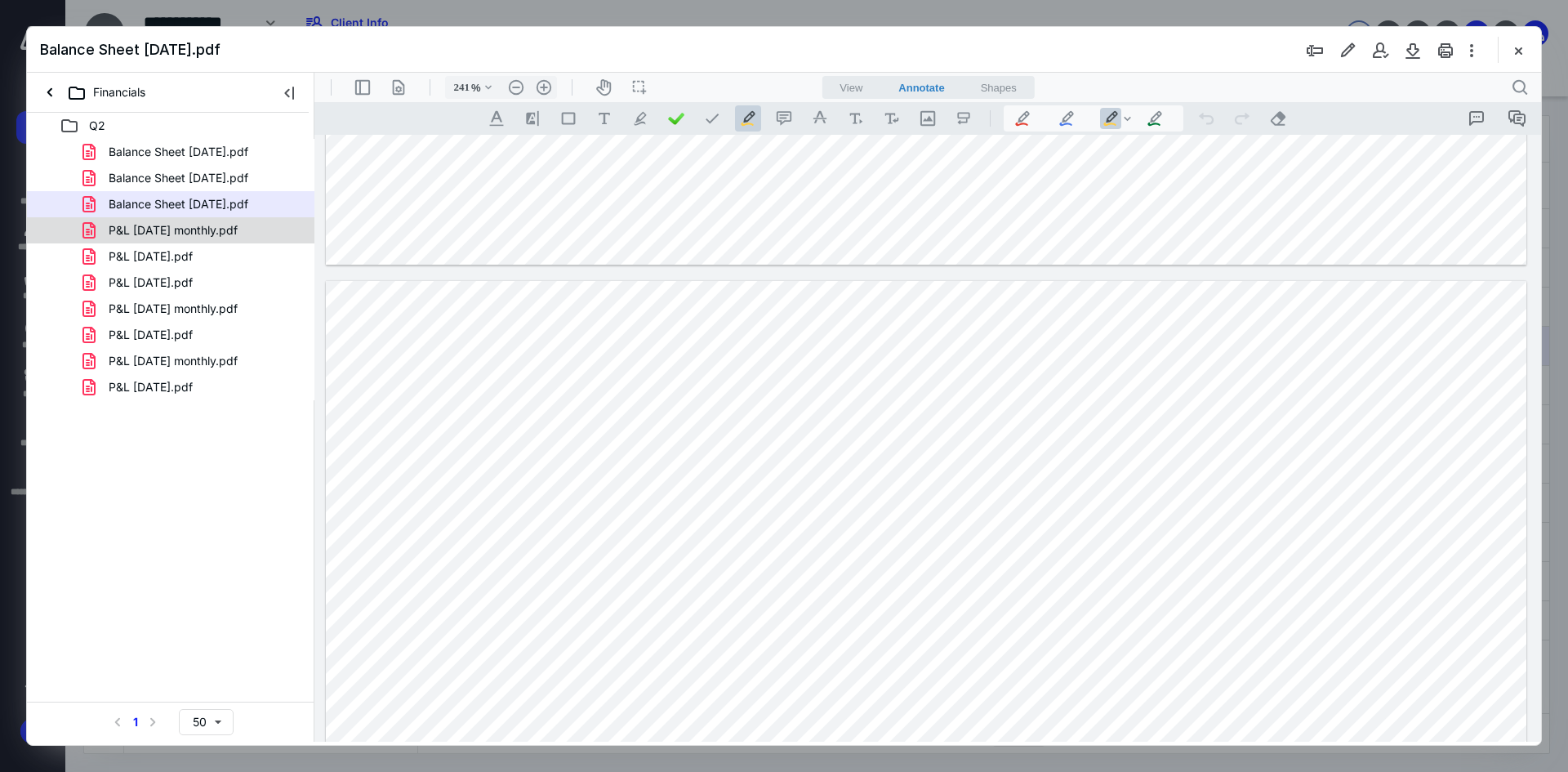 click on "P&L April 2025 monthly.pdf" at bounding box center (173, 230) 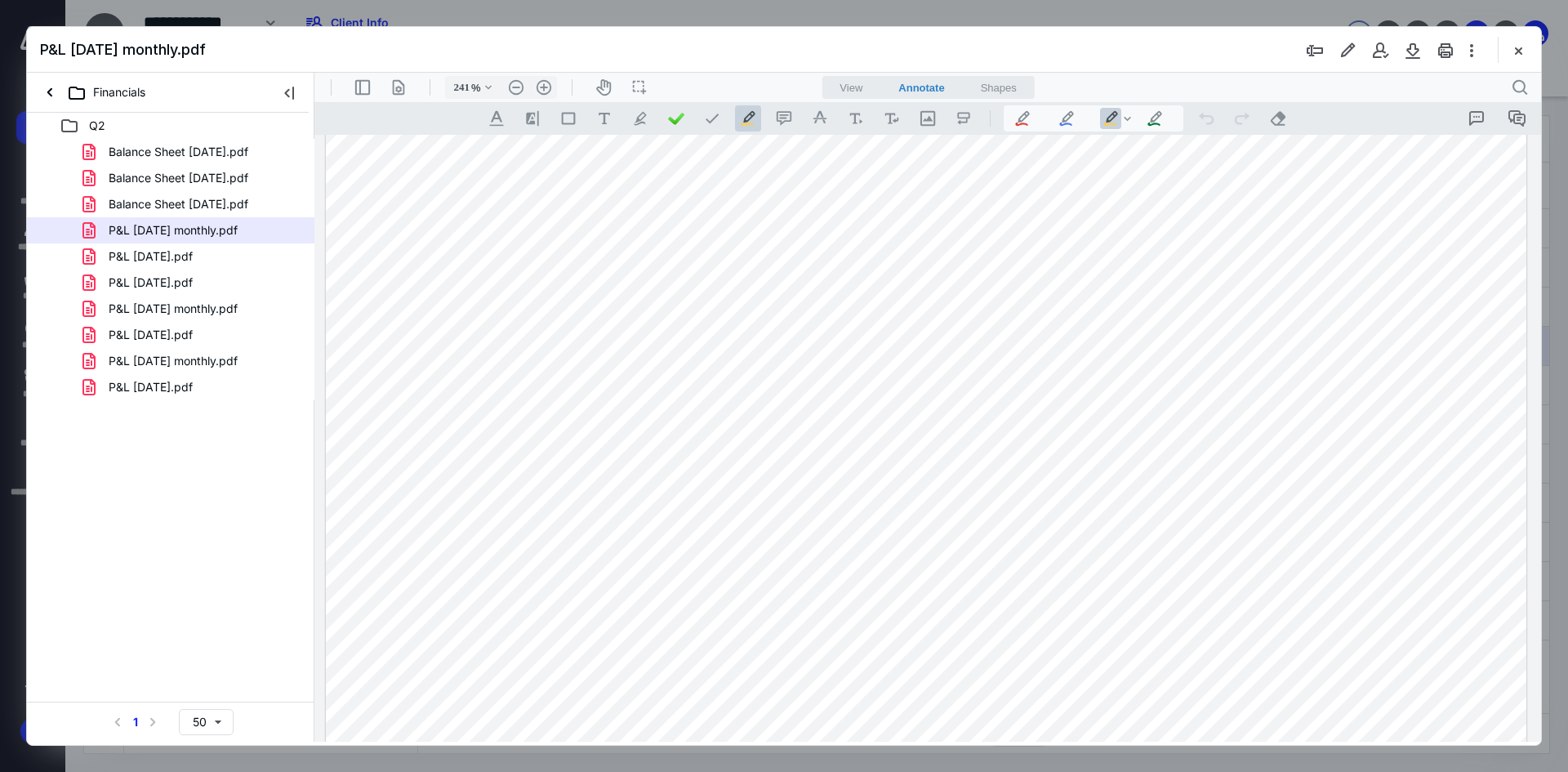 scroll, scrollTop: 0, scrollLeft: 0, axis: both 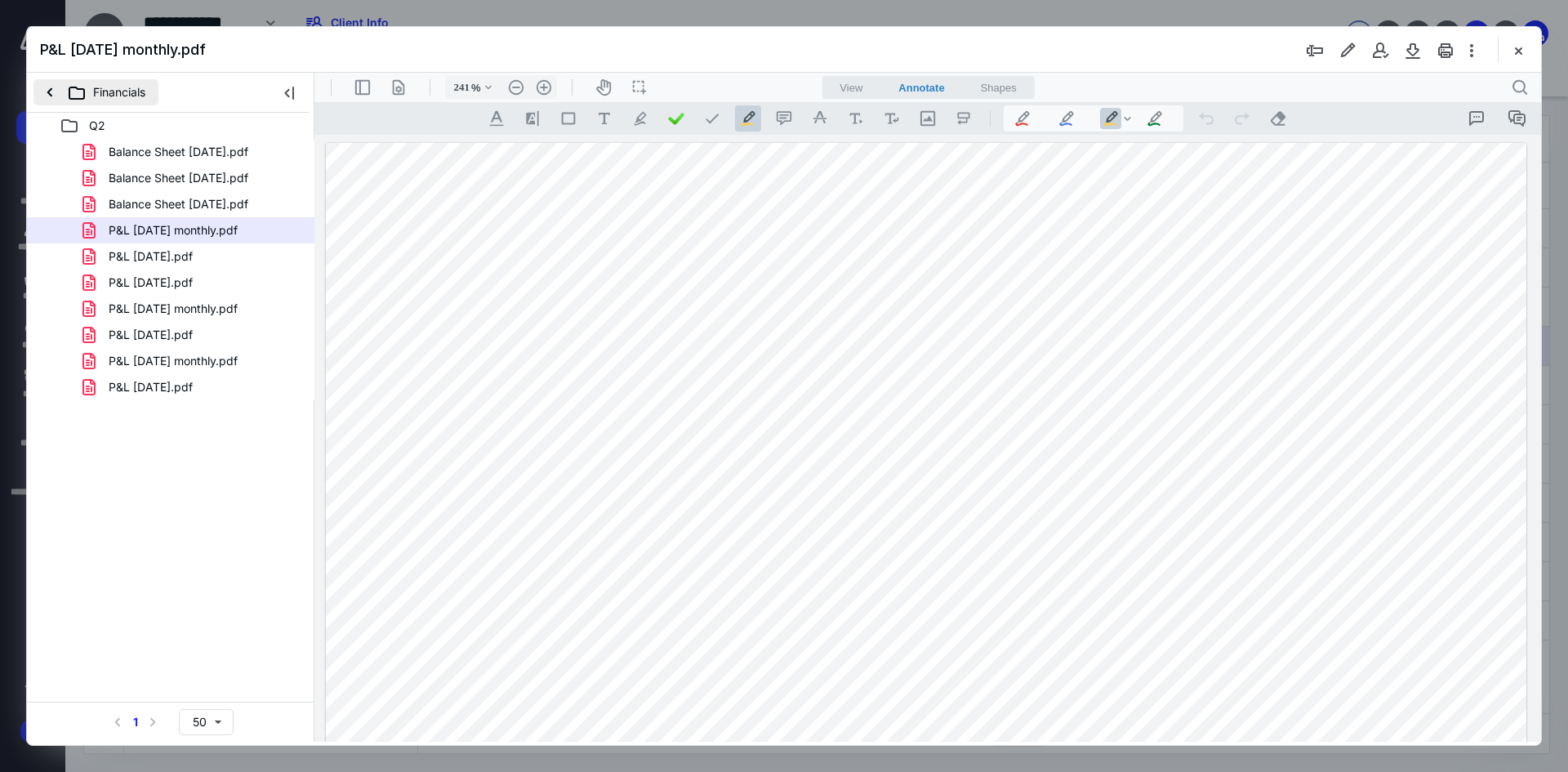 click on "Financials" at bounding box center [96, 92] 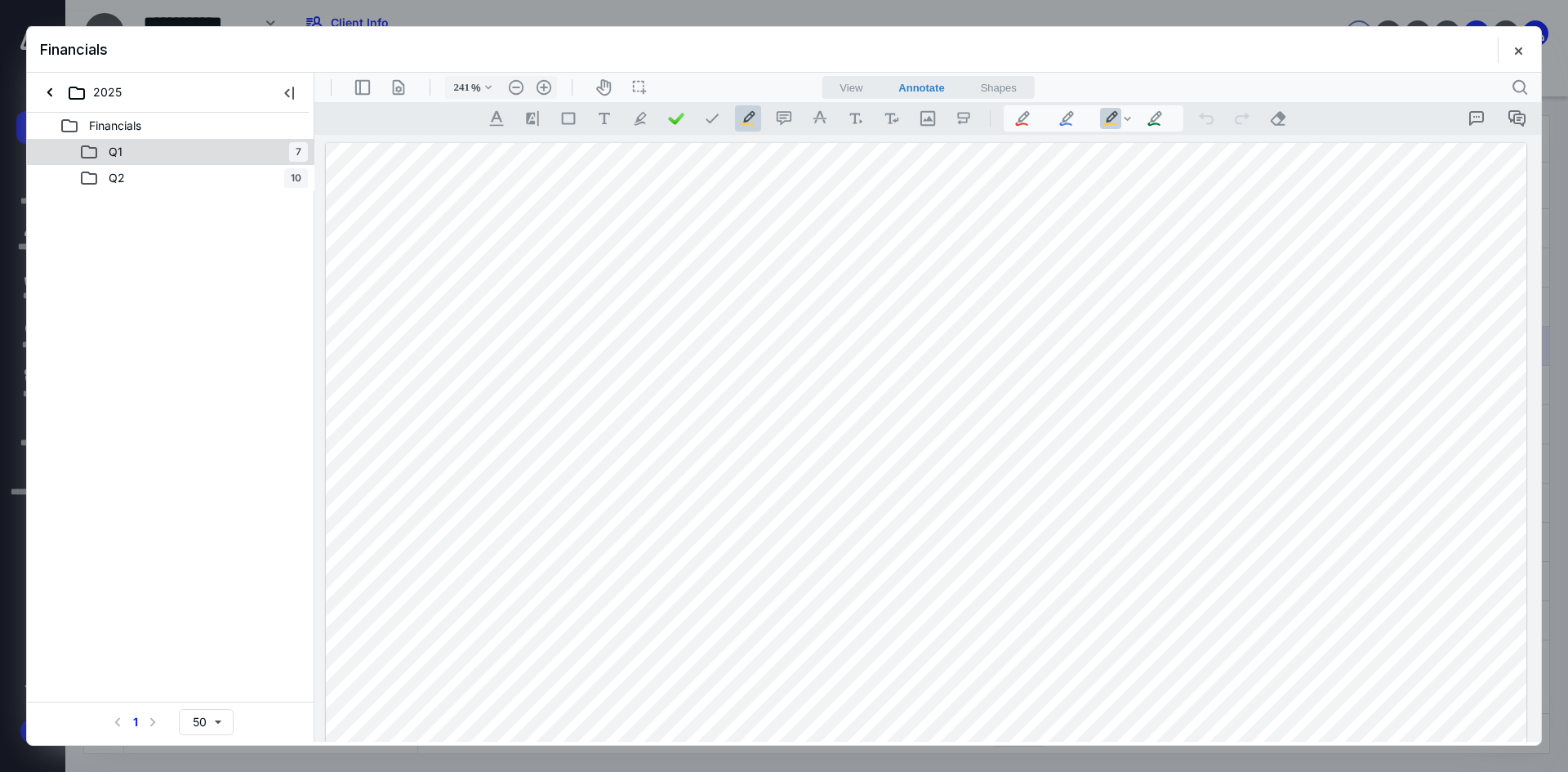 click on "Q1 7" at bounding box center (194, 152) 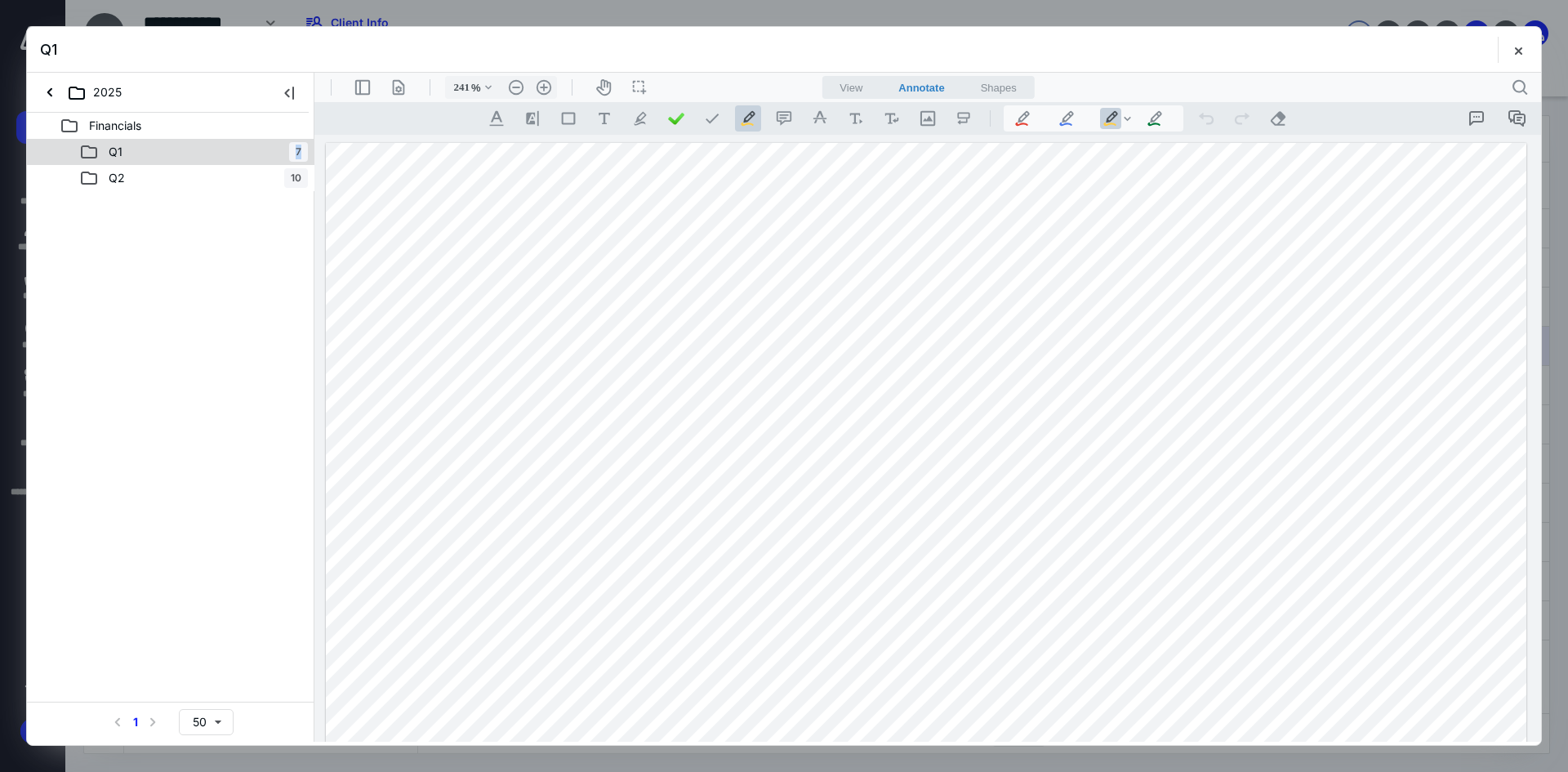 click on "Q1 7" at bounding box center [194, 152] 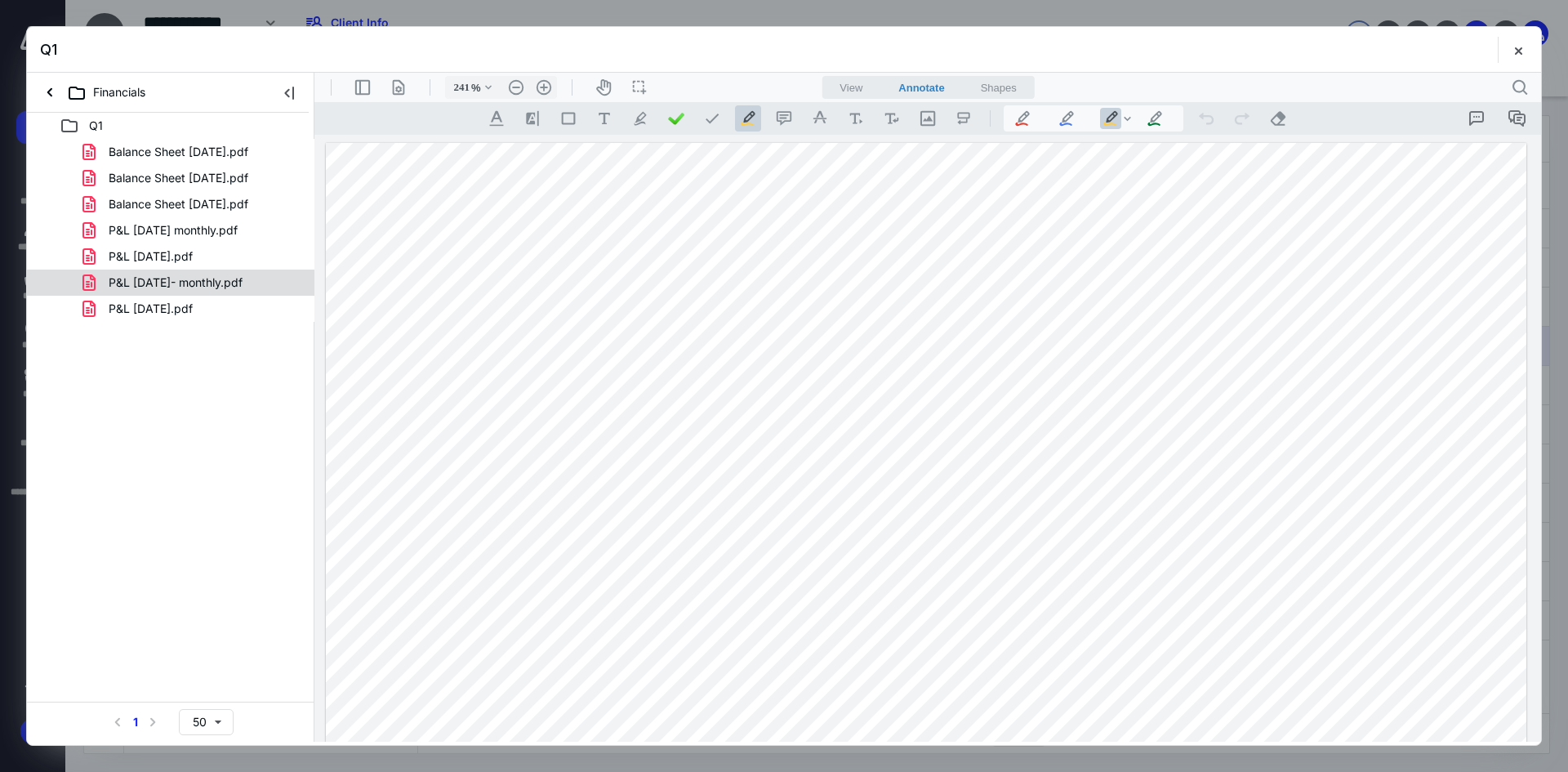 click on "P&L March 2025- monthly.pdf" at bounding box center (166, 283) 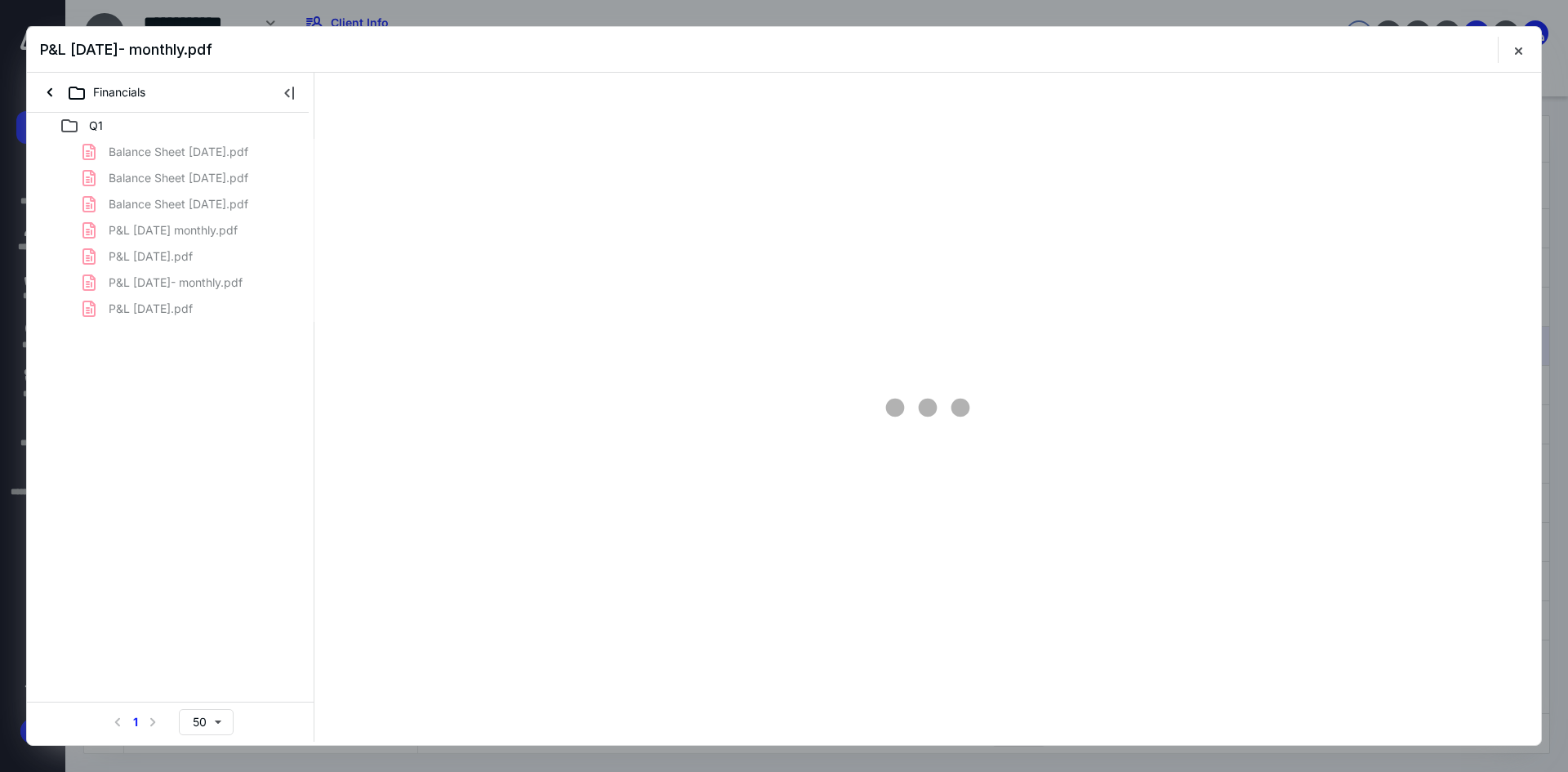 click on "Balance Sheet February 2025.pdf Balance Sheet January 2025.pdf Balance Sheet March 2025.pdf P&L February 2025 monthly.pdf P&L January 2025.pdf P&L March 2025- monthly.pdf P&L March 2025.pdf" at bounding box center (171, 230) 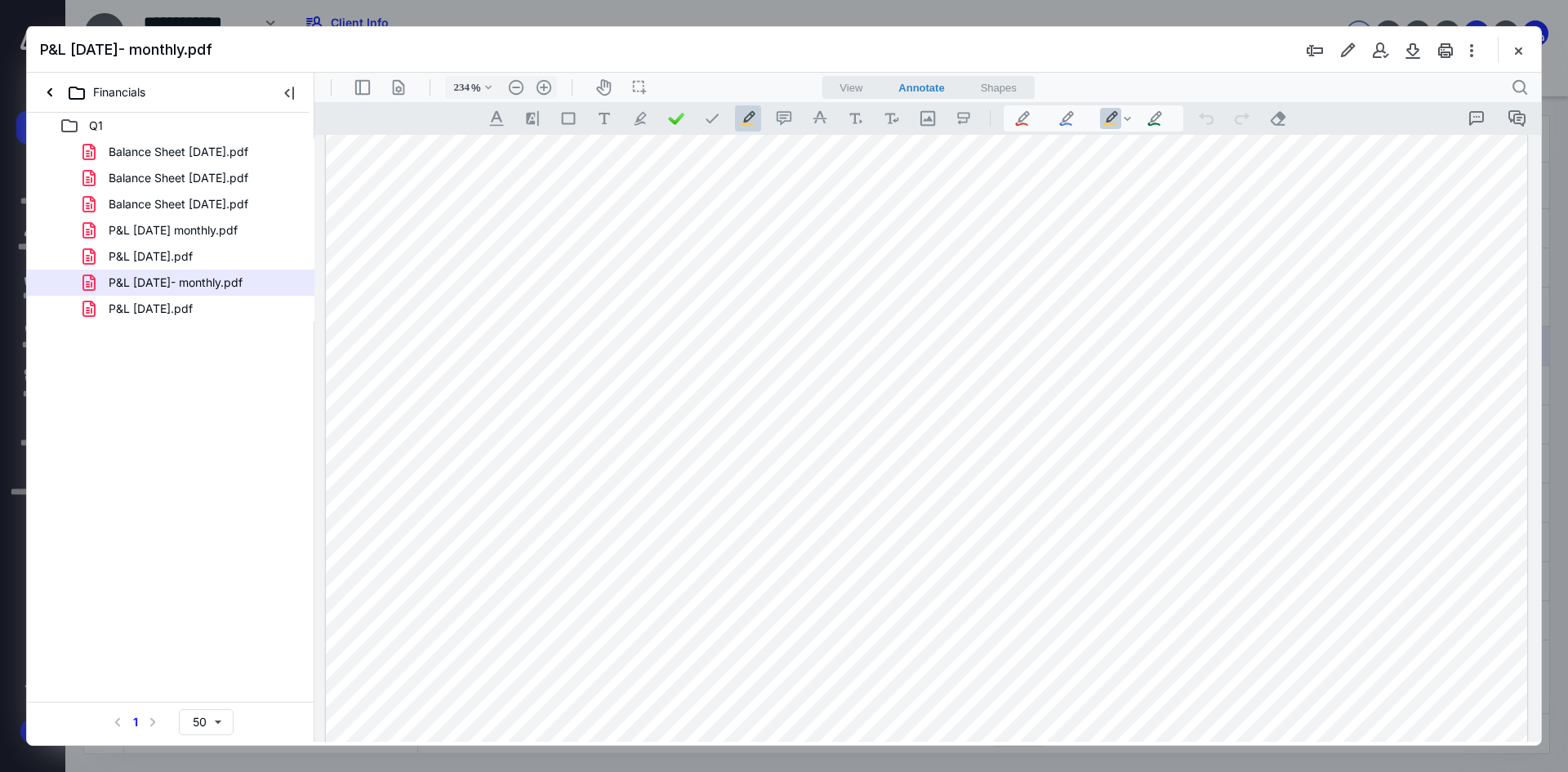 scroll, scrollTop: 691, scrollLeft: 0, axis: vertical 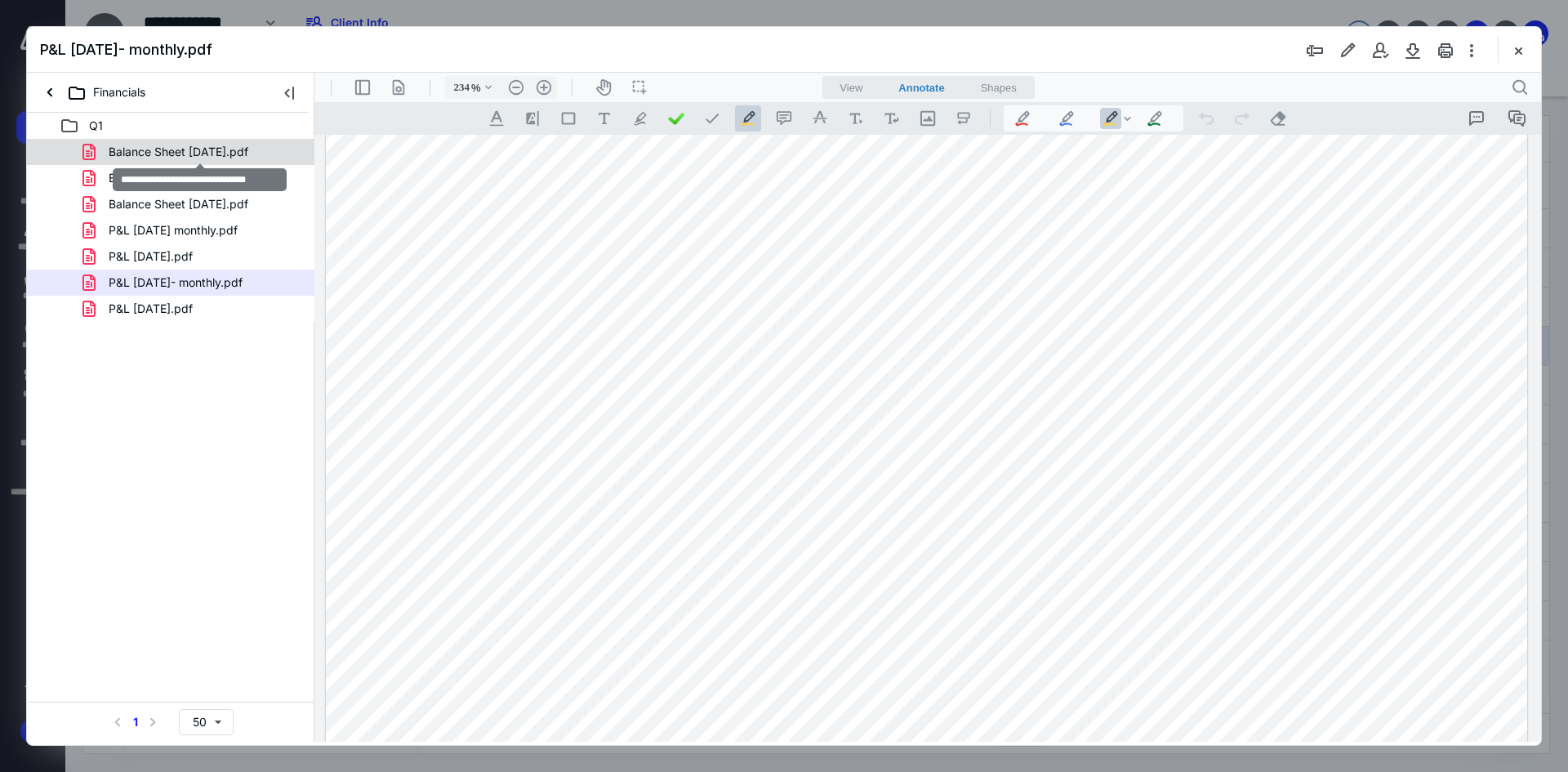 click on "Balance Sheet February 2025.pdf" at bounding box center (178, 152) 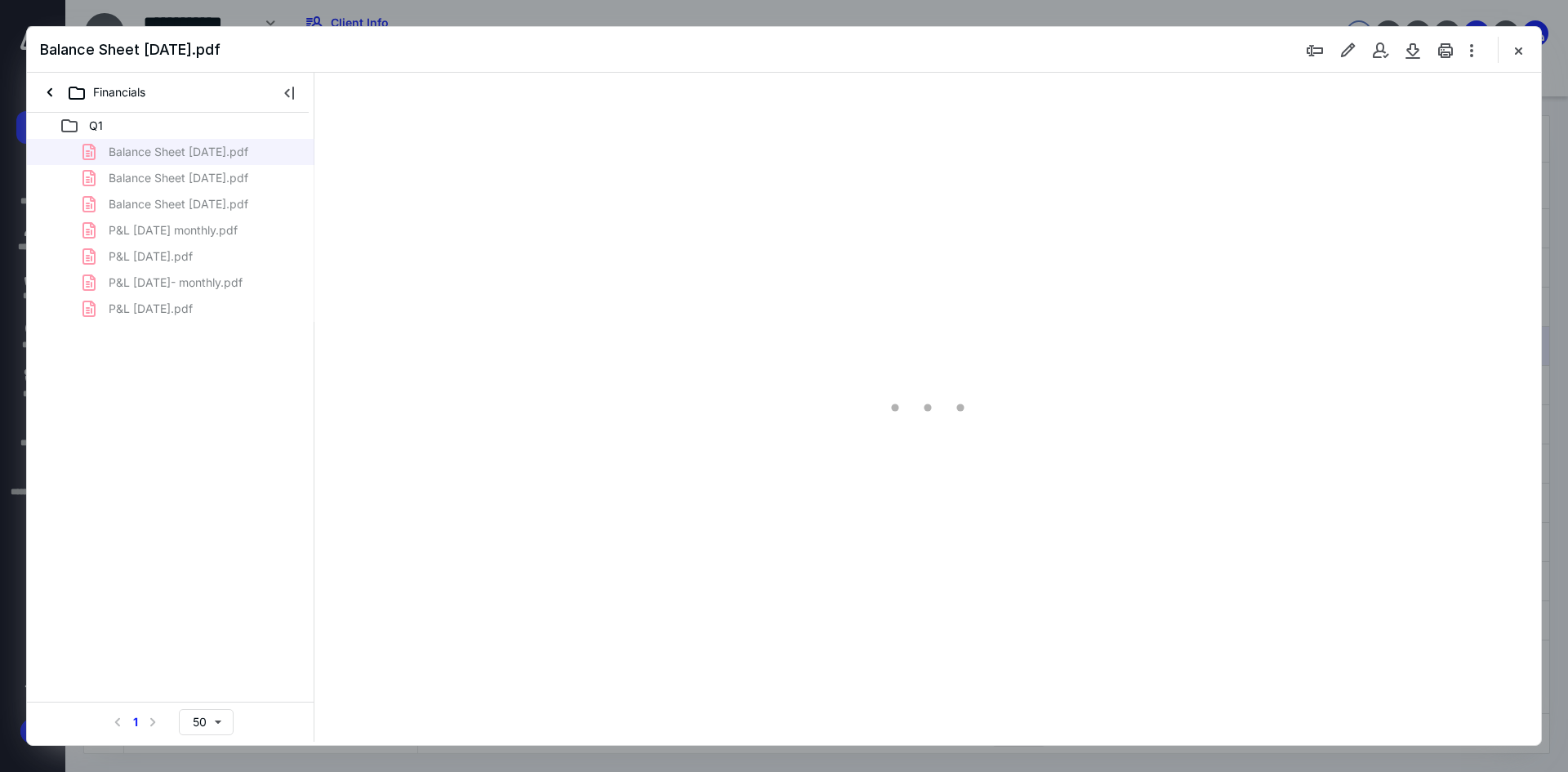 type on "240" 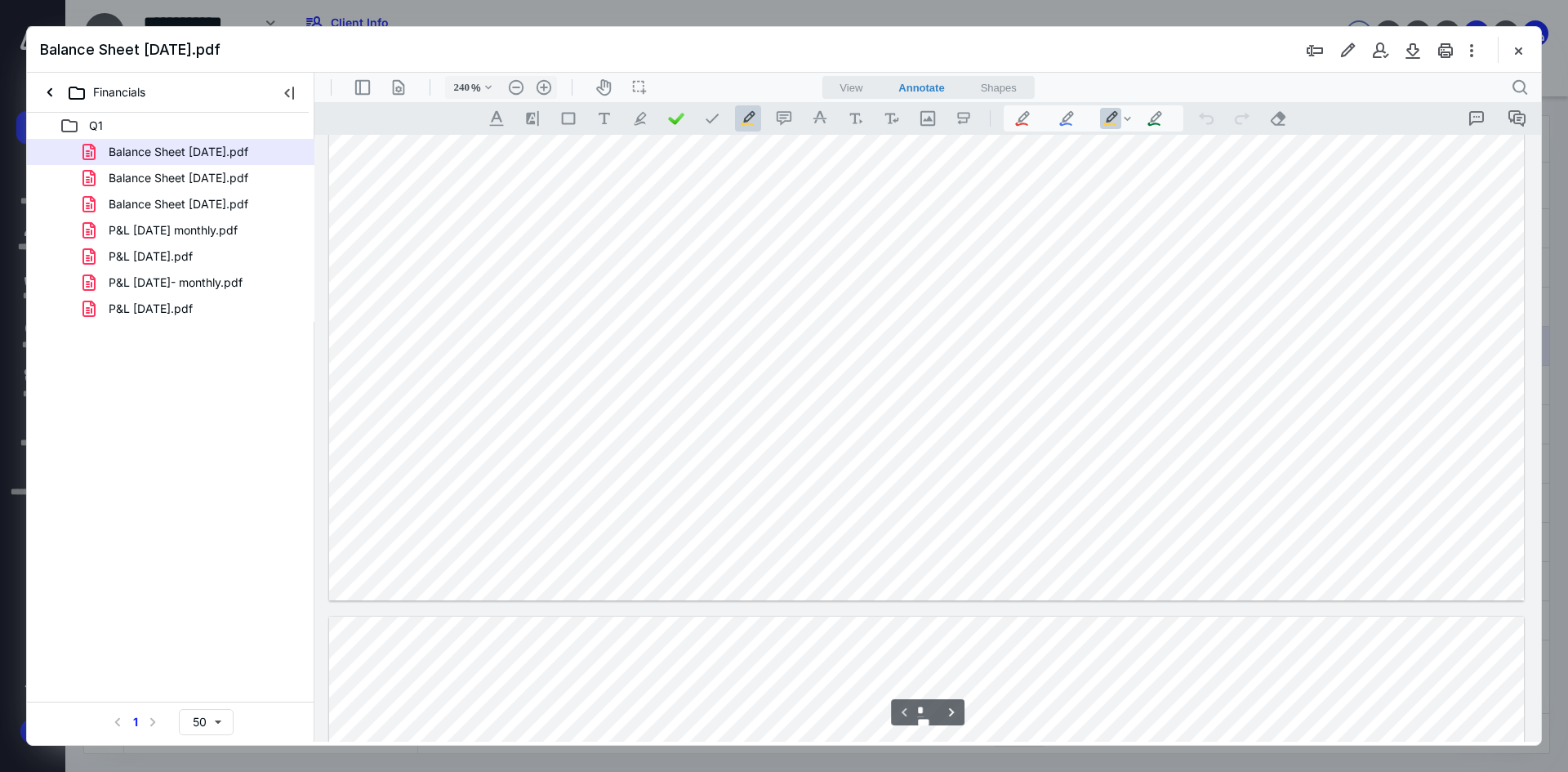 scroll, scrollTop: 1362, scrollLeft: 0, axis: vertical 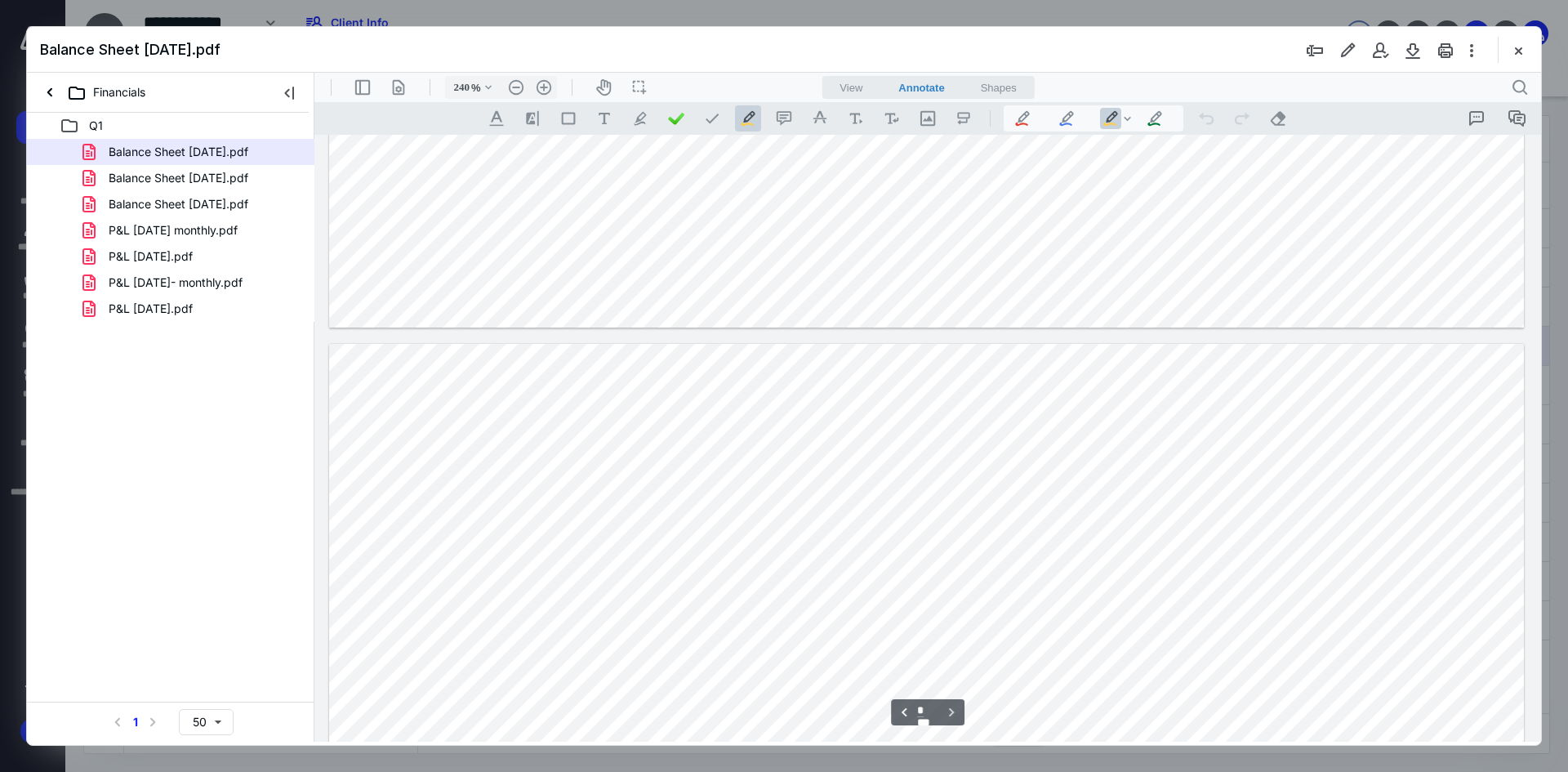 type on "*" 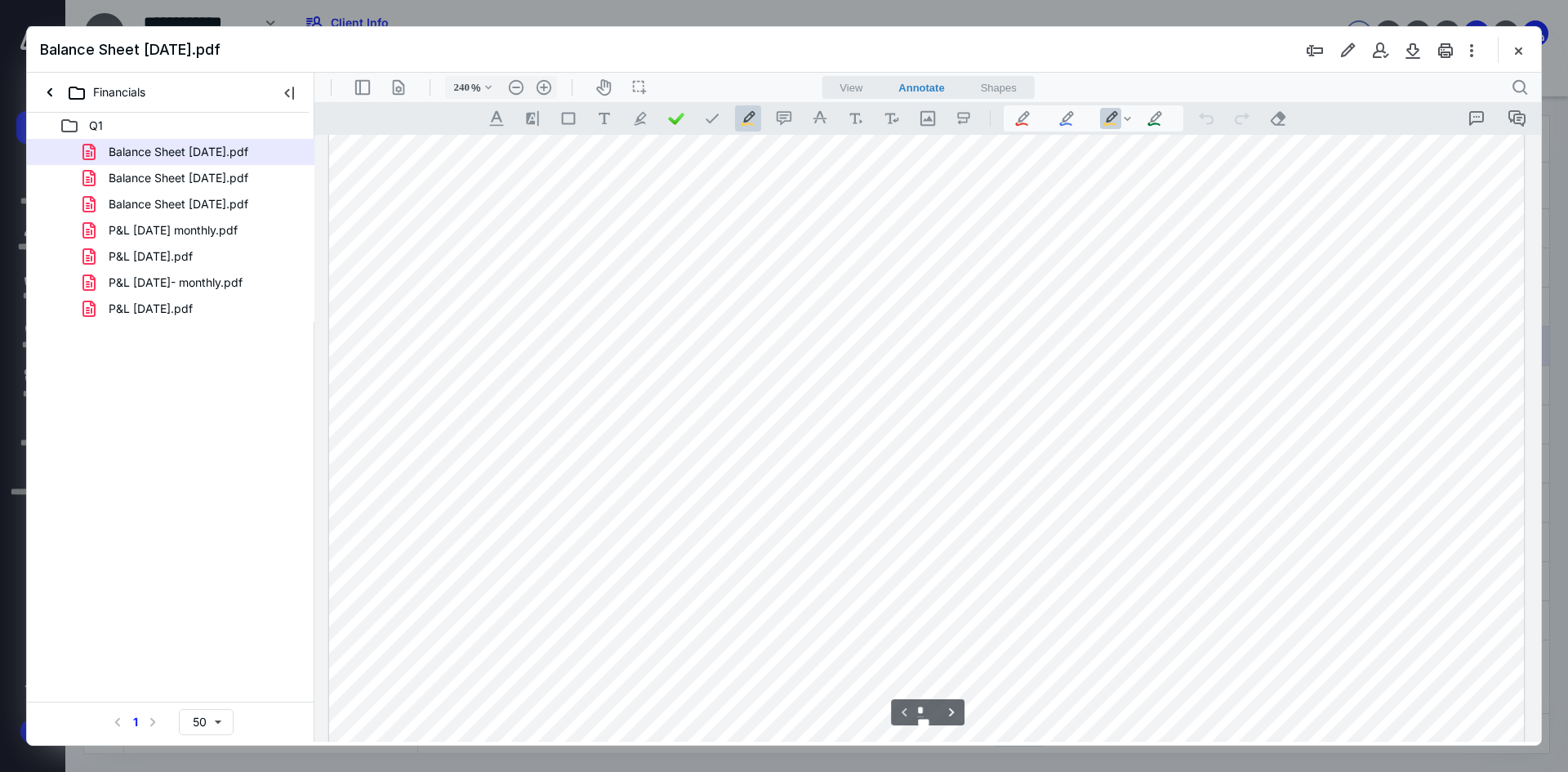 scroll, scrollTop: 272, scrollLeft: 0, axis: vertical 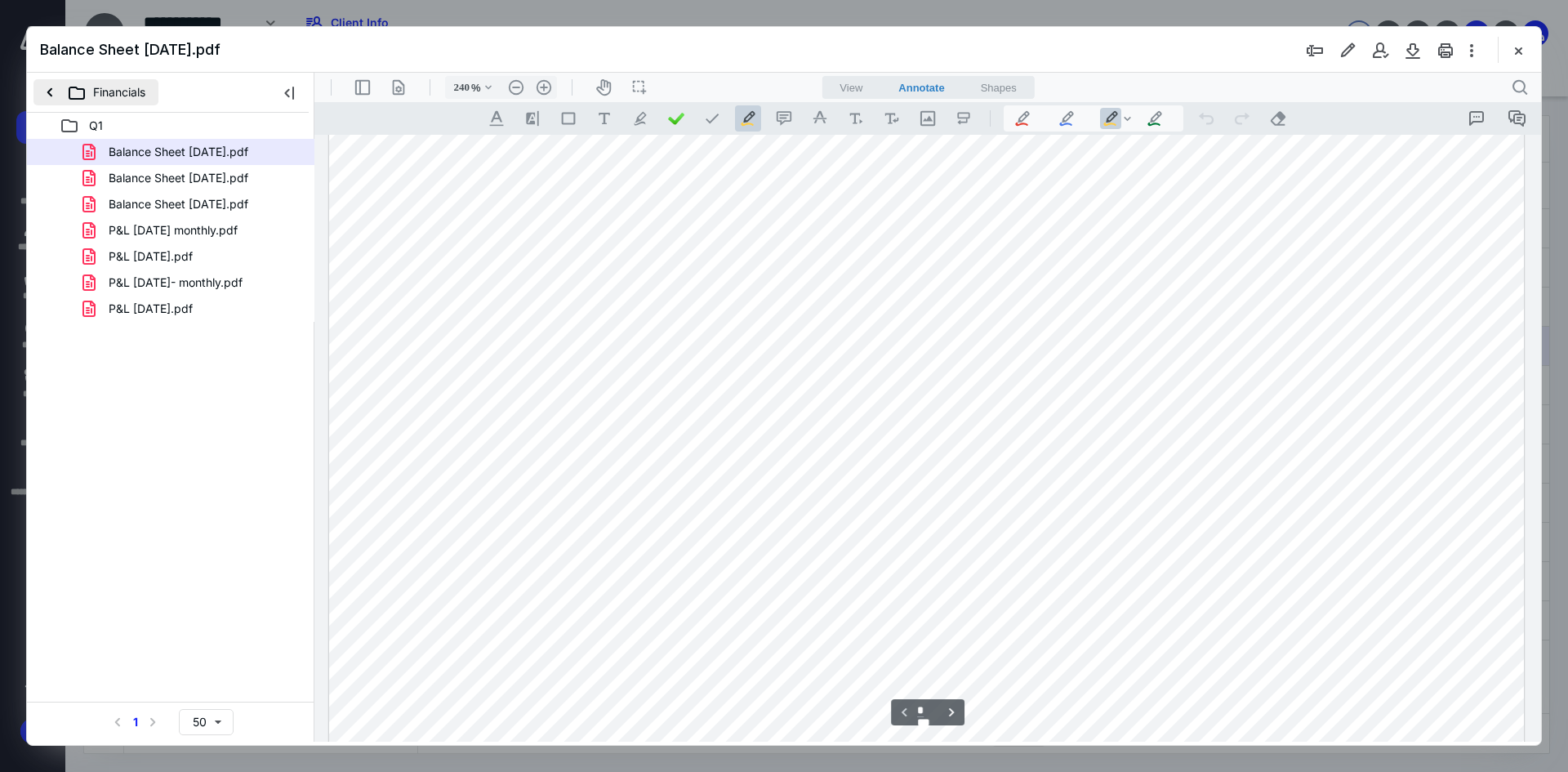 click on "Financials" at bounding box center [96, 92] 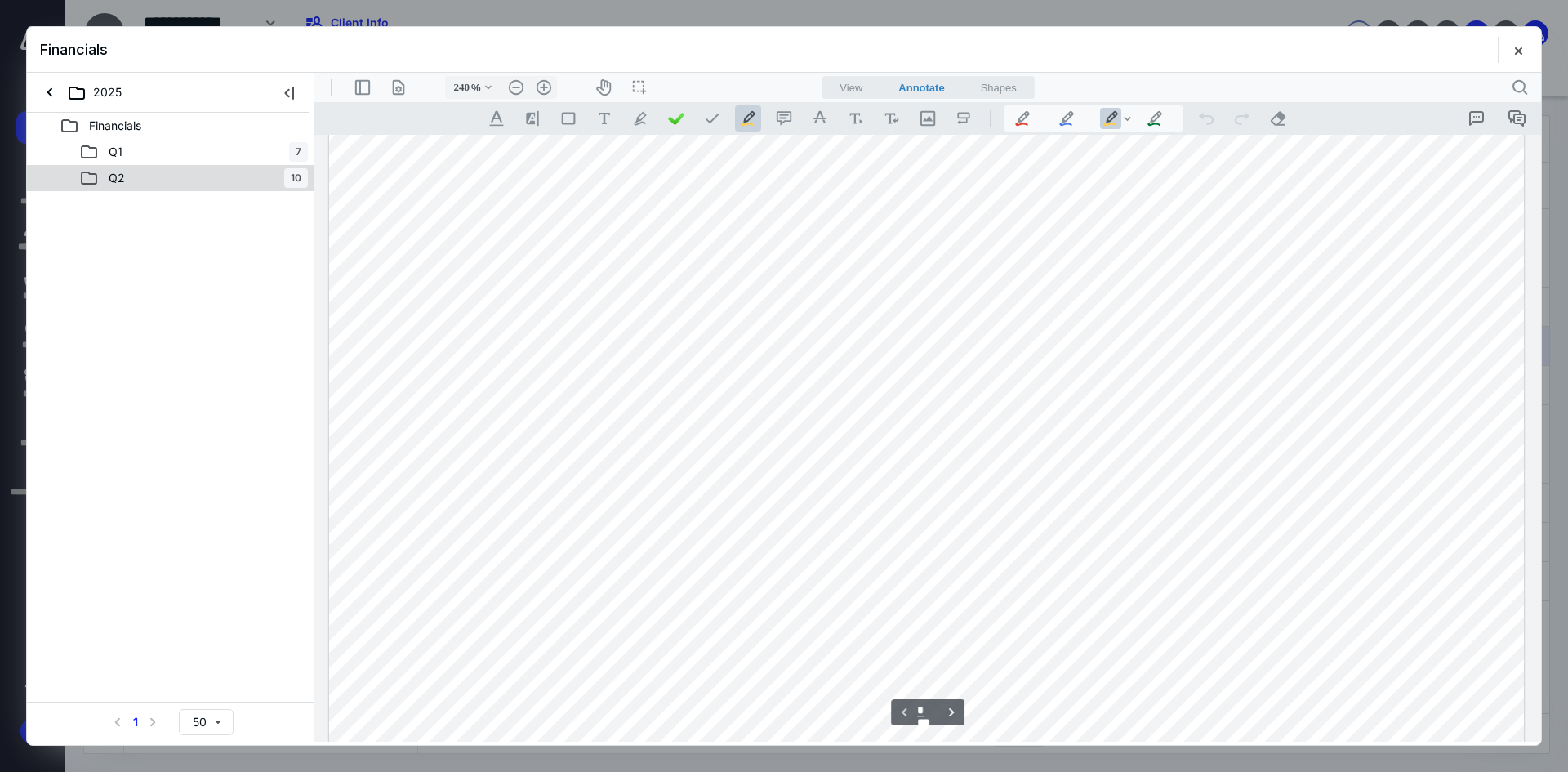 click on "Q2 10" at bounding box center (194, 178) 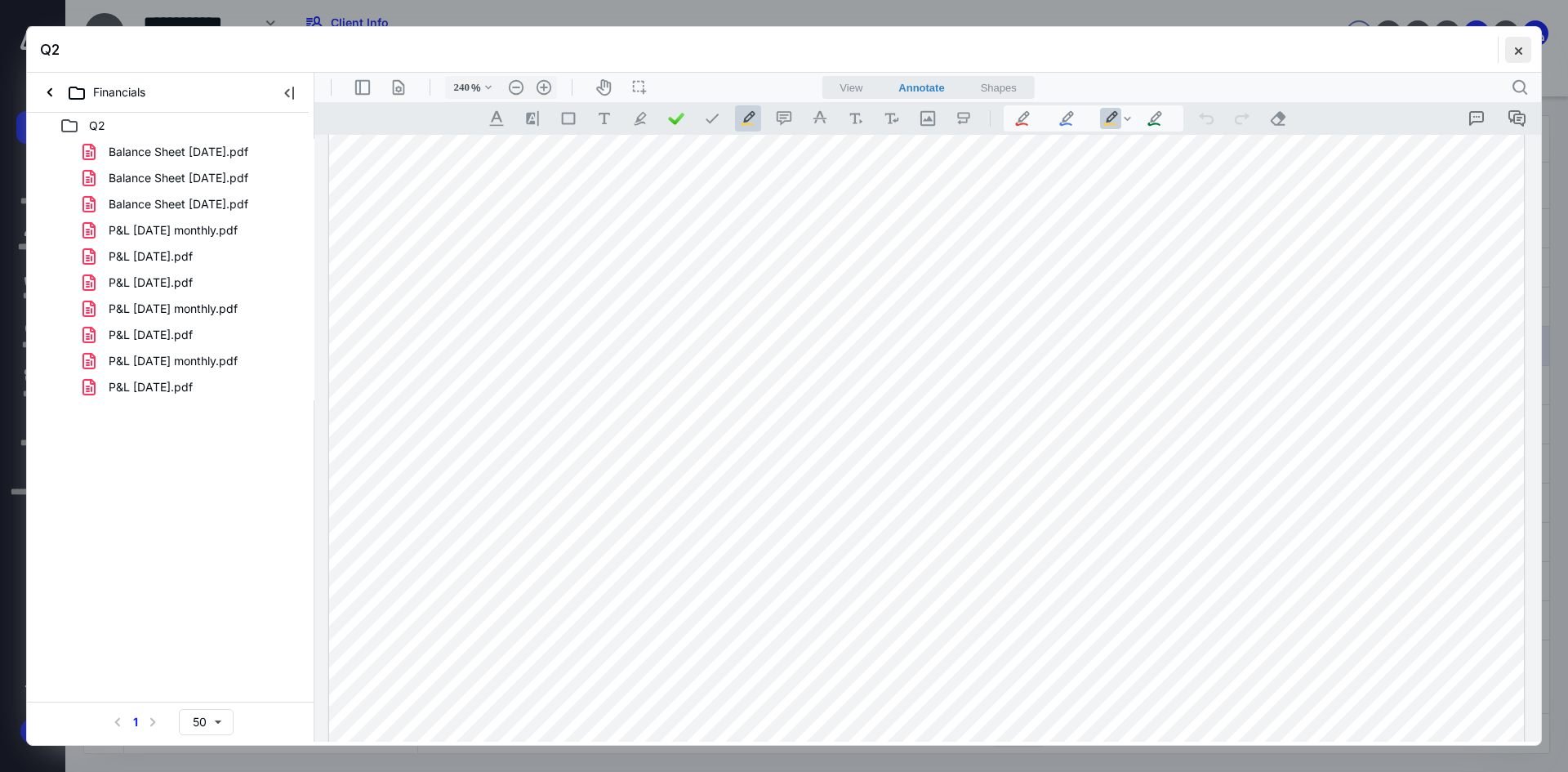 click at bounding box center [1518, 50] 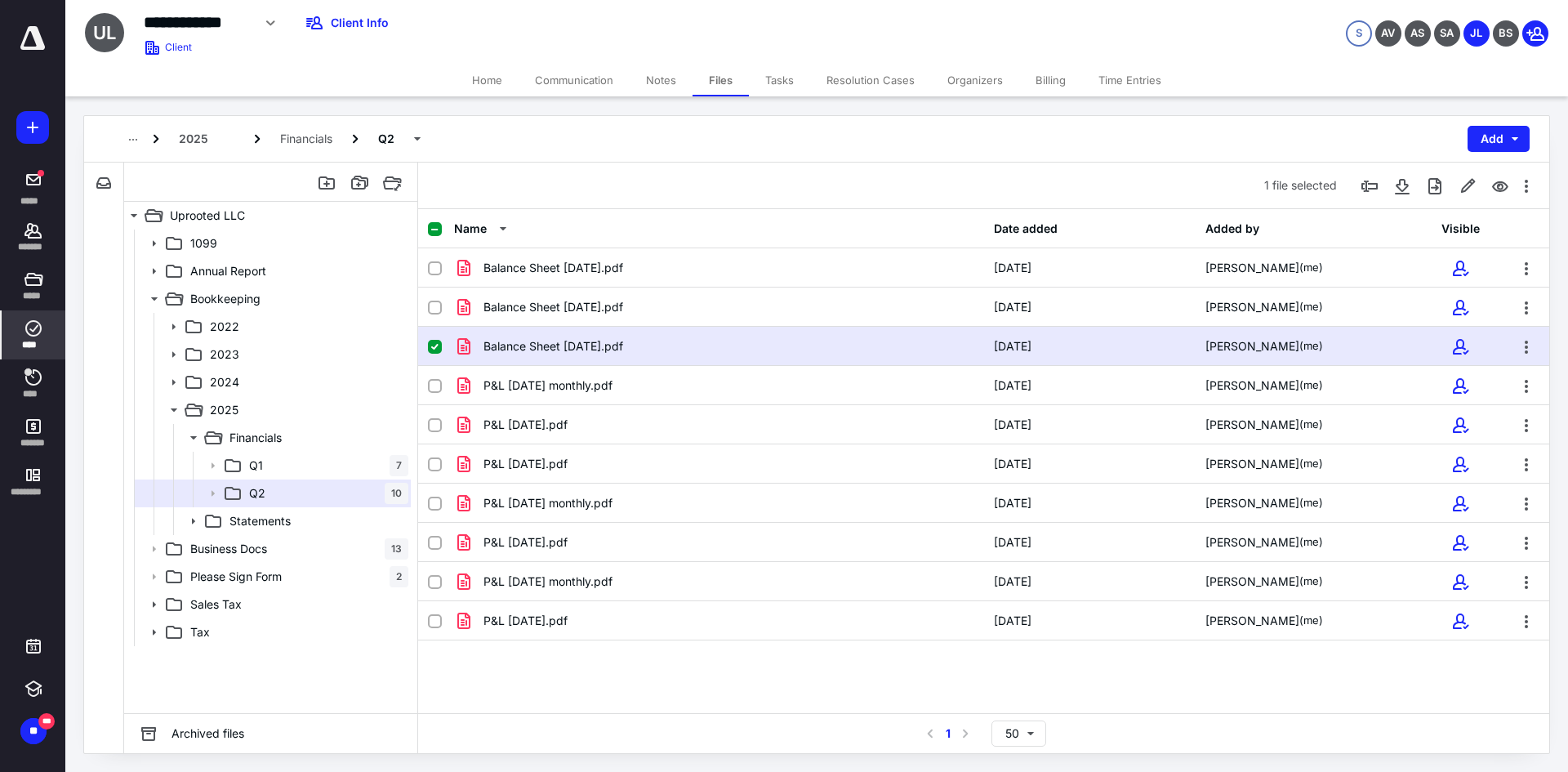 click 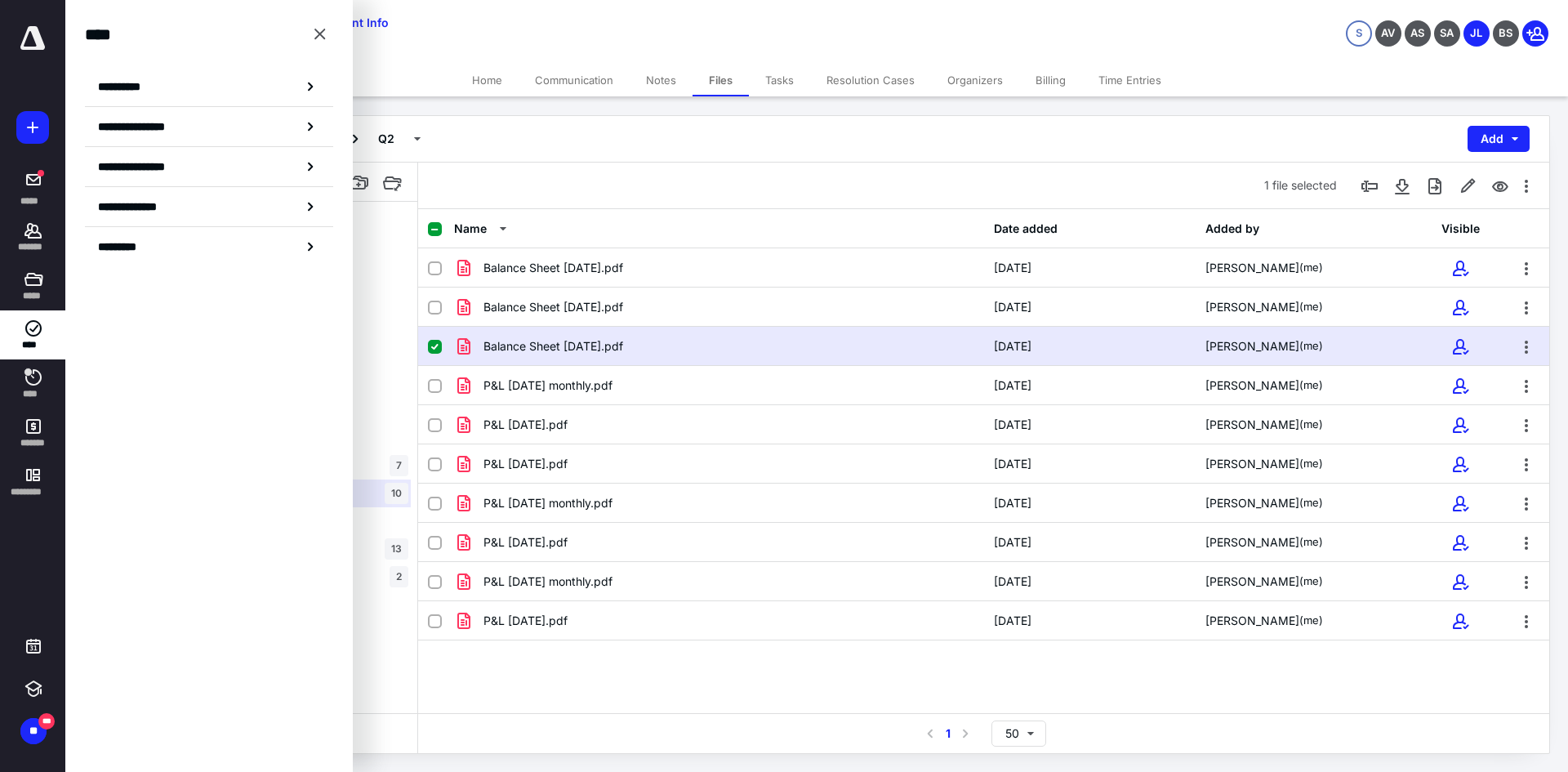 click on "**********" at bounding box center (599, 23) 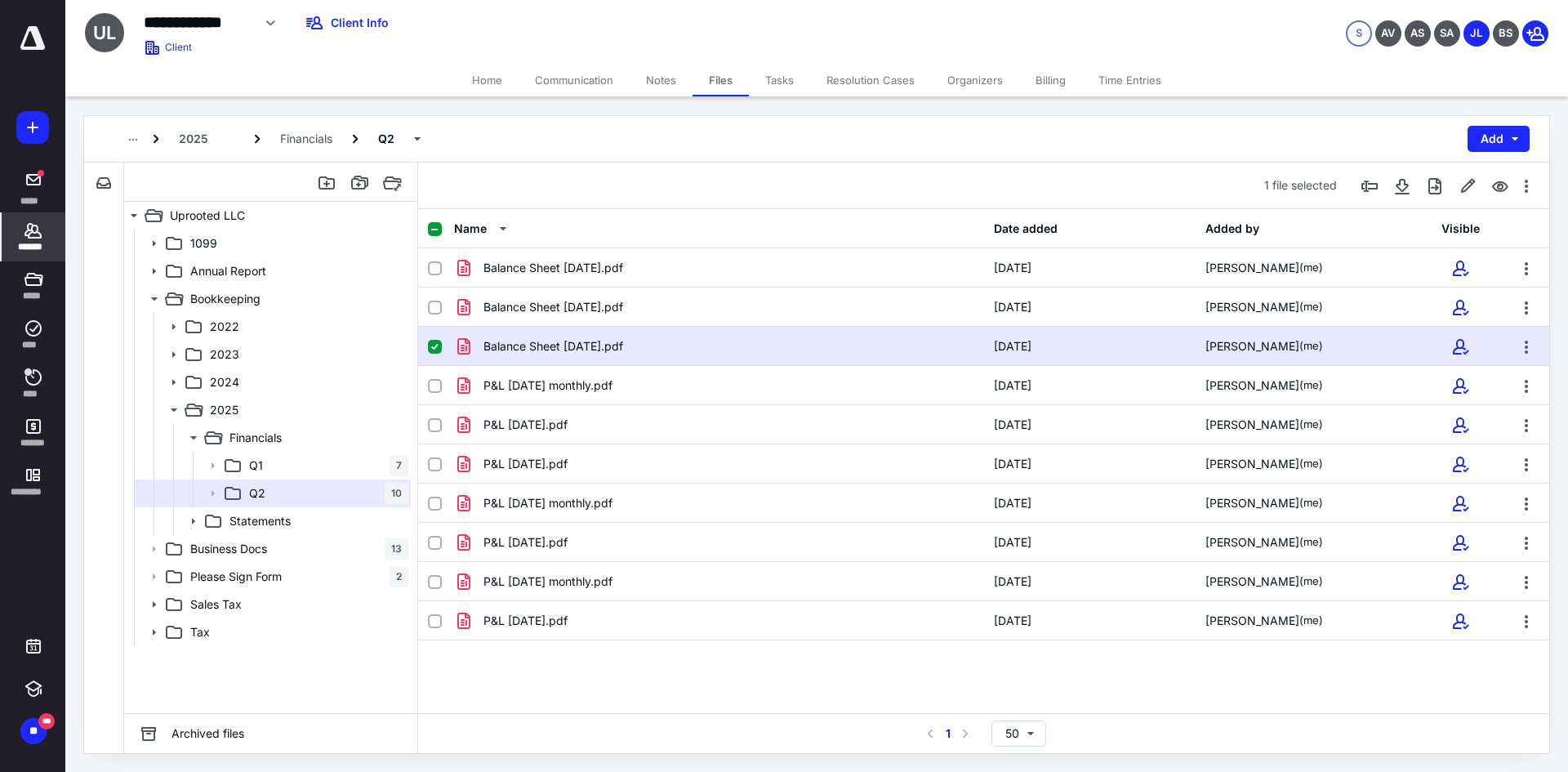 click 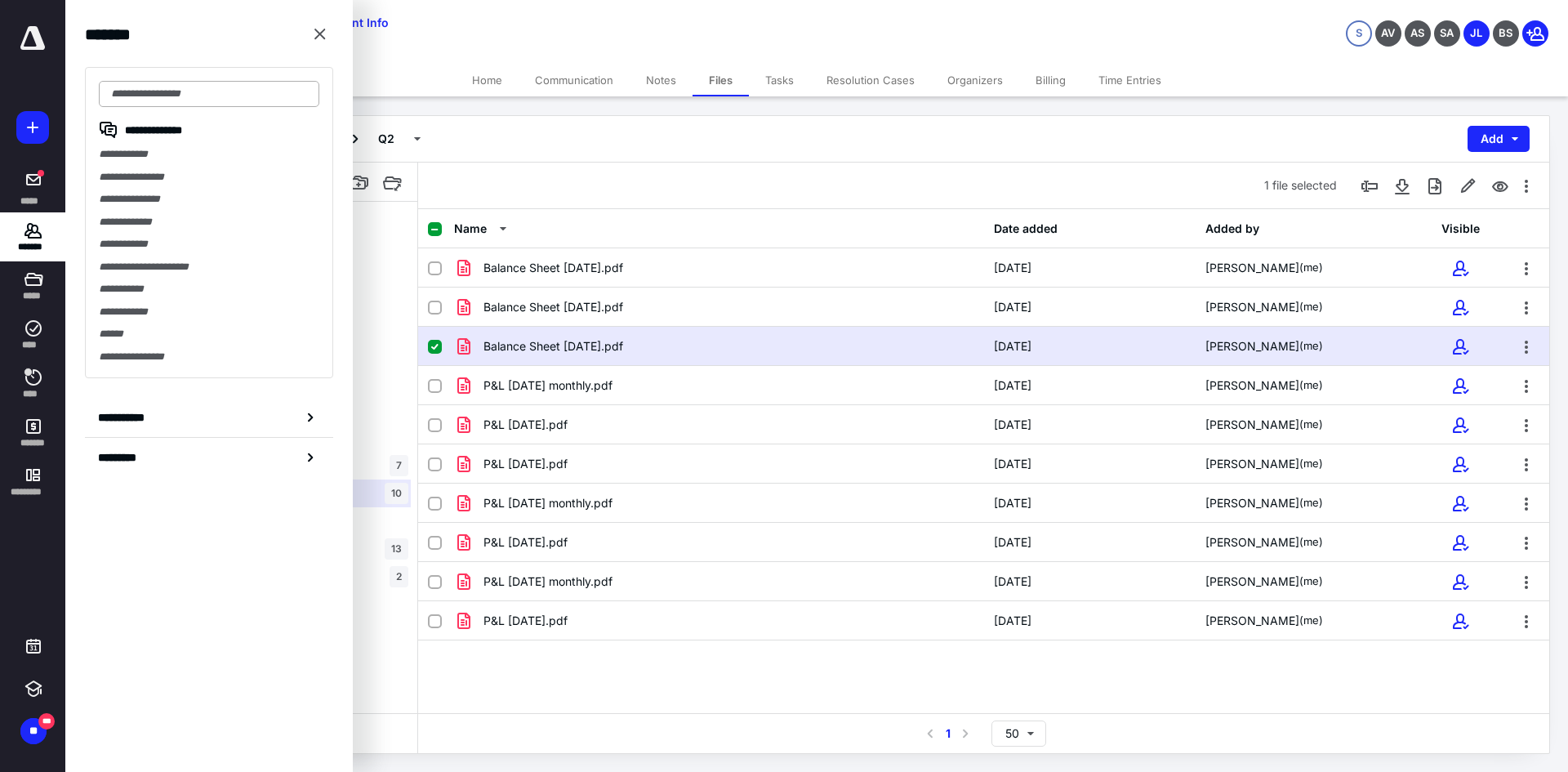 click at bounding box center [209, 94] 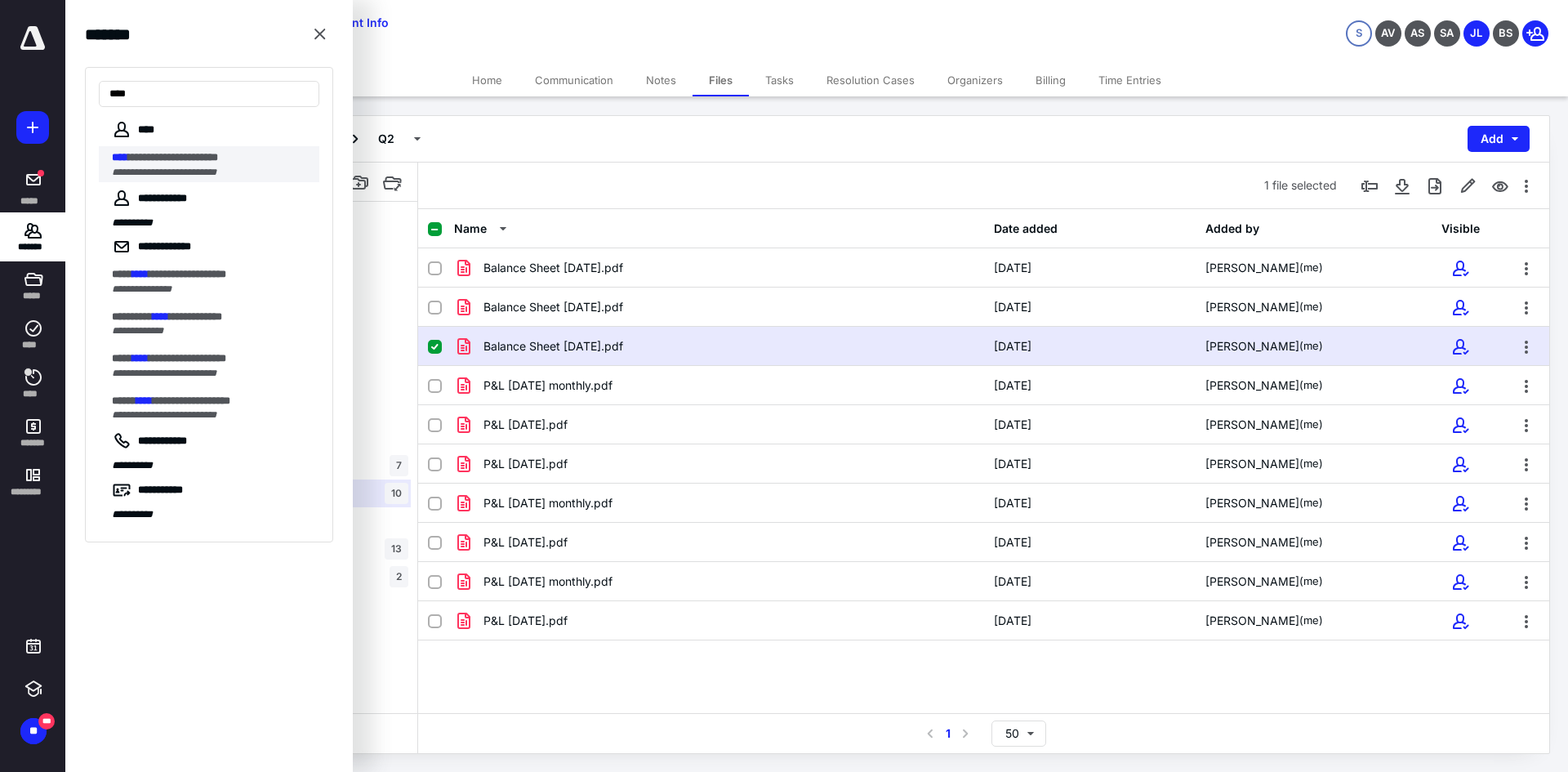 type on "****" 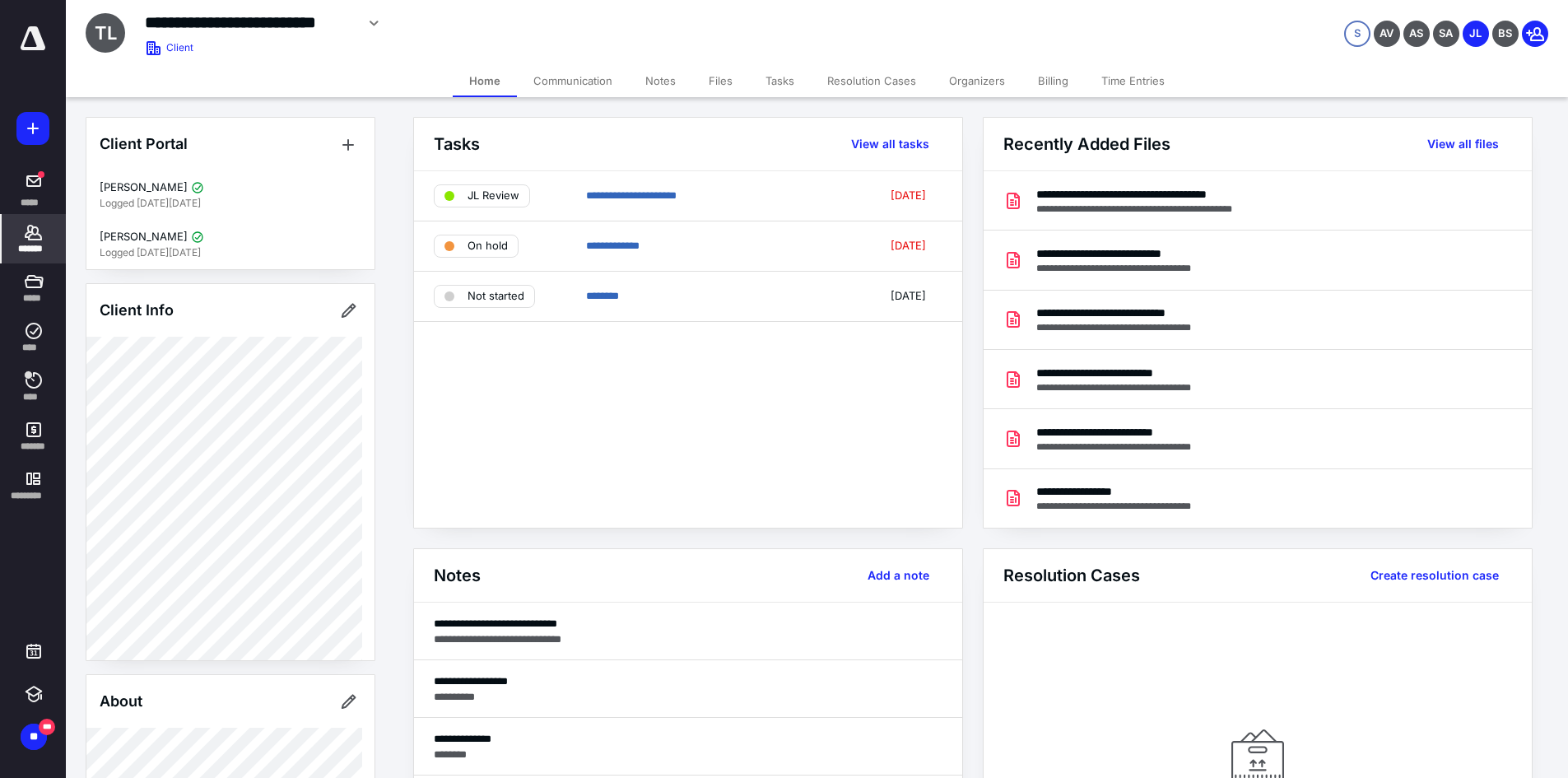 click on "Communication" at bounding box center [573, 81] 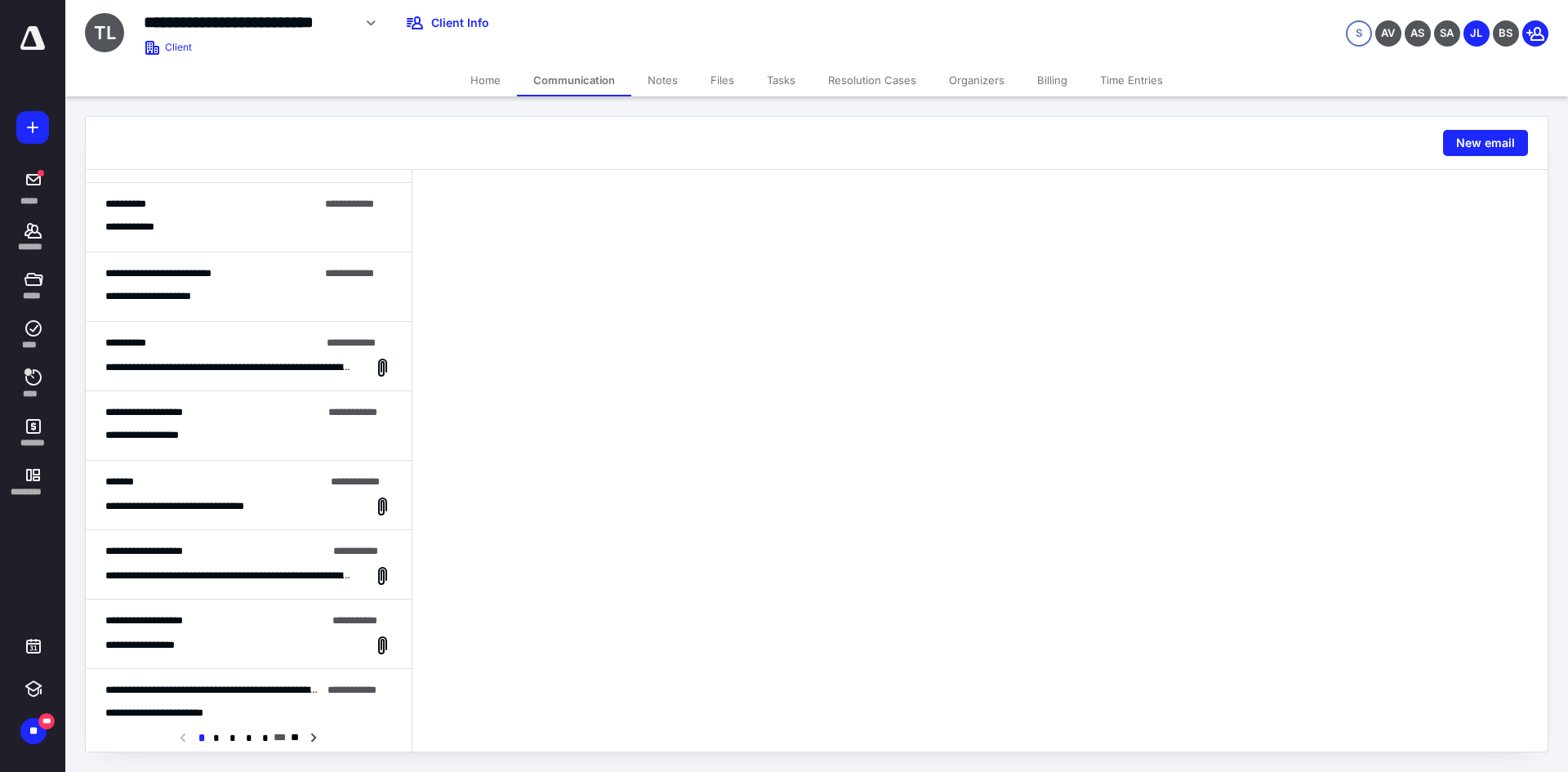 scroll, scrollTop: 545, scrollLeft: 0, axis: vertical 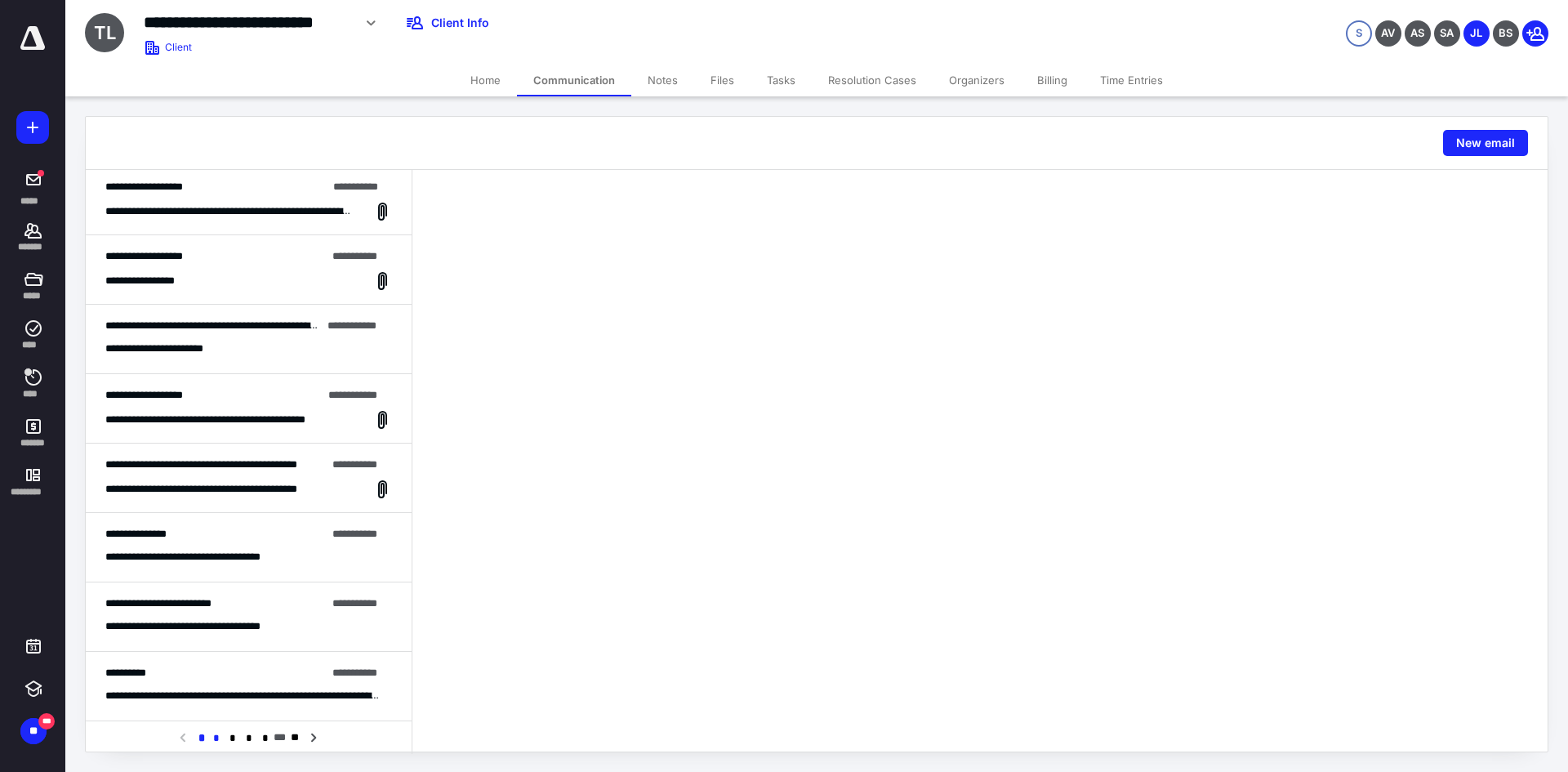 click on "*" at bounding box center (216, 739) 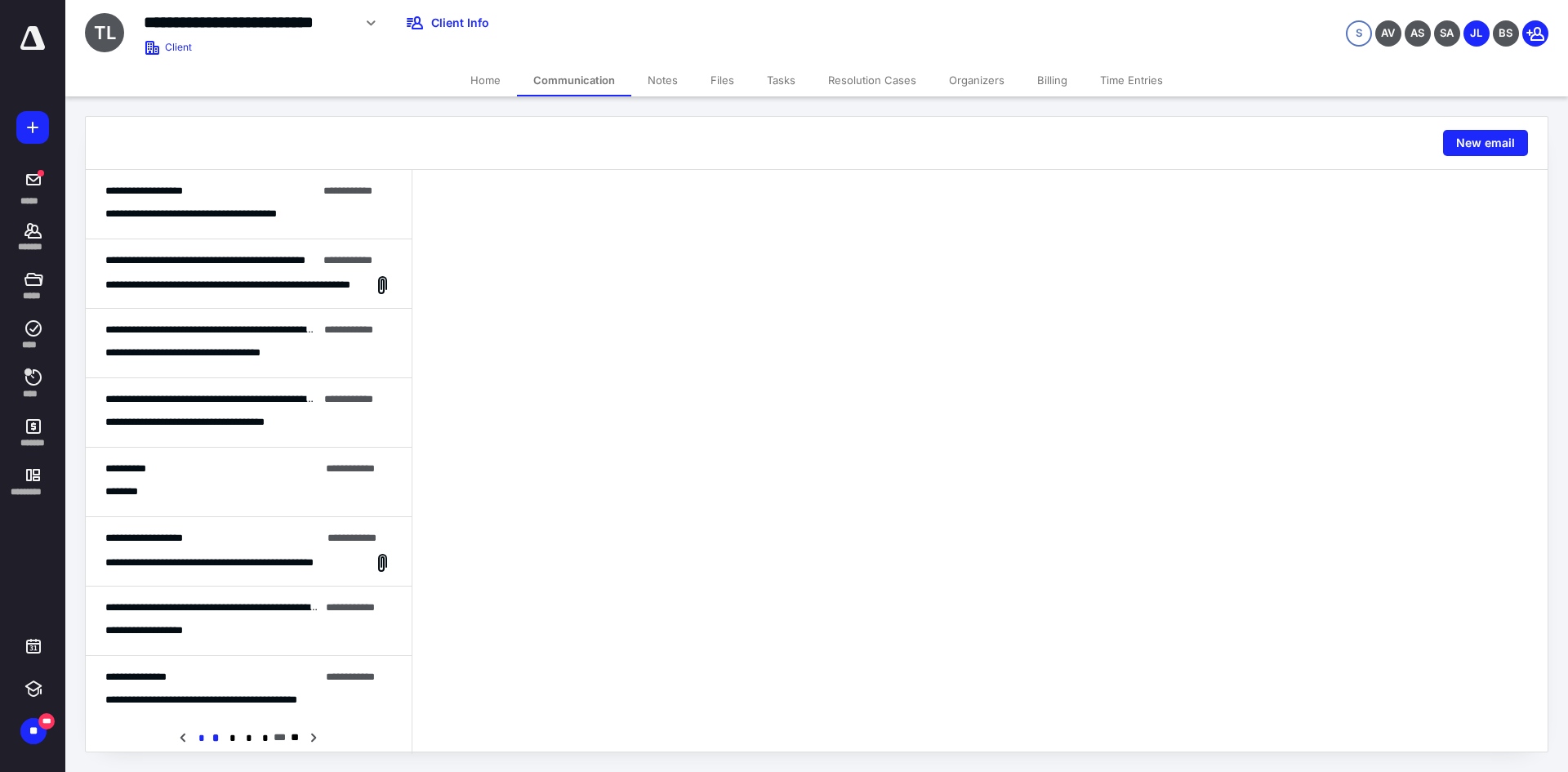 click on "*" at bounding box center (200, 739) 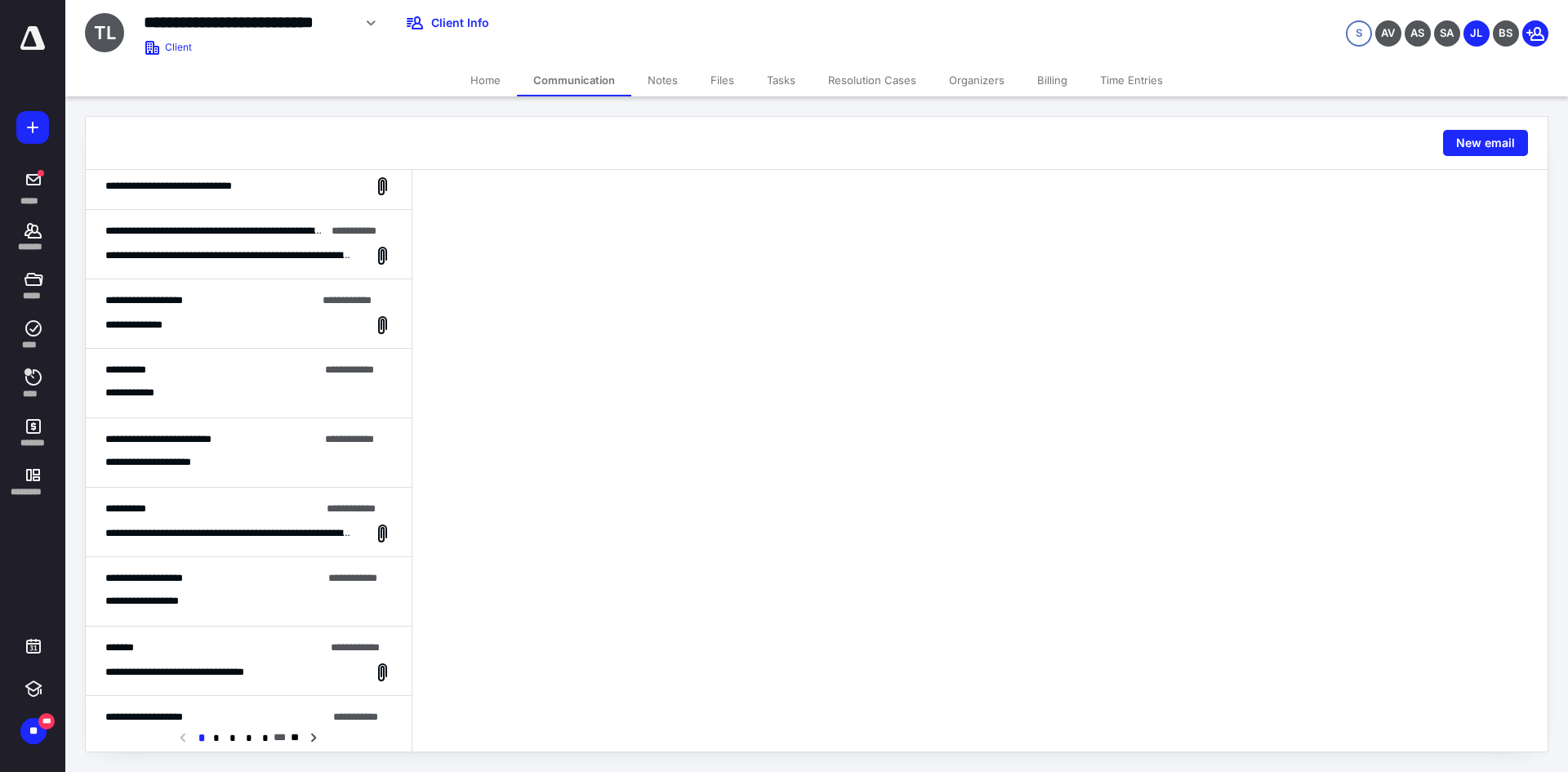 scroll, scrollTop: 292, scrollLeft: 0, axis: vertical 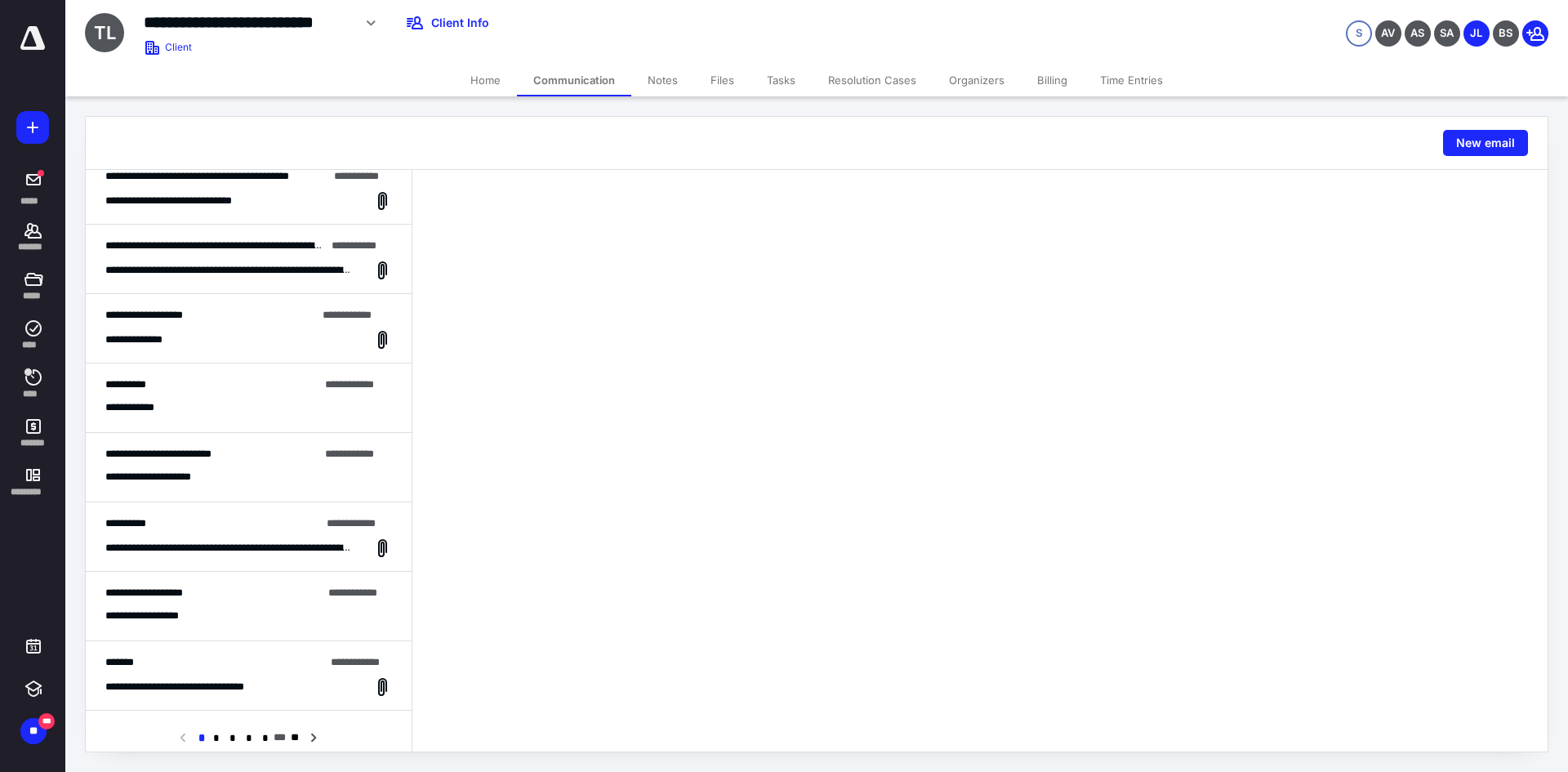 click at bounding box center (980, 462) 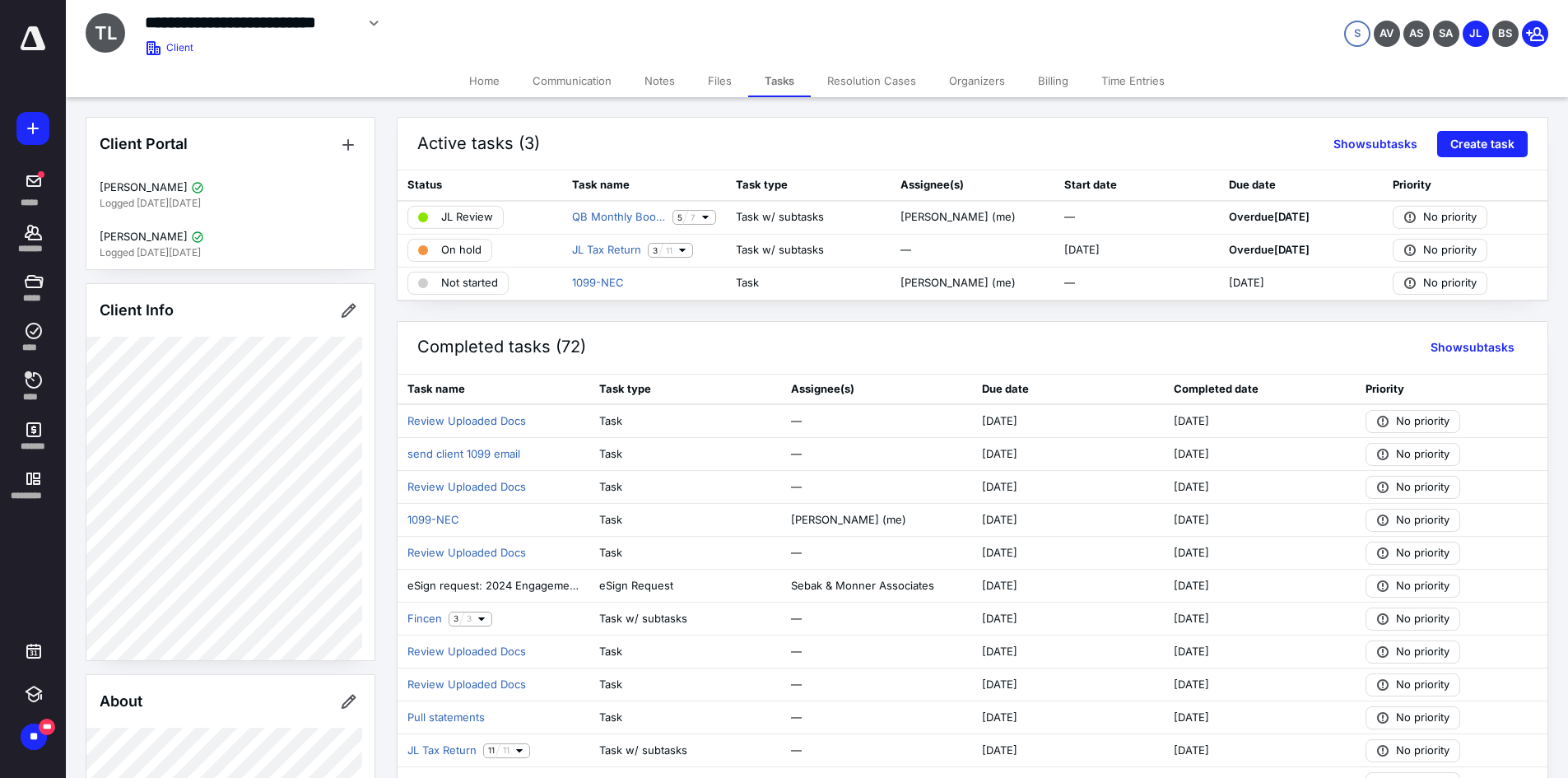 click on "Communication" at bounding box center [572, 81] 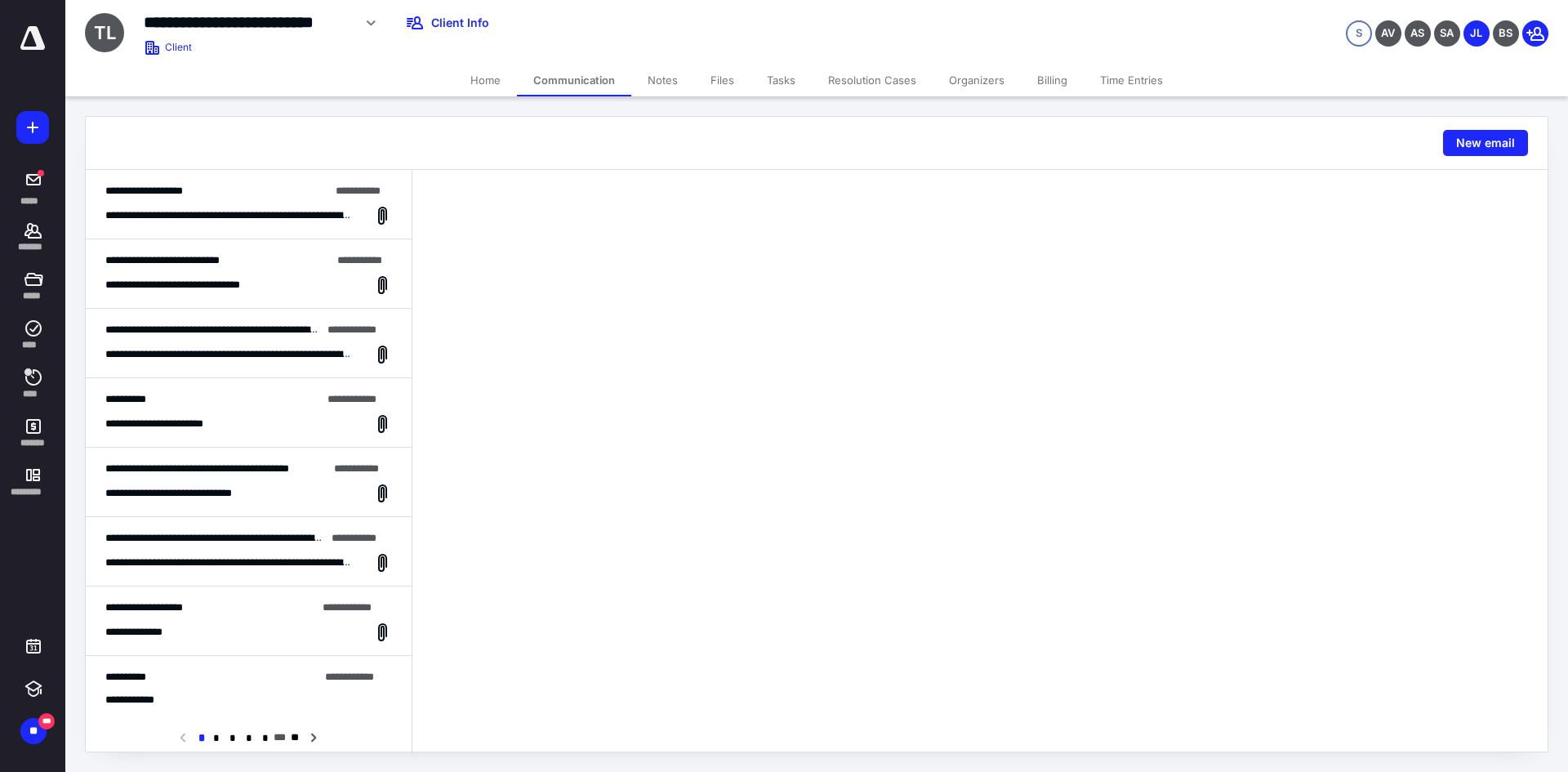 click on "Files" at bounding box center (722, 80) 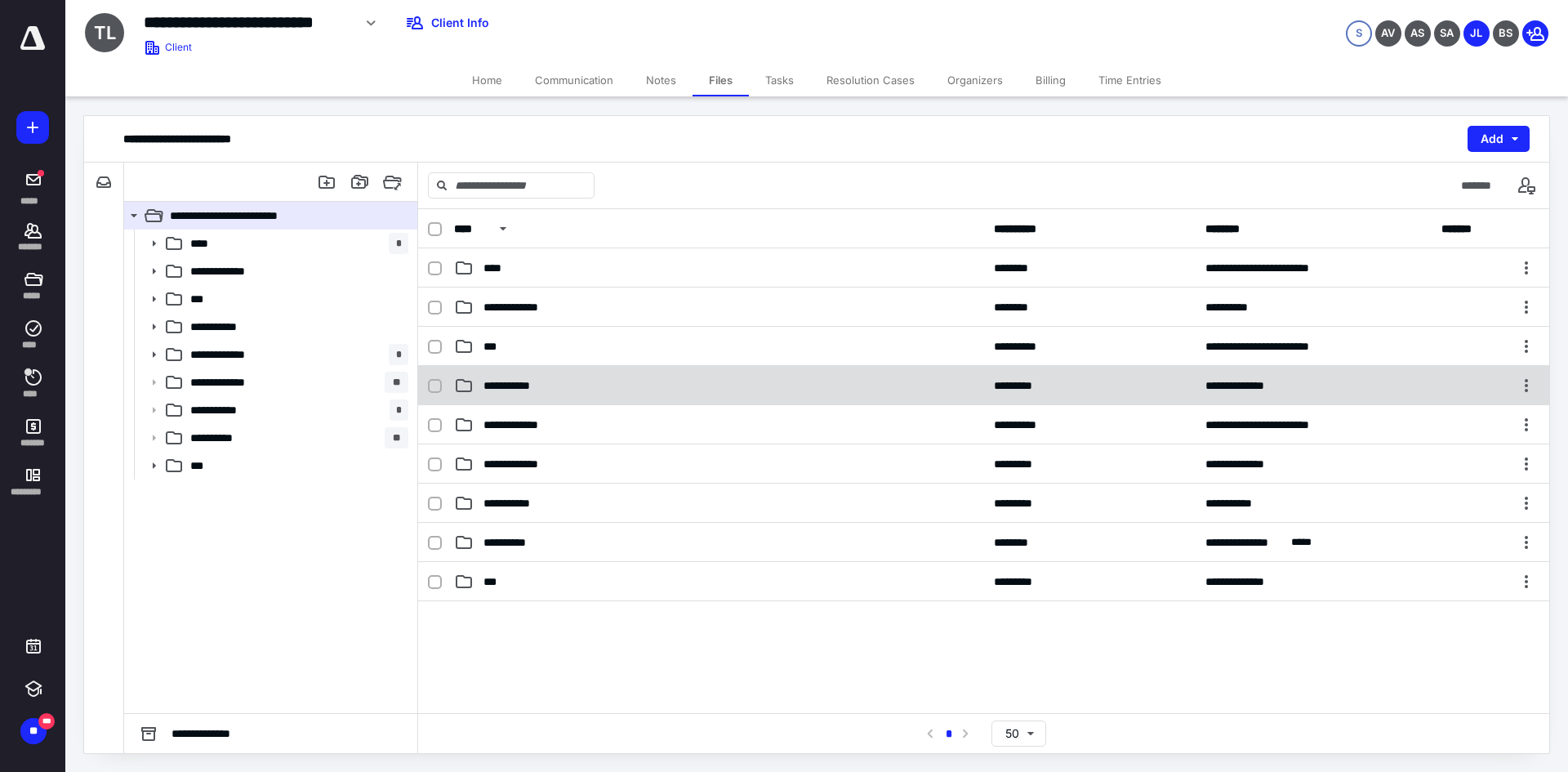 click on "**********" at bounding box center (983, 386) 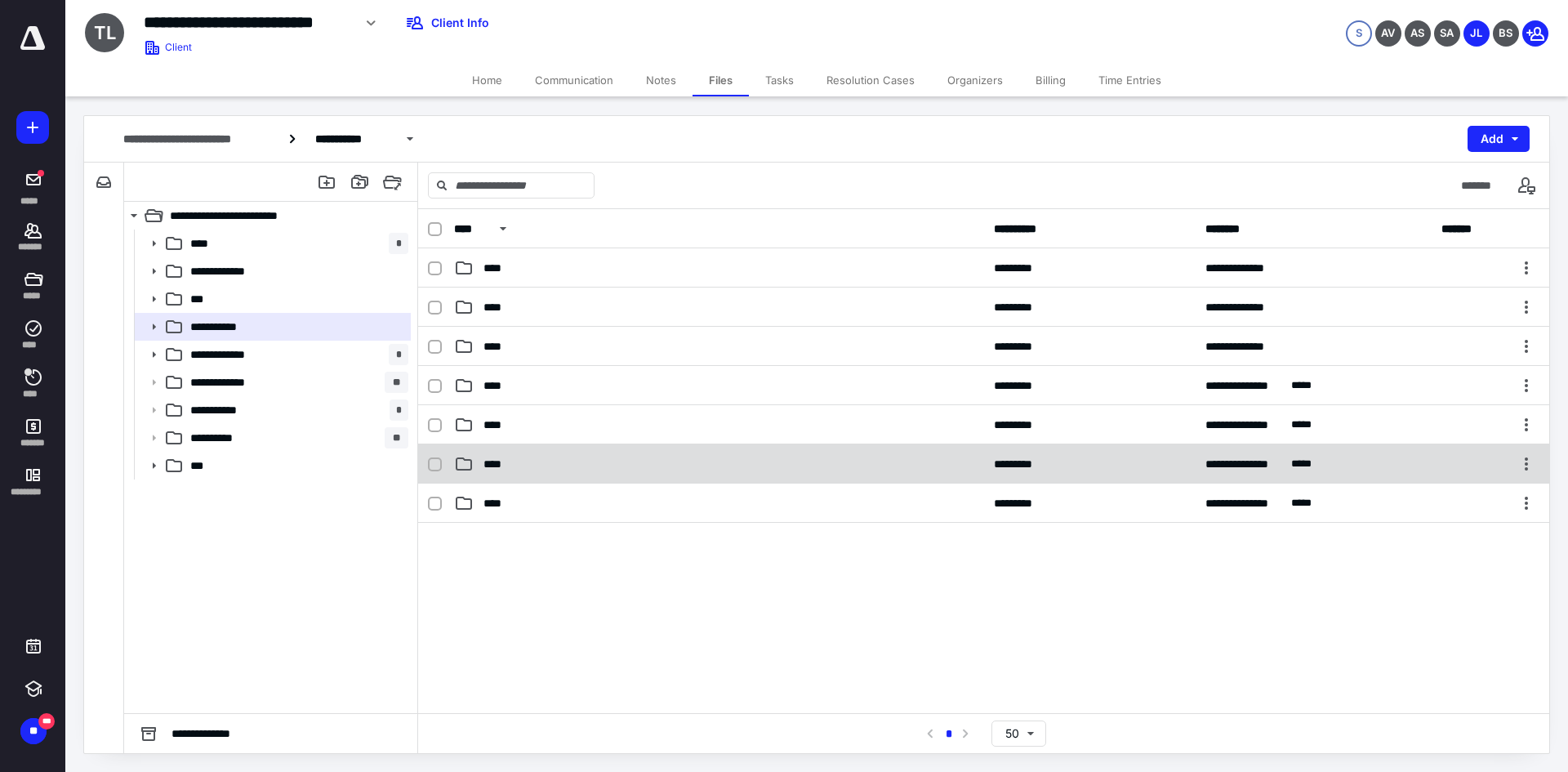 click on "****" at bounding box center [719, 464] 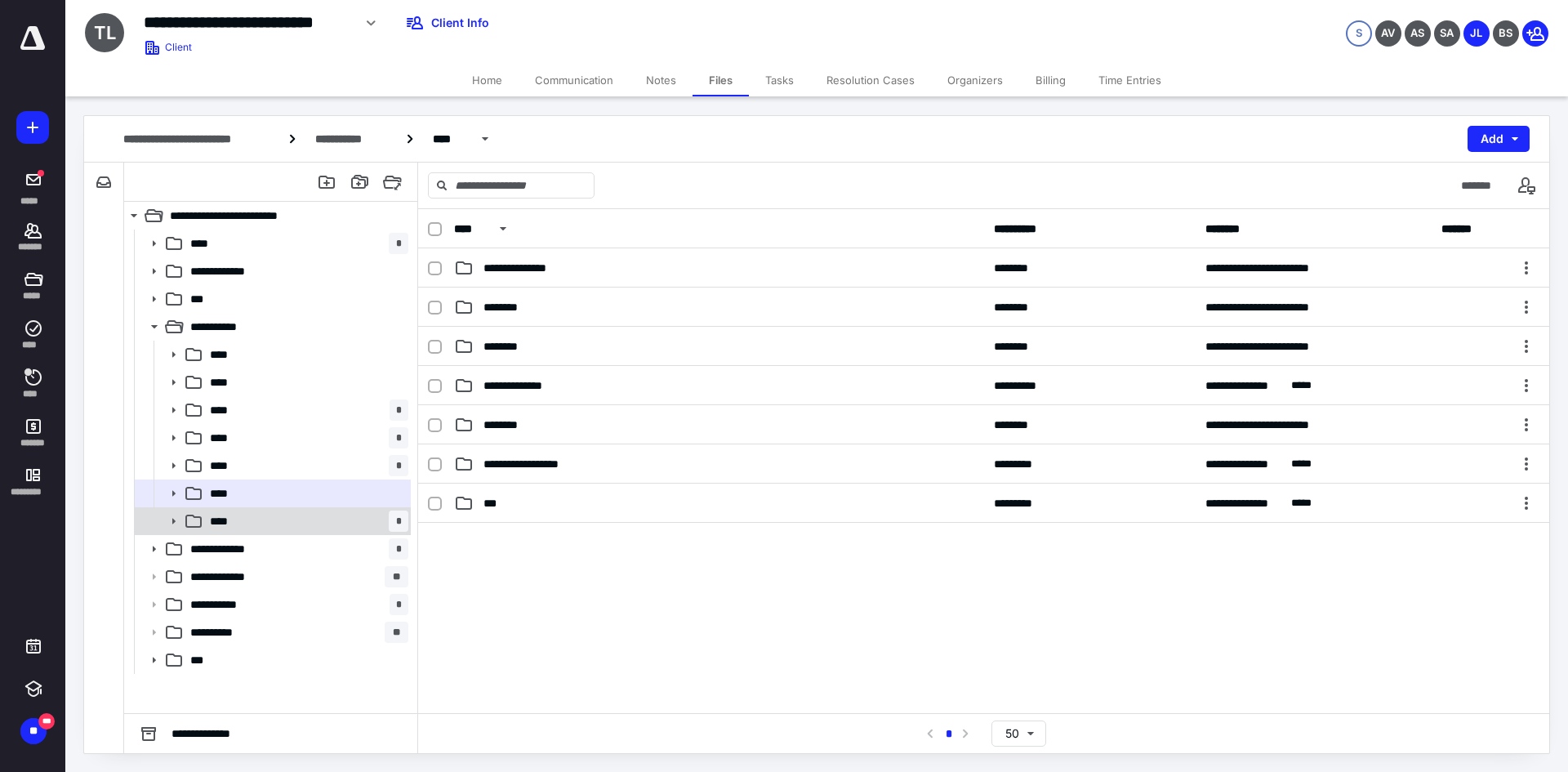 click on "**** *" at bounding box center [305, 521] 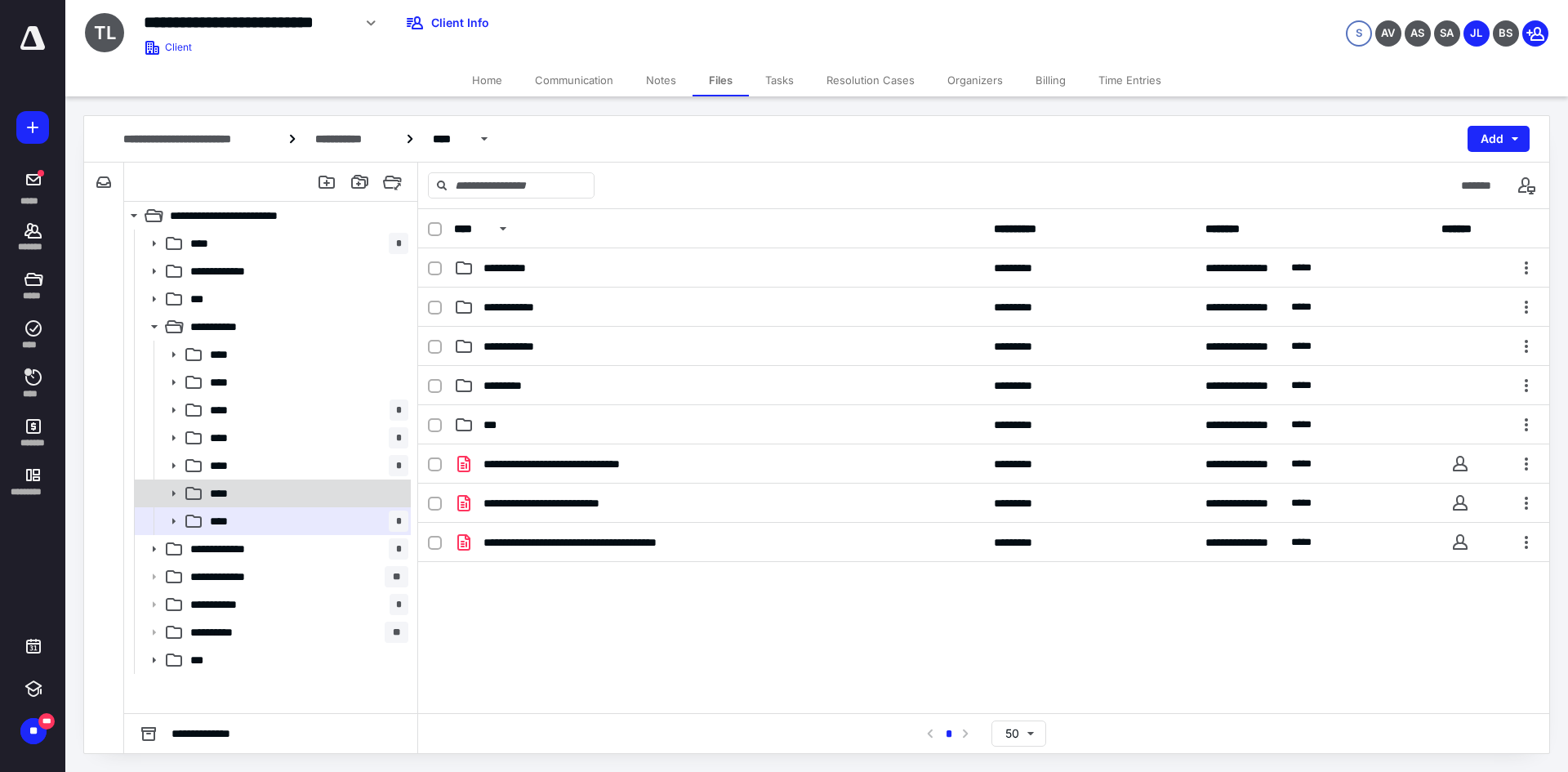 click on "****" at bounding box center (305, 493) 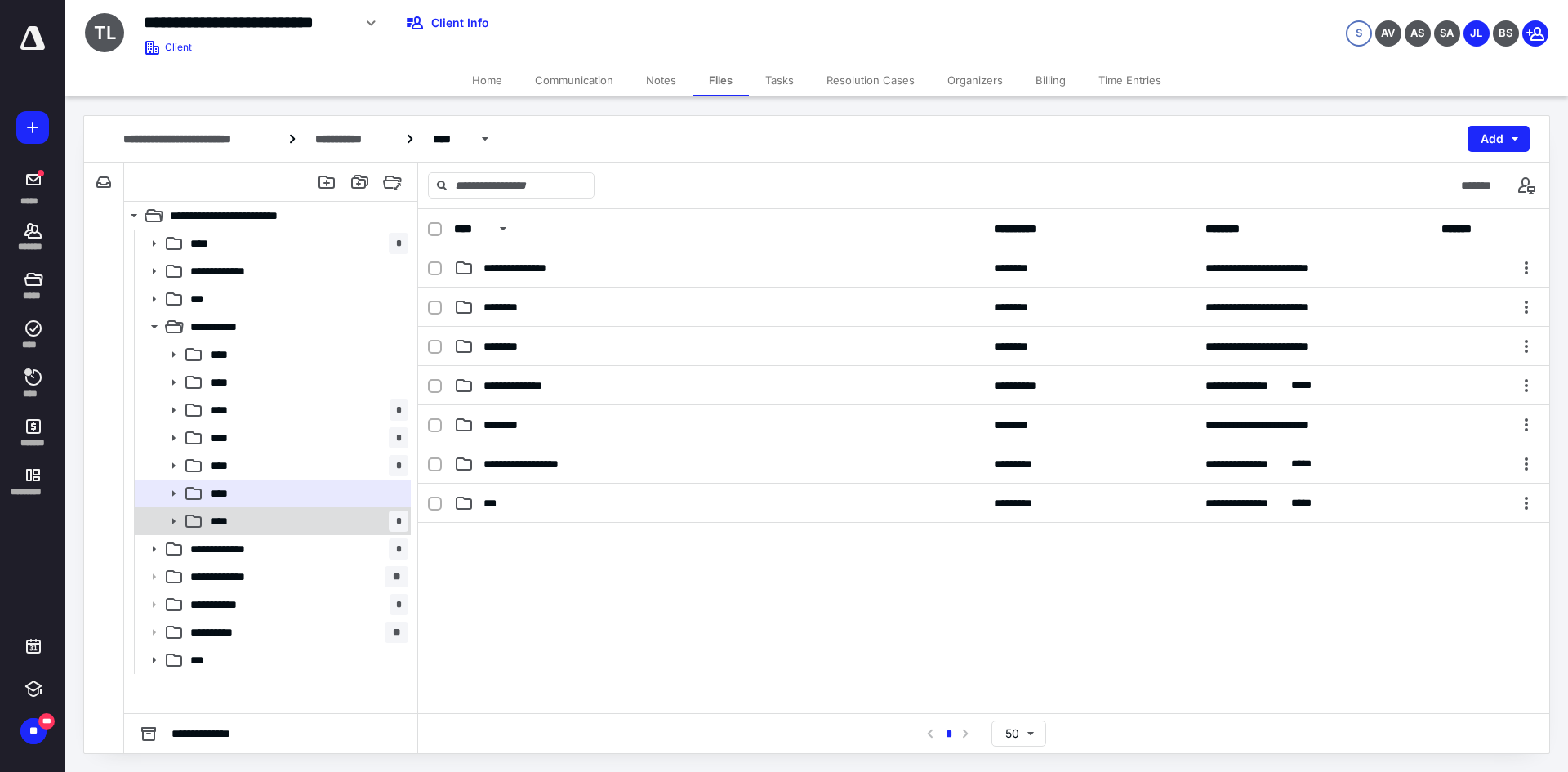 click on "**** *" at bounding box center [305, 521] 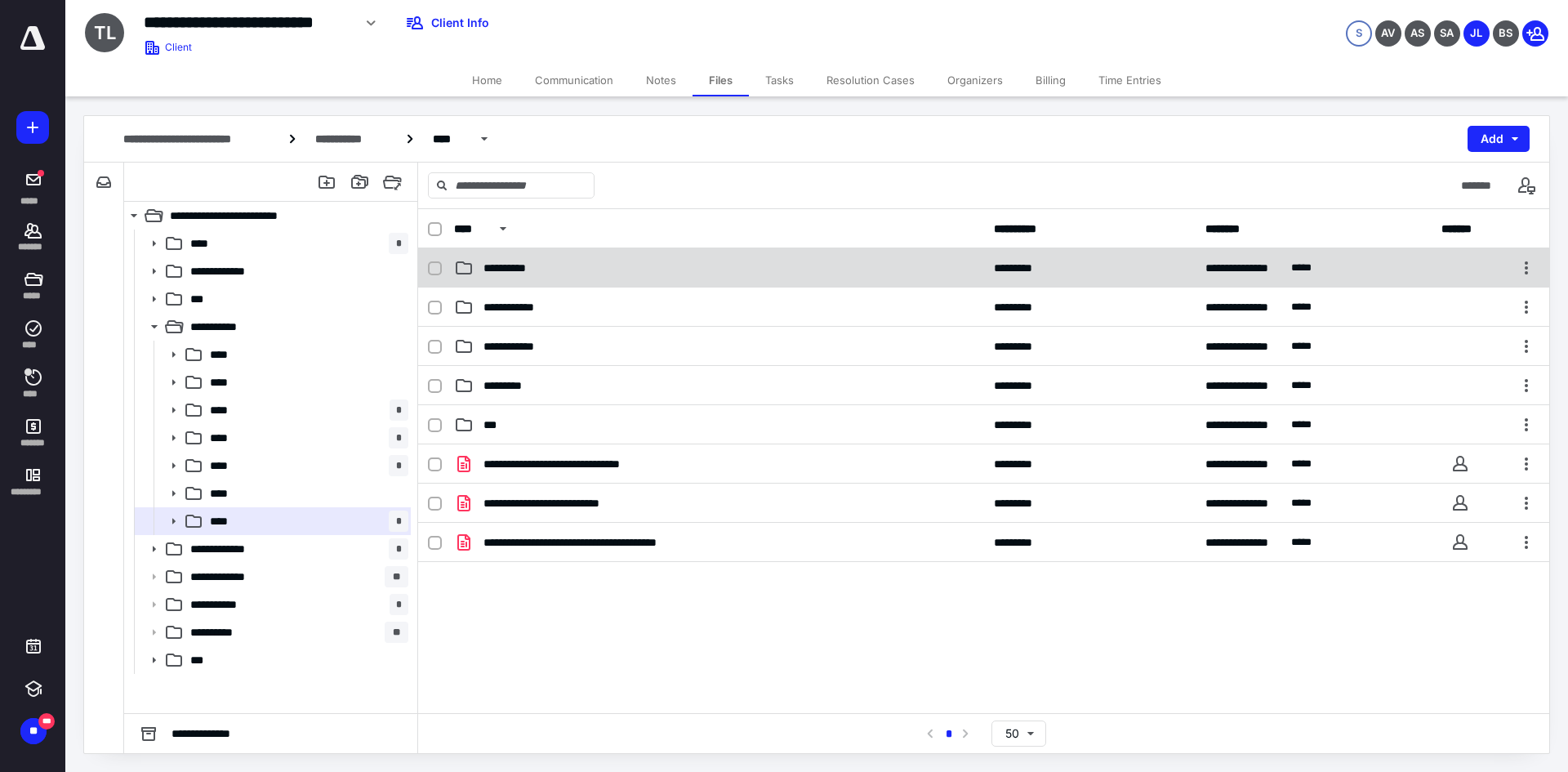click on "**********" at bounding box center [983, 268] 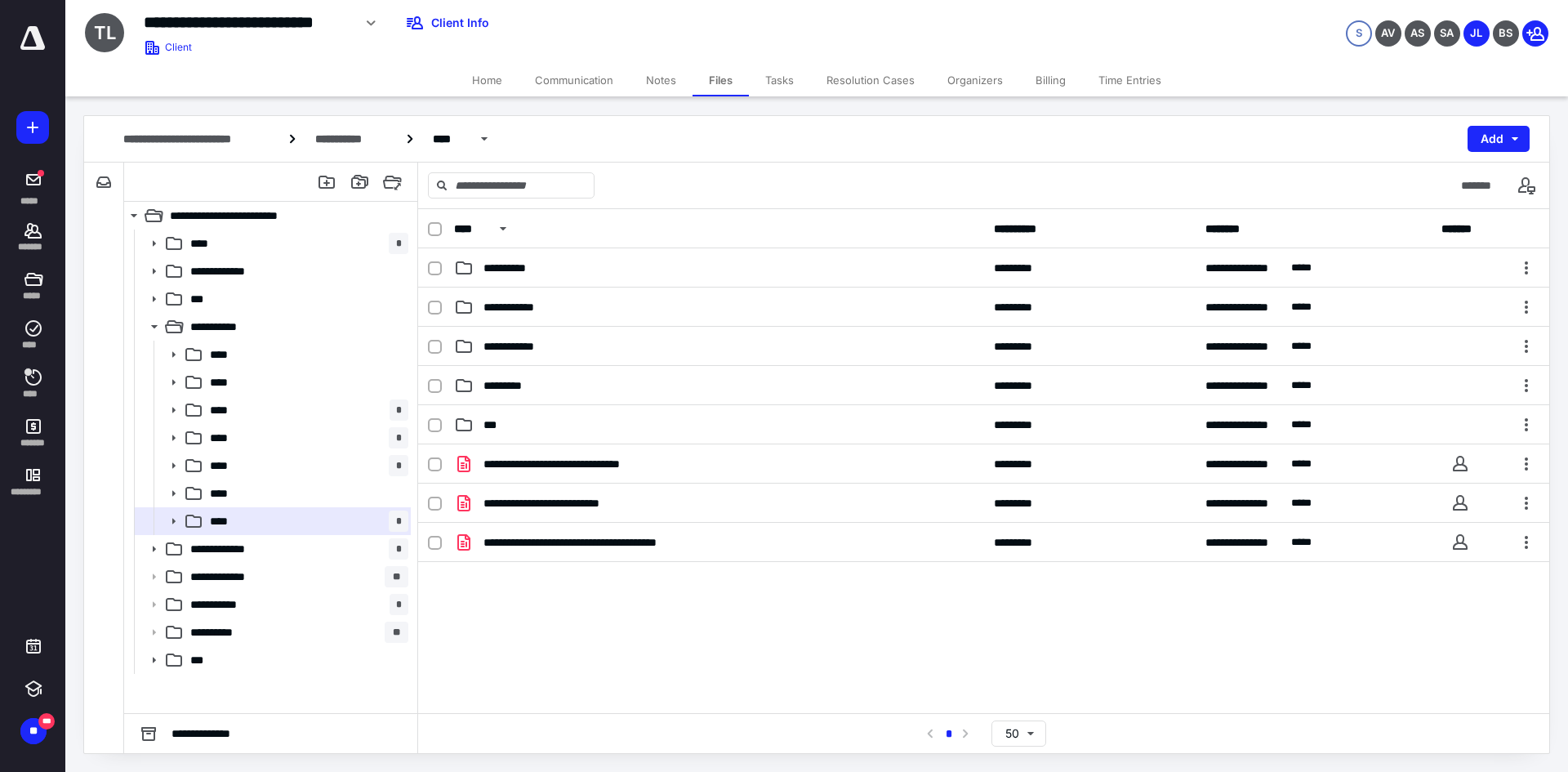 click on "**********" at bounding box center (983, 268) 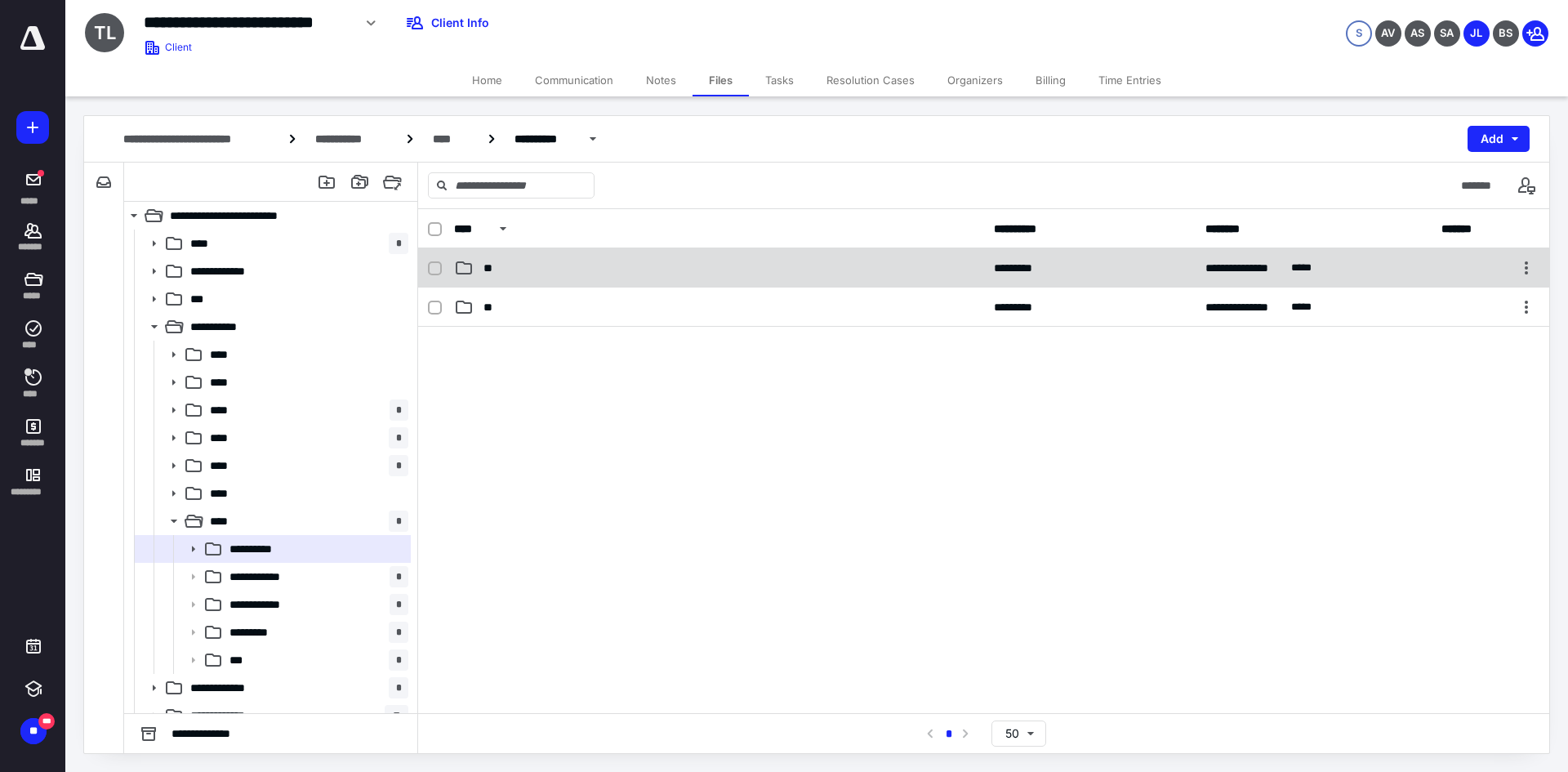 click on "**" at bounding box center [719, 268] 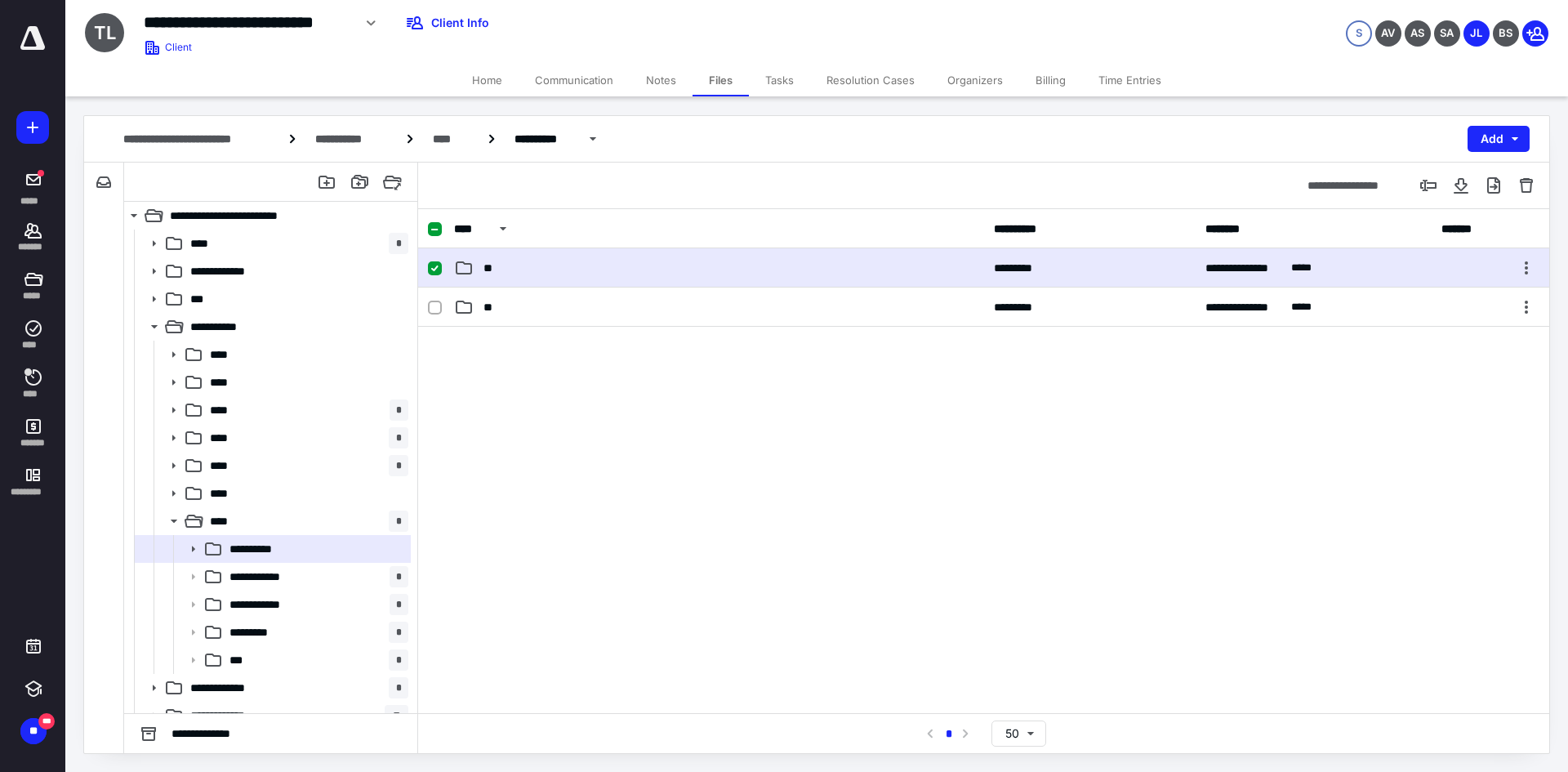 click on "**" at bounding box center [719, 268] 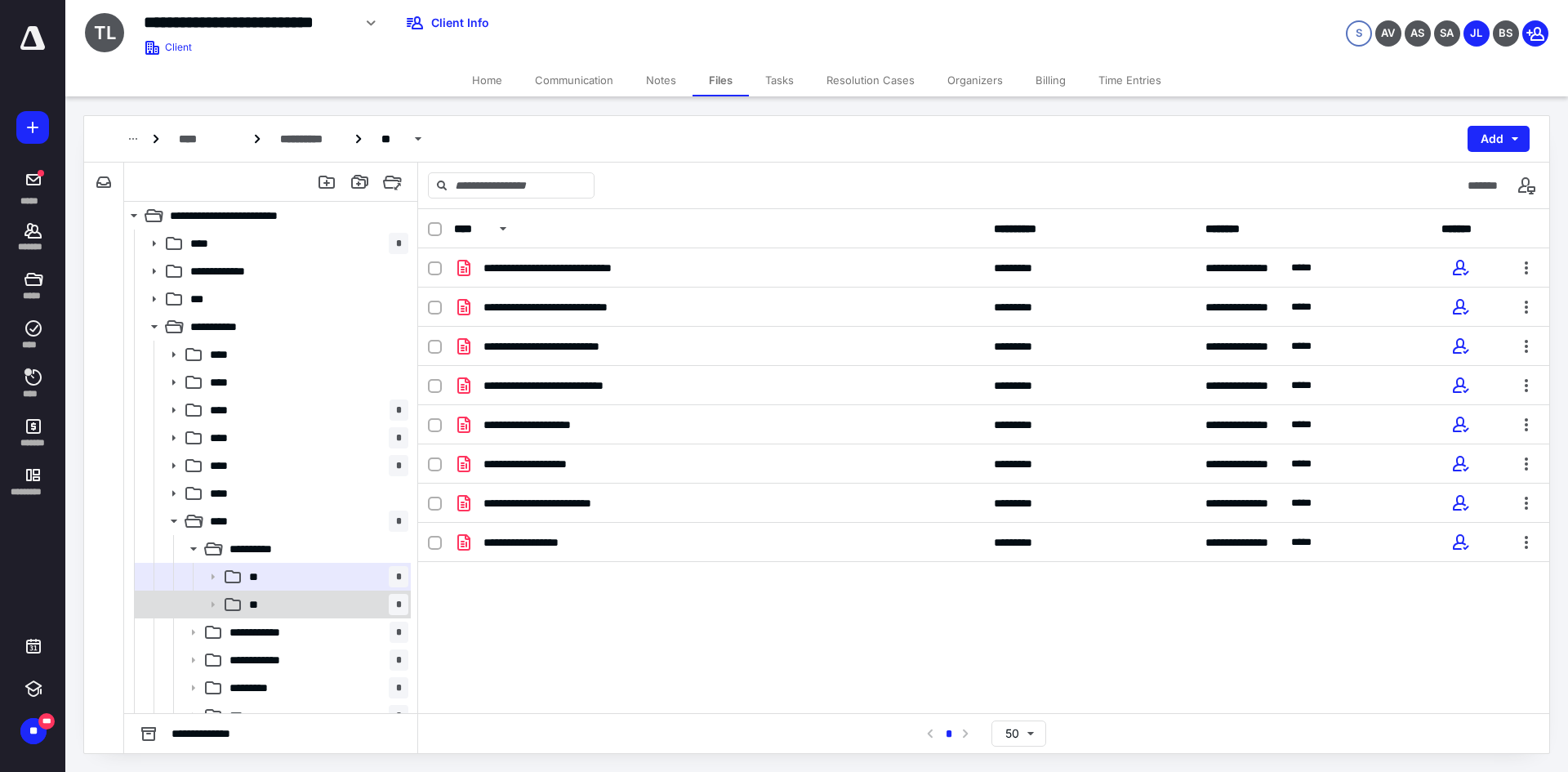 click on "** *" at bounding box center (325, 605) 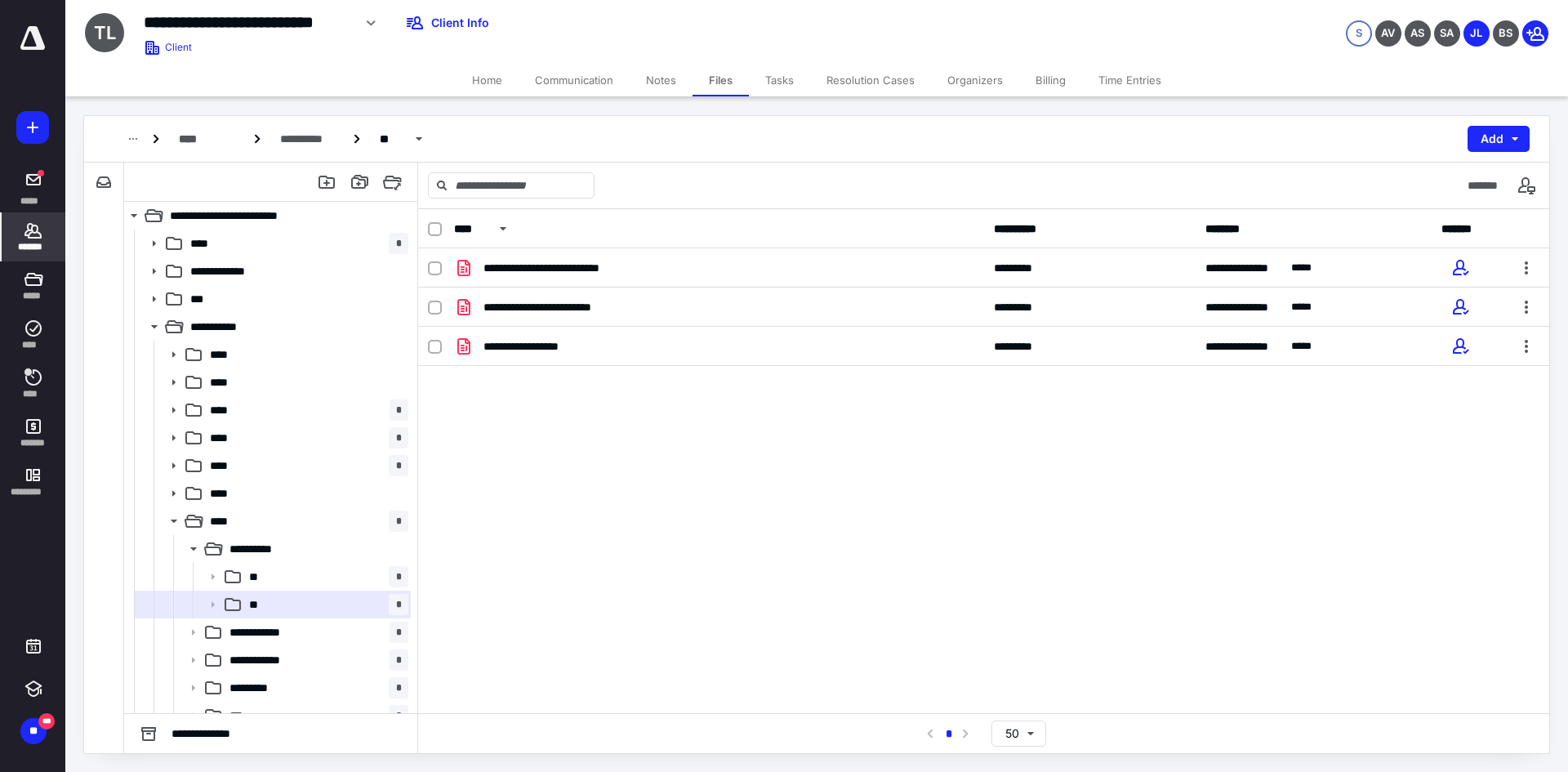 click on "*******" at bounding box center [33, 237] 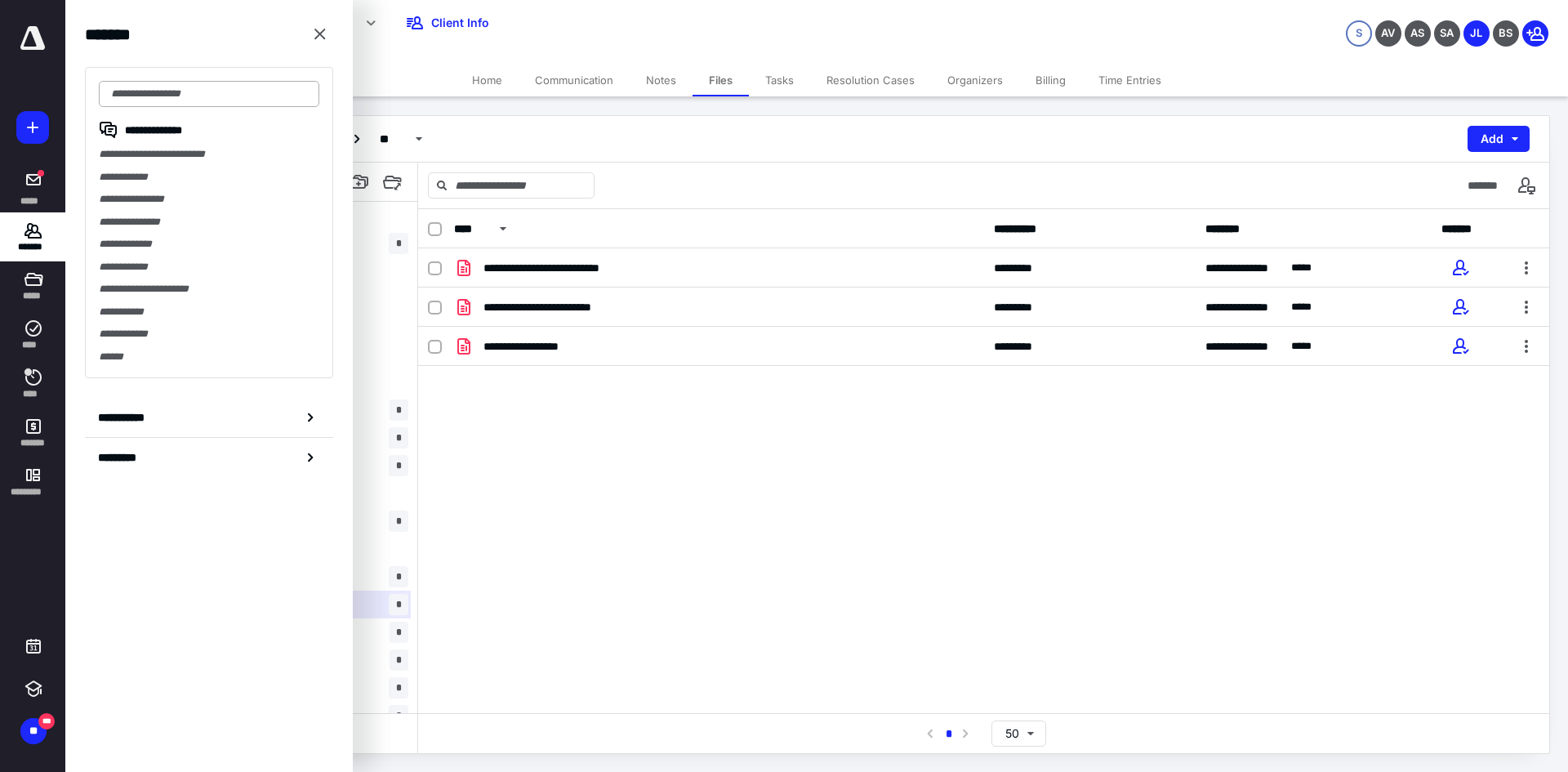 click at bounding box center (209, 94) 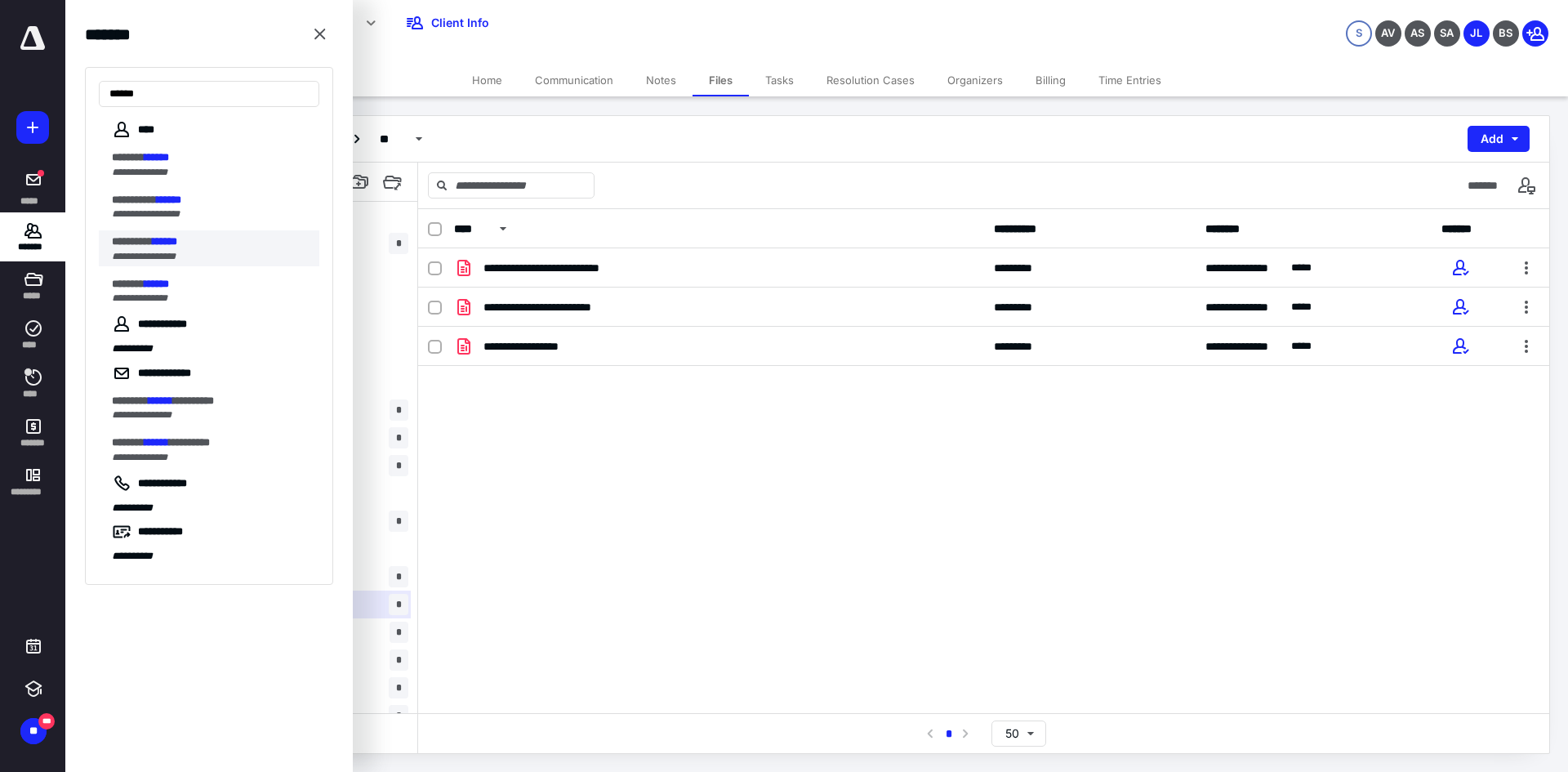 type on "******" 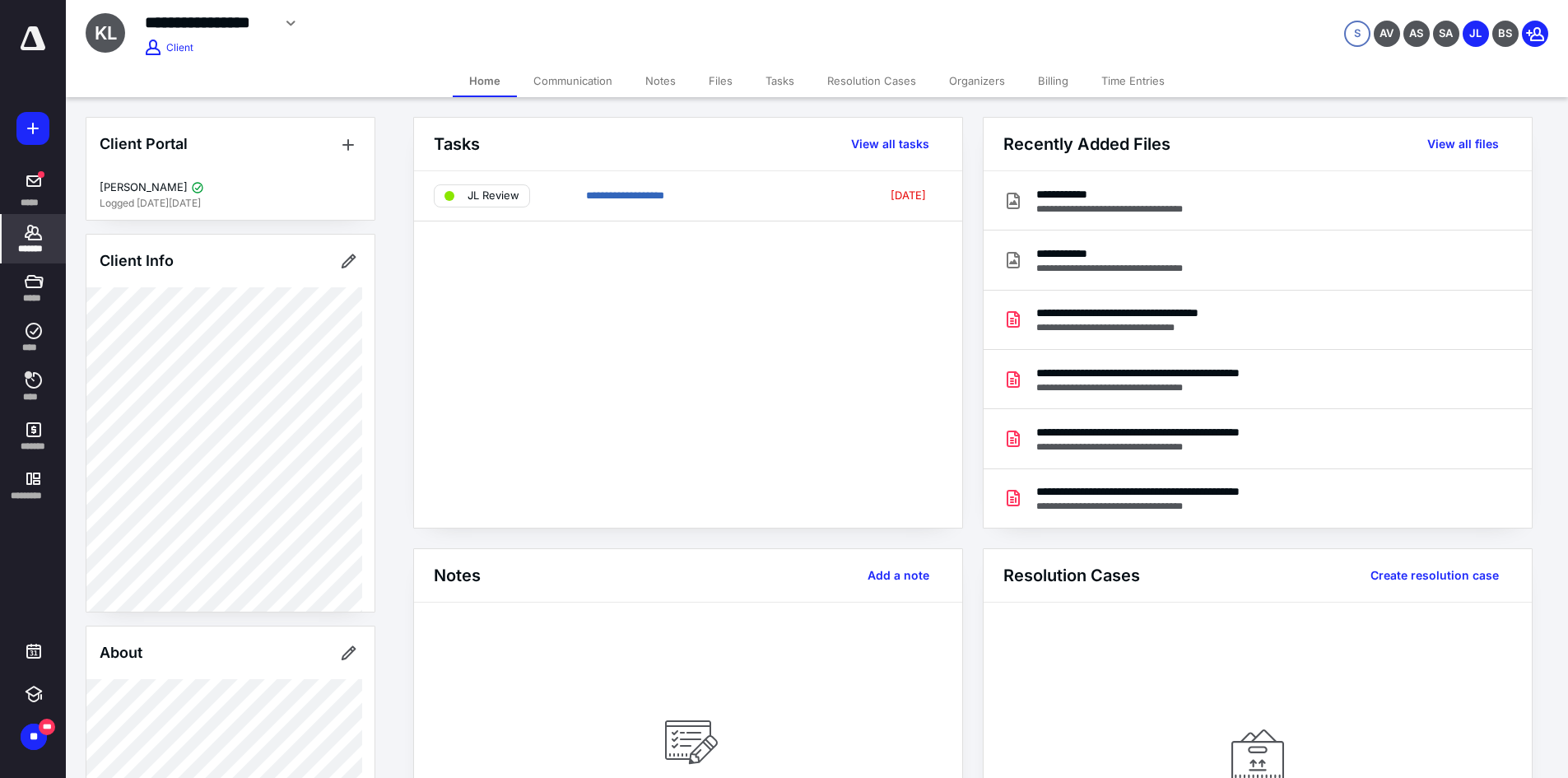click on "Files" at bounding box center [720, 81] 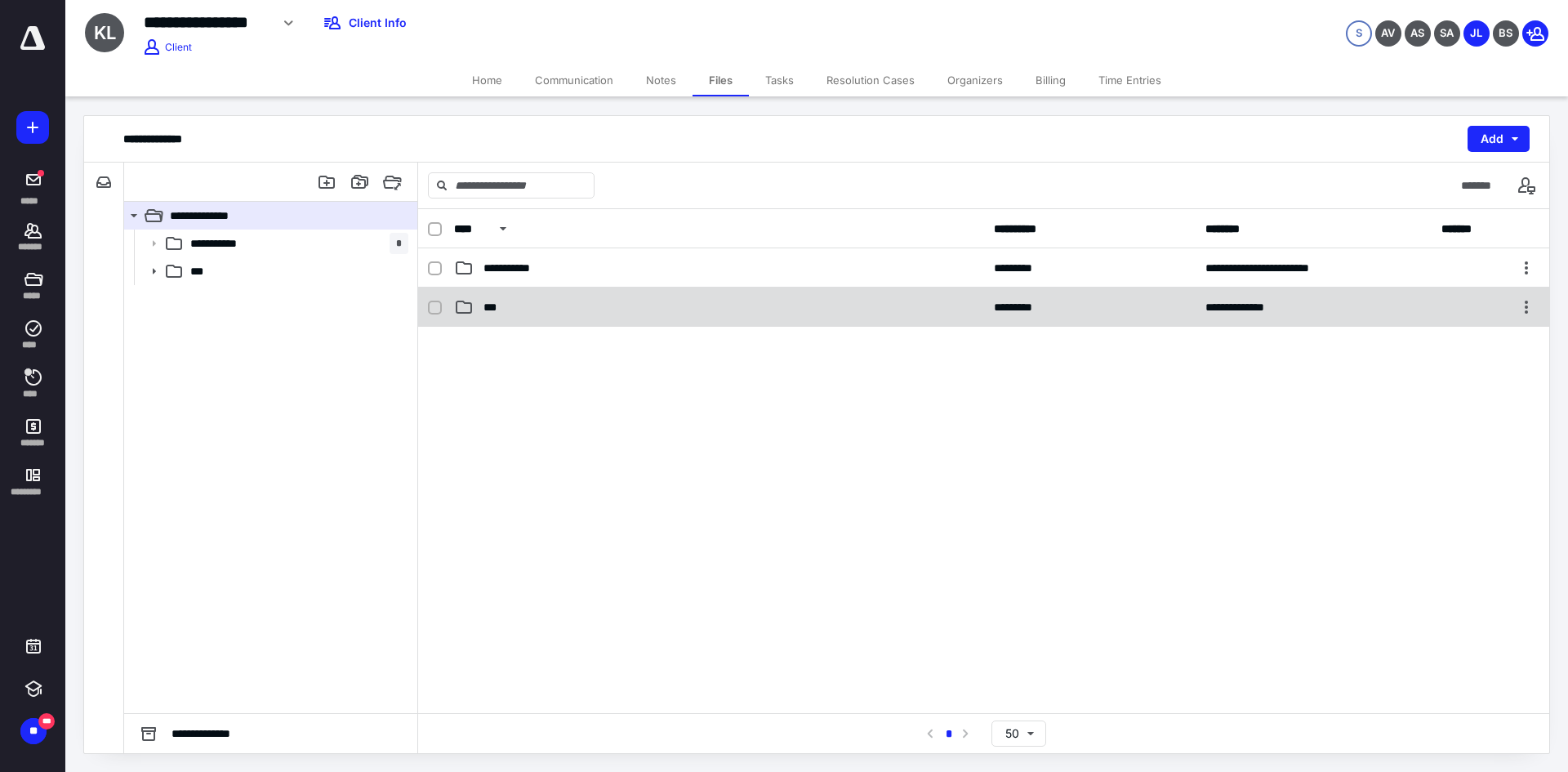 click on "***" at bounding box center (719, 307) 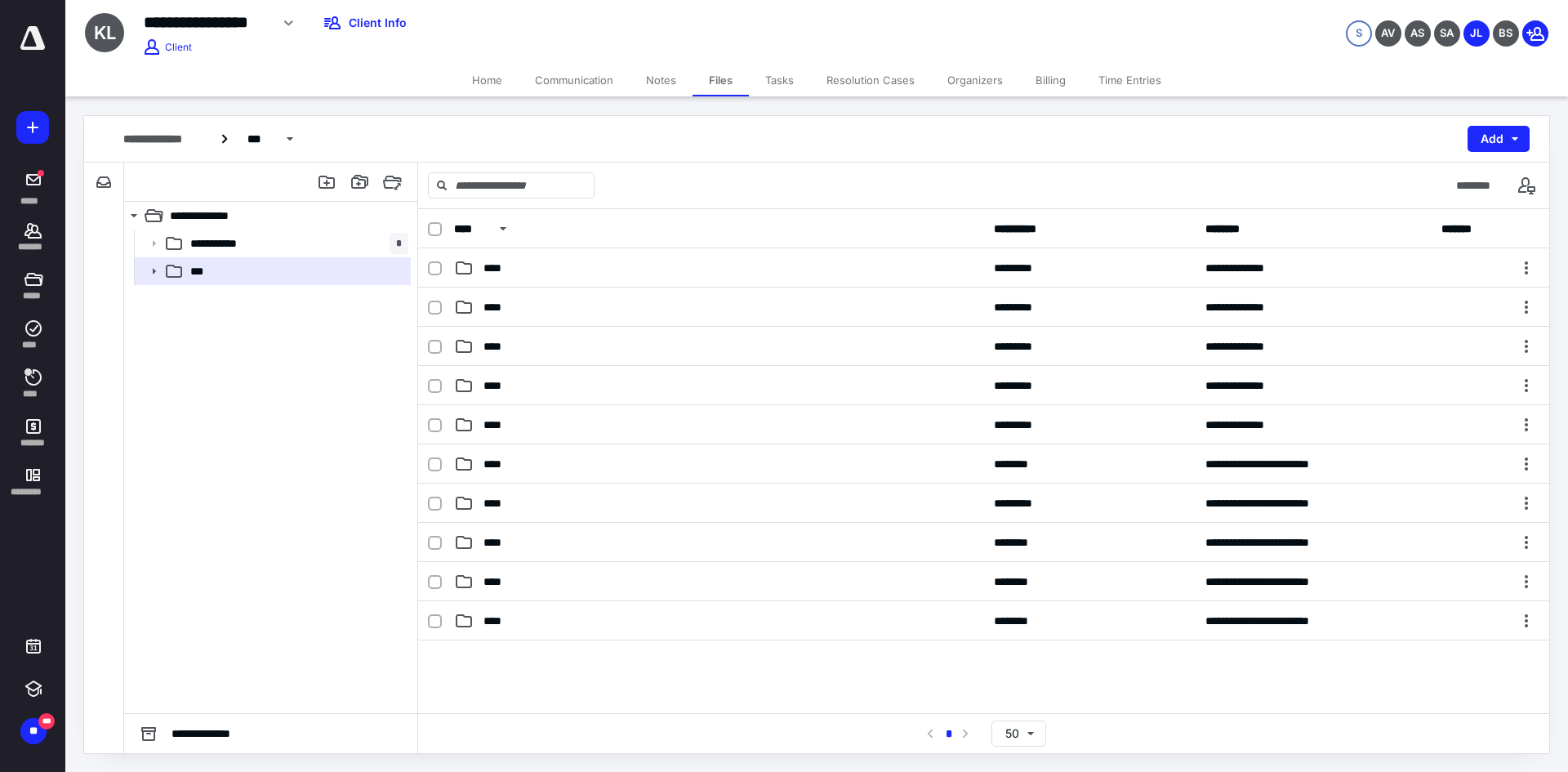 click at bounding box center [983, 763] 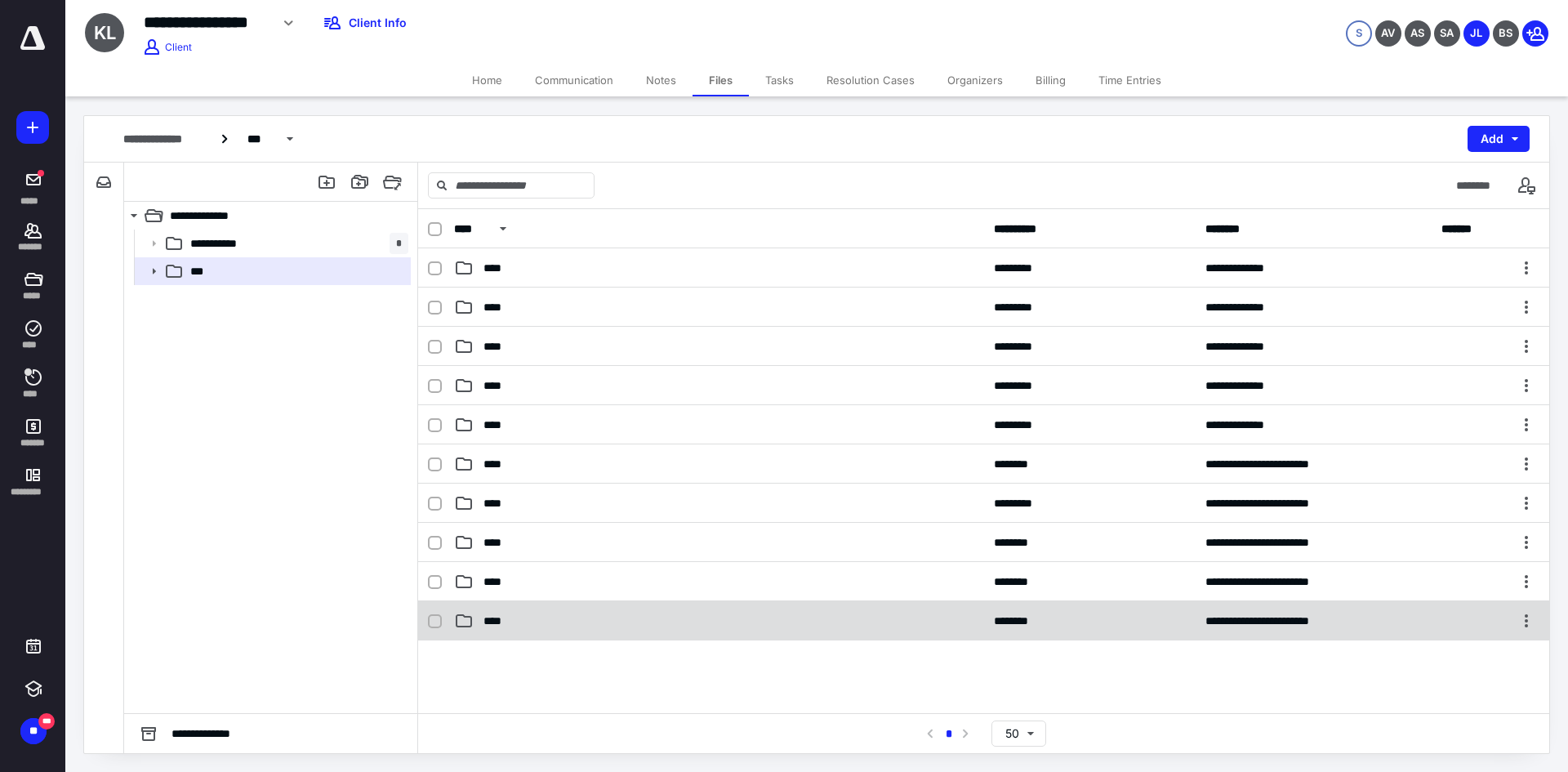click on "**********" at bounding box center (983, 621) 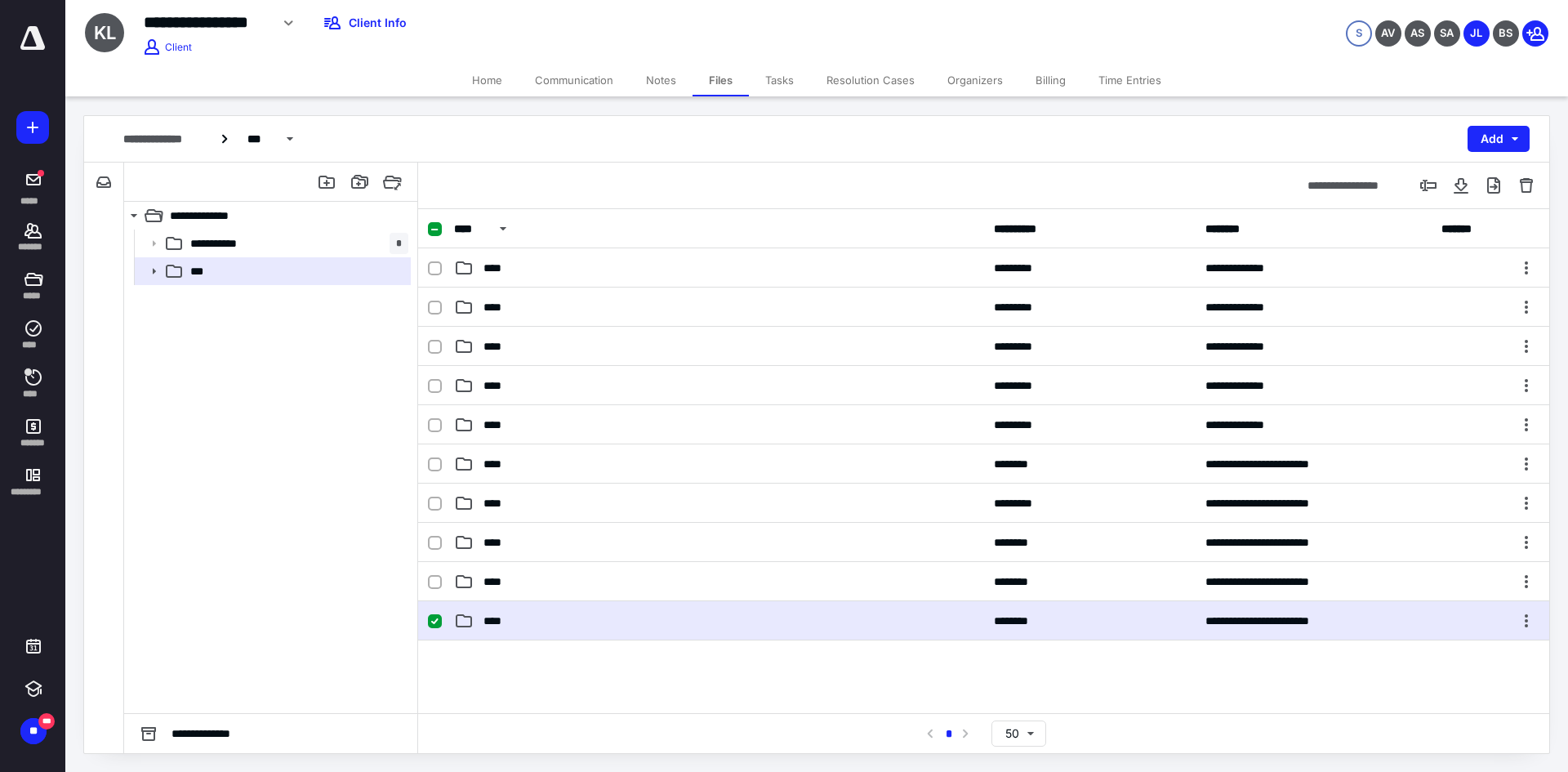 click on "**********" at bounding box center (983, 621) 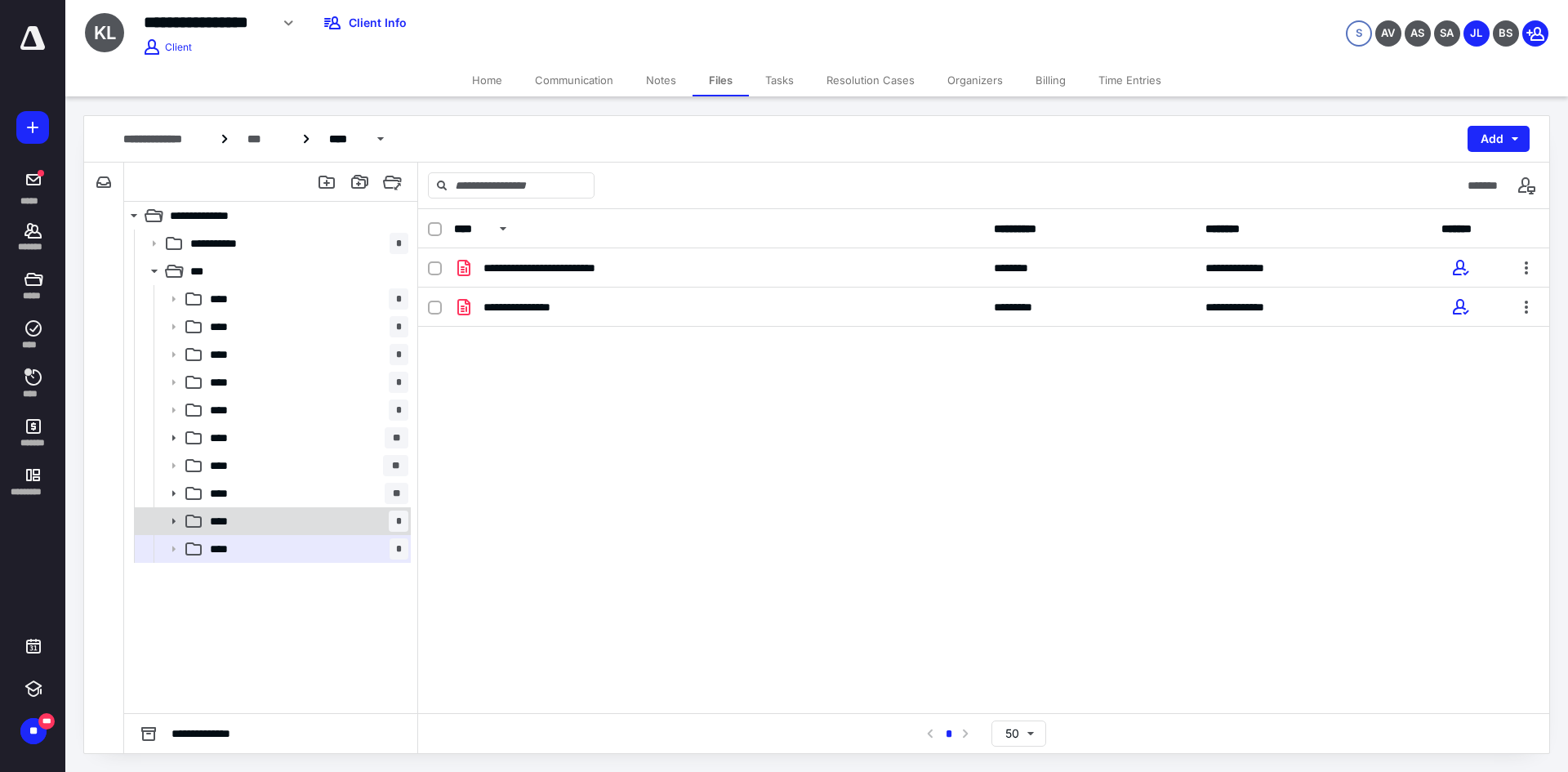 click on "**** *" at bounding box center [305, 521] 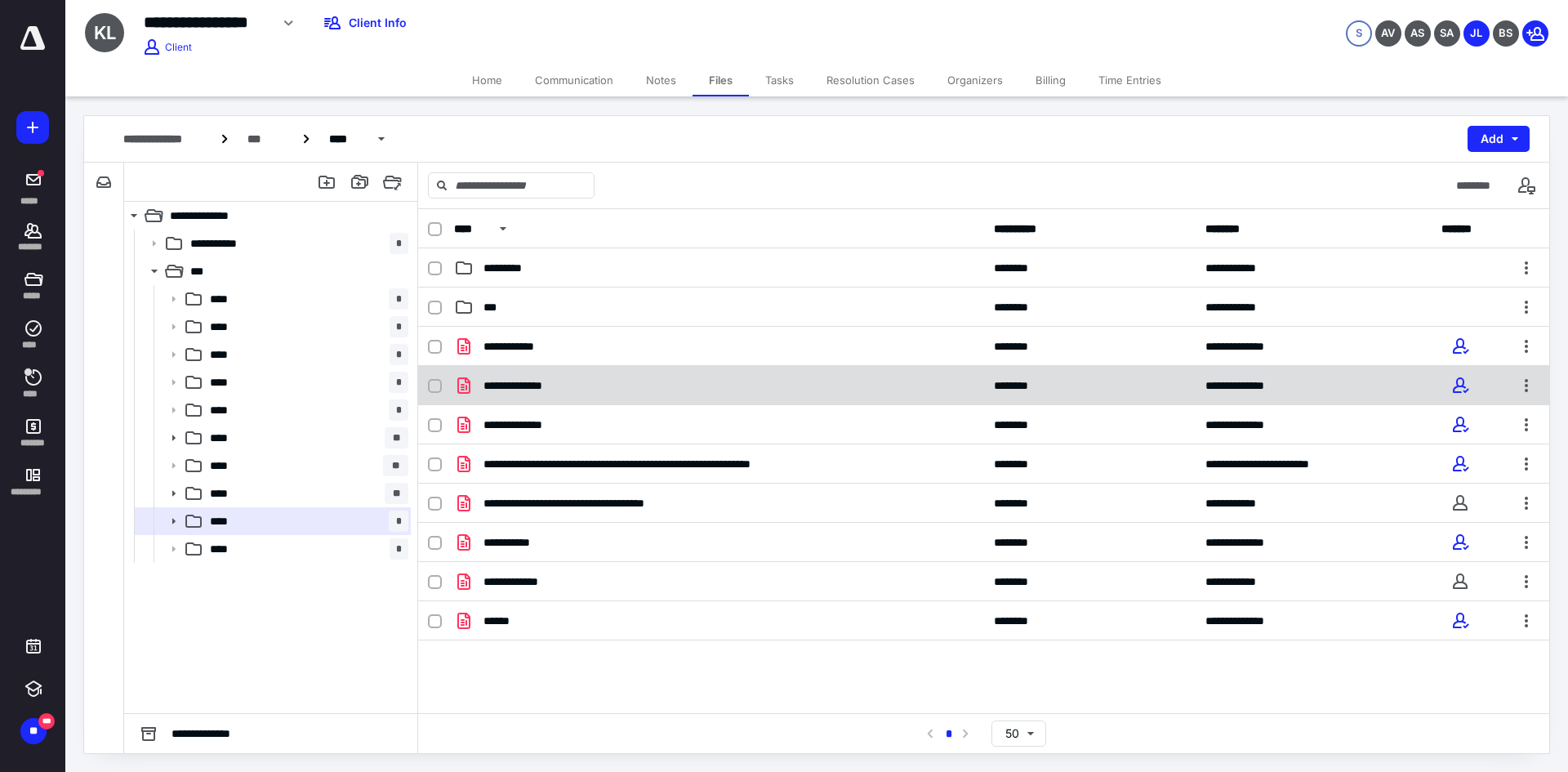 click on "**********" at bounding box center [719, 386] 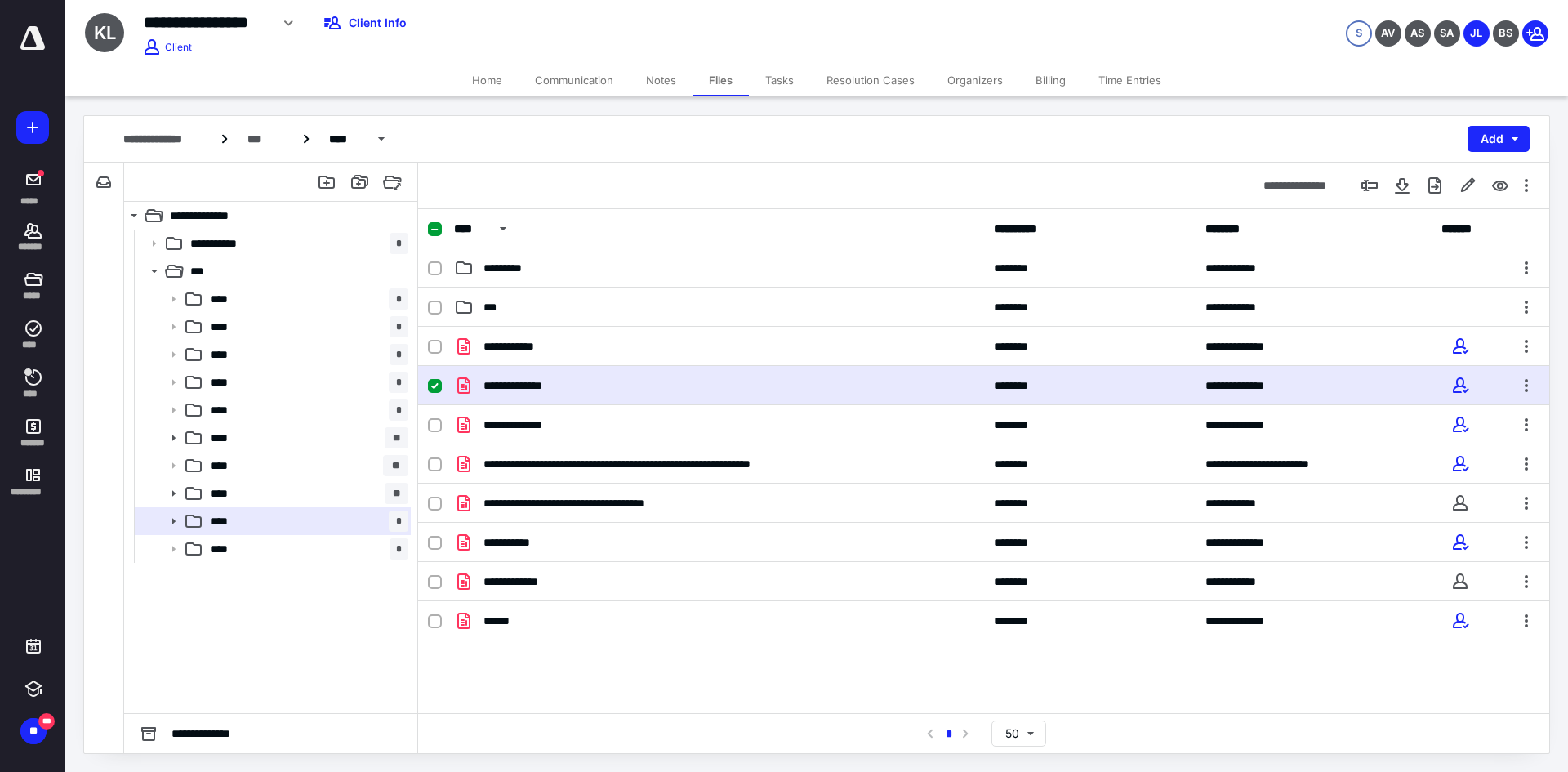 click on "**********" at bounding box center (719, 386) 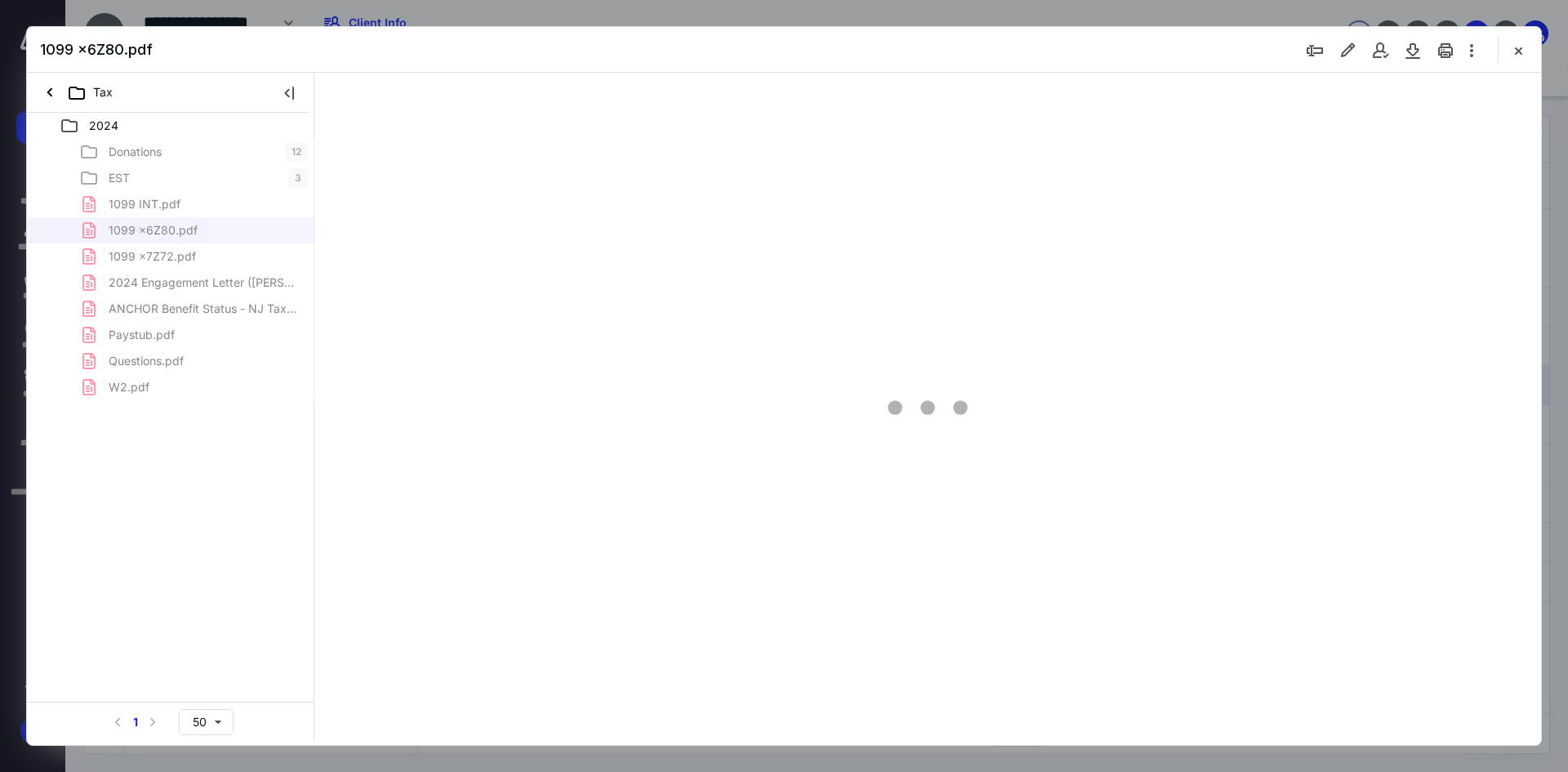 scroll, scrollTop: 0, scrollLeft: 0, axis: both 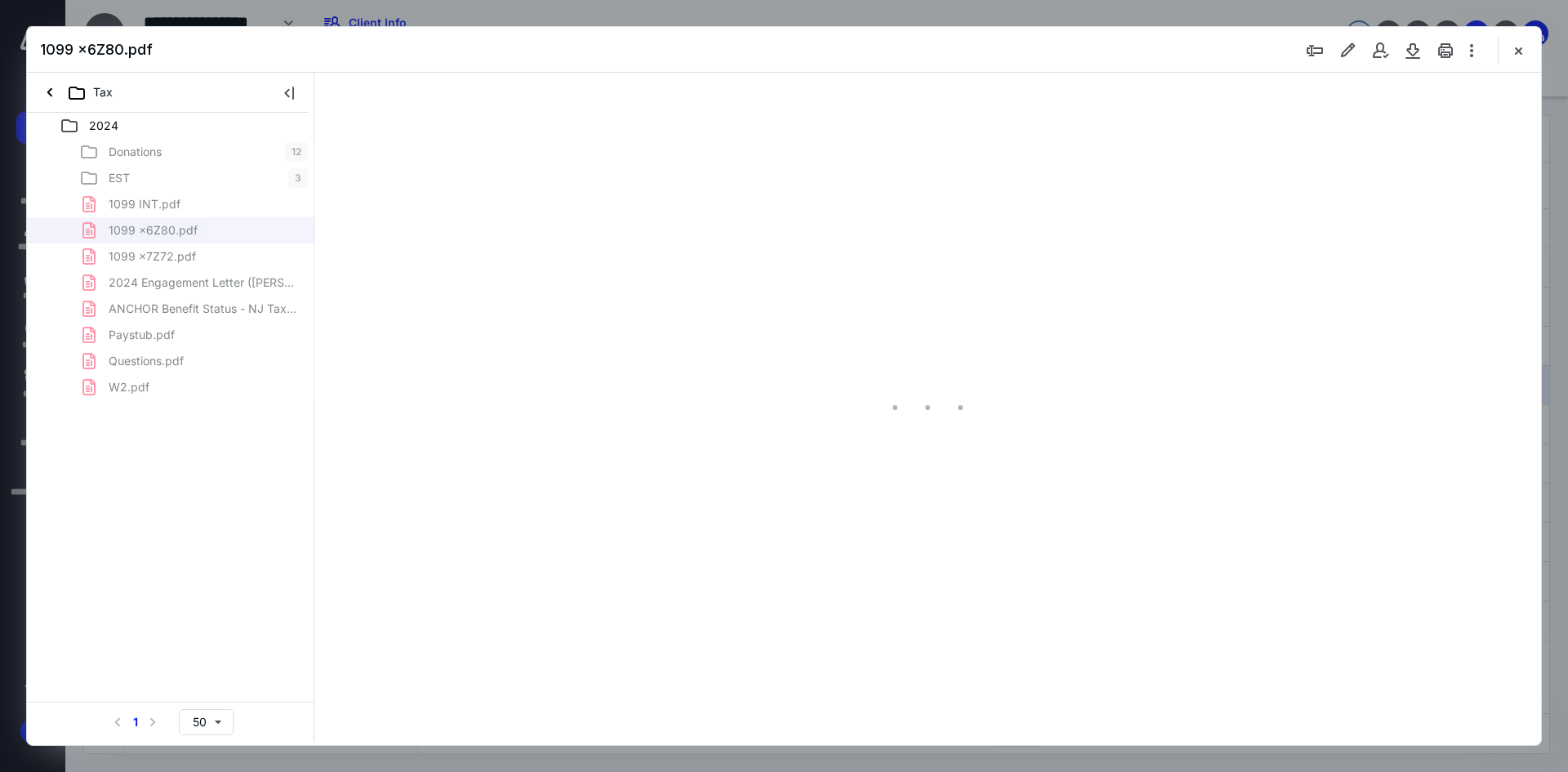 type on "187" 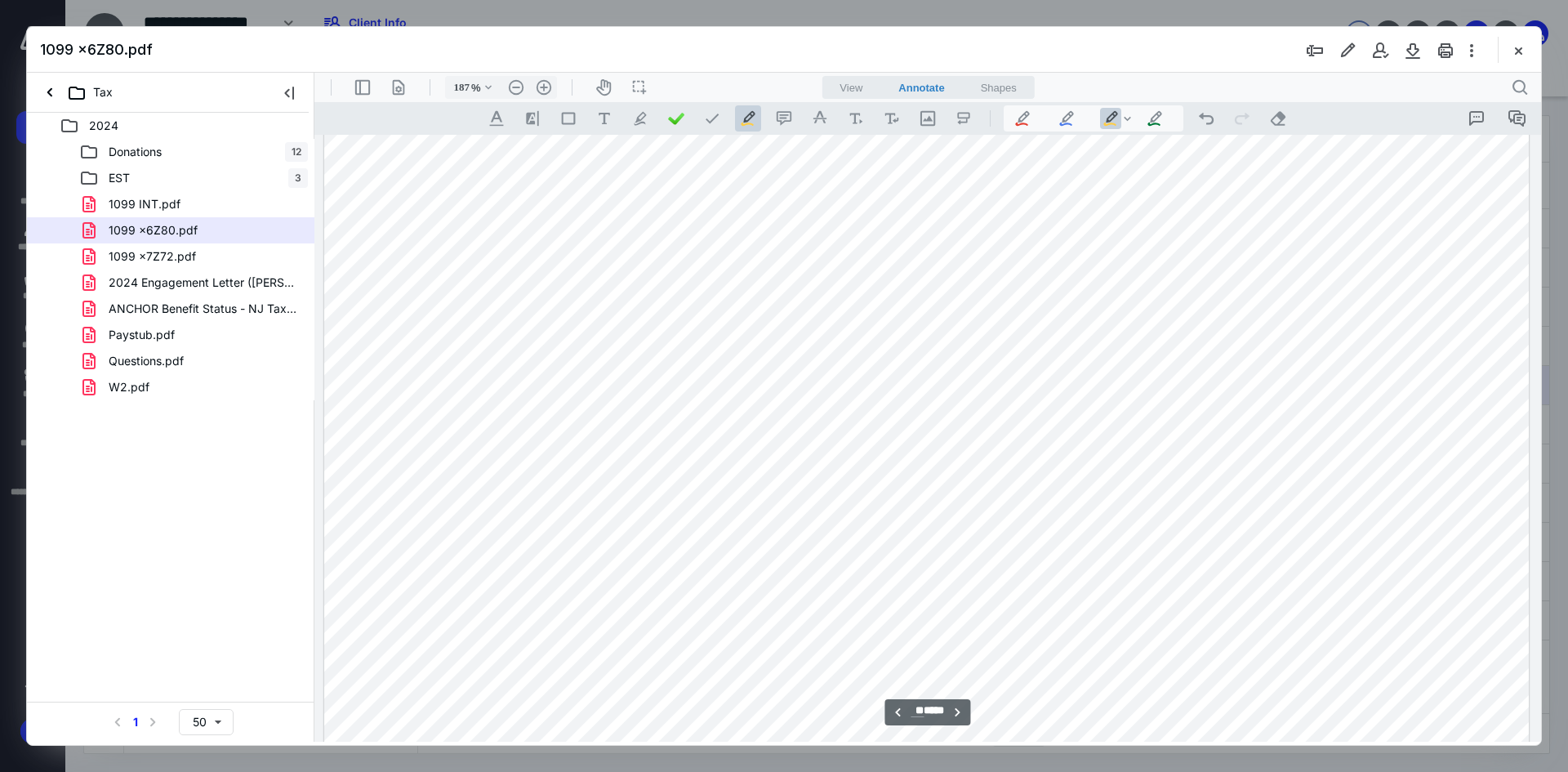 scroll, scrollTop: 9054, scrollLeft: 0, axis: vertical 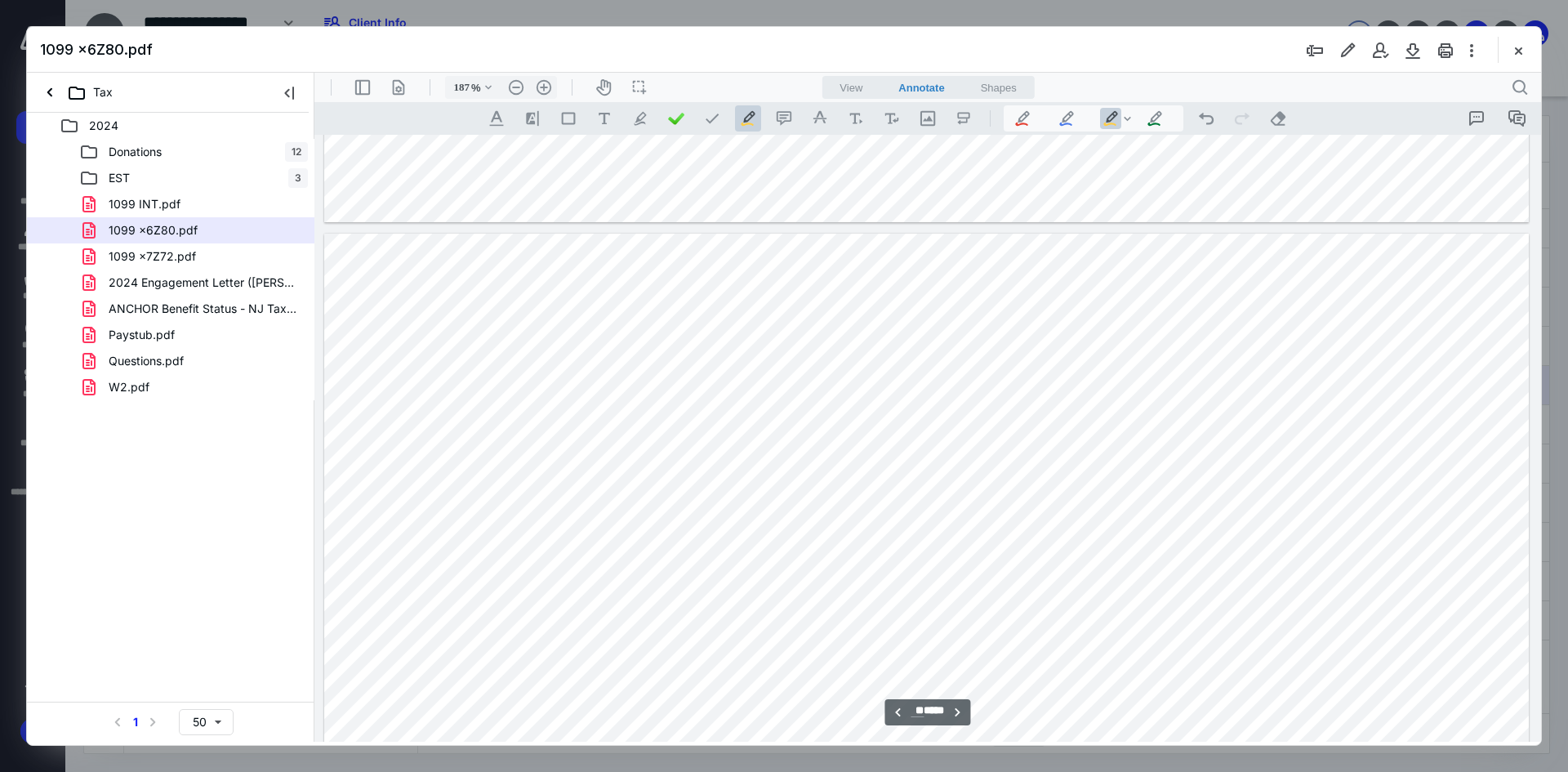 type on "**" 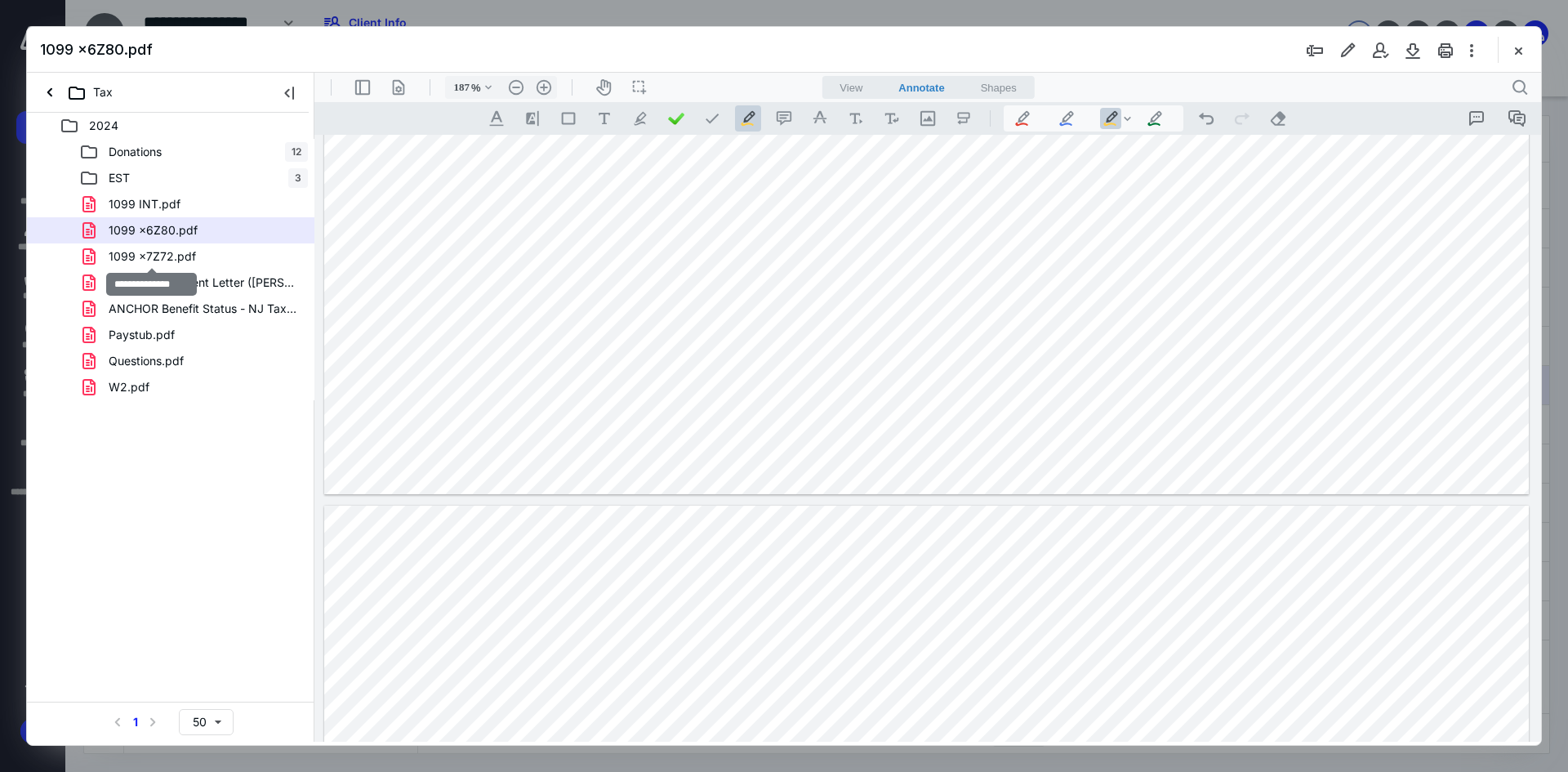 click on "1099 x7Z72.pdf" at bounding box center [152, 257] 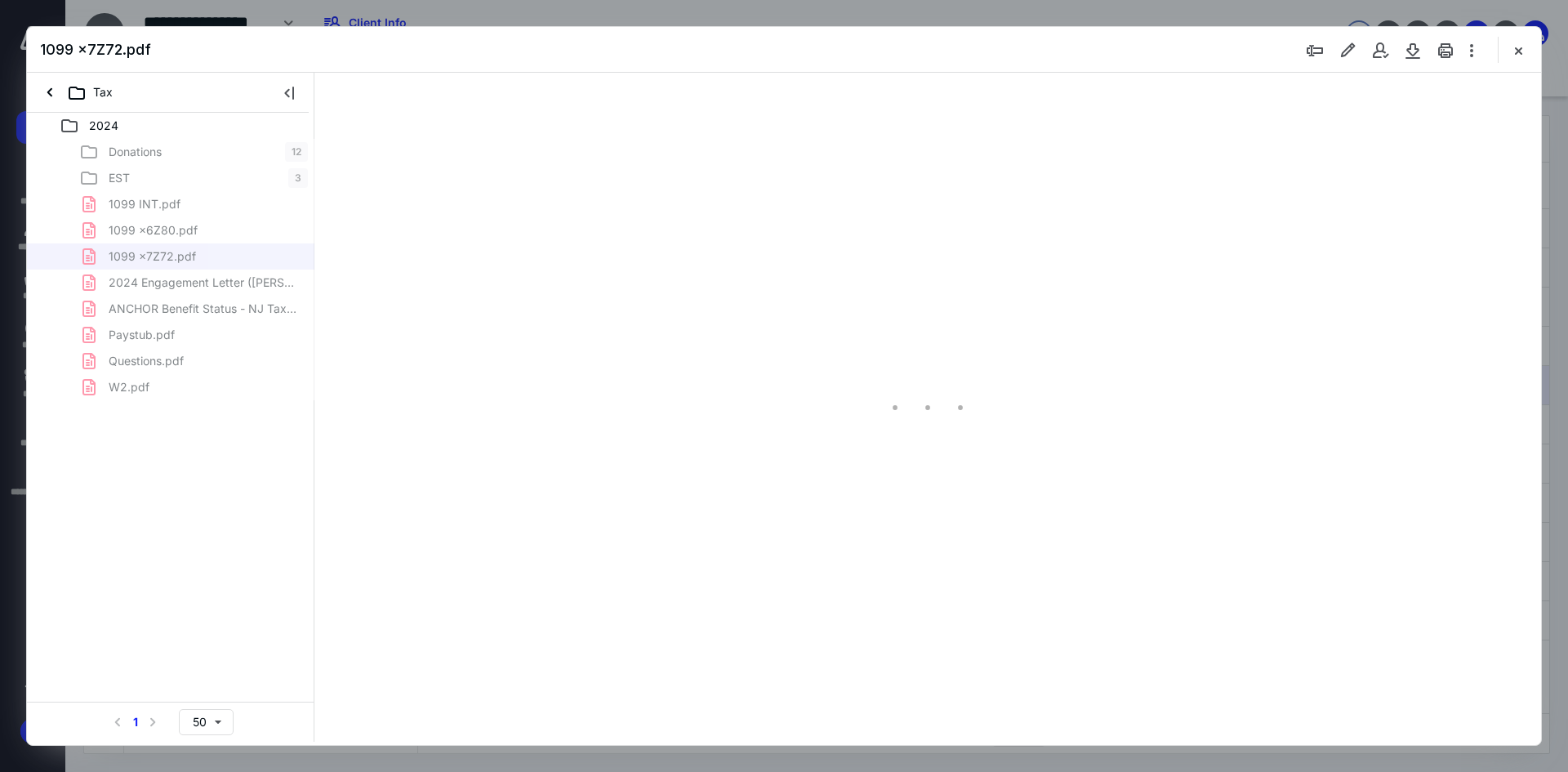 type on "187" 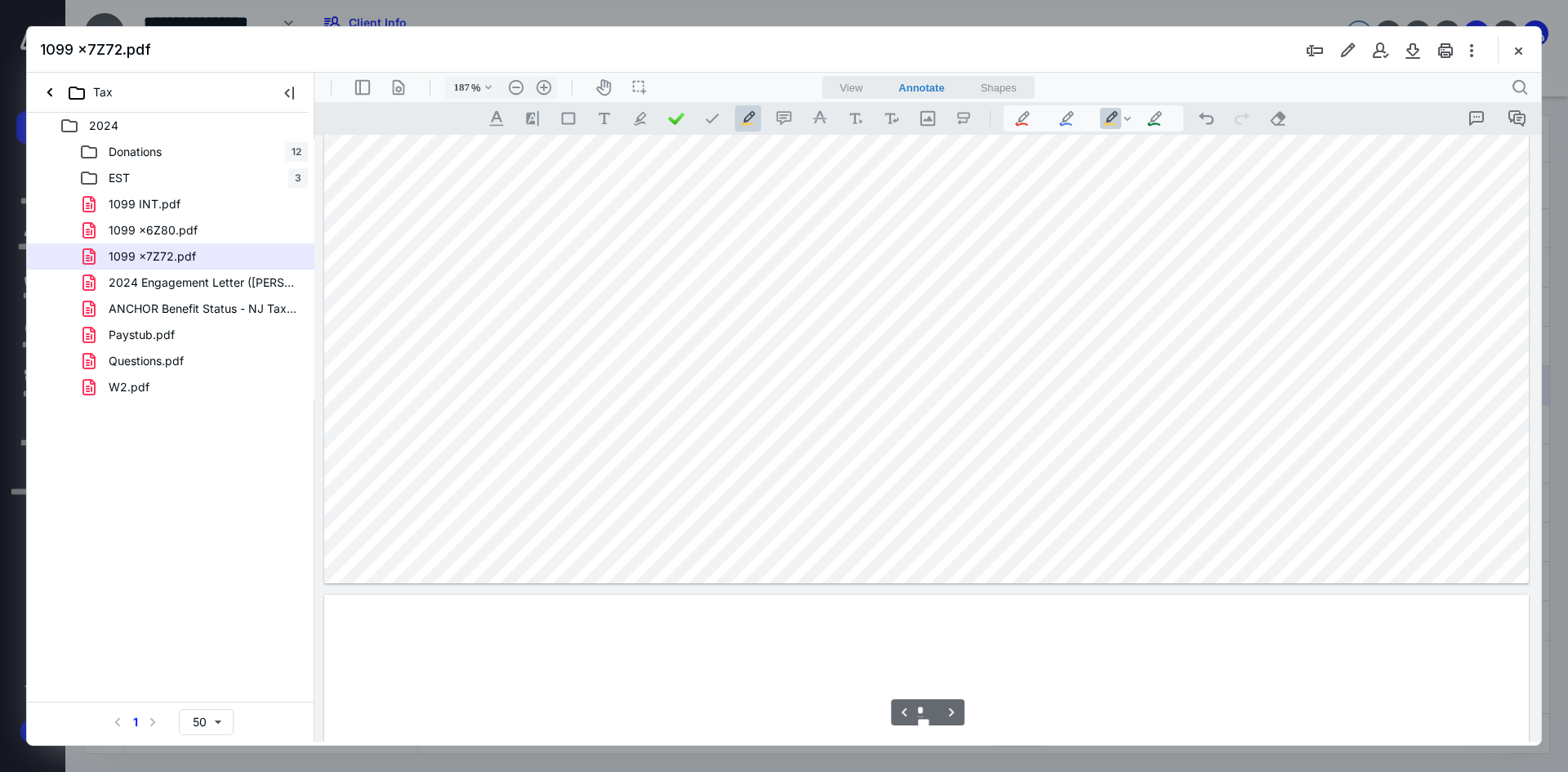 type on "*" 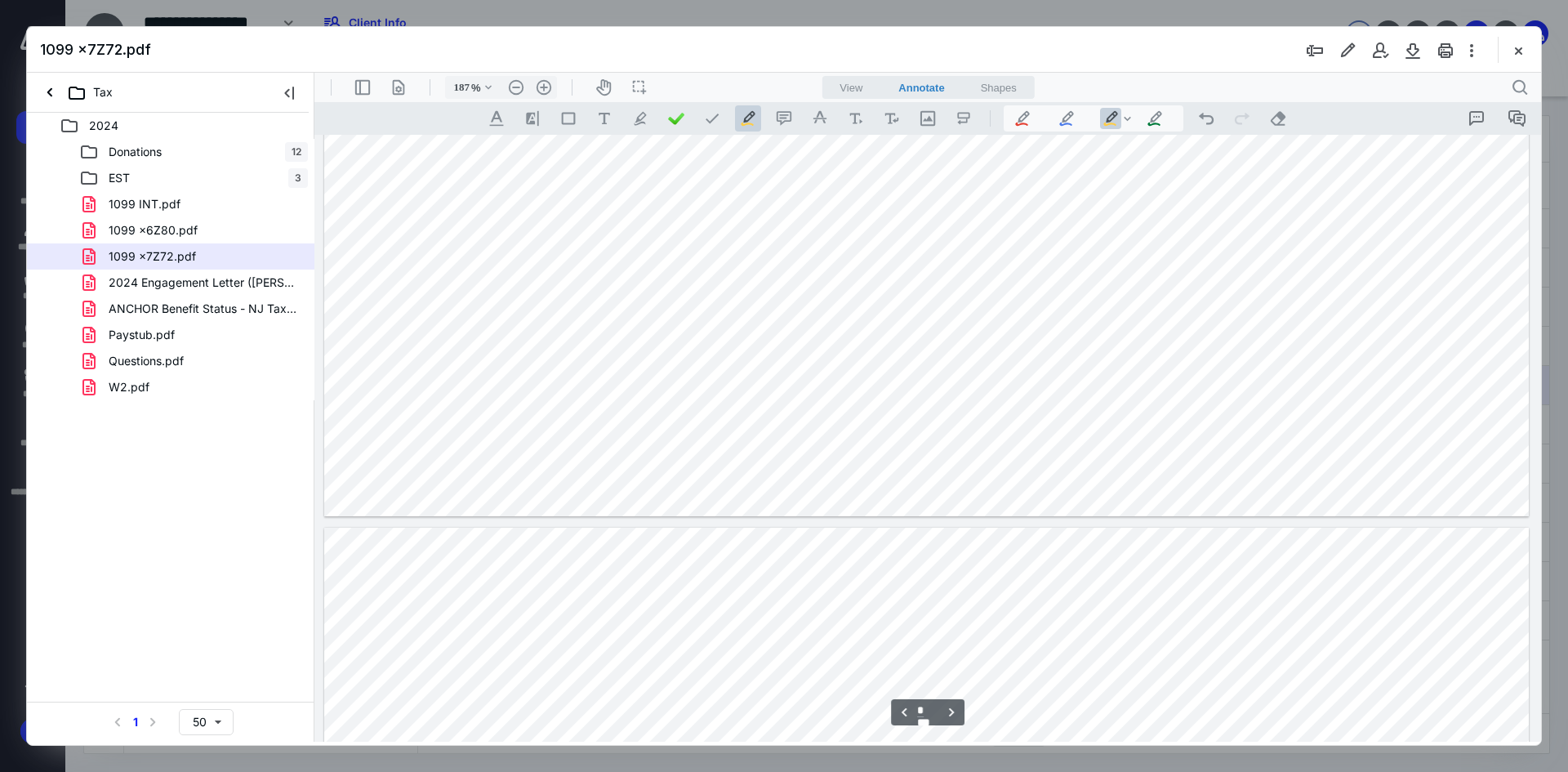 scroll, scrollTop: 6875, scrollLeft: 0, axis: vertical 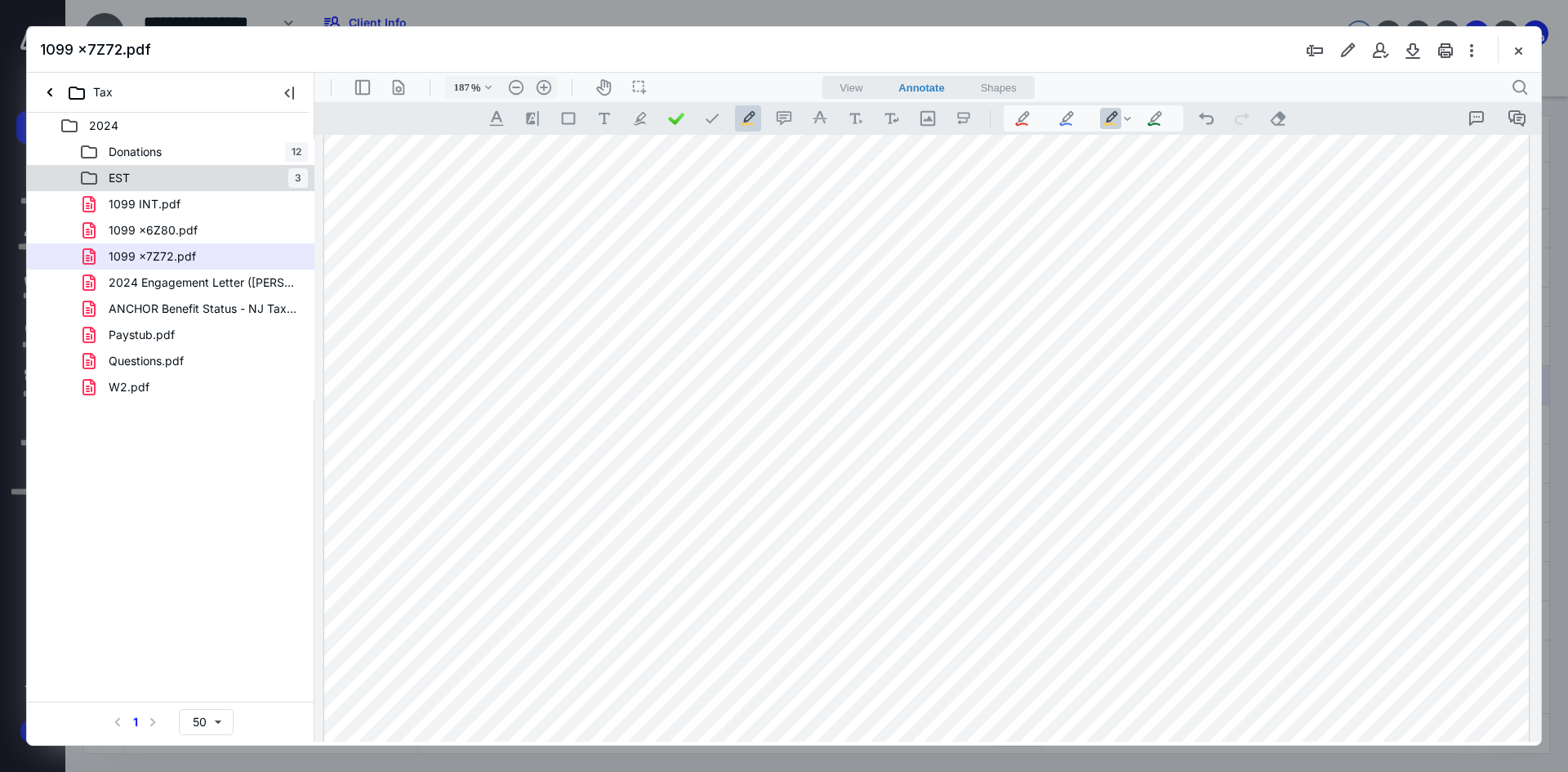 click on "EST 3" at bounding box center (194, 178) 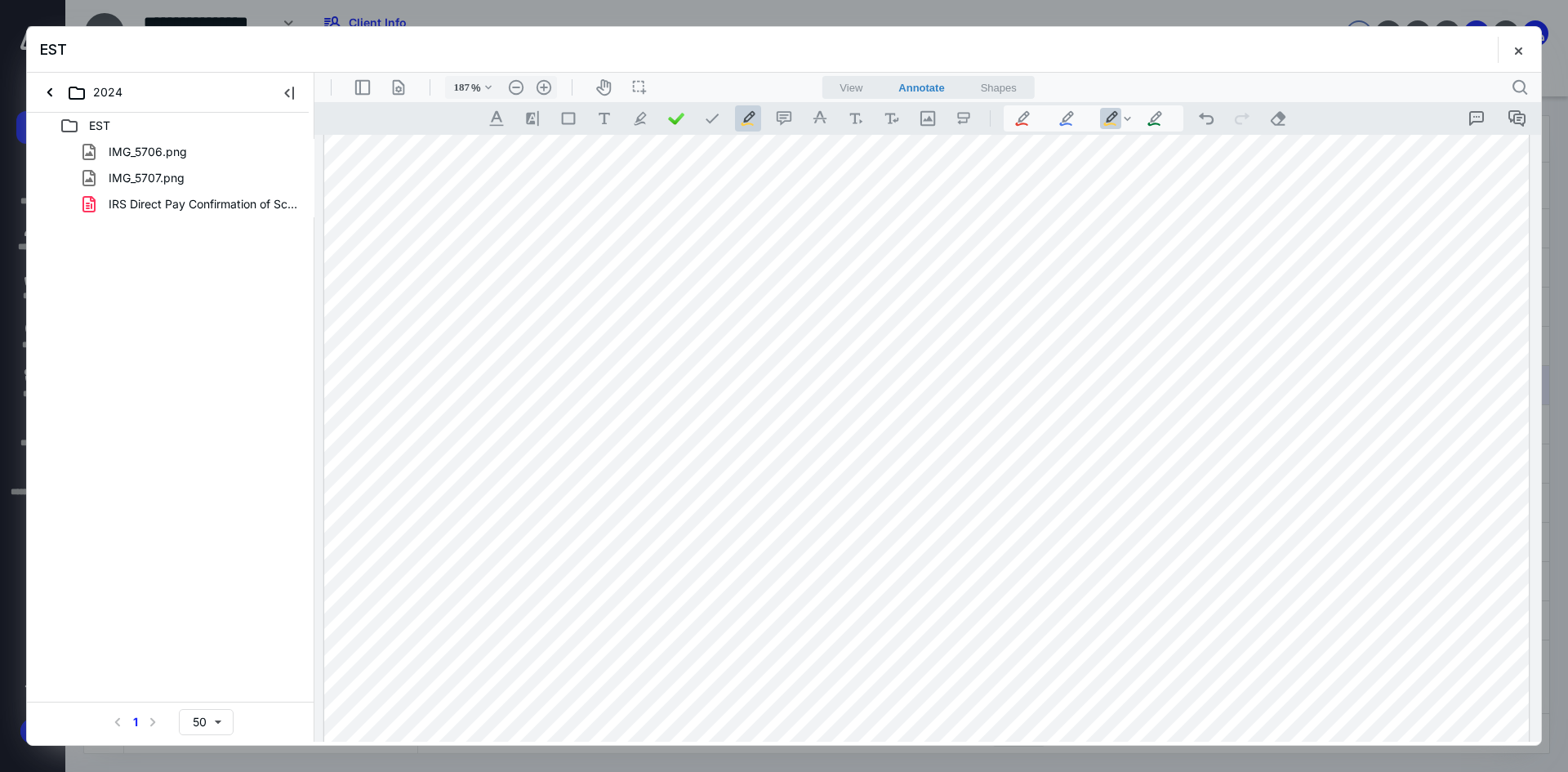 click on "IRS Direct Pay Confirmation of Scheduled Transaction.pdf" at bounding box center (203, 204) 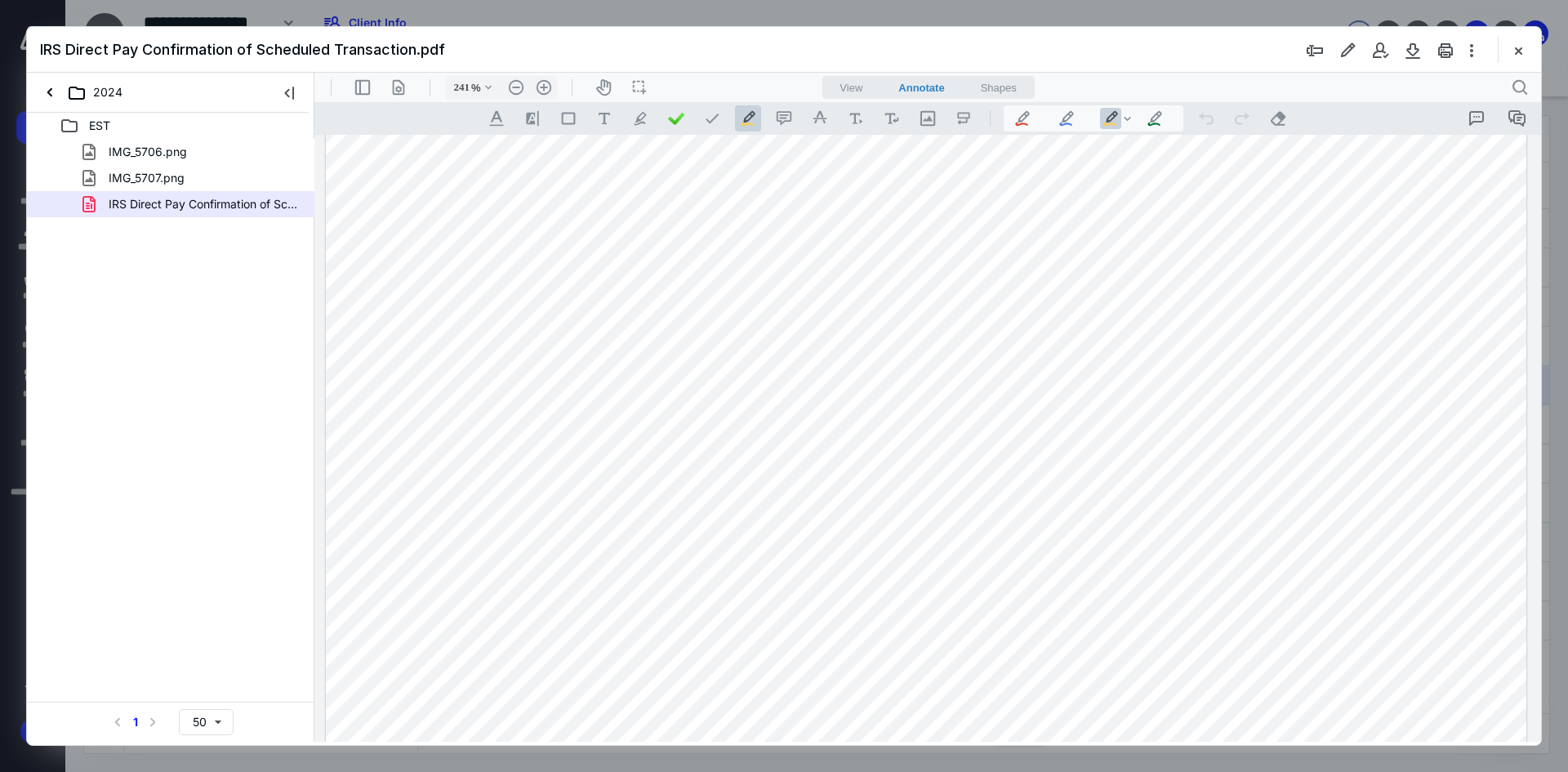 scroll, scrollTop: 418, scrollLeft: 0, axis: vertical 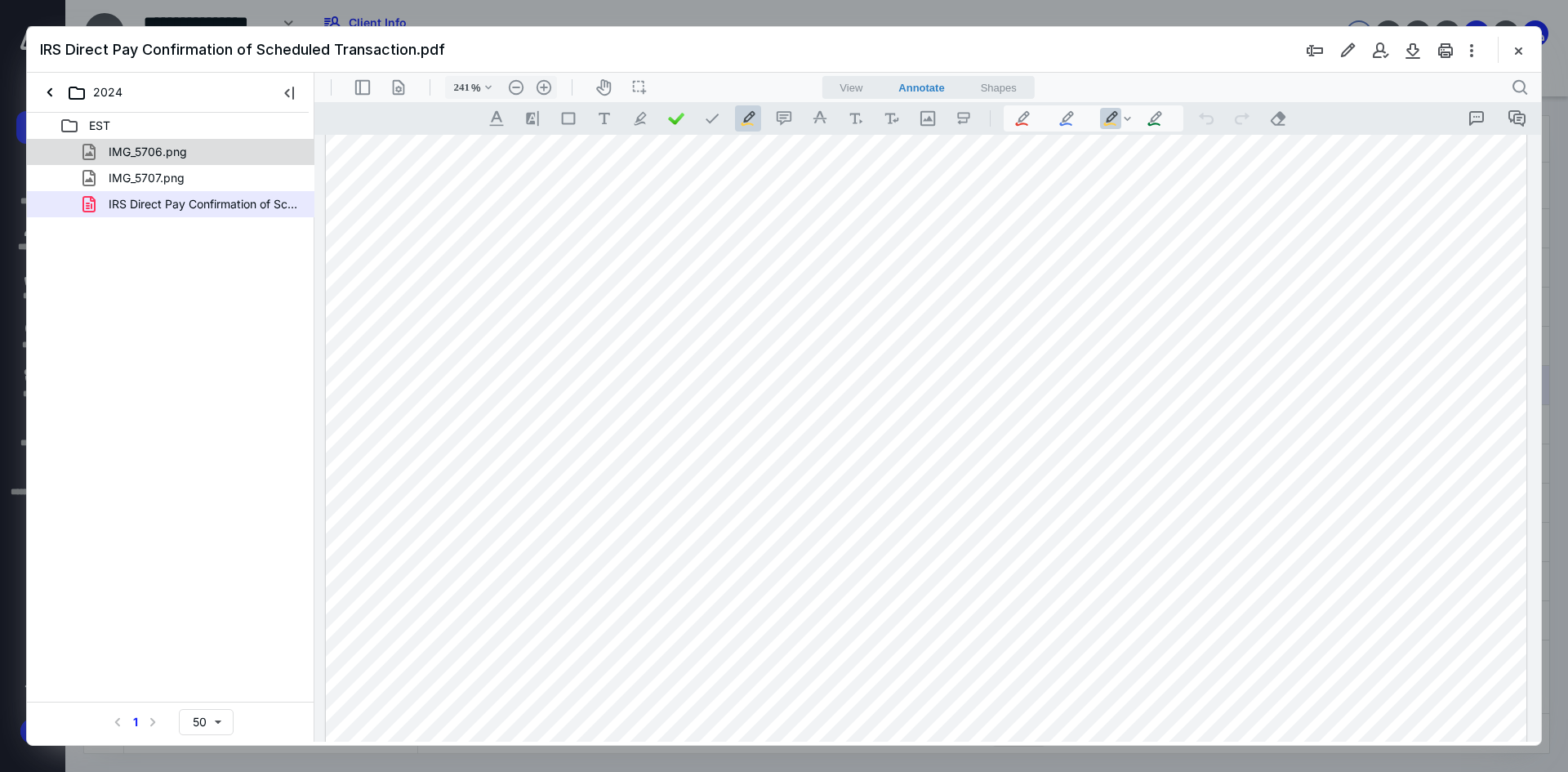 click on "IMG_5706.png" at bounding box center (148, 152) 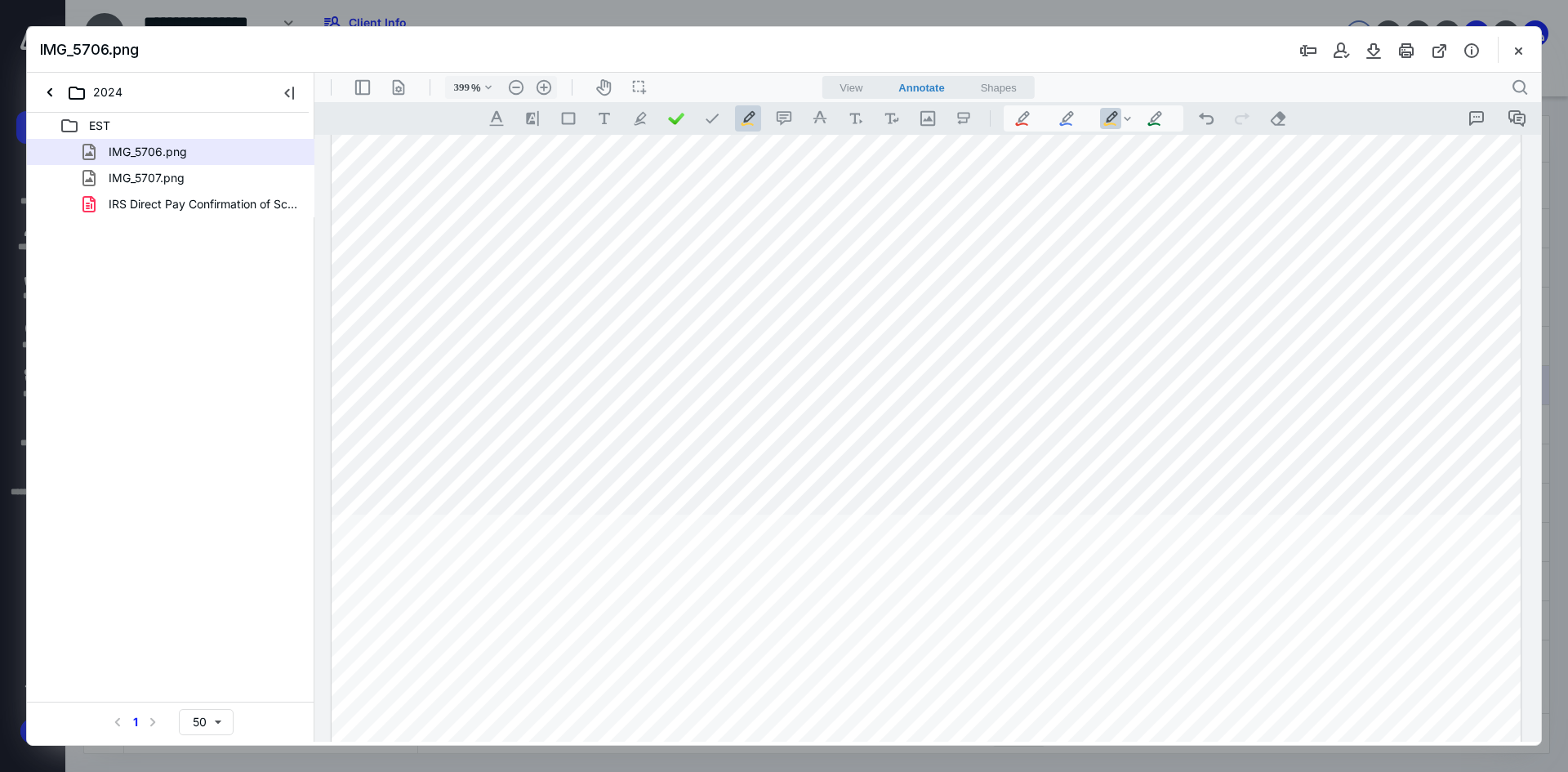 scroll, scrollTop: 545, scrollLeft: 0, axis: vertical 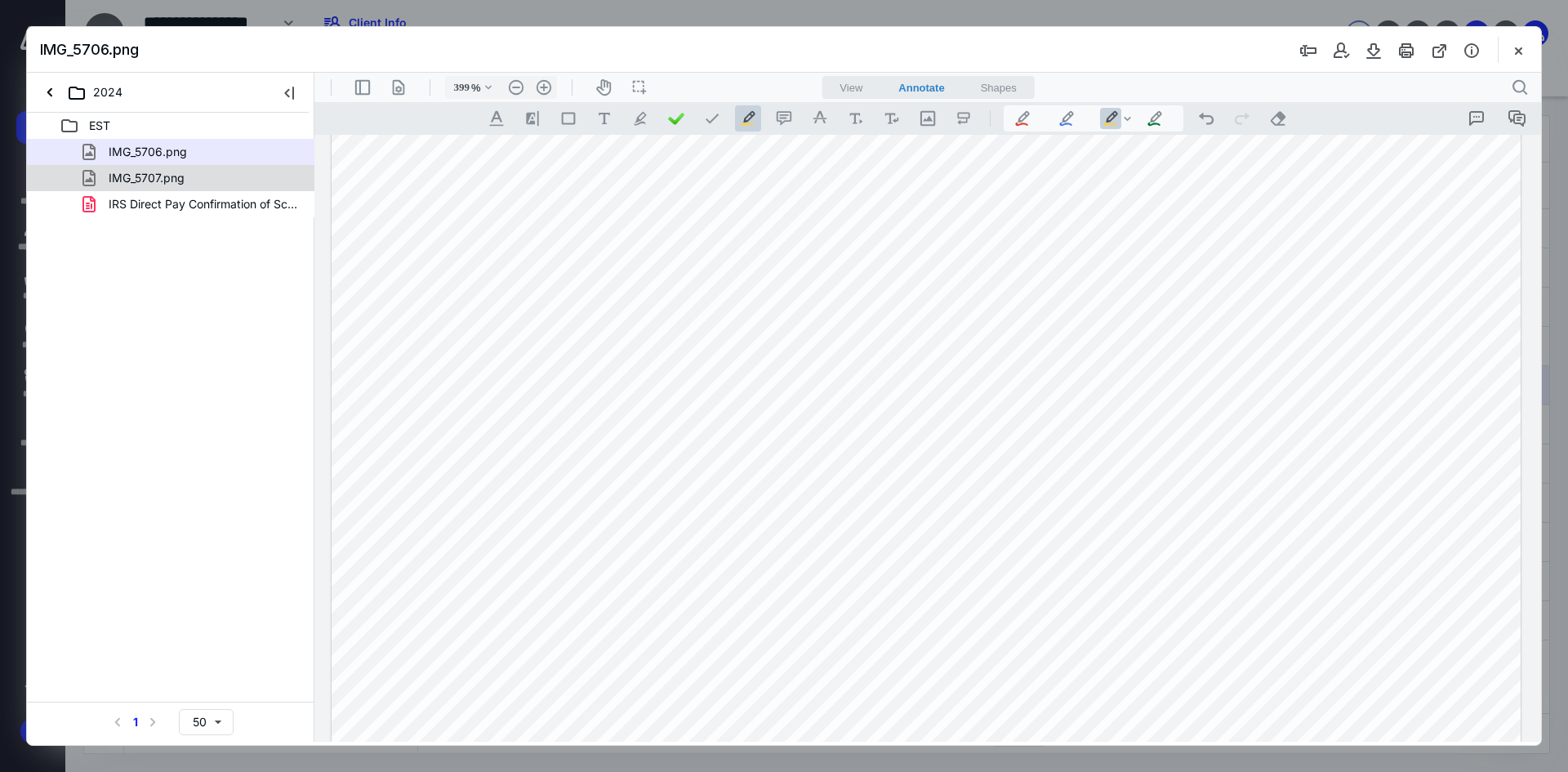 click on "IMG_5707.png" at bounding box center (146, 178) 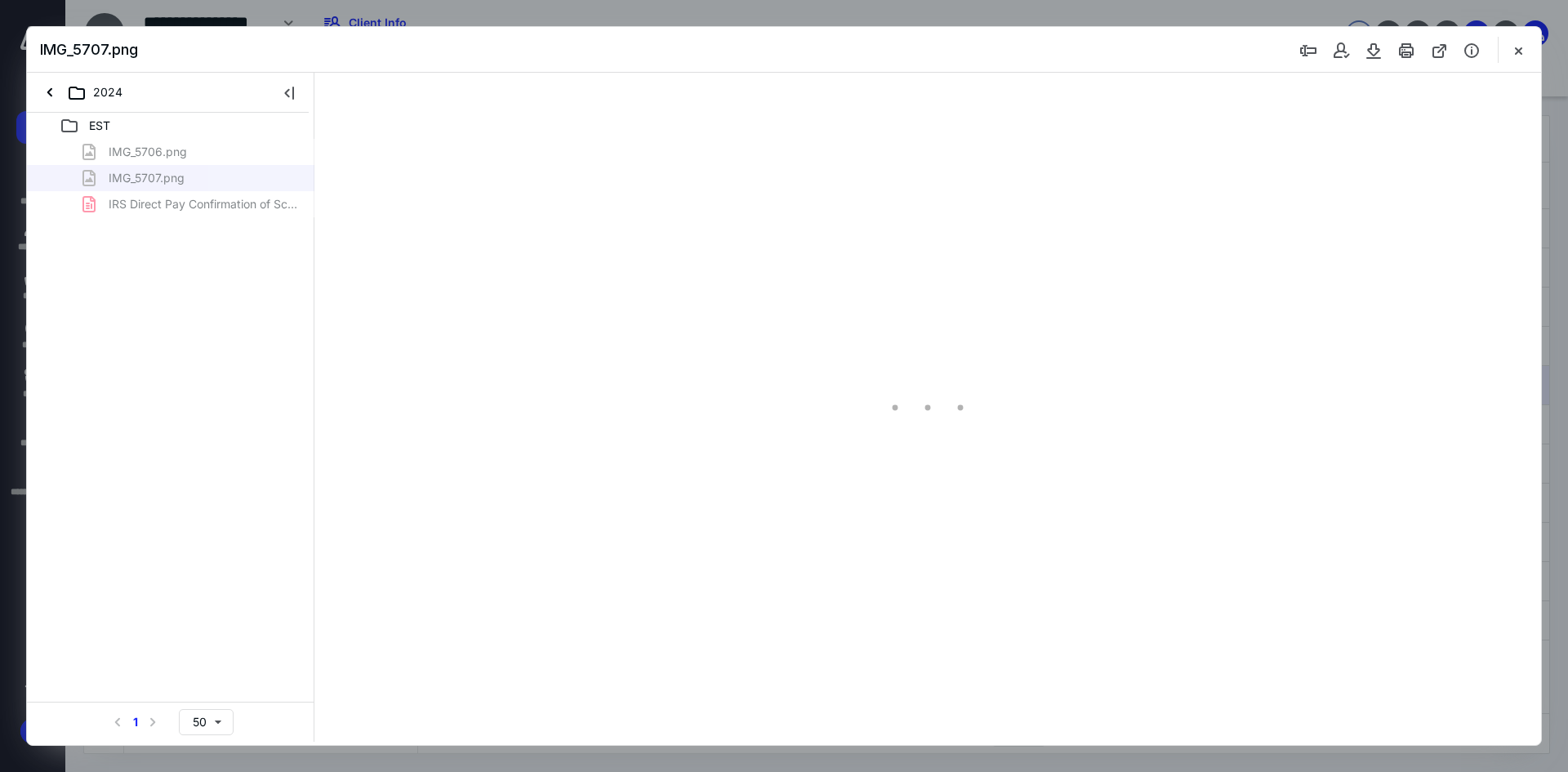 scroll, scrollTop: 0, scrollLeft: 0, axis: both 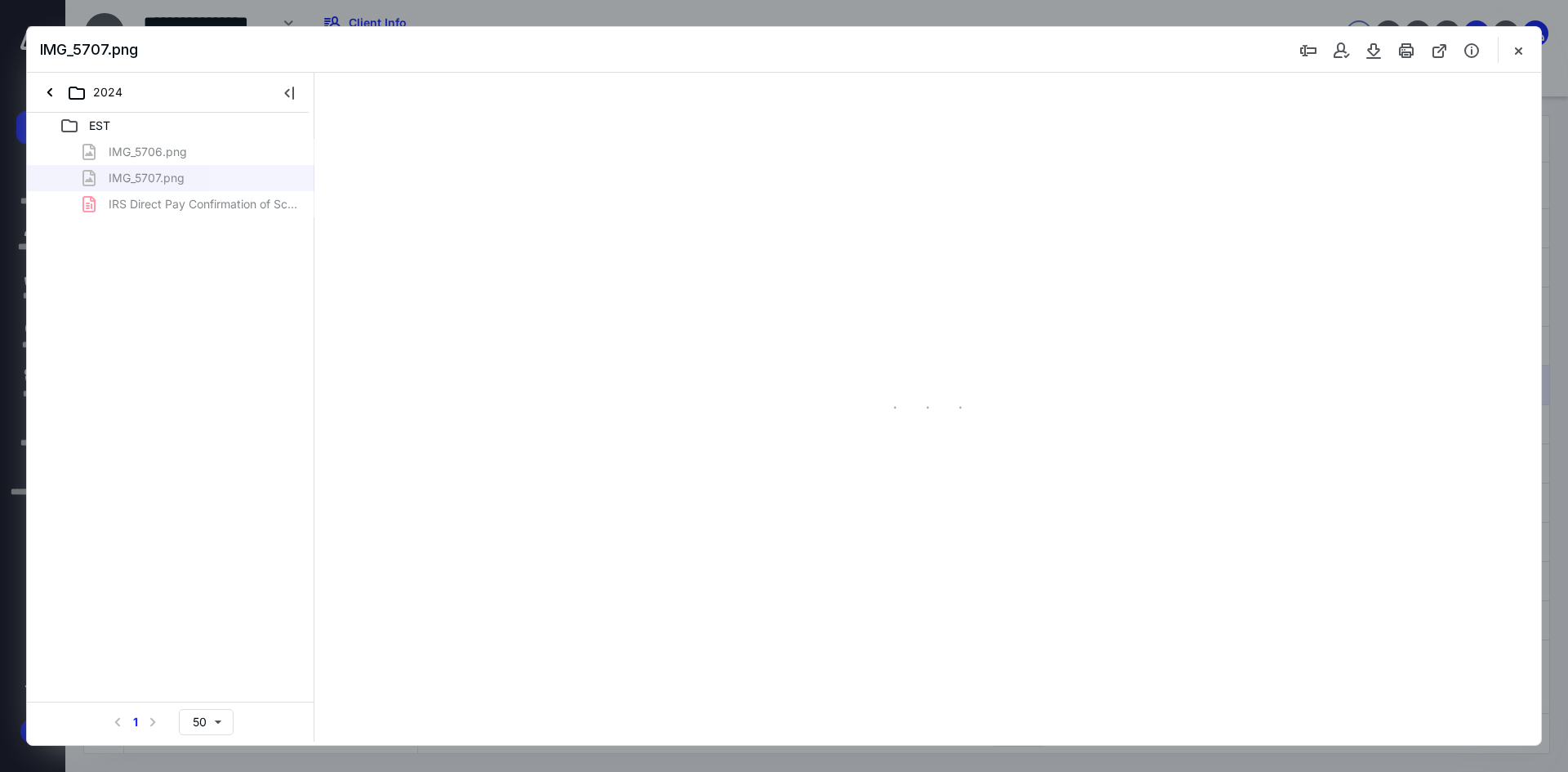 type on "399" 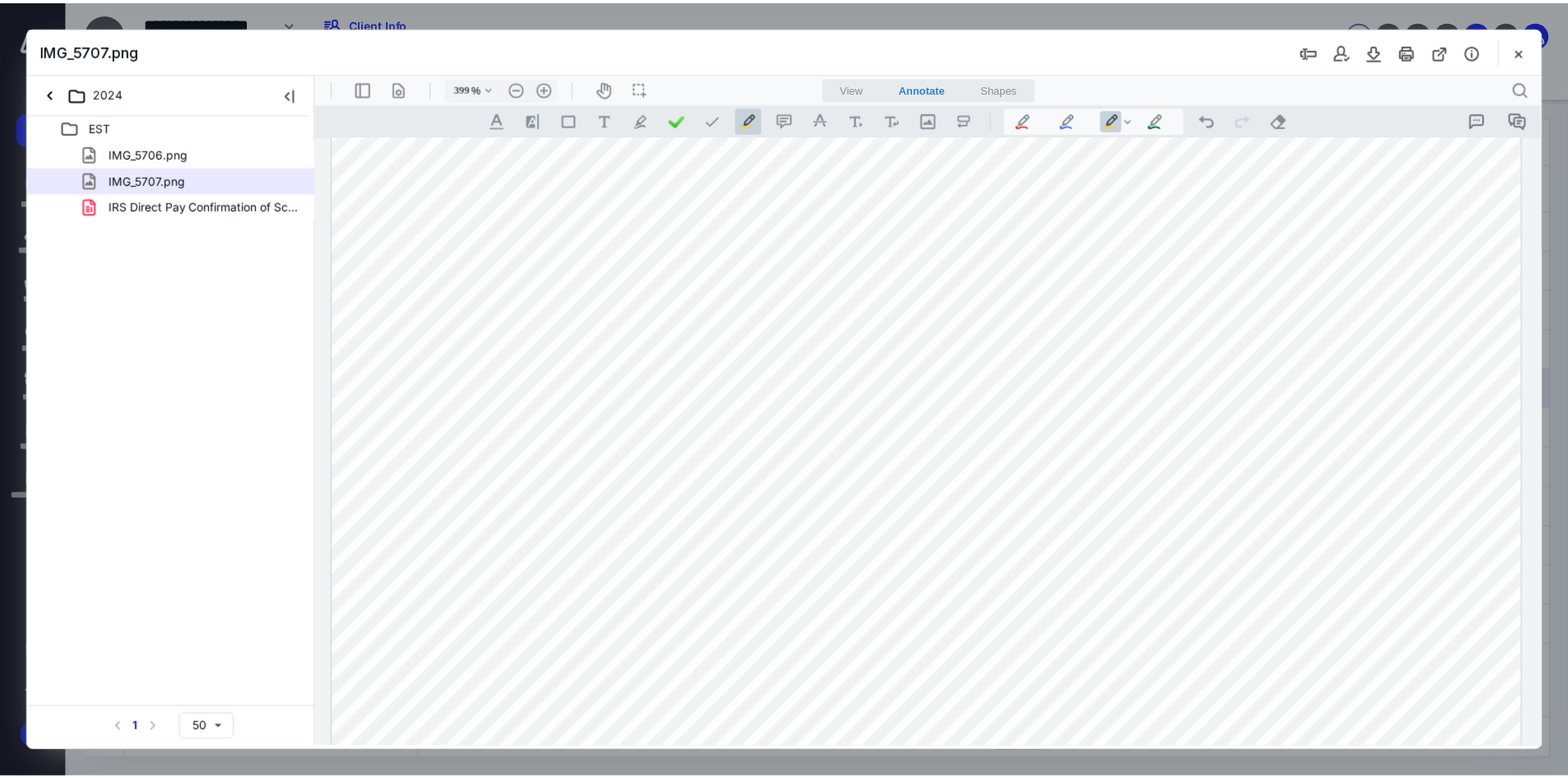 scroll, scrollTop: 1372, scrollLeft: 0, axis: vertical 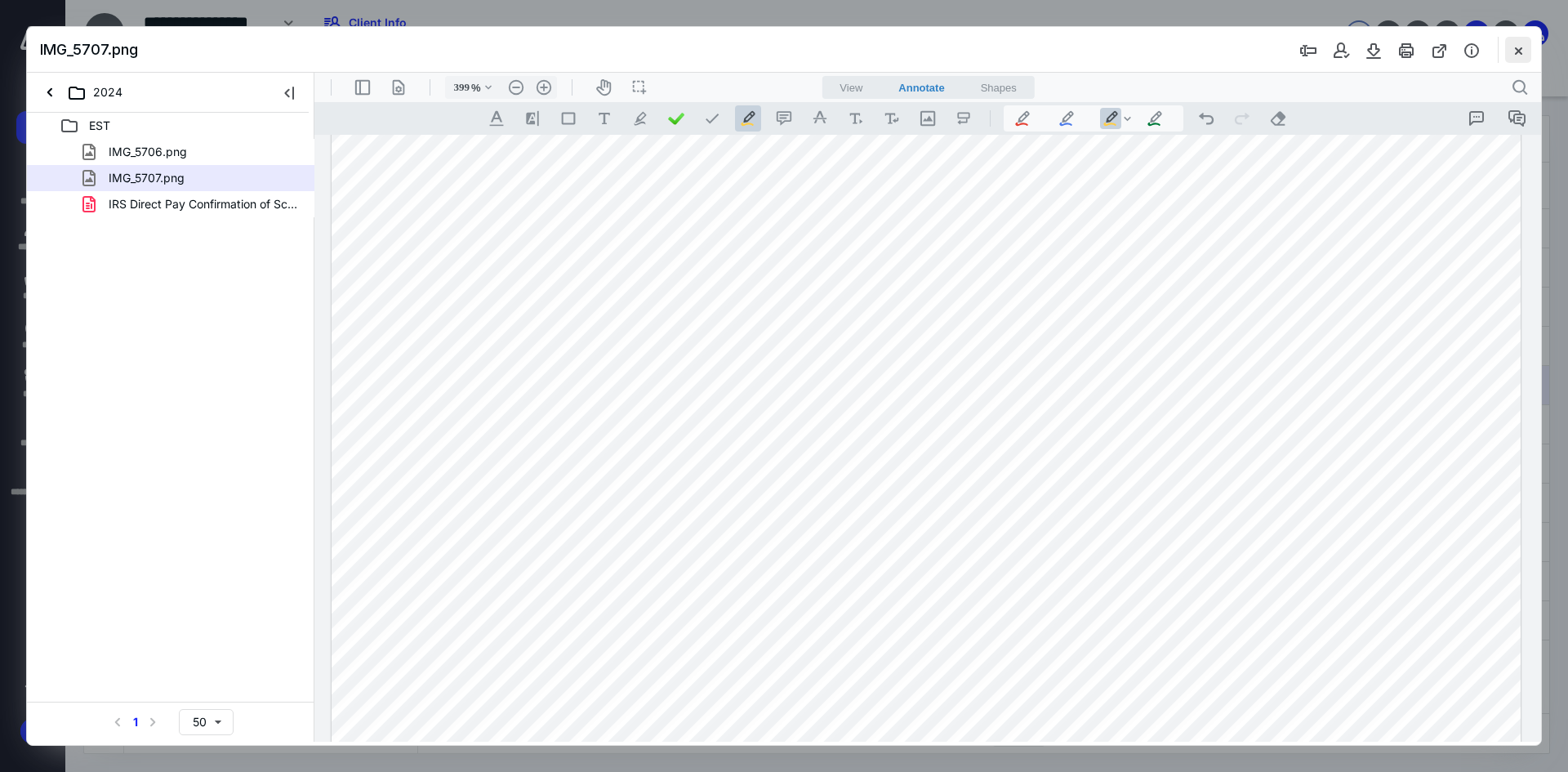 click at bounding box center [1518, 50] 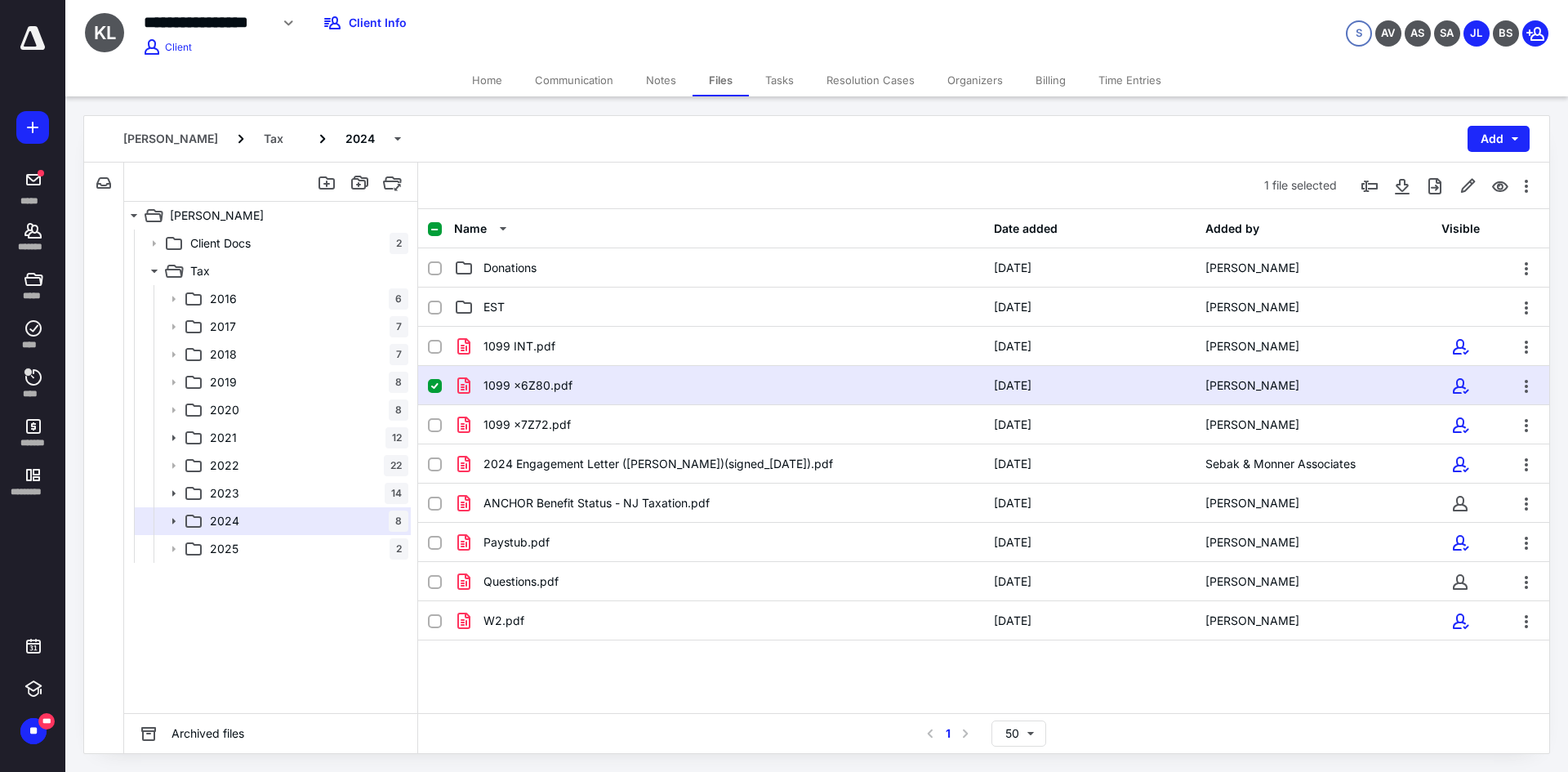 click on "Tasks" at bounding box center (779, 80) 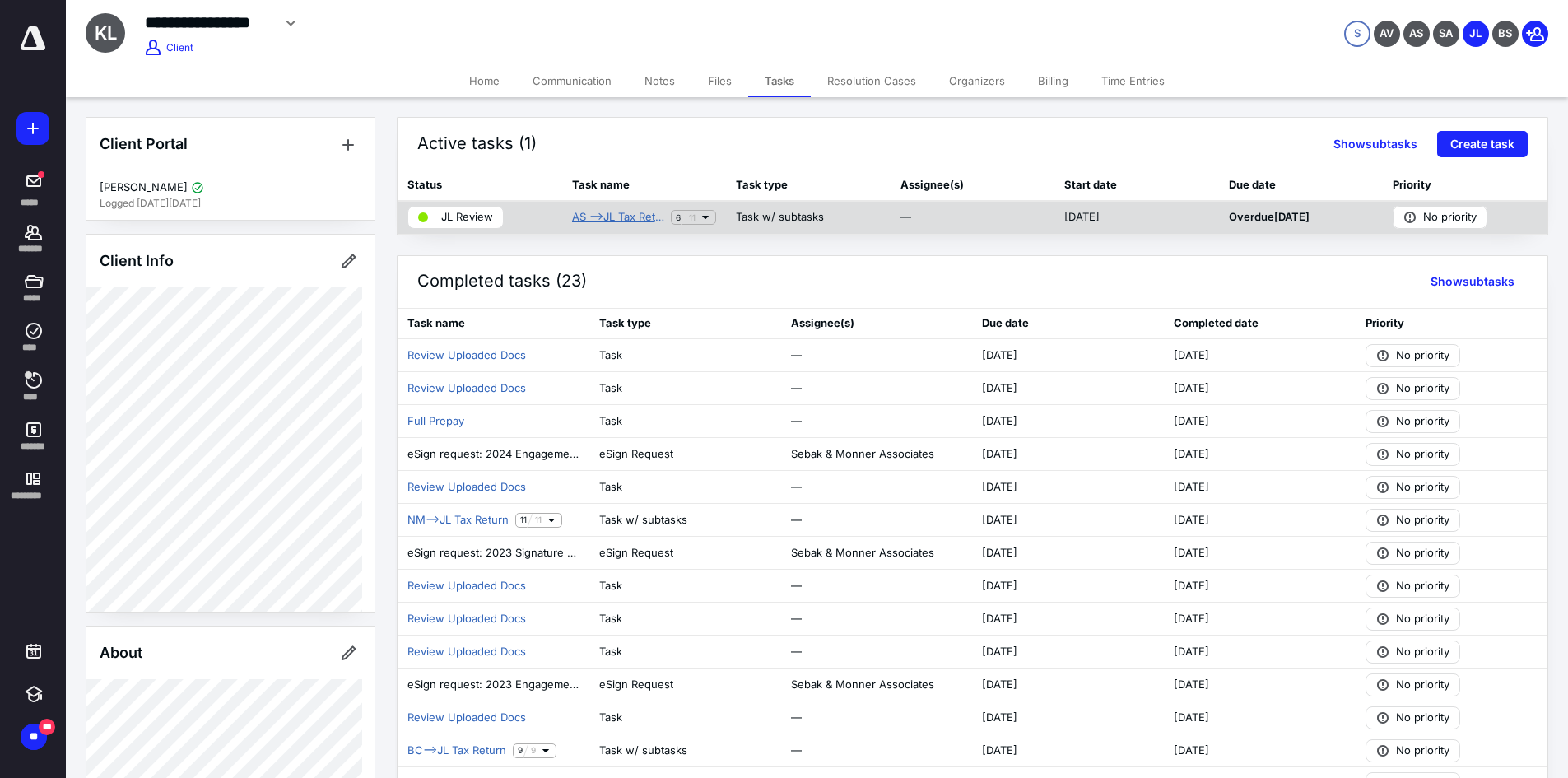 click on "AS -->JL Tax Return" at bounding box center [618, 217] 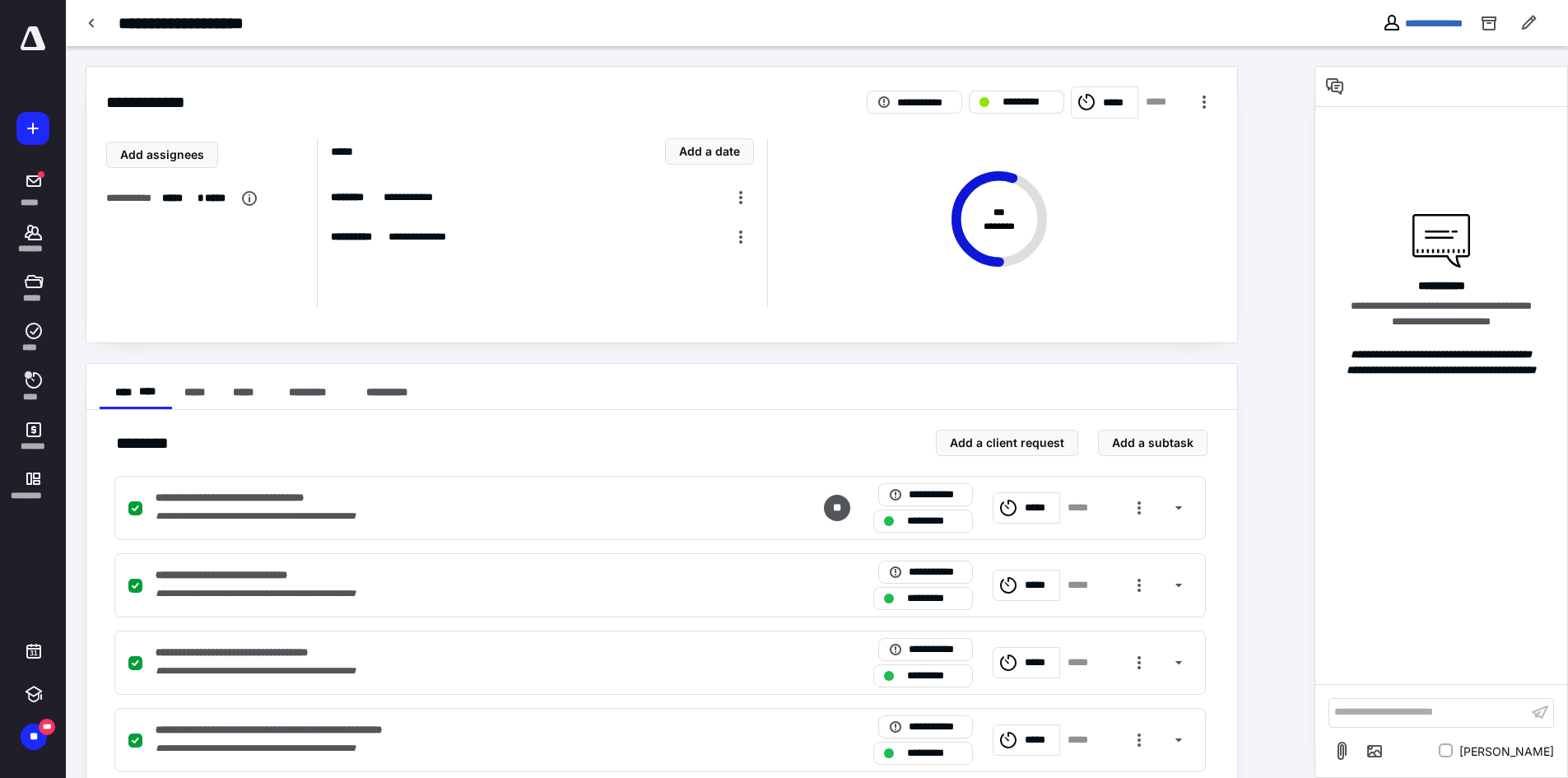 click on "*********" at bounding box center [1028, 102] 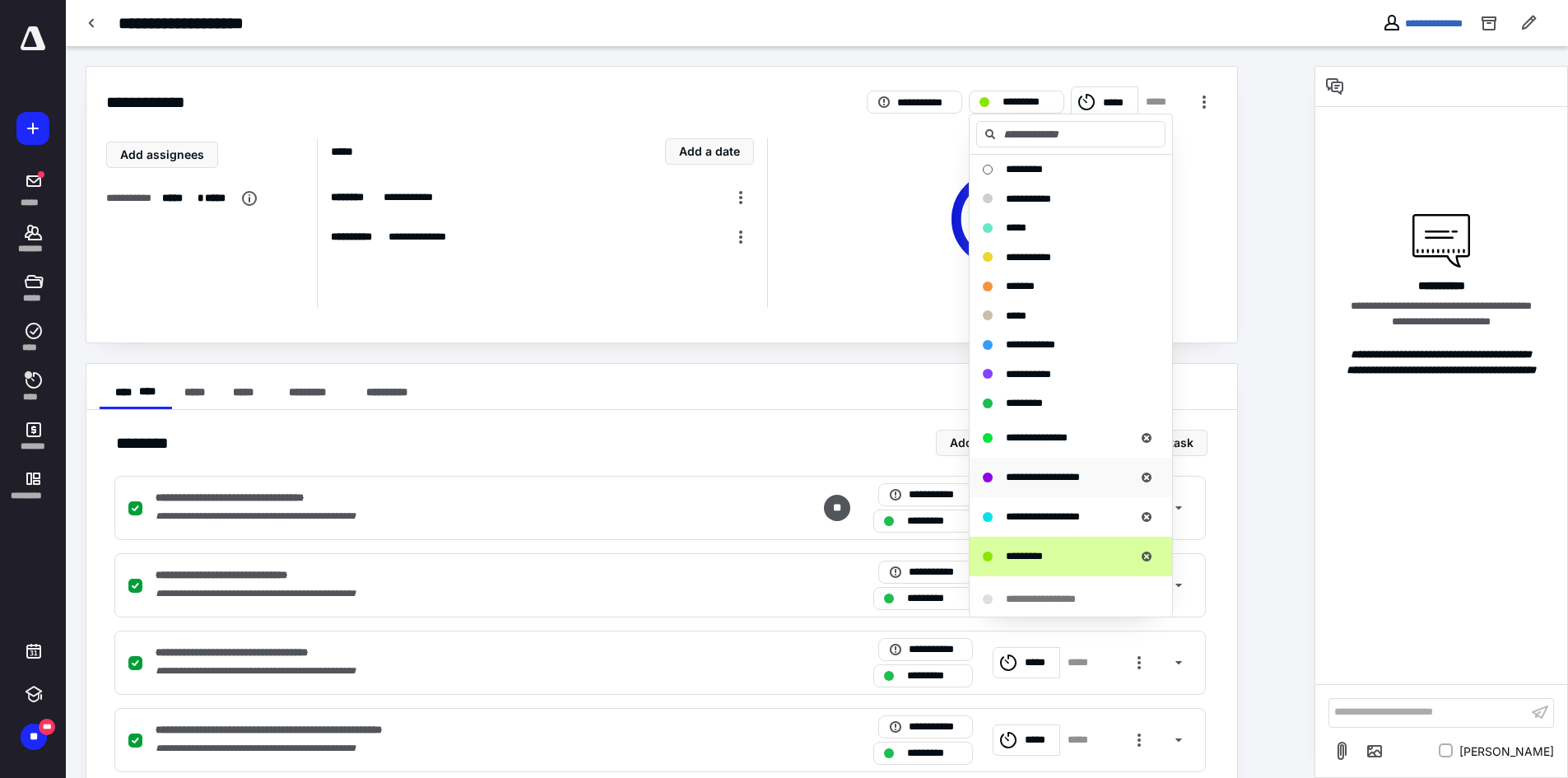 click on "**********" at bounding box center [1043, 477] 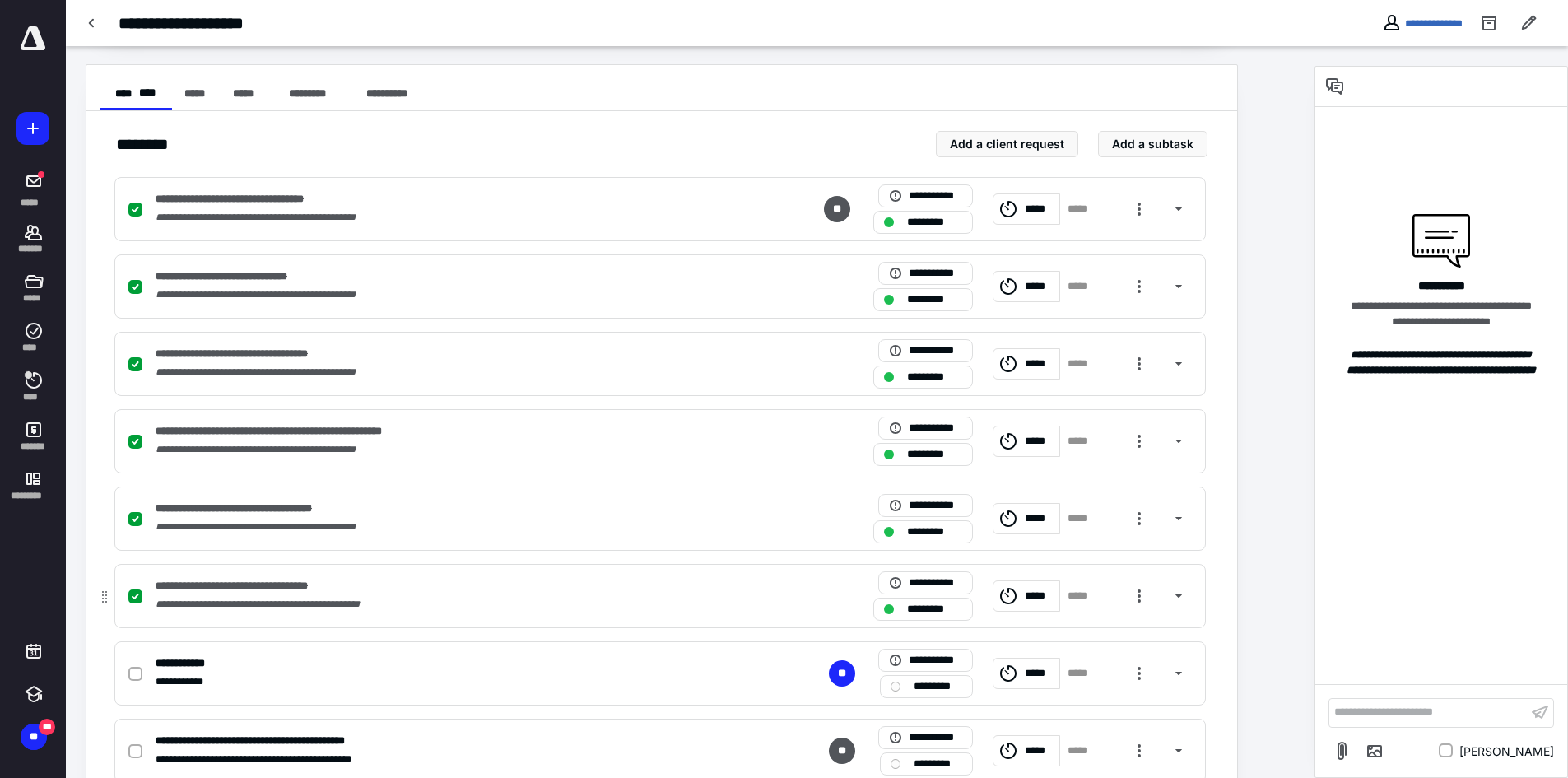 scroll, scrollTop: 549, scrollLeft: 0, axis: vertical 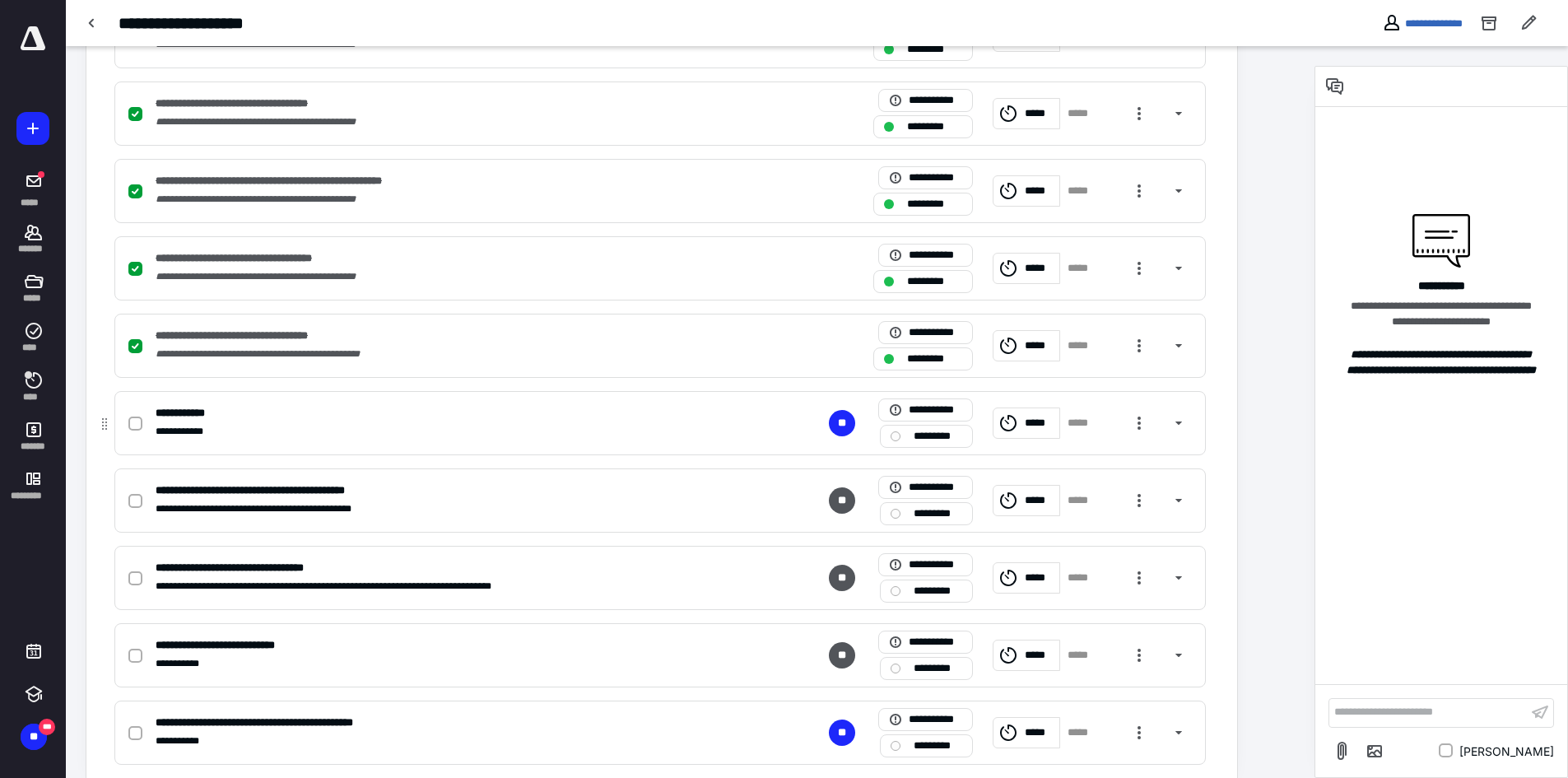 click at bounding box center (135, 424) 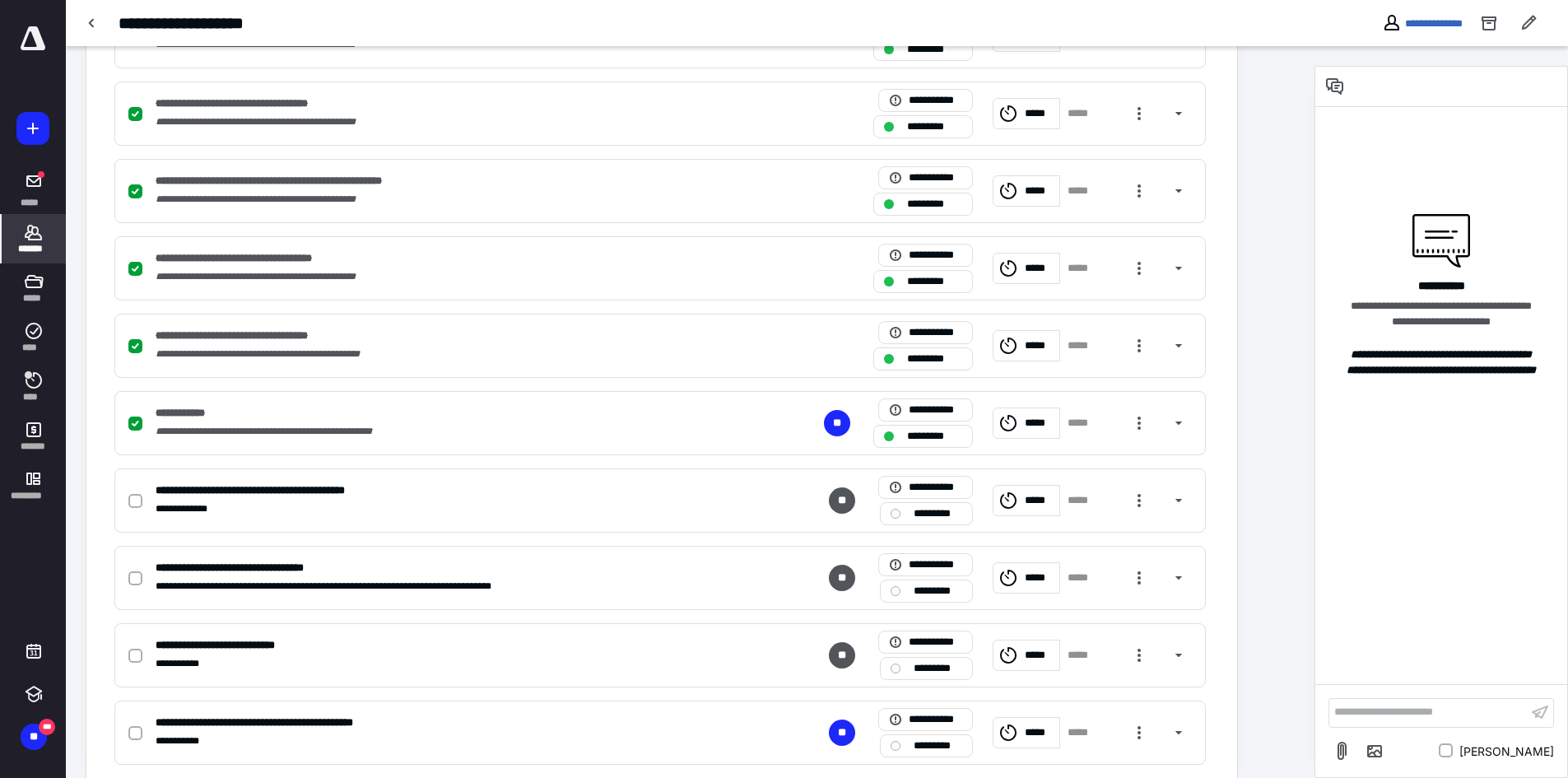click on "*******" at bounding box center [34, 239] 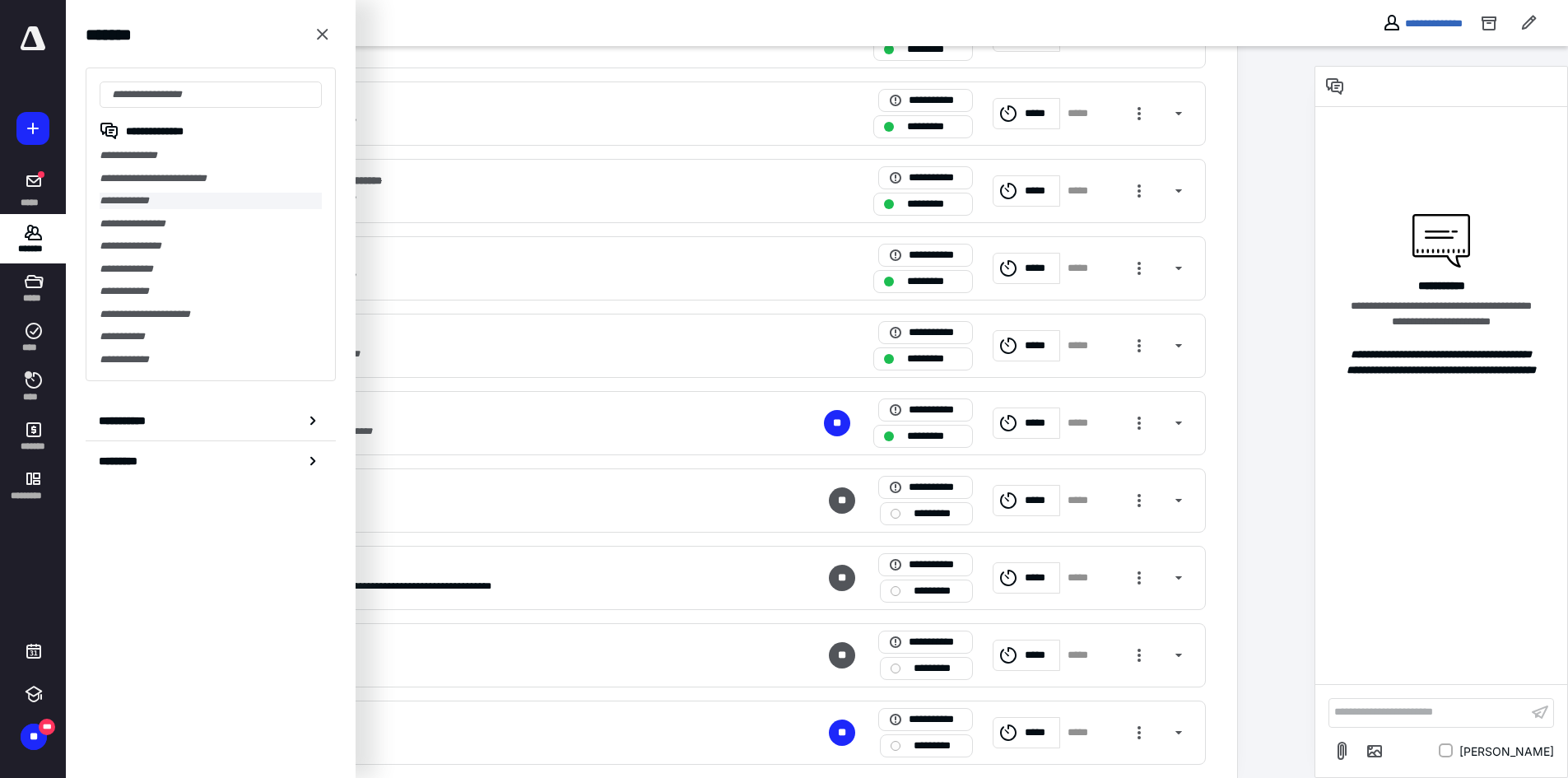 click on "**********" at bounding box center (211, 201) 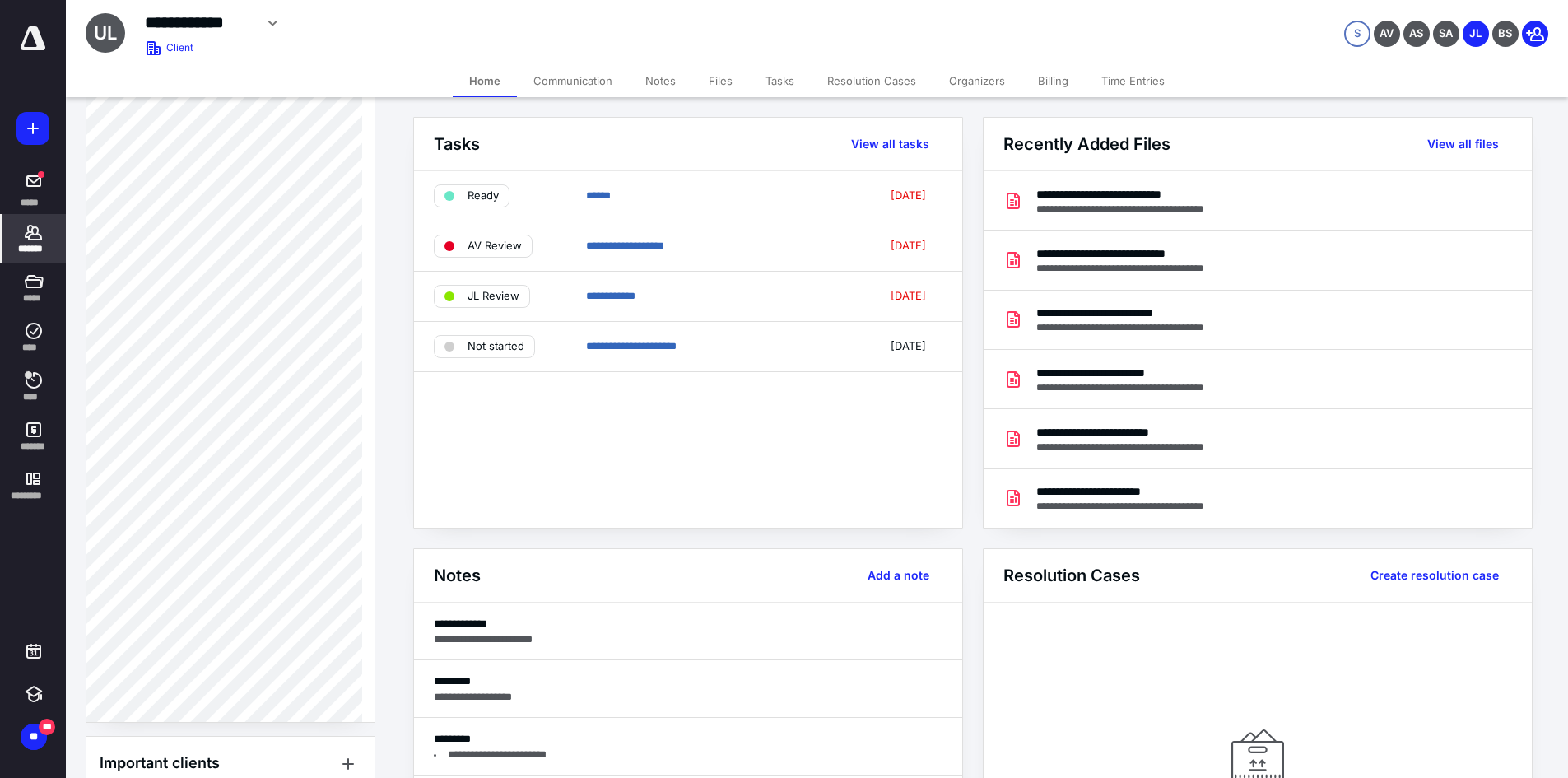 scroll, scrollTop: 0, scrollLeft: 0, axis: both 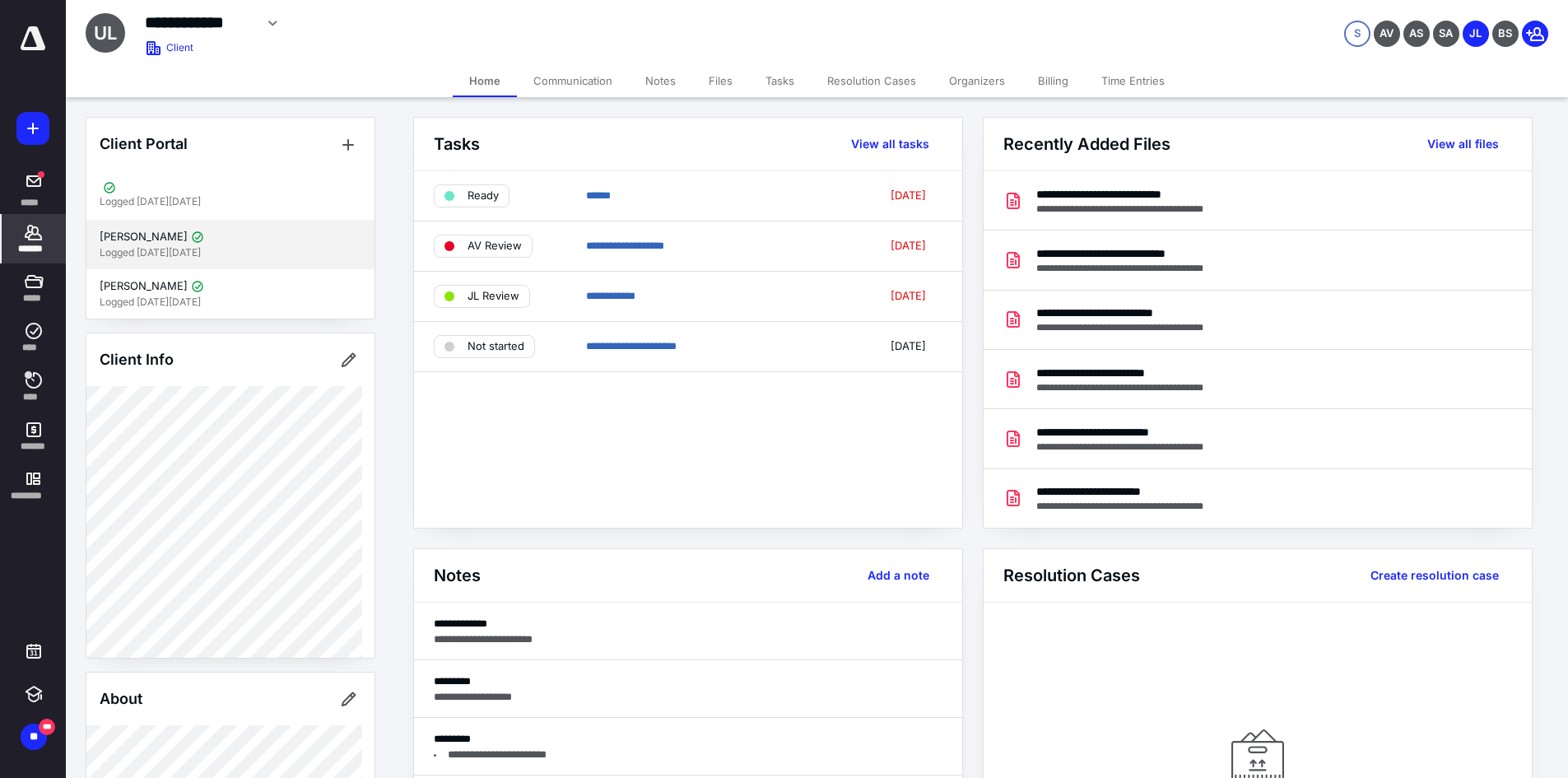 click on "Brenden Ruh Logged in 4 months ago" at bounding box center [230, 245] 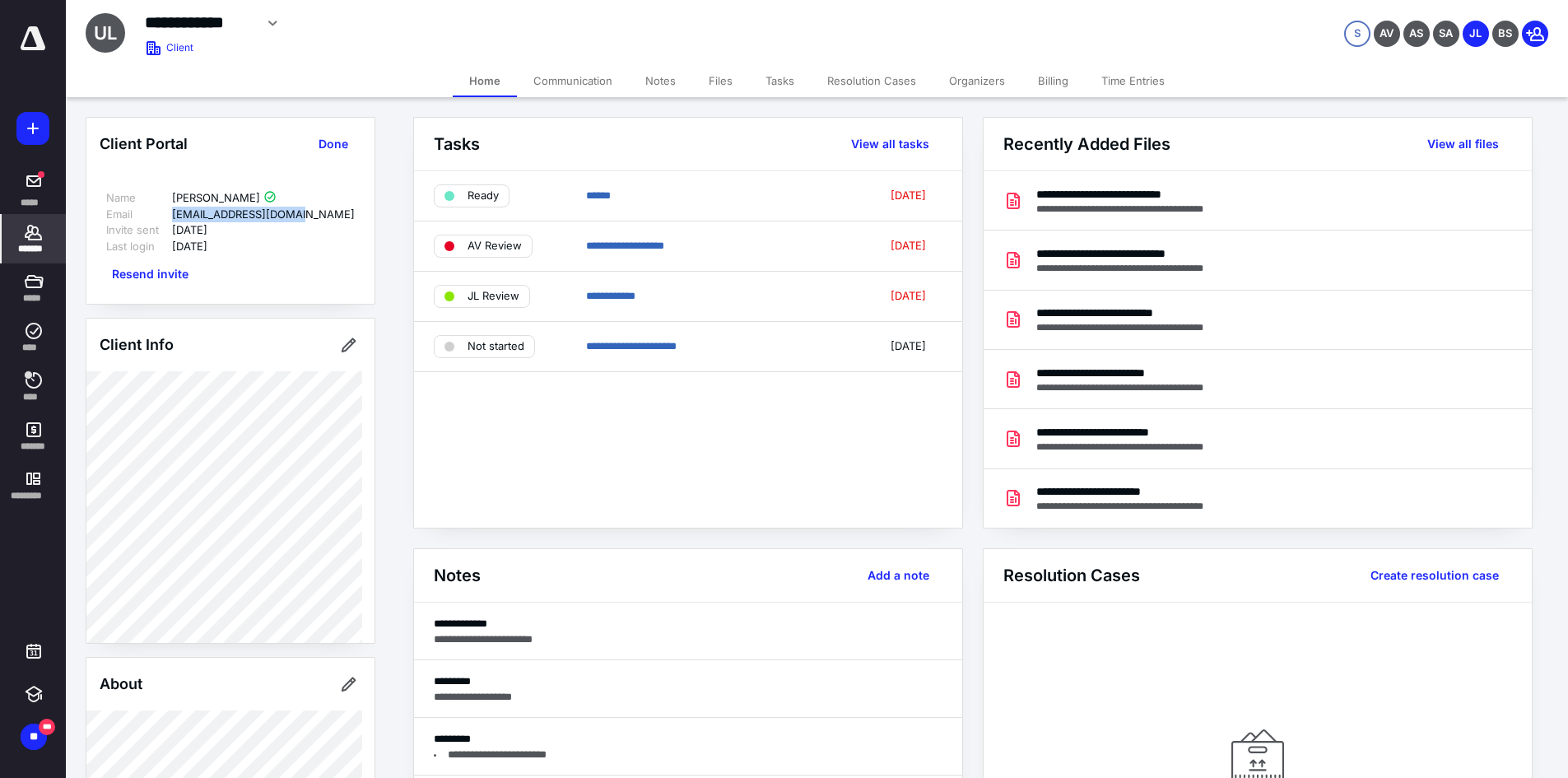 drag, startPoint x: 309, startPoint y: 212, endPoint x: 173, endPoint y: 217, distance: 136.09188 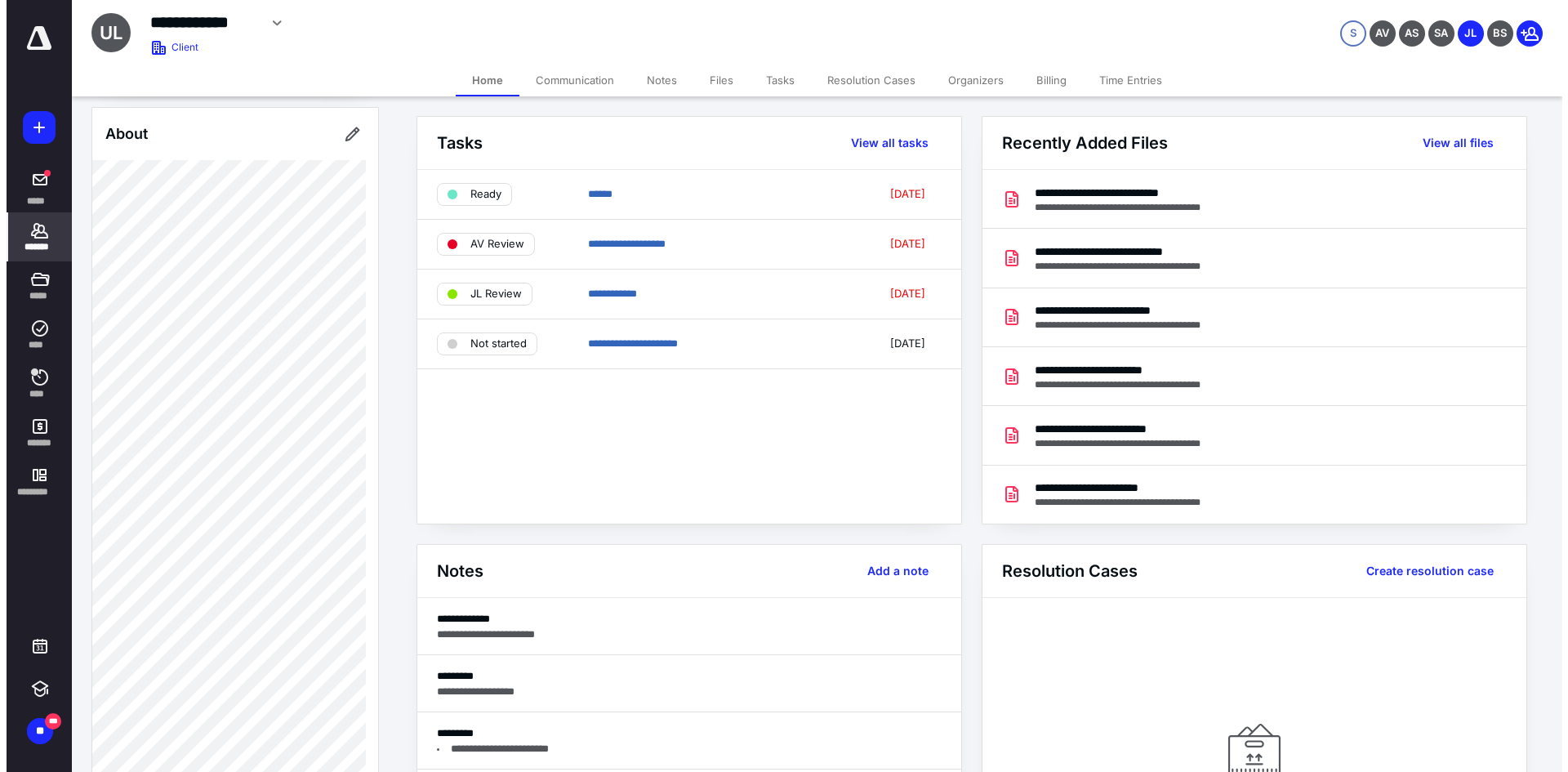 scroll, scrollTop: 817, scrollLeft: 0, axis: vertical 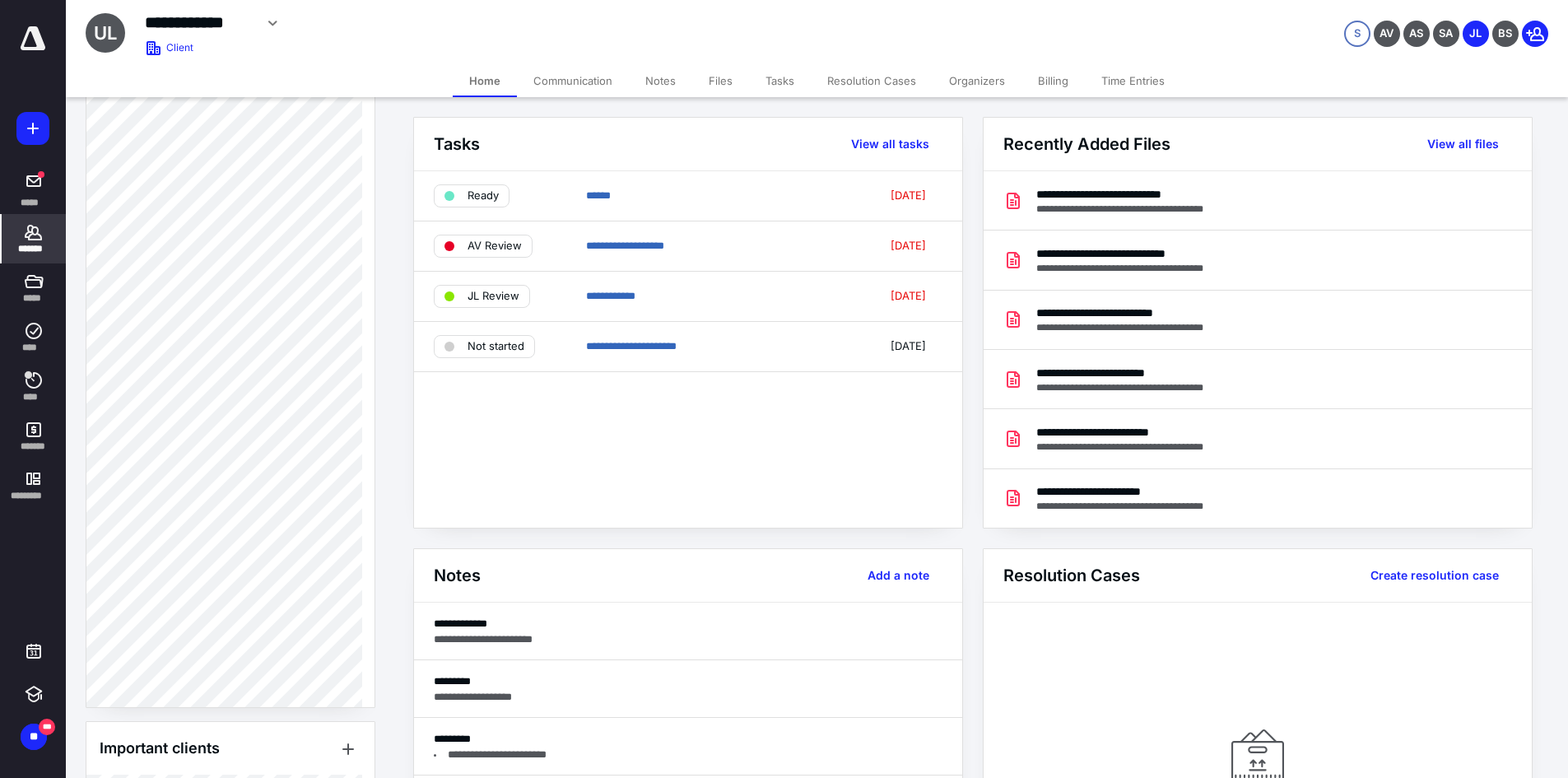 click on "Client Portal Done Name Brenden Ruh Email brenden.ruh@gmail.com Invite sent 10/25/2022 Last login 4 months ago Resend invite Client Info About Important clients Linked clients Tags Manage all tags" at bounding box center (230, 207) 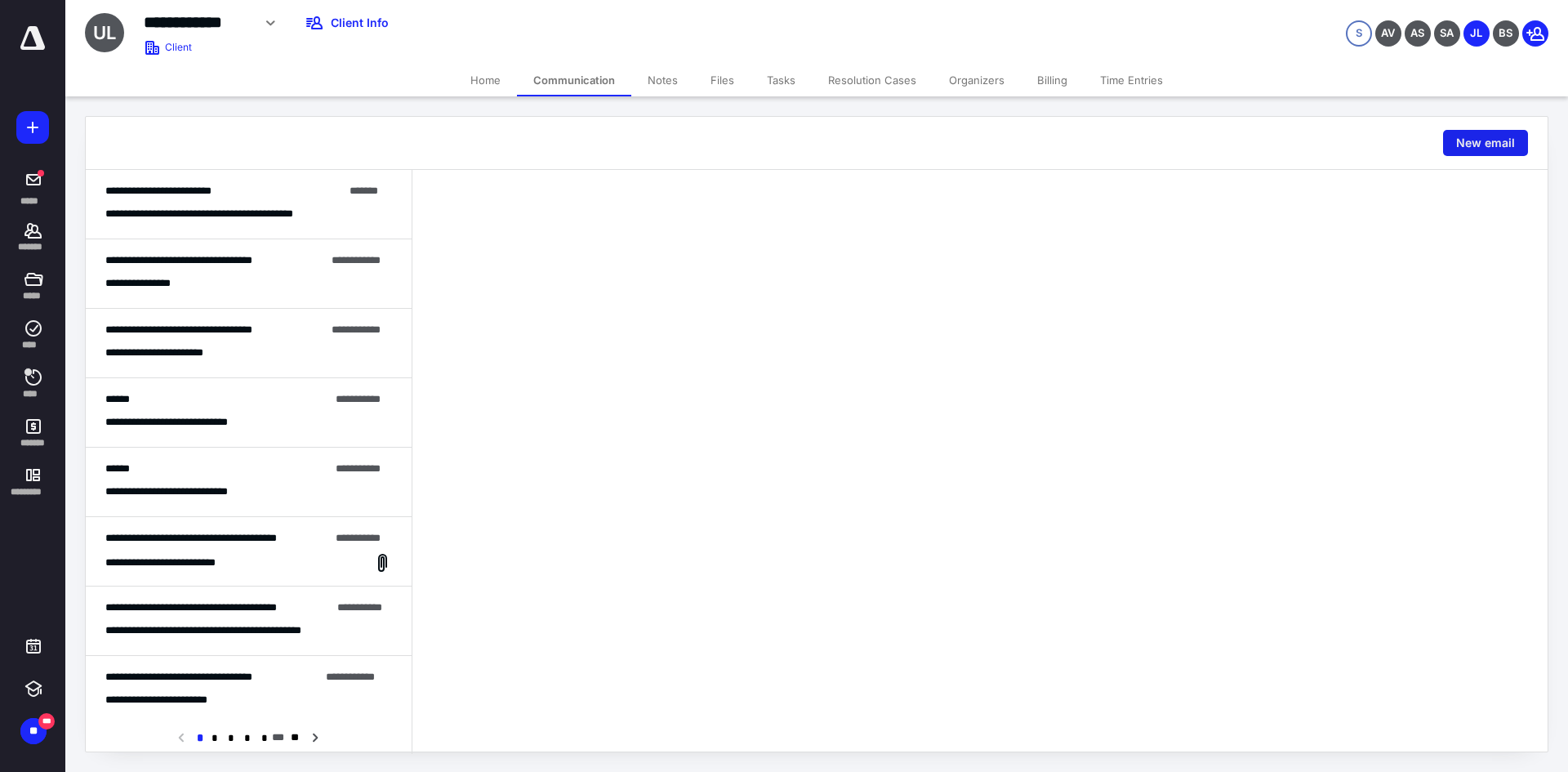 click on "New email" at bounding box center (1486, 143) 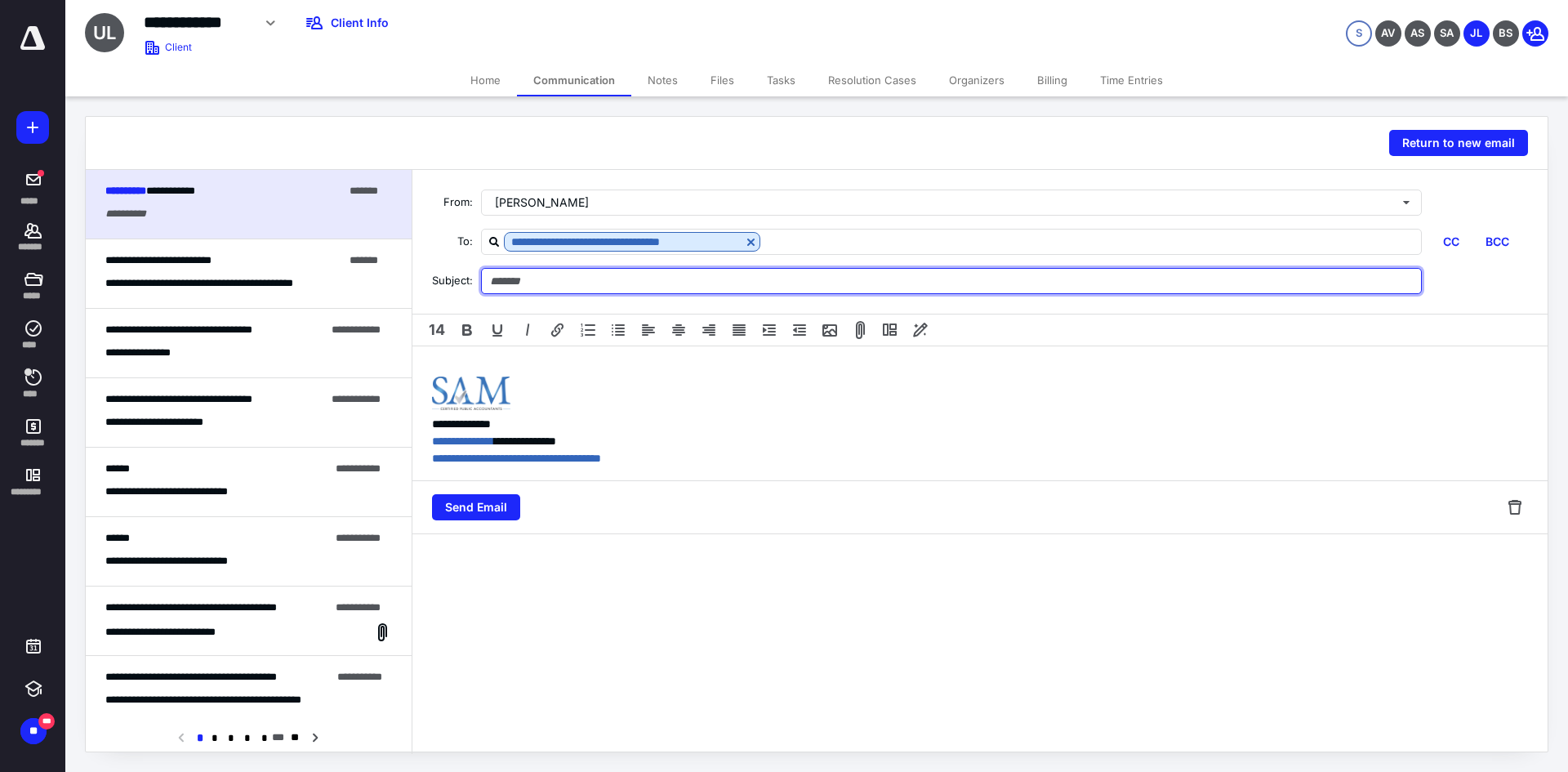click at bounding box center (951, 281) 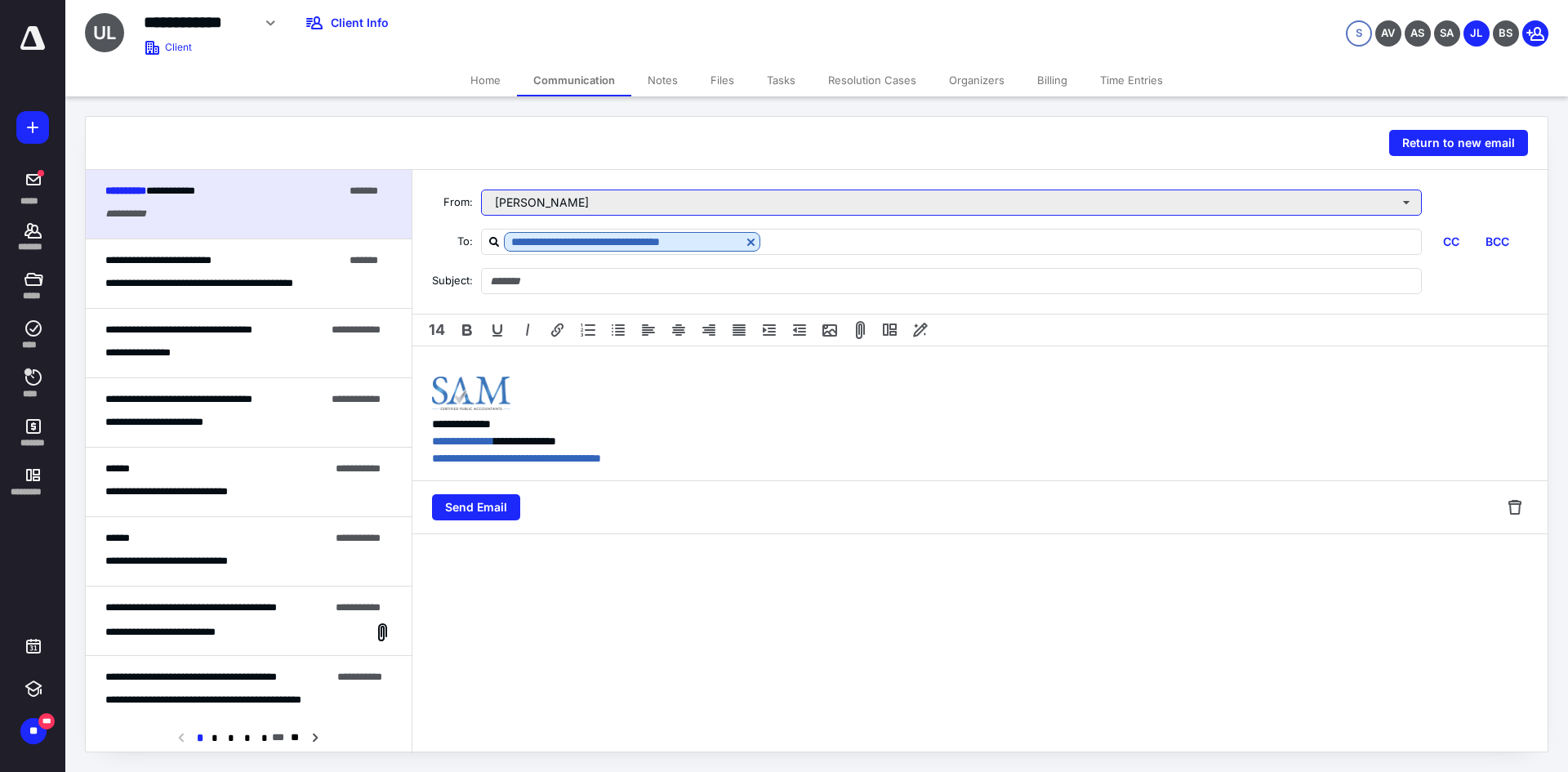 click on "[PERSON_NAME]" at bounding box center (951, 203) 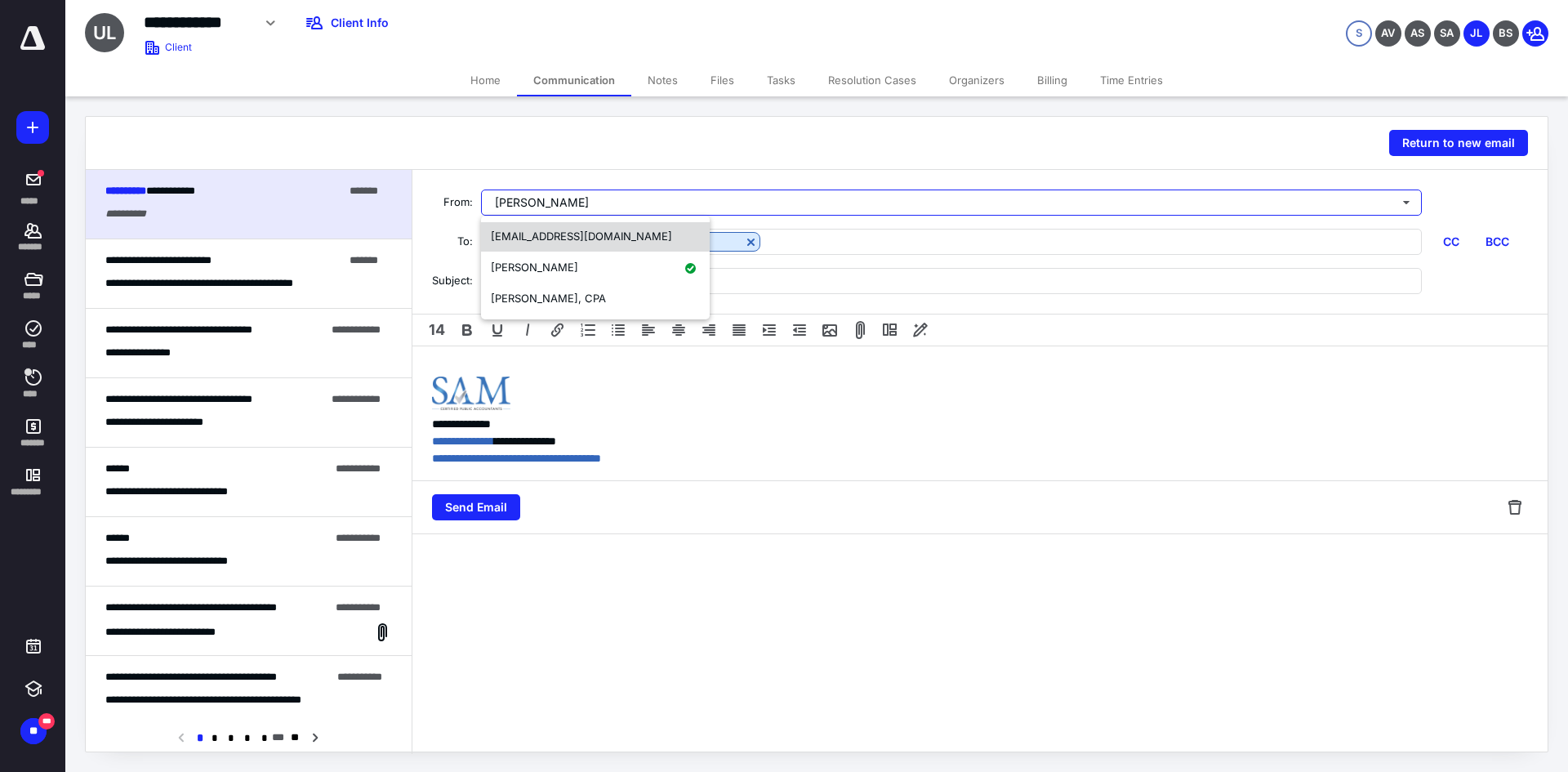 click on "[EMAIL_ADDRESS][DOMAIN_NAME]" at bounding box center [595, 237] 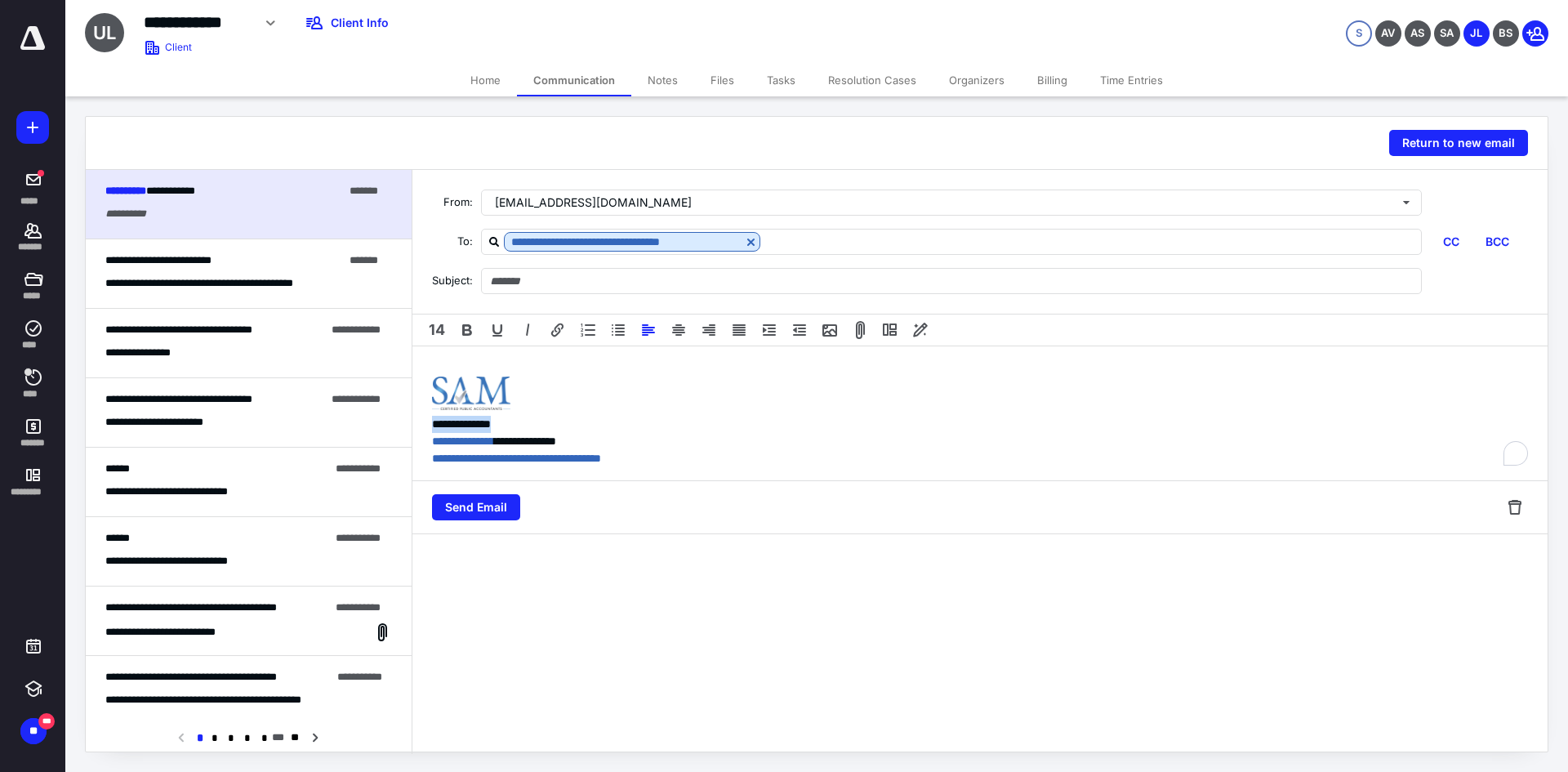drag, startPoint x: 542, startPoint y: 424, endPoint x: 408, endPoint y: 416, distance: 134.2386 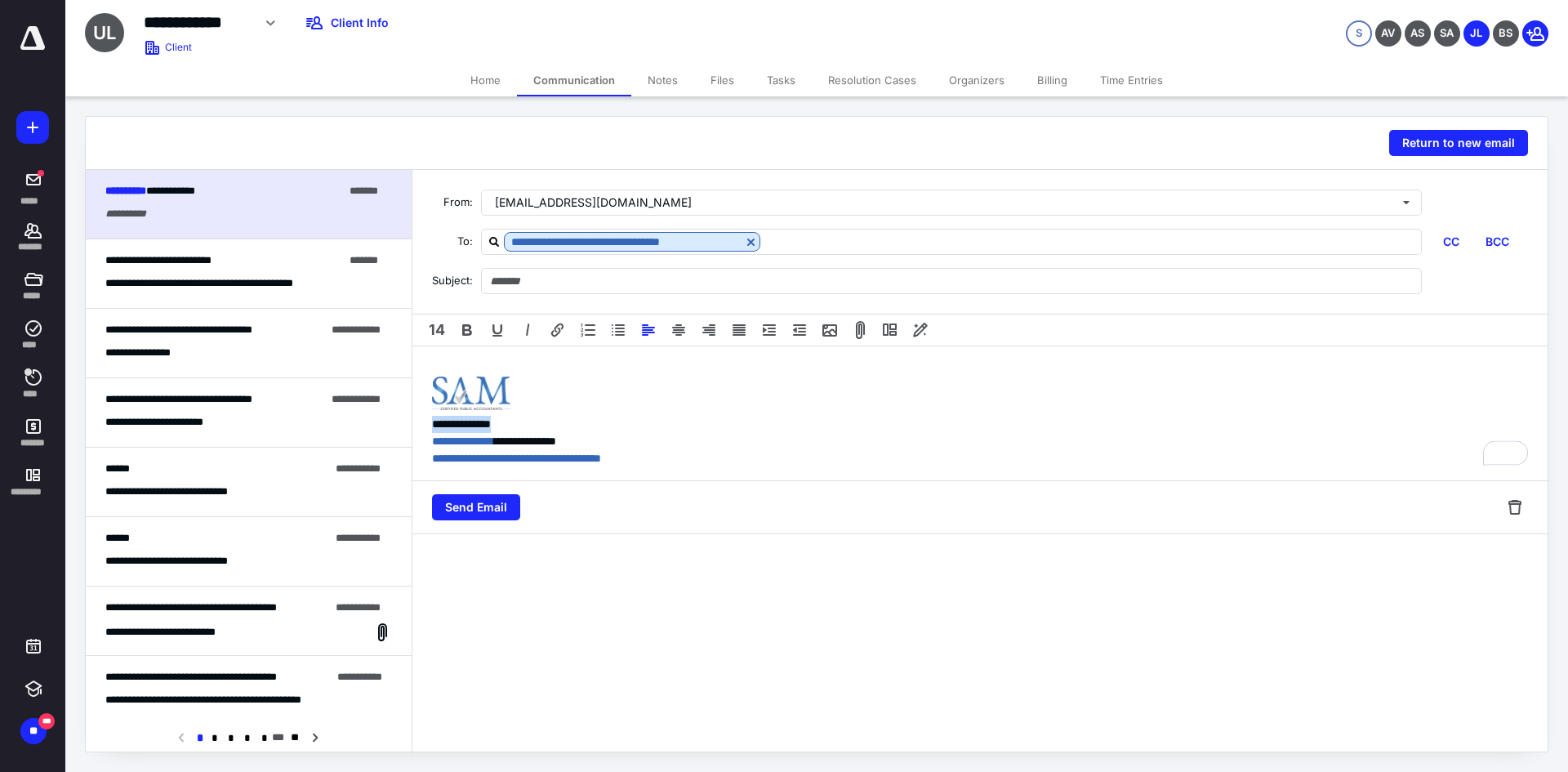 type 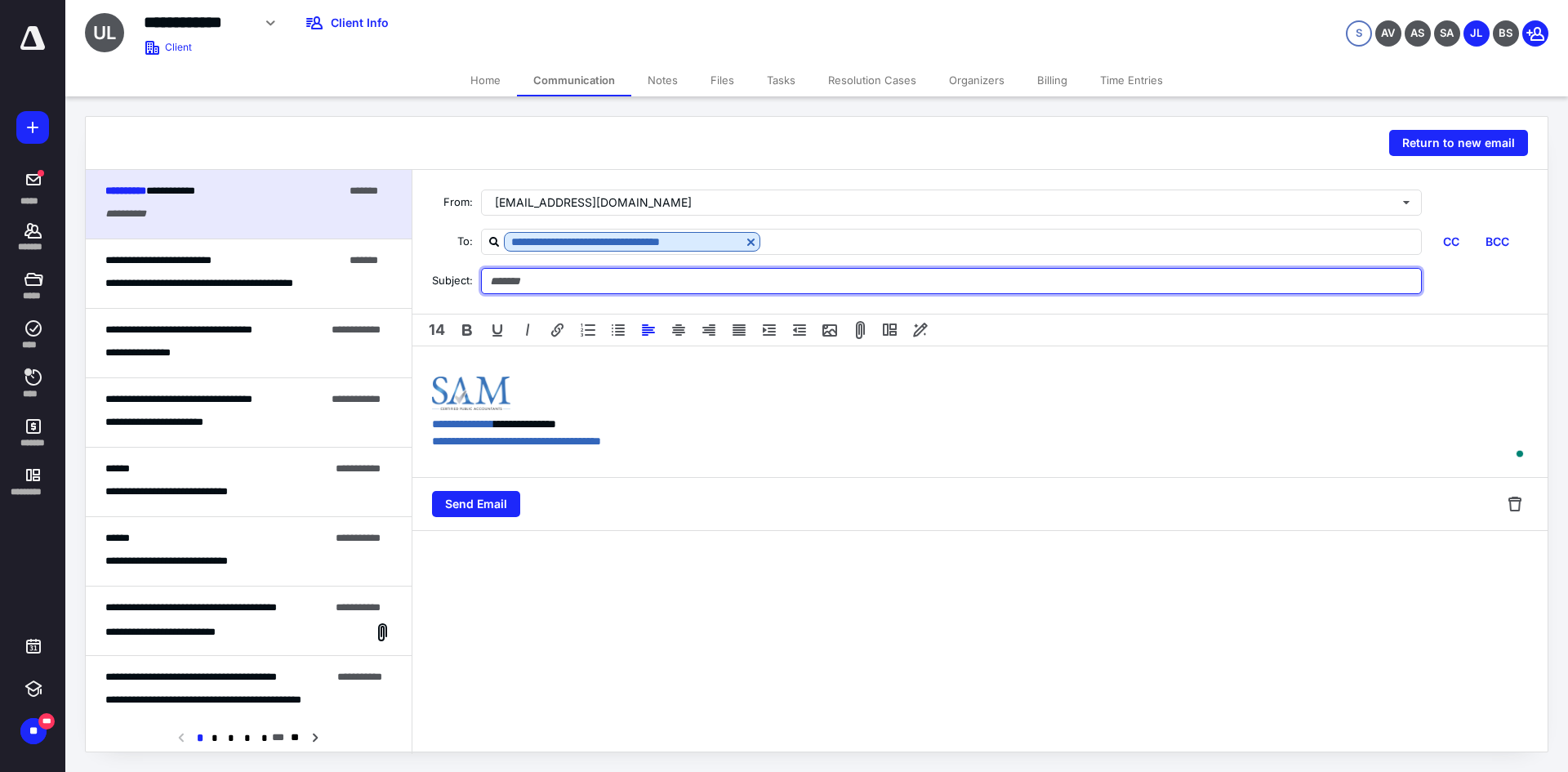 click at bounding box center [951, 281] 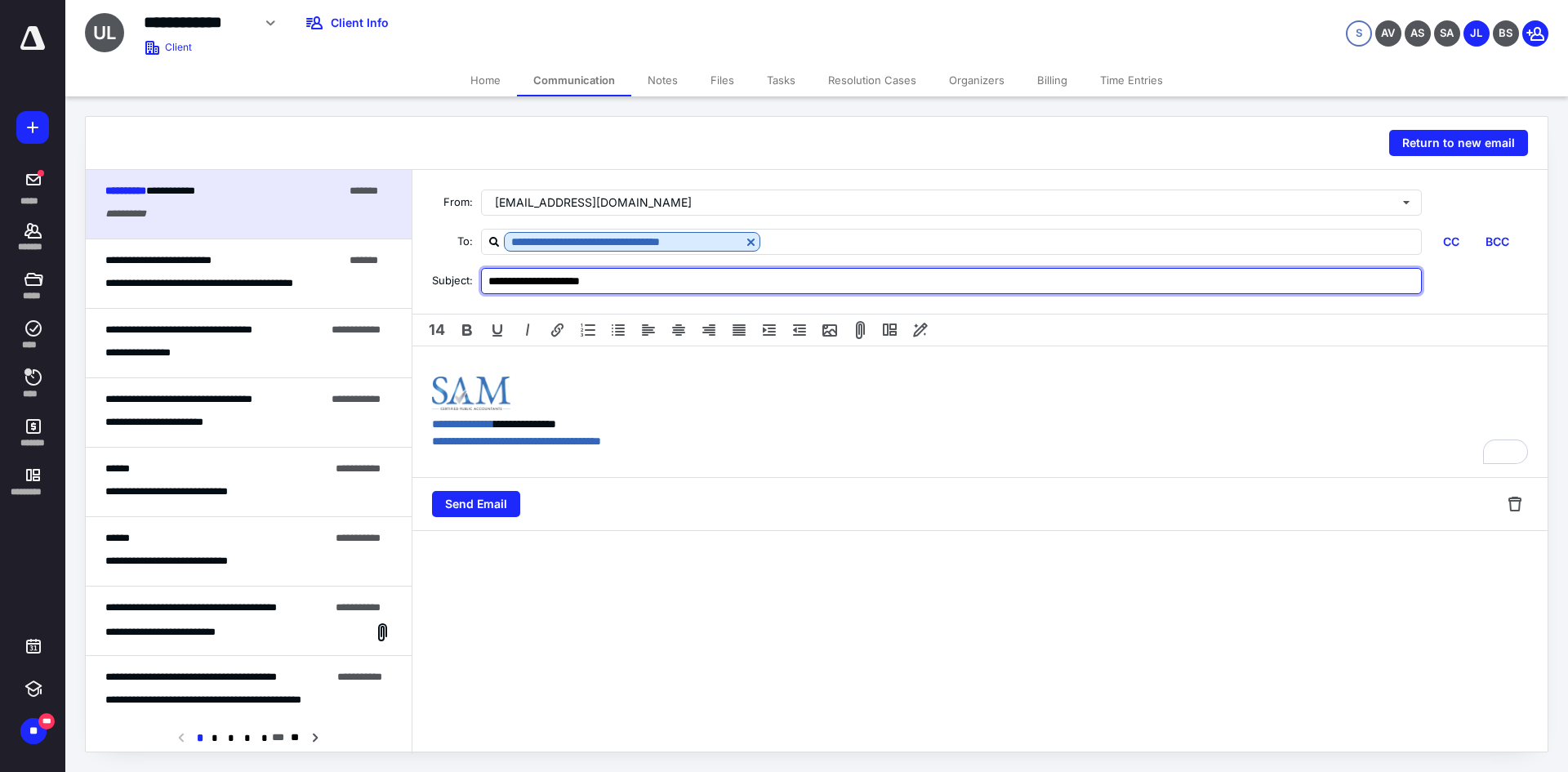 type on "**********" 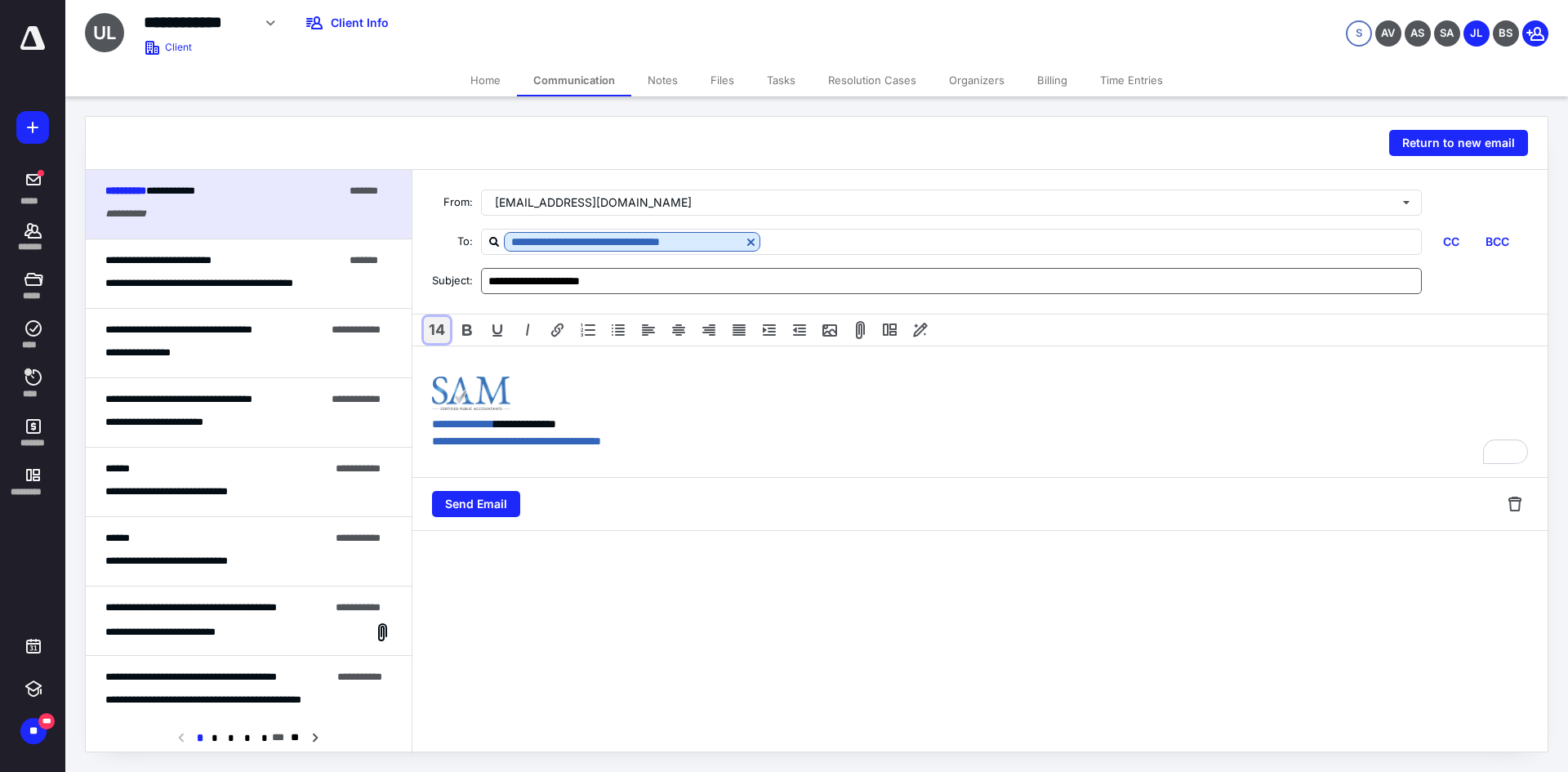 type 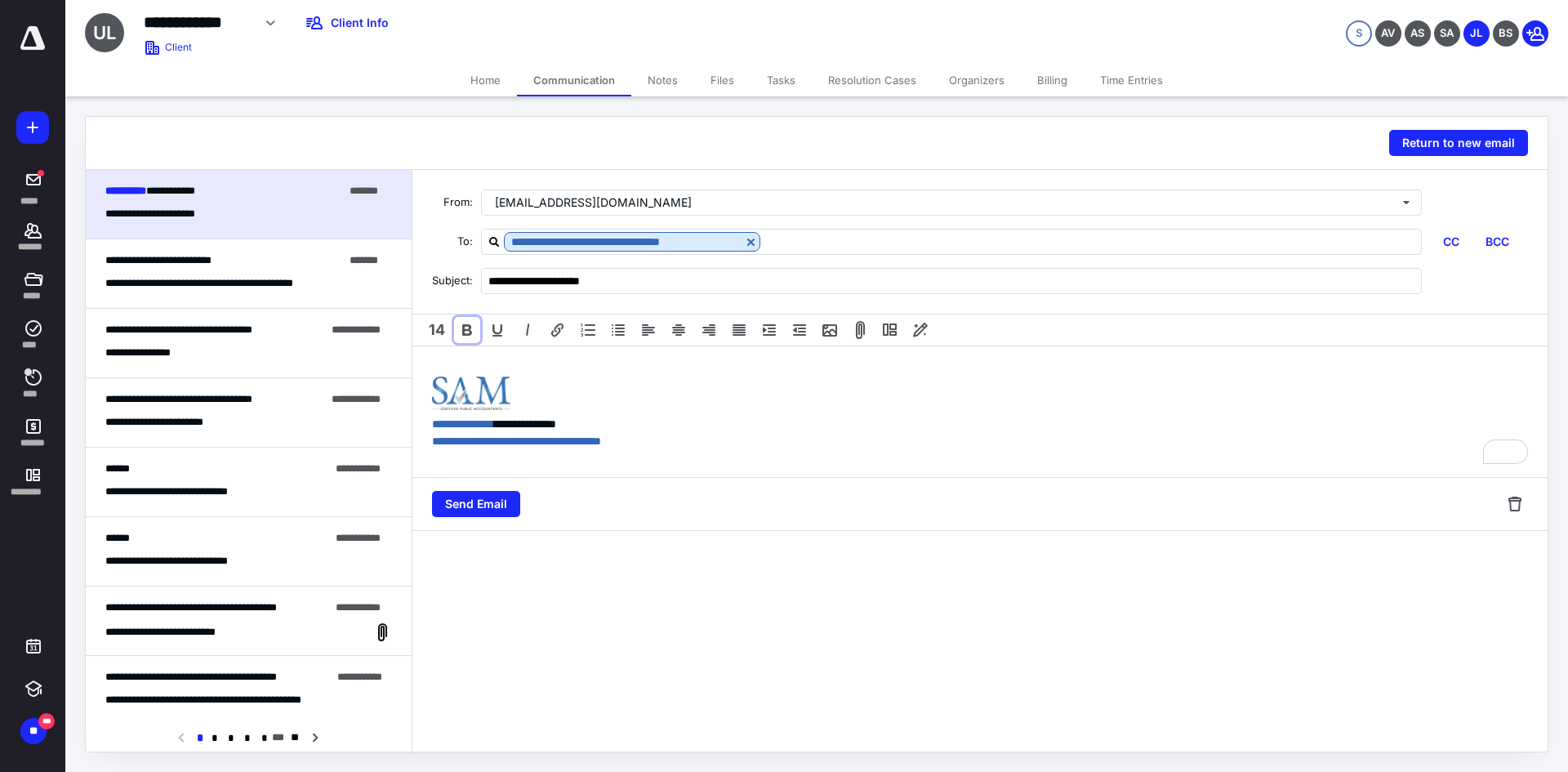 type 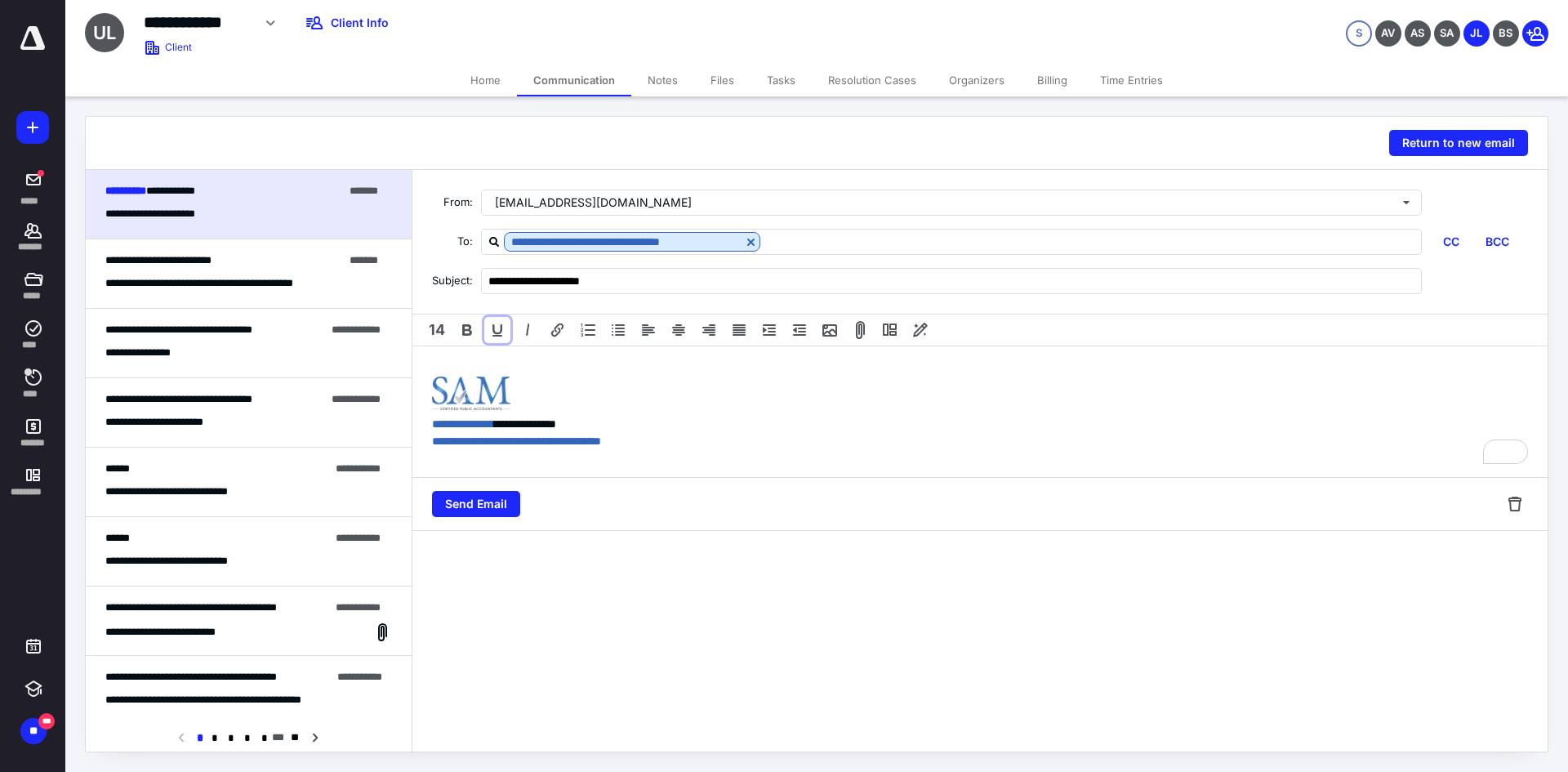 type 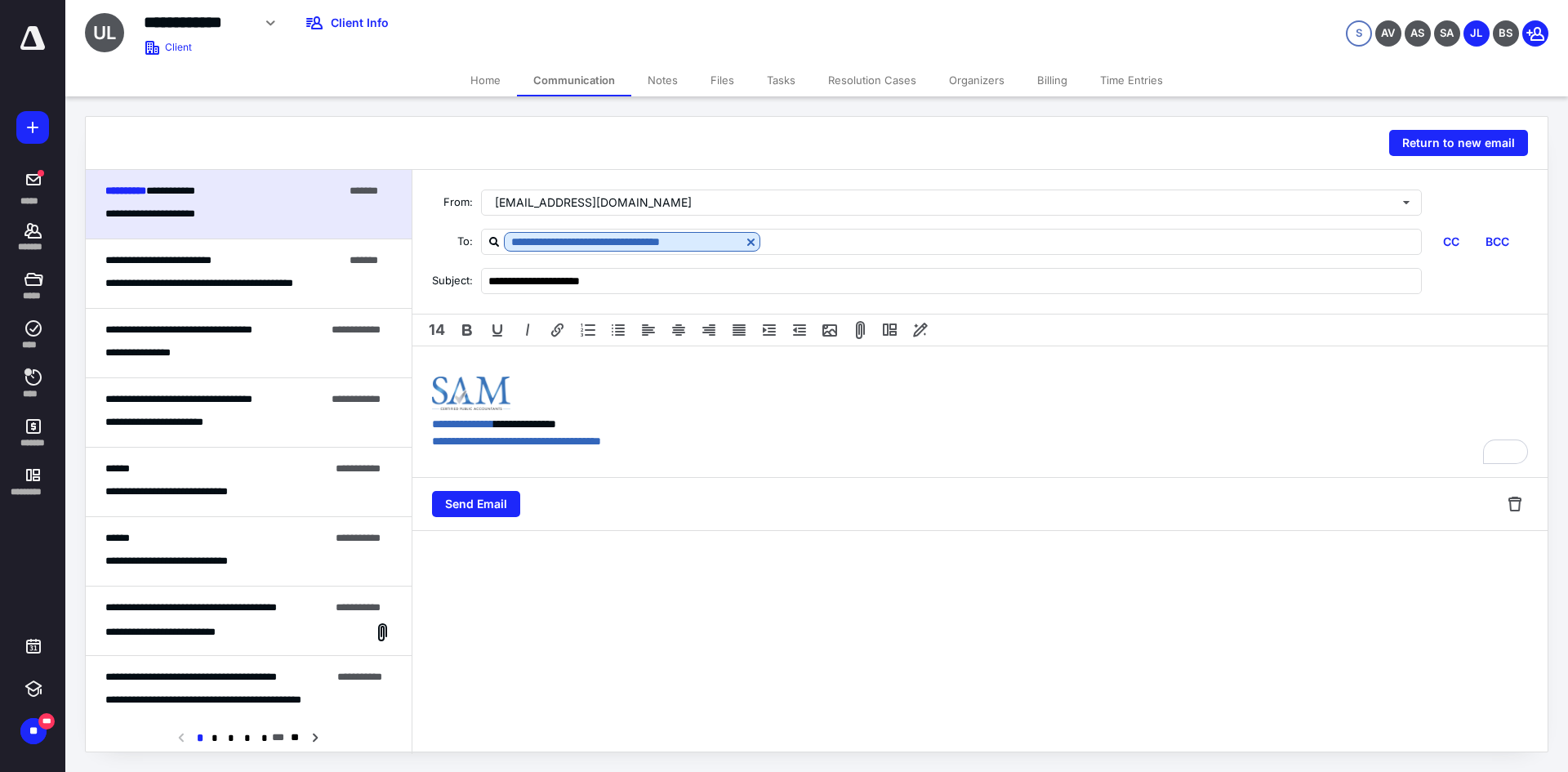 click on "**********" at bounding box center (980, 242) 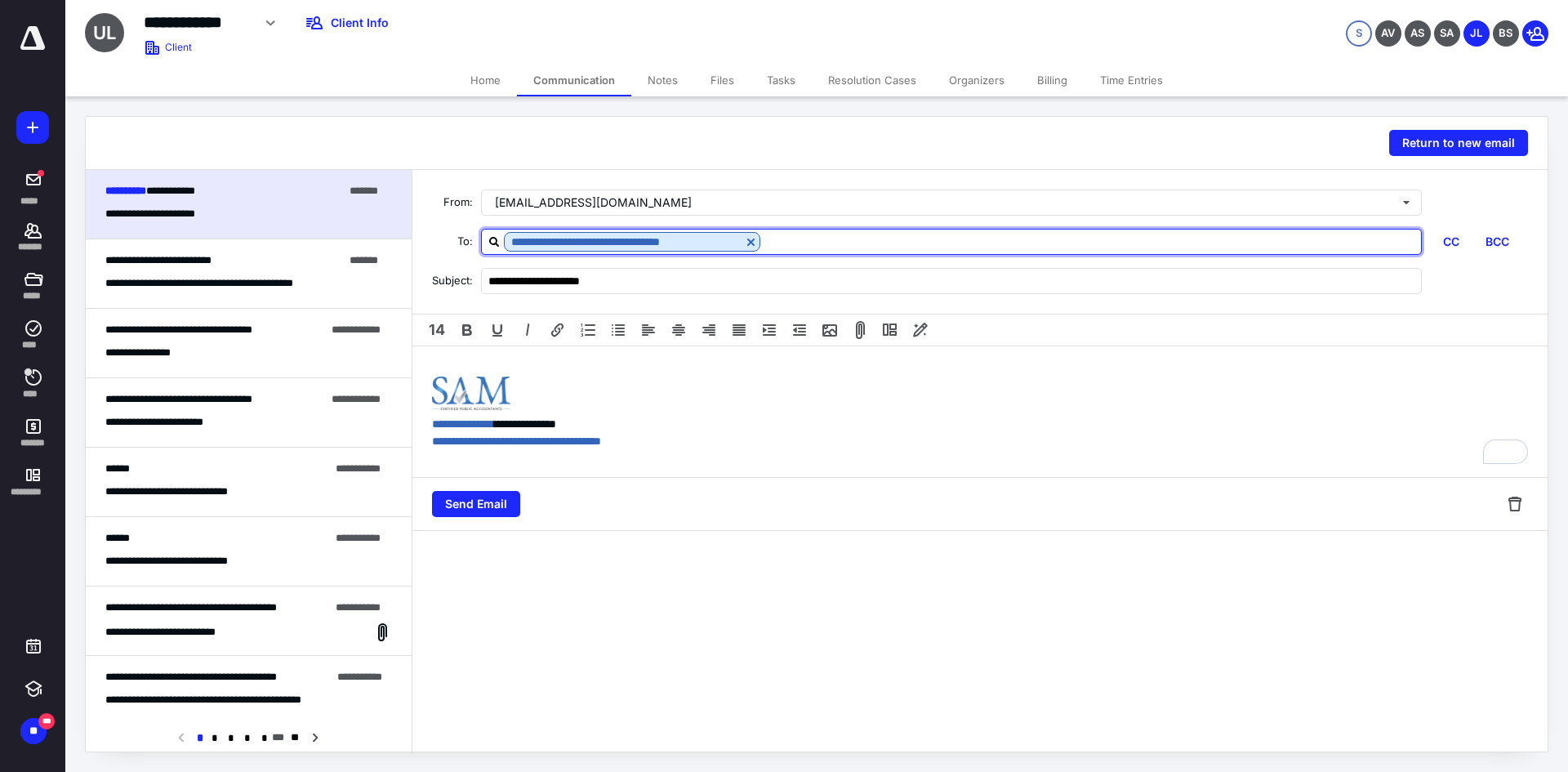 click at bounding box center (1090, 241) 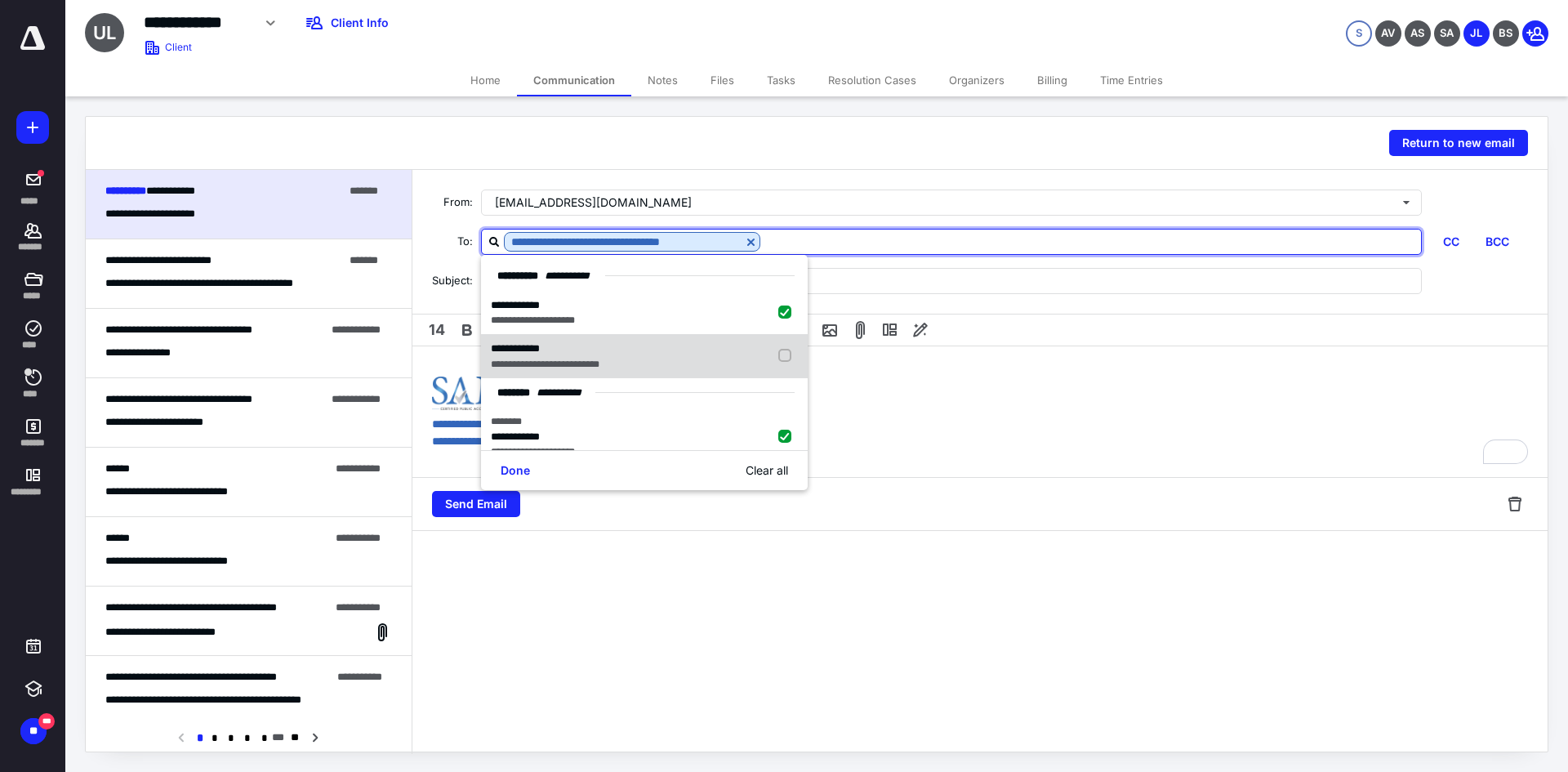 click on "**********" at bounding box center [644, 356] 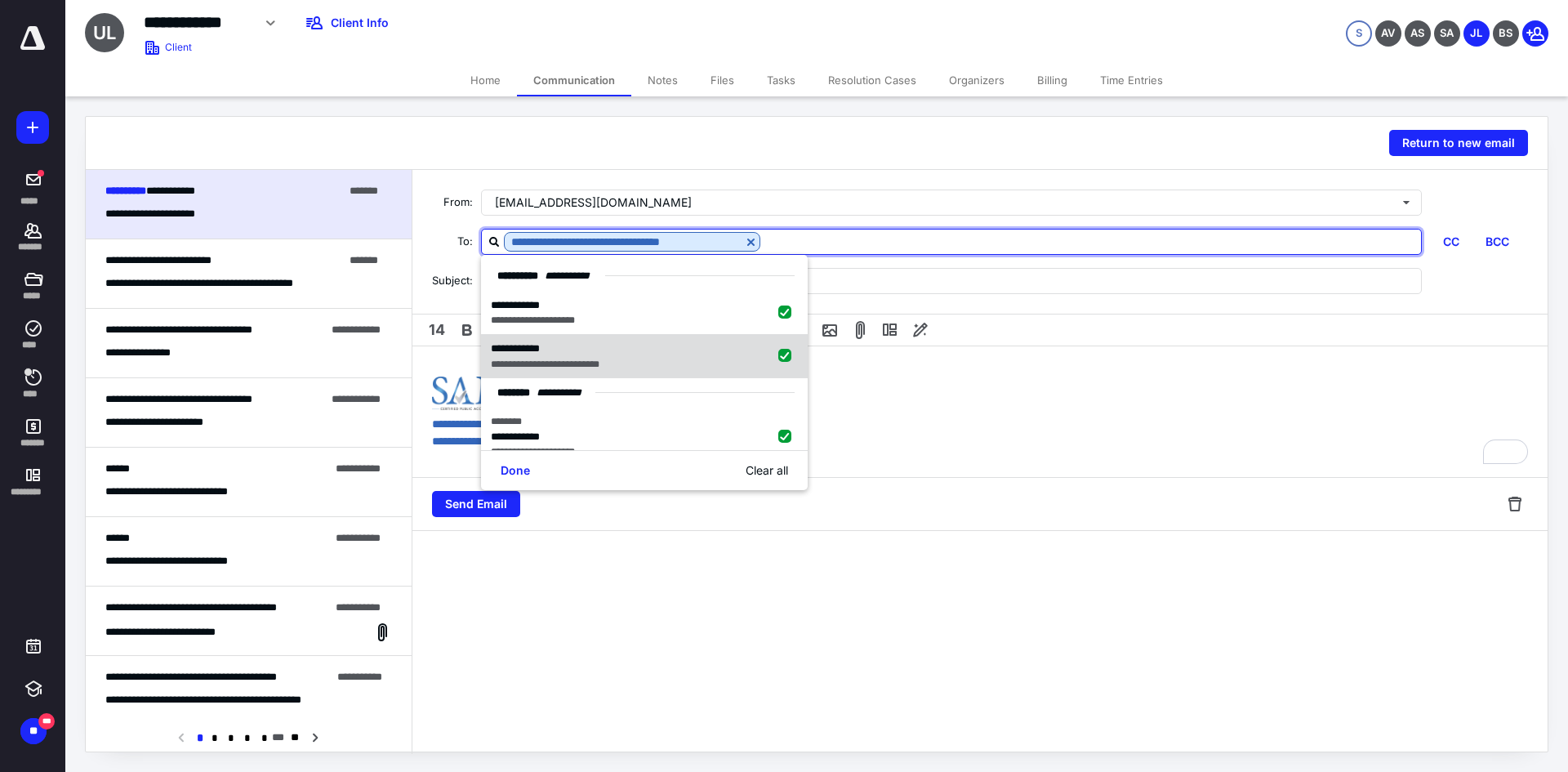 checkbox on "true" 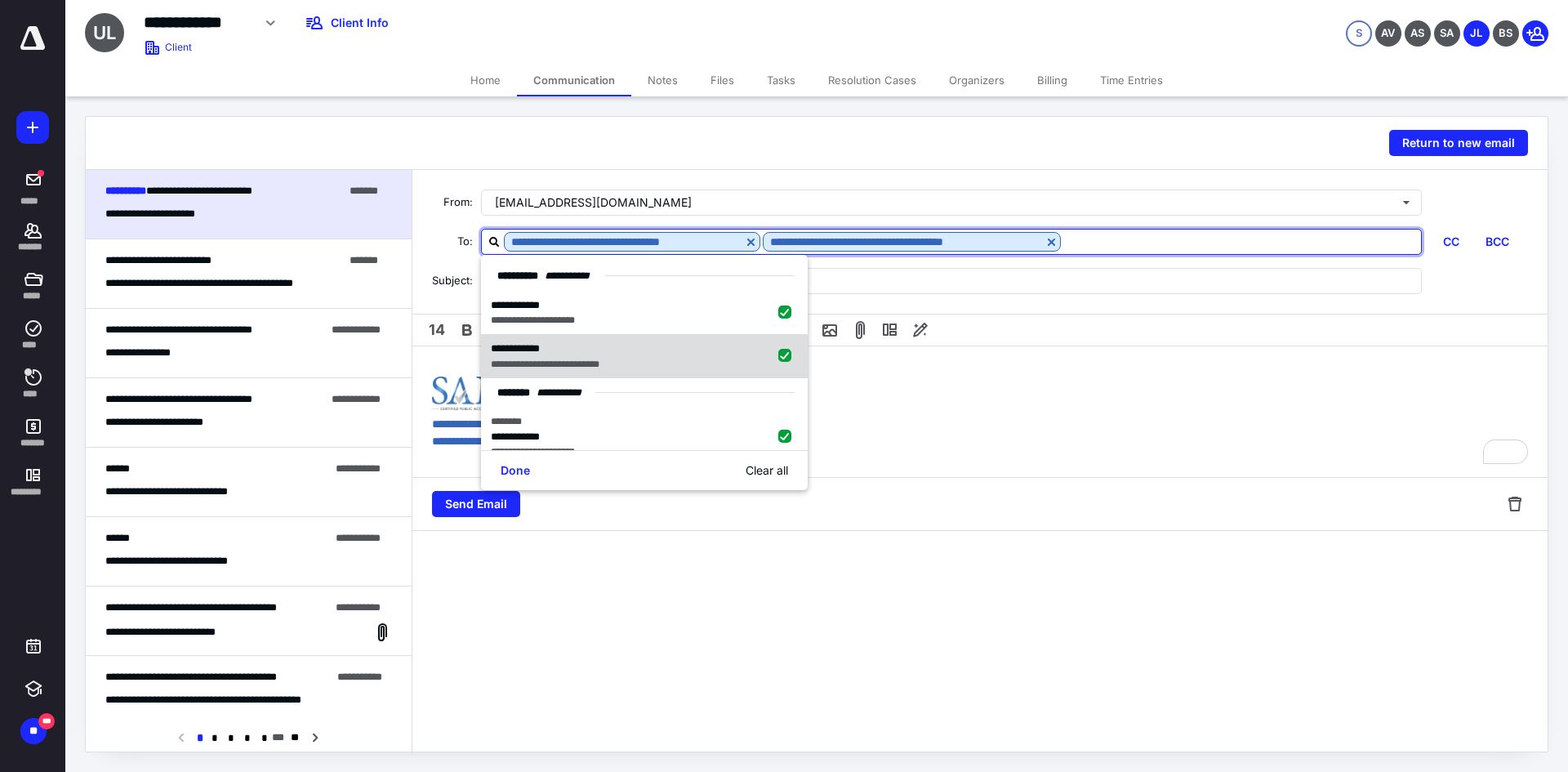 click at bounding box center (788, 356) 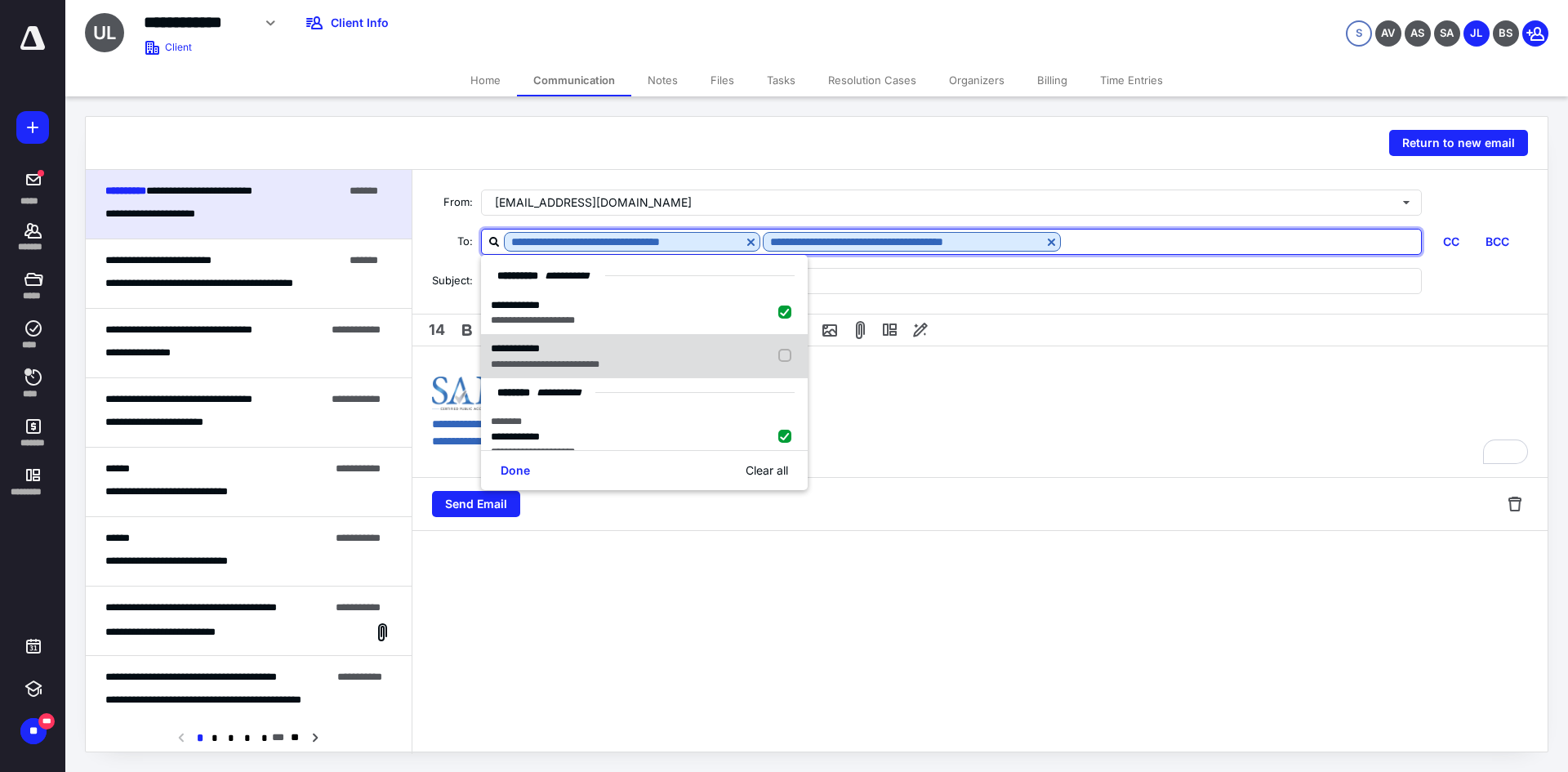 checkbox on "false" 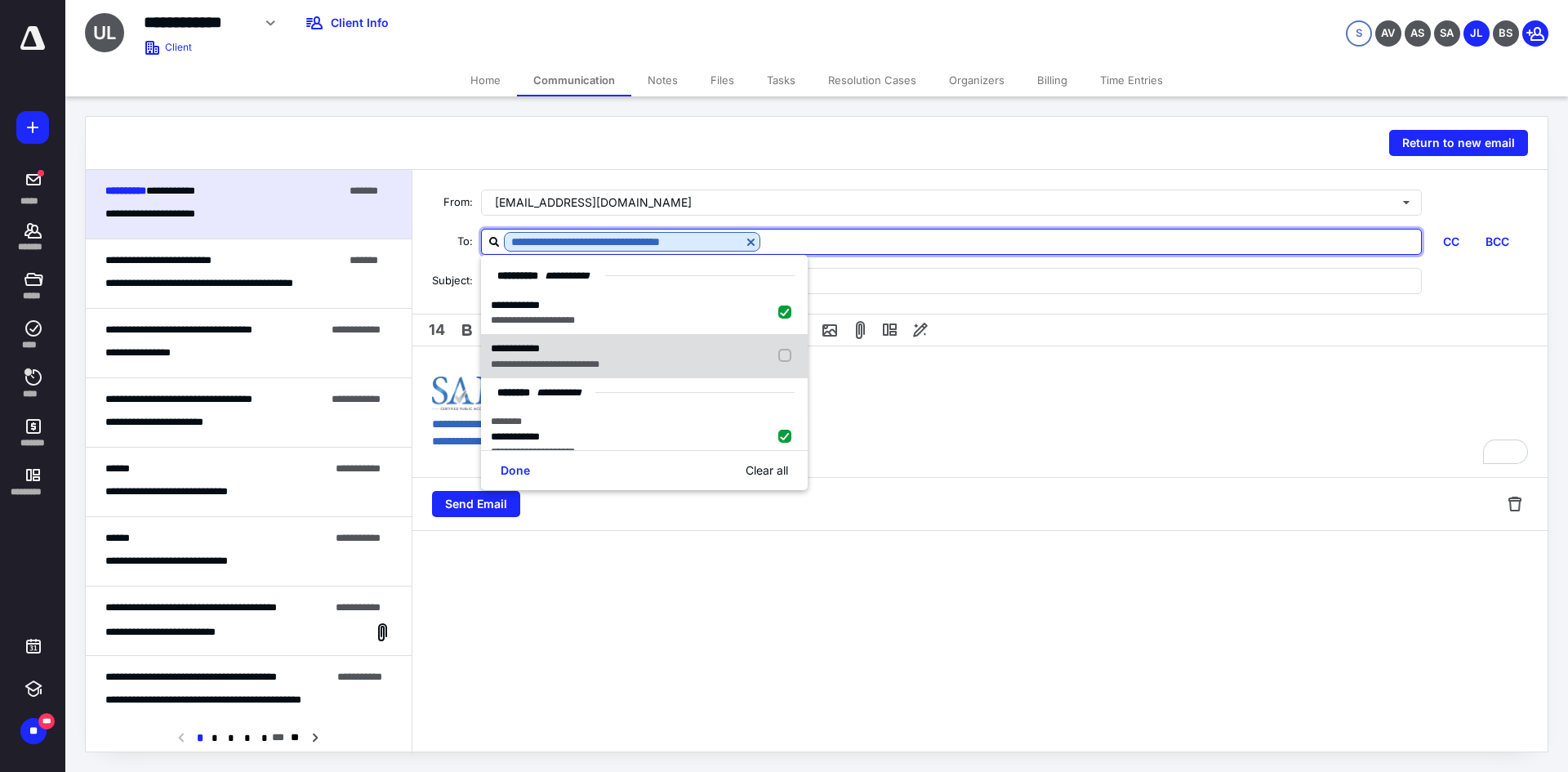 click on "**********" at bounding box center (644, 356) 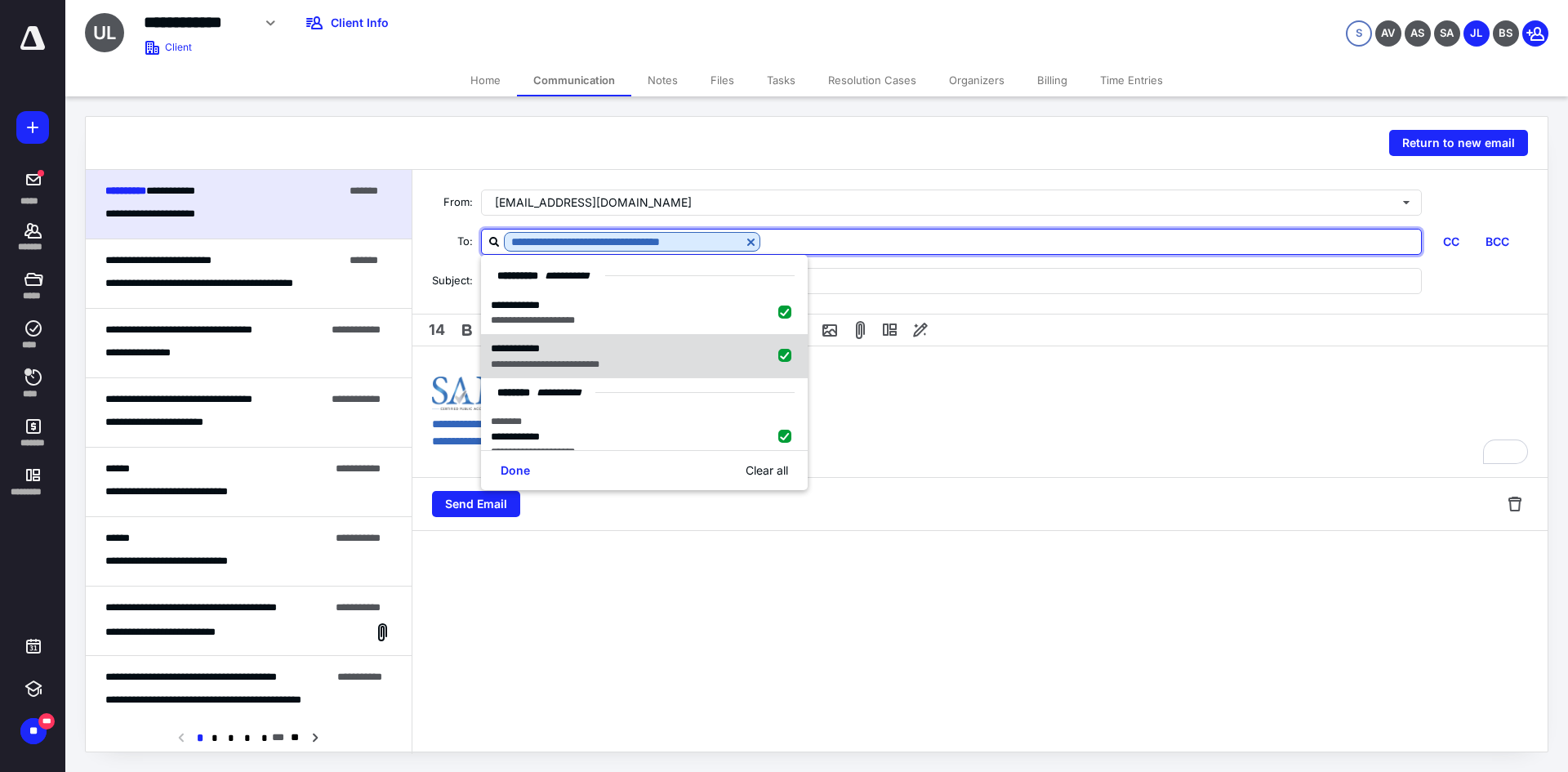 checkbox on "true" 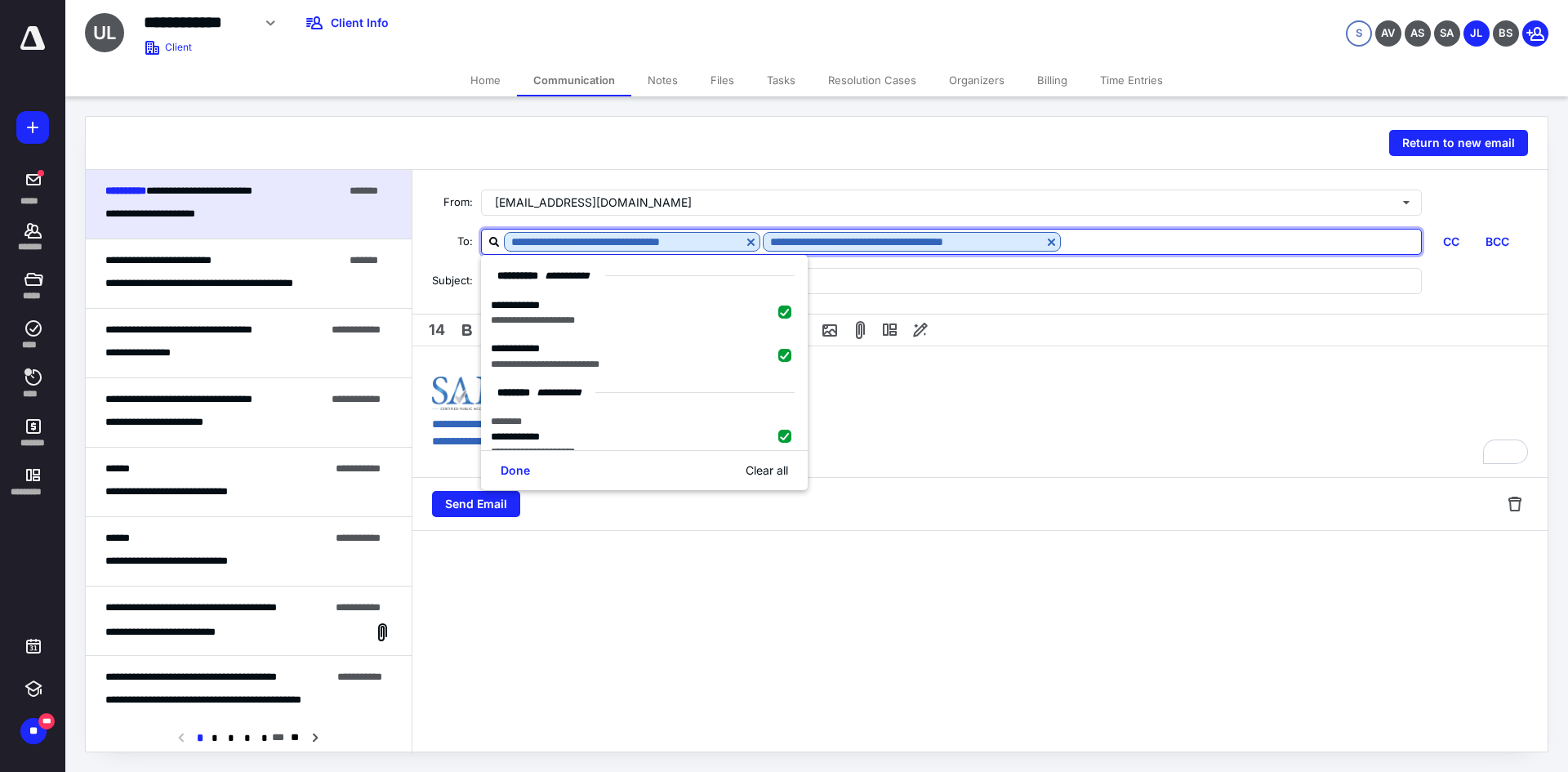 click on "**********" at bounding box center [980, 412] 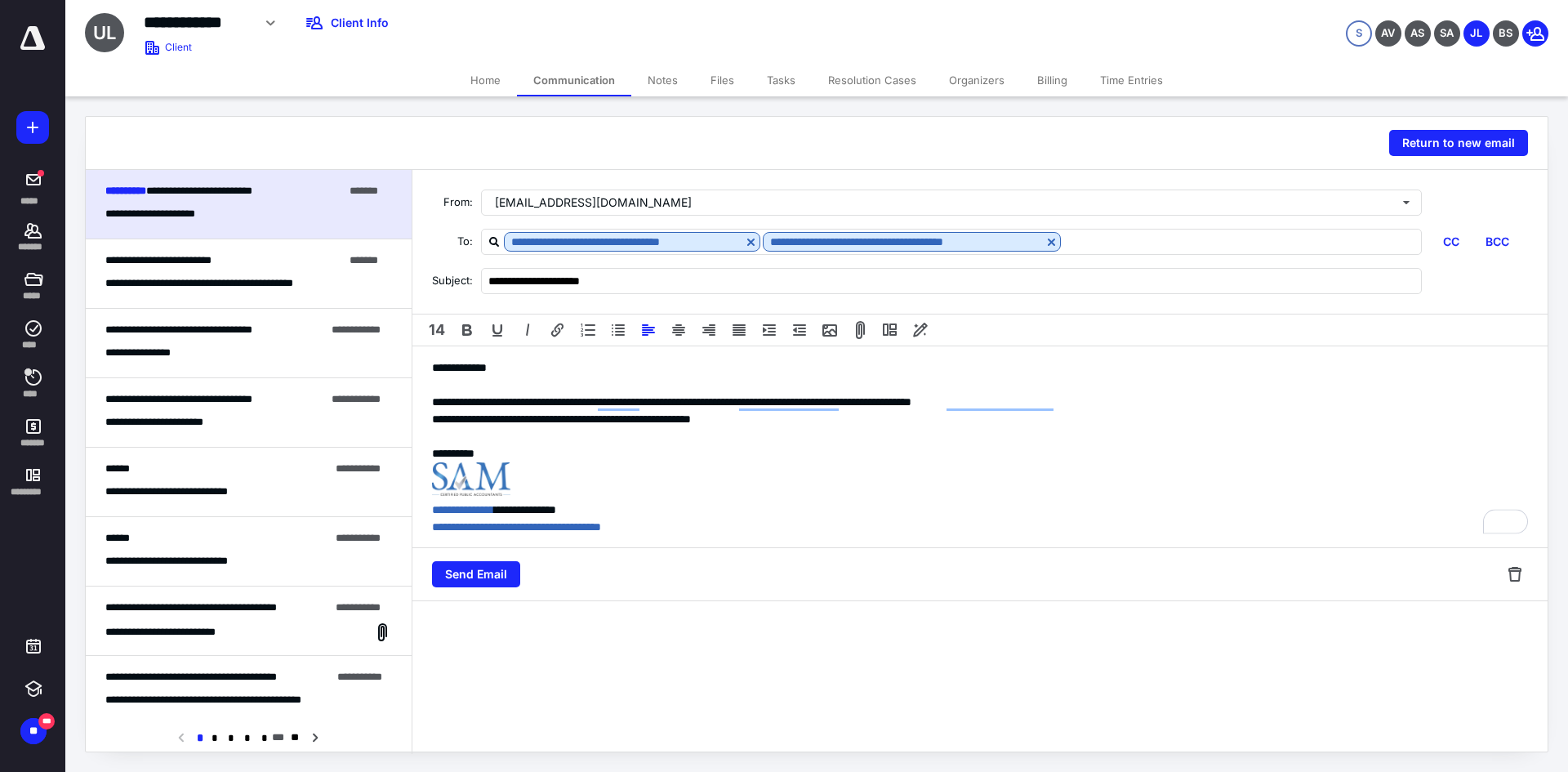 click on "**********" at bounding box center [980, 419] 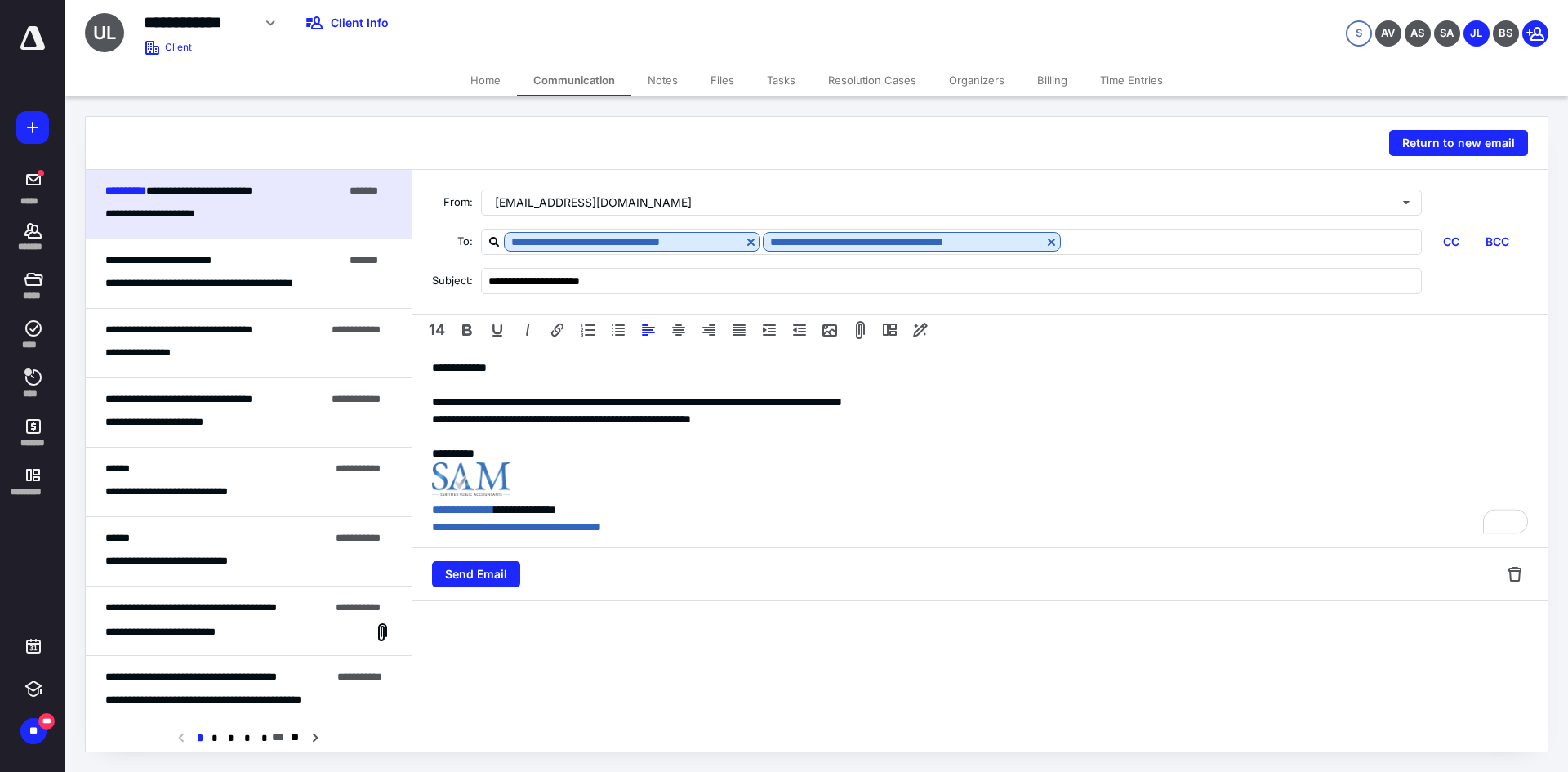 click on "**********" at bounding box center [980, 419] 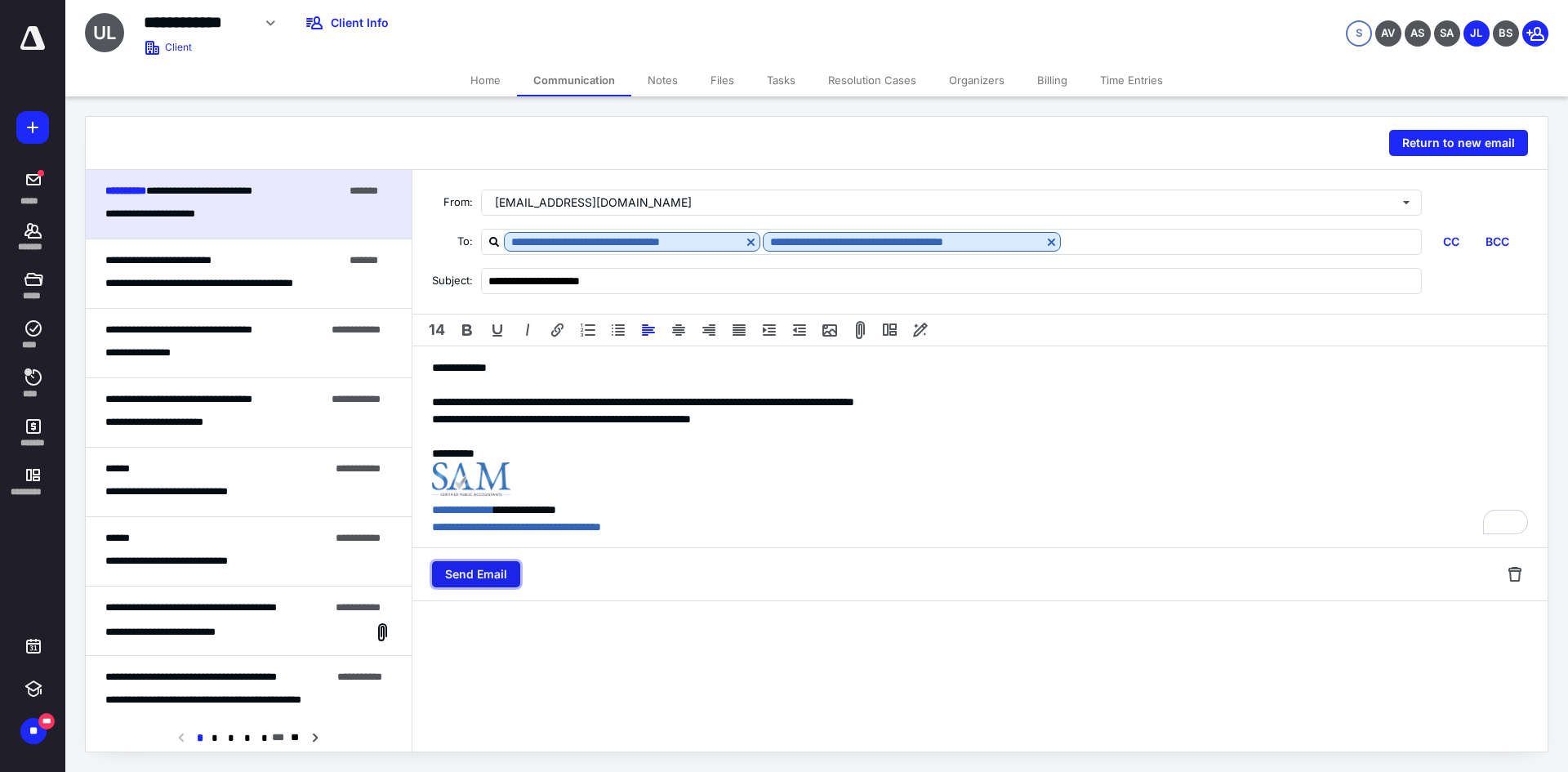 click on "Send Email" at bounding box center (476, 574) 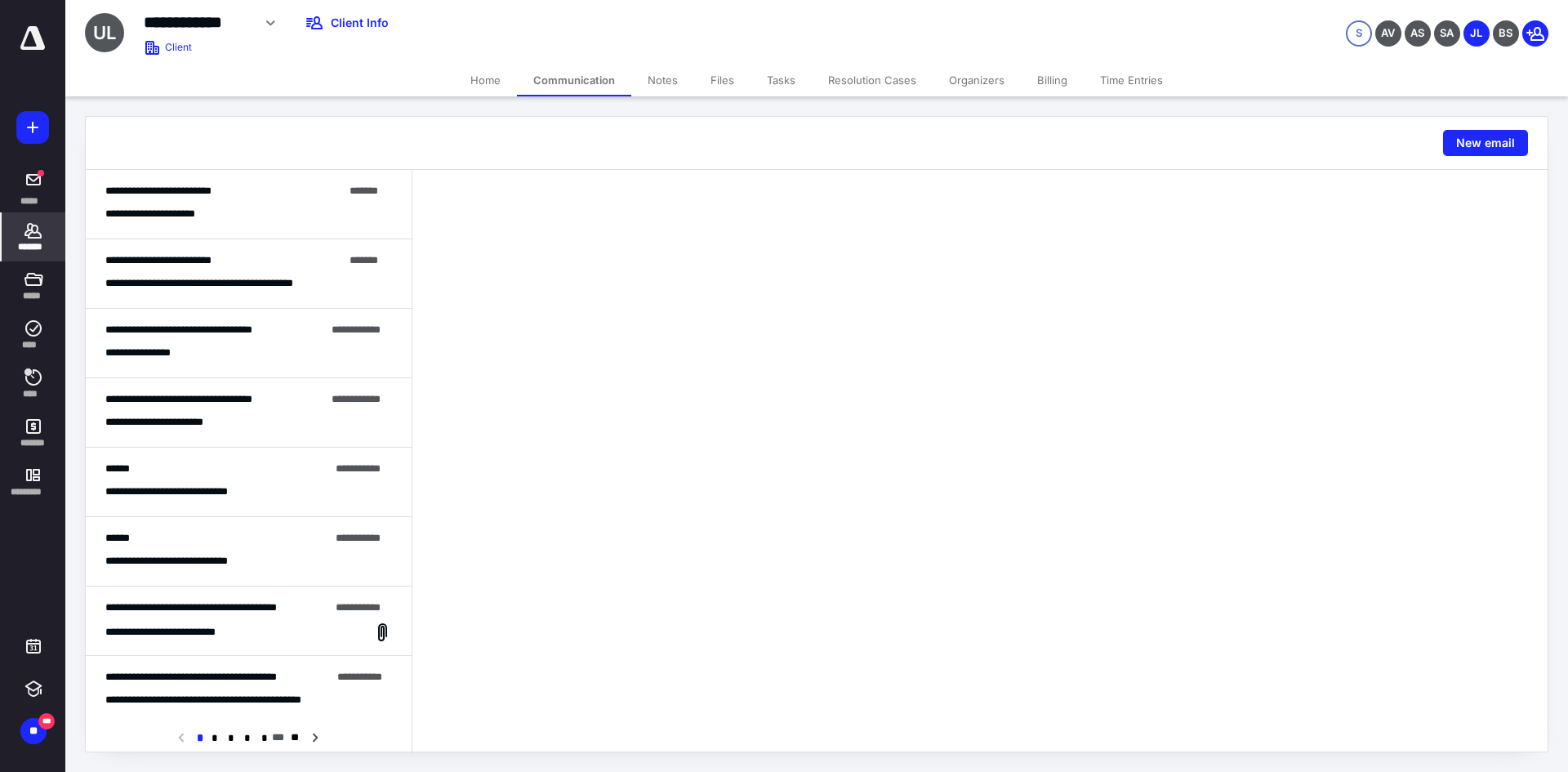 click 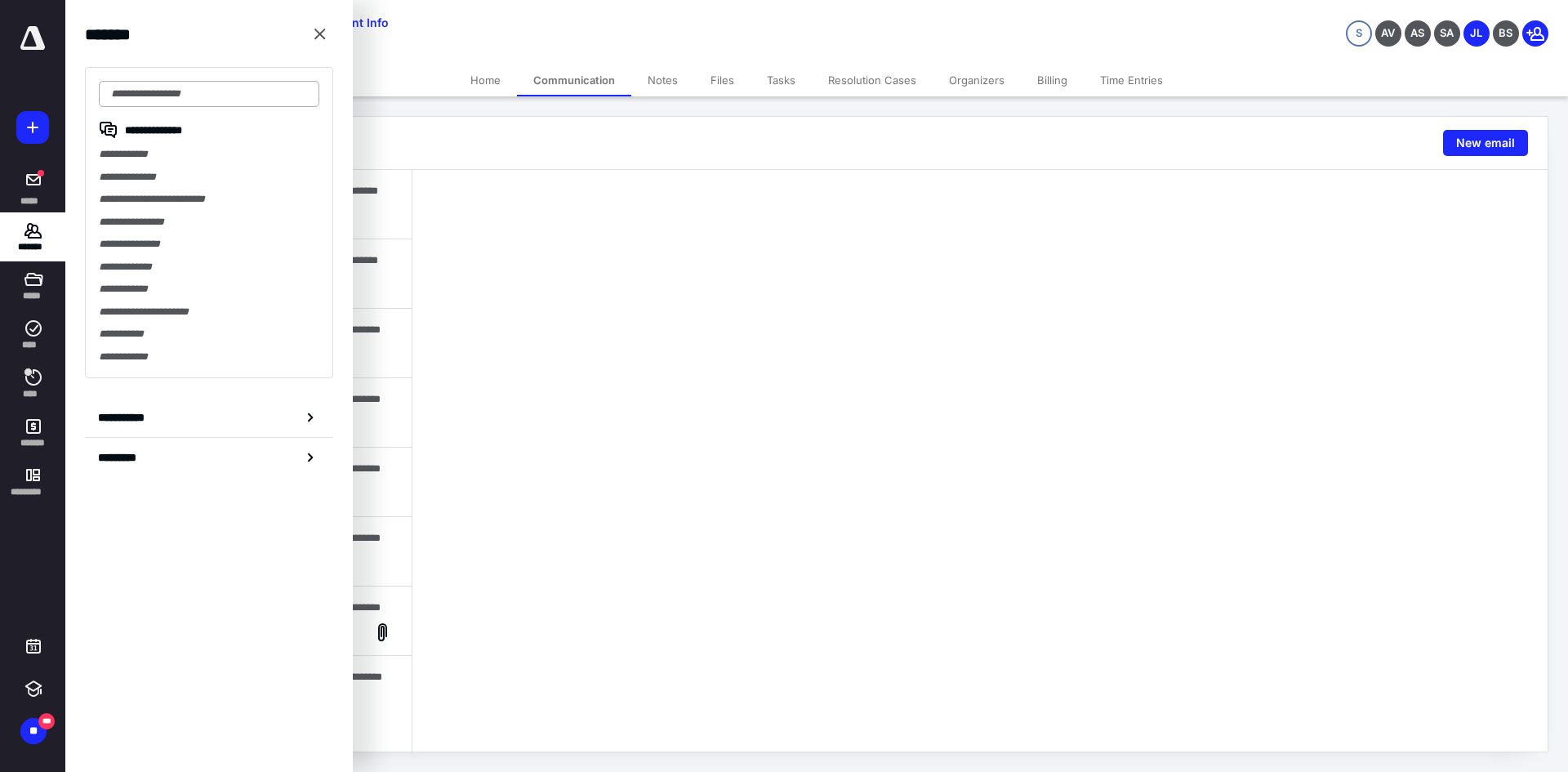click at bounding box center [209, 94] 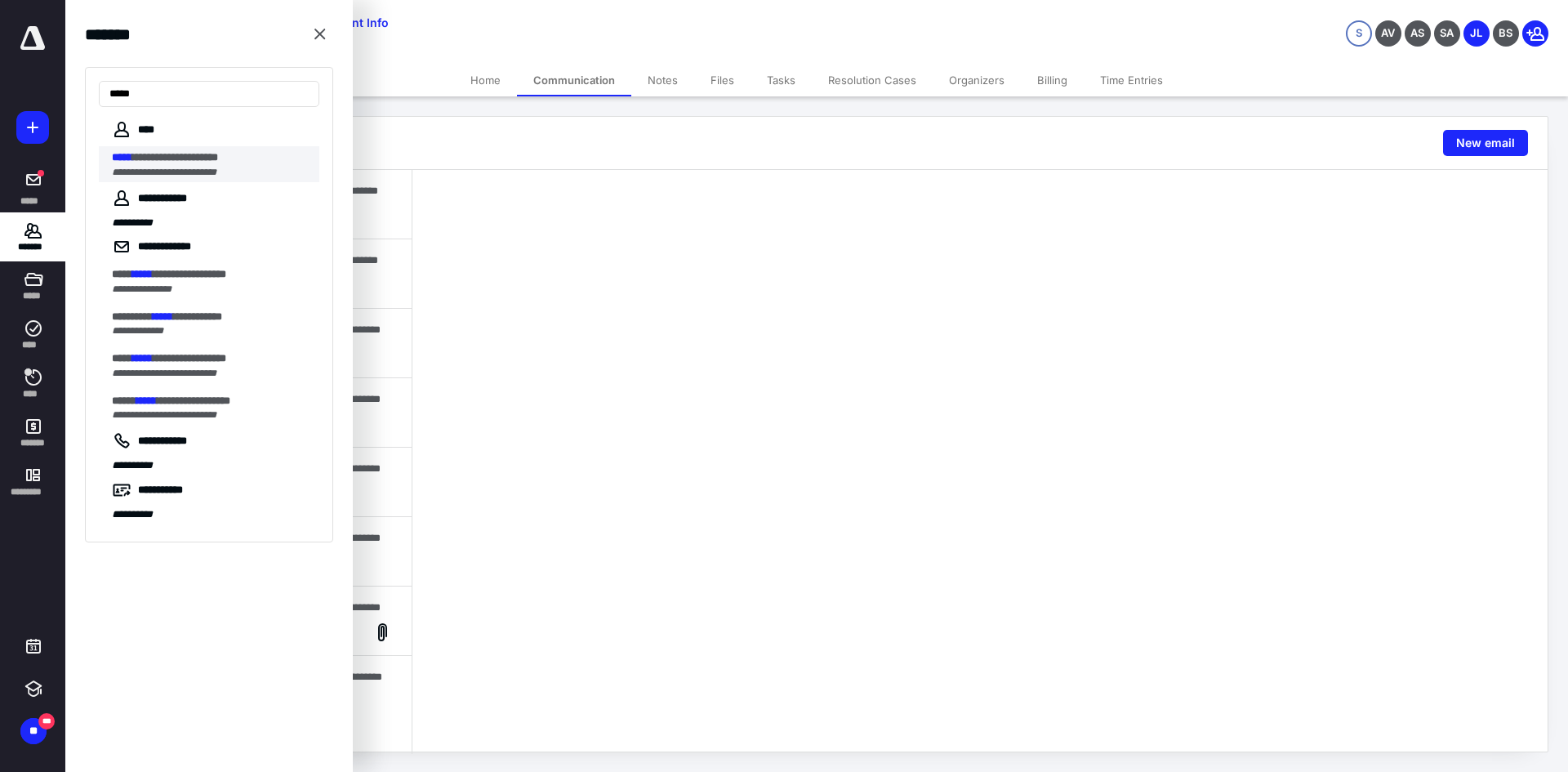type on "*****" 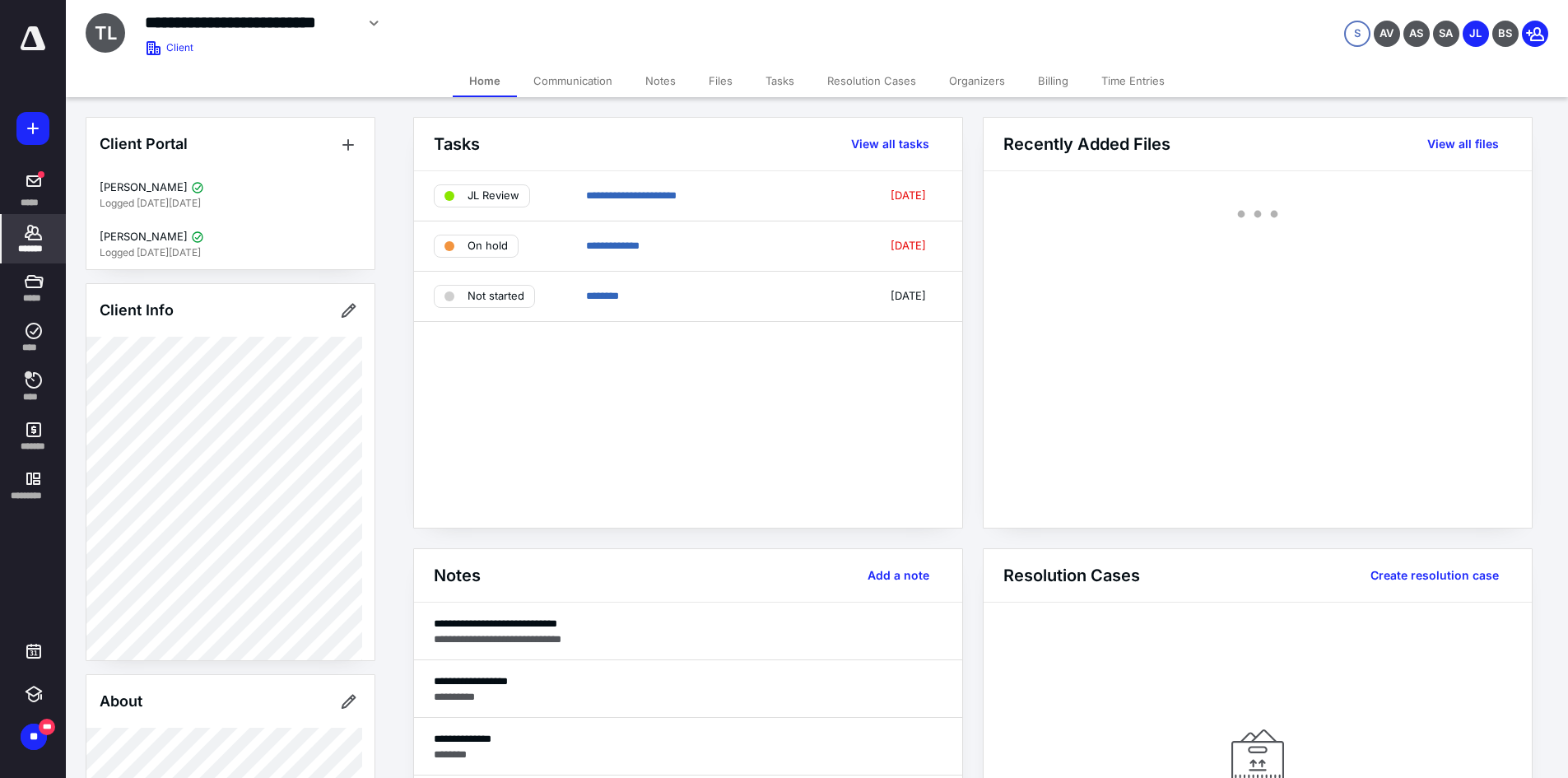 click on "Communication" at bounding box center (573, 81) 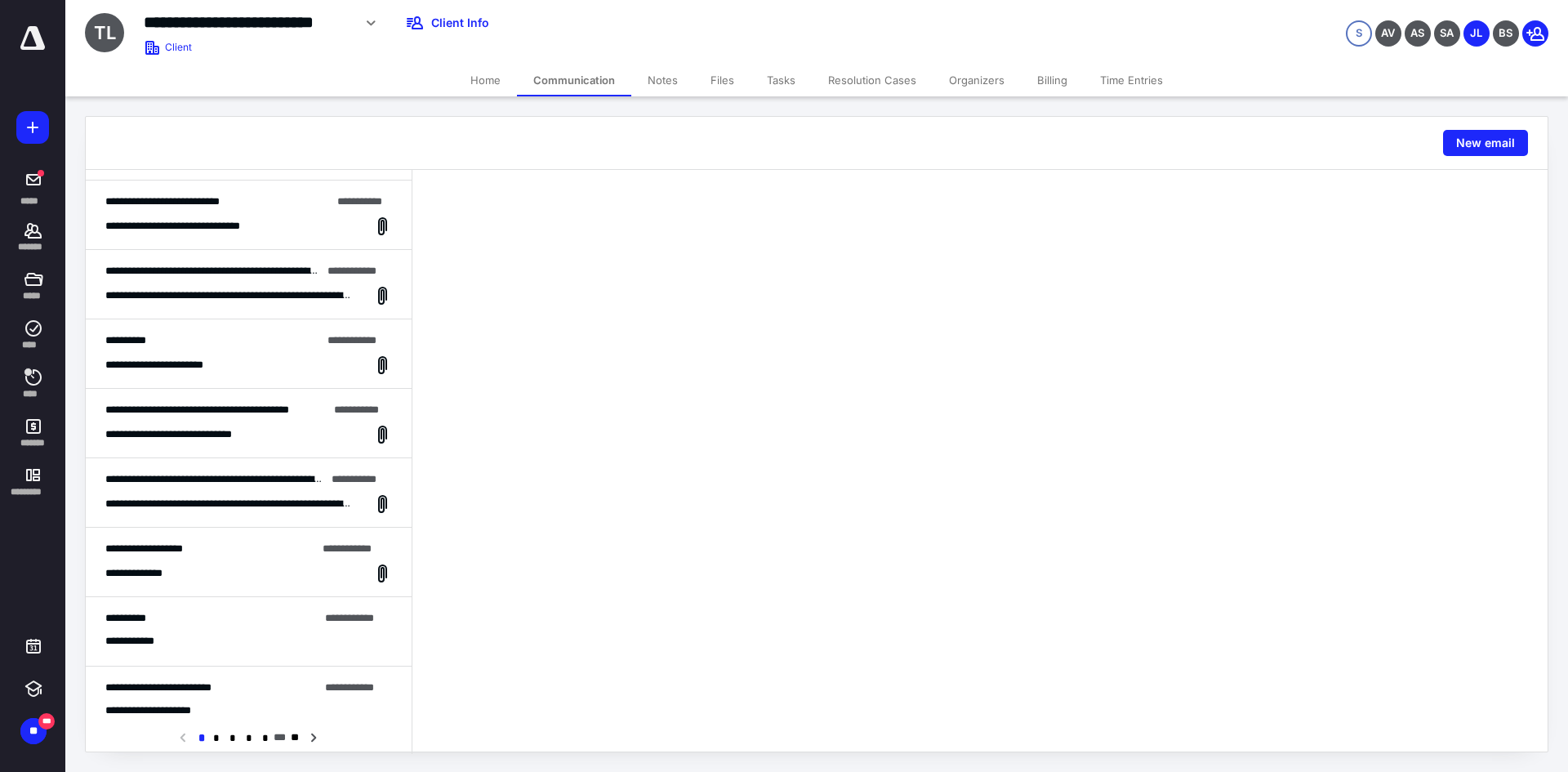 scroll, scrollTop: 0, scrollLeft: 0, axis: both 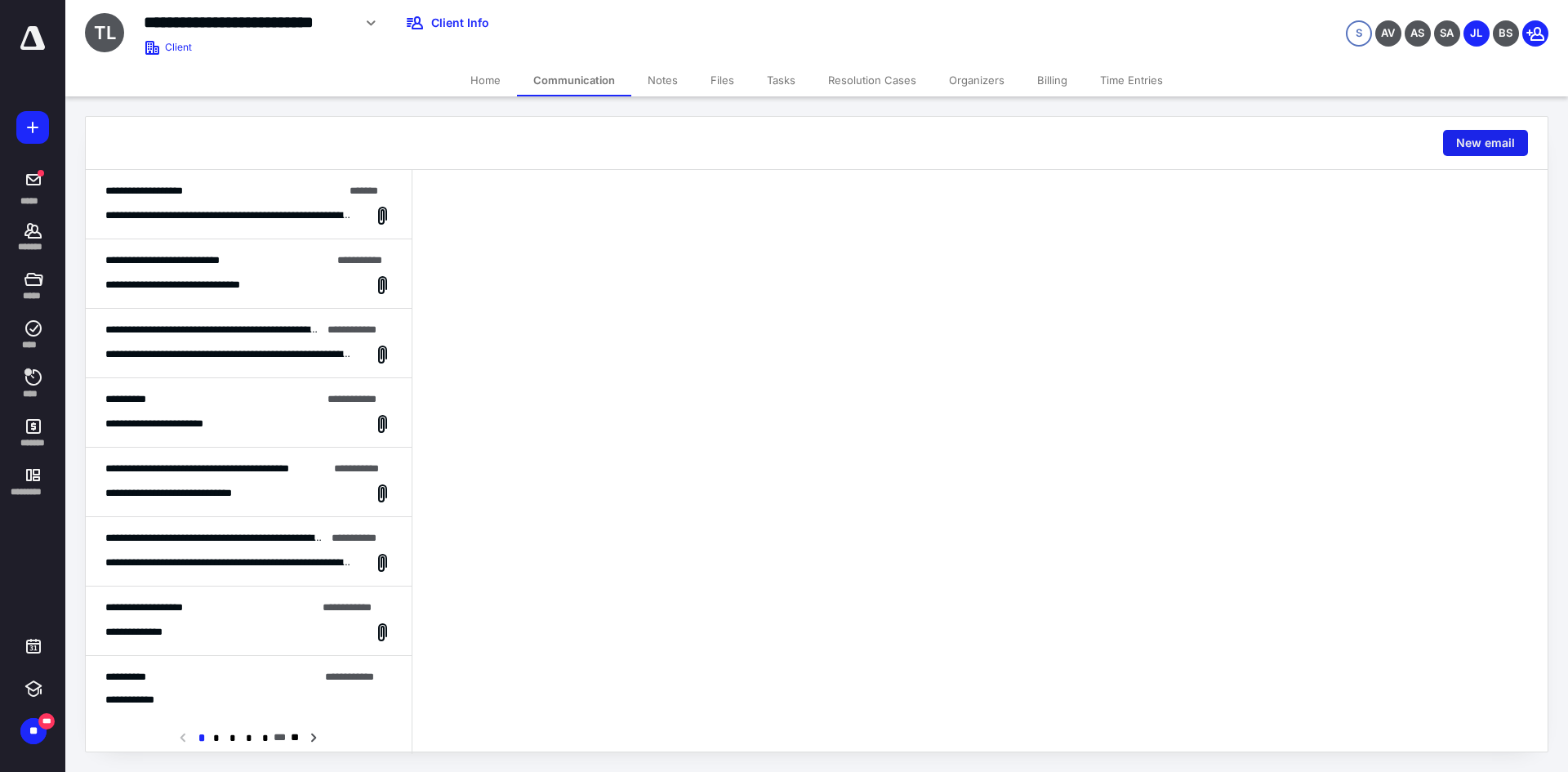 click on "New email" at bounding box center [1486, 143] 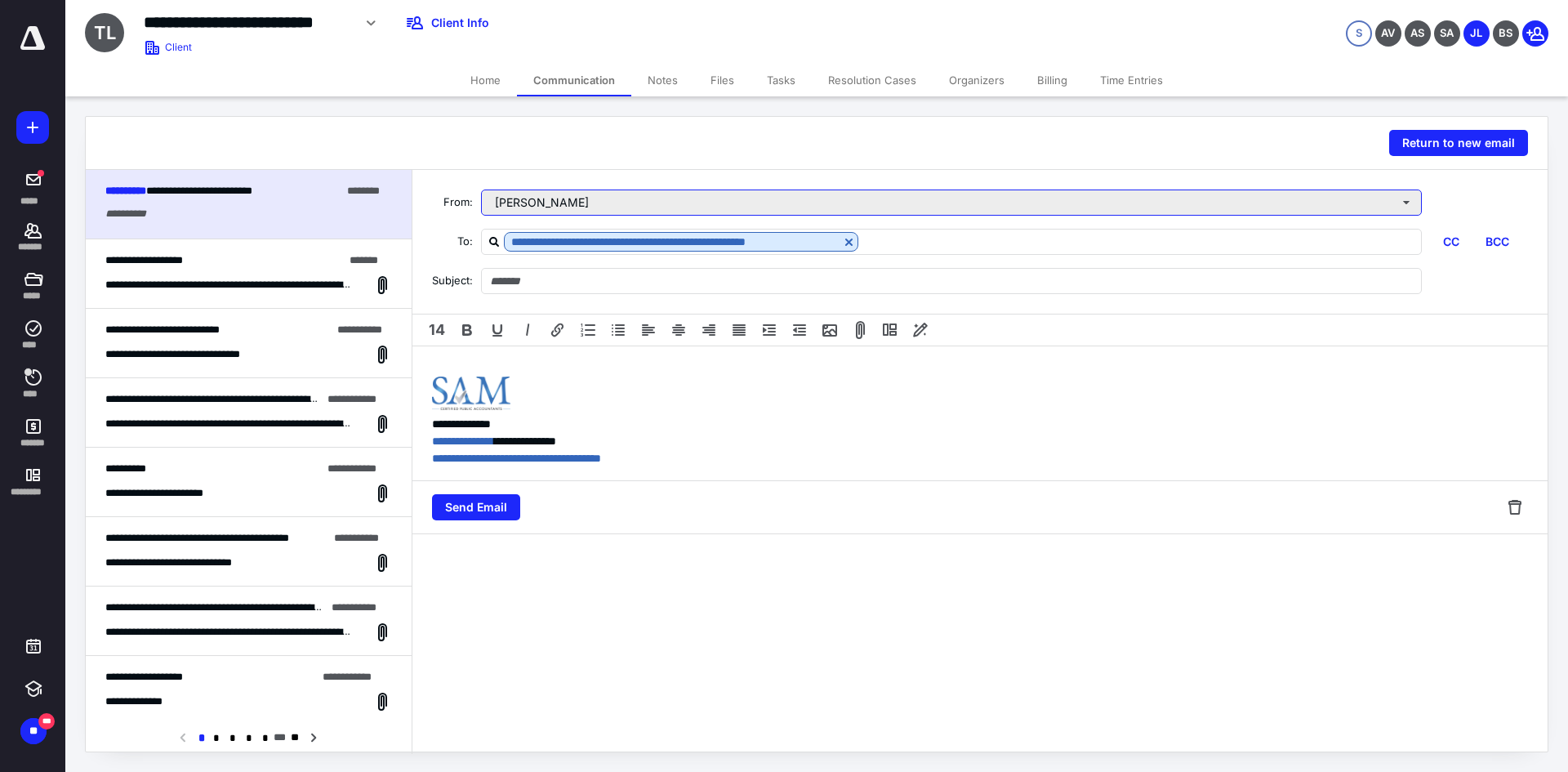 click on "[PERSON_NAME]" at bounding box center [951, 203] 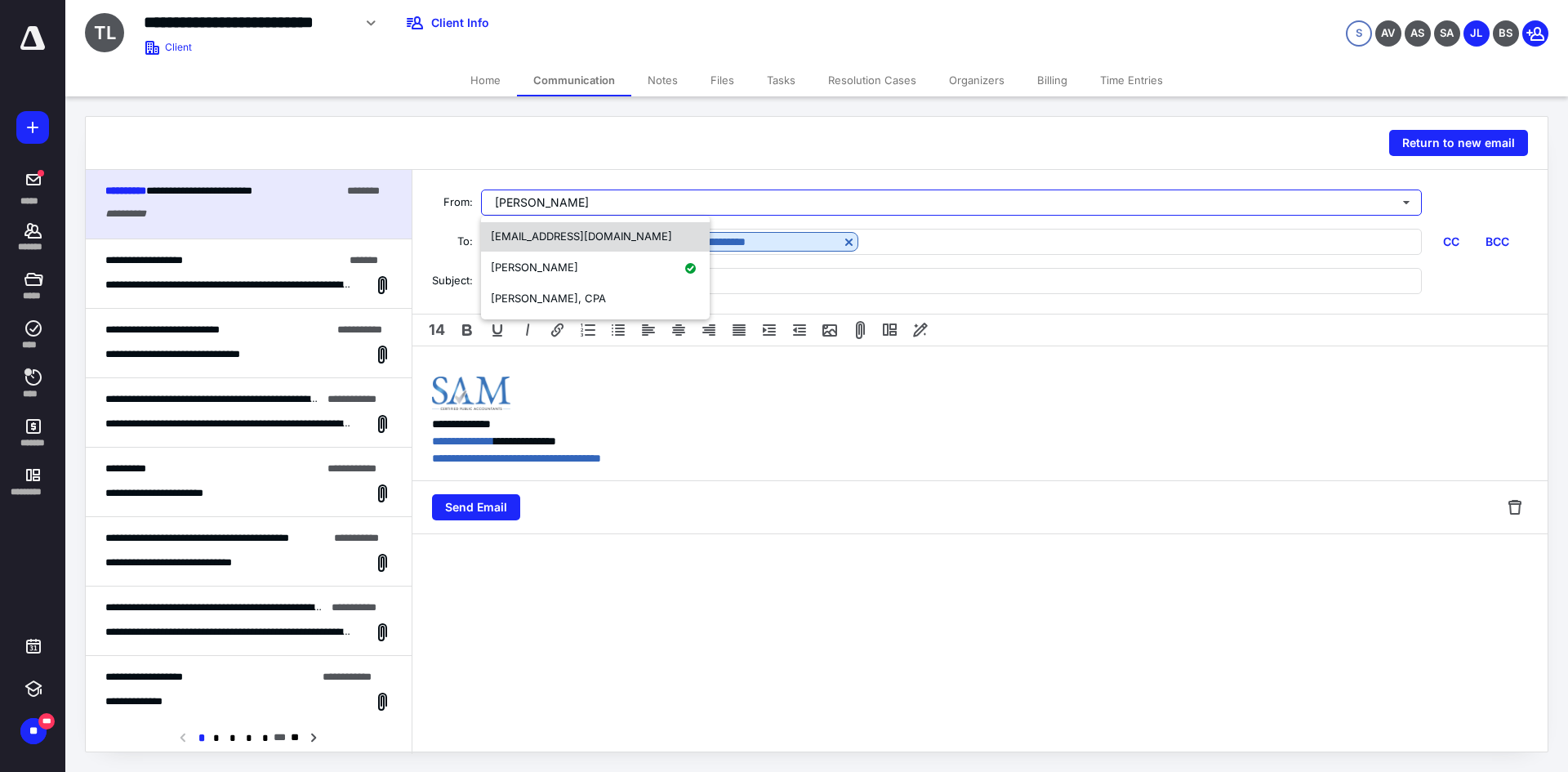 click on "[EMAIL_ADDRESS][DOMAIN_NAME]" at bounding box center (595, 237) 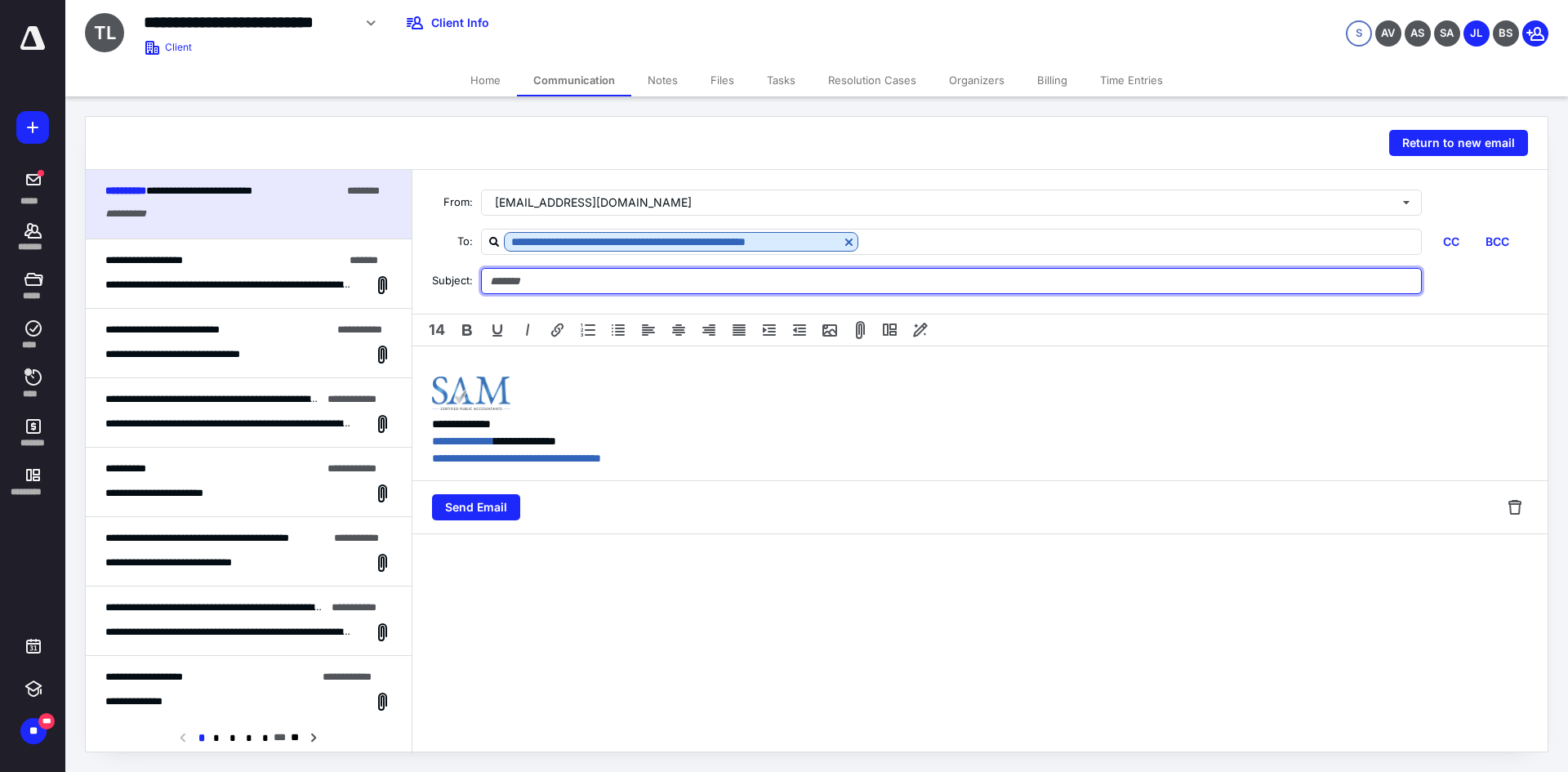 click at bounding box center [951, 281] 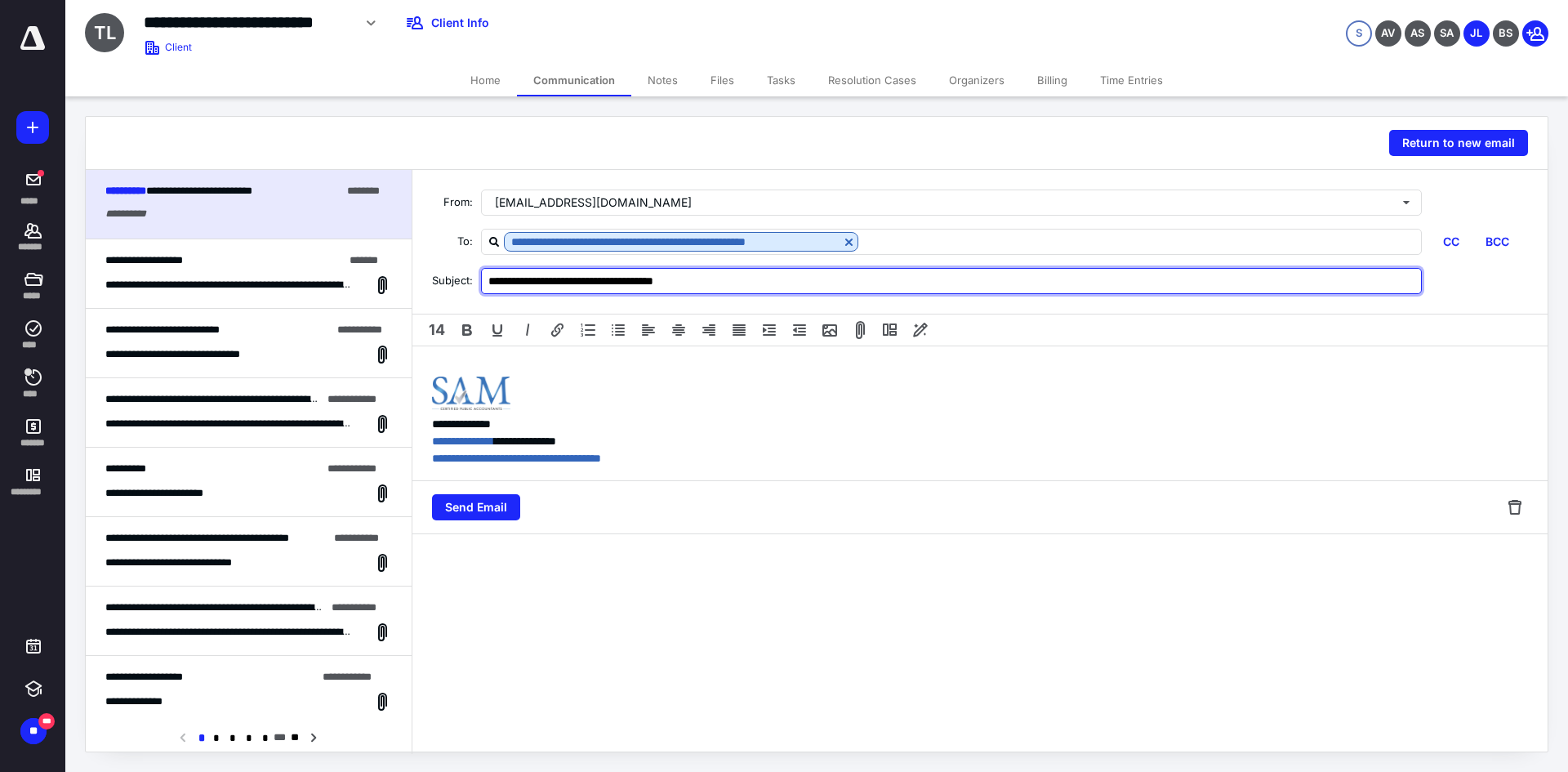 type on "**********" 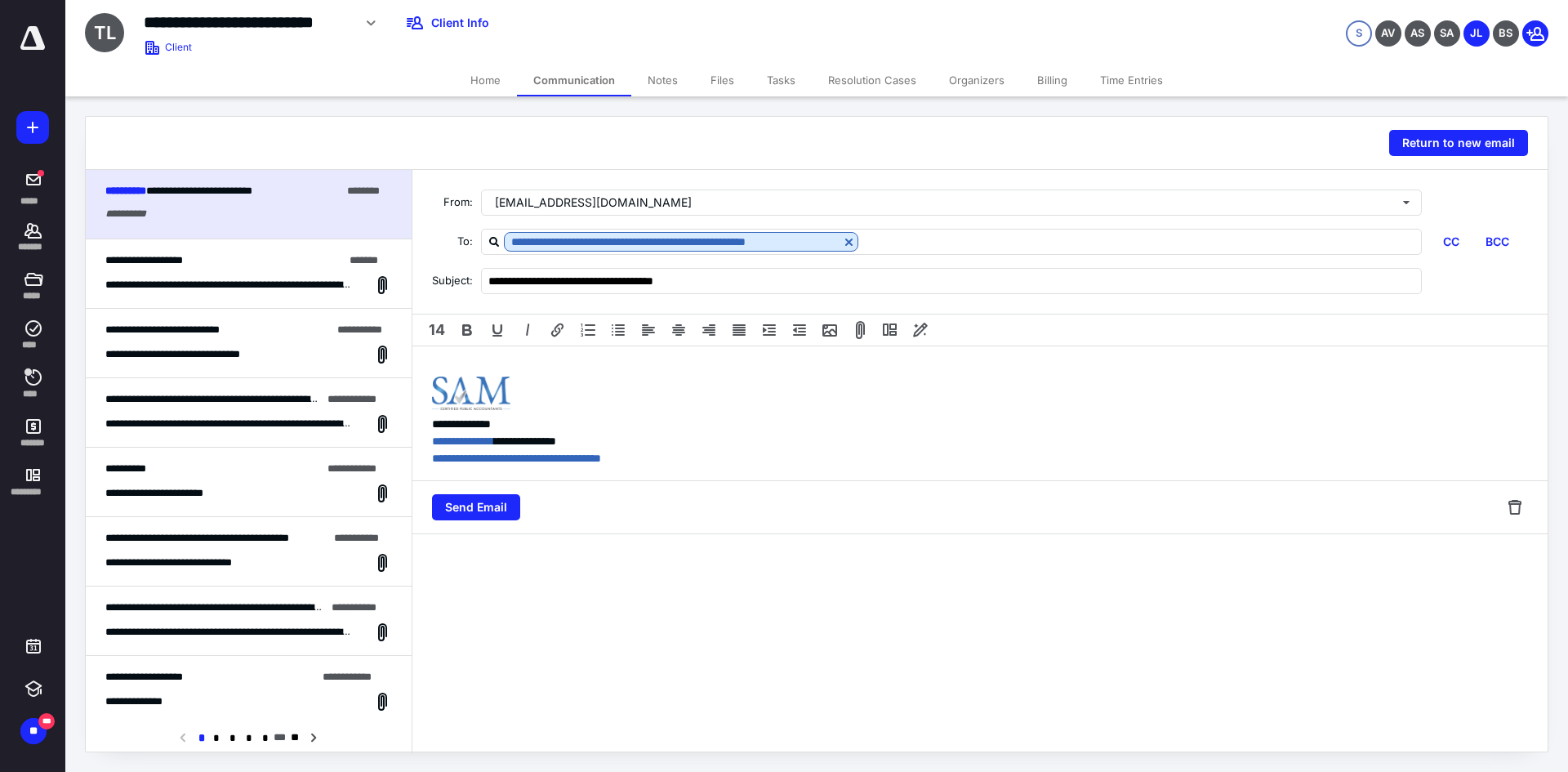 click on "**********" at bounding box center [980, 413] 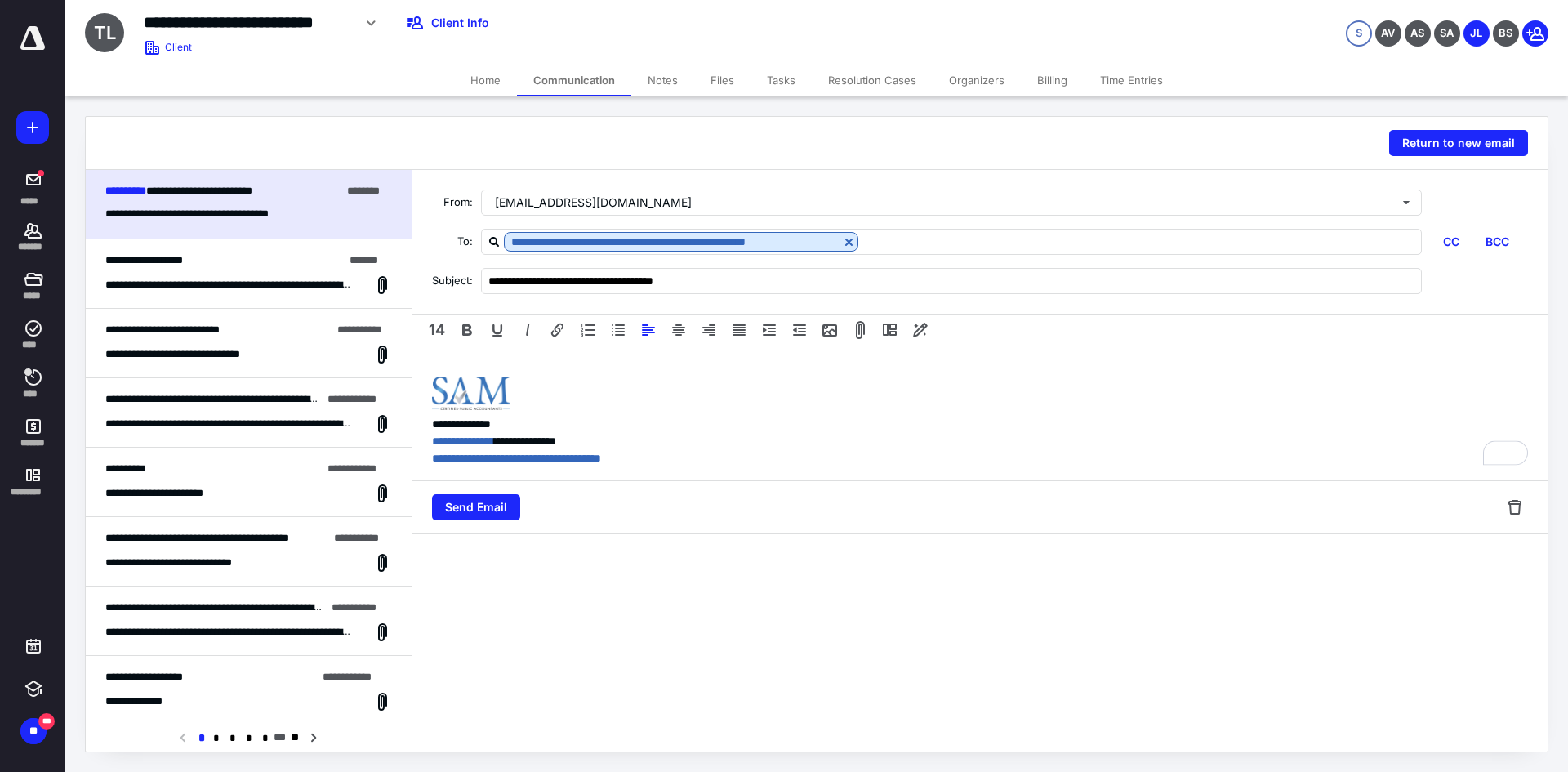 type 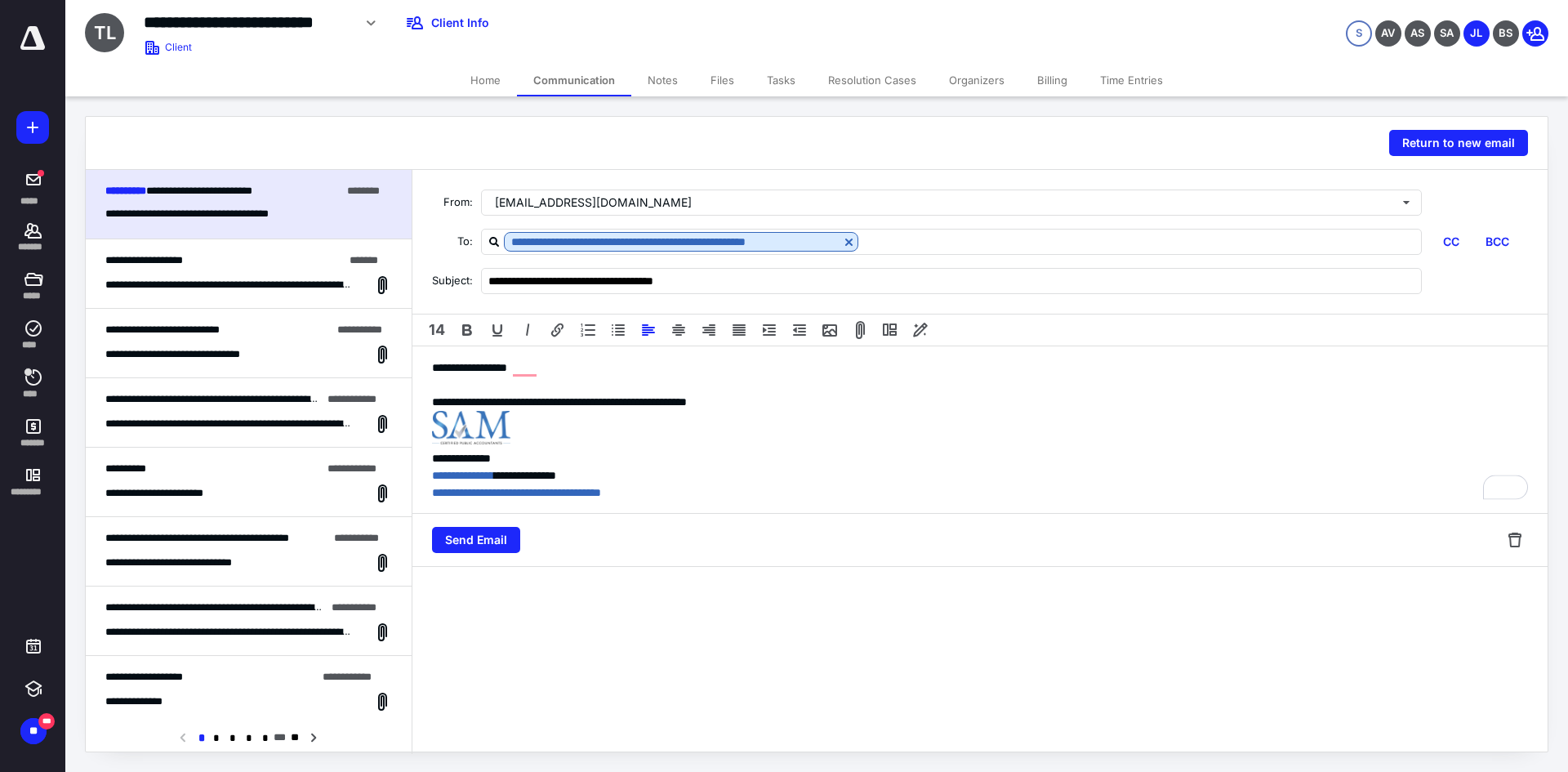 click on "**********" at bounding box center [980, 447] 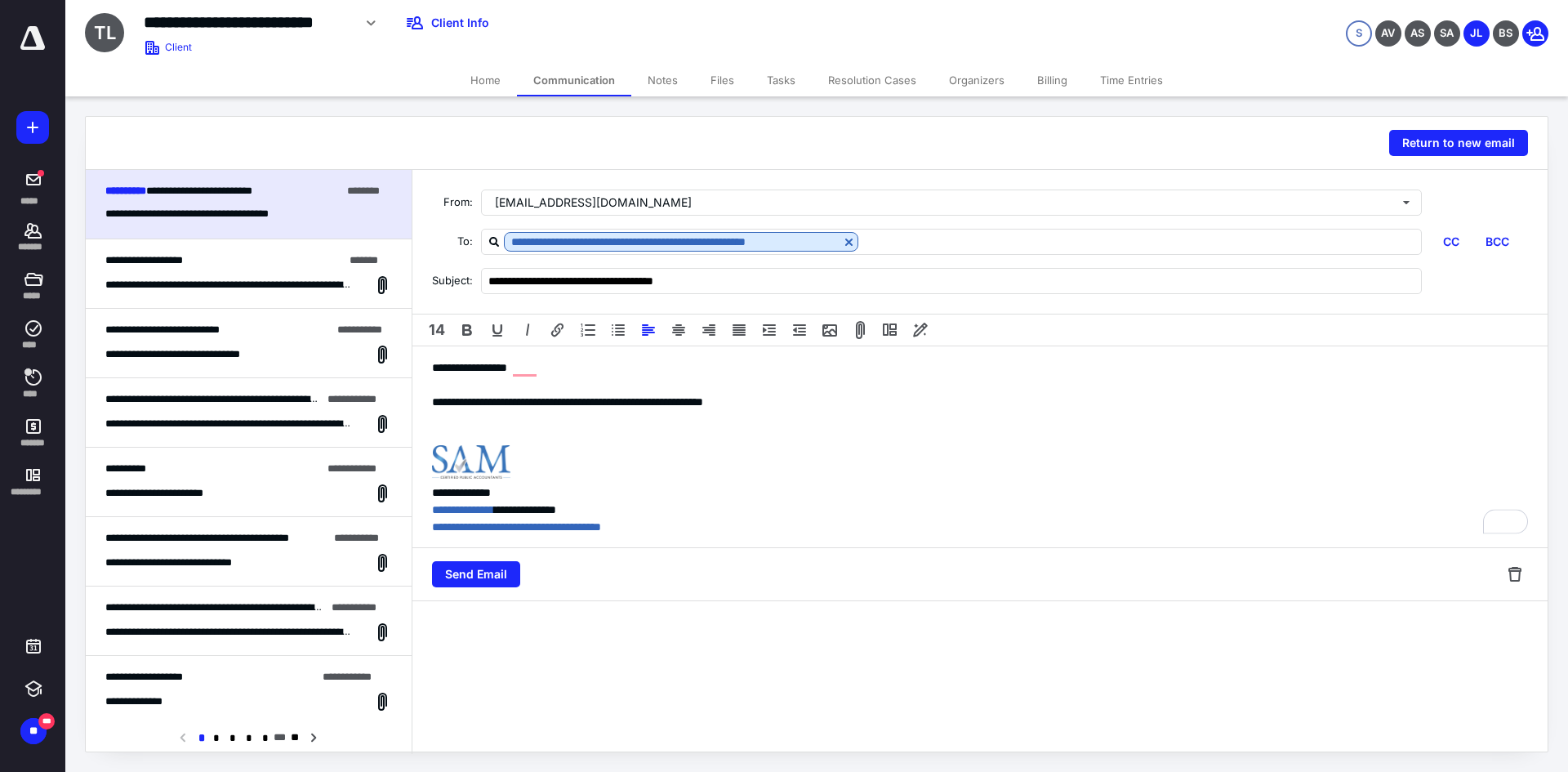 click on "**********" at bounding box center [980, 482] 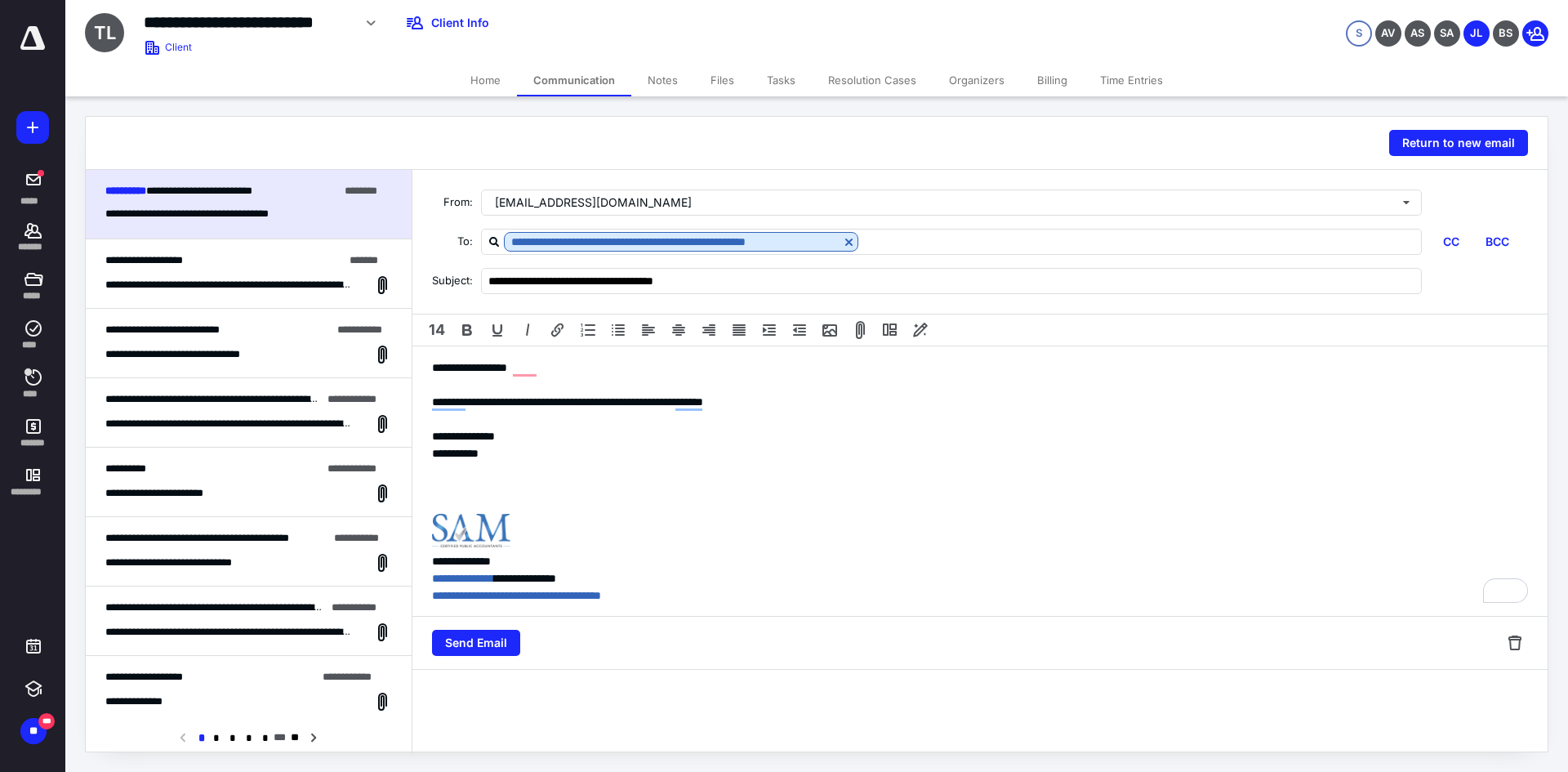 click on "**********" at bounding box center (980, 436) 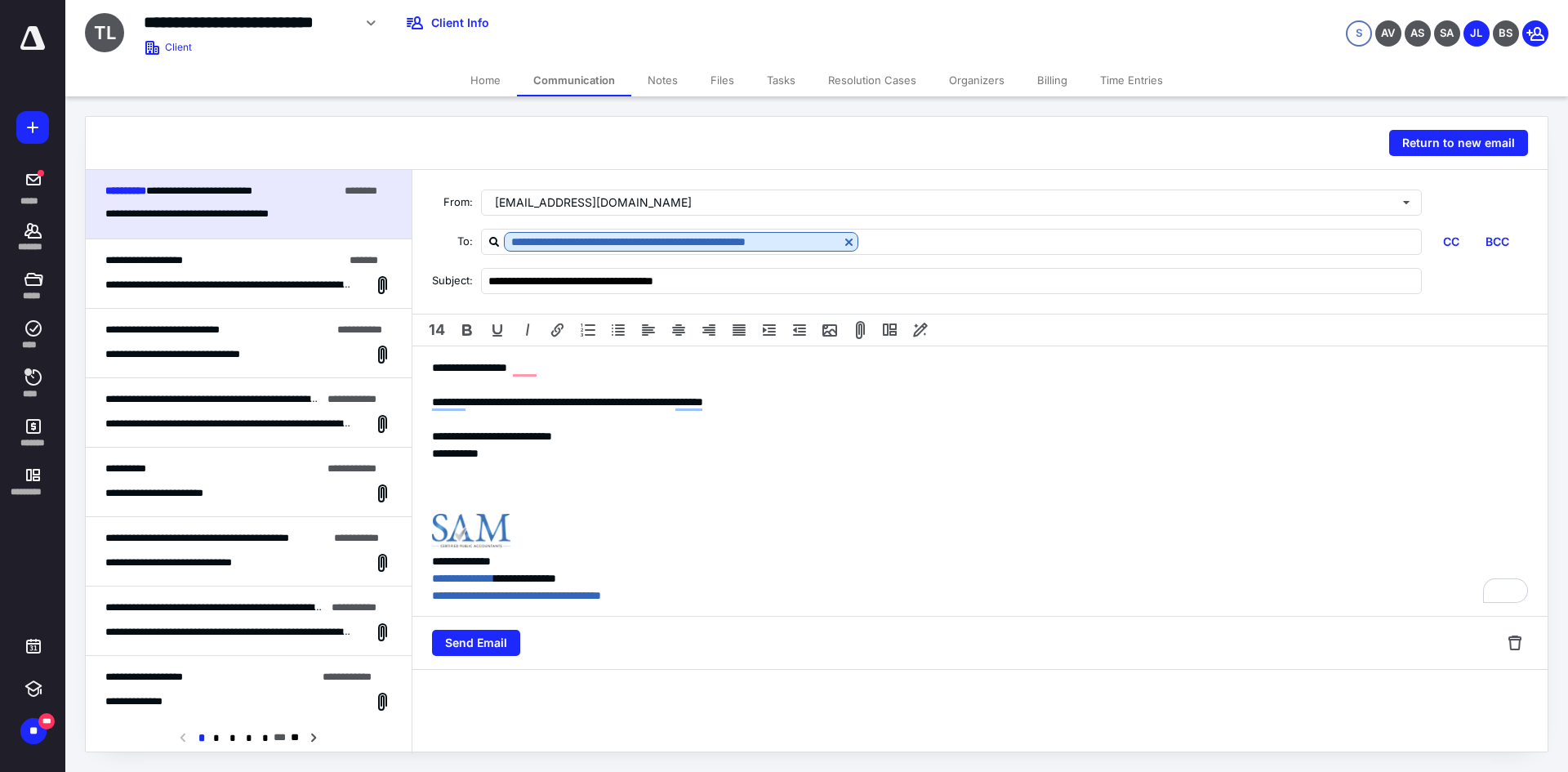 click on "**********" at bounding box center [980, 453] 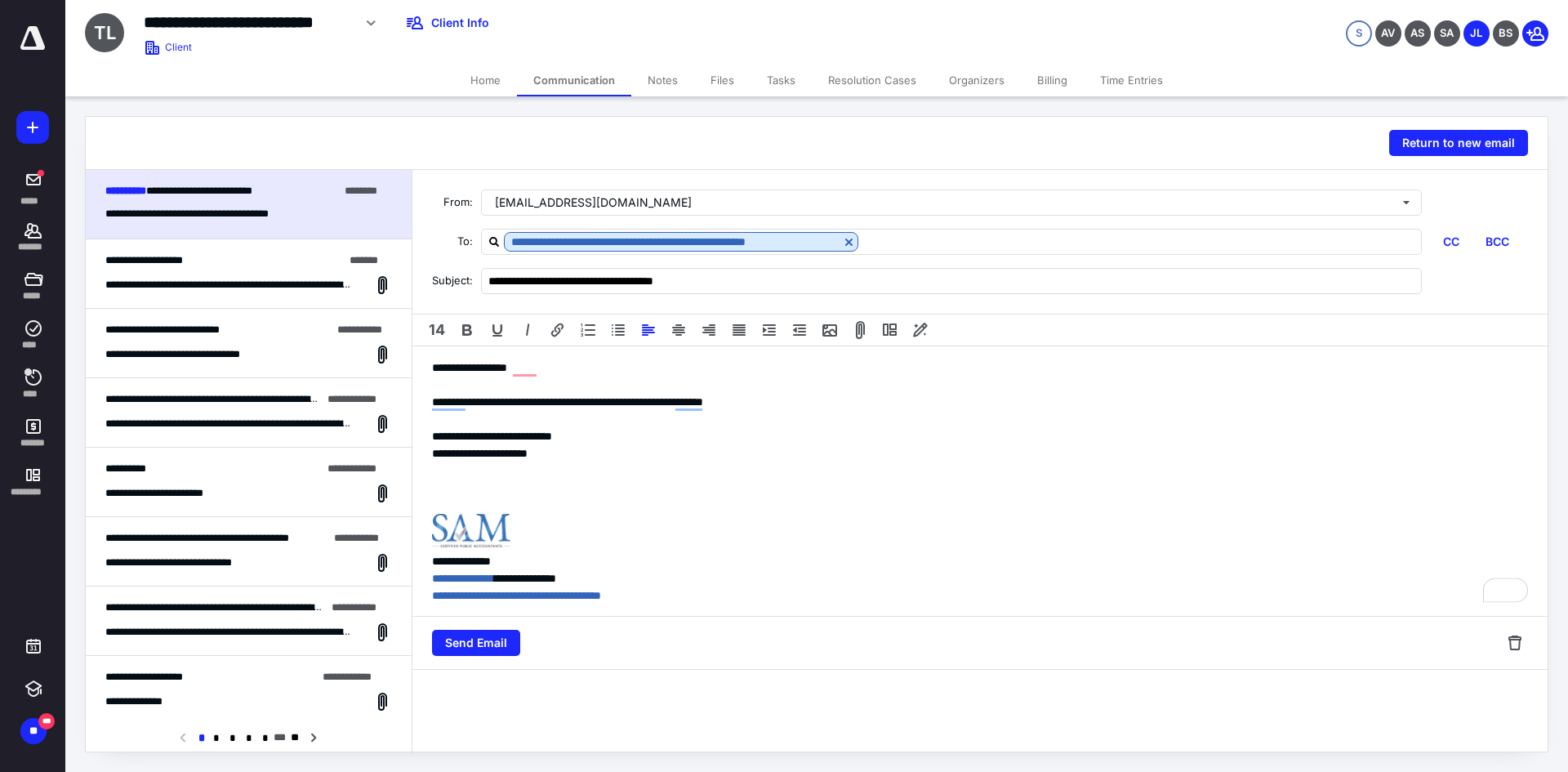 click at bounding box center (980, 488) 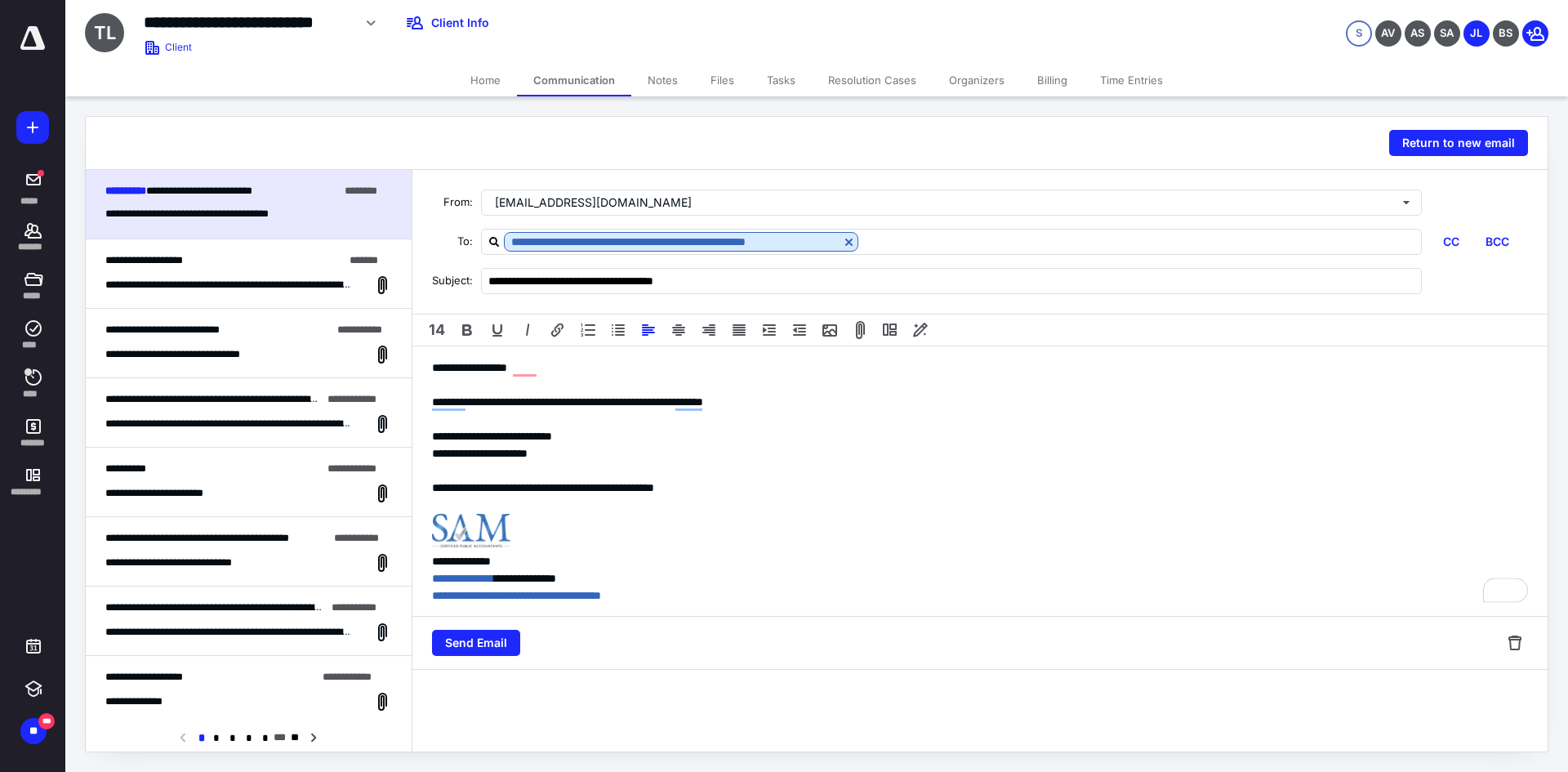 click on "**********" at bounding box center (980, 561) 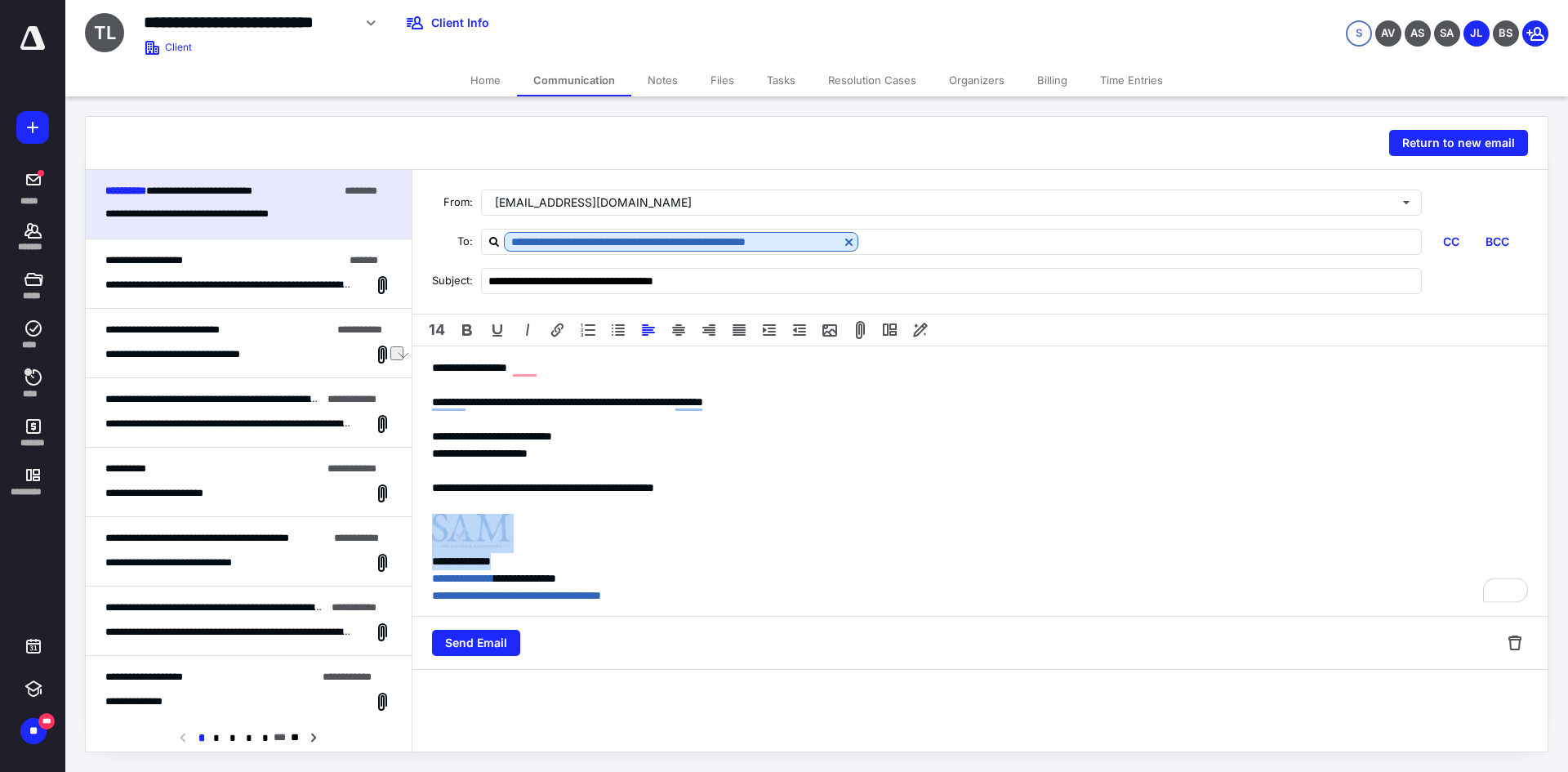 click on "**********" at bounding box center (980, 559) 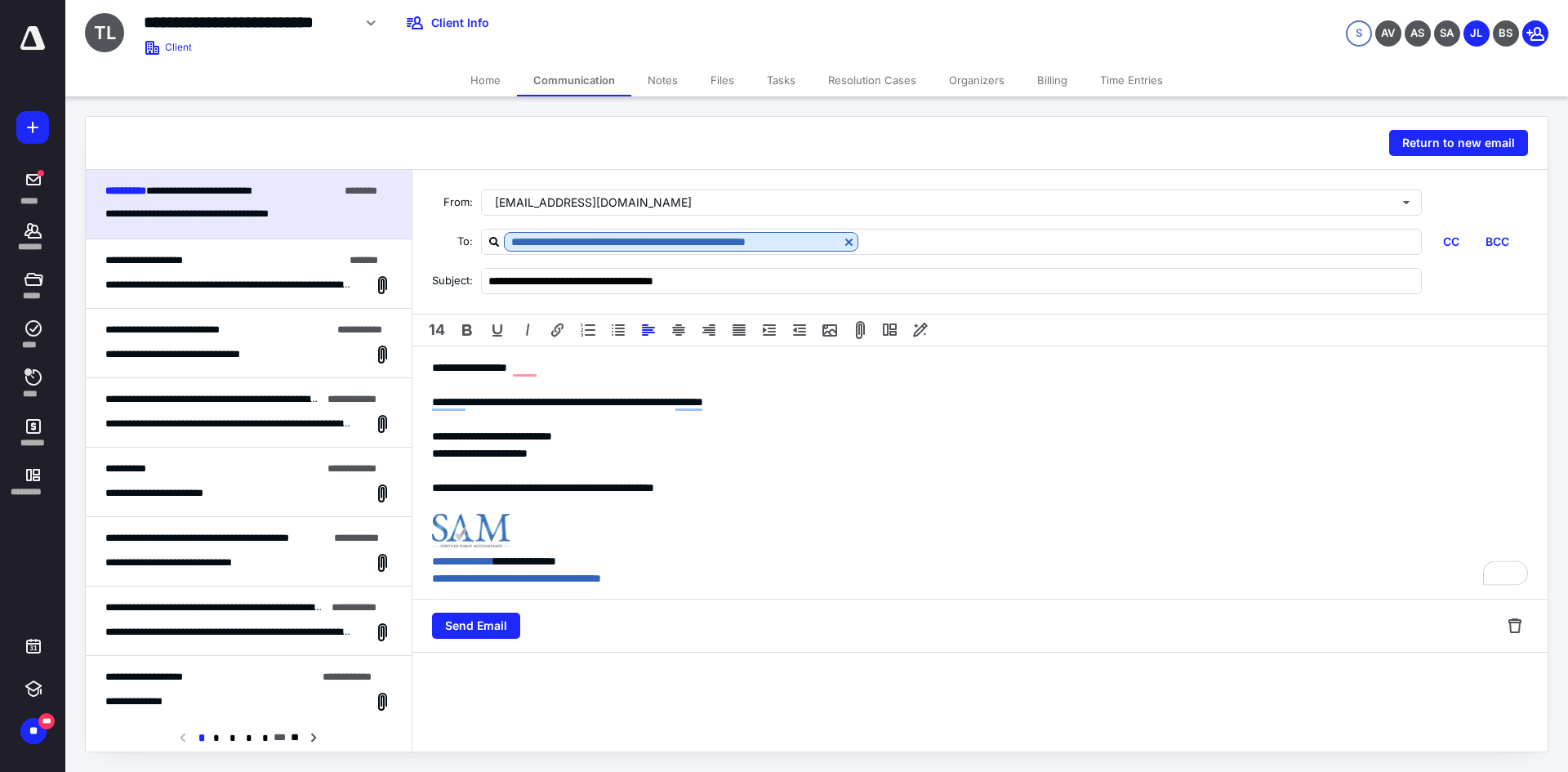 click on "**********" at bounding box center (980, 488) 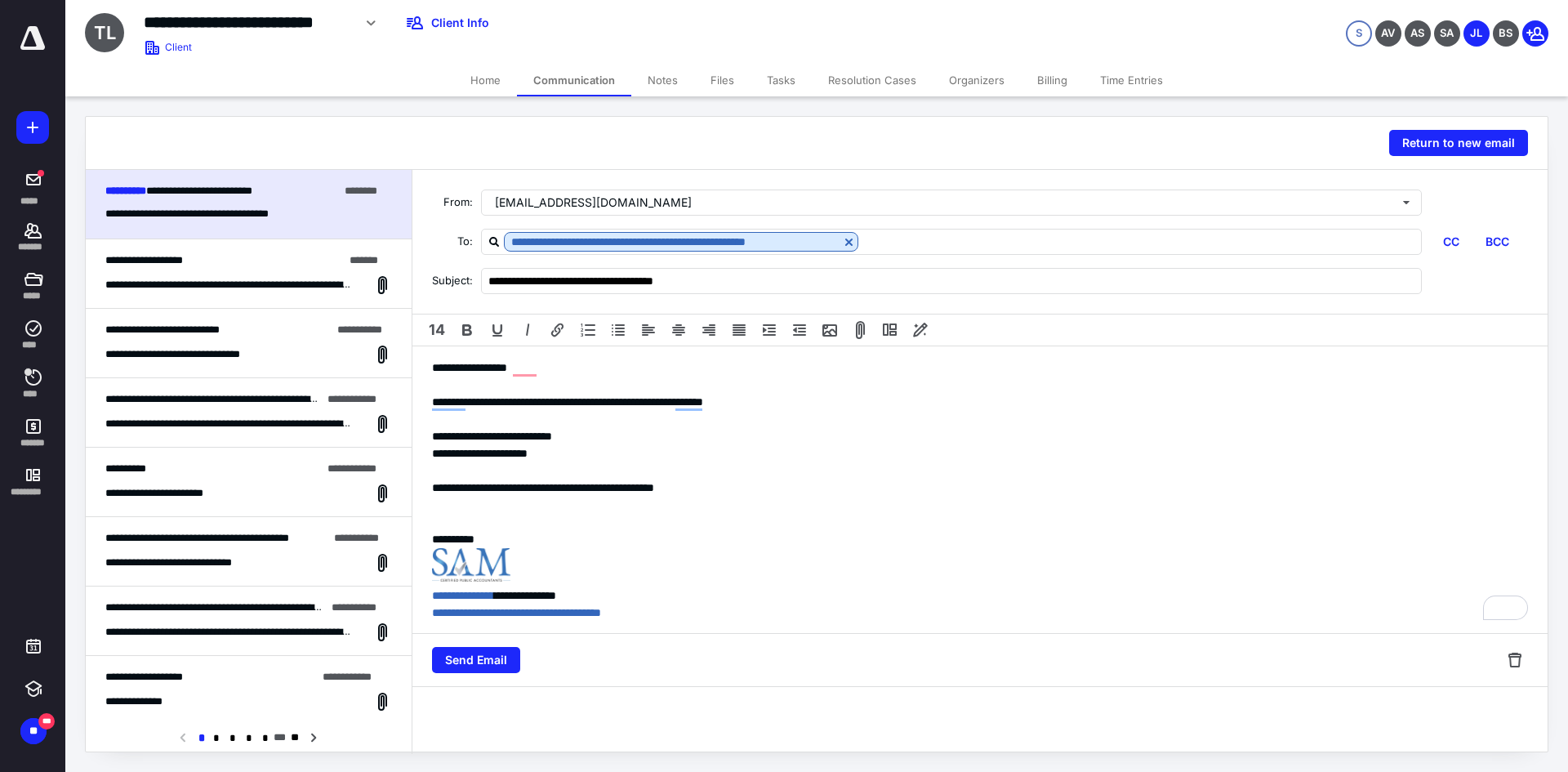 click at bounding box center (980, 522) 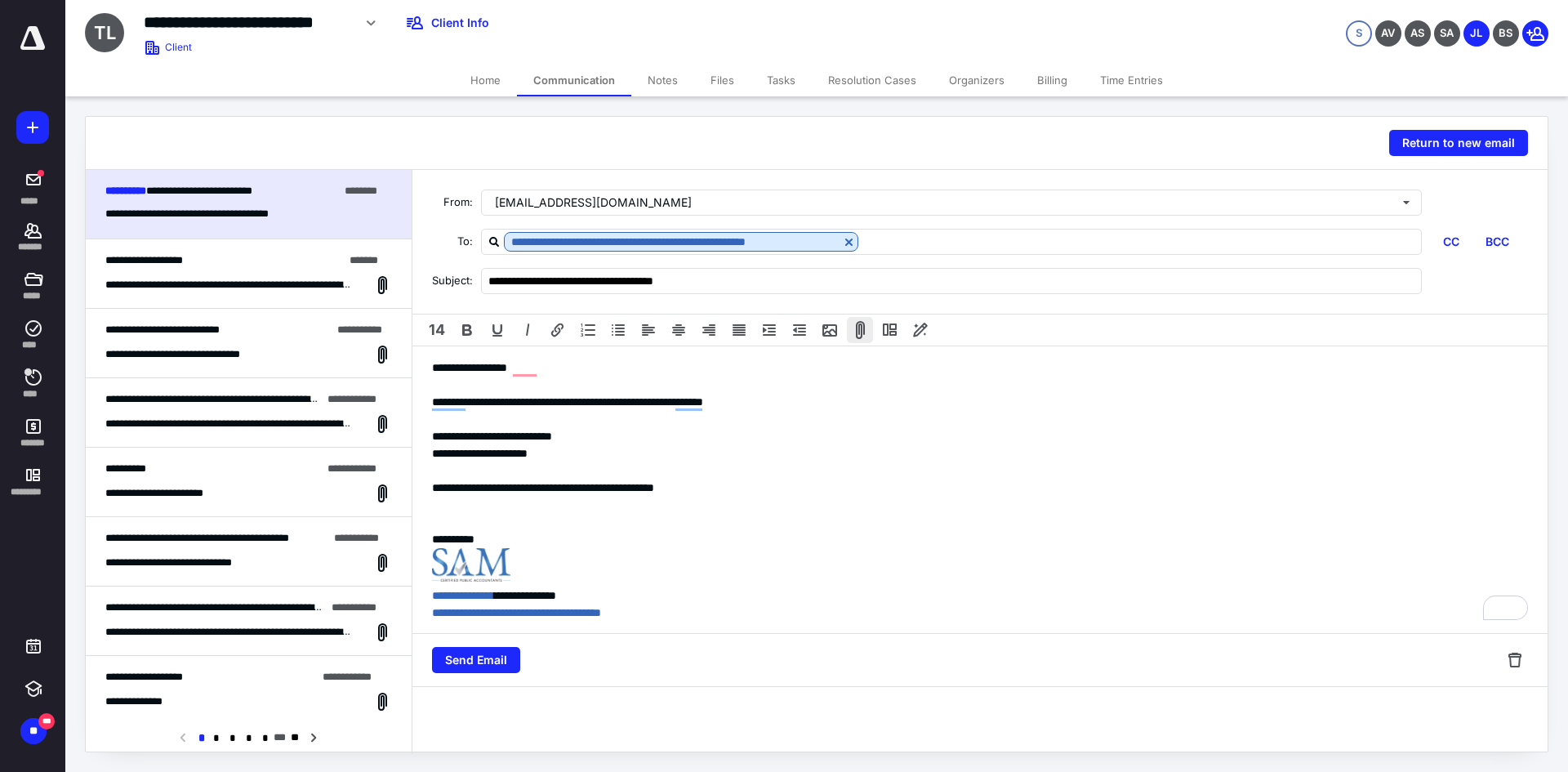 click at bounding box center [860, 330] 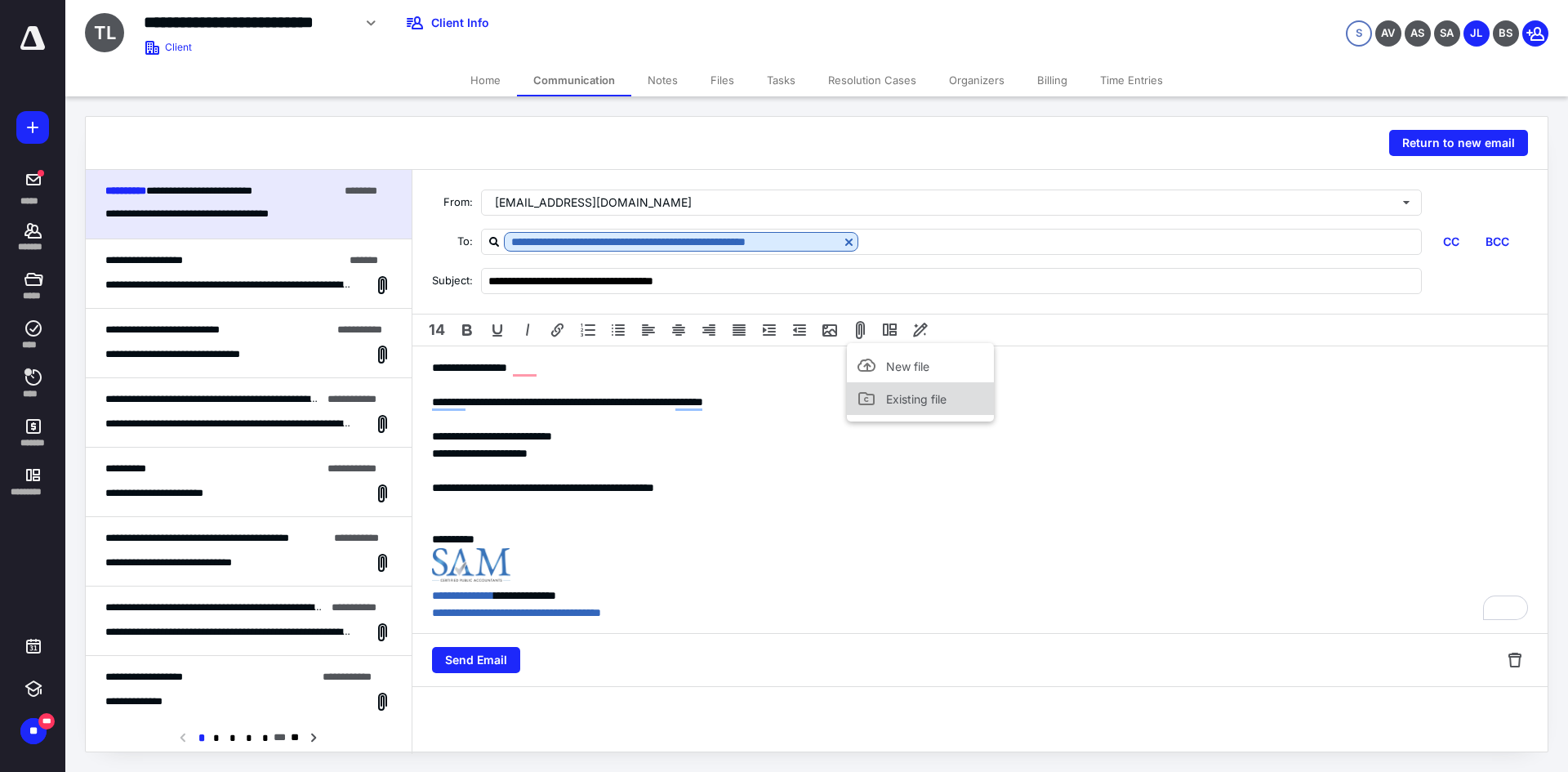 click on "Existing file" at bounding box center (916, 399) 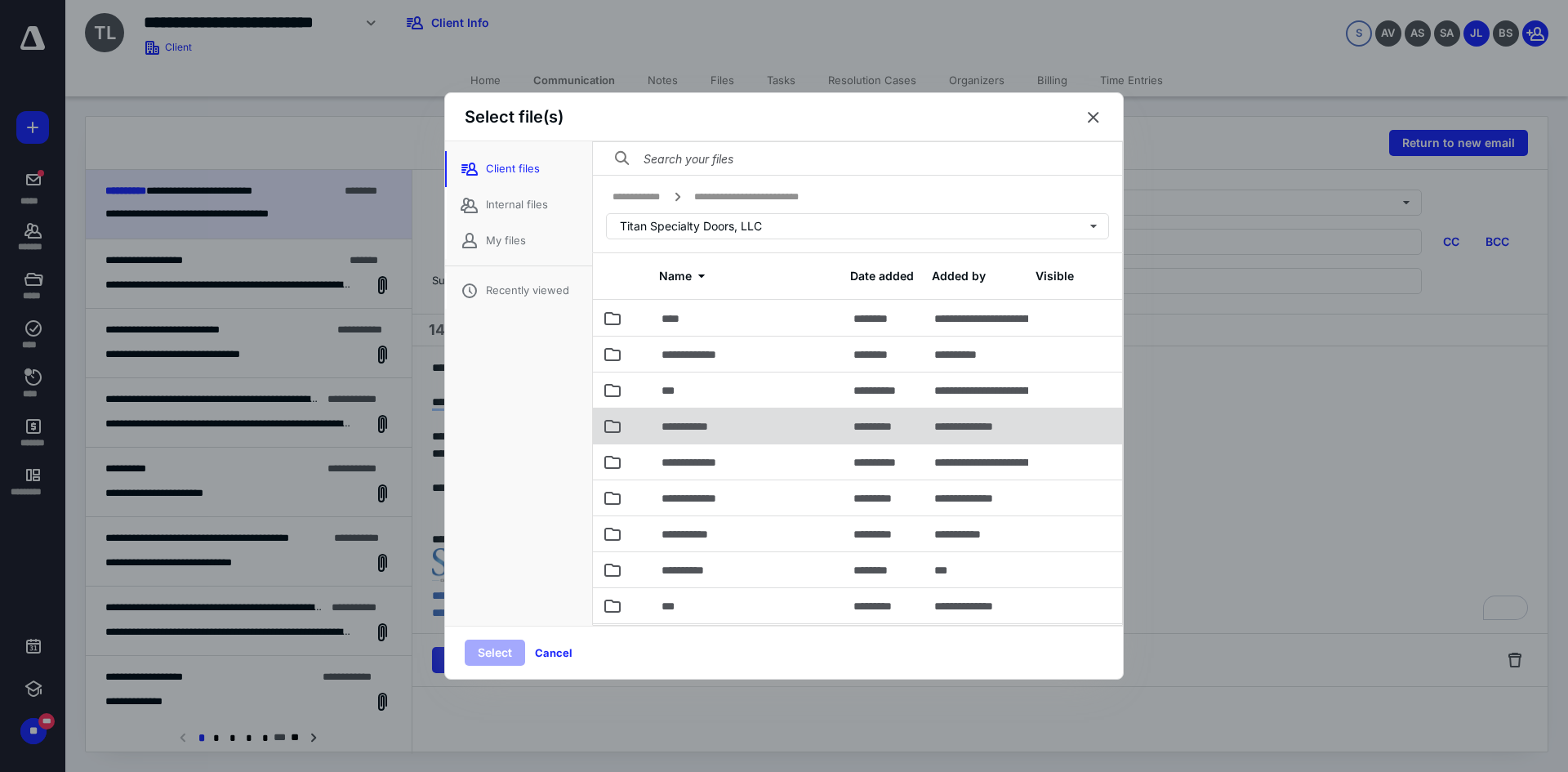 click on "**********" at bounding box center [747, 426] 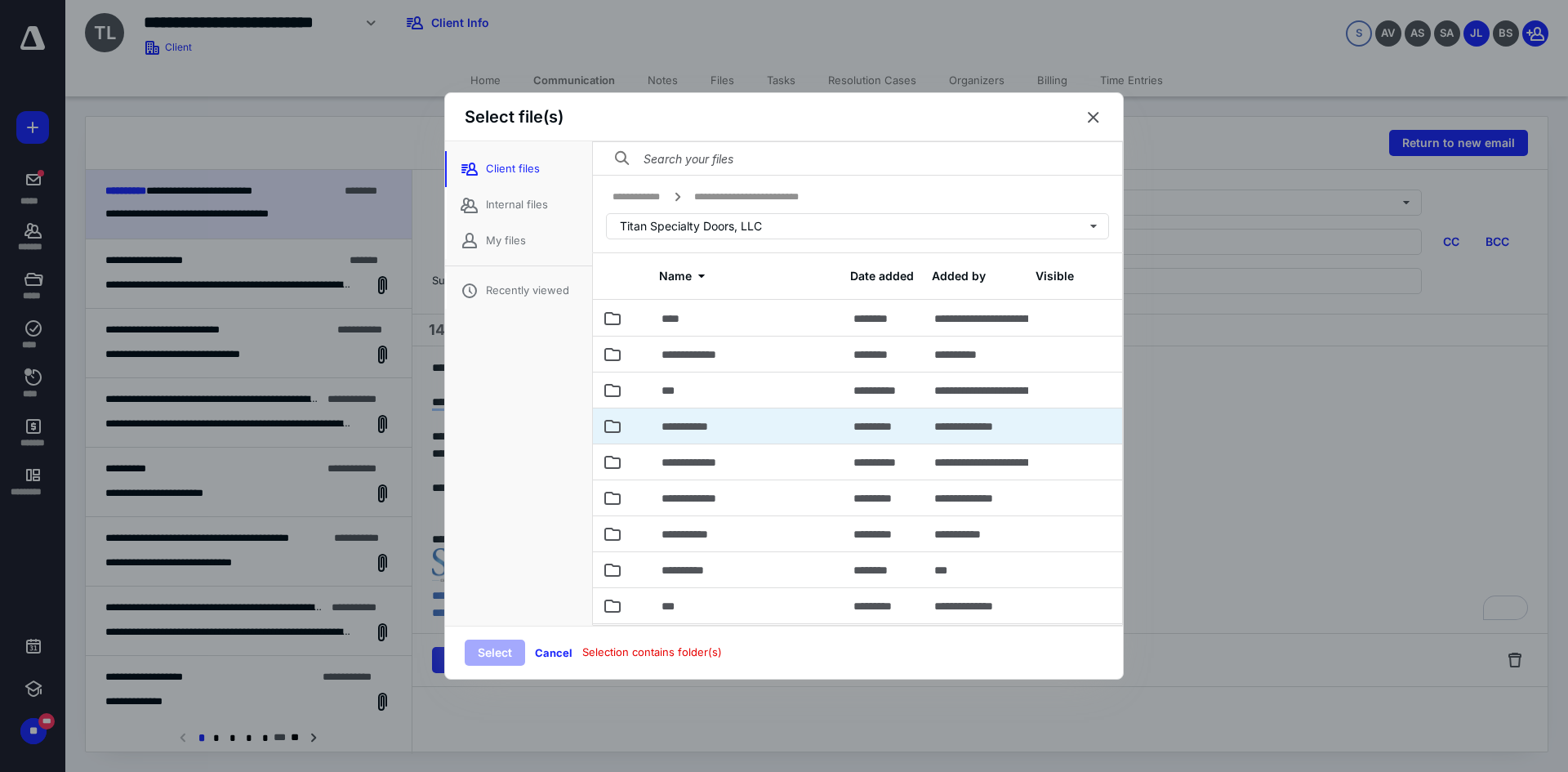 click on "**********" at bounding box center (747, 426) 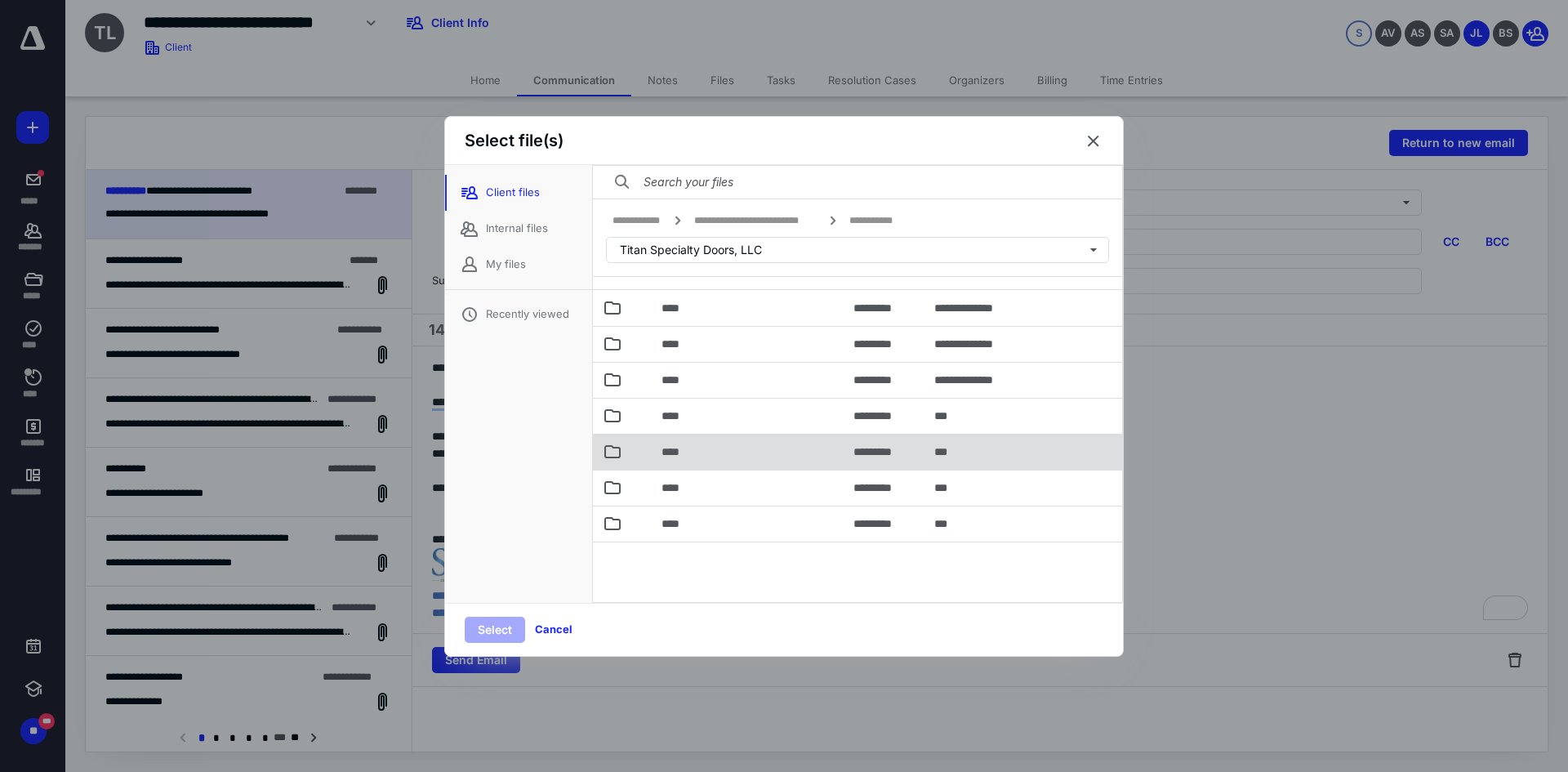 scroll, scrollTop: 47, scrollLeft: 0, axis: vertical 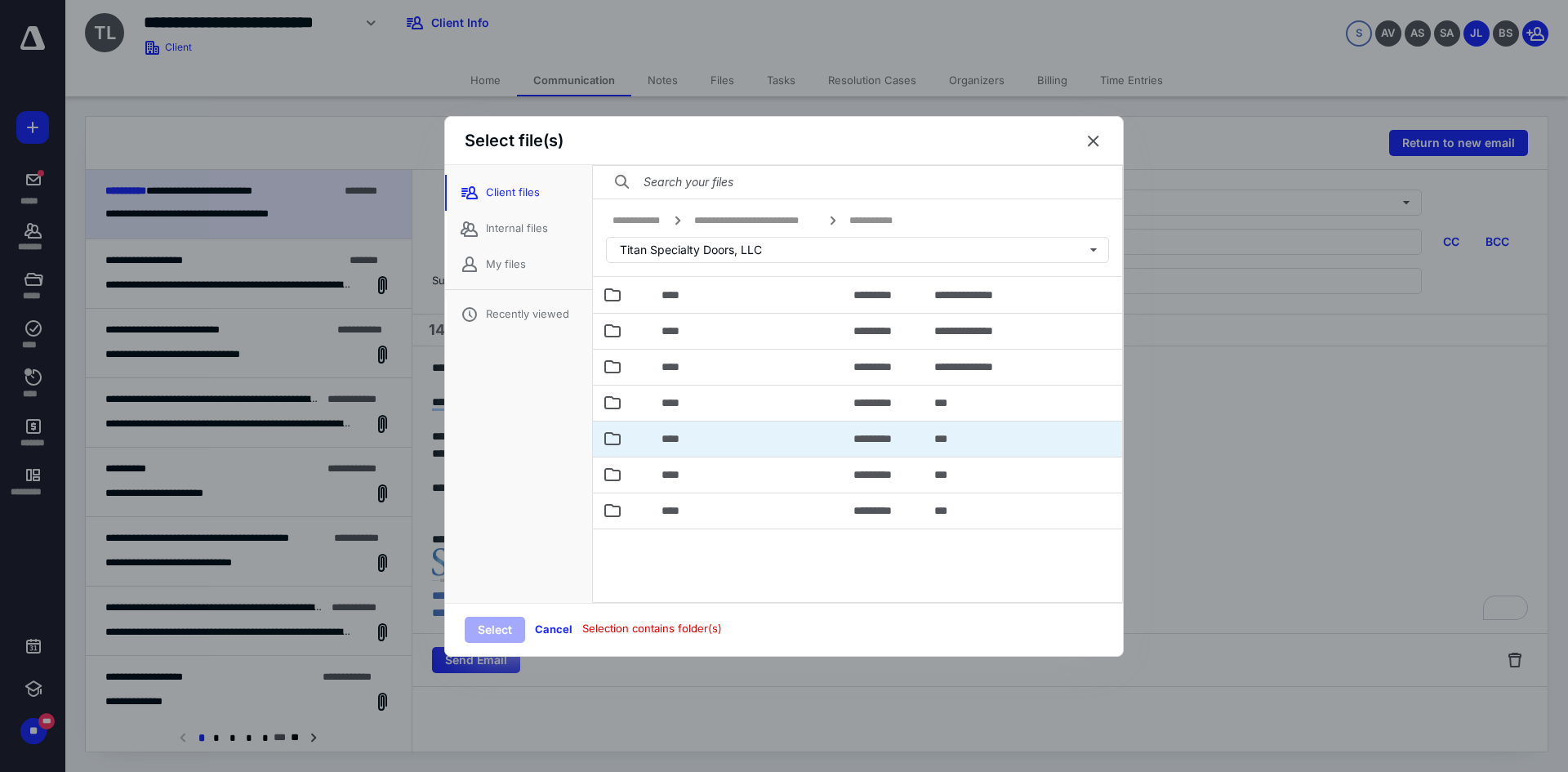 click on "****" at bounding box center [747, 439] 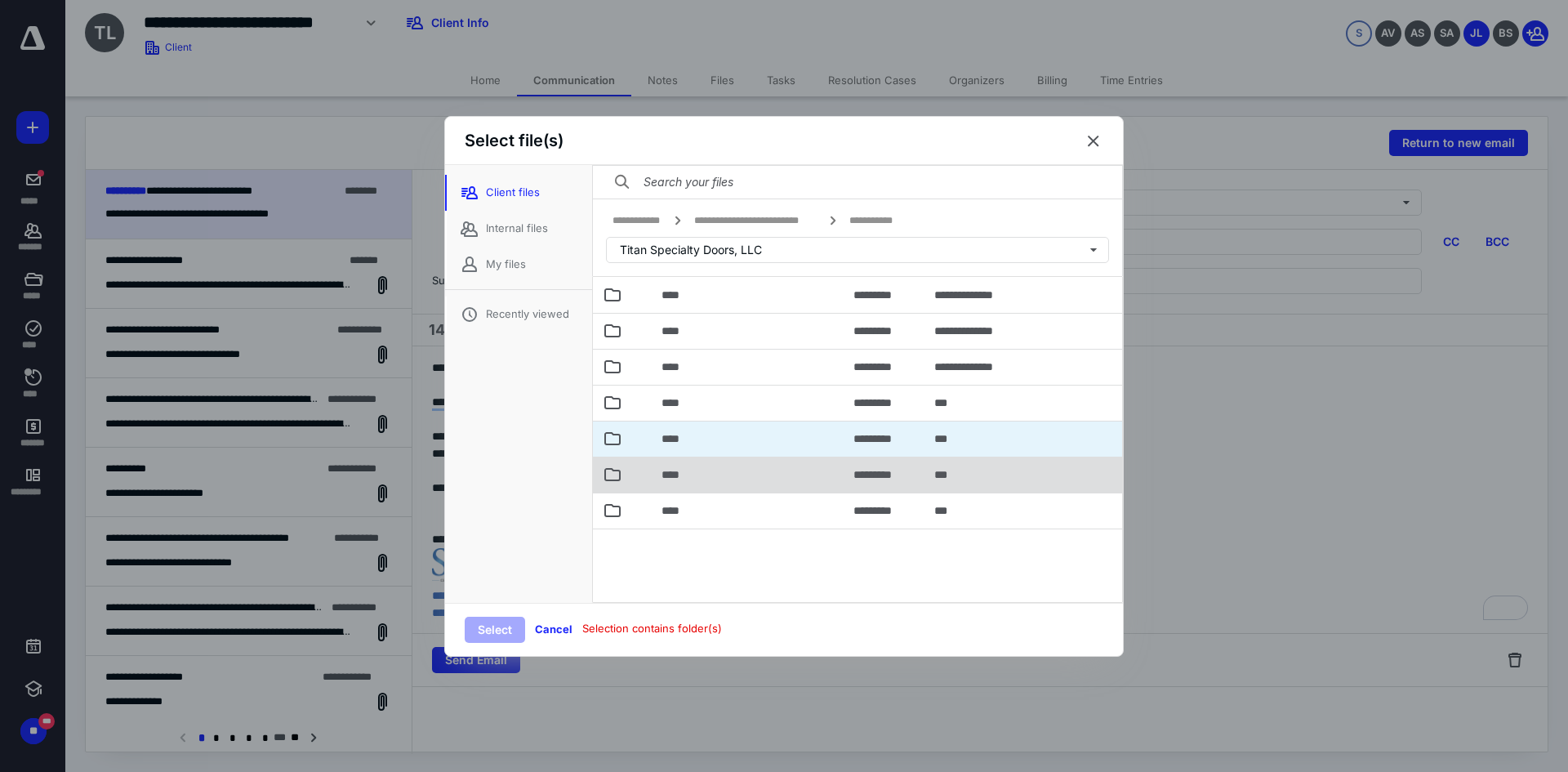 click on "****" at bounding box center [747, 475] 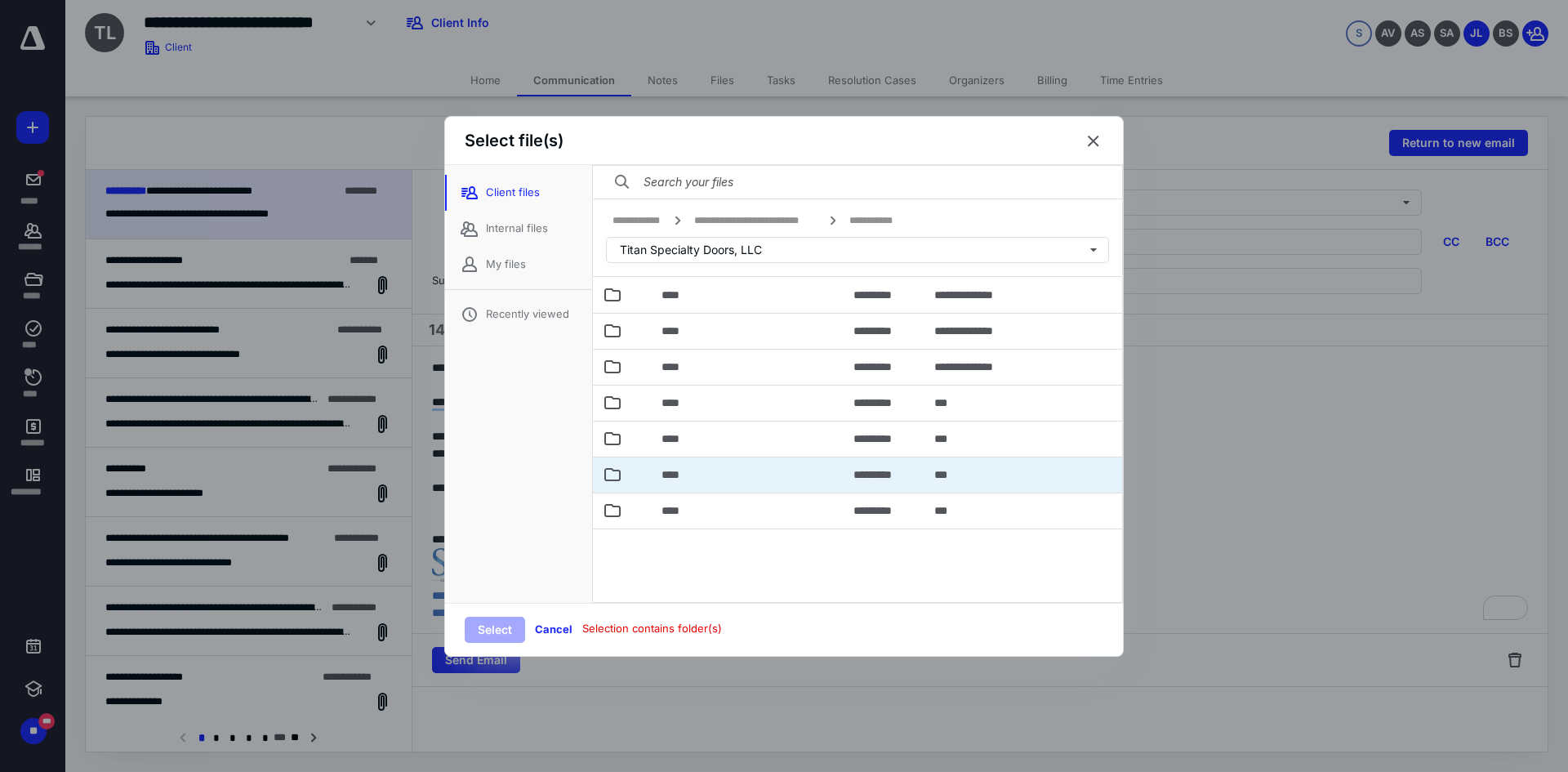 click on "****" at bounding box center [747, 475] 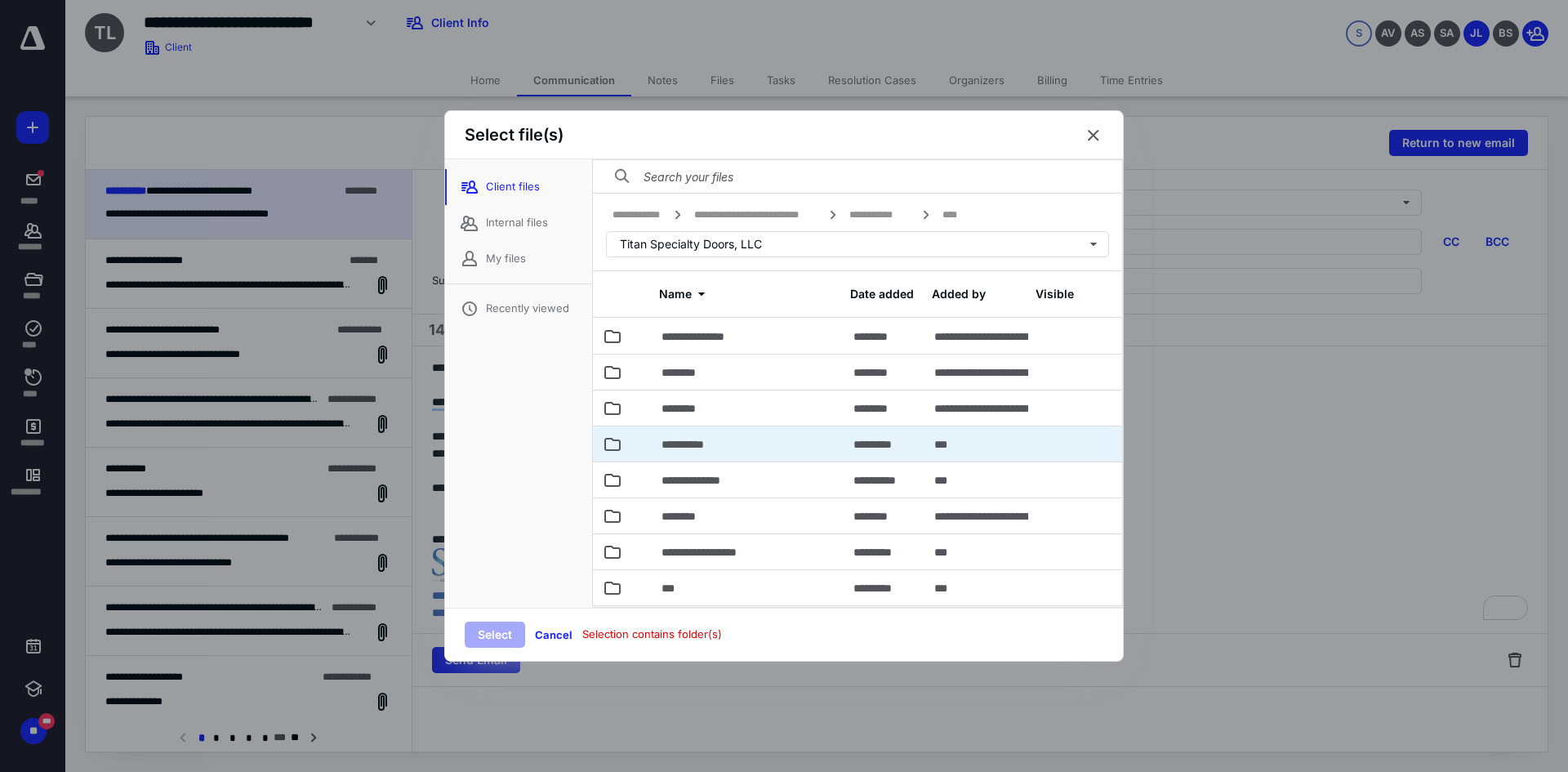 click on "**********" at bounding box center (747, 444) 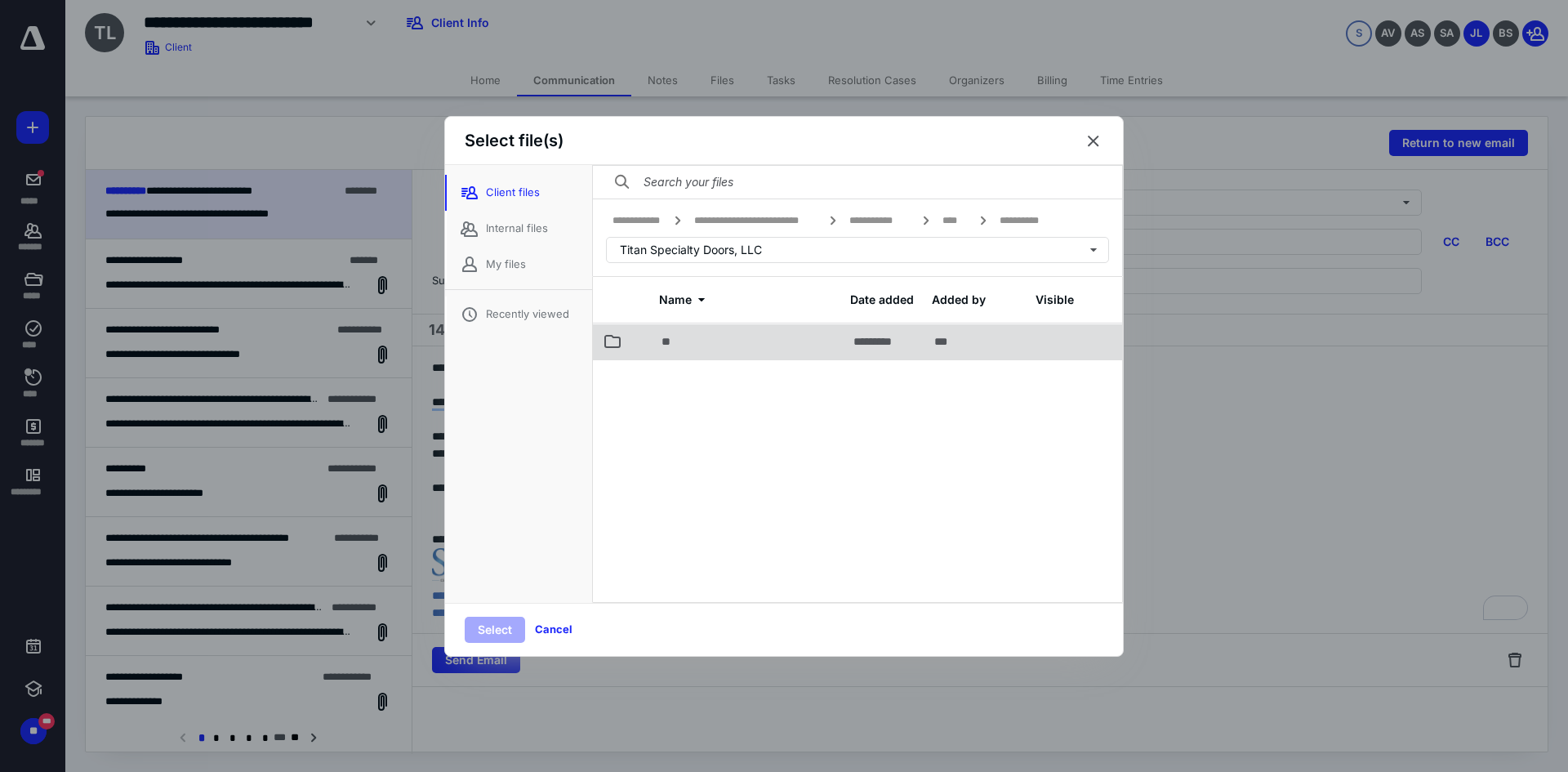 click on "**" at bounding box center [747, 341] 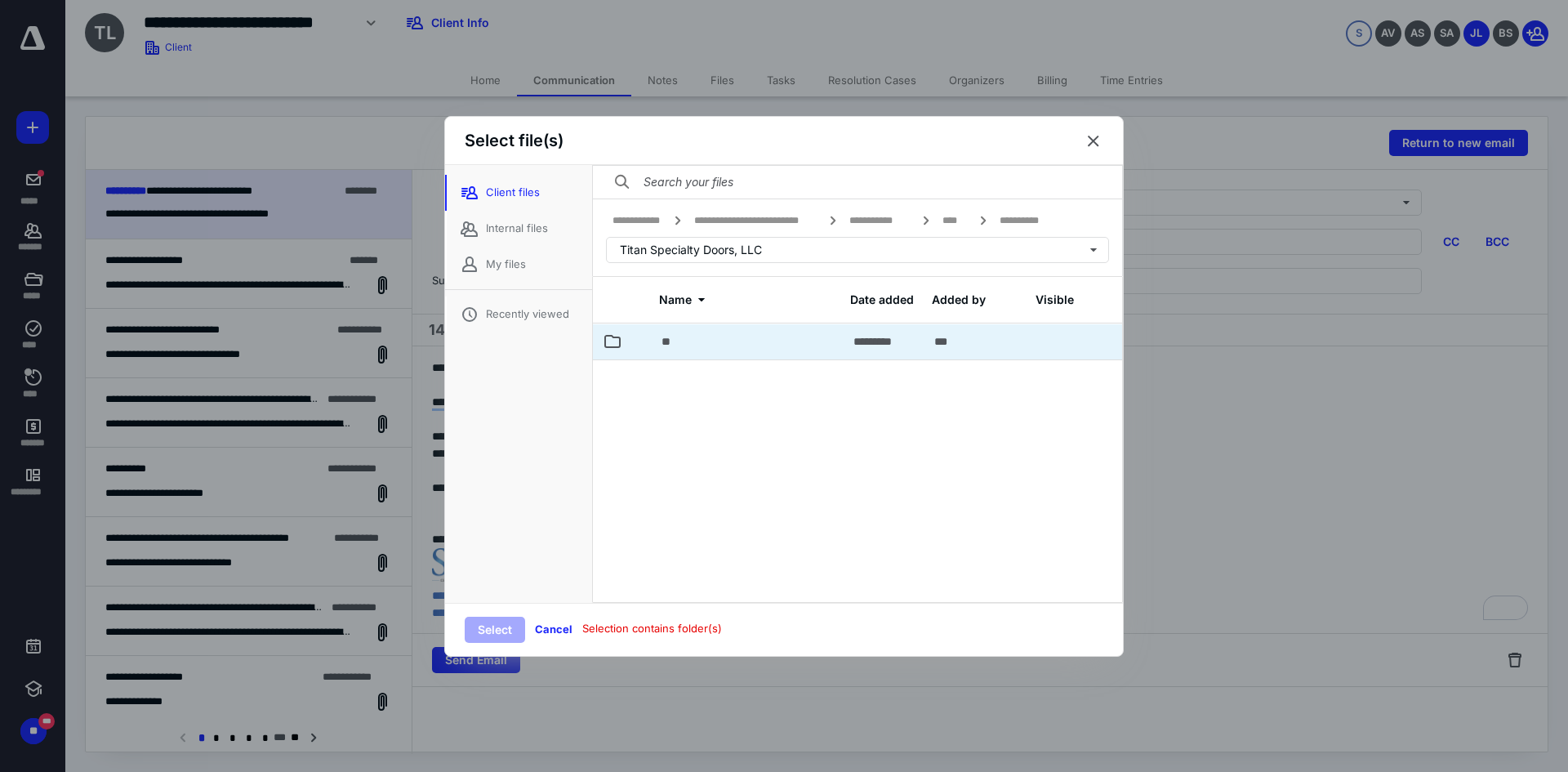 click on "**" at bounding box center (747, 341) 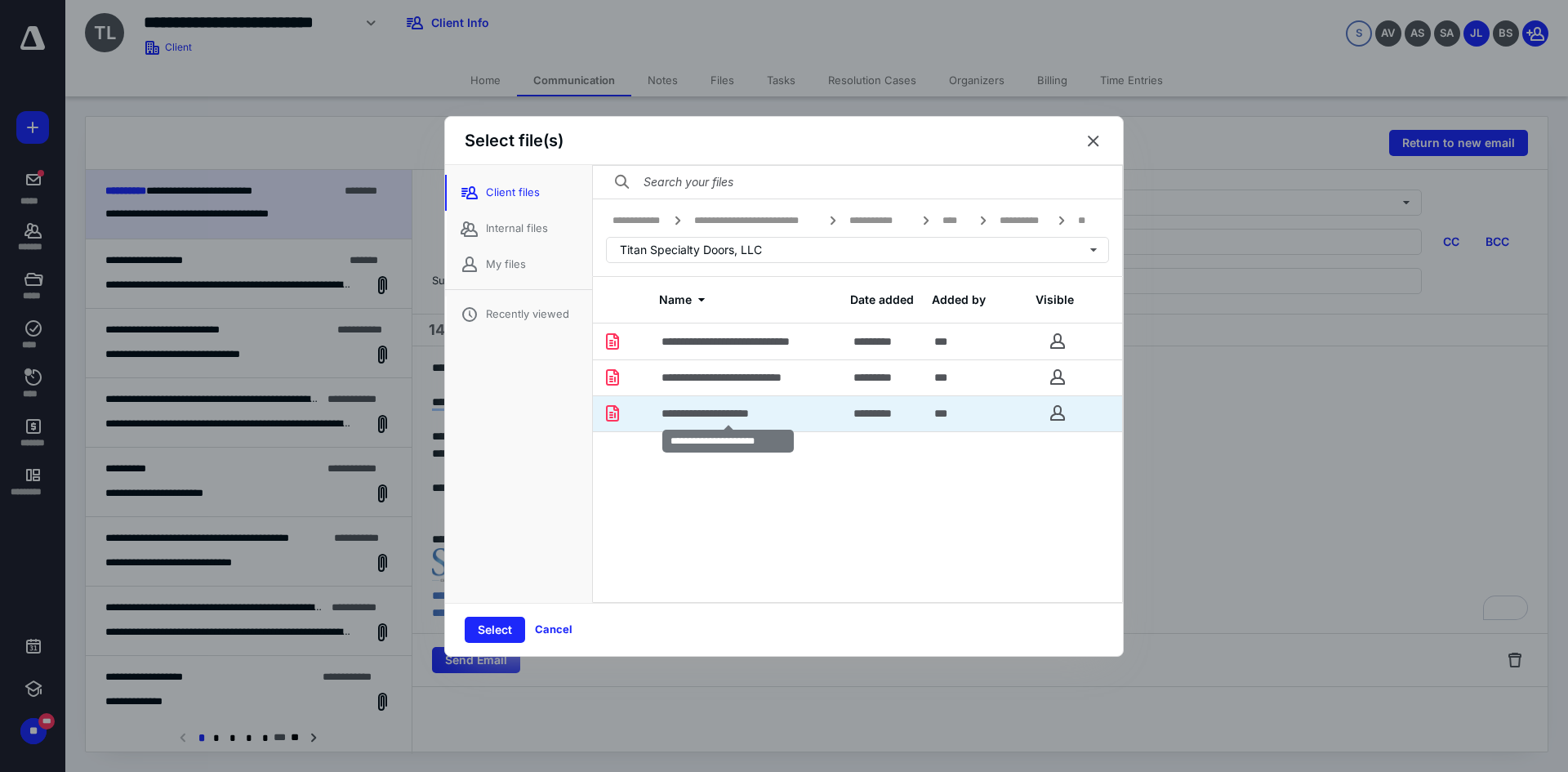click on "**********" at bounding box center (728, 413) 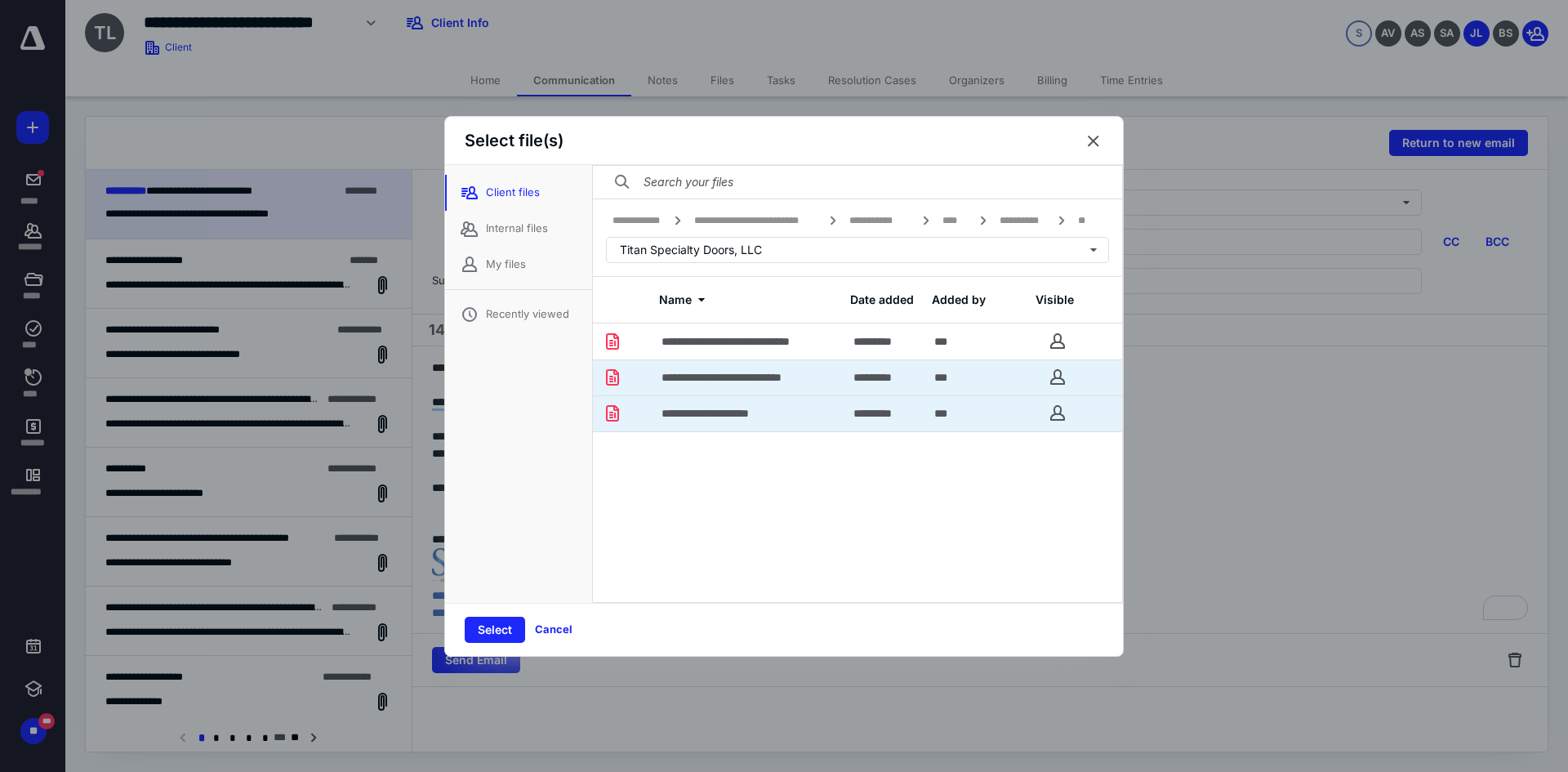 click on "**********" at bounding box center (751, 377) 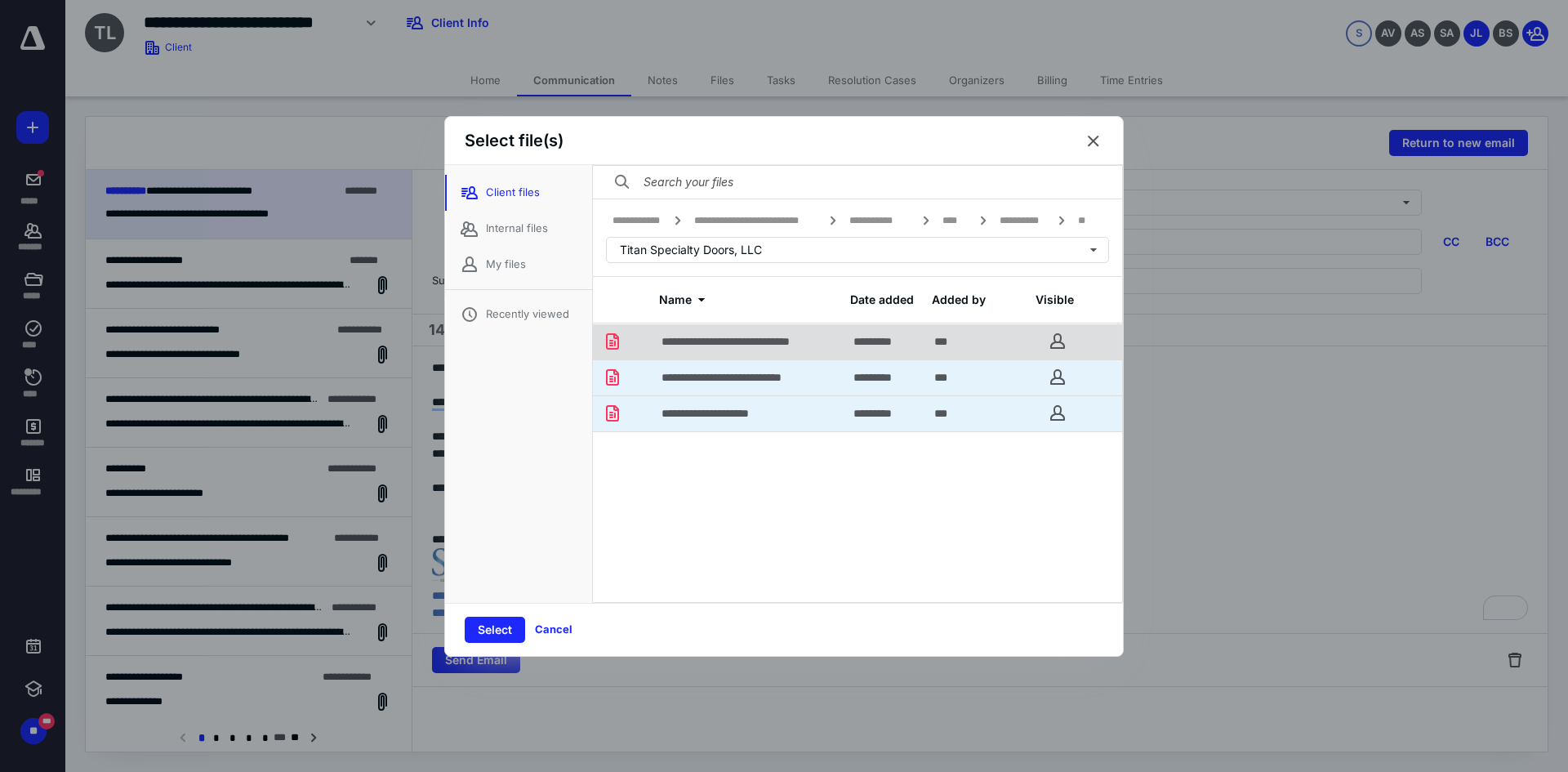 click on "**********" at bounding box center [747, 341] 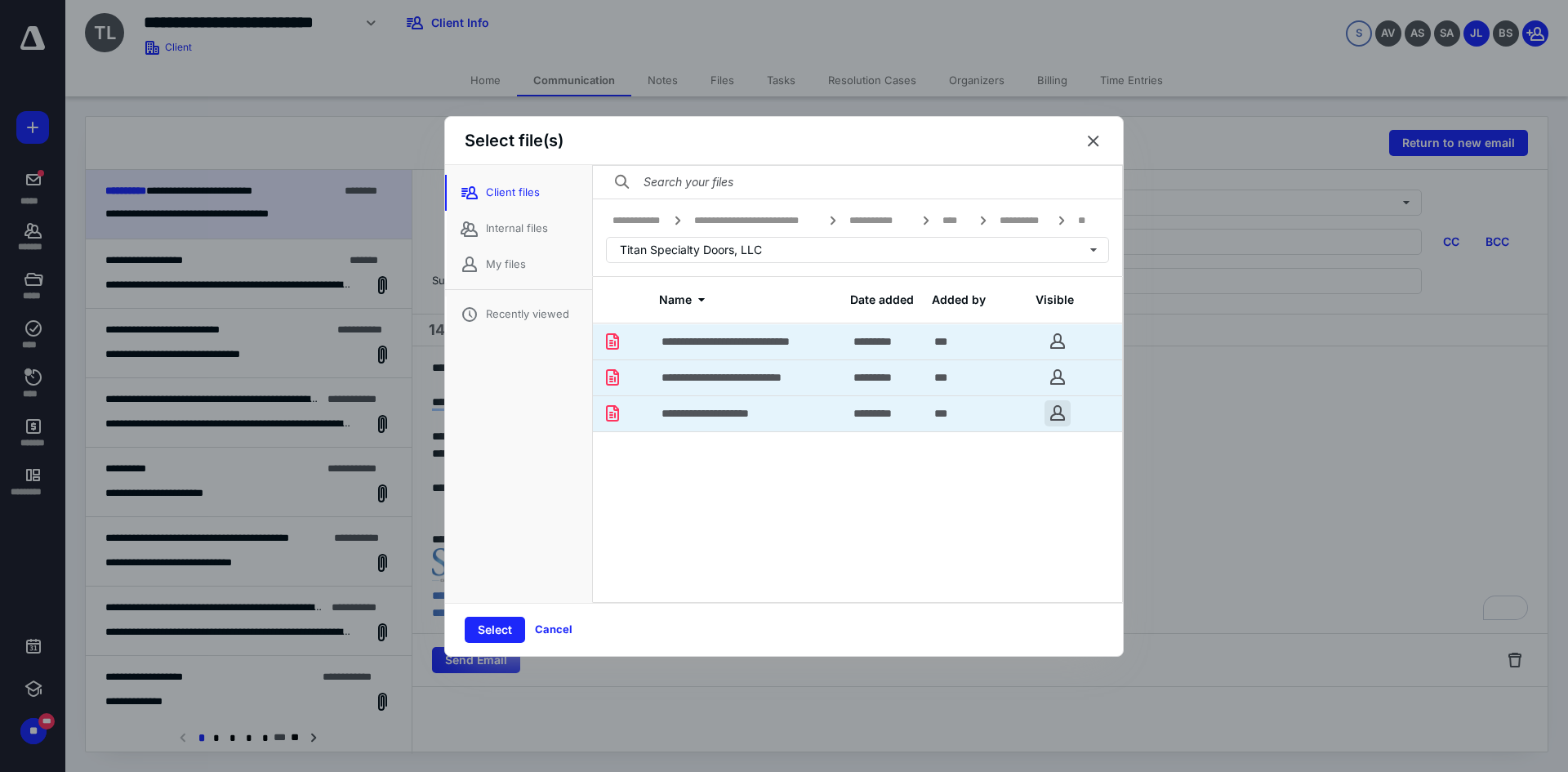 click at bounding box center [1058, 413] 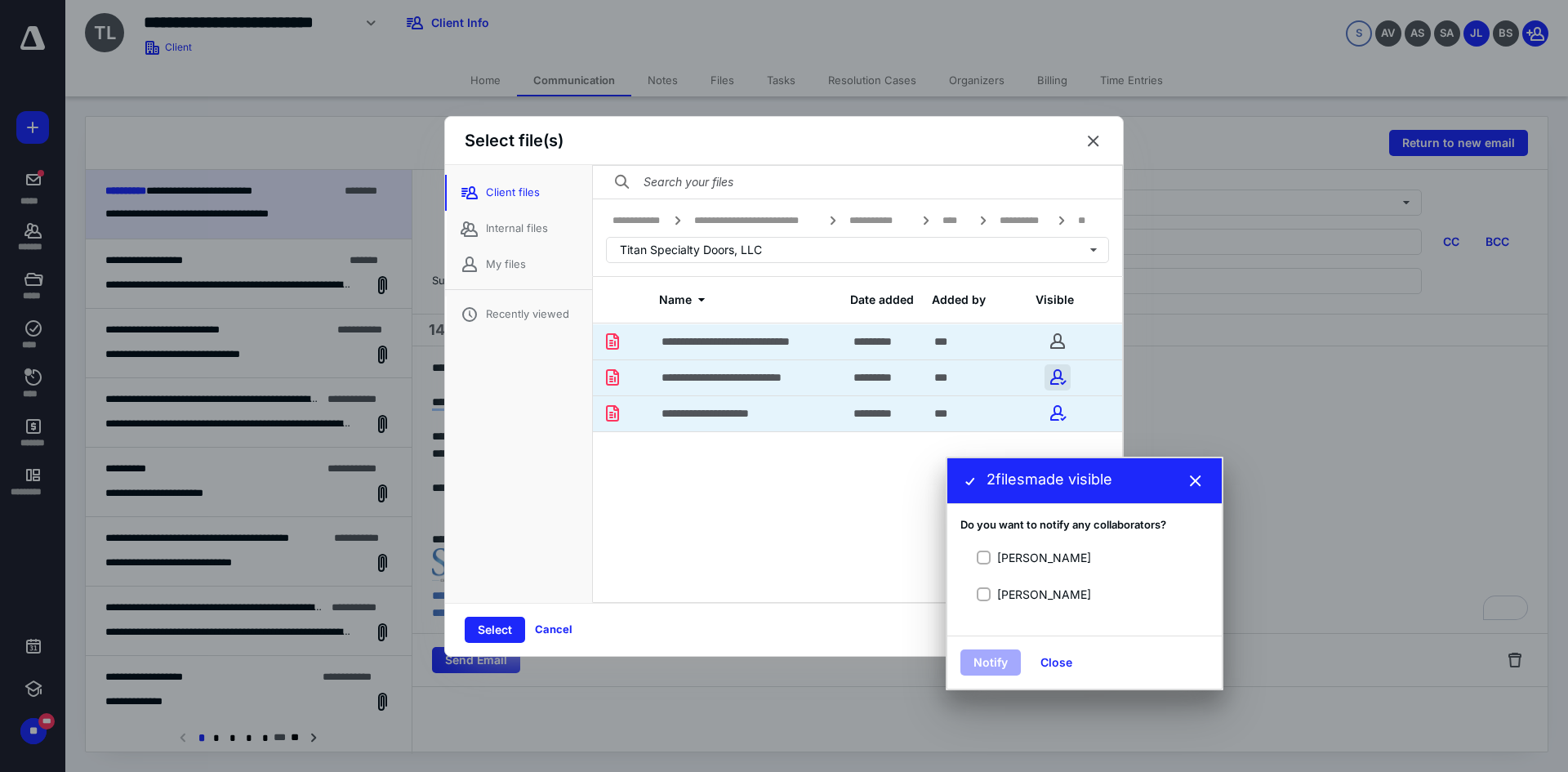 click at bounding box center (1058, 377) 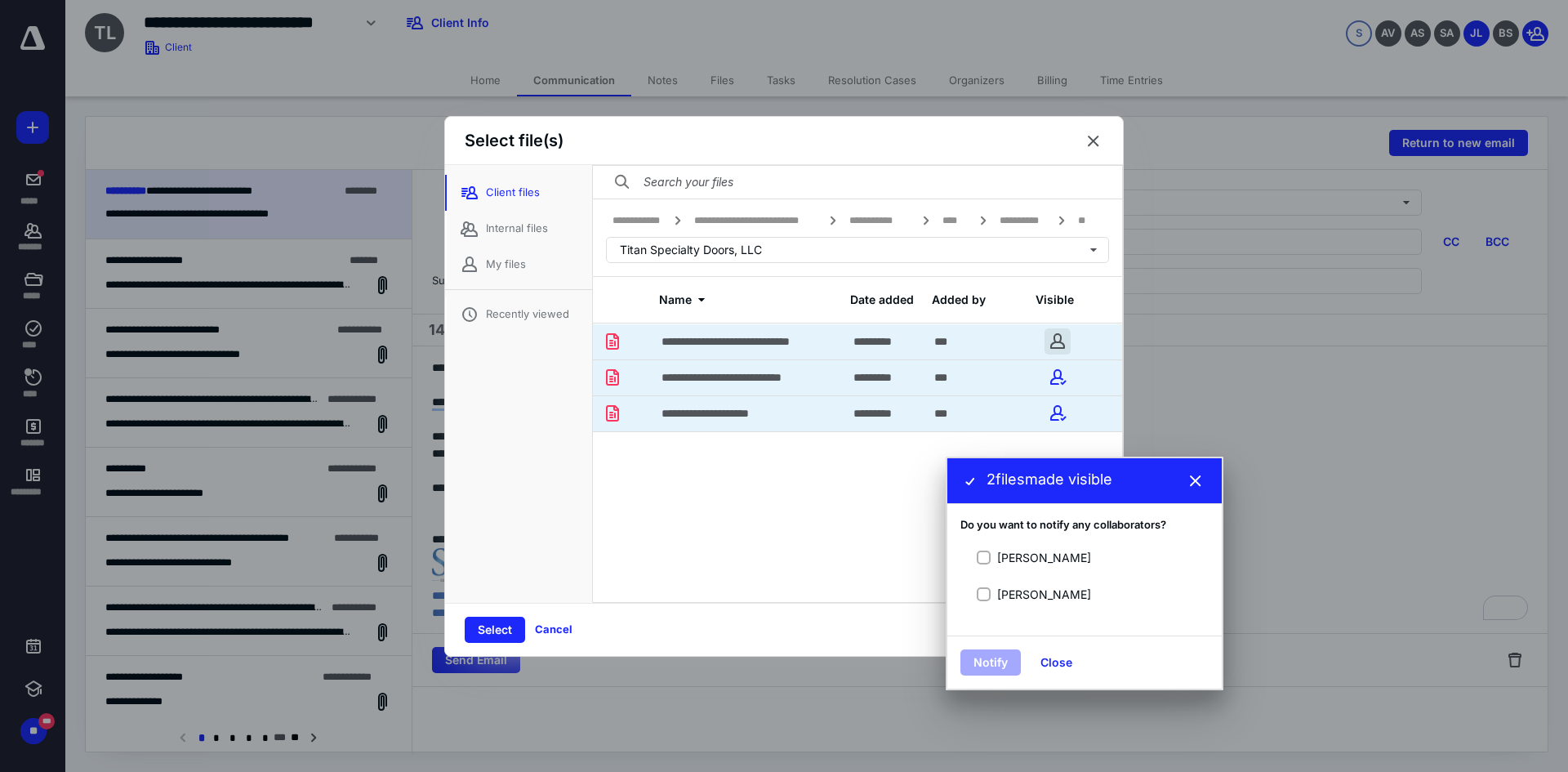 click at bounding box center (1058, 341) 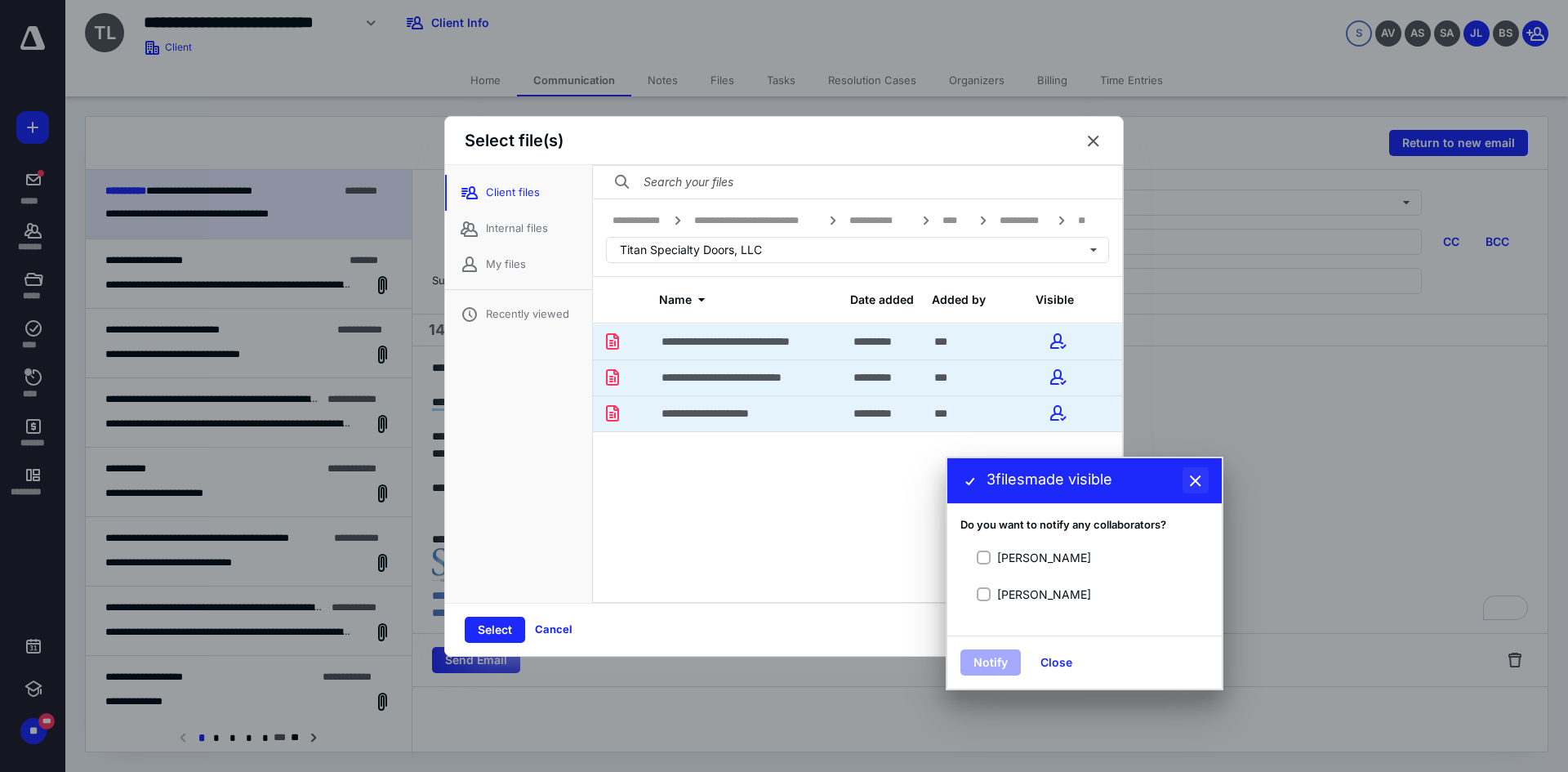 click at bounding box center [1196, 480] 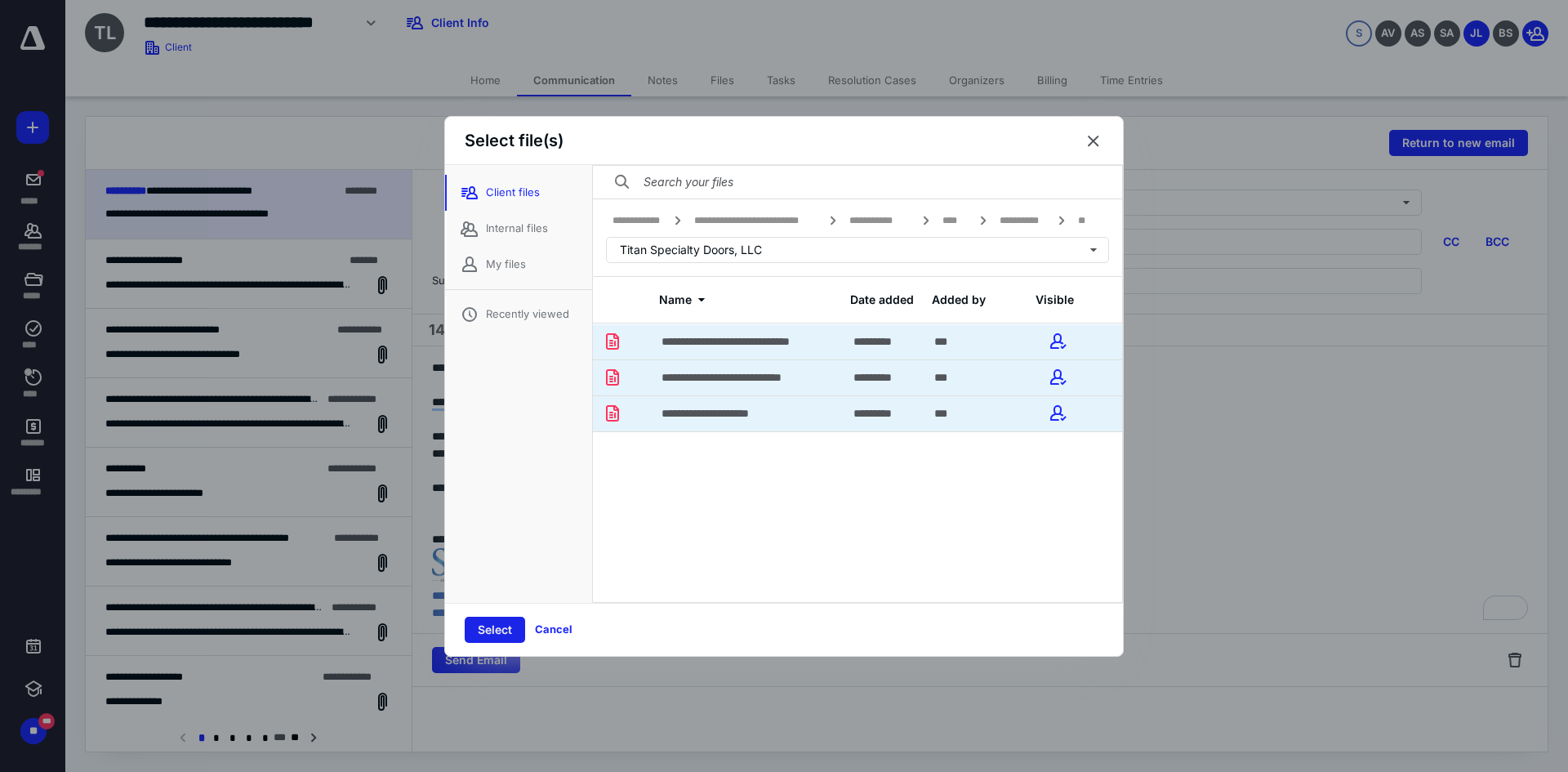 click on "Select" at bounding box center (495, 630) 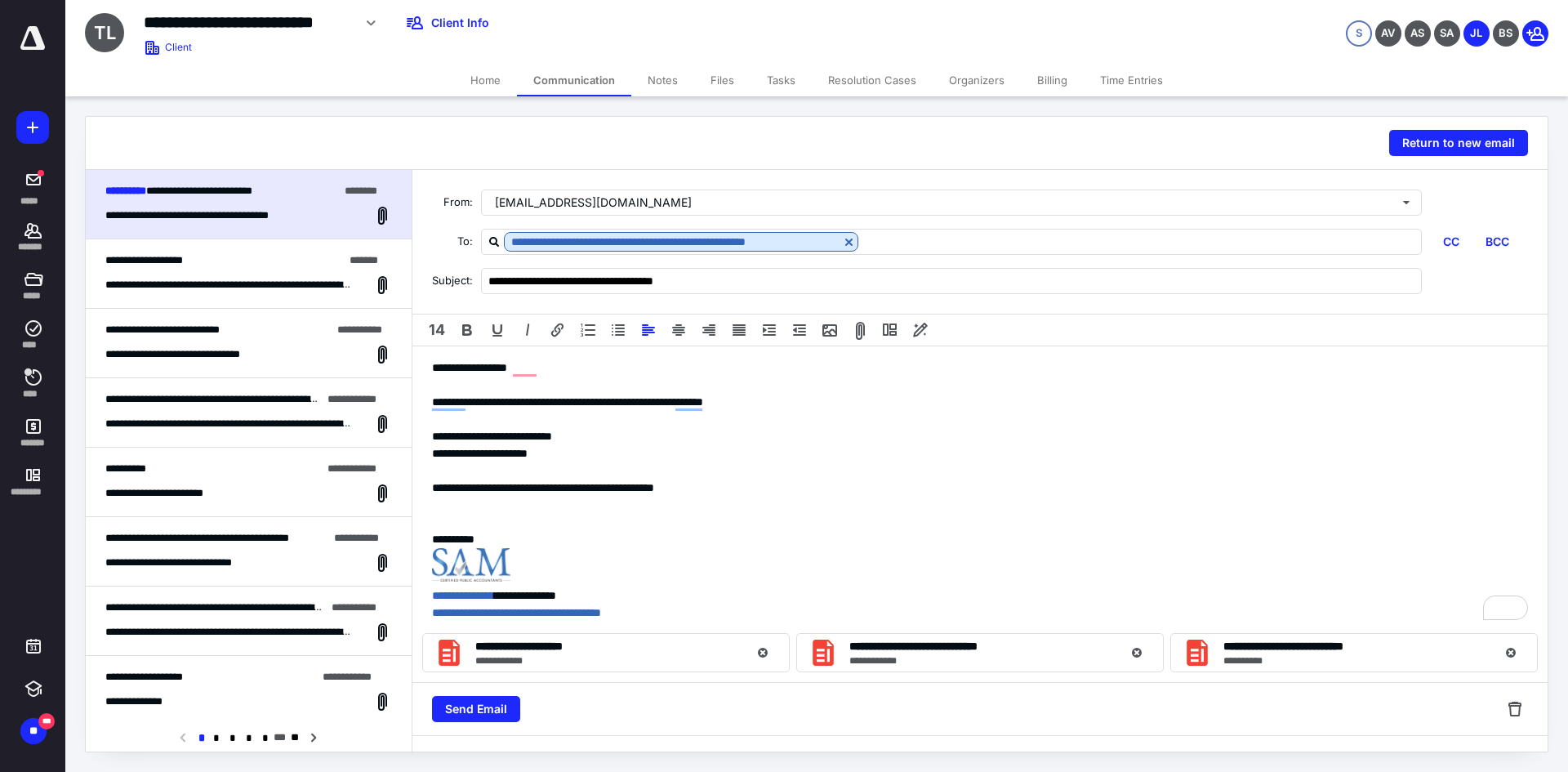 click at bounding box center (980, 505) 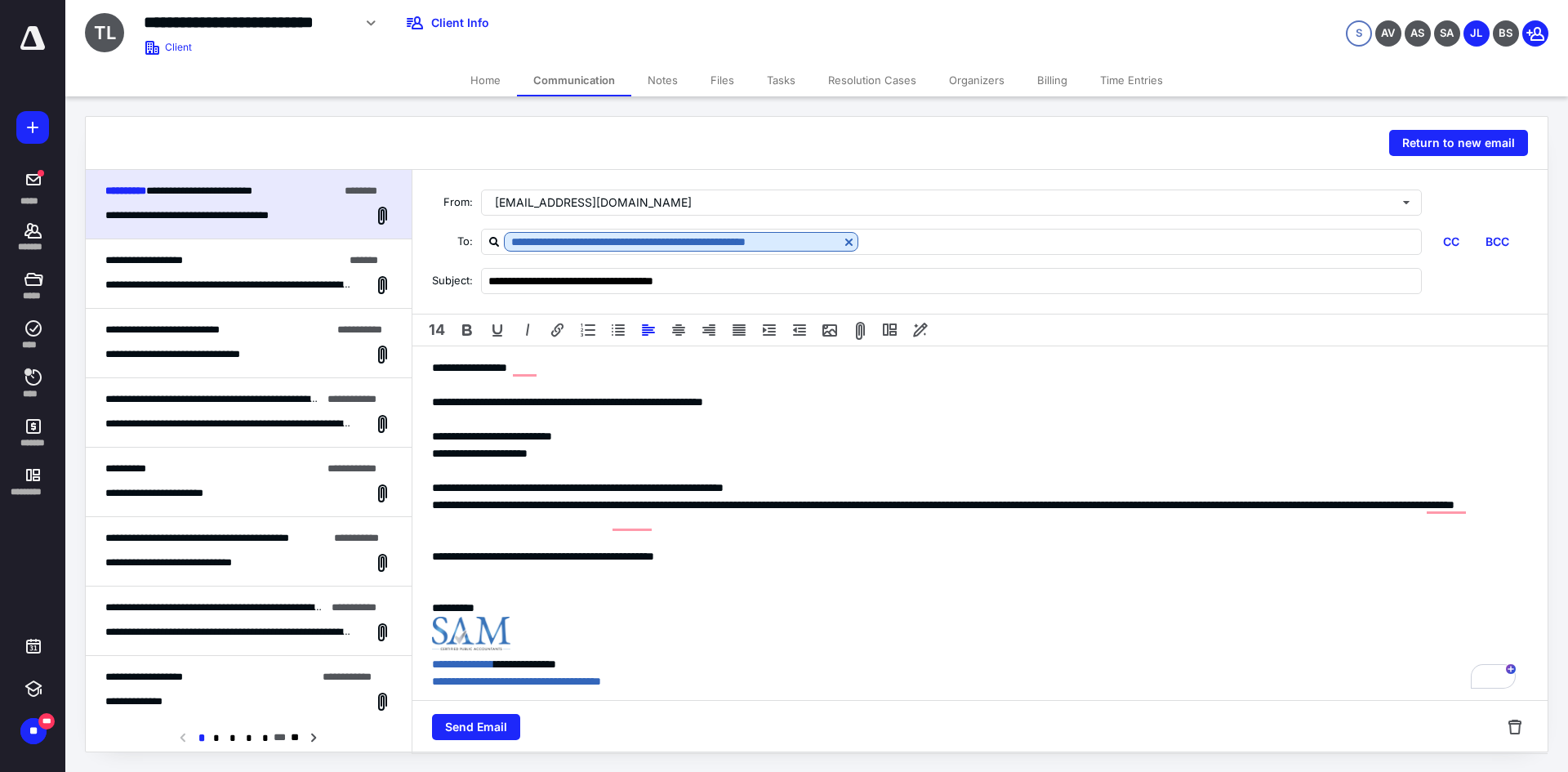 click on "**********" at bounding box center [973, 488] 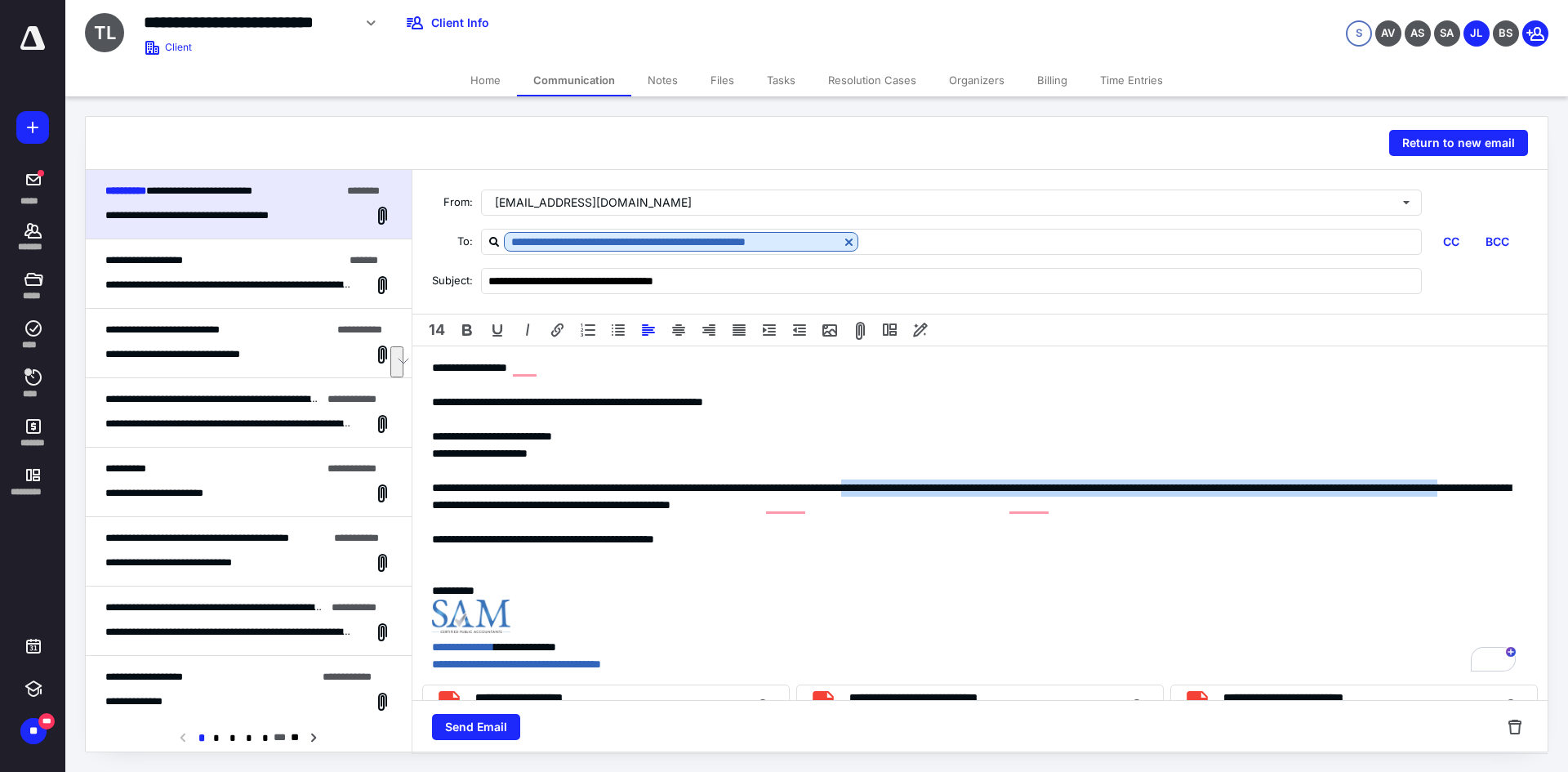 drag, startPoint x: 710, startPoint y: 507, endPoint x: 983, endPoint y: 481, distance: 274.2353 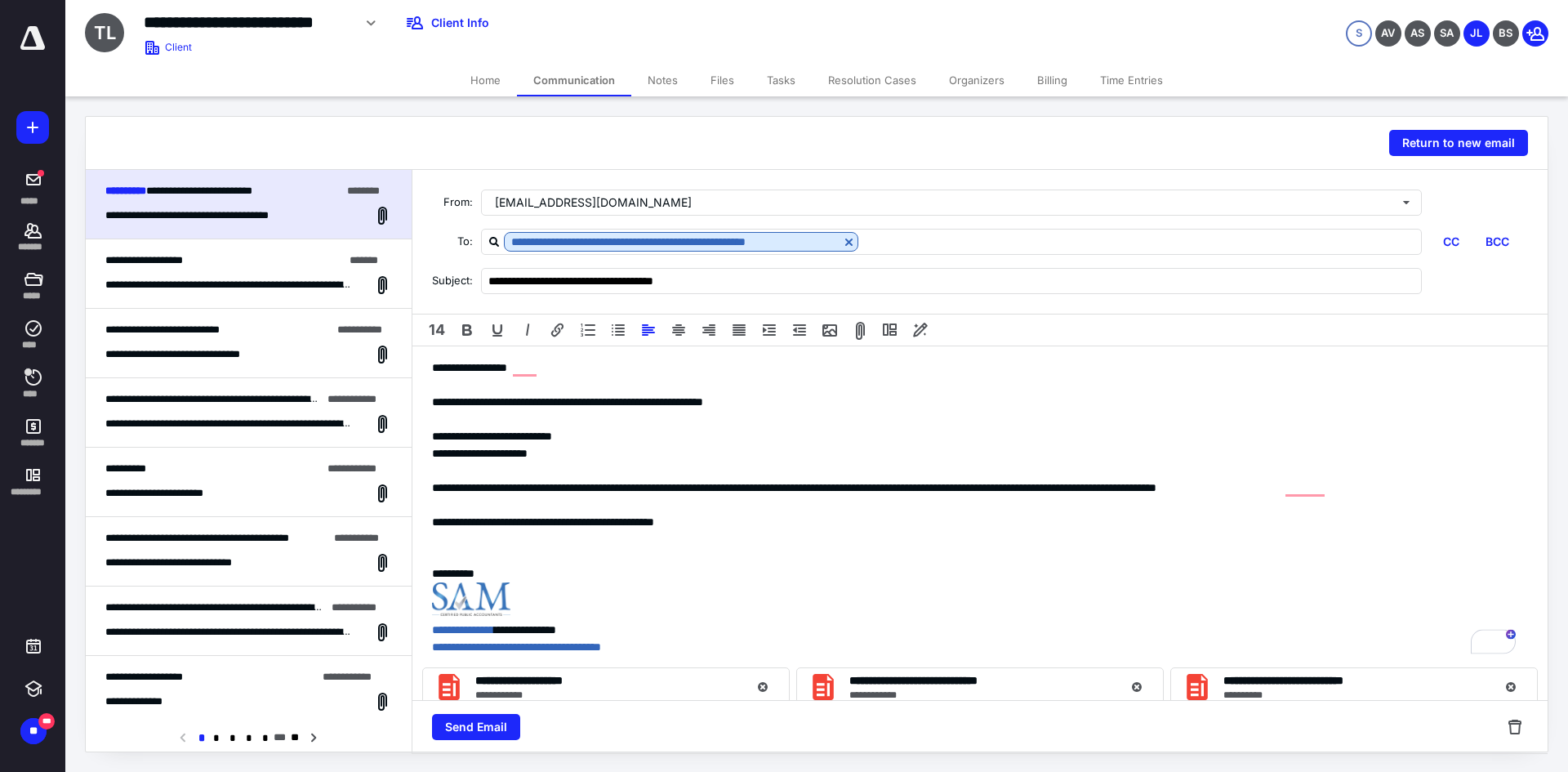 click on "**********" at bounding box center [973, 488] 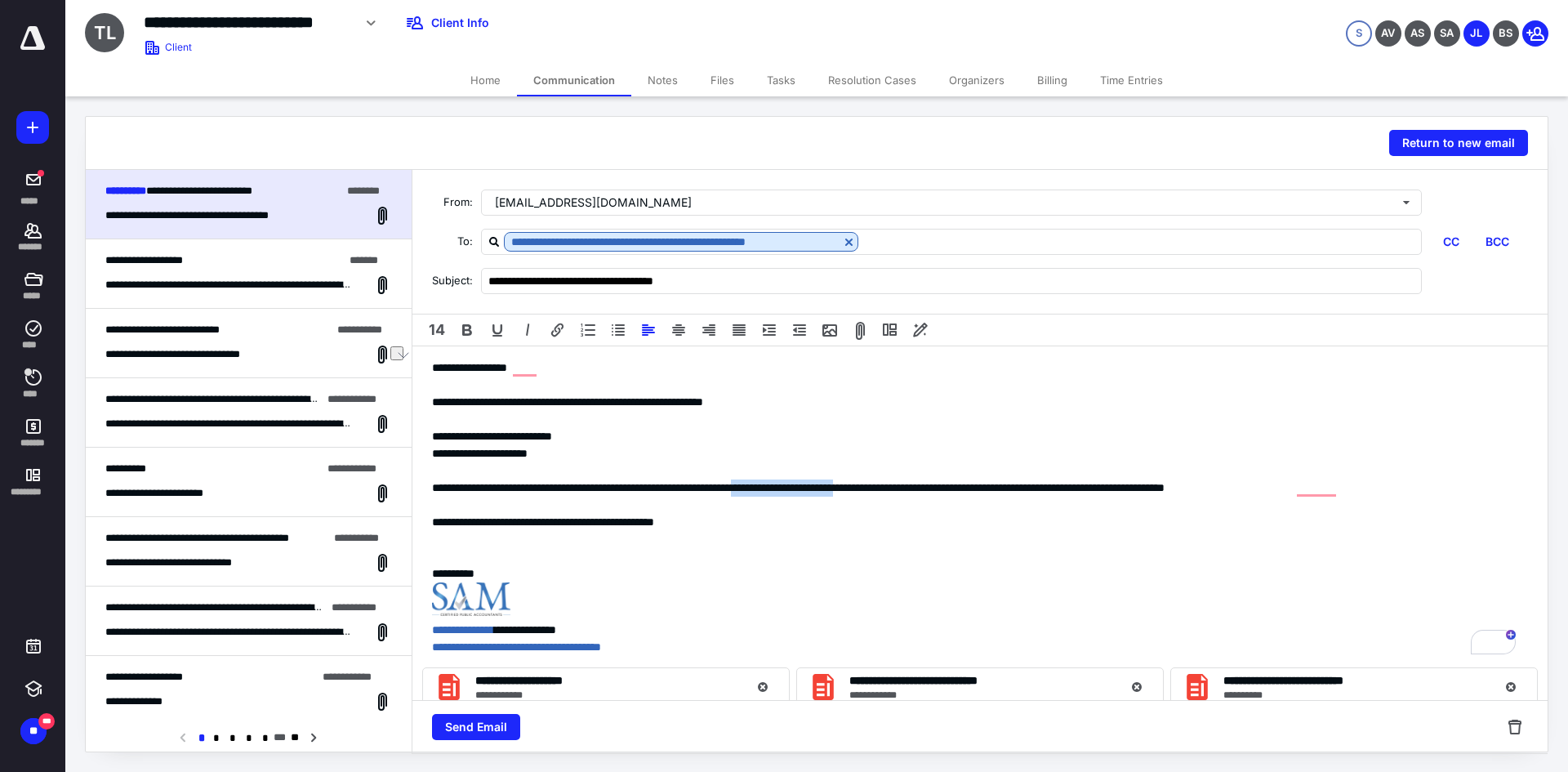 drag, startPoint x: 977, startPoint y: 488, endPoint x: 838, endPoint y: 489, distance: 139.0036 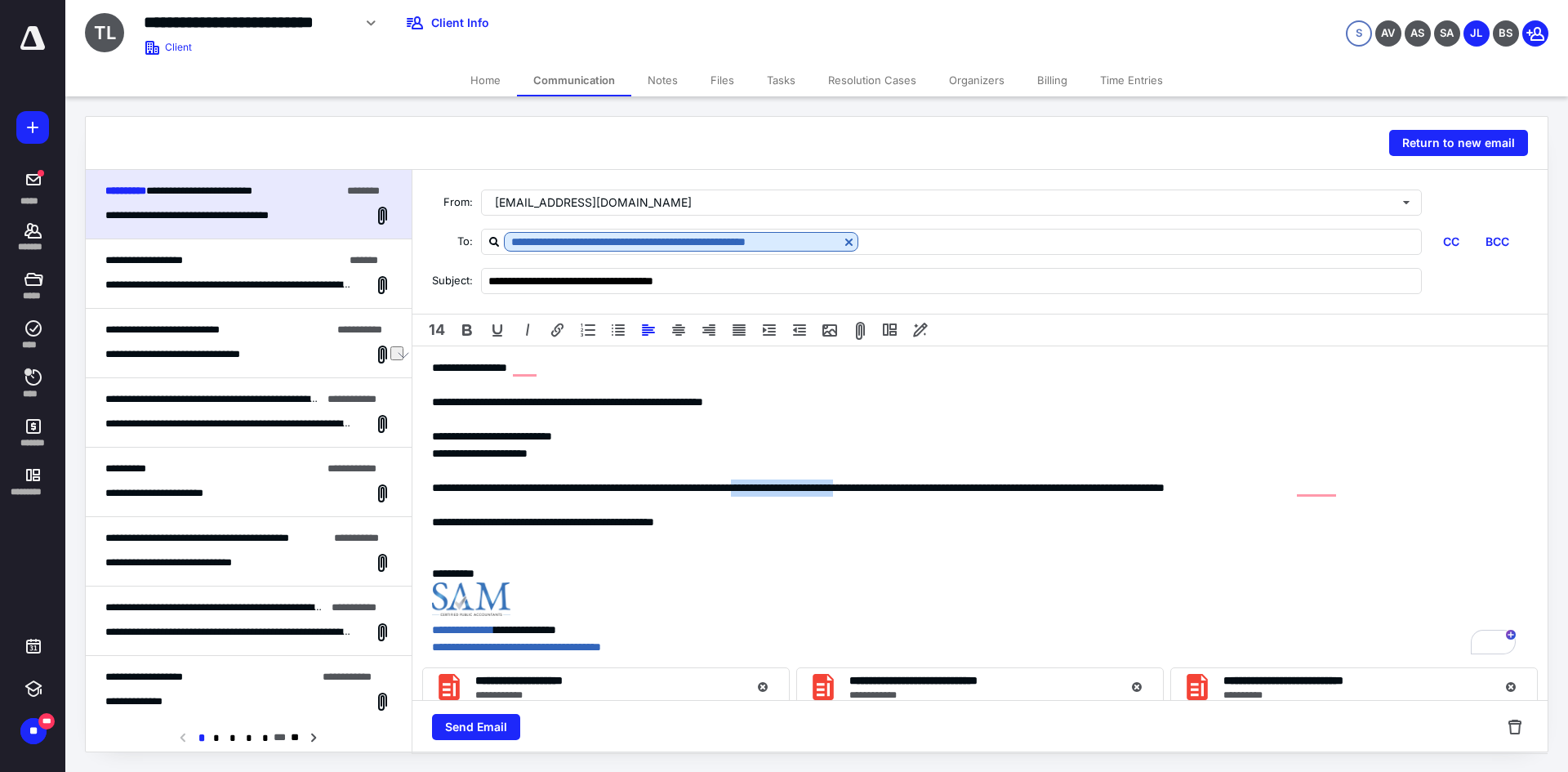 click on "**********" at bounding box center [973, 488] 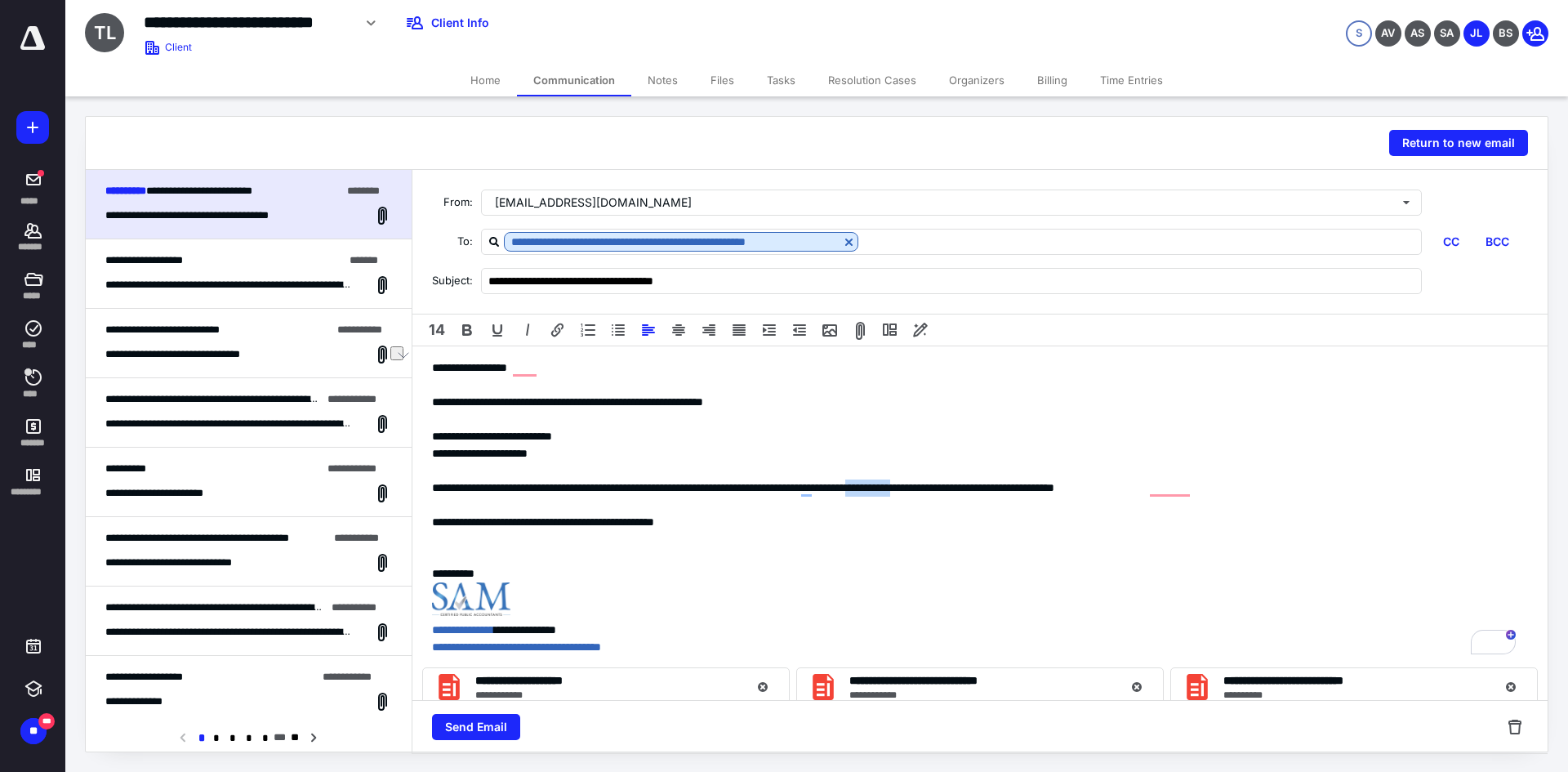 drag, startPoint x: 1002, startPoint y: 488, endPoint x: 1062, endPoint y: 493, distance: 60.20797 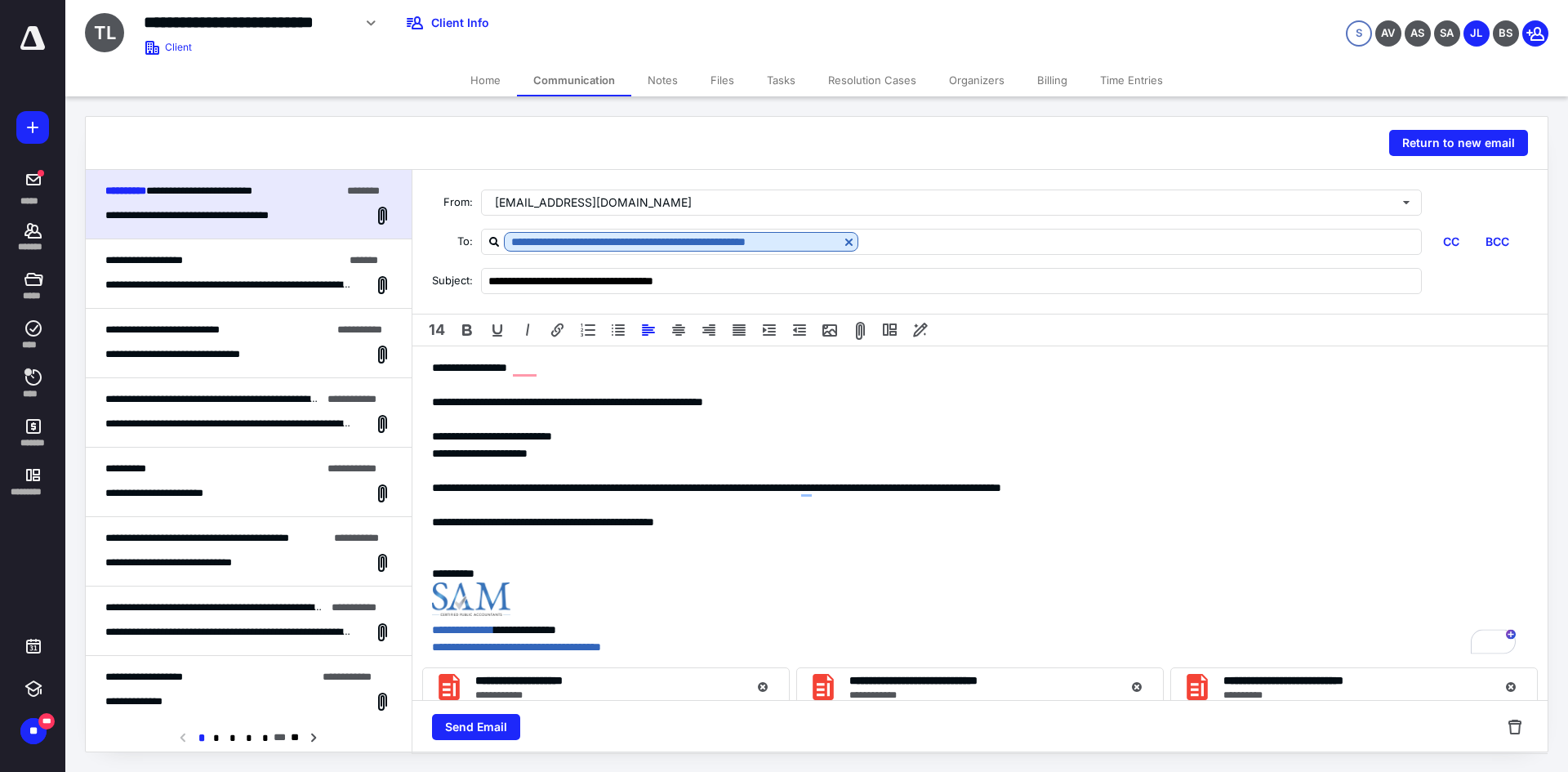 click on "**********" at bounding box center [973, 488] 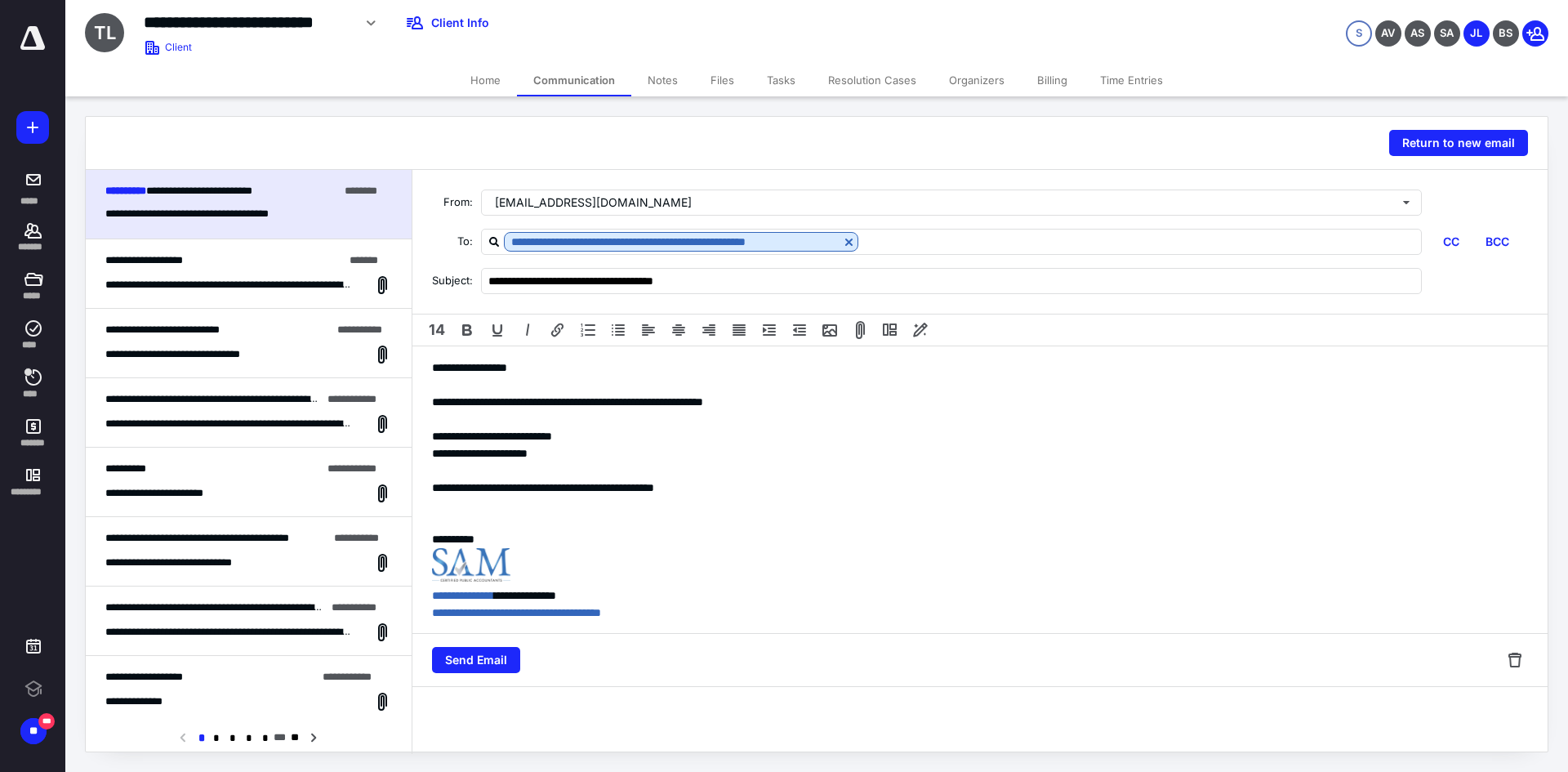 scroll, scrollTop: 0, scrollLeft: 0, axis: both 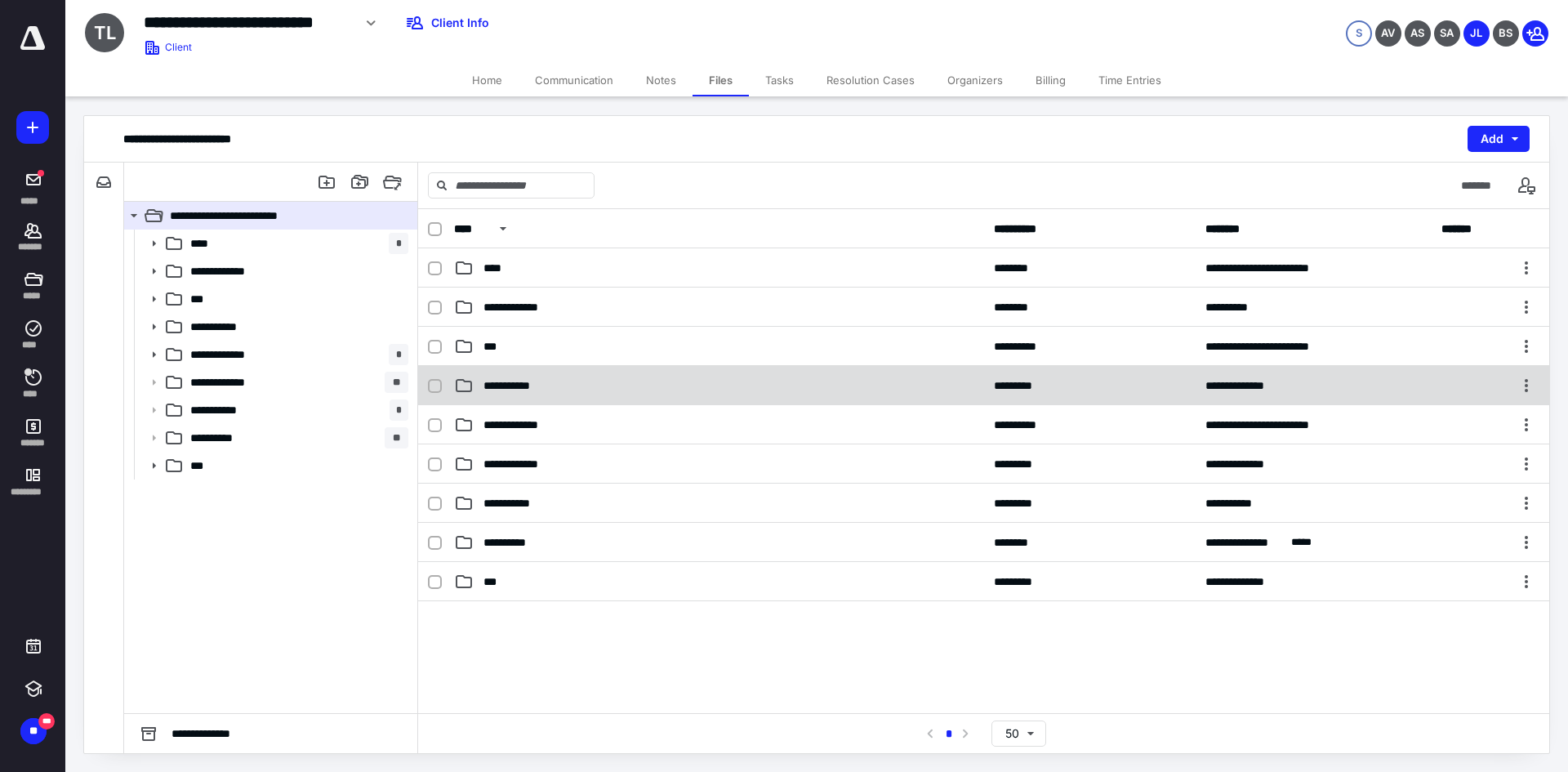 click on "**********" at bounding box center [719, 386] 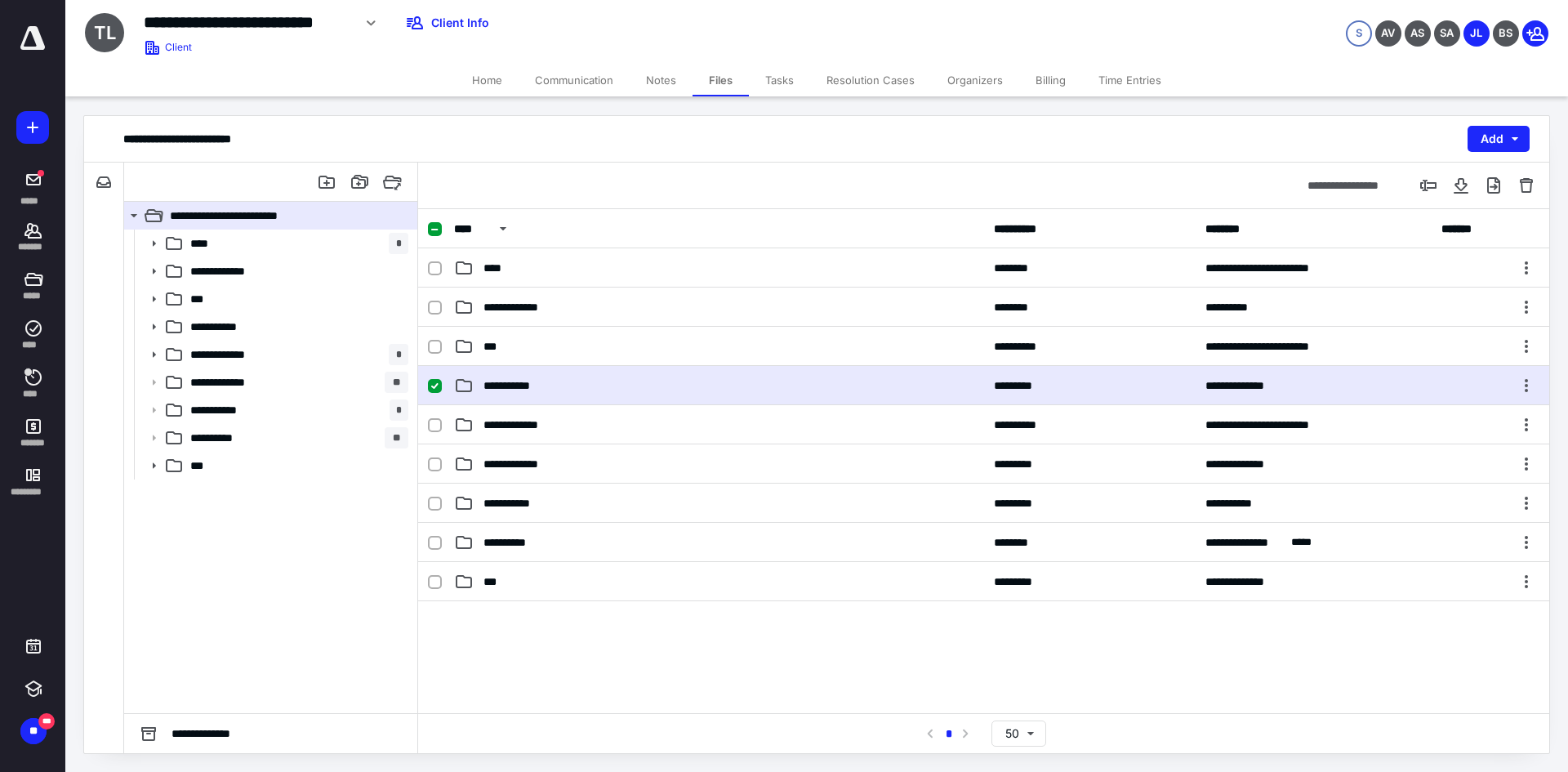 click on "**********" at bounding box center [719, 386] 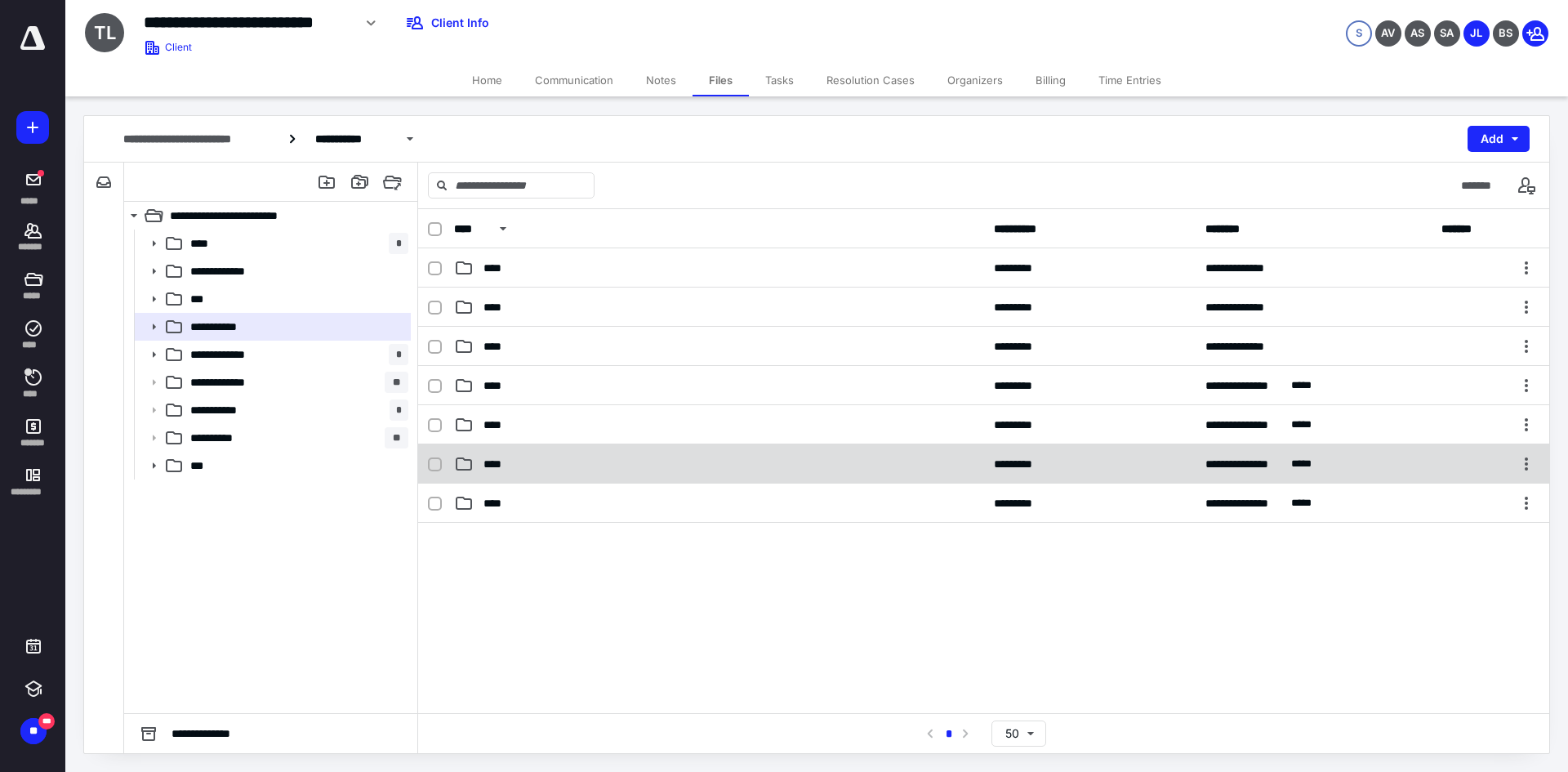 click on "****" at bounding box center [719, 464] 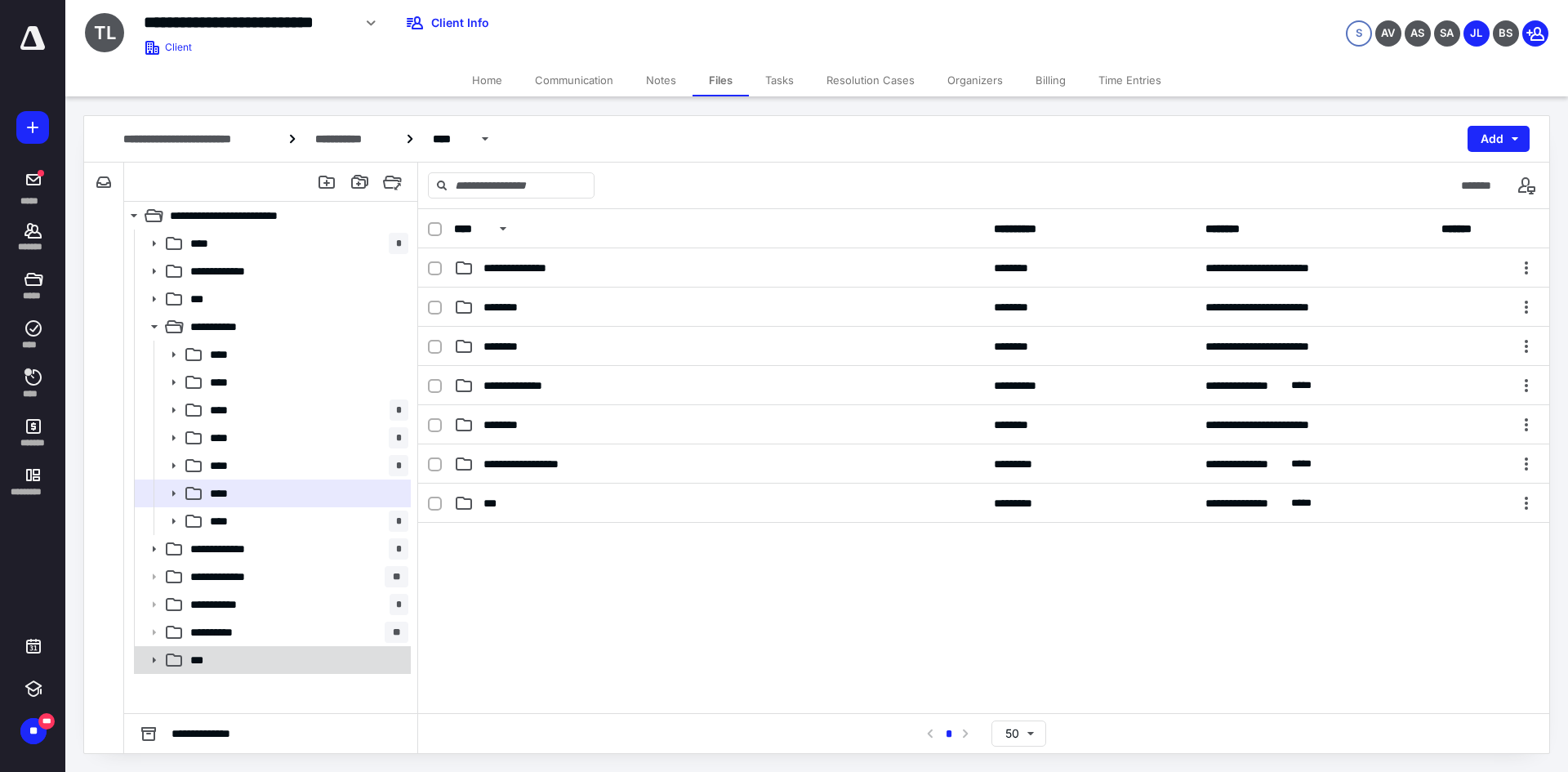 click on "***" at bounding box center [296, 660] 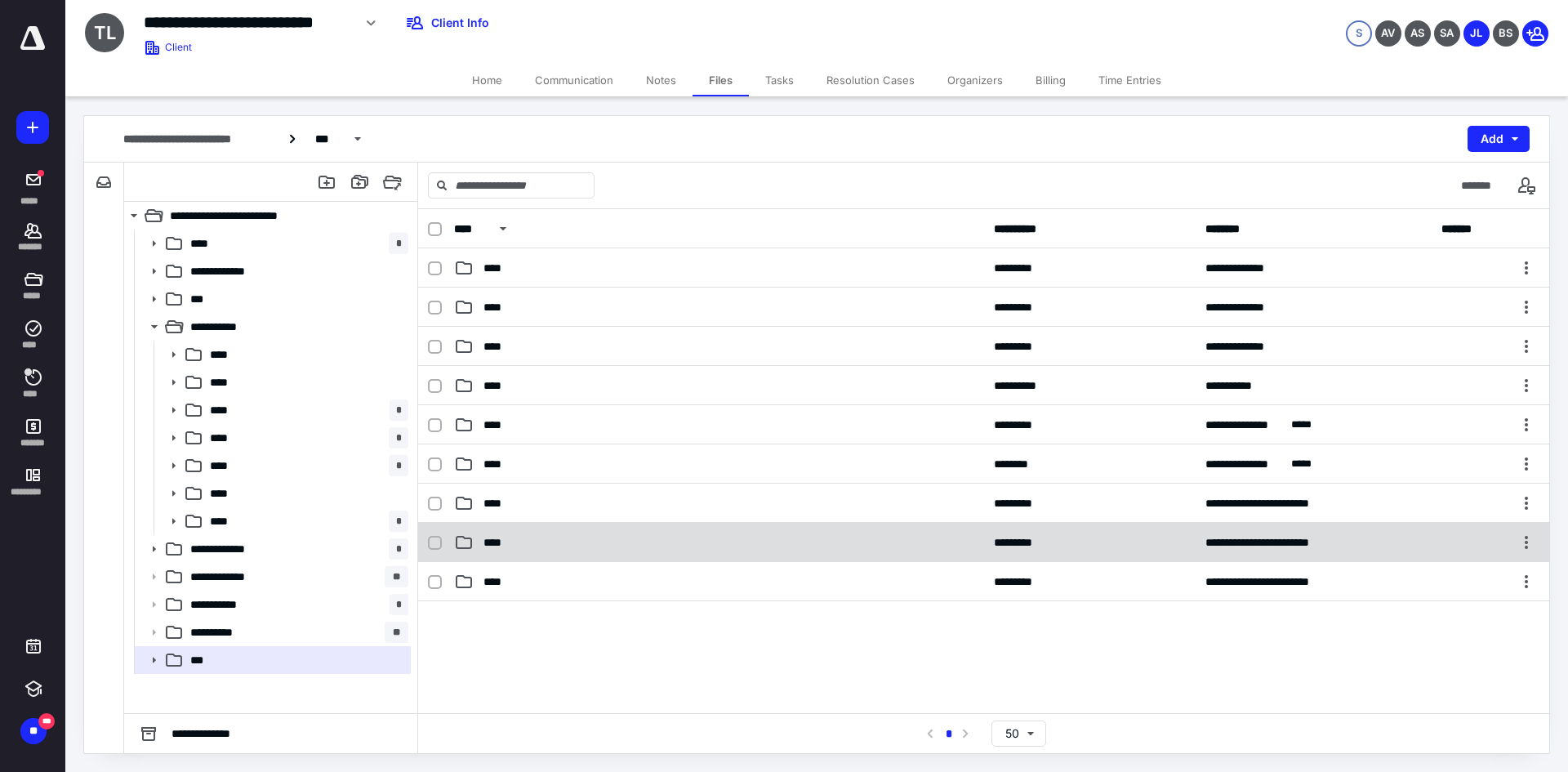 click on "****" at bounding box center (719, 542) 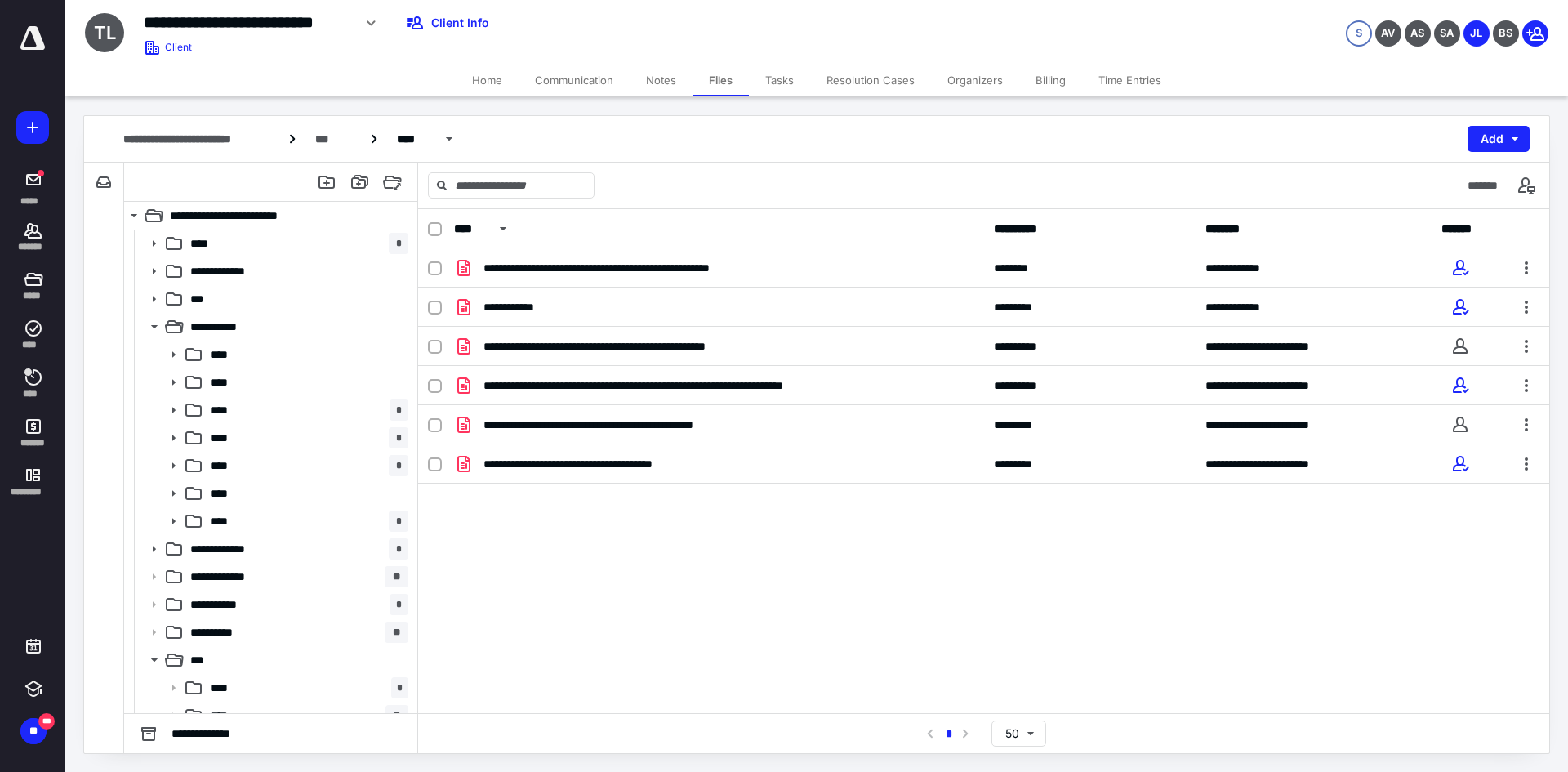 click on "Tasks" at bounding box center (779, 80) 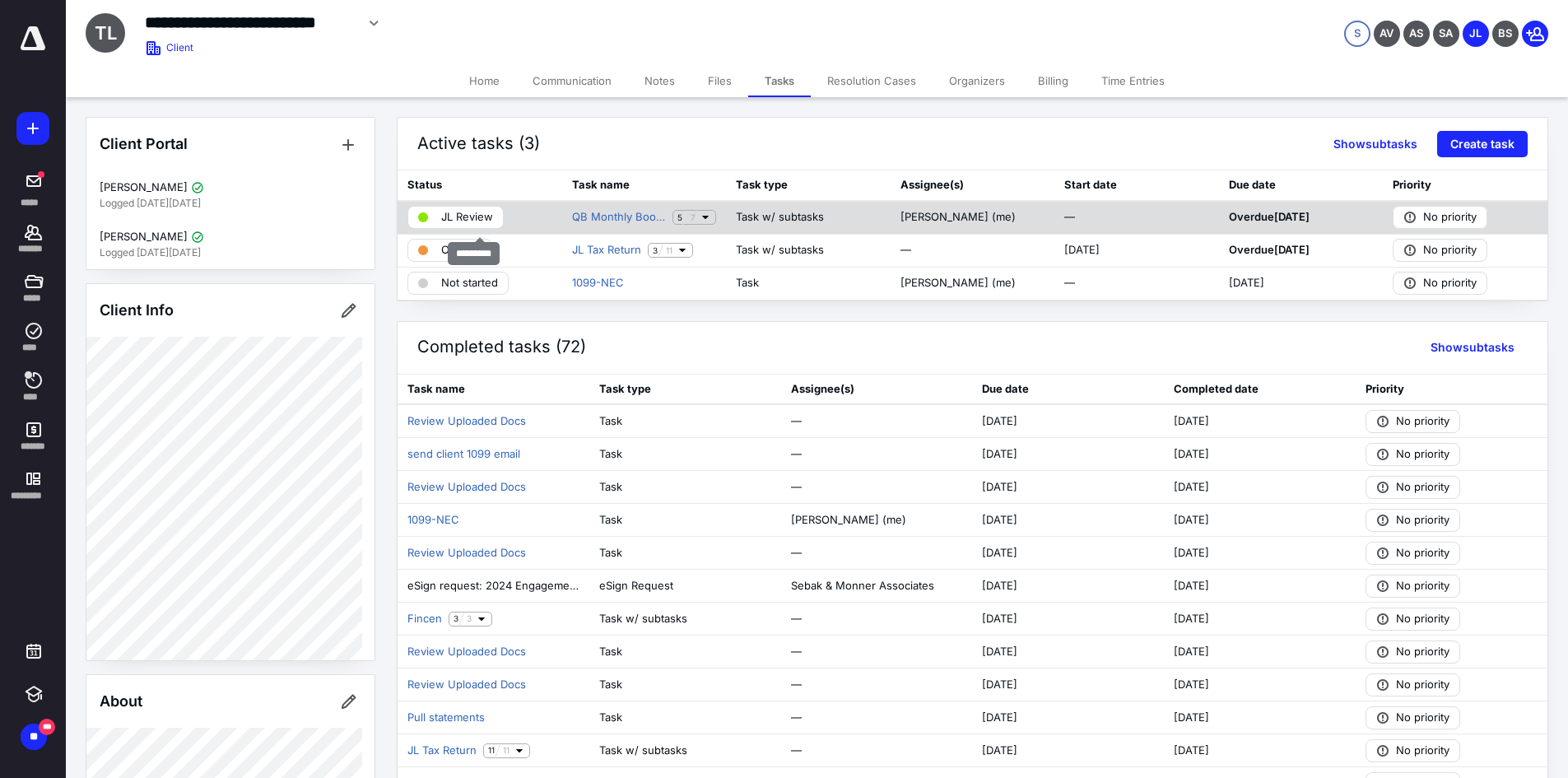 drag, startPoint x: 473, startPoint y: 214, endPoint x: 461, endPoint y: 221, distance: 14 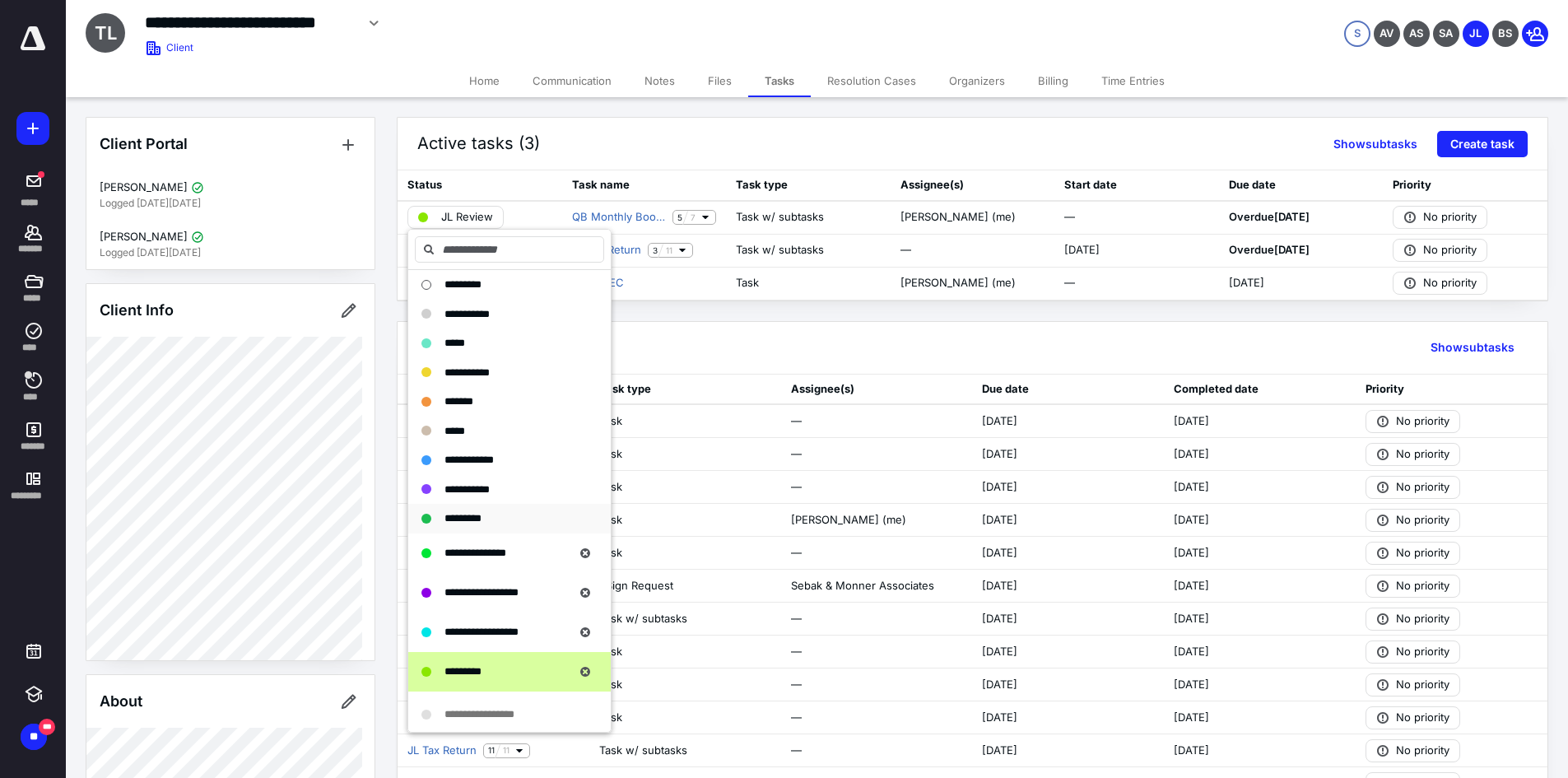 click on "*********" at bounding box center [463, 518] 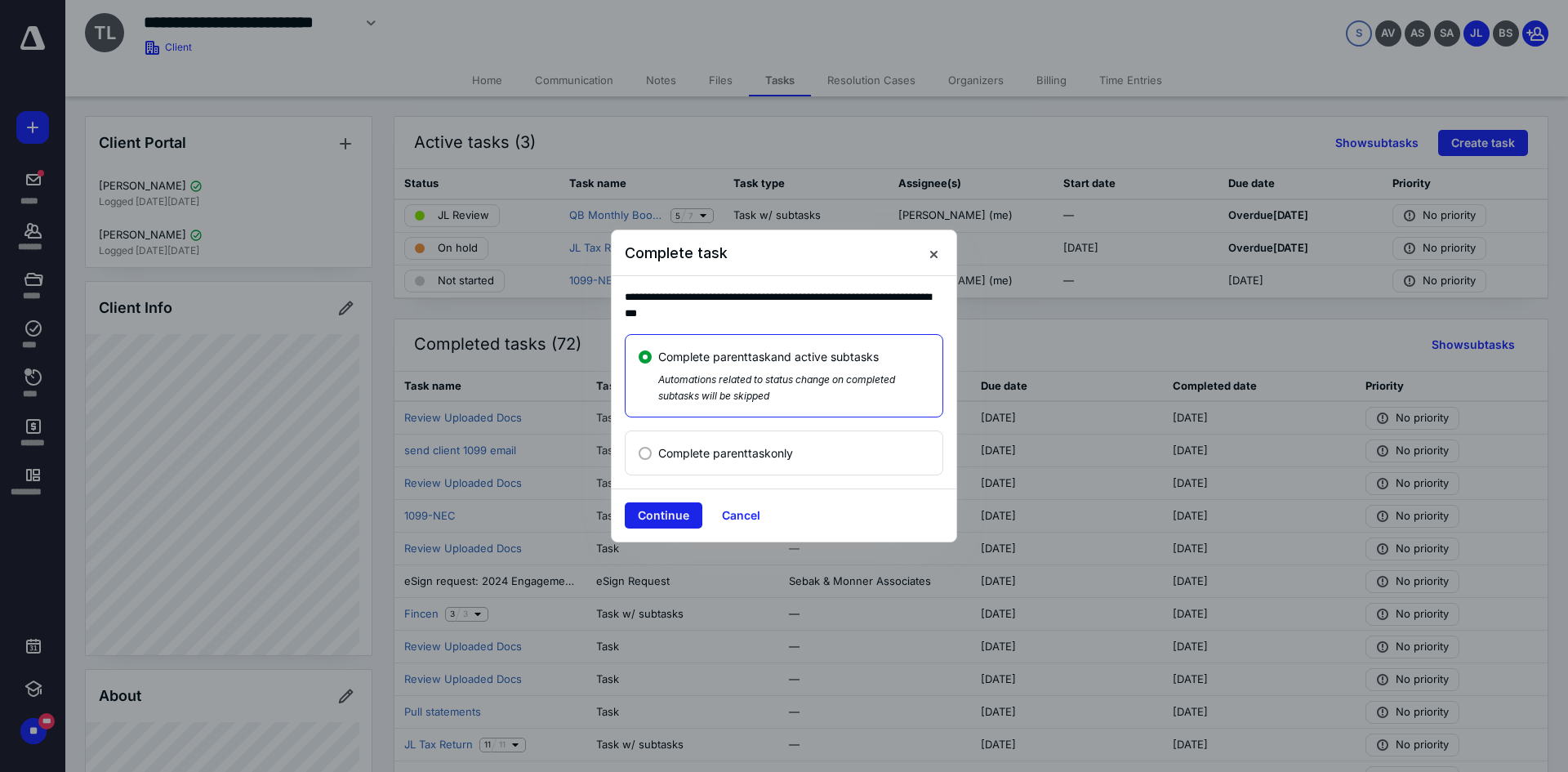 click on "Continue" at bounding box center (663, 515) 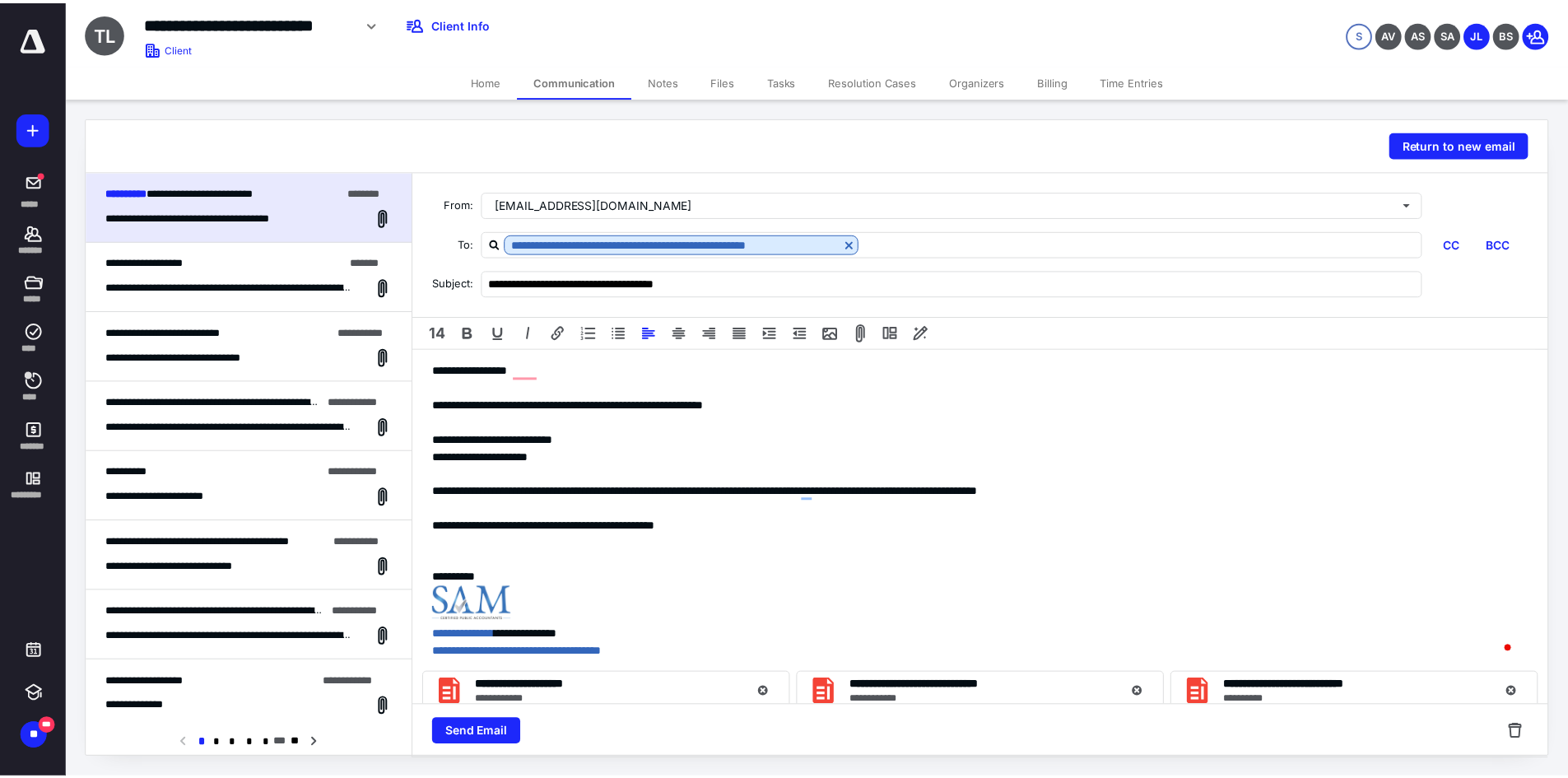 scroll, scrollTop: 0, scrollLeft: 0, axis: both 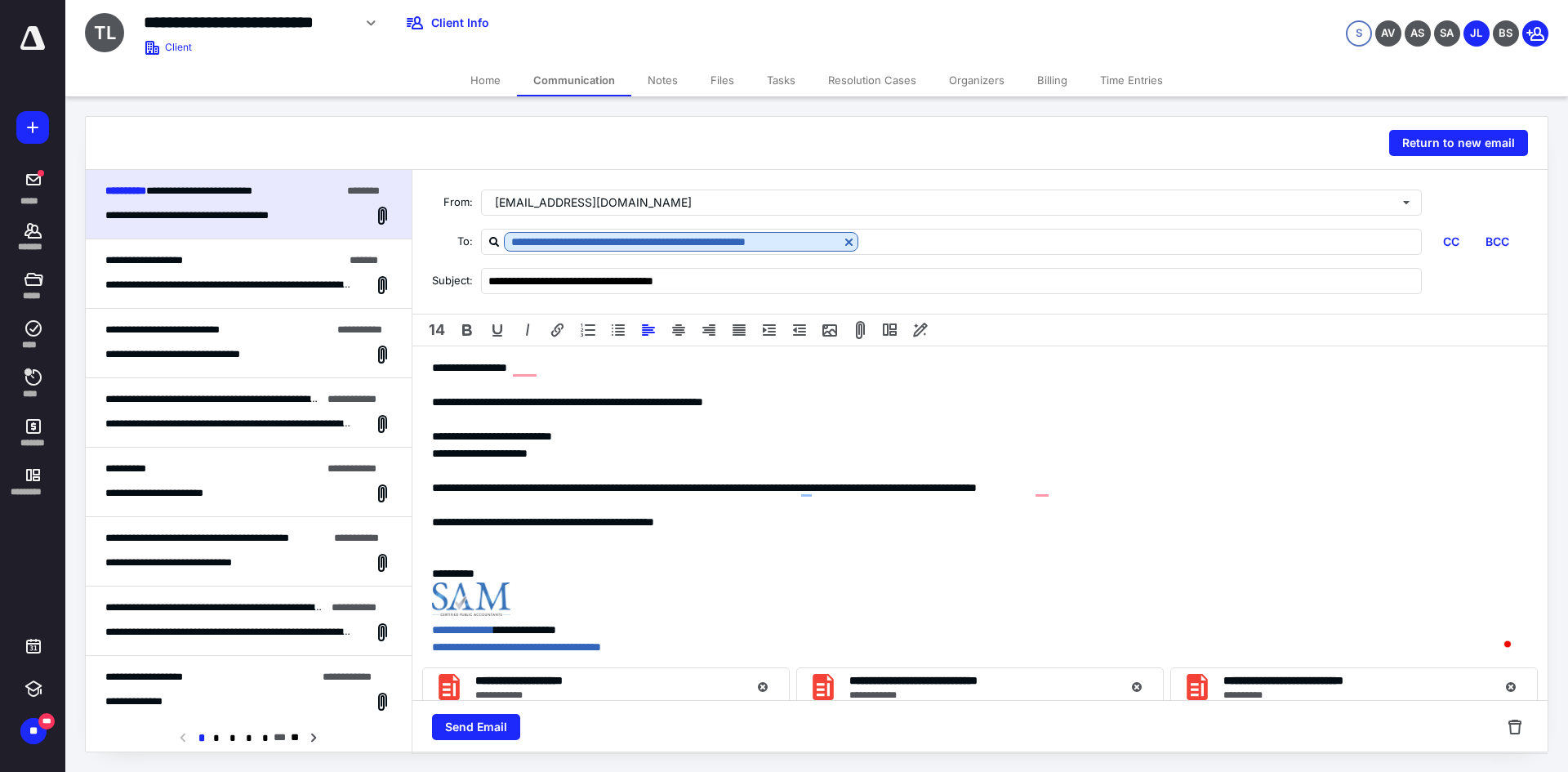 type 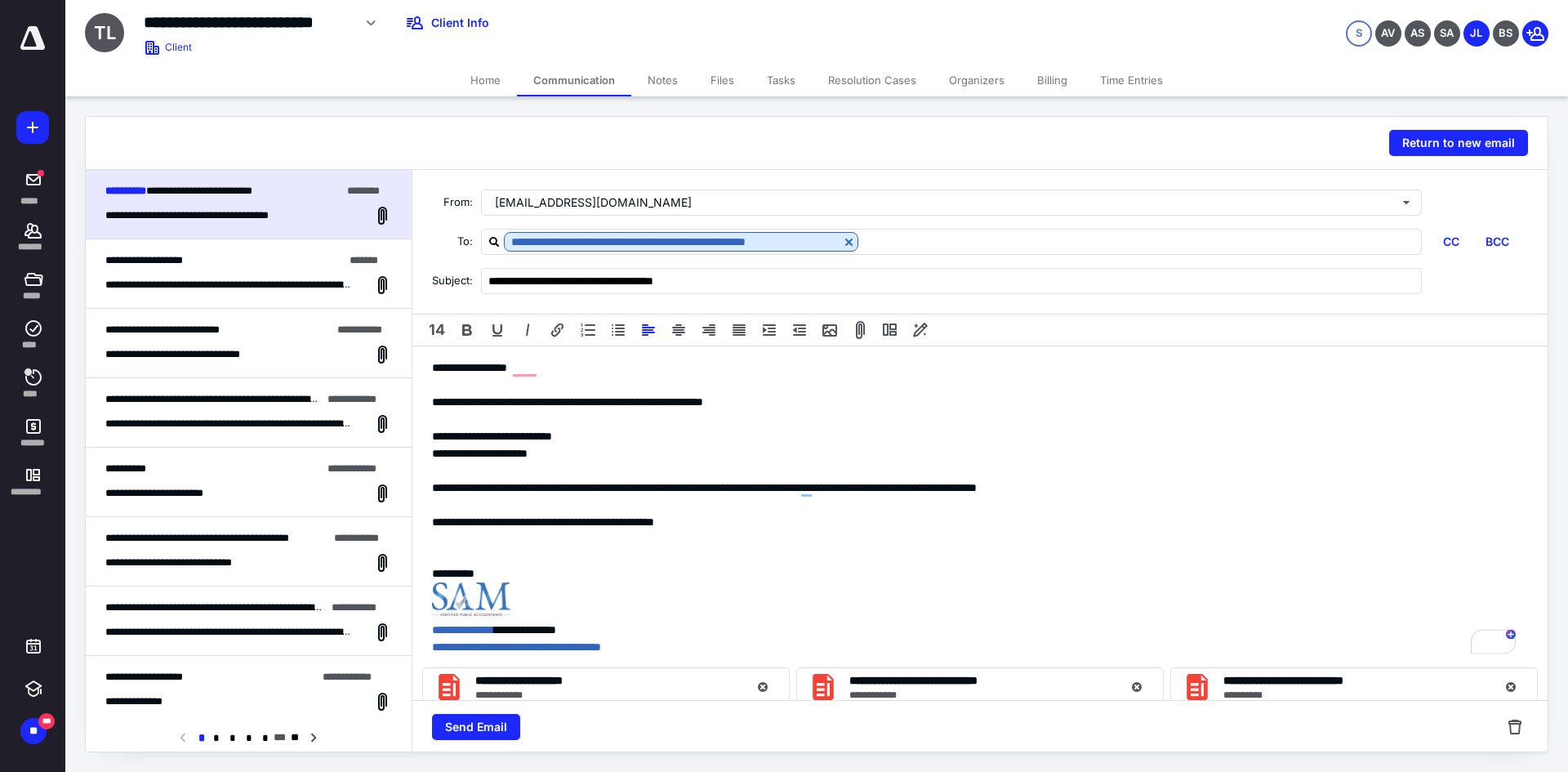 click at bounding box center (973, 505) 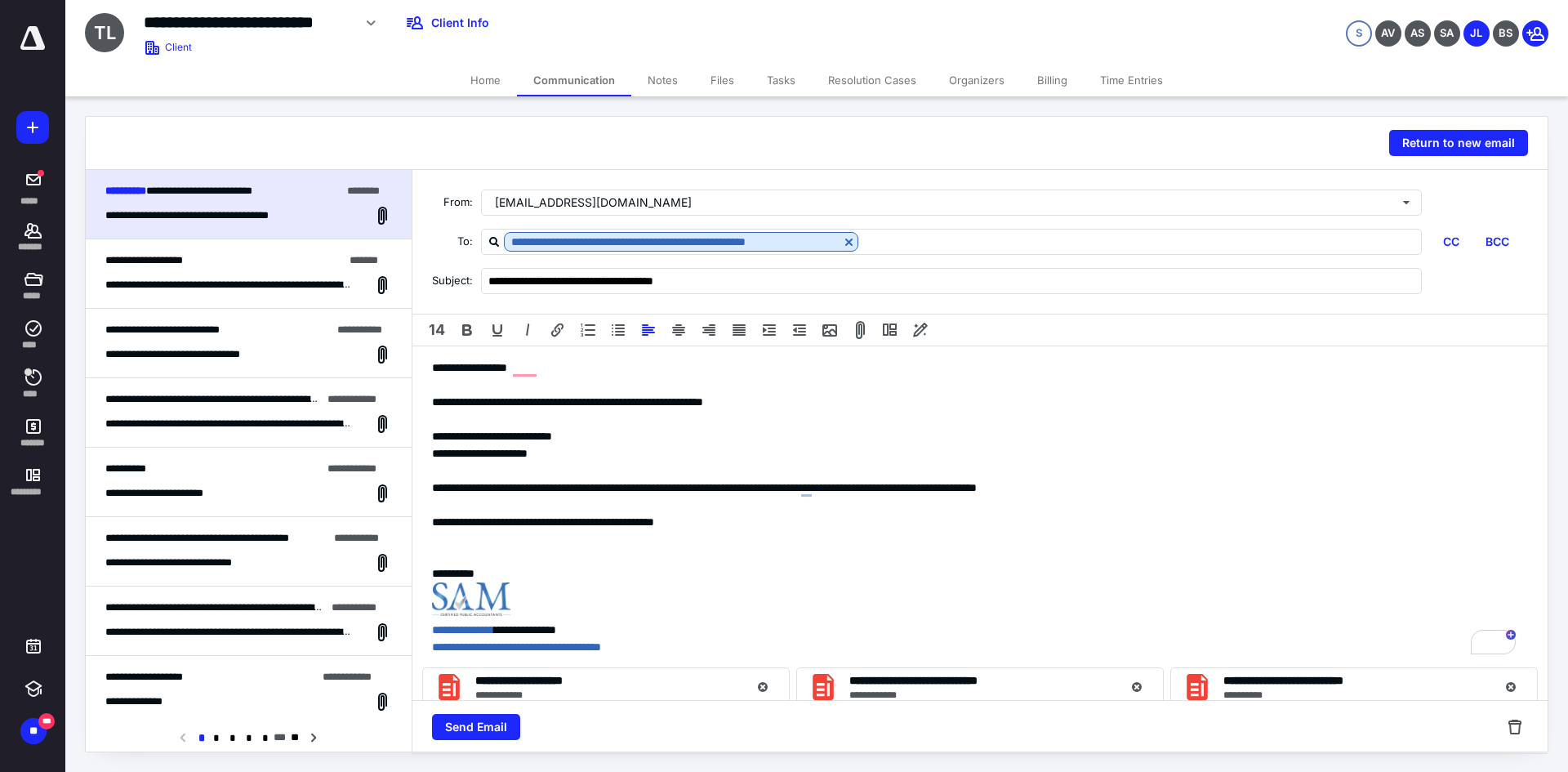 click on "**********" at bounding box center [973, 522] 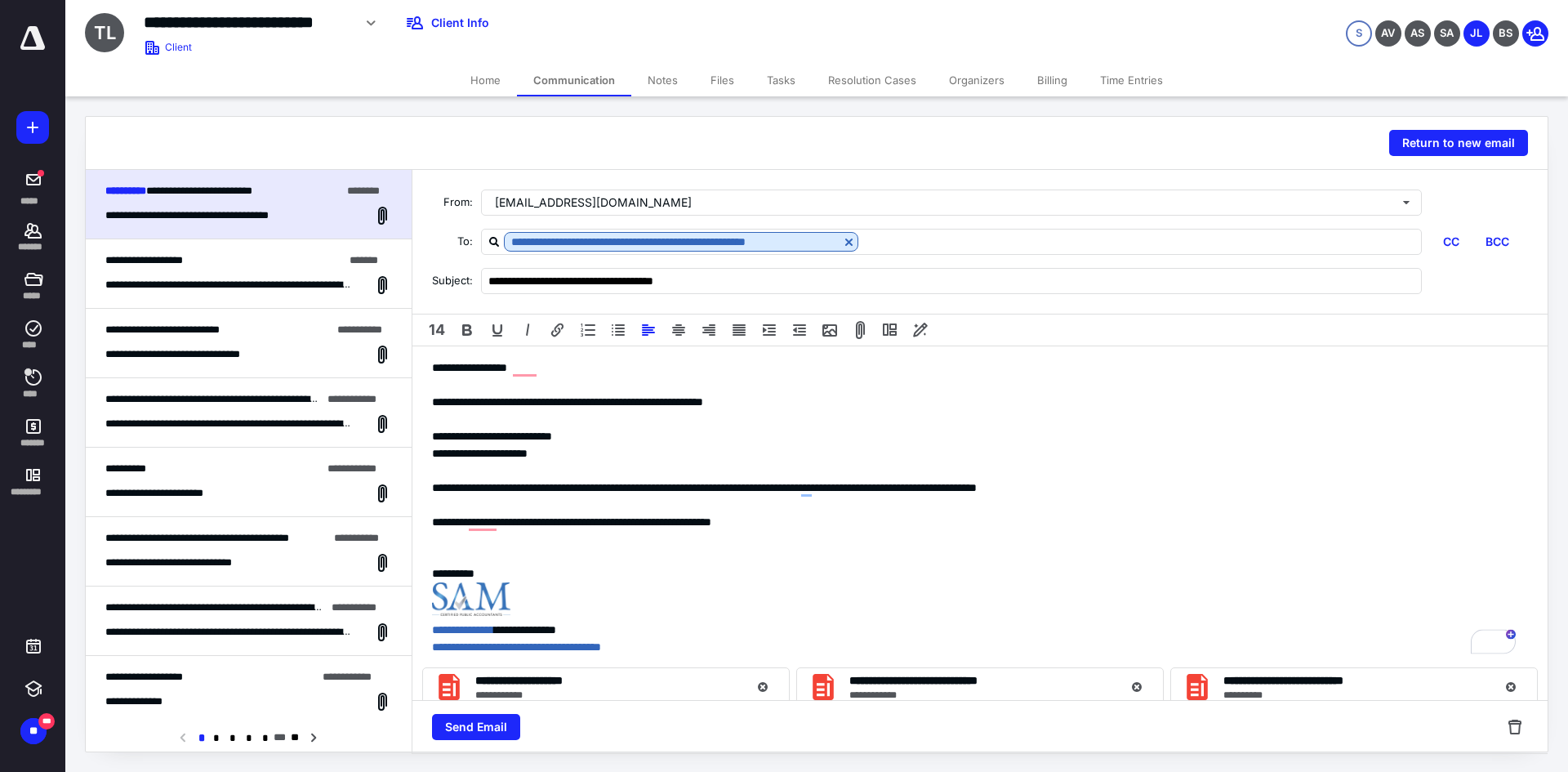 click at bounding box center [973, 556] 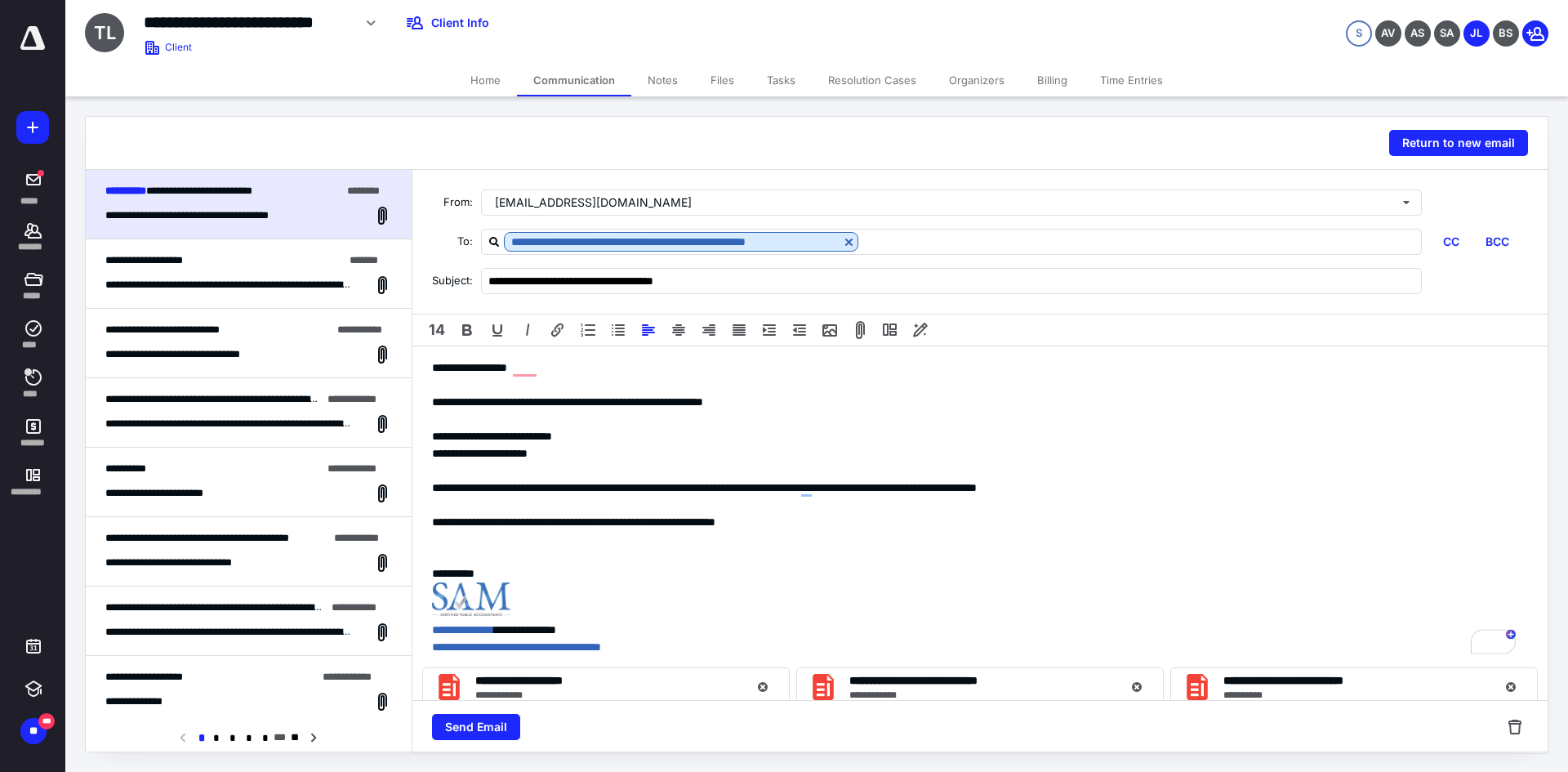 click at bounding box center [973, 556] 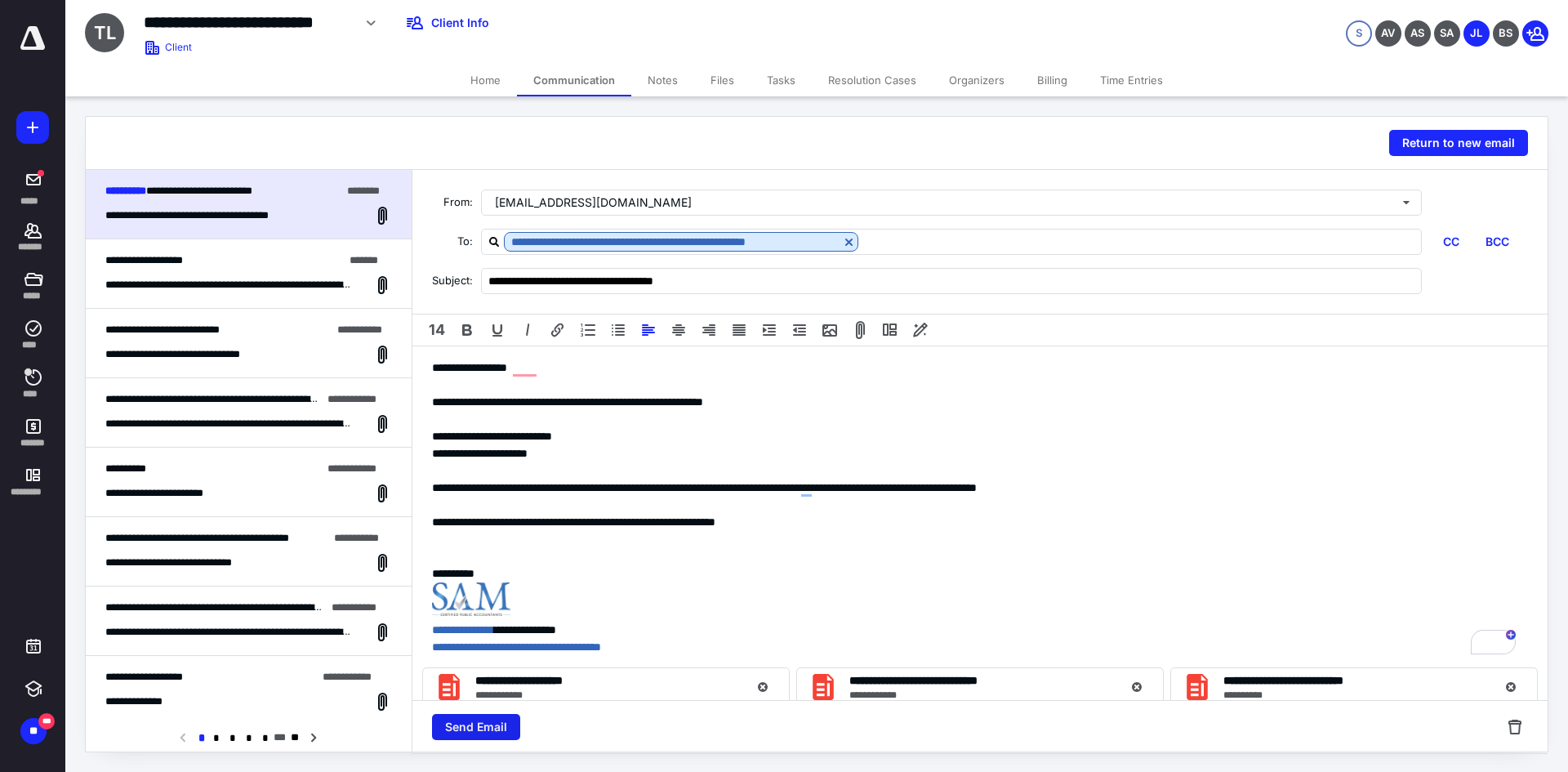 click on "Send Email" at bounding box center (476, 727) 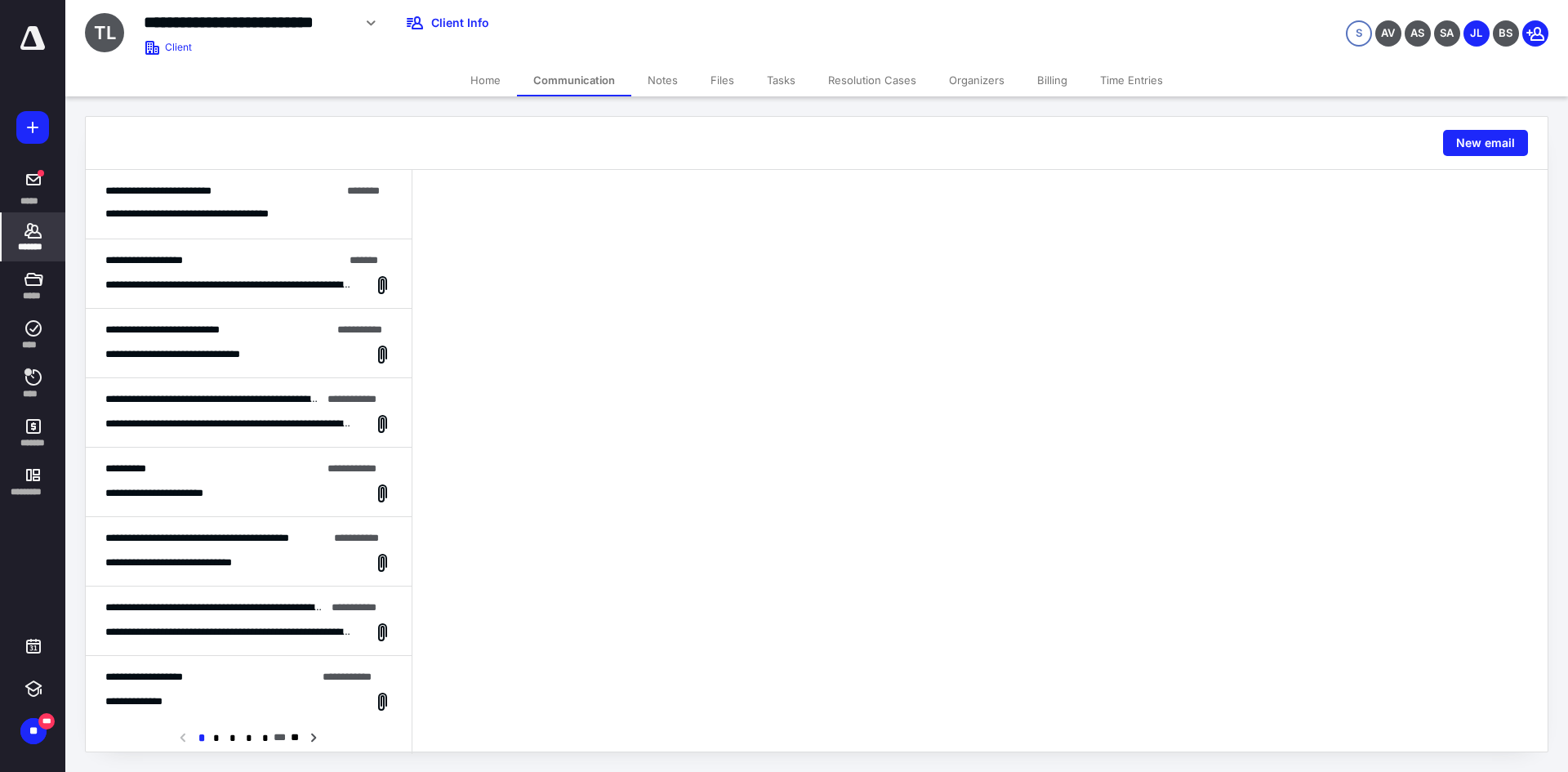 click 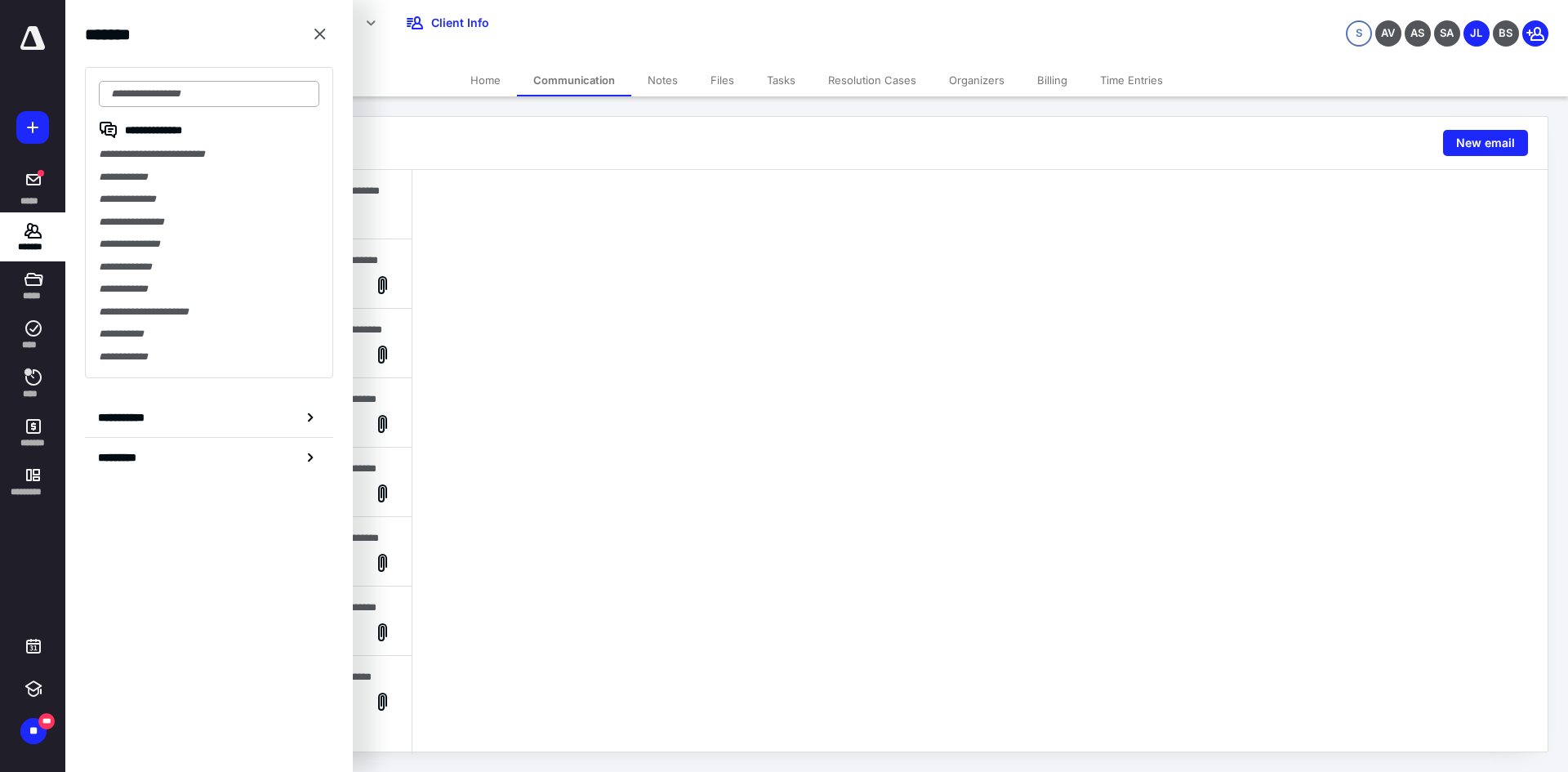 click at bounding box center (209, 94) 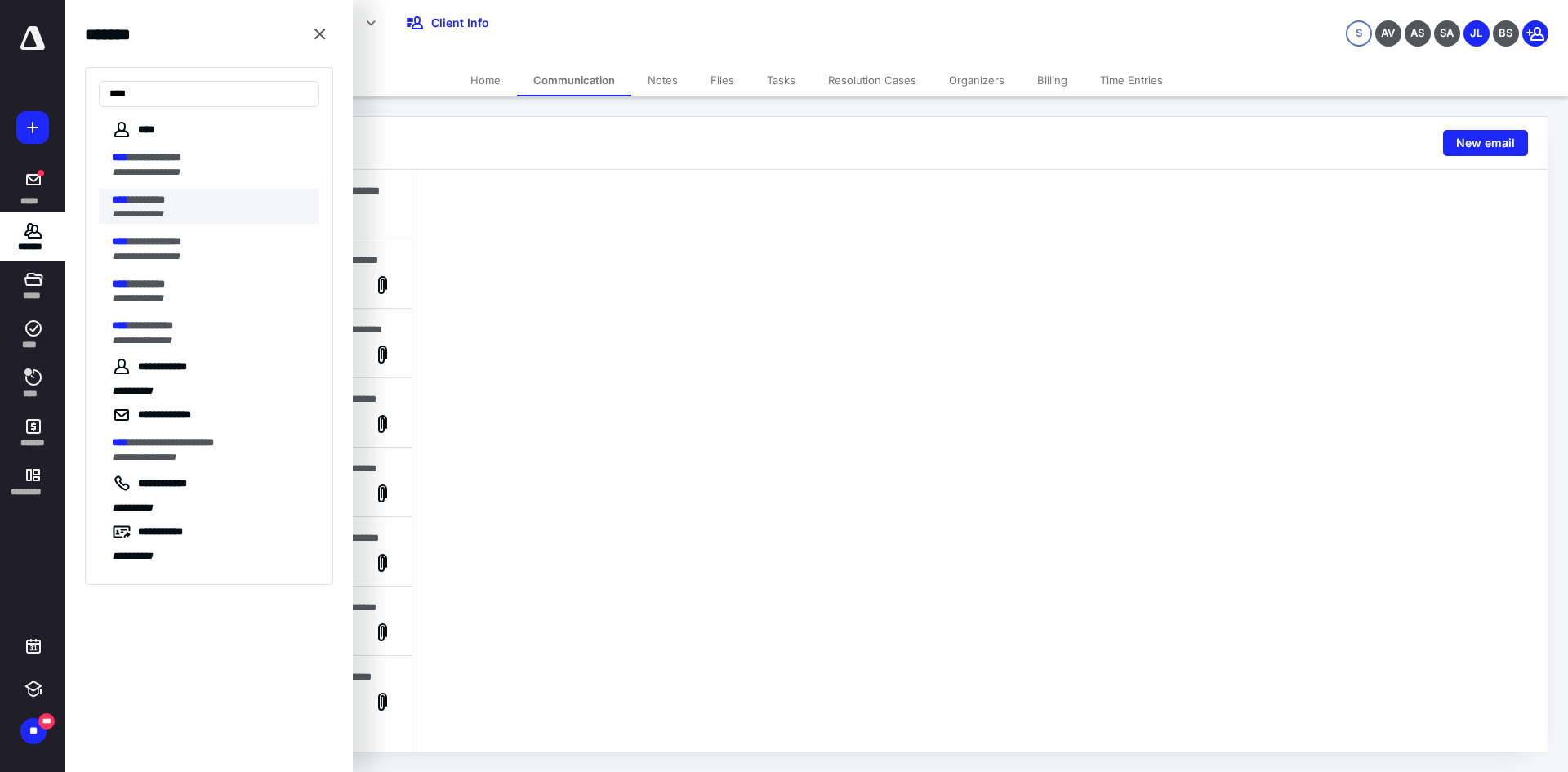 type on "****" 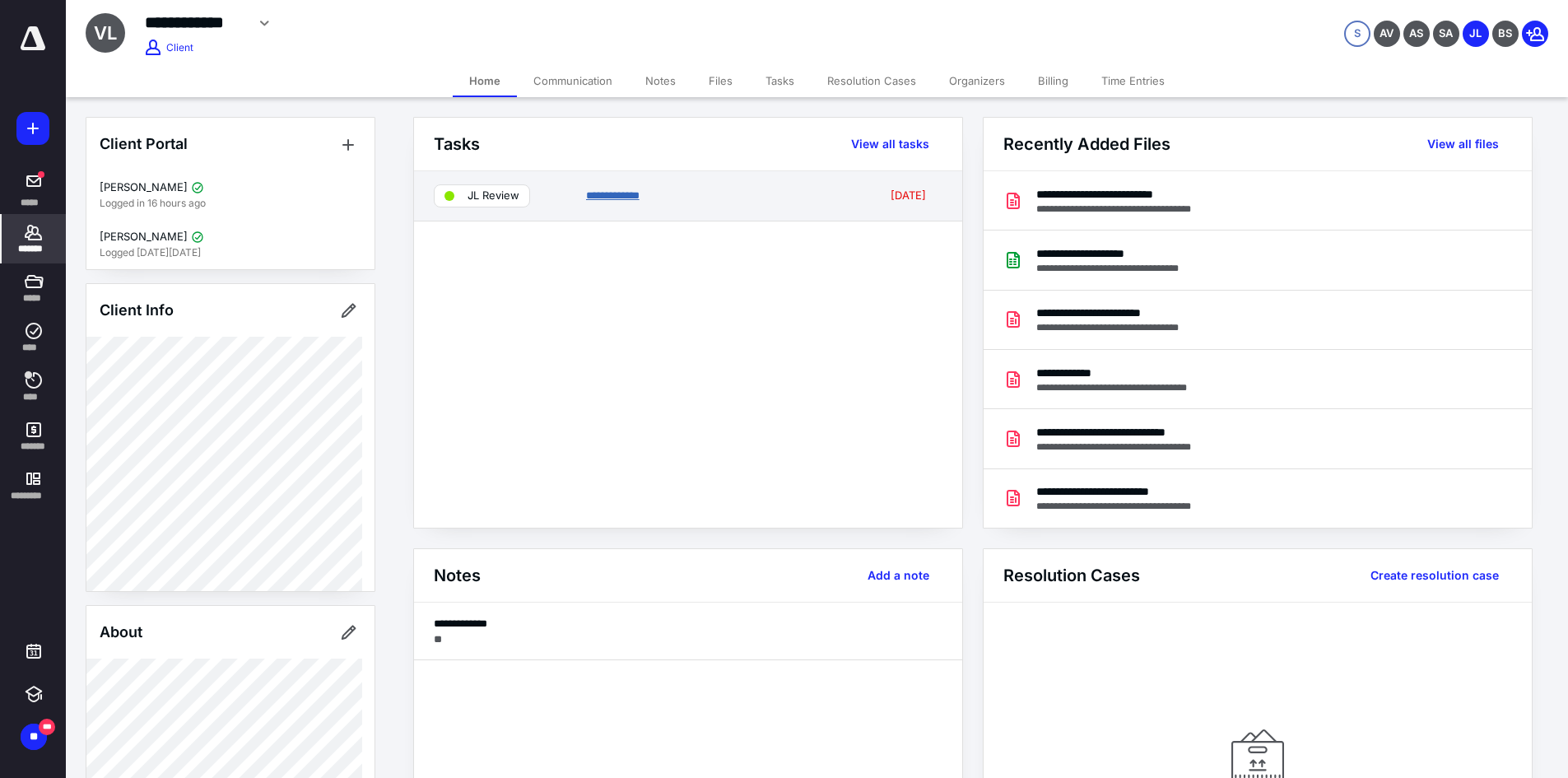 click on "**********" at bounding box center (612, 195) 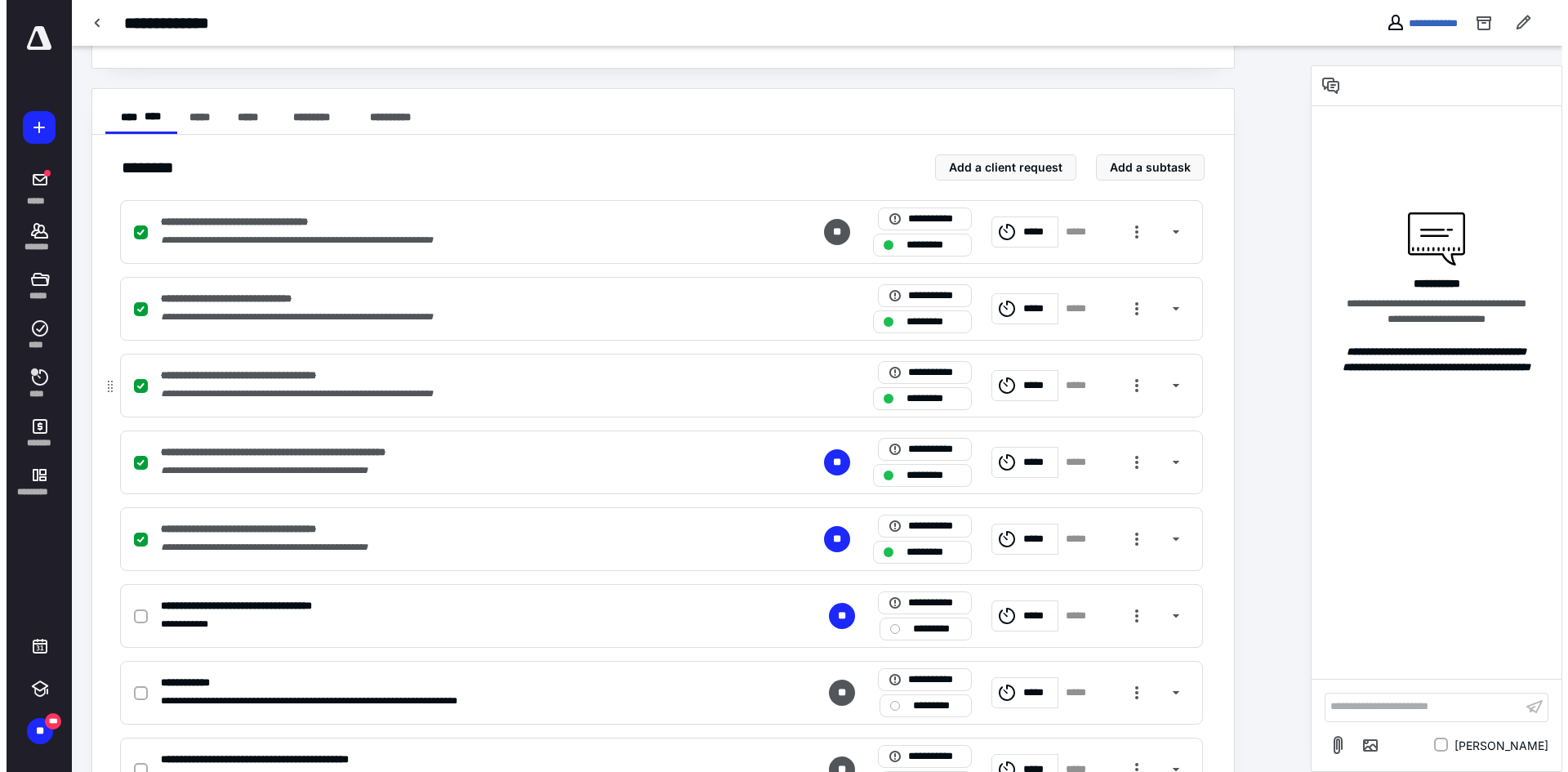 scroll, scrollTop: 0, scrollLeft: 0, axis: both 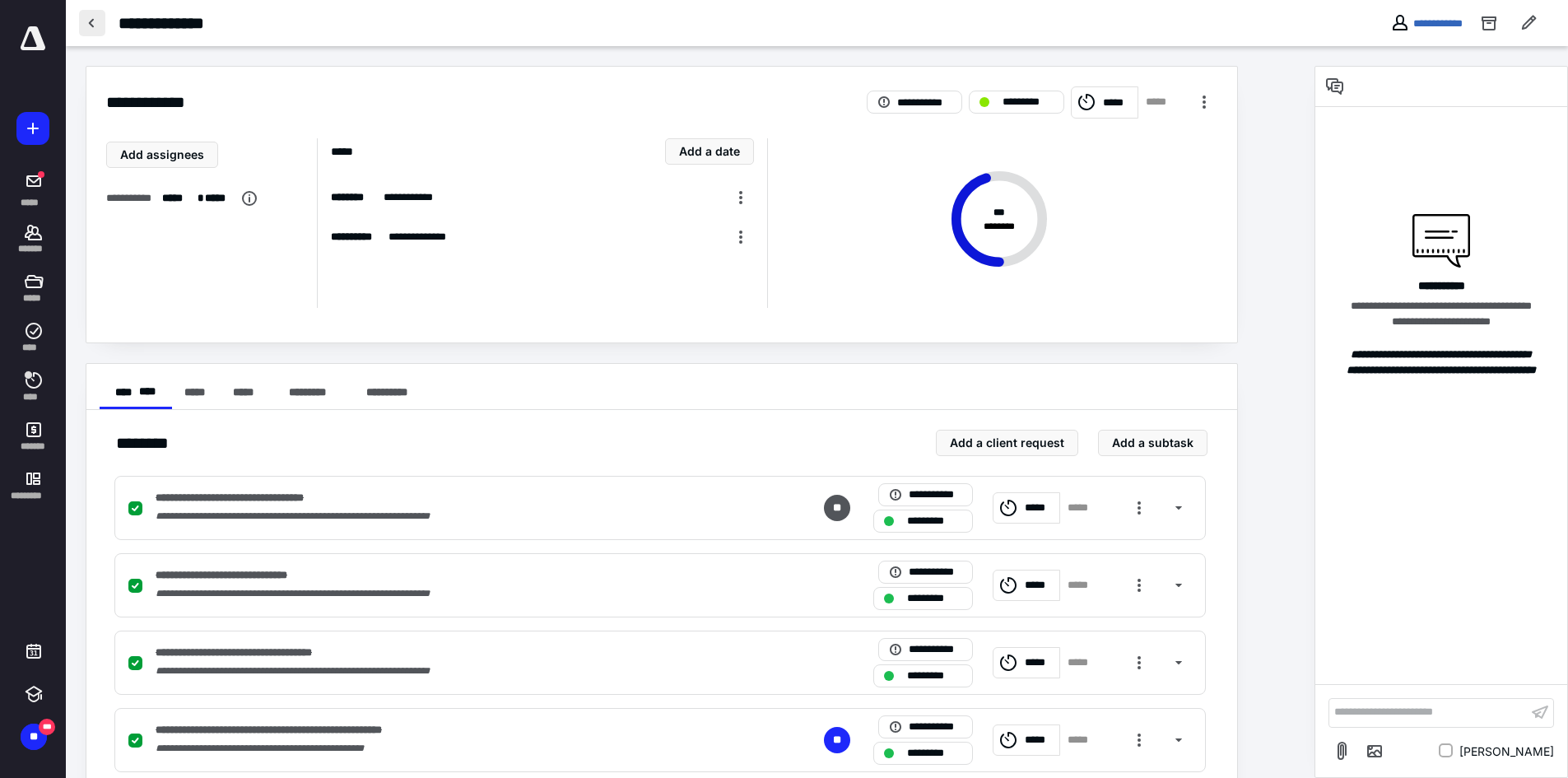 click at bounding box center [92, 23] 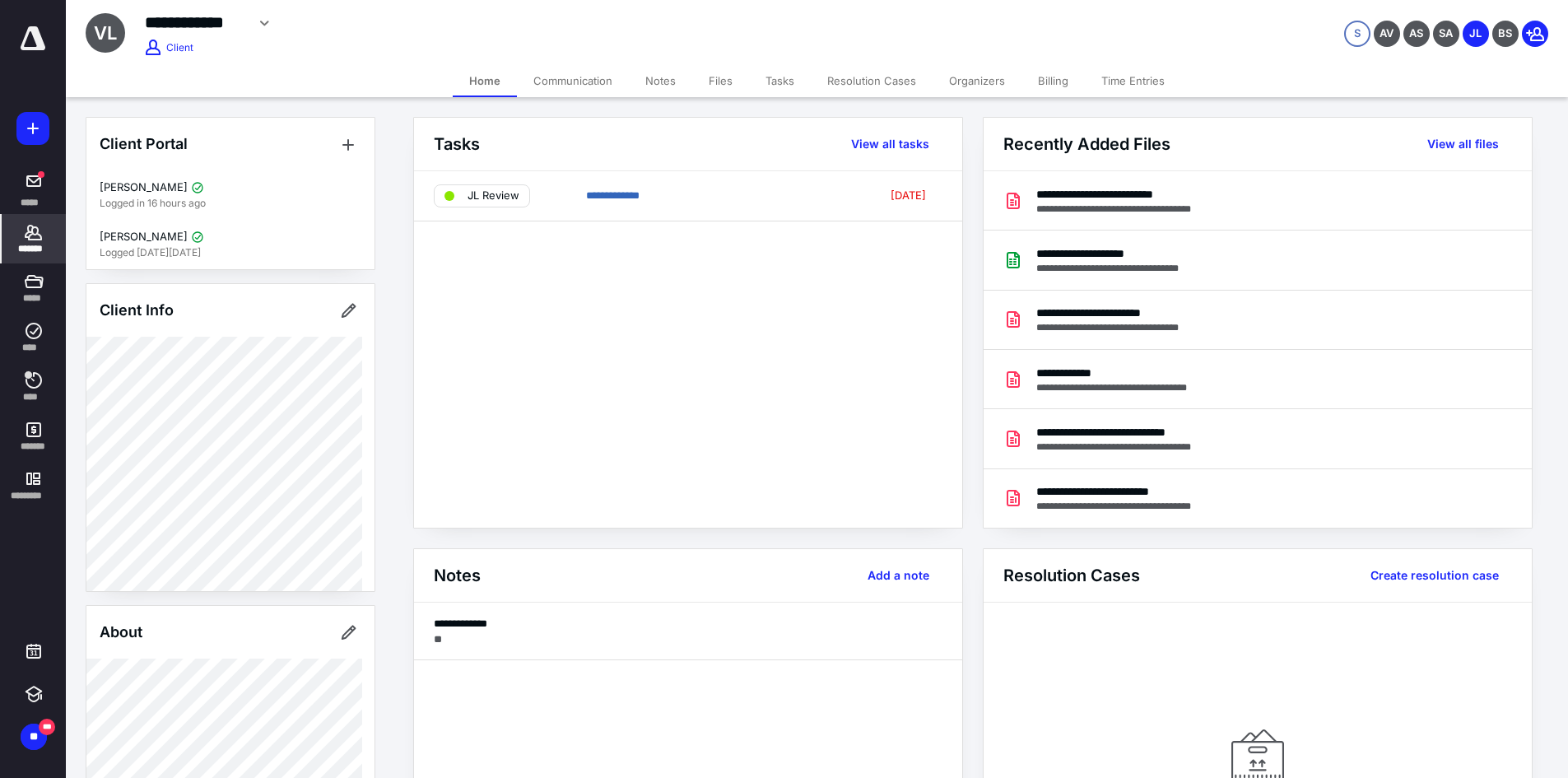 click on "Files" at bounding box center (720, 81) 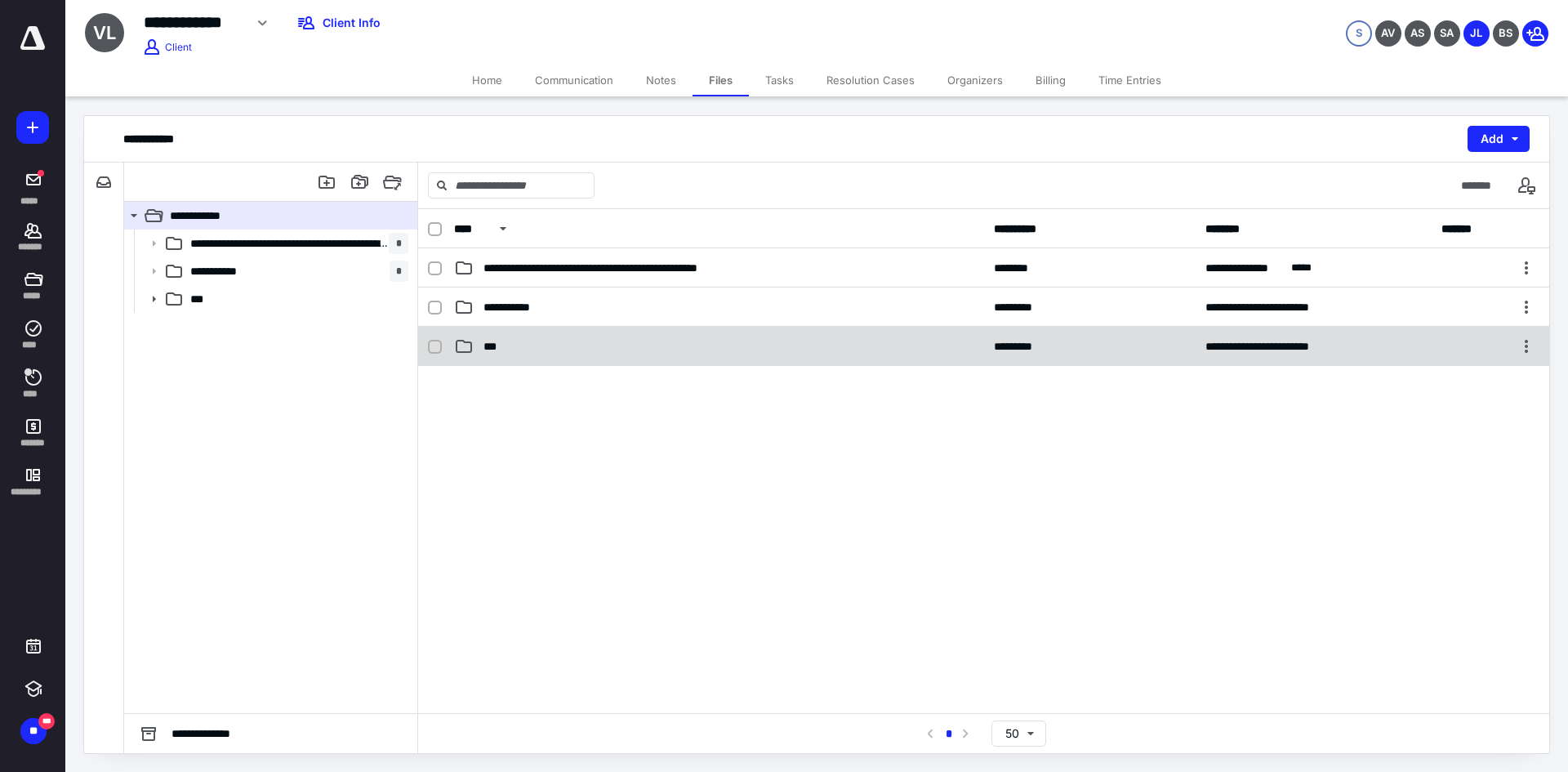 click on "**********" at bounding box center (983, 346) 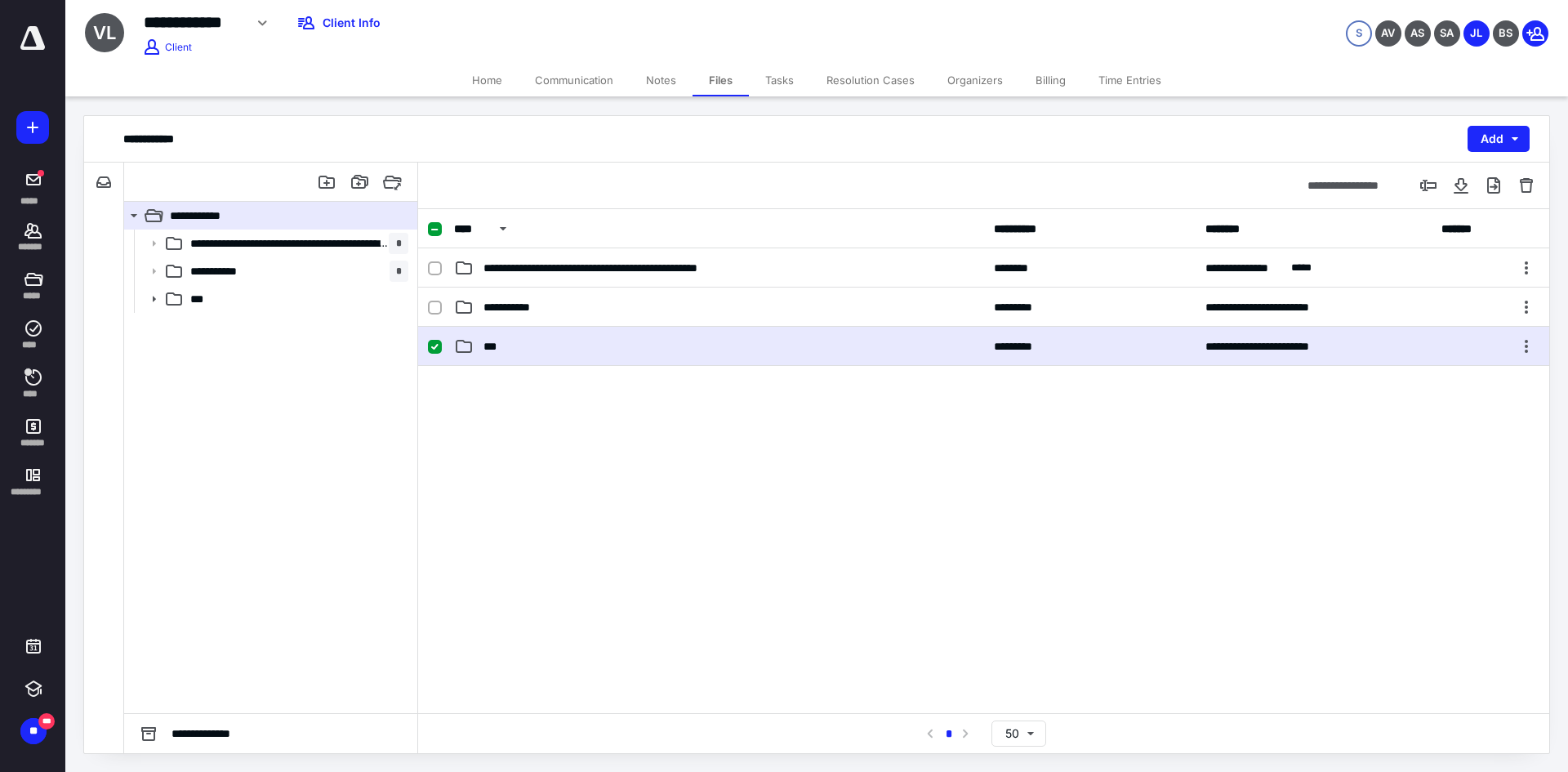 click on "**********" at bounding box center (983, 346) 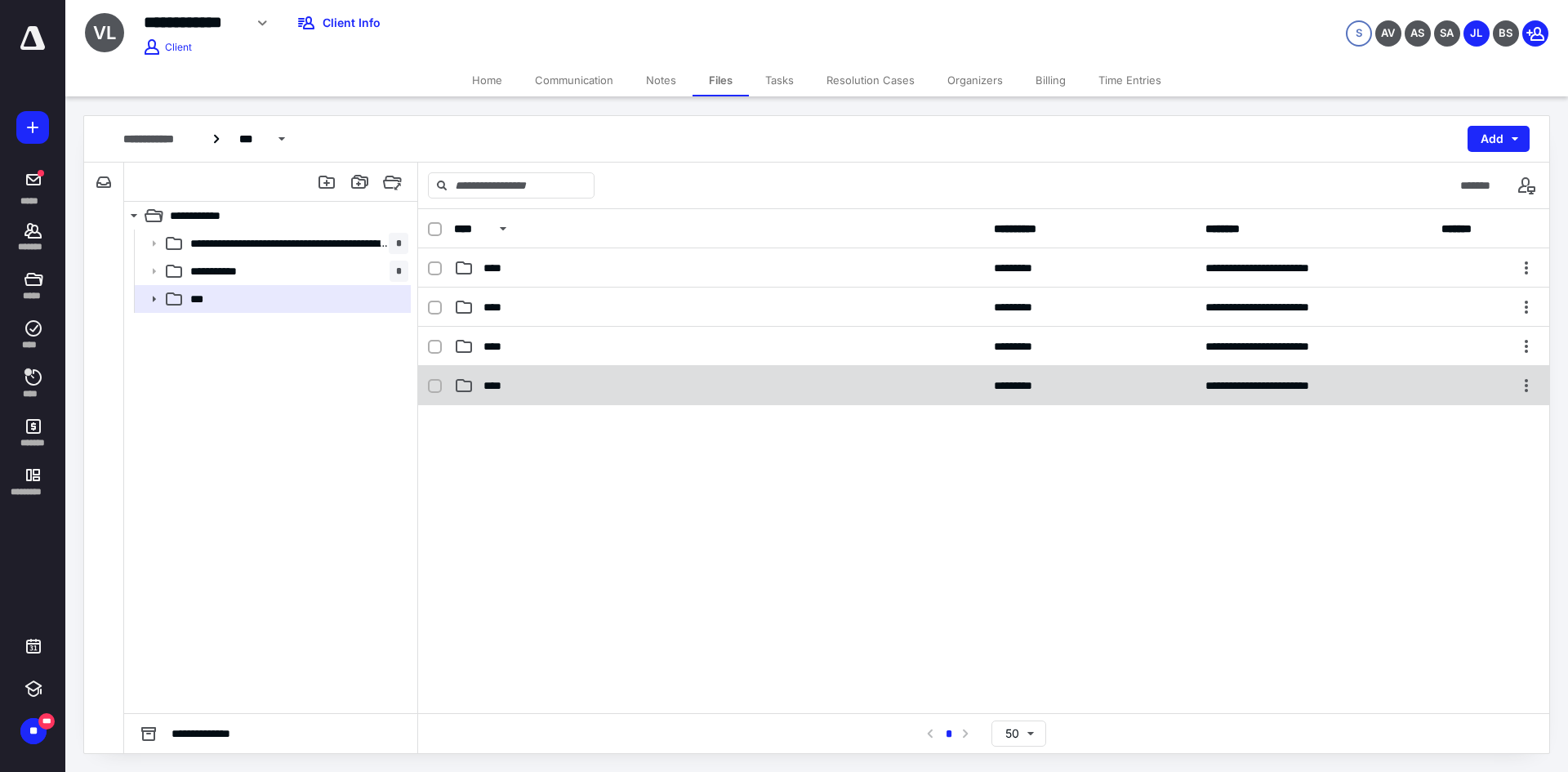 click on "****" at bounding box center (719, 386) 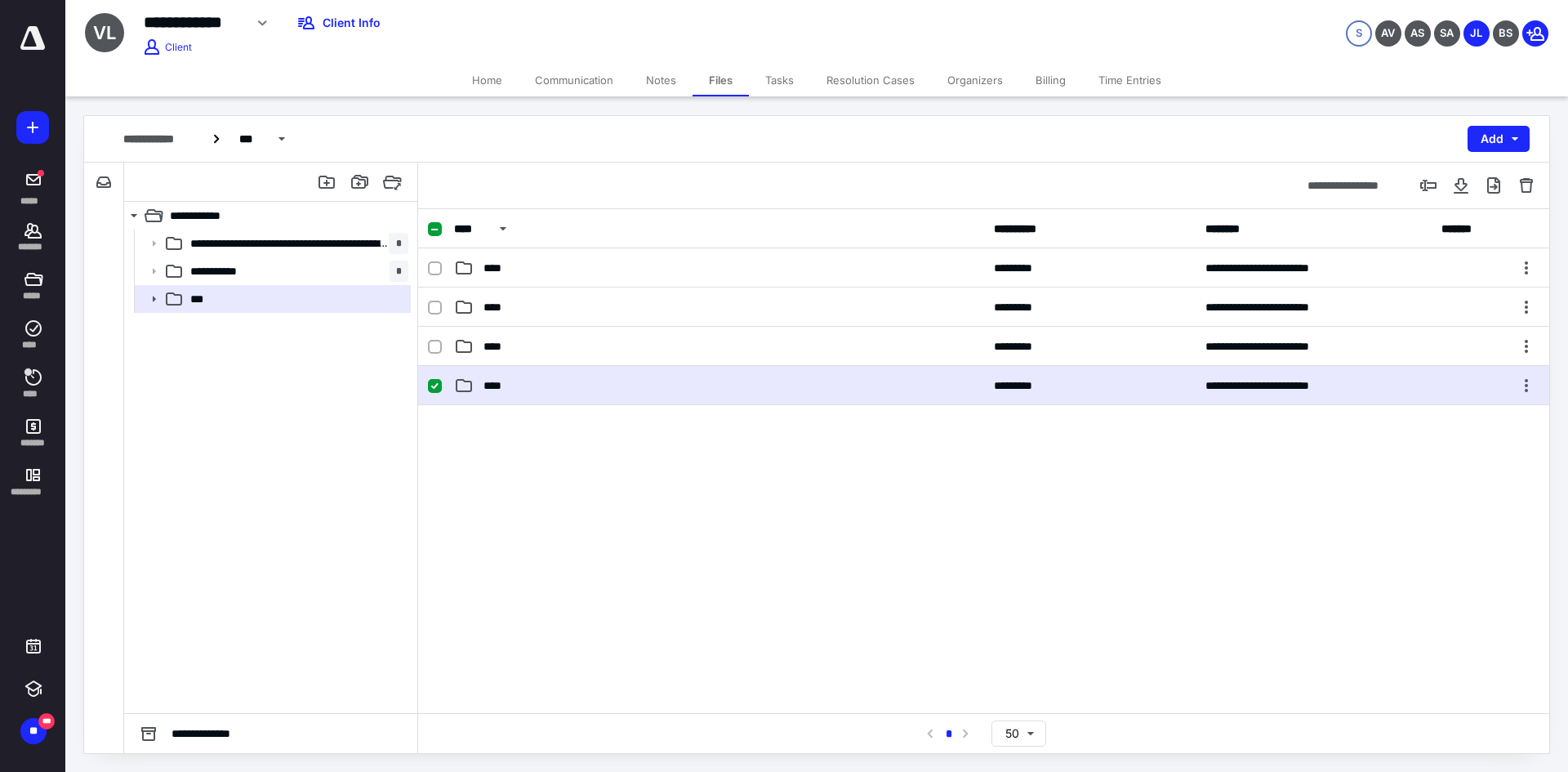 click on "****" at bounding box center [719, 386] 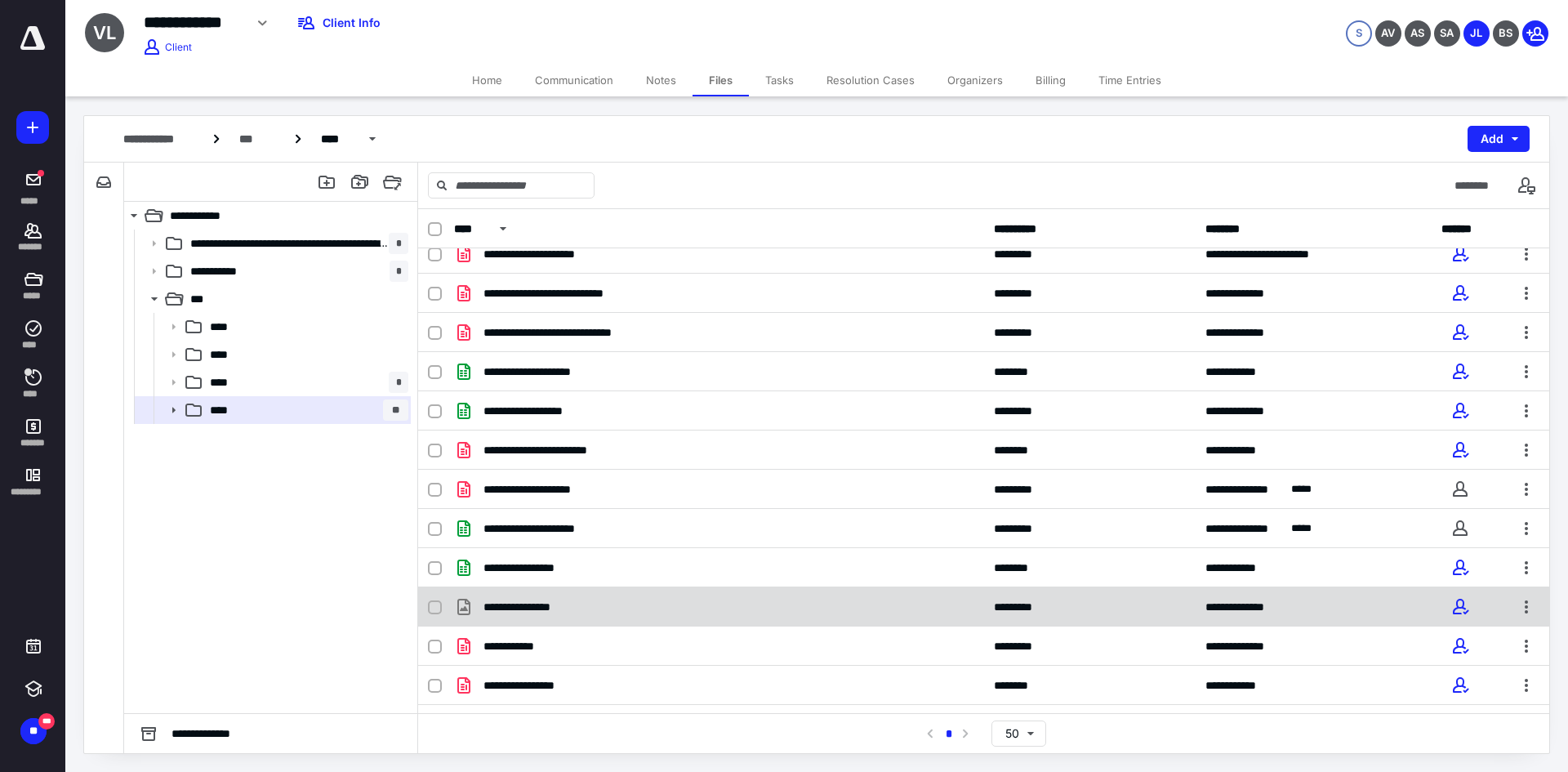 scroll, scrollTop: 986, scrollLeft: 0, axis: vertical 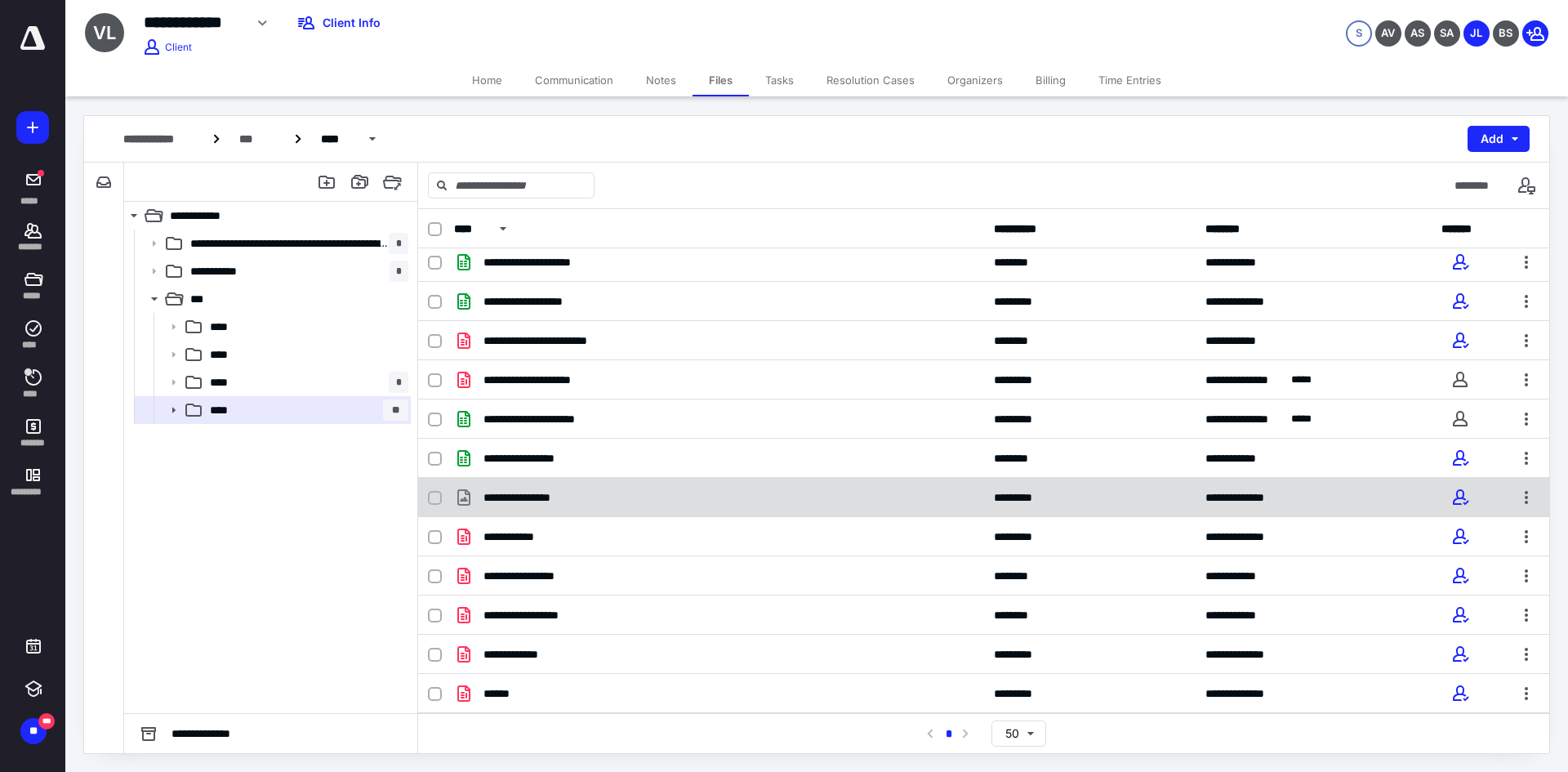 click on "**********" at bounding box center [719, 498] 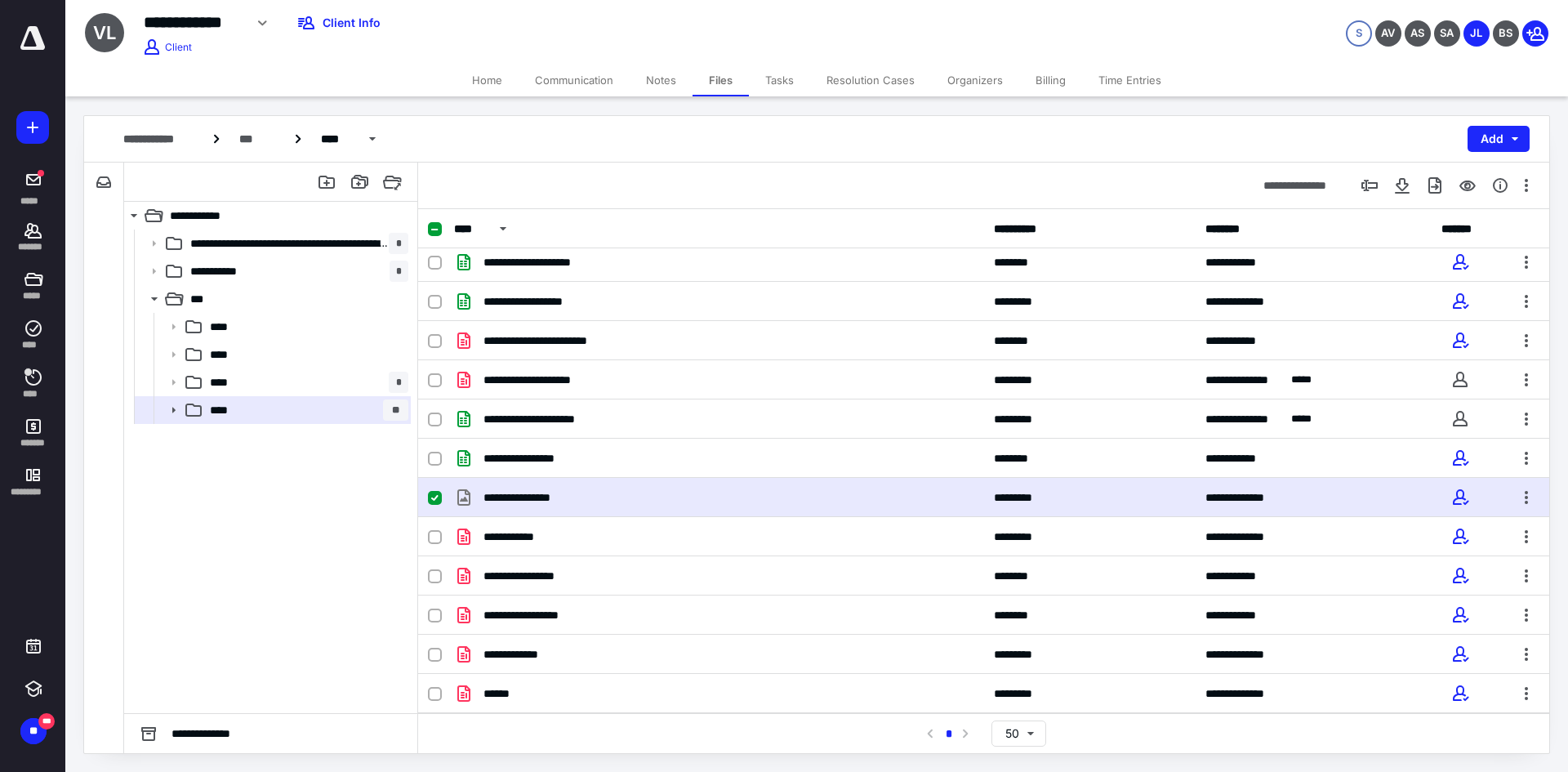 click on "**********" at bounding box center [719, 498] 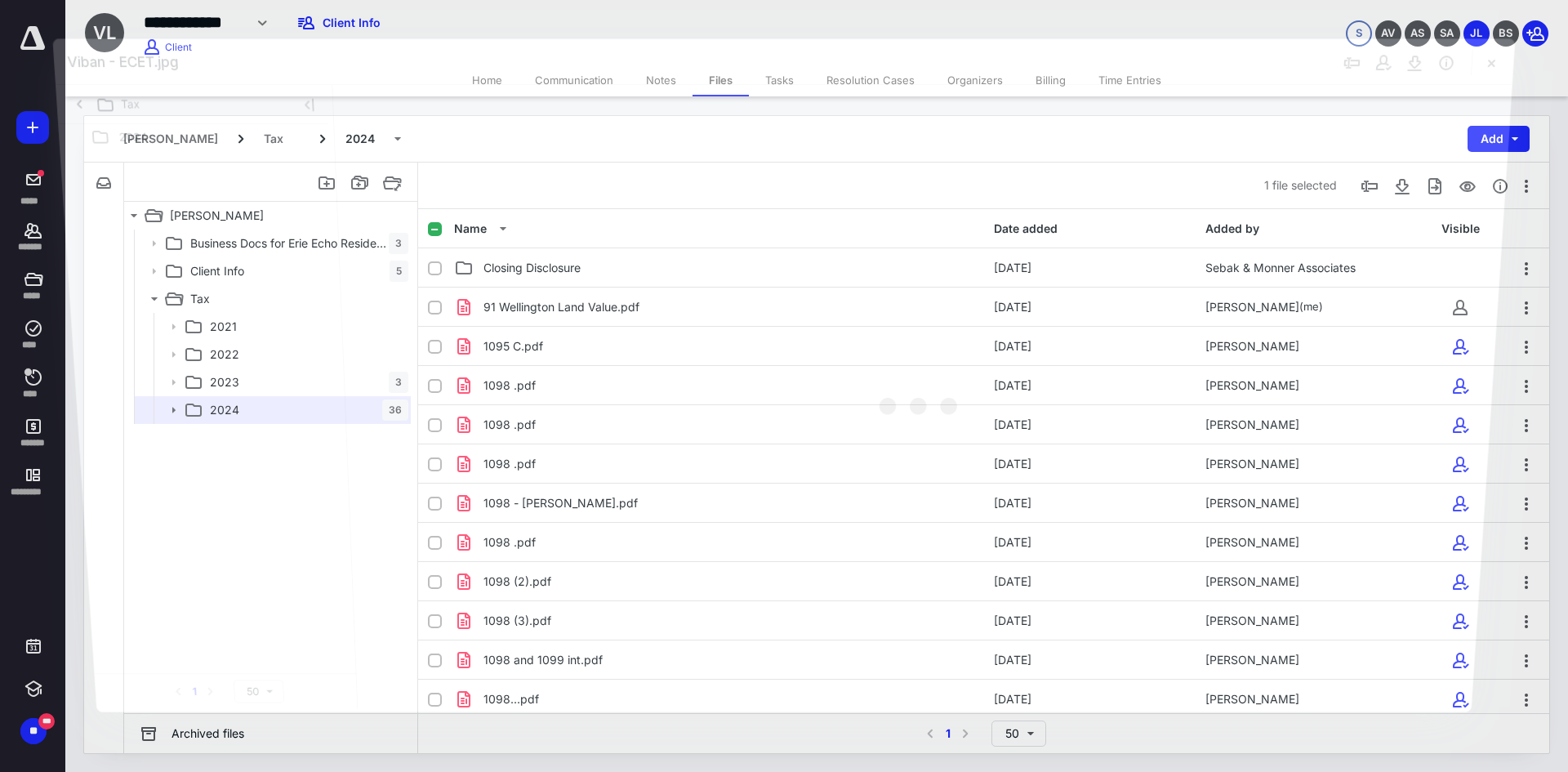 scroll, scrollTop: 986, scrollLeft: 0, axis: vertical 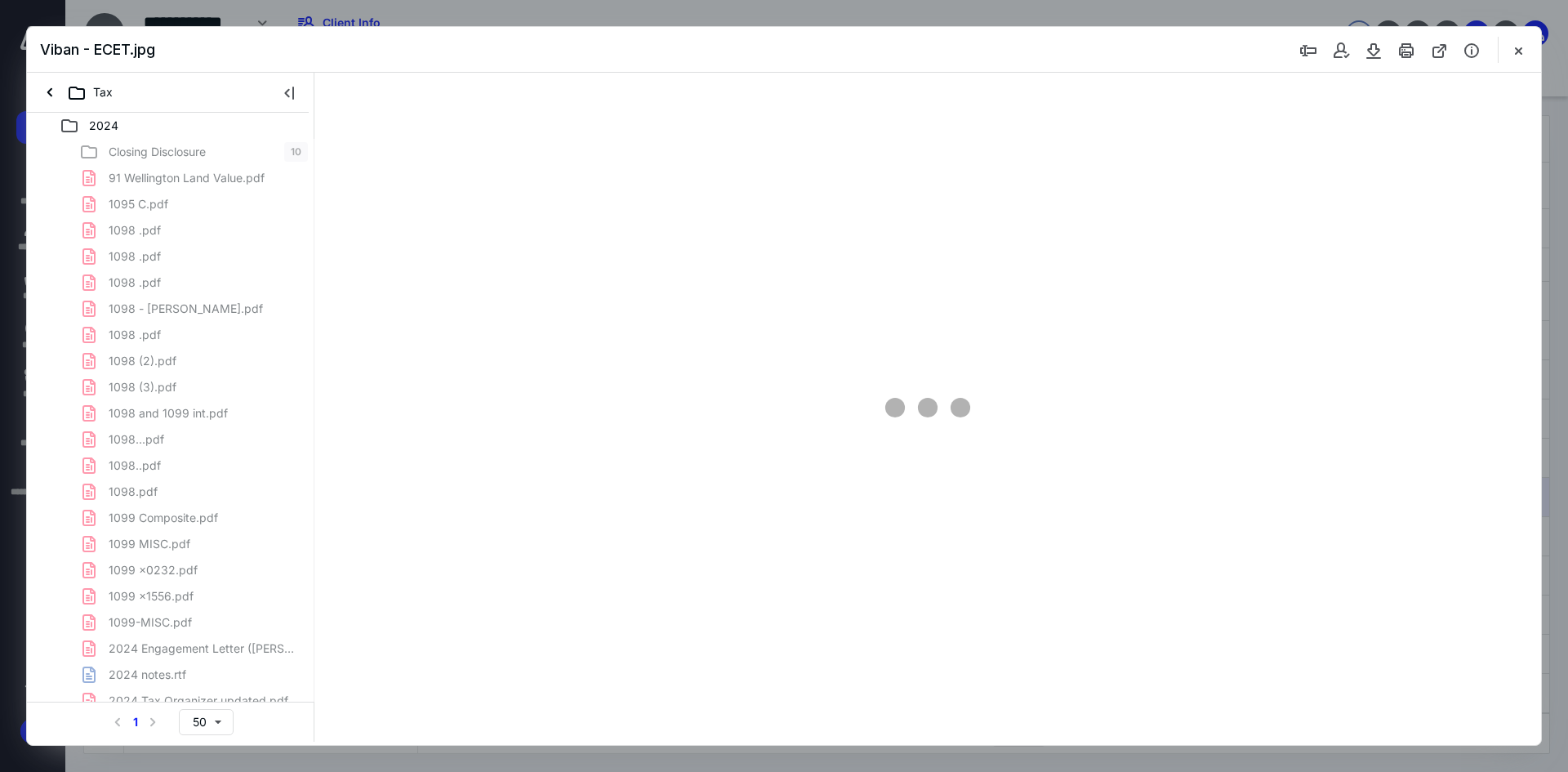 type on "264" 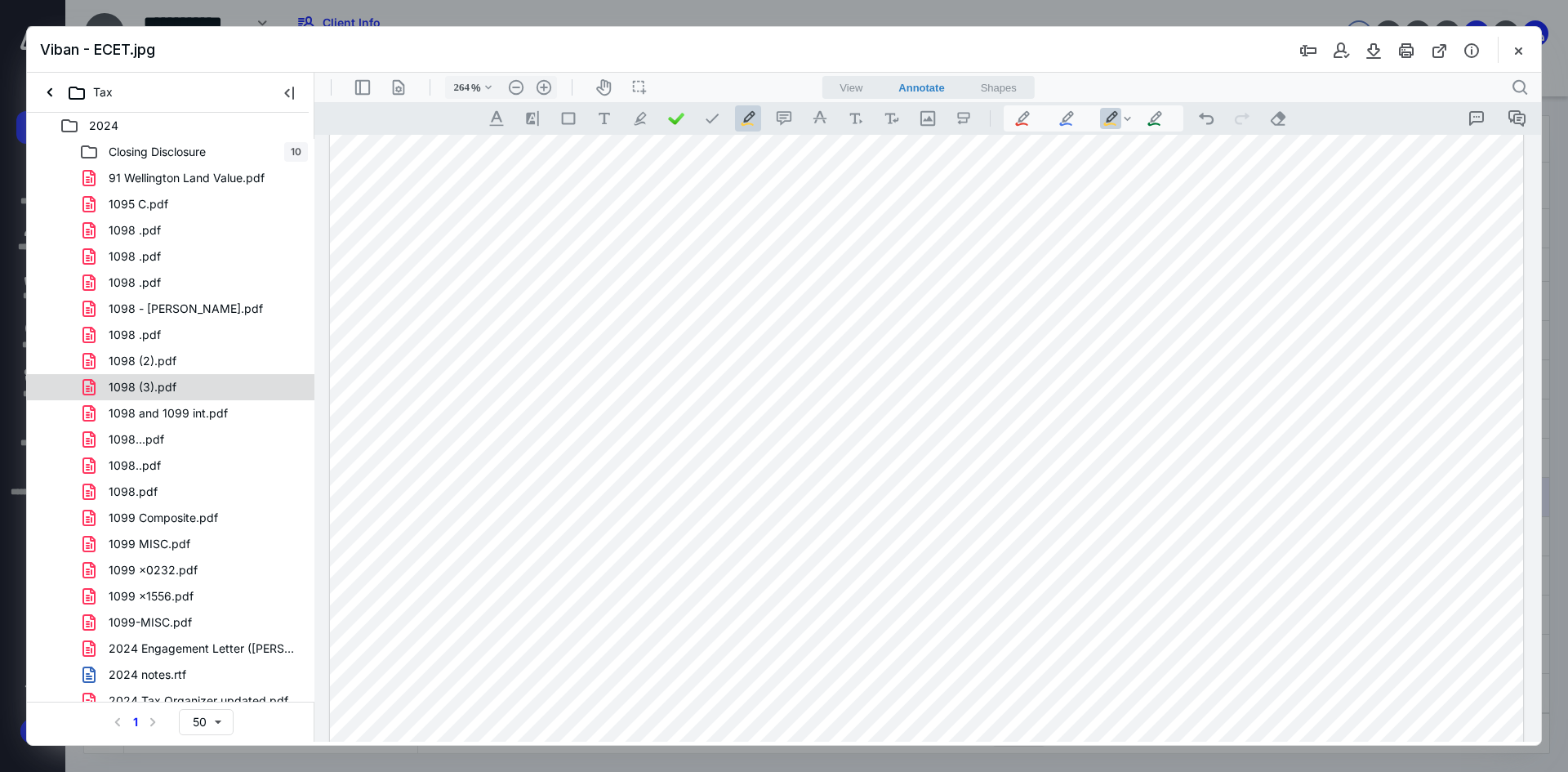 scroll, scrollTop: 1089, scrollLeft: 0, axis: vertical 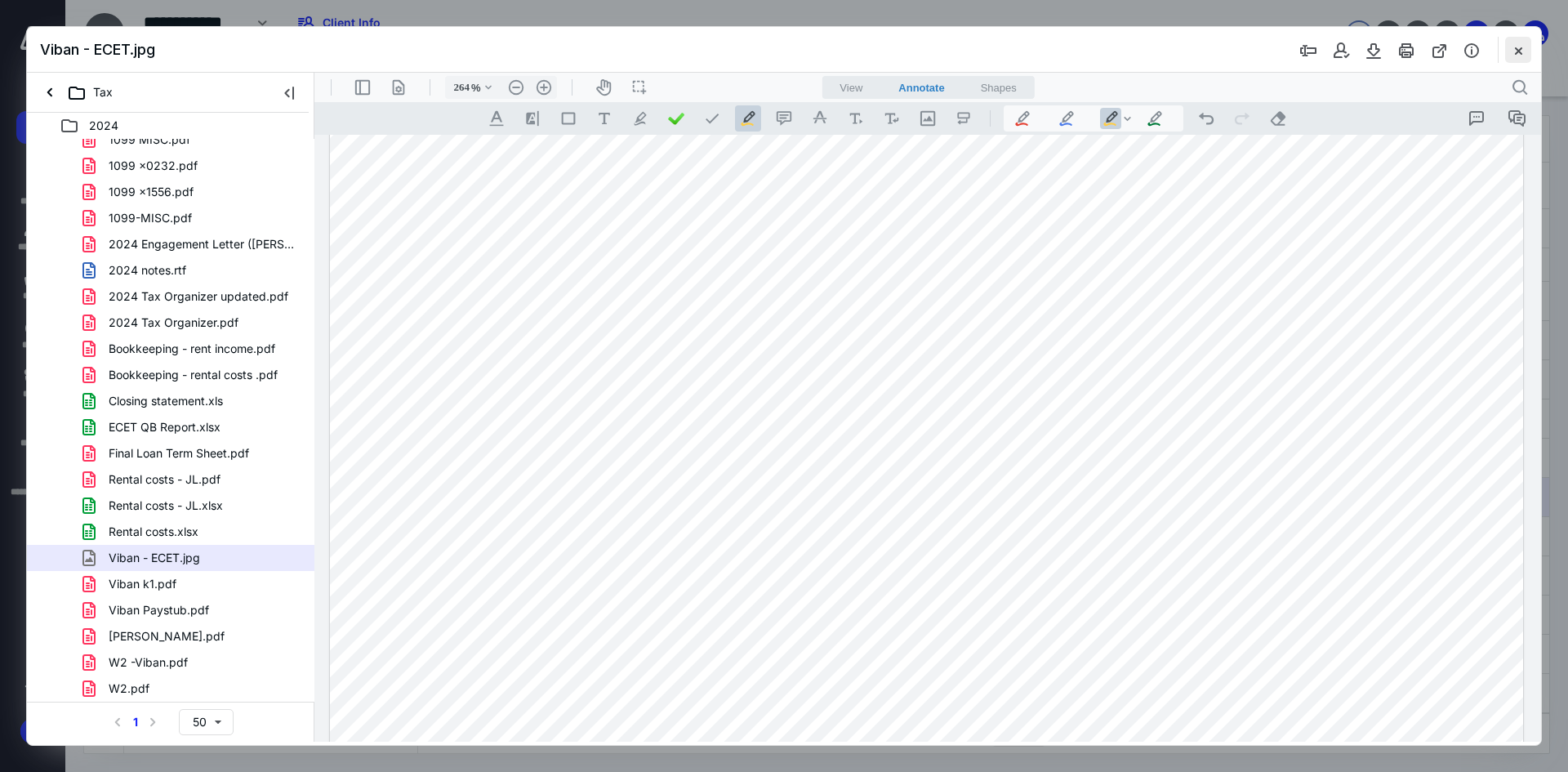 click at bounding box center [1518, 50] 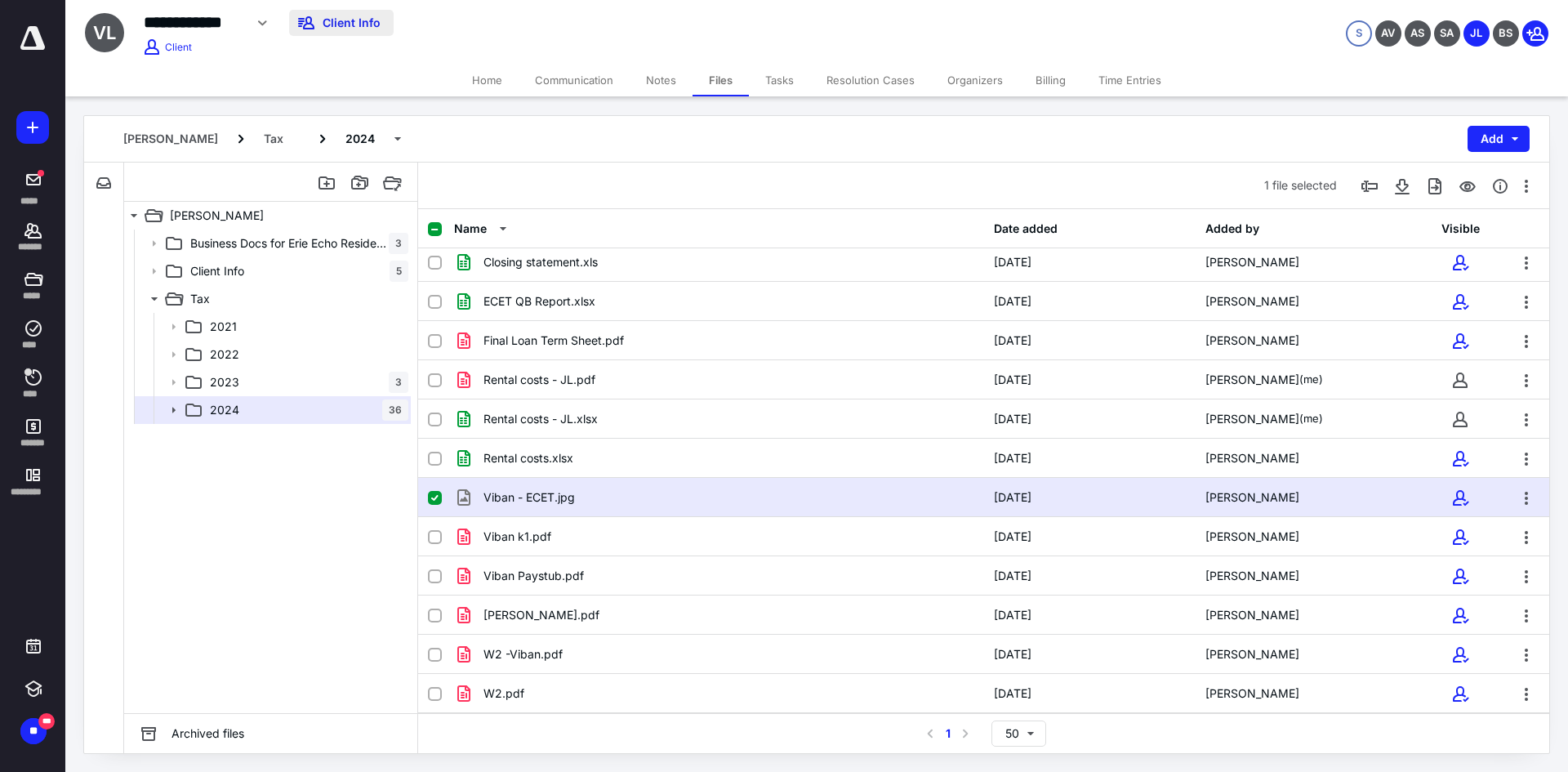click on "Client Info" at bounding box center (341, 23) 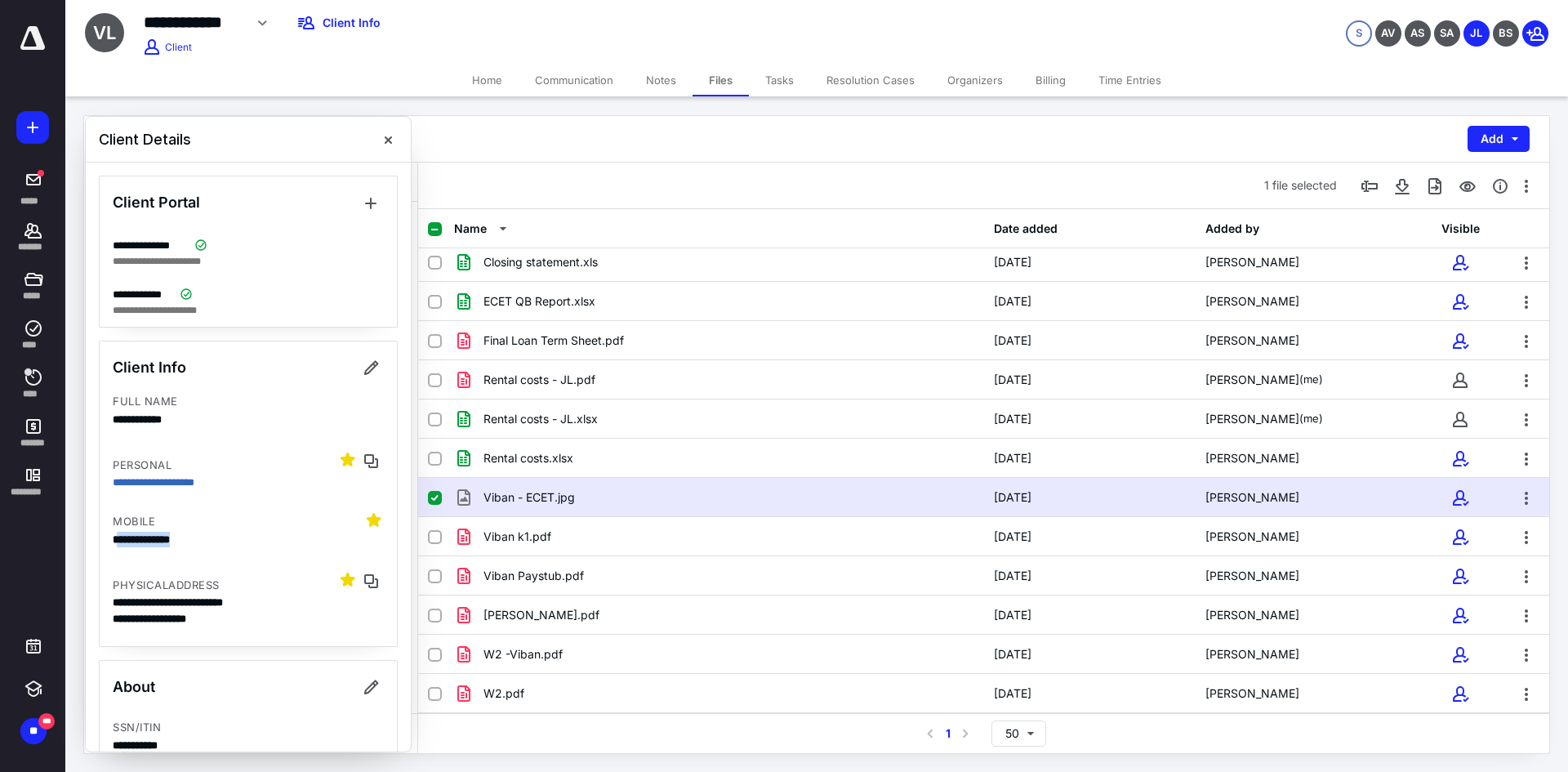 drag, startPoint x: 177, startPoint y: 545, endPoint x: 117, endPoint y: 538, distance: 60.40695 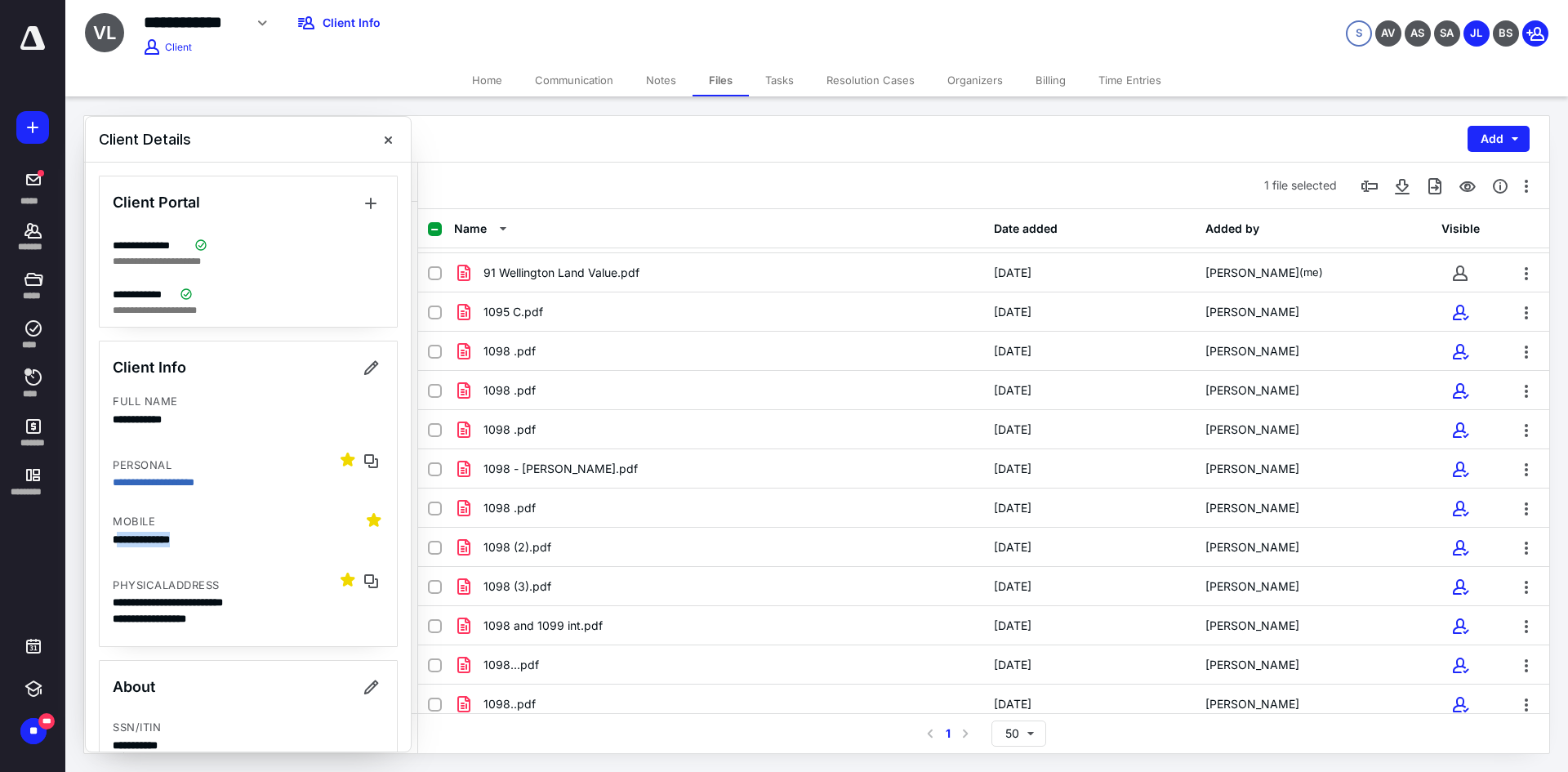 scroll, scrollTop: 0, scrollLeft: 0, axis: both 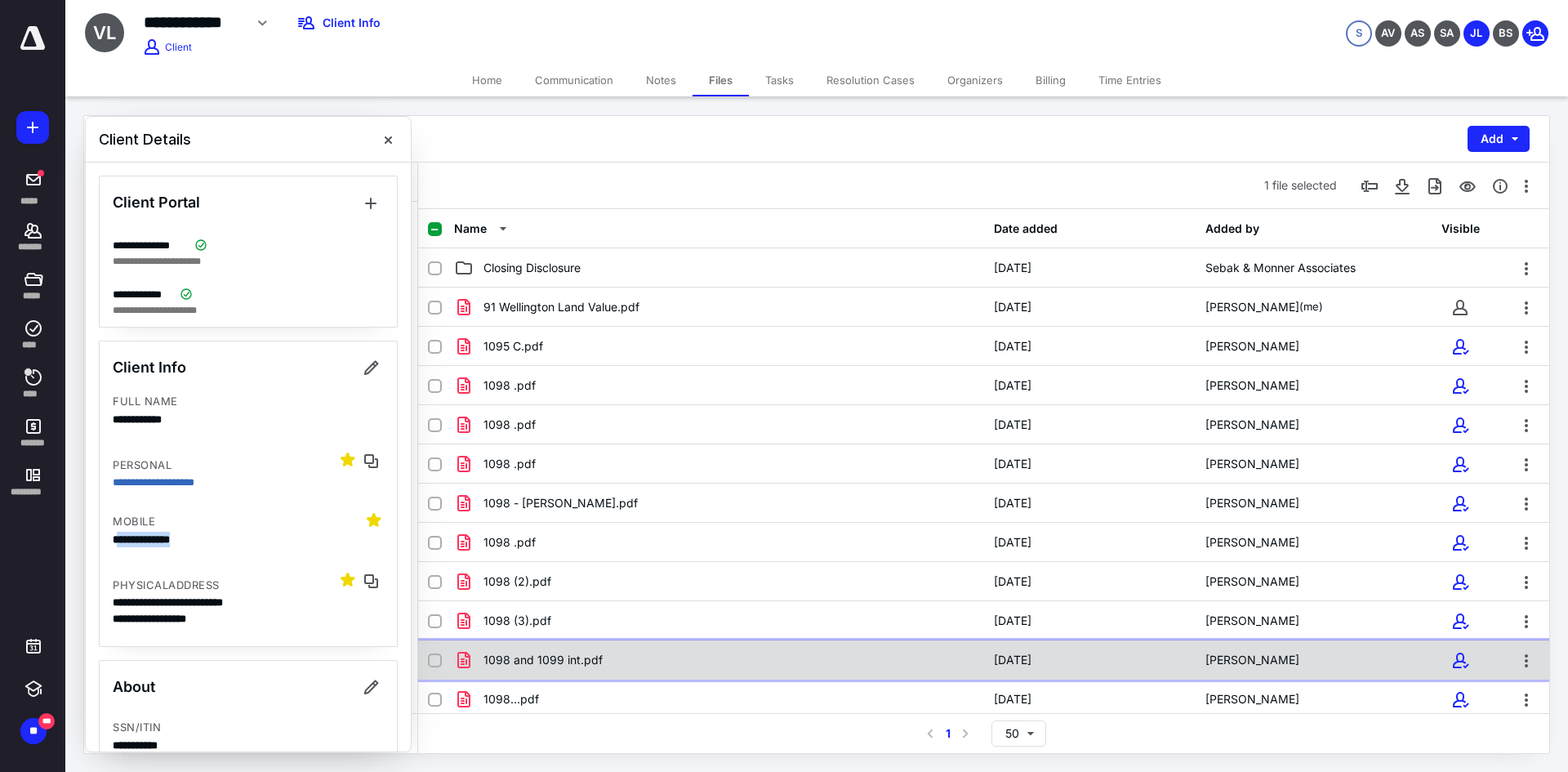 click on "1098 and 1099 int.pdf" at bounding box center (719, 660) 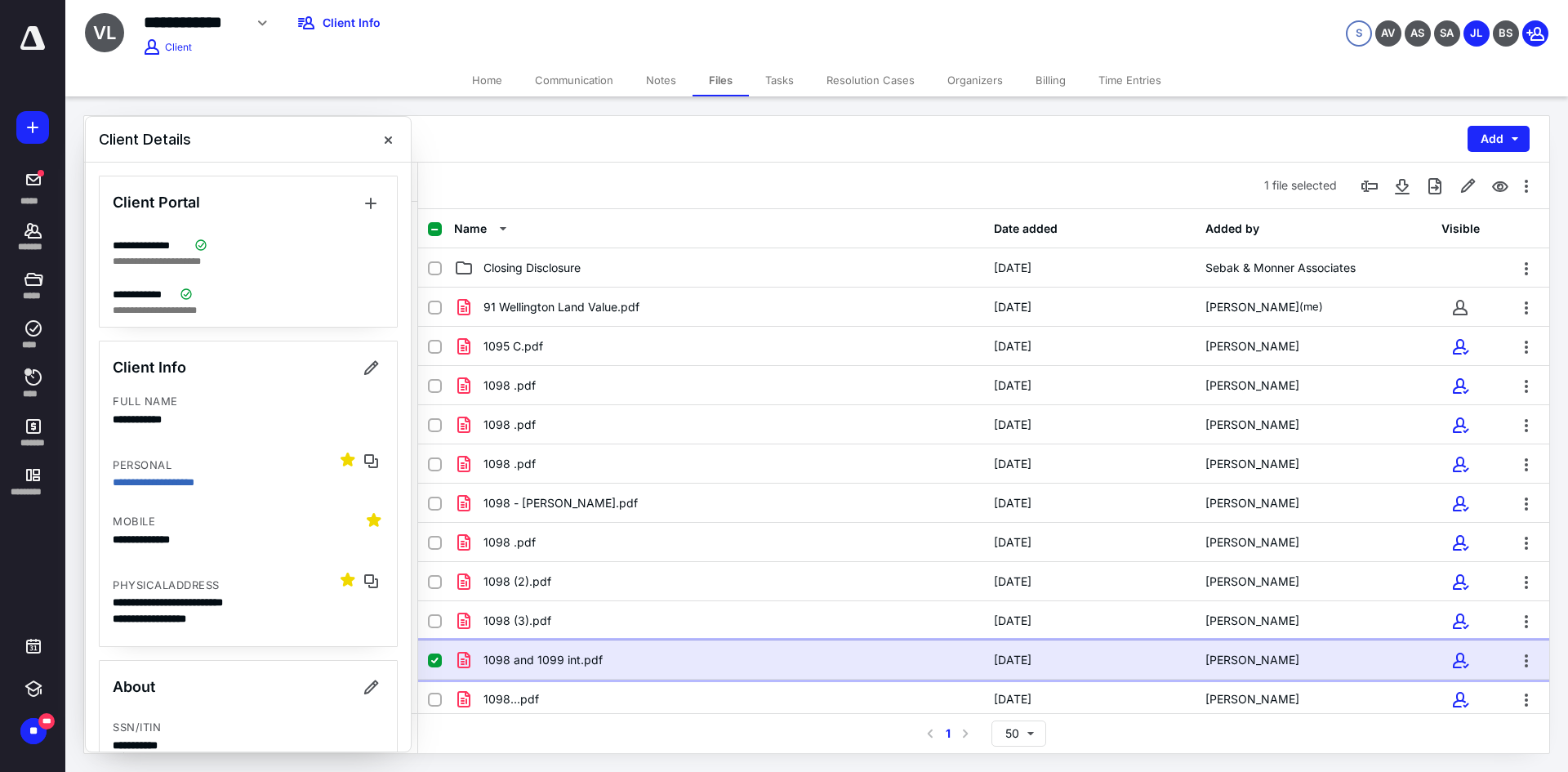 click on "1098 and 1099 int.pdf" at bounding box center [719, 660] 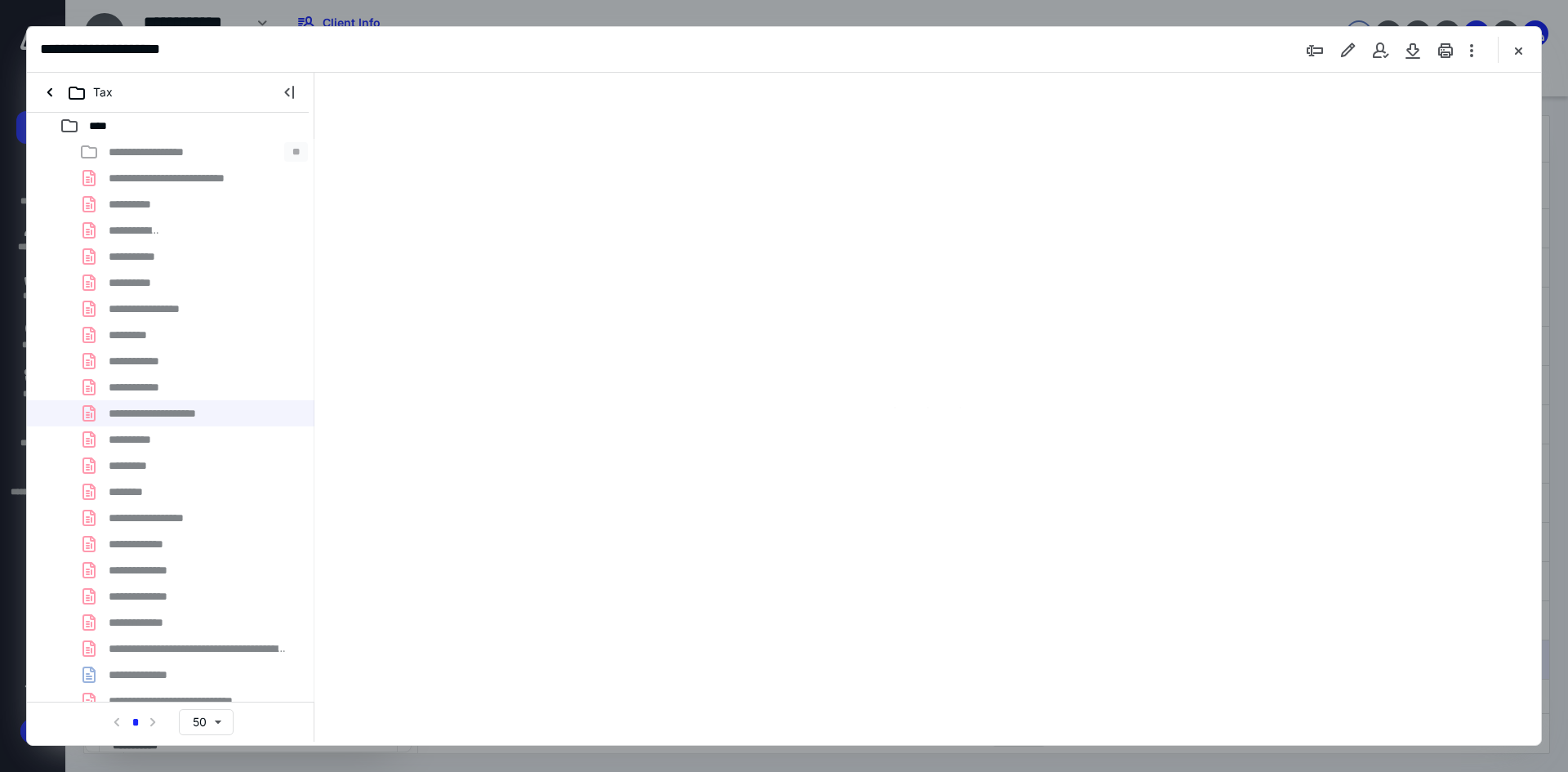 scroll, scrollTop: 0, scrollLeft: 0, axis: both 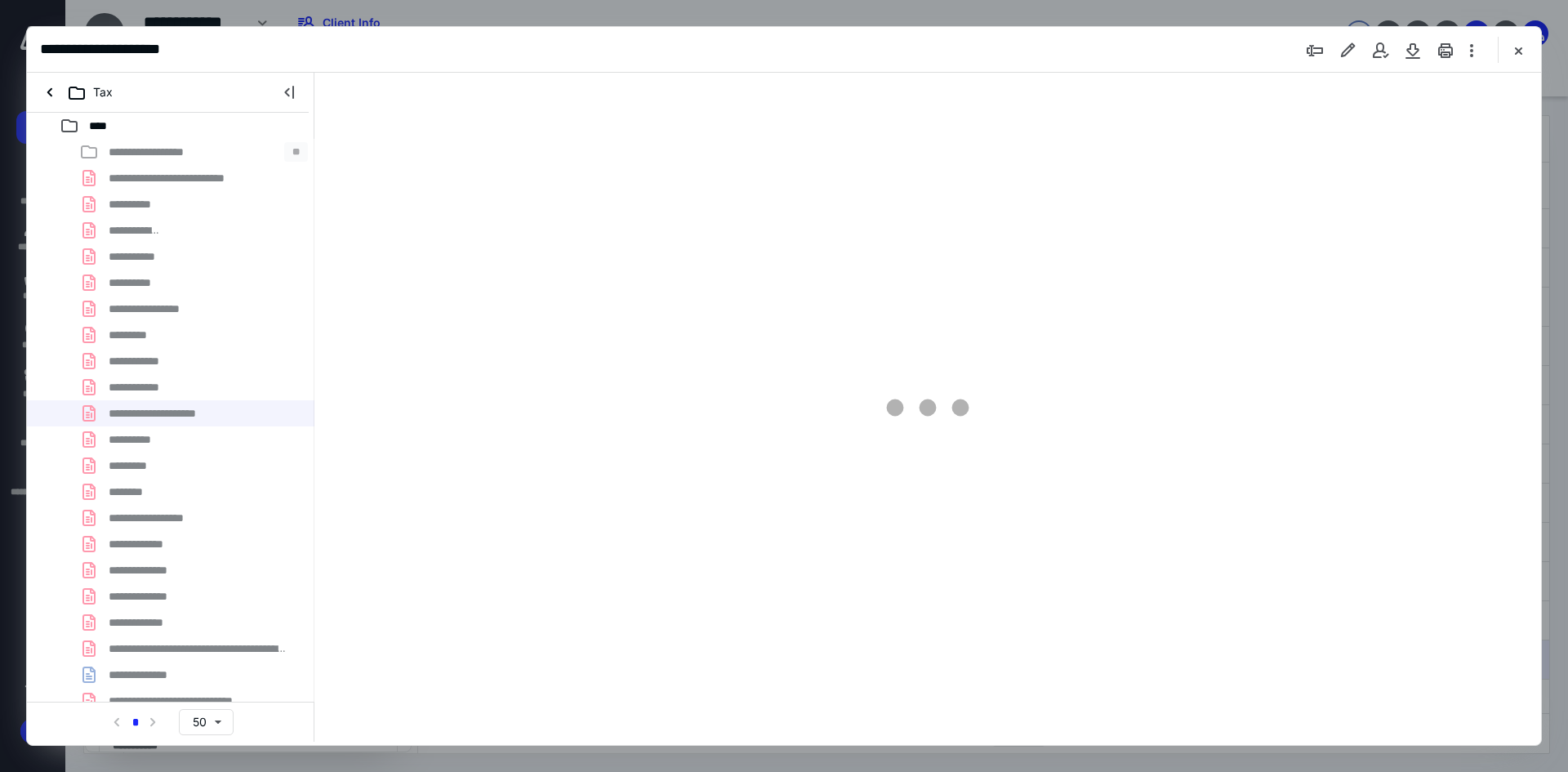 type on "241" 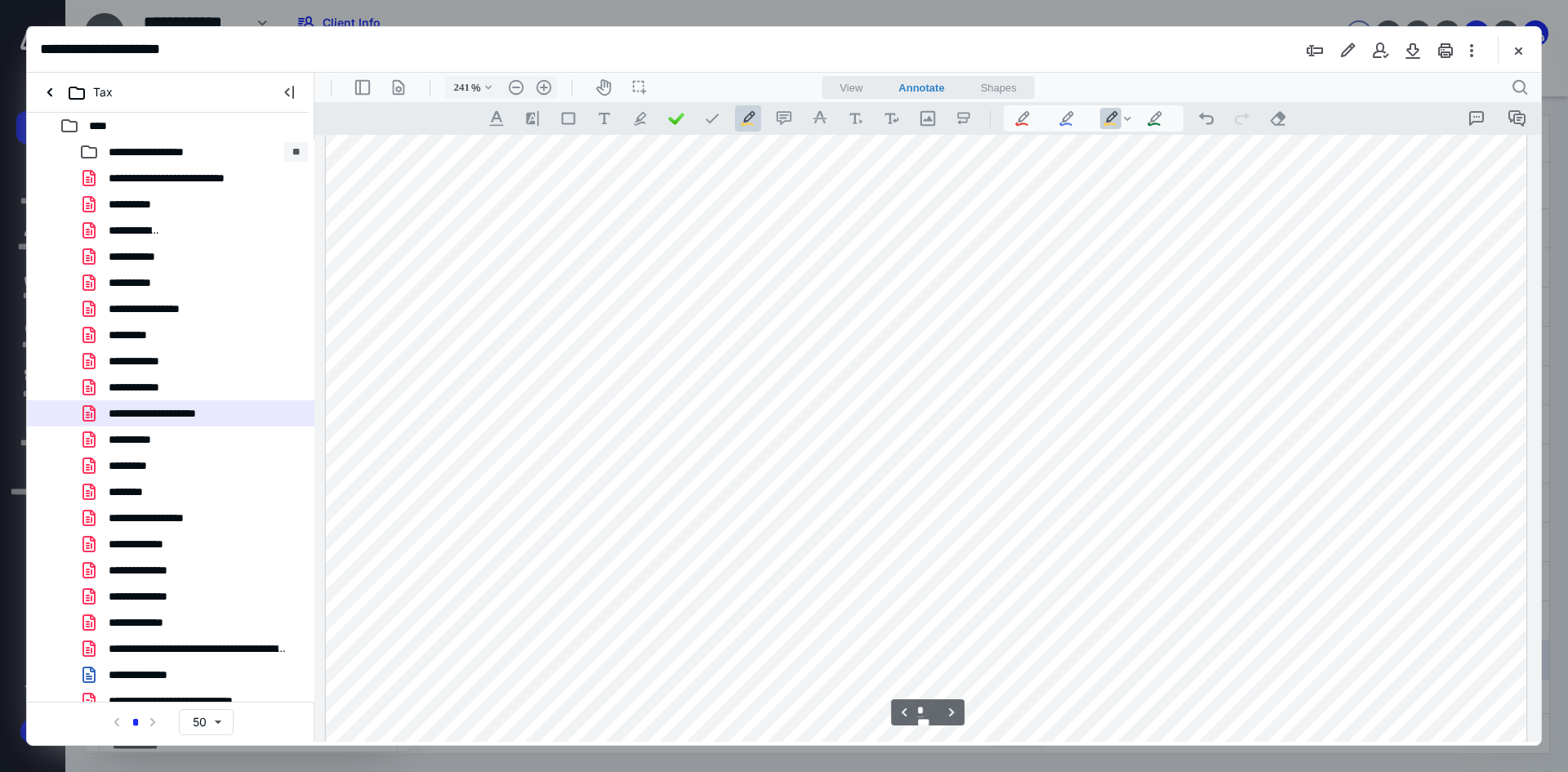 scroll, scrollTop: 3066, scrollLeft: 0, axis: vertical 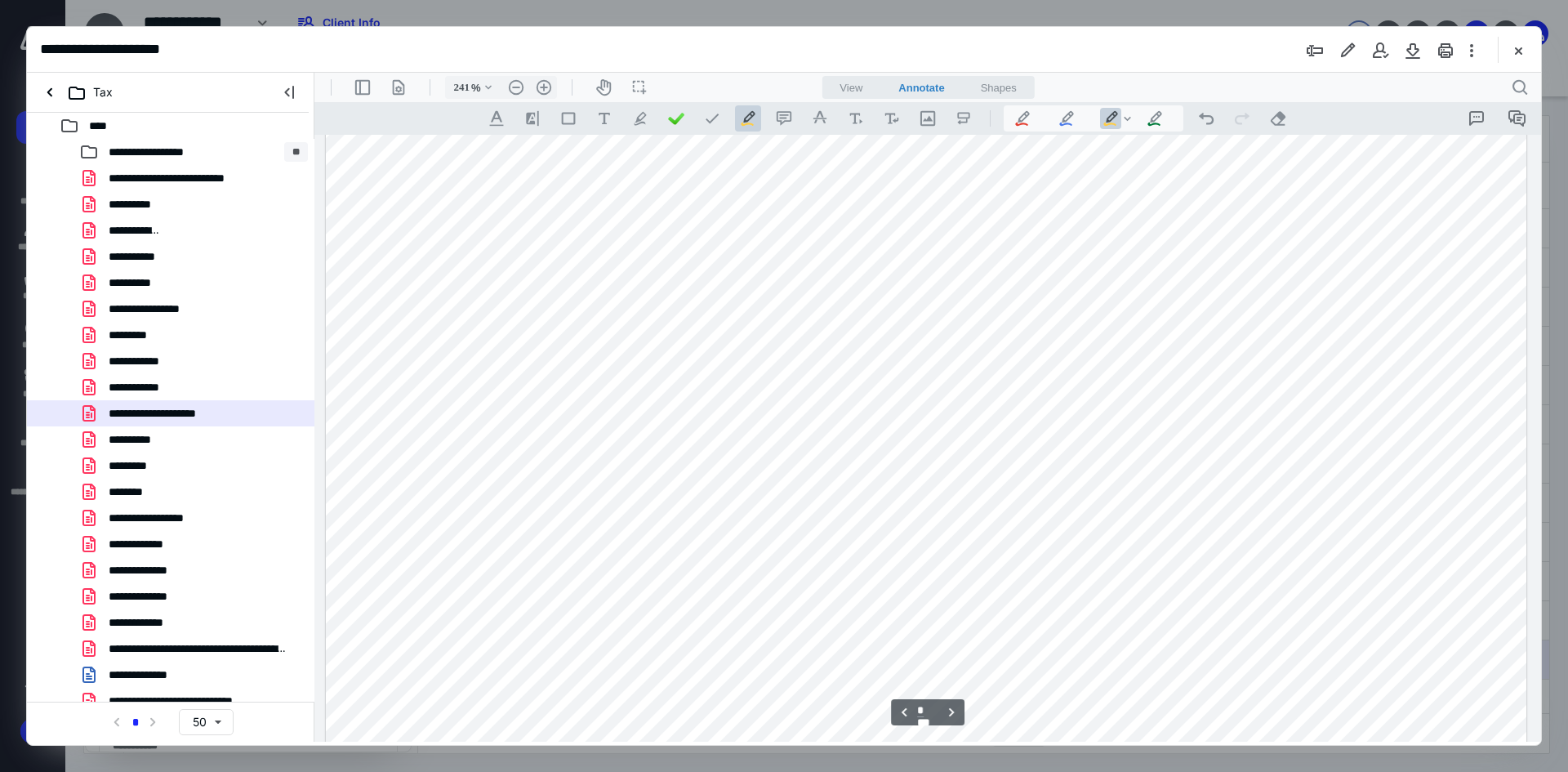 type on "*" 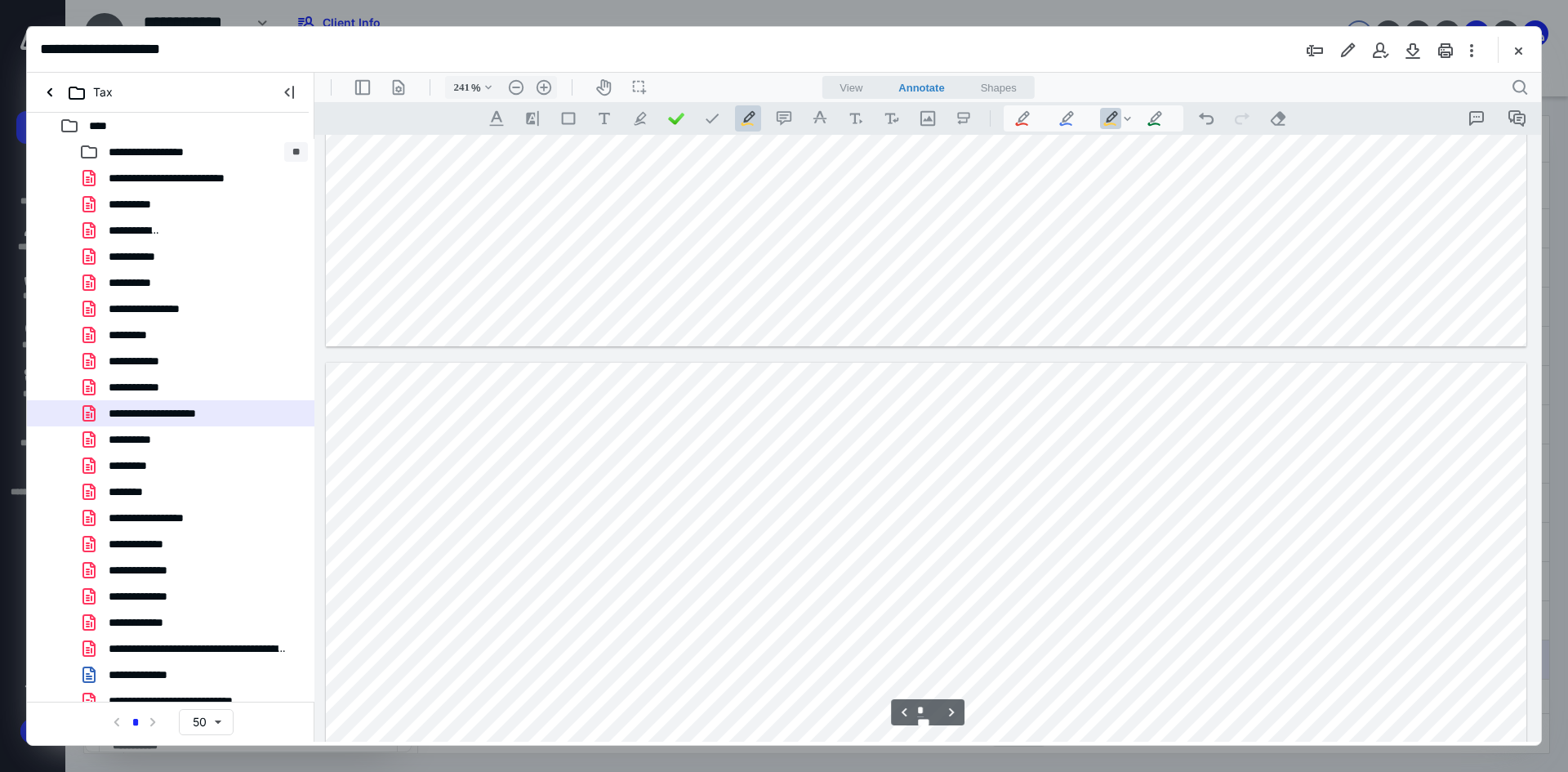 scroll, scrollTop: 7151, scrollLeft: 0, axis: vertical 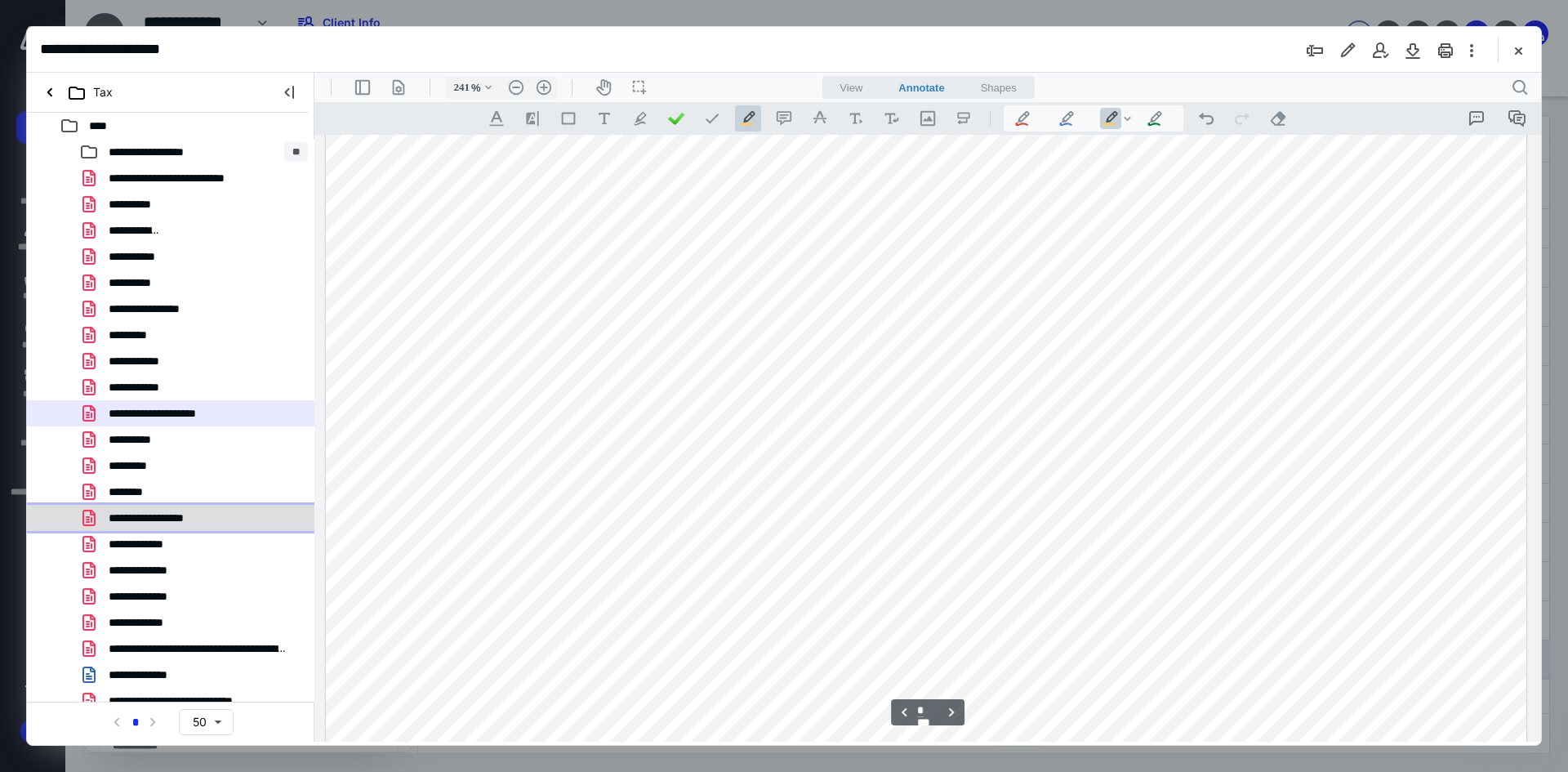 click on "**********" at bounding box center (163, 518) 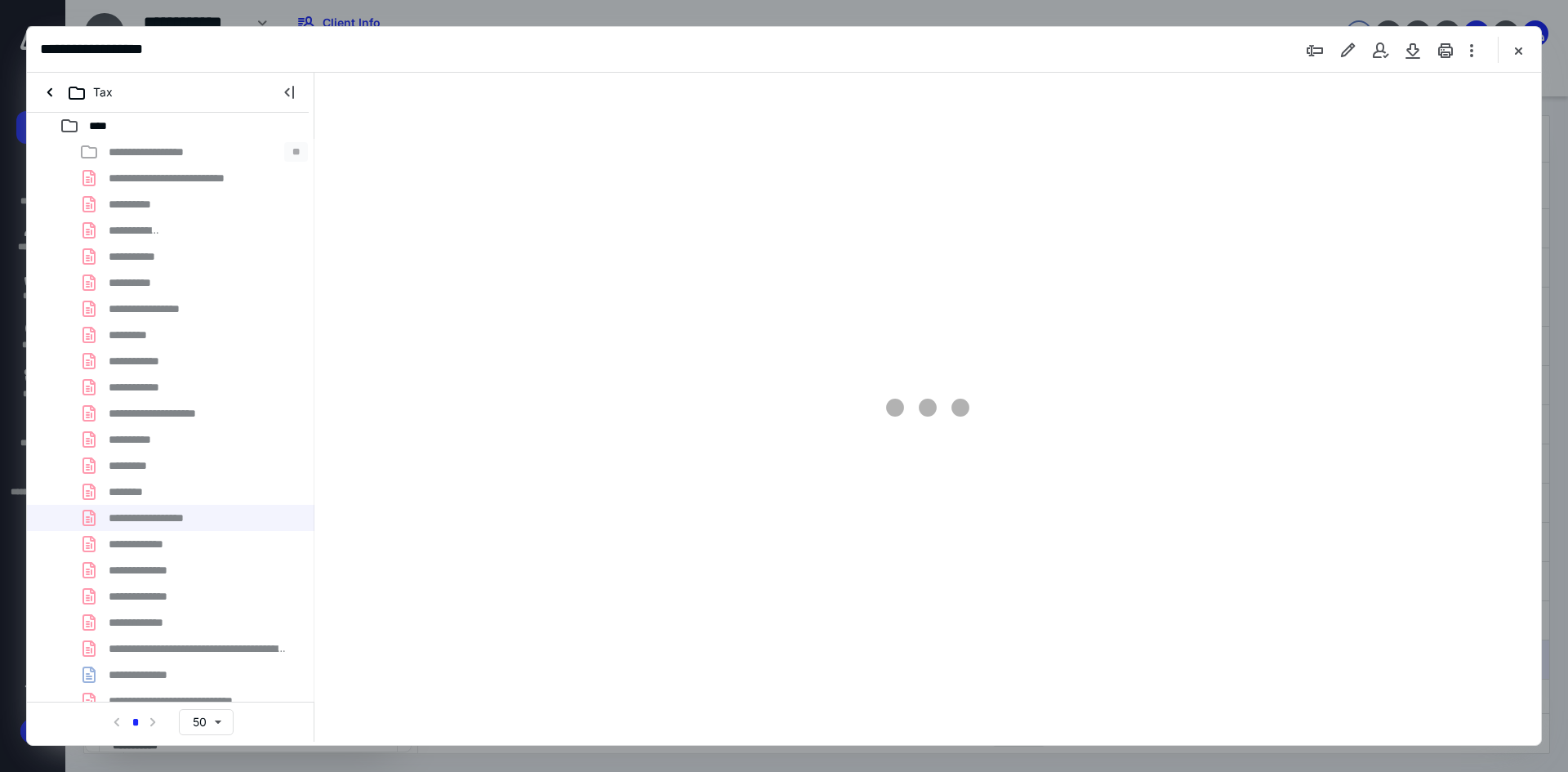 type on "187" 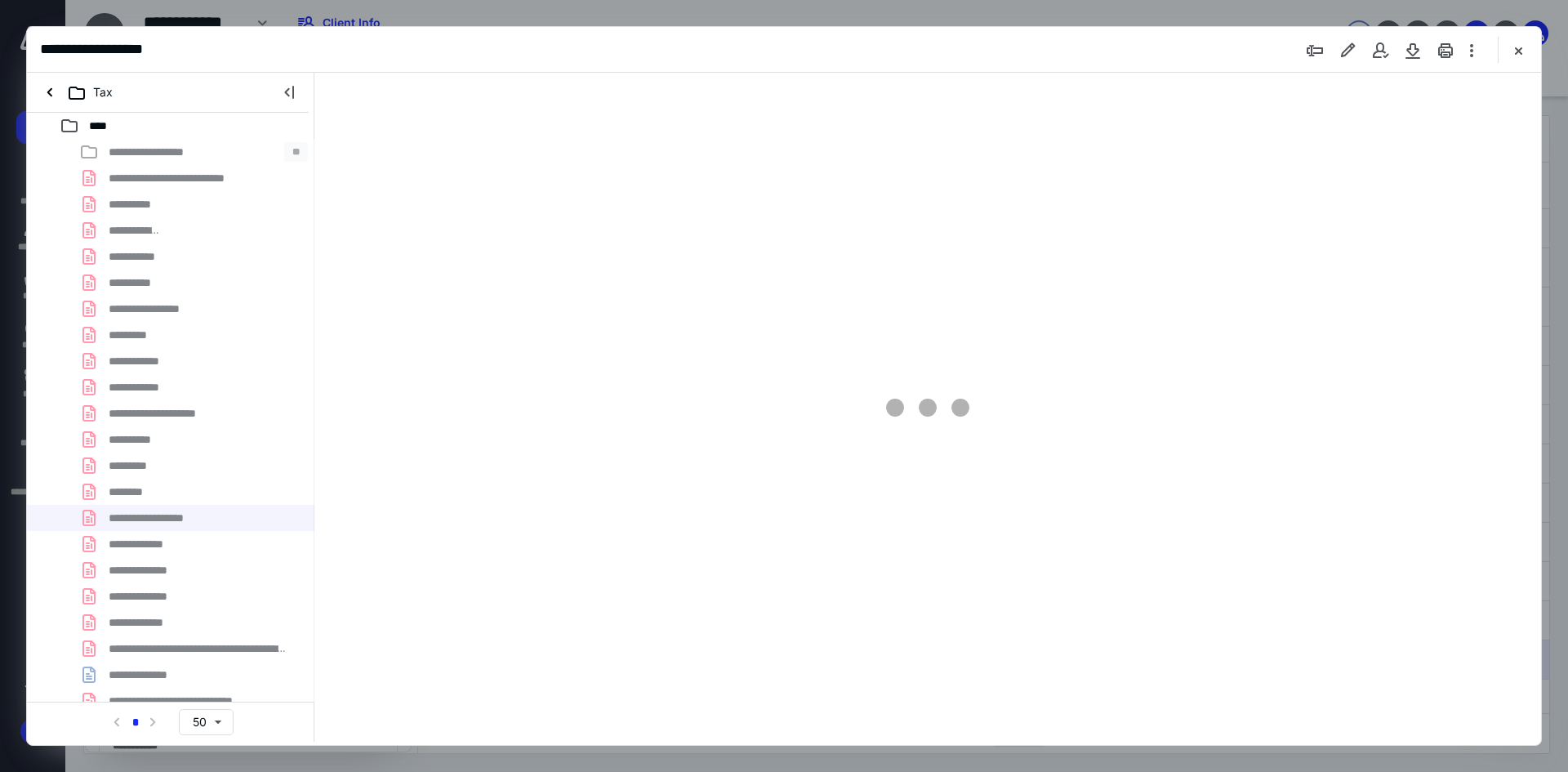 scroll, scrollTop: 68, scrollLeft: 0, axis: vertical 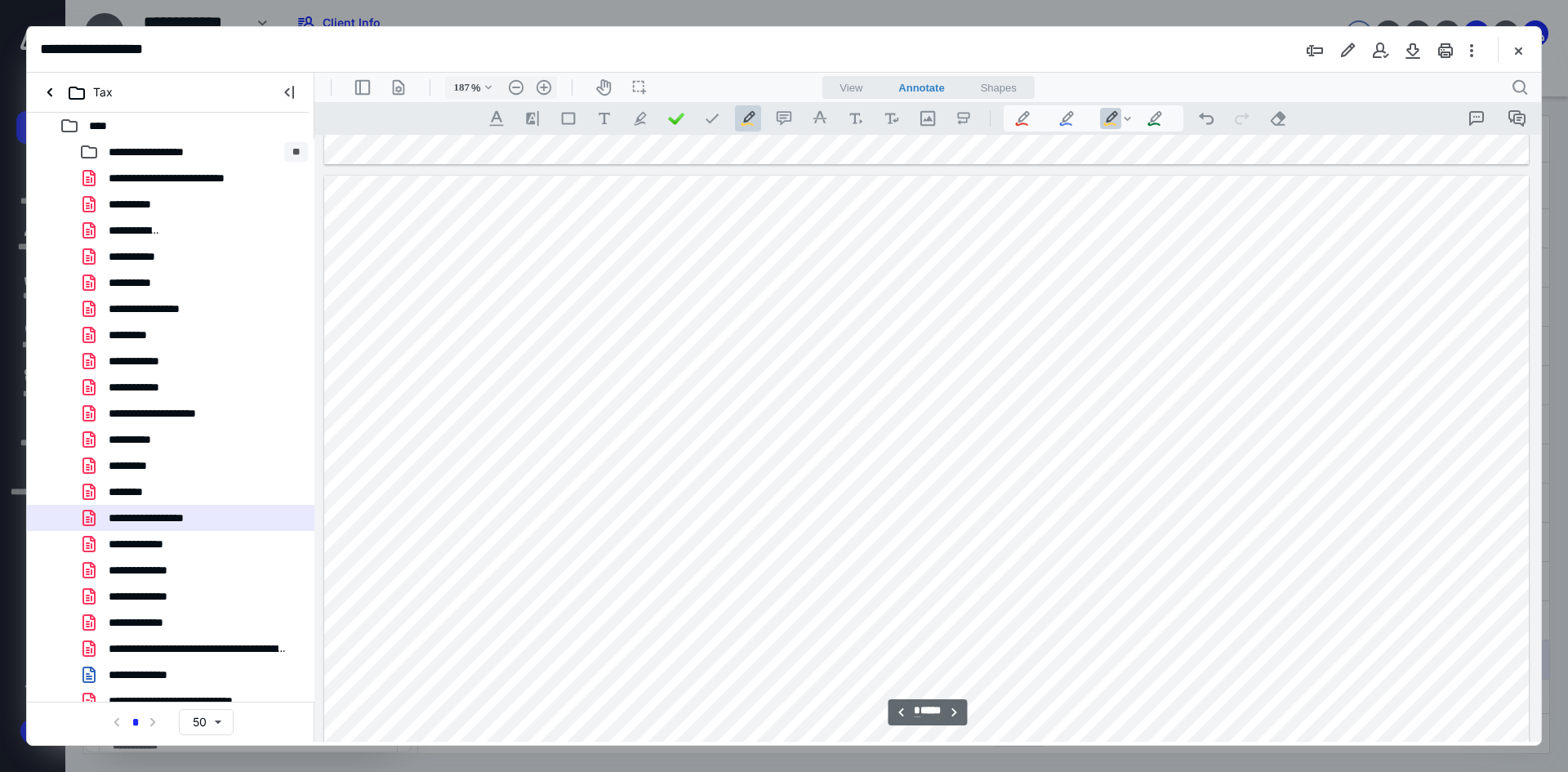 type on "*" 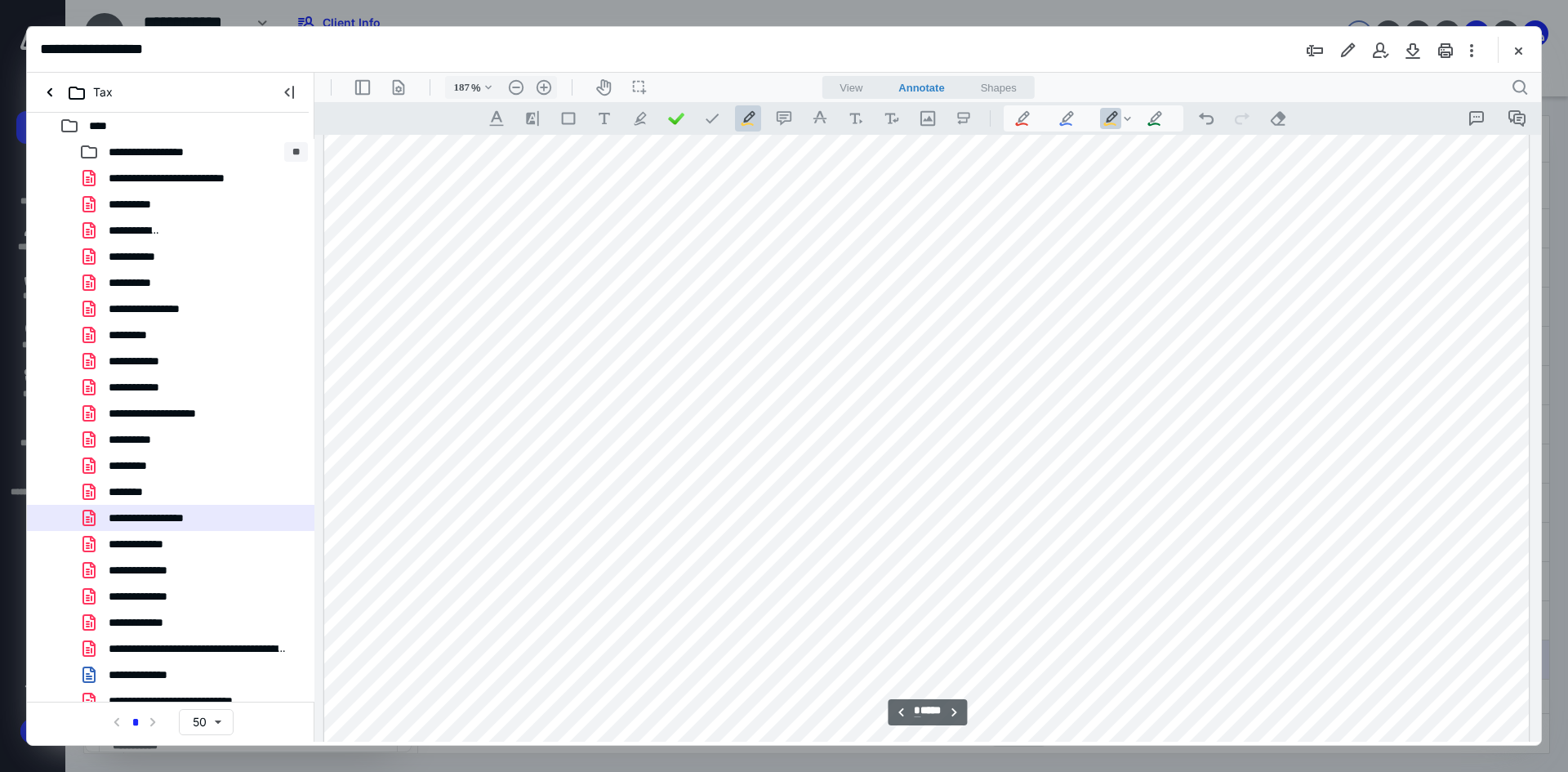 scroll, scrollTop: 1974, scrollLeft: 0, axis: vertical 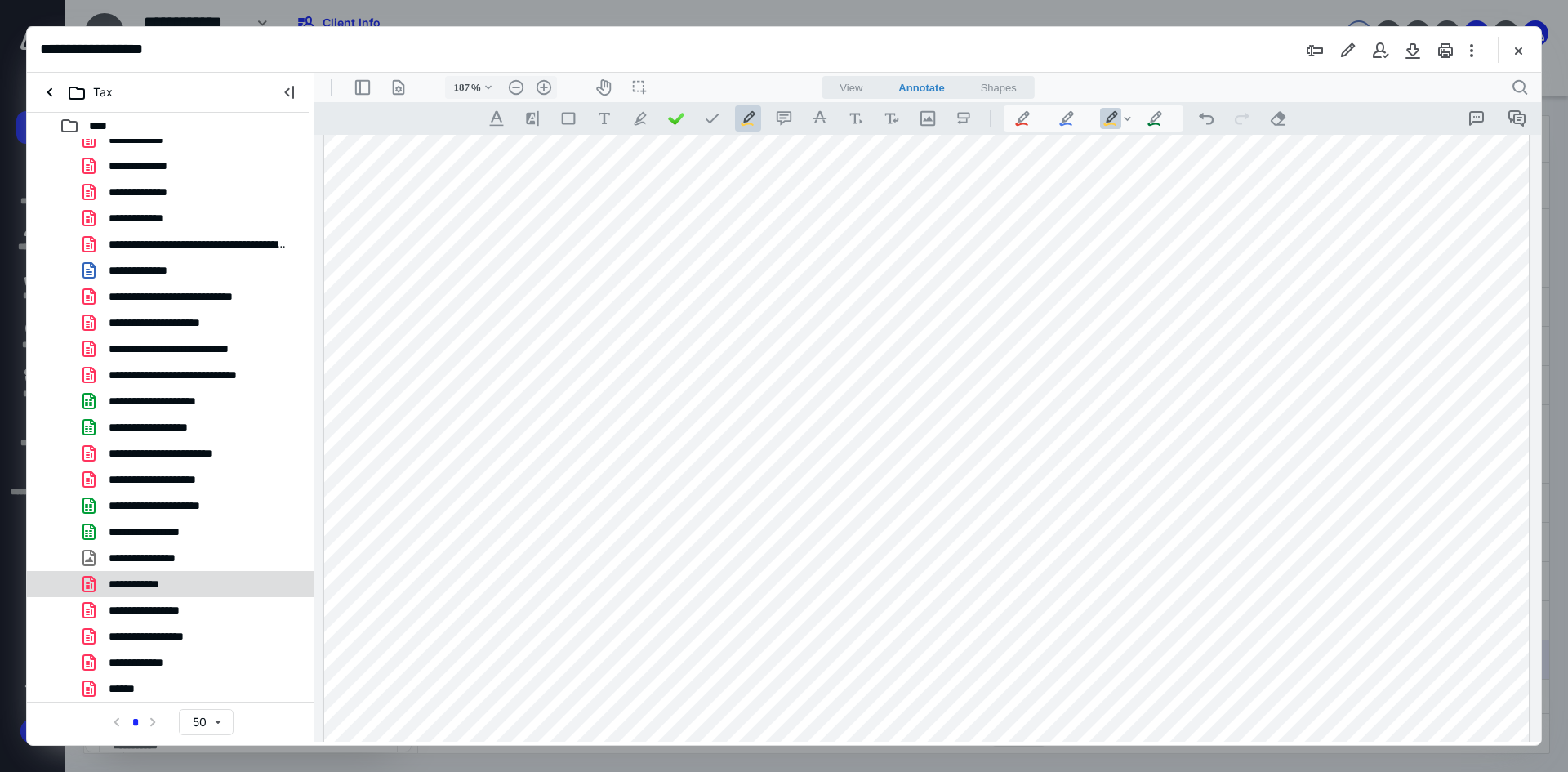 click on "**********" at bounding box center [194, 584] 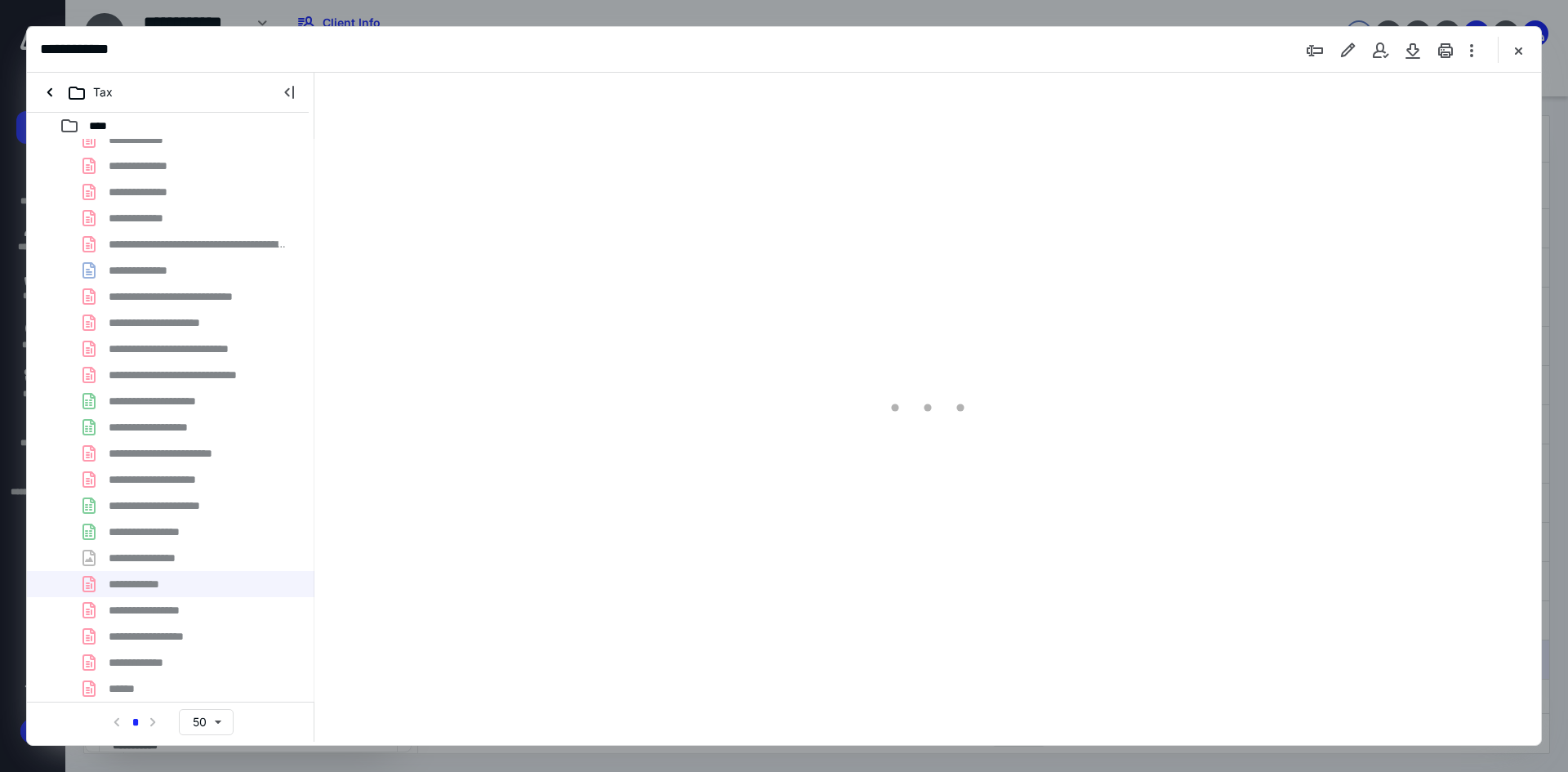 type on "83" 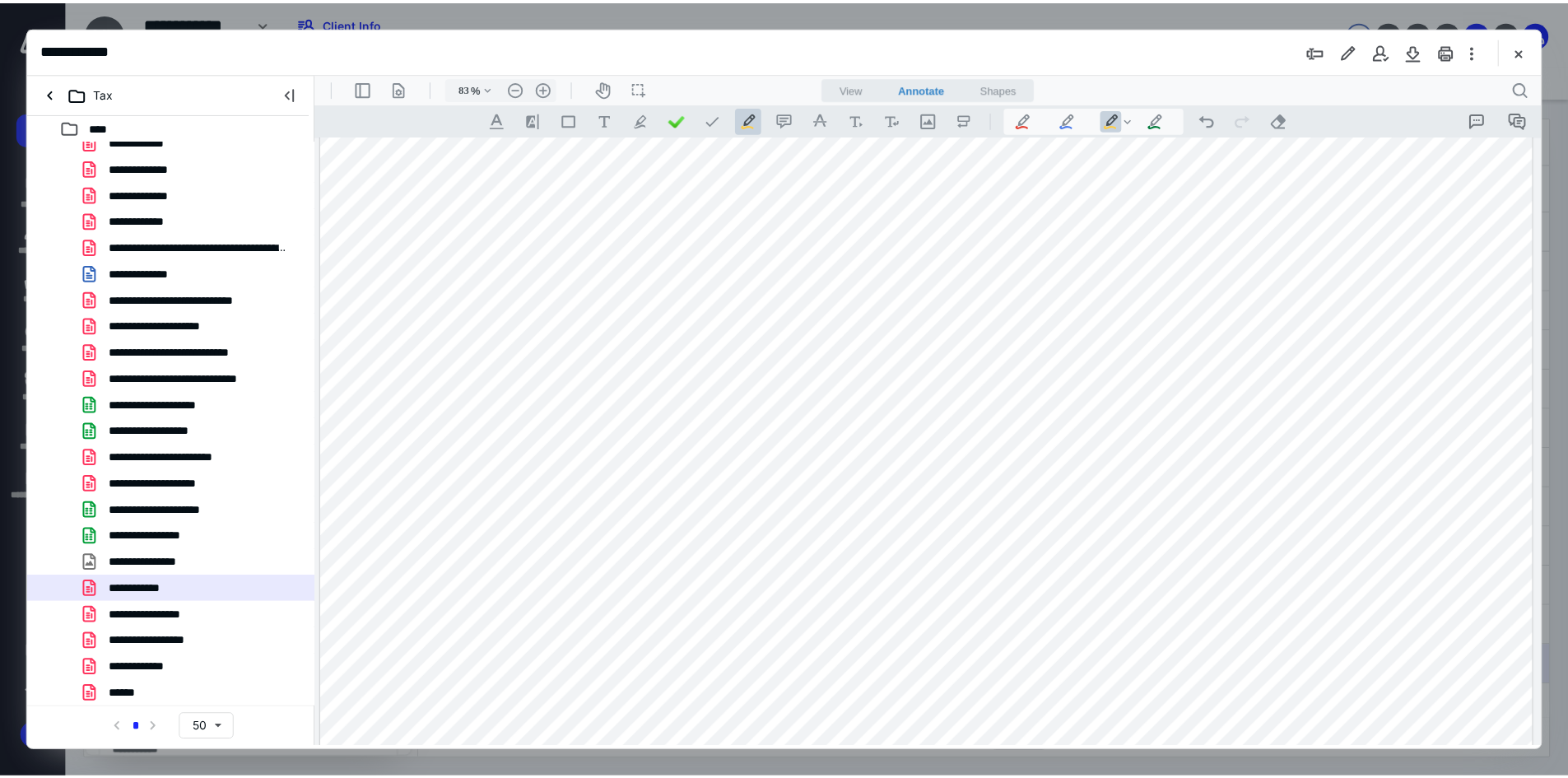 scroll, scrollTop: 1084, scrollLeft: 0, axis: vertical 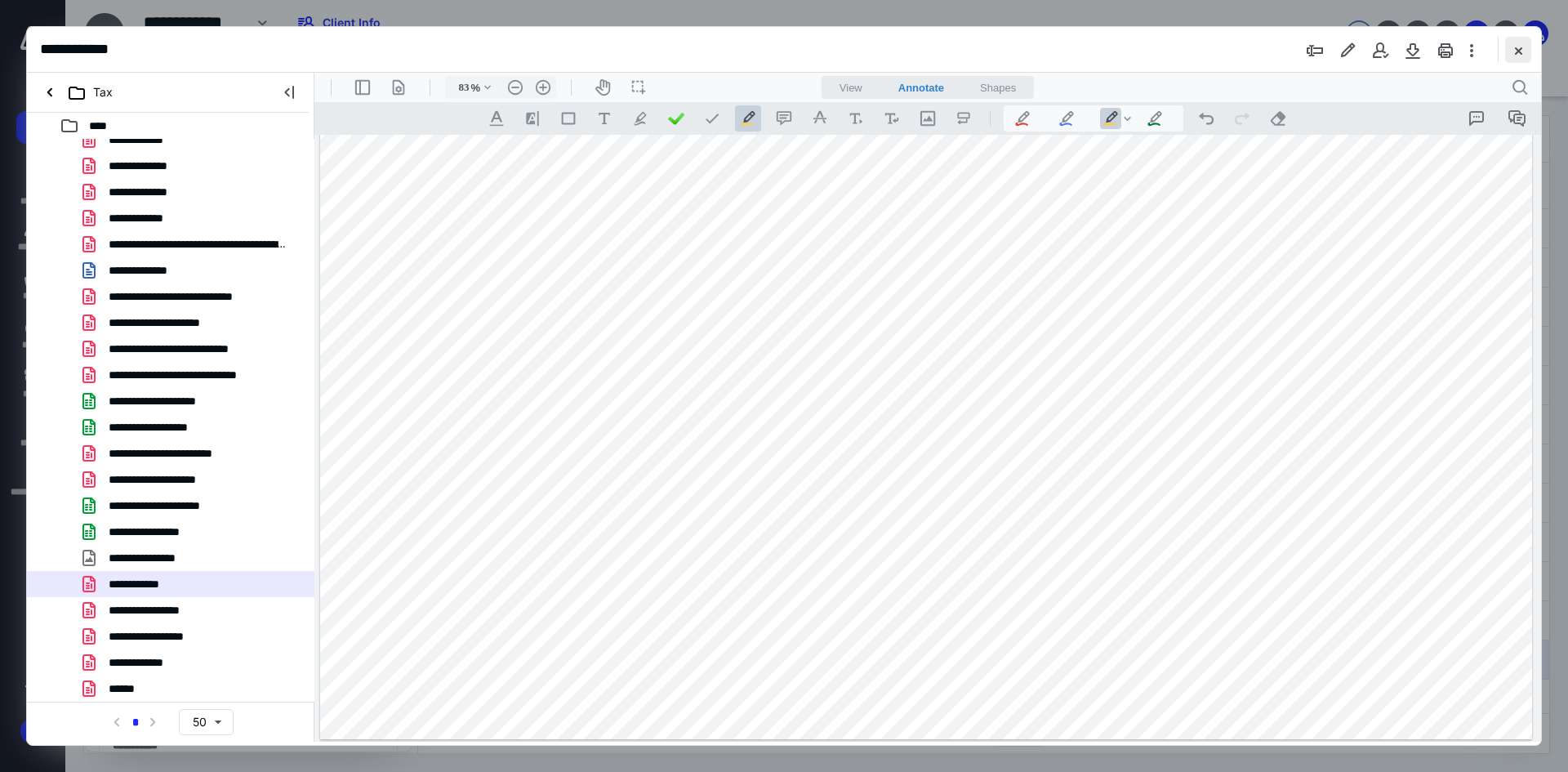 click at bounding box center (1518, 50) 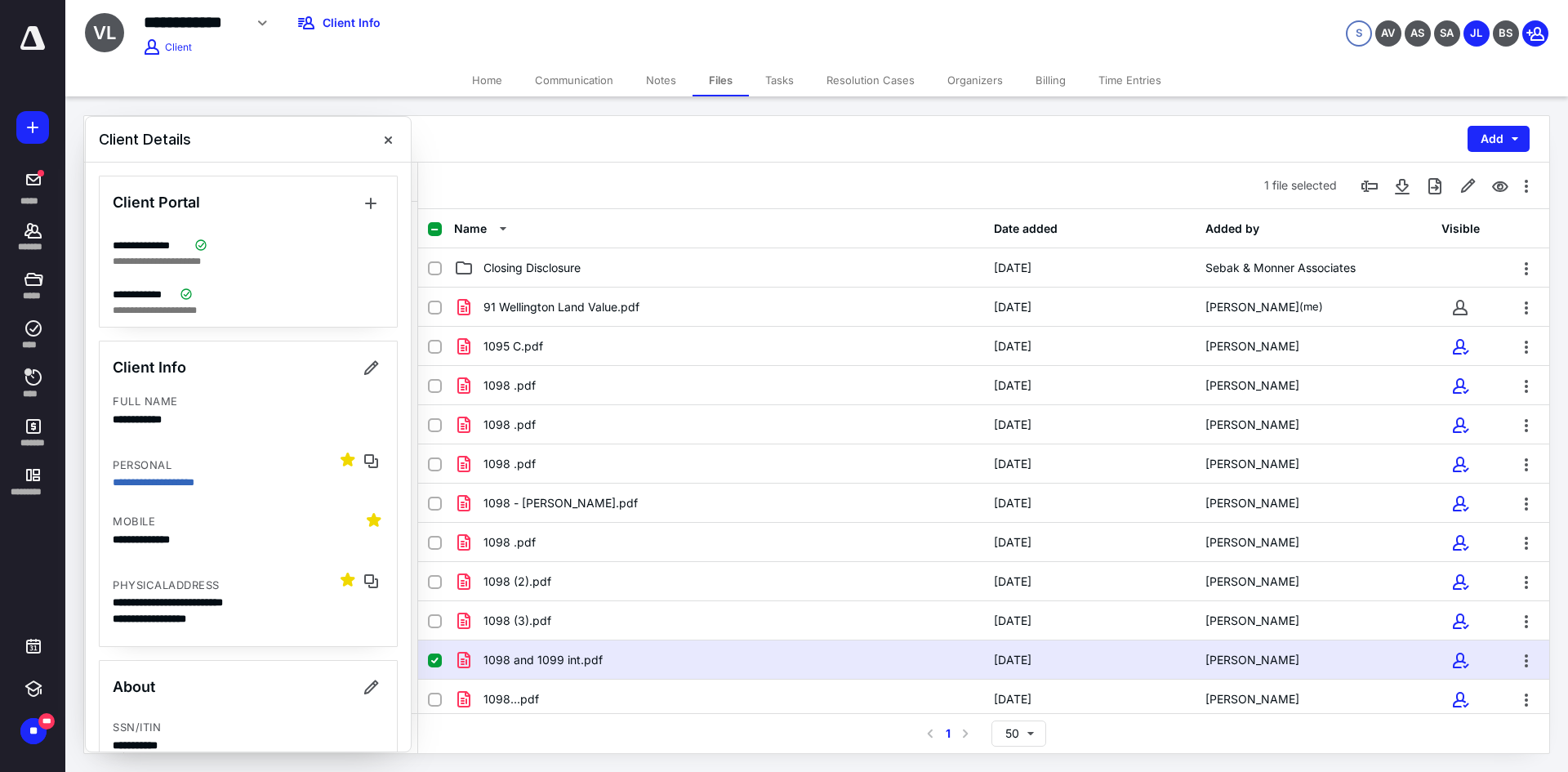 click on "Tasks" at bounding box center (779, 80) 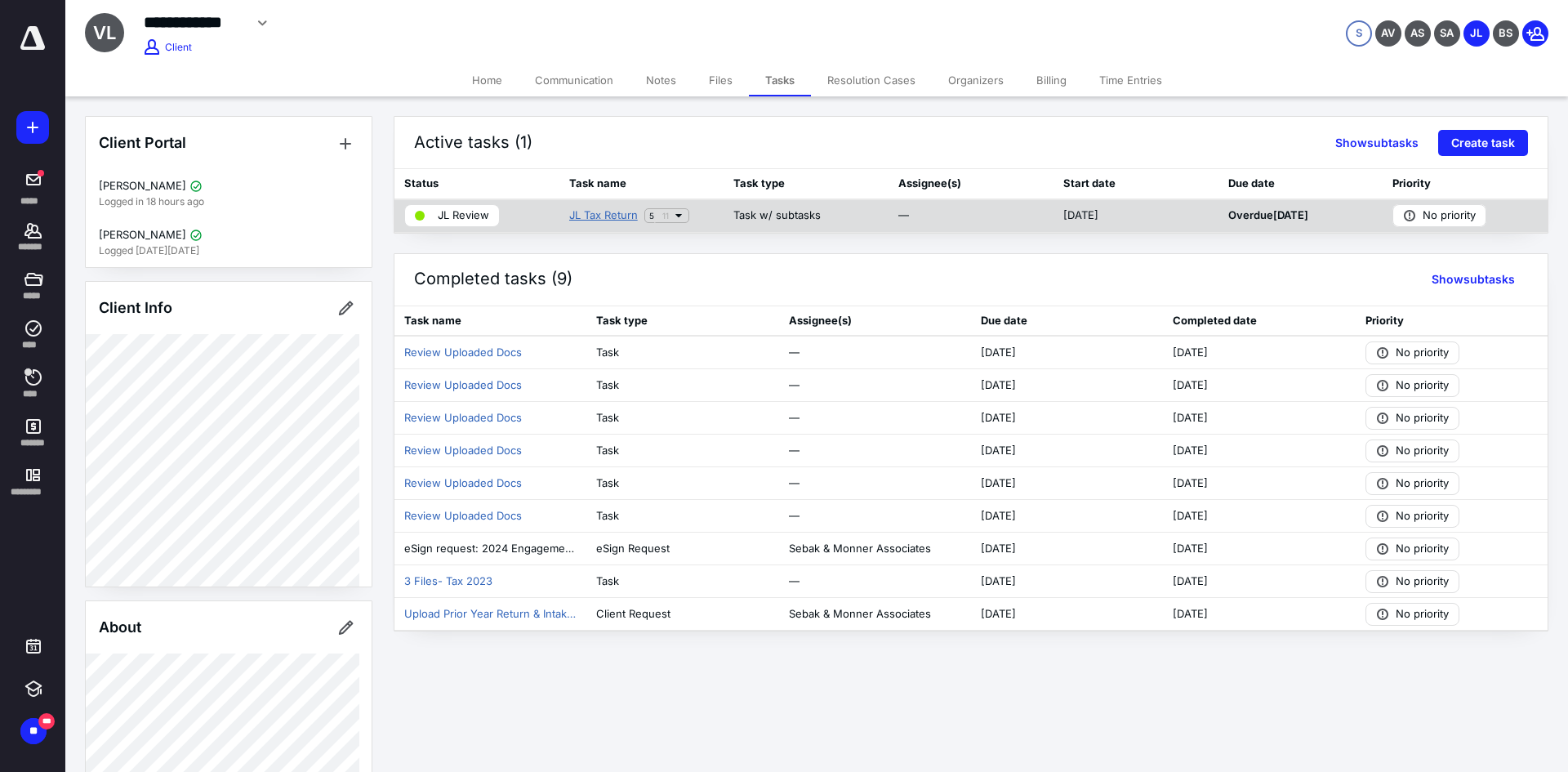 click on "JL Tax Return" at bounding box center (604, 216) 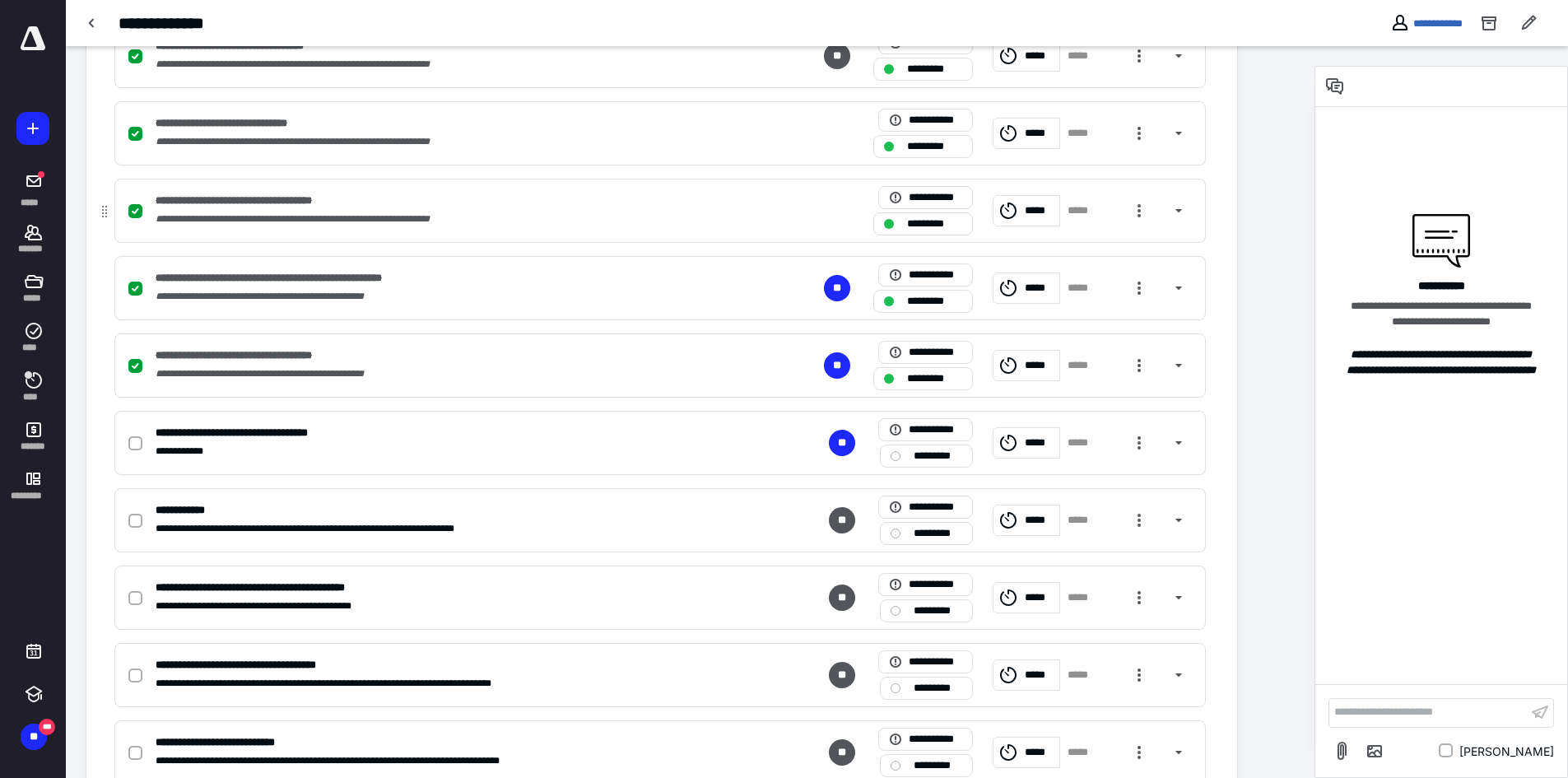scroll, scrollTop: 549, scrollLeft: 0, axis: vertical 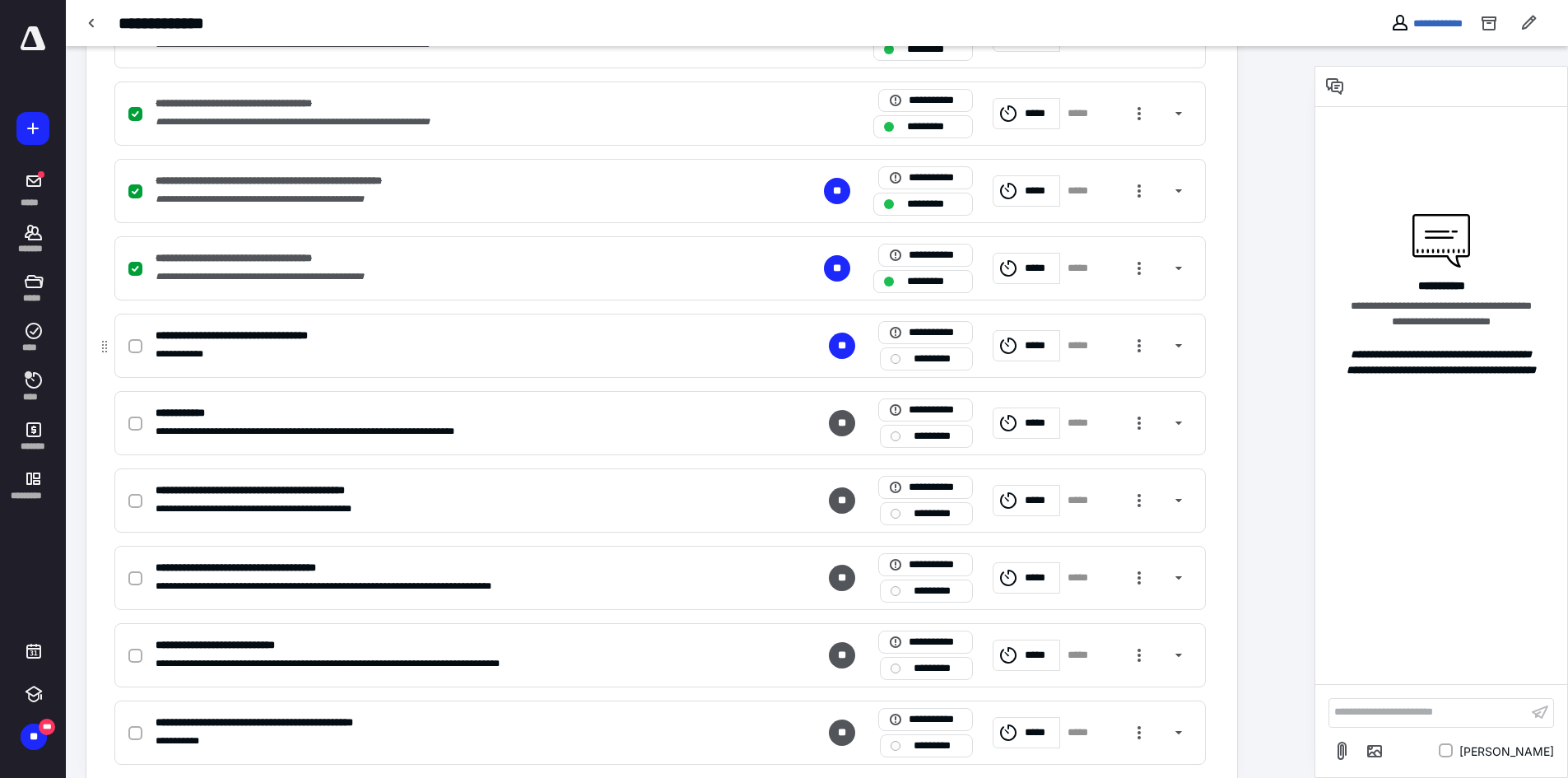 click 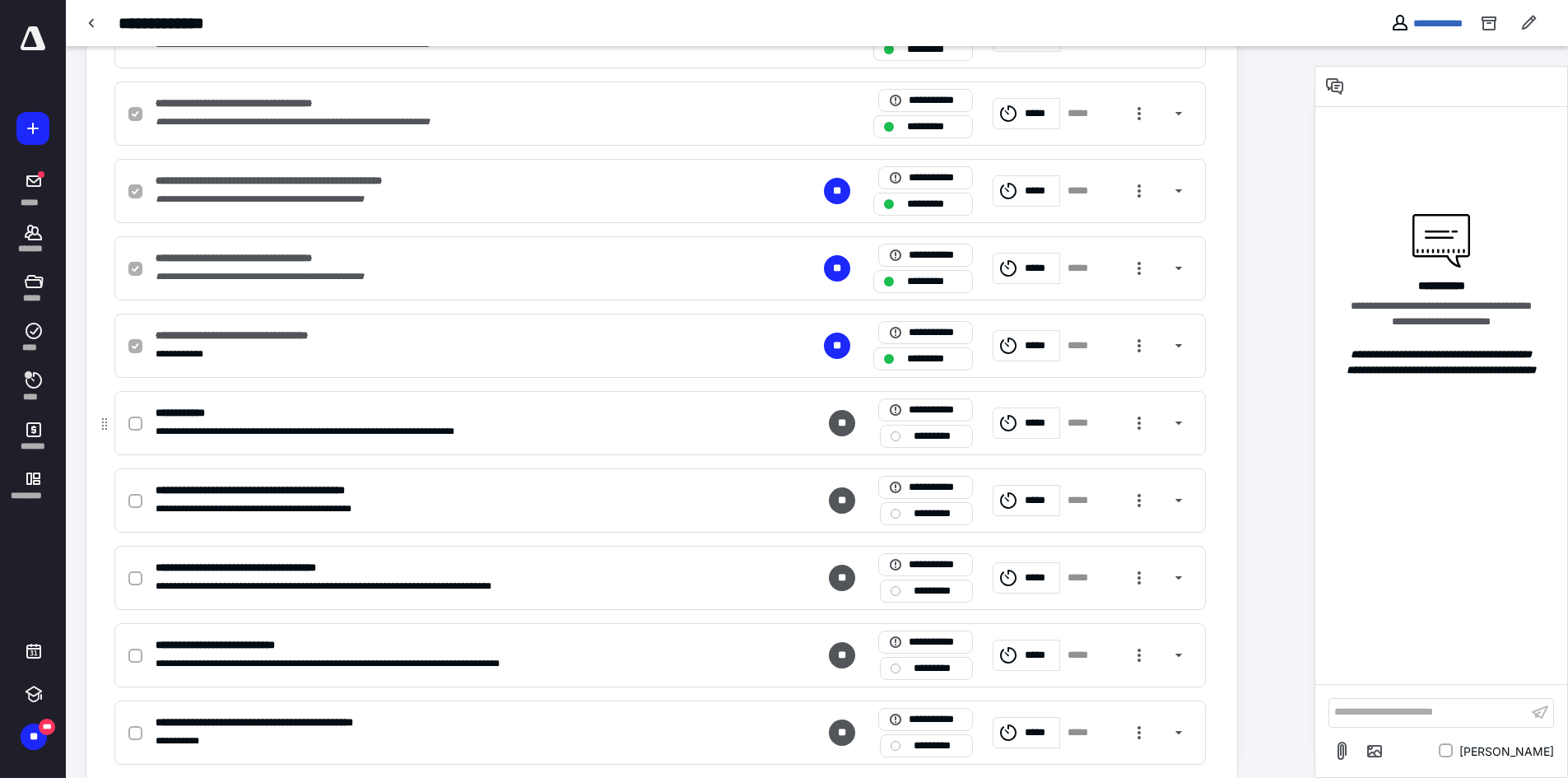 scroll, scrollTop: 0, scrollLeft: 0, axis: both 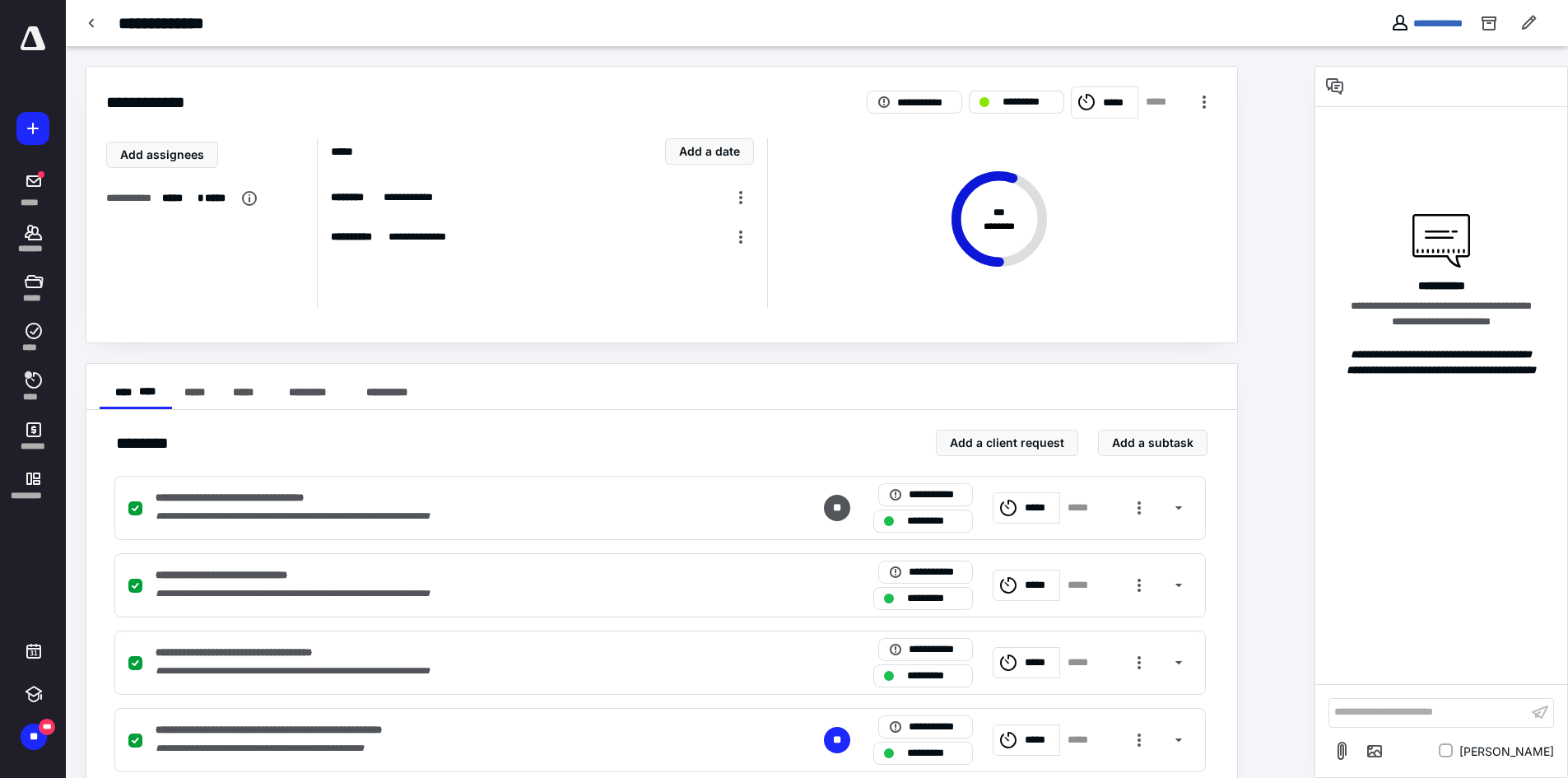 click on "*********" at bounding box center (1028, 102) 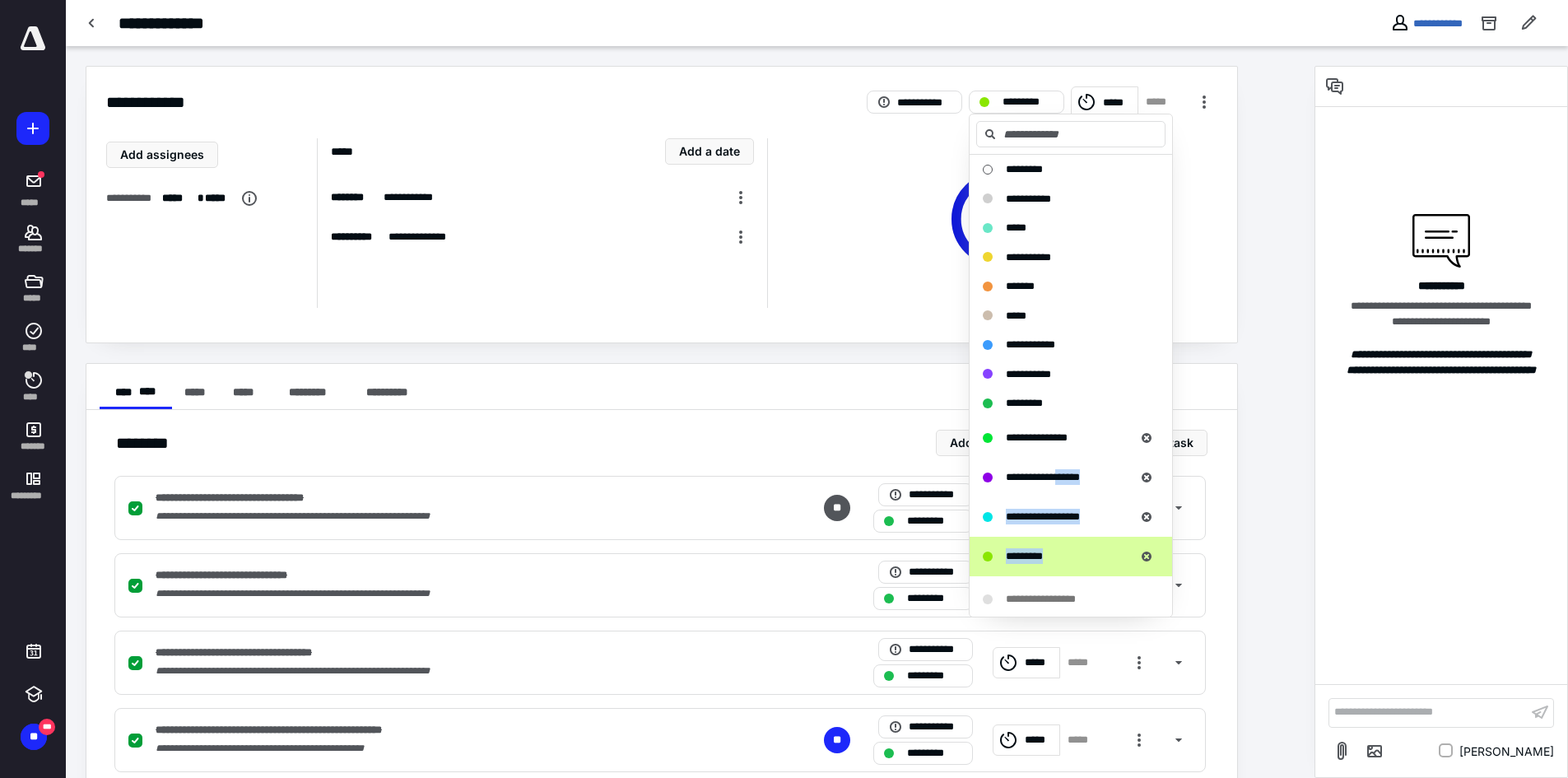 drag, startPoint x: 1071, startPoint y: 484, endPoint x: 1071, endPoint y: 539, distance: 55 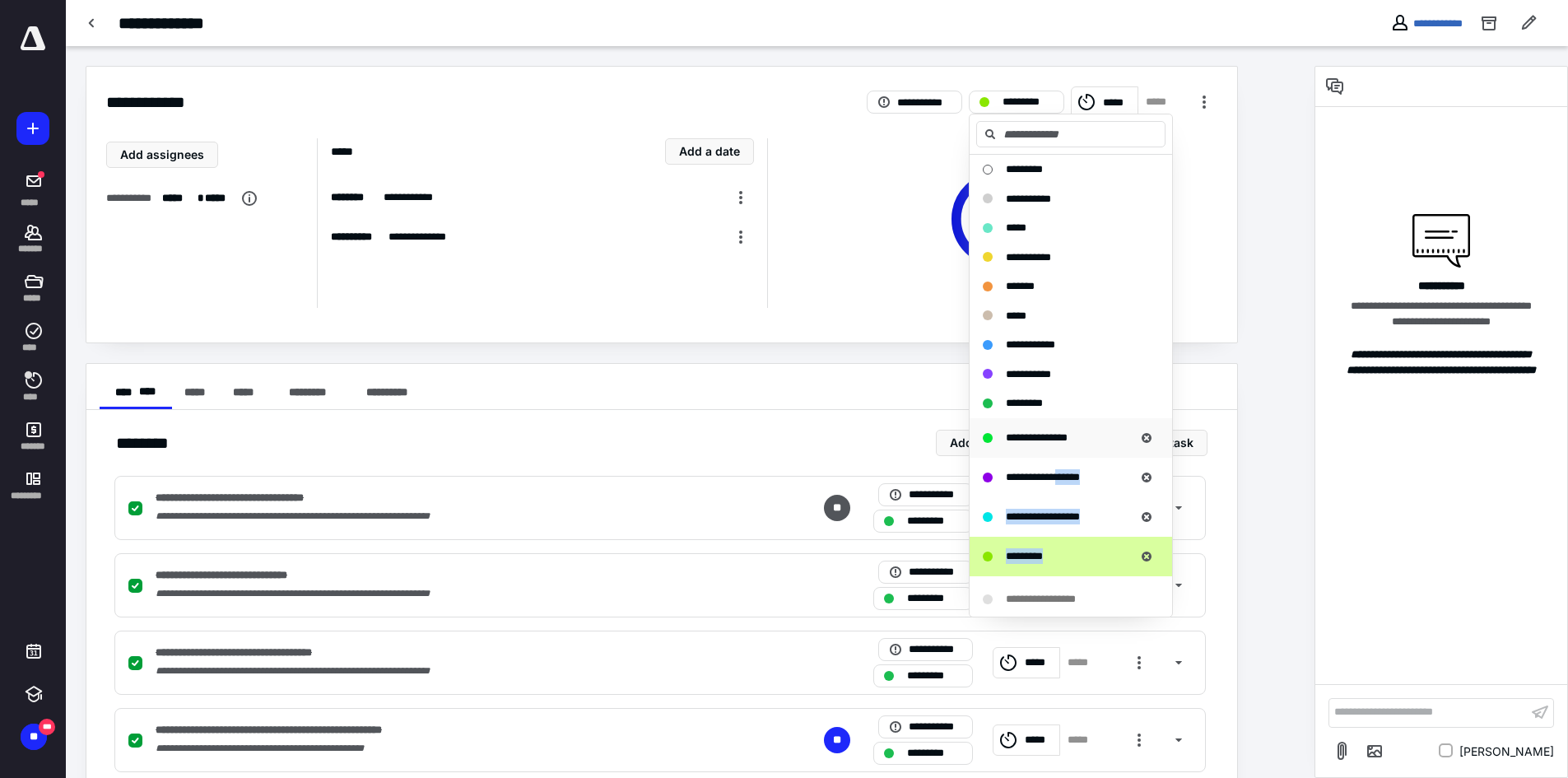 scroll, scrollTop: 274, scrollLeft: 0, axis: vertical 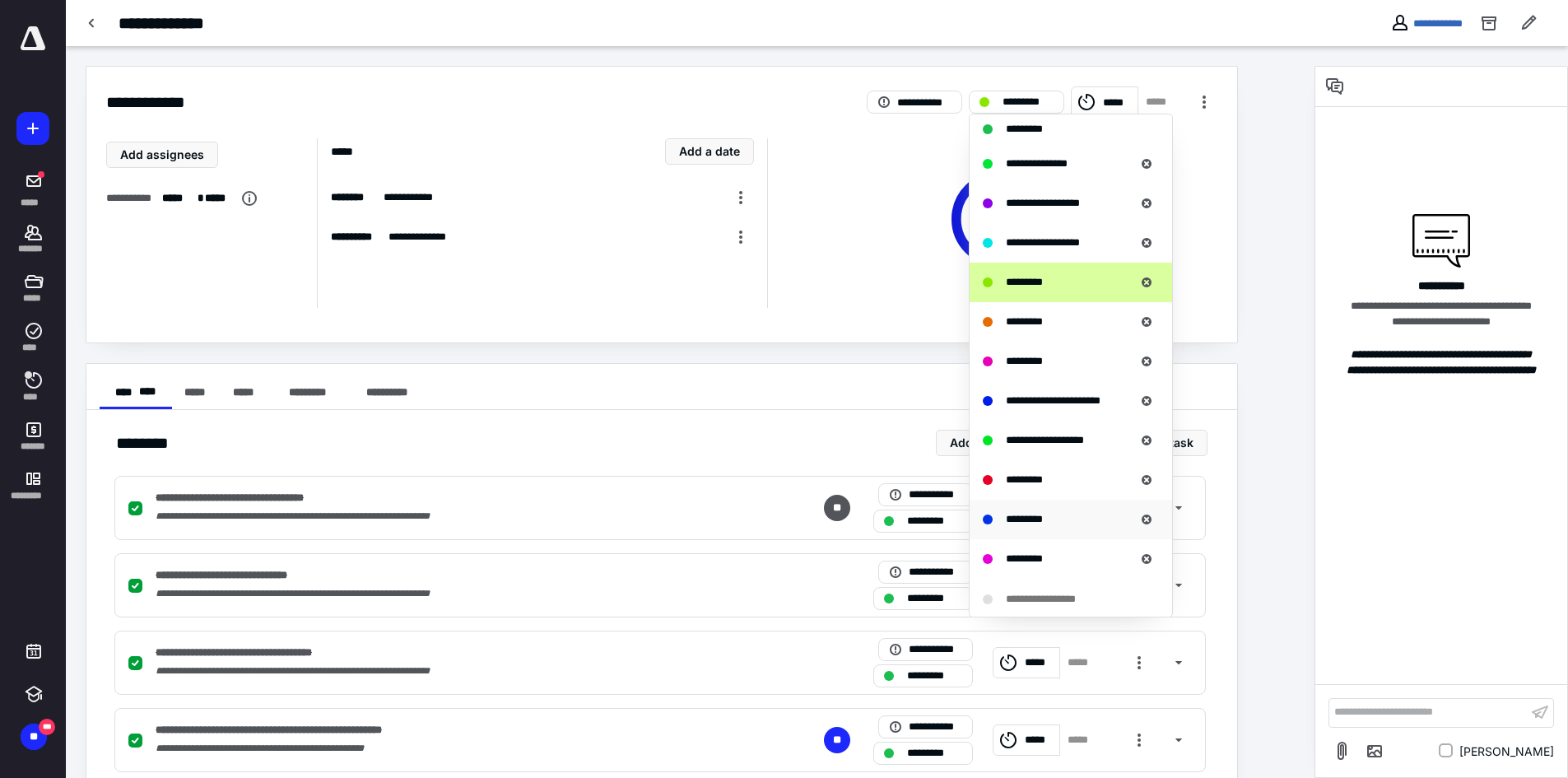 click on "*********" at bounding box center (1024, 519) 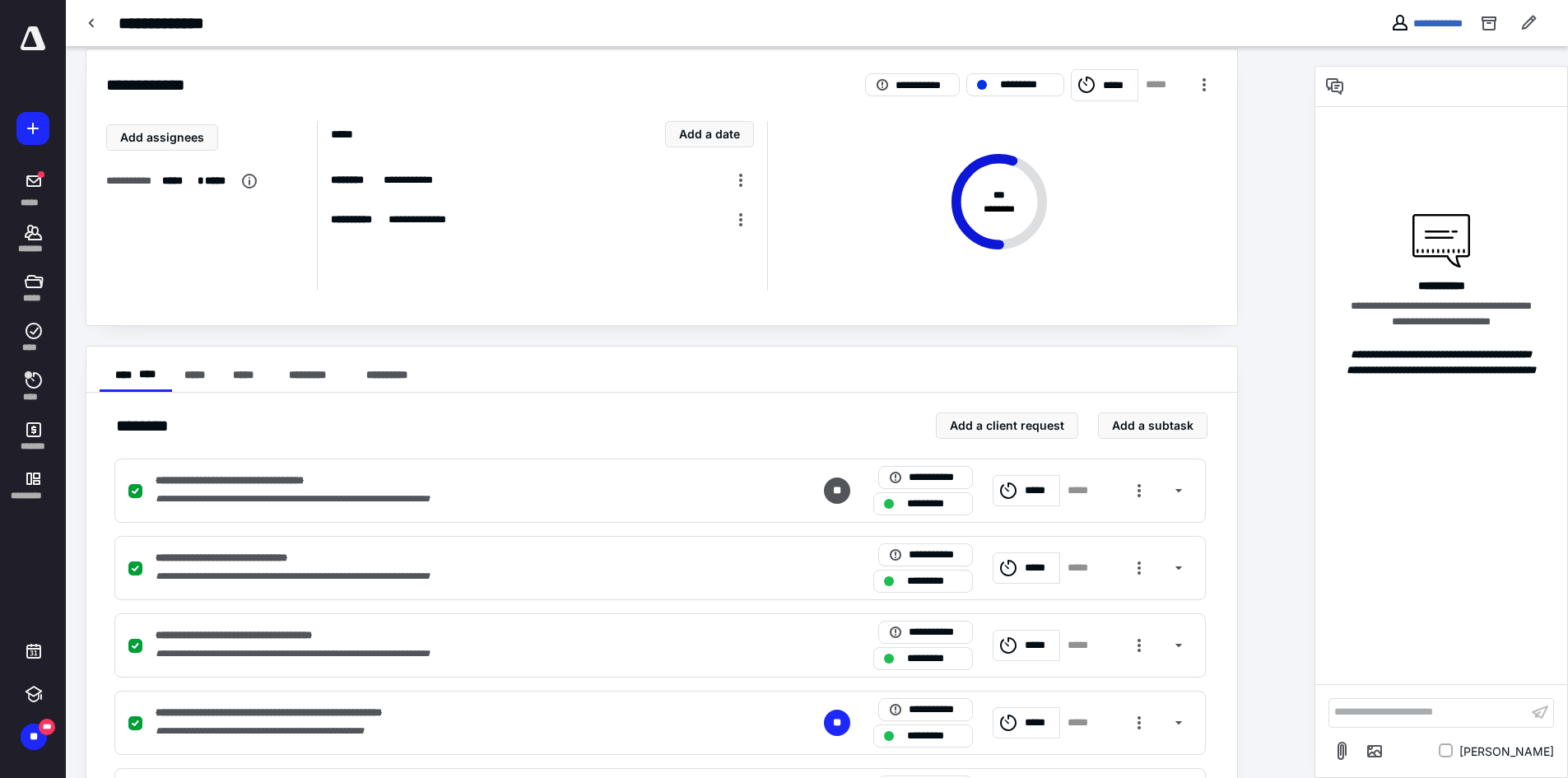scroll, scrollTop: 0, scrollLeft: 0, axis: both 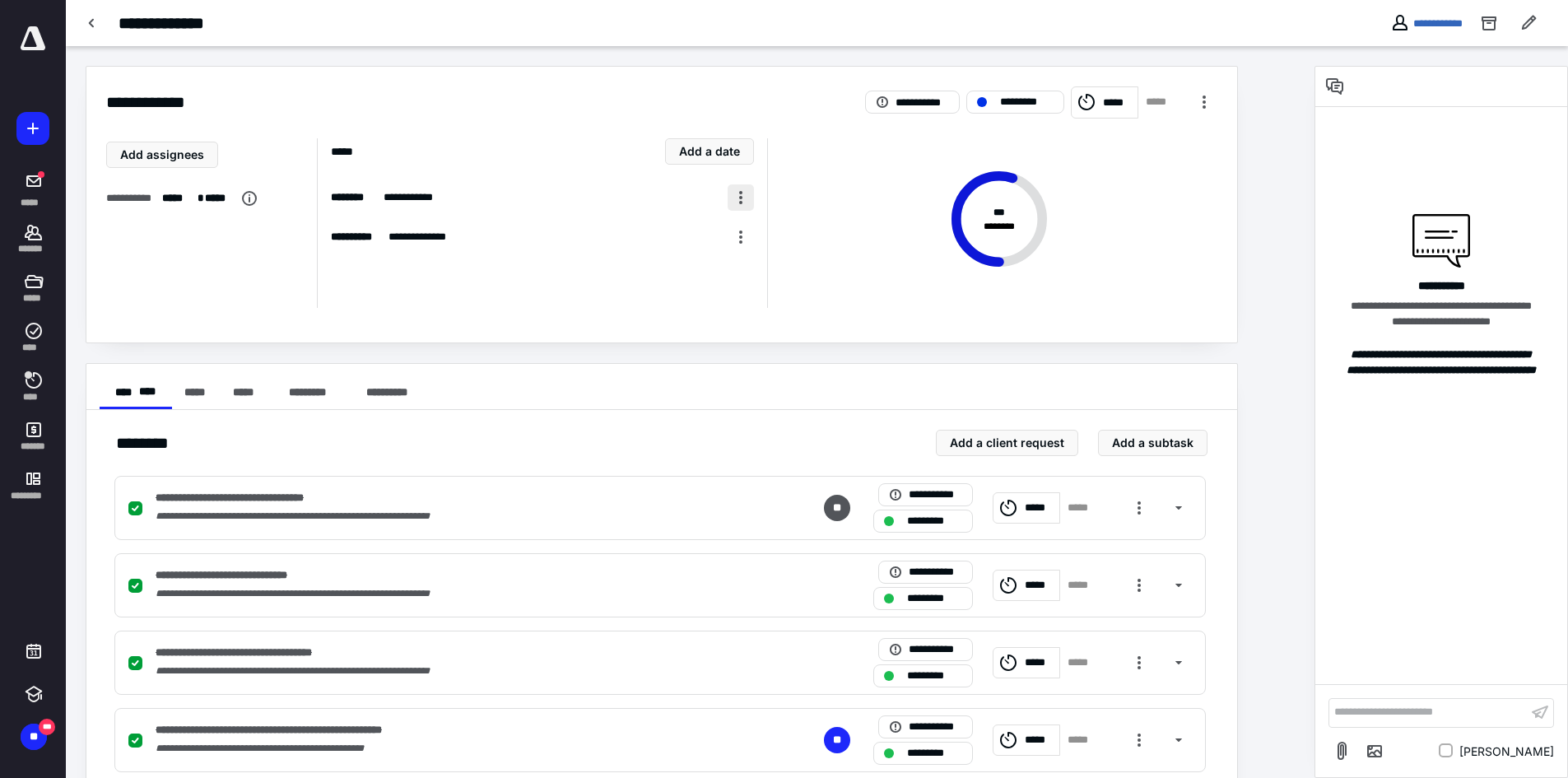 click at bounding box center [741, 198] 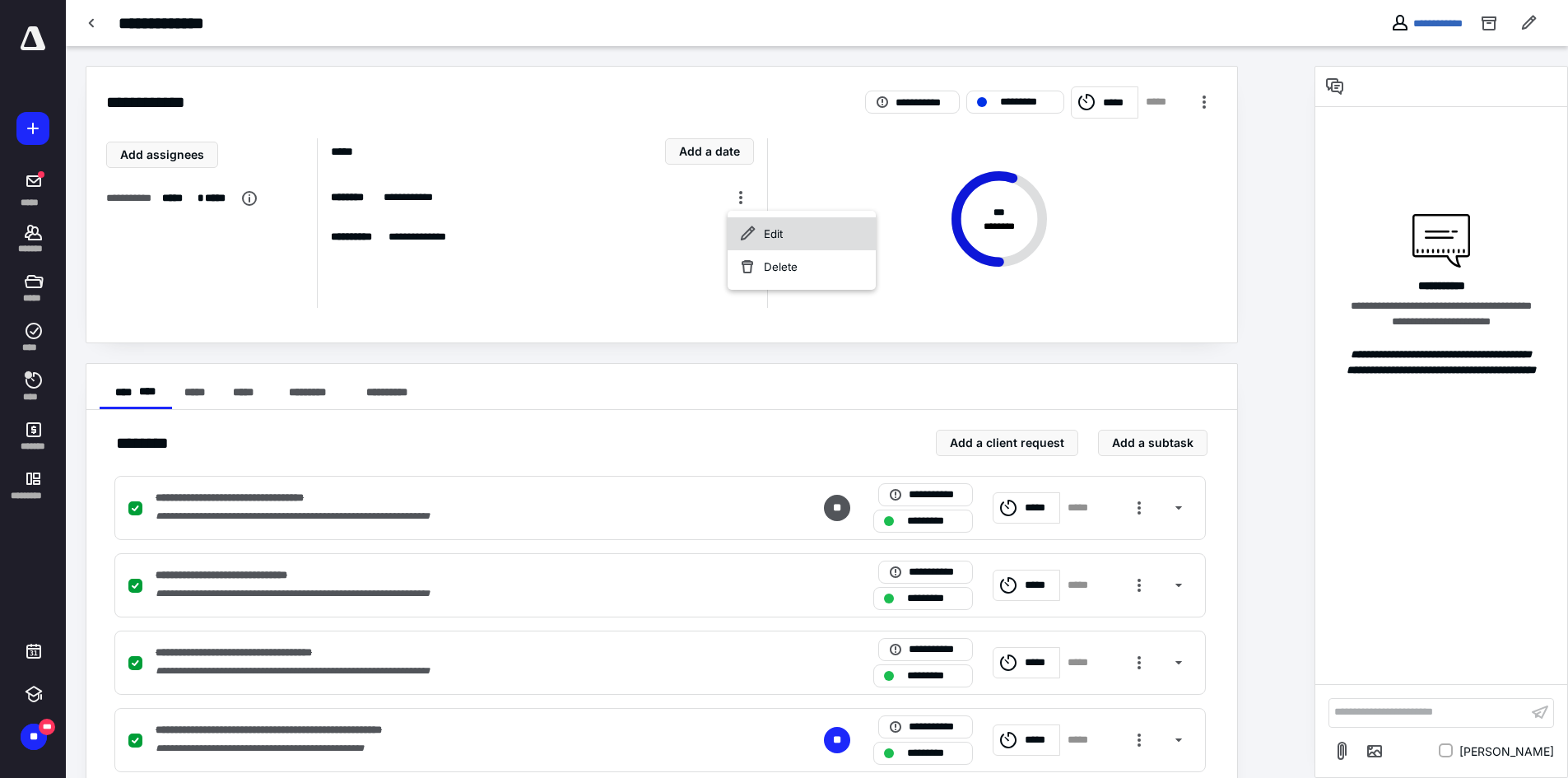 click on "Edit" at bounding box center [802, 234] 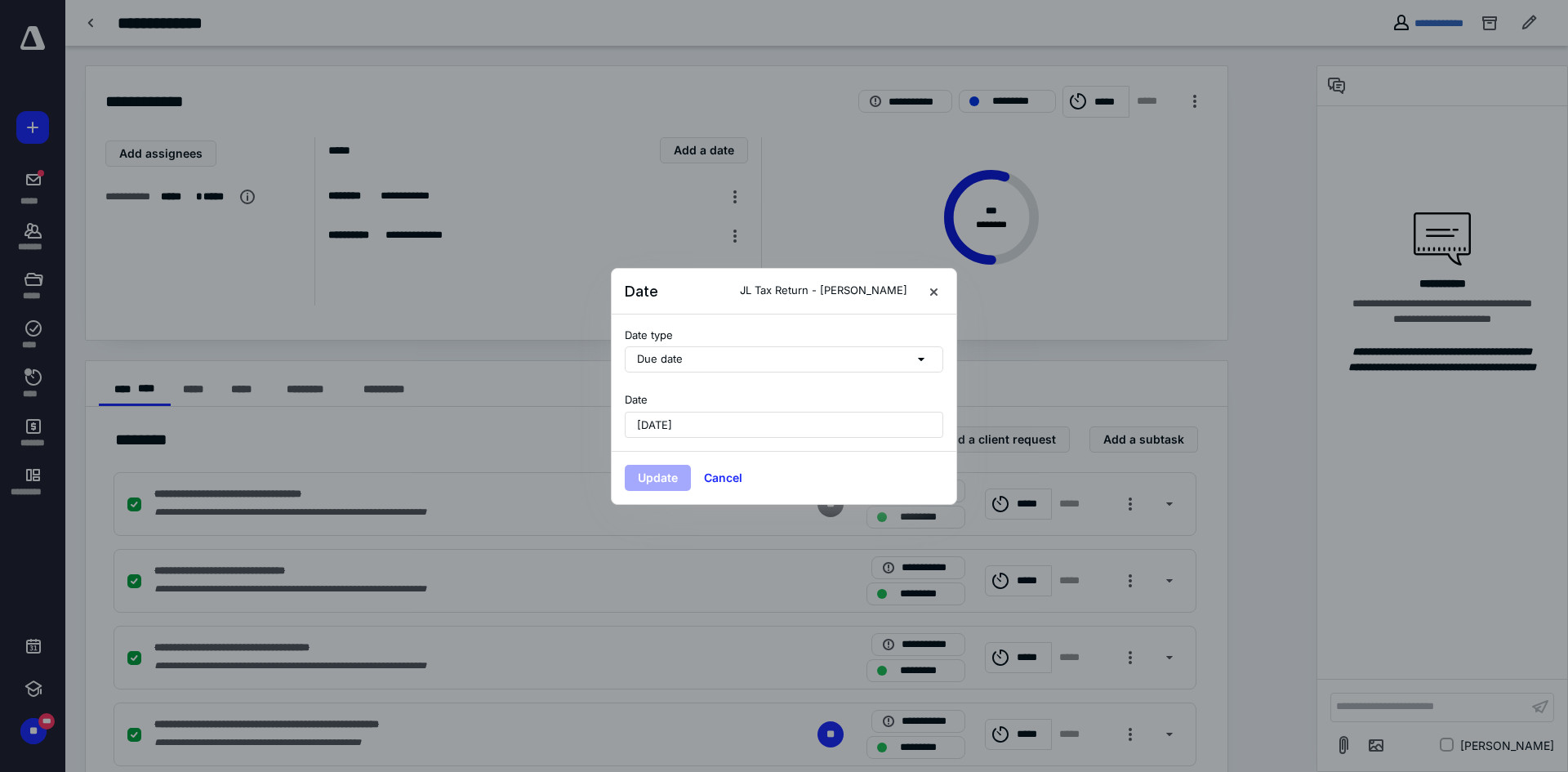 click on "May 20, 2025" at bounding box center [784, 425] 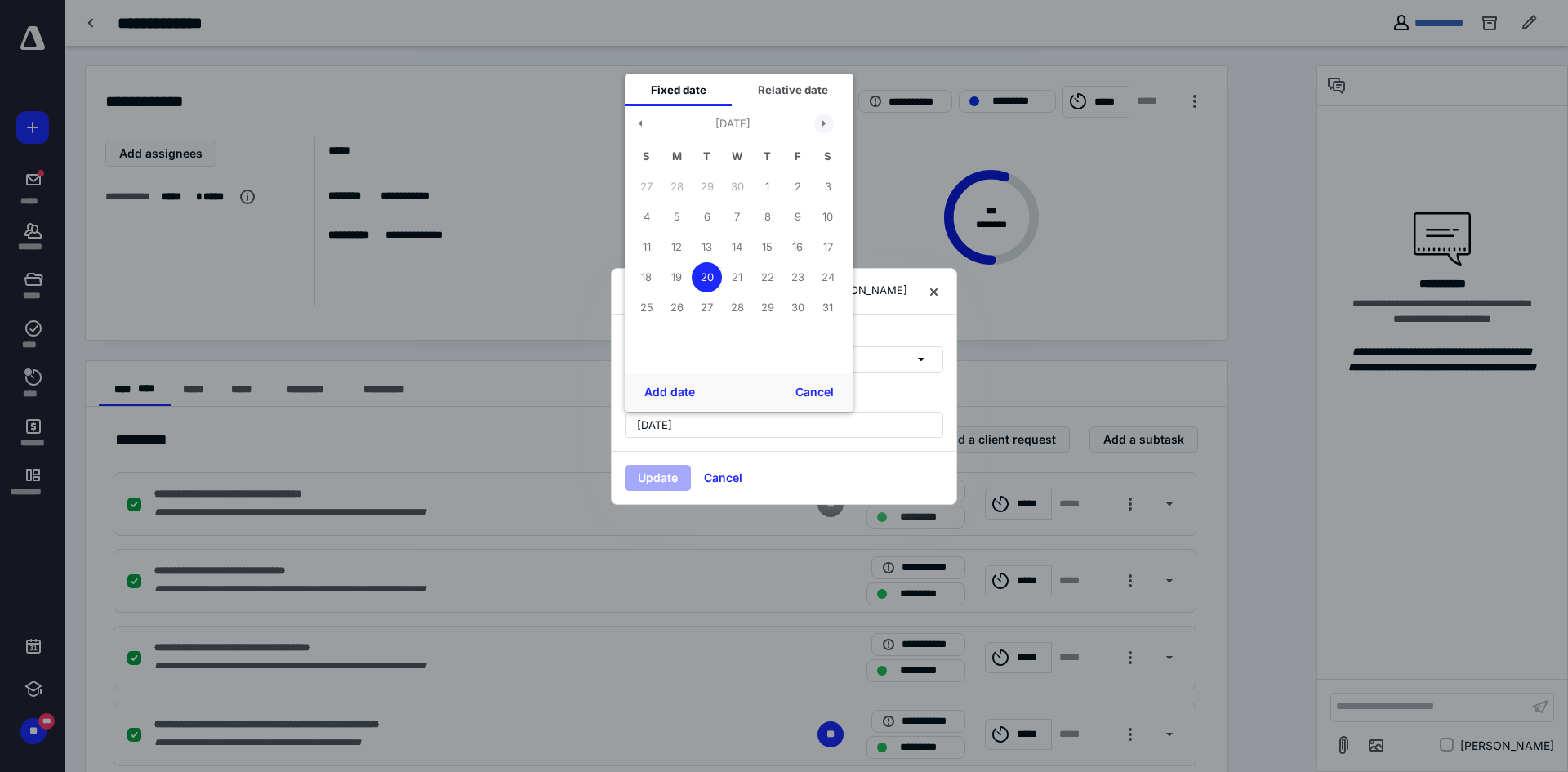 click at bounding box center (824, 123) 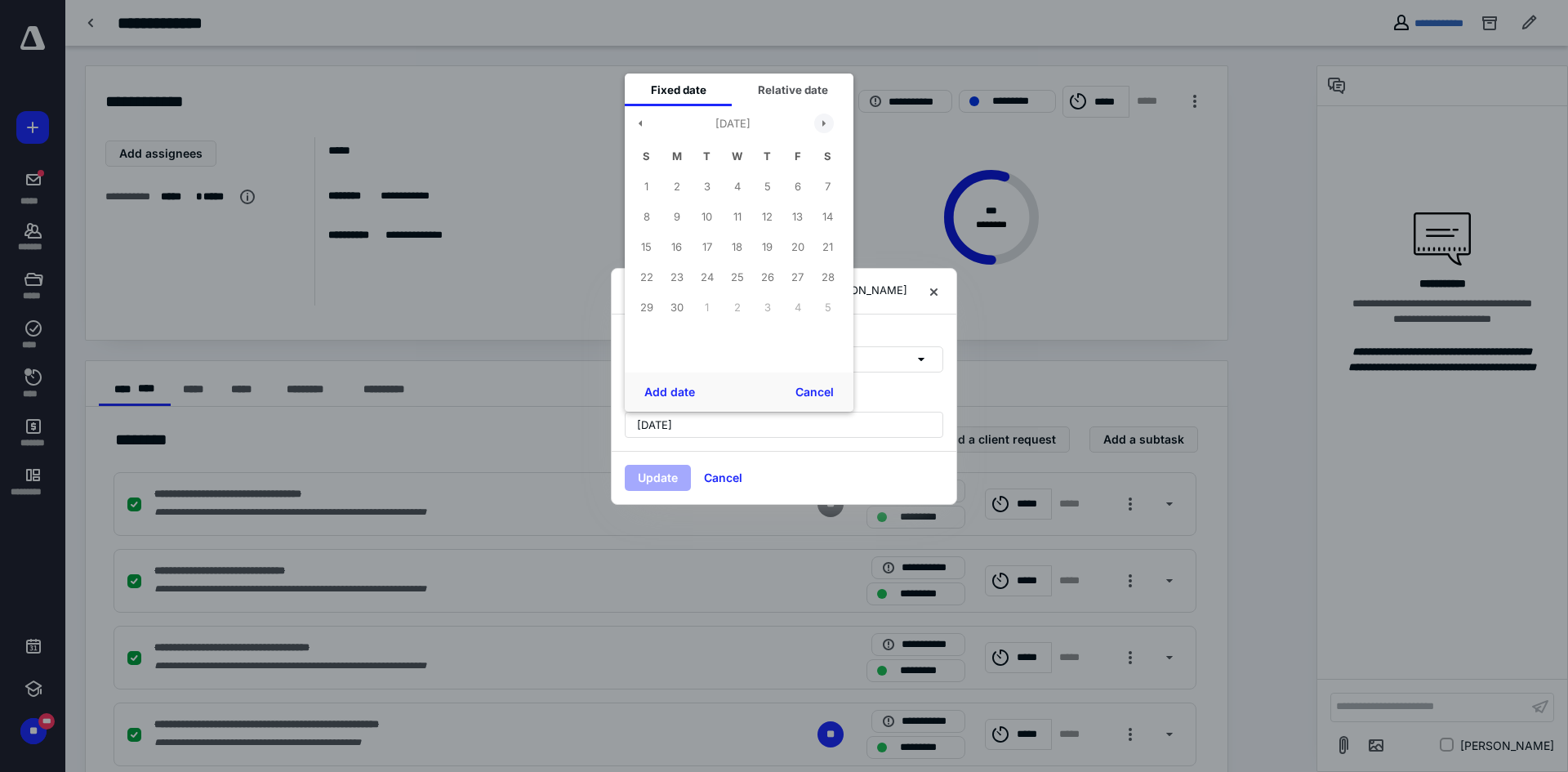 click at bounding box center [824, 123] 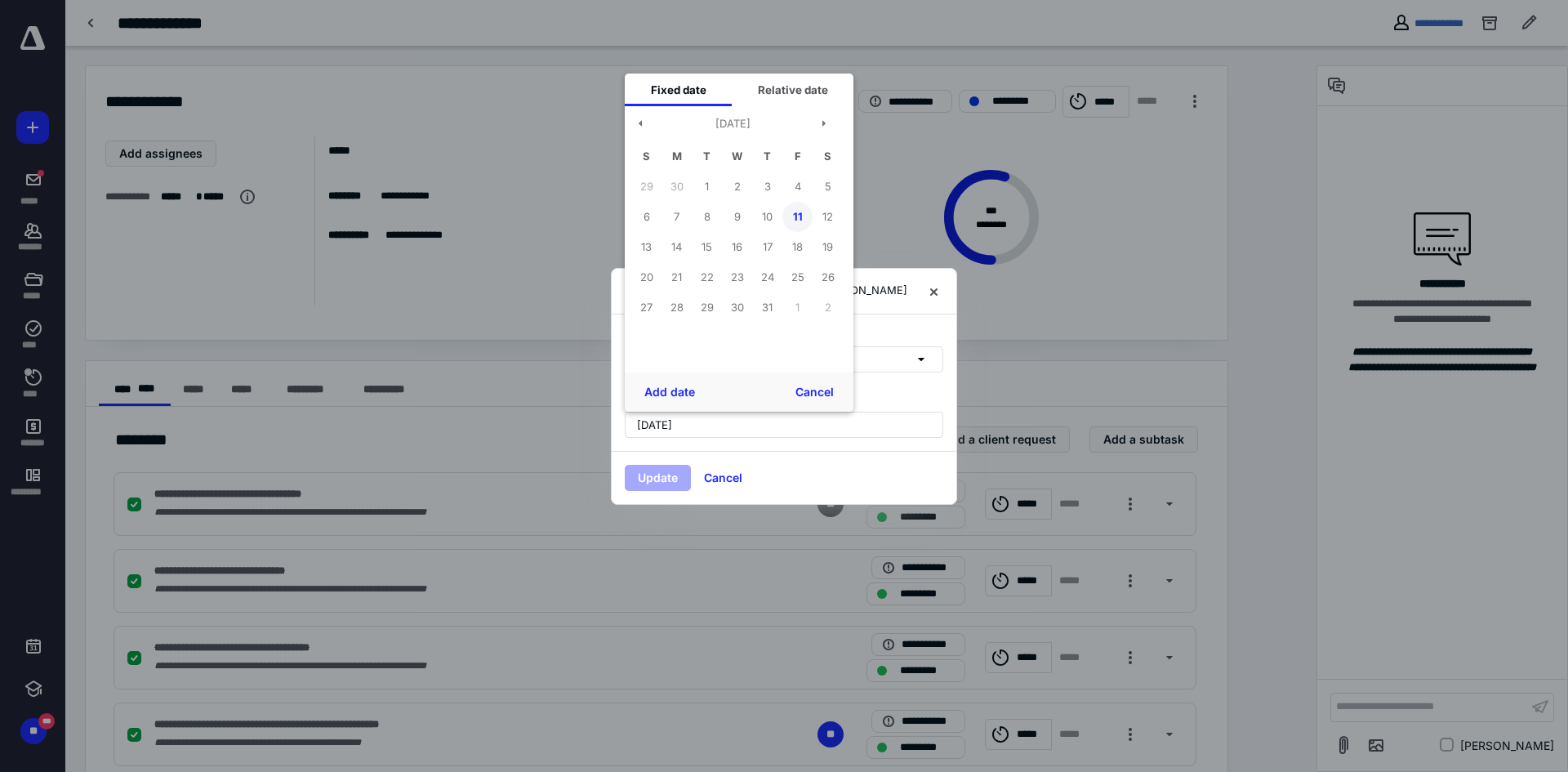 click on "11" at bounding box center (797, 216) 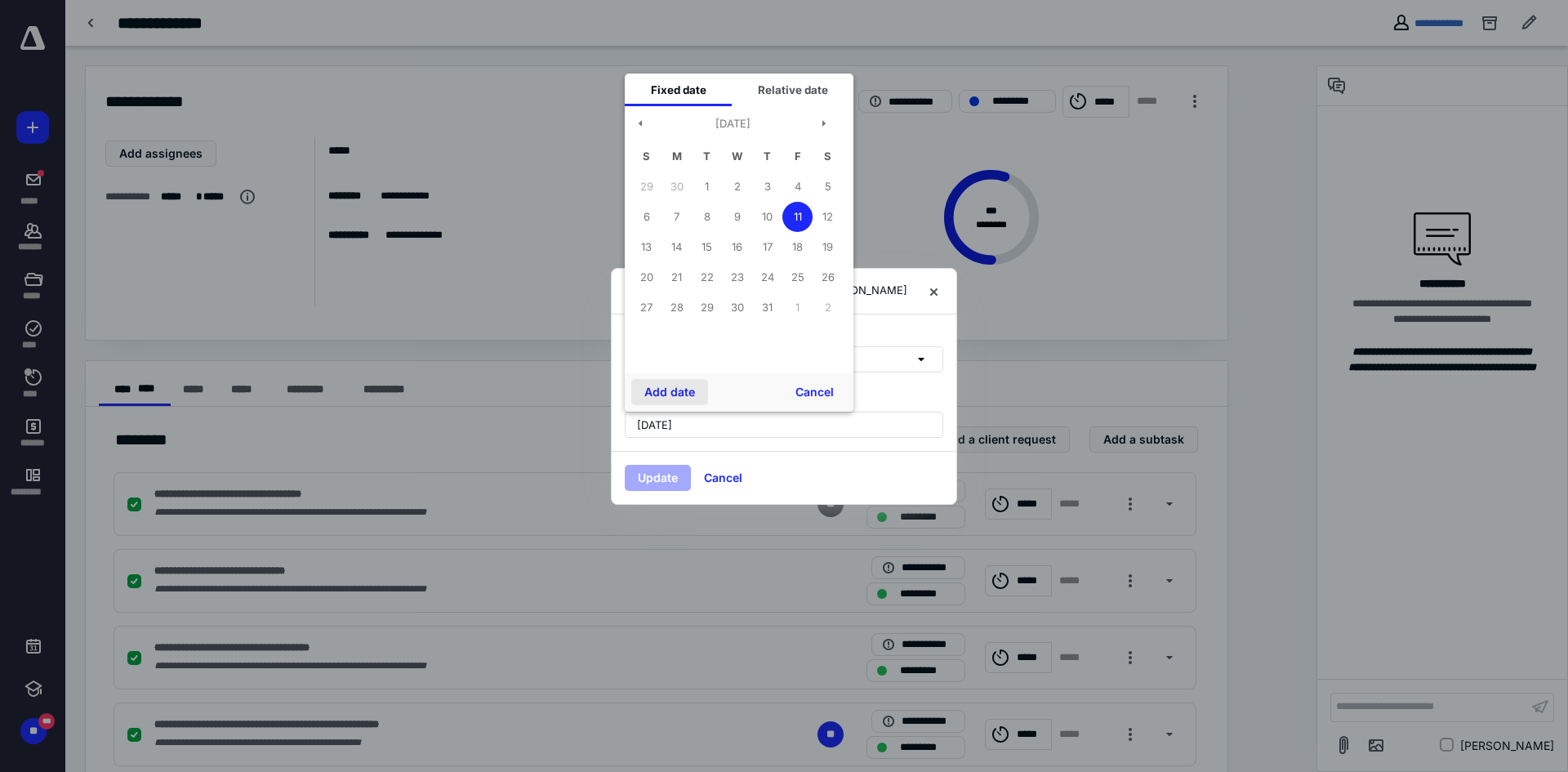 click on "Add date" at bounding box center (670, 392) 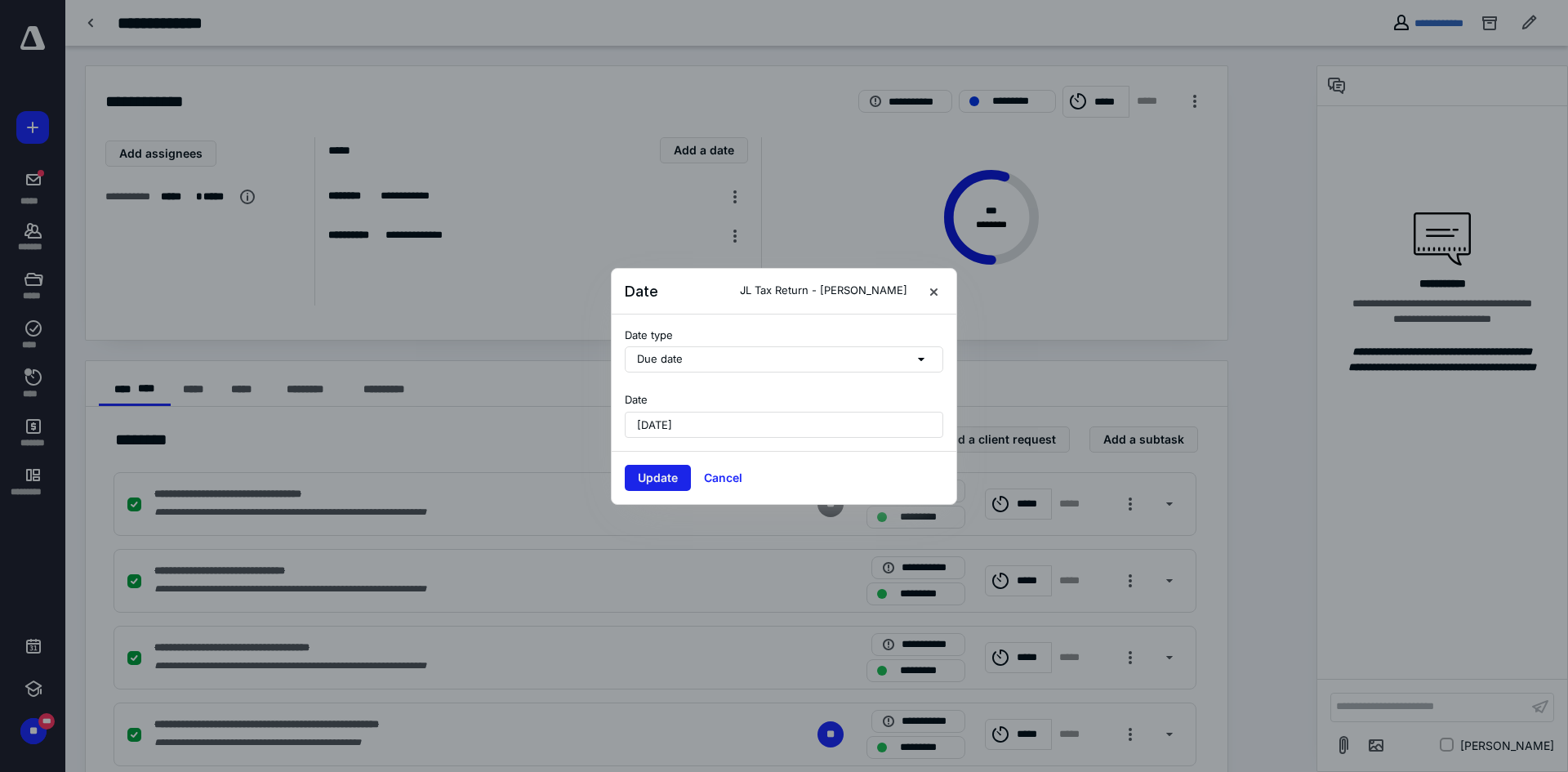 click on "Update" at bounding box center [657, 478] 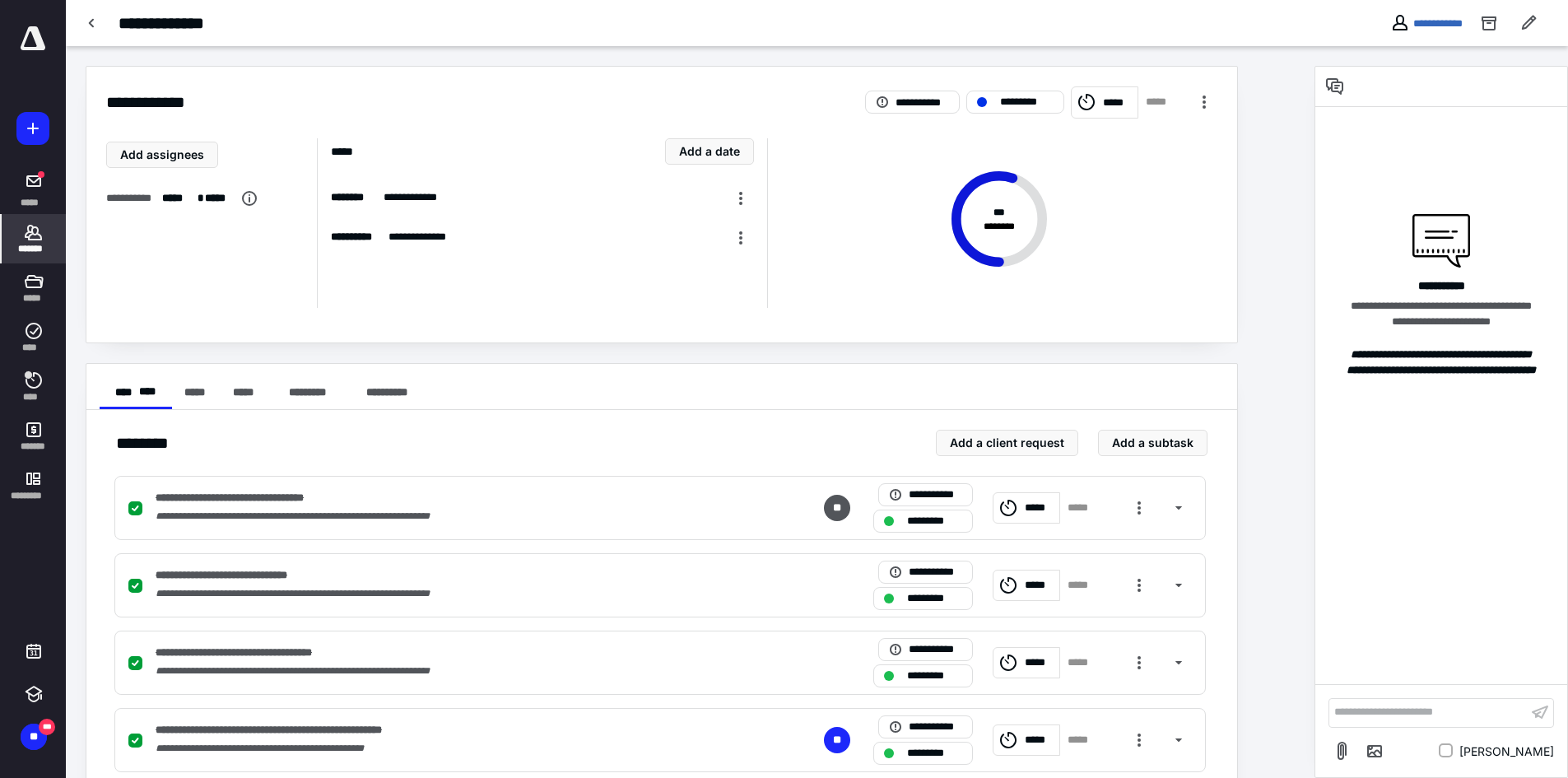 click 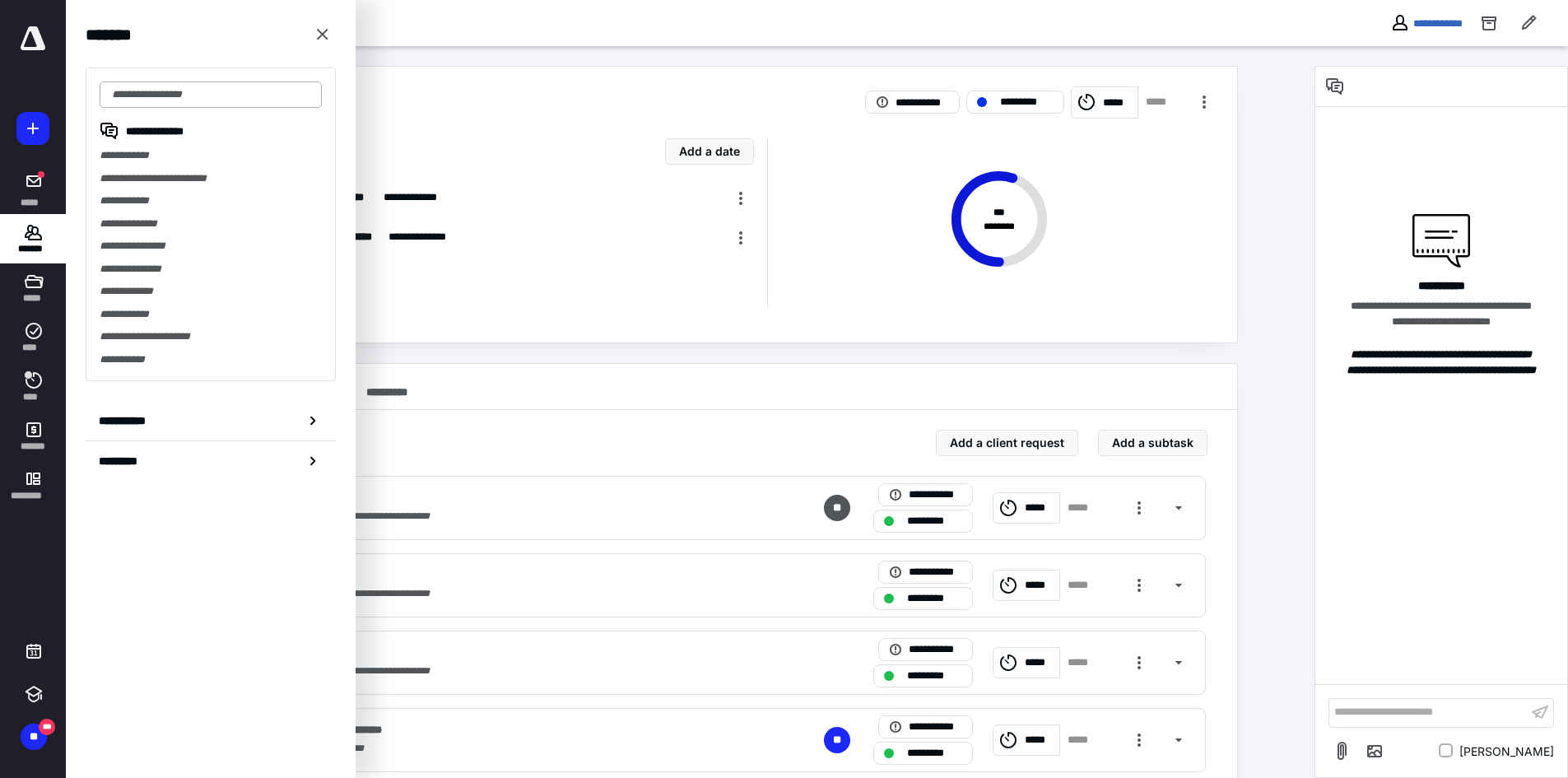 click at bounding box center [211, 95] 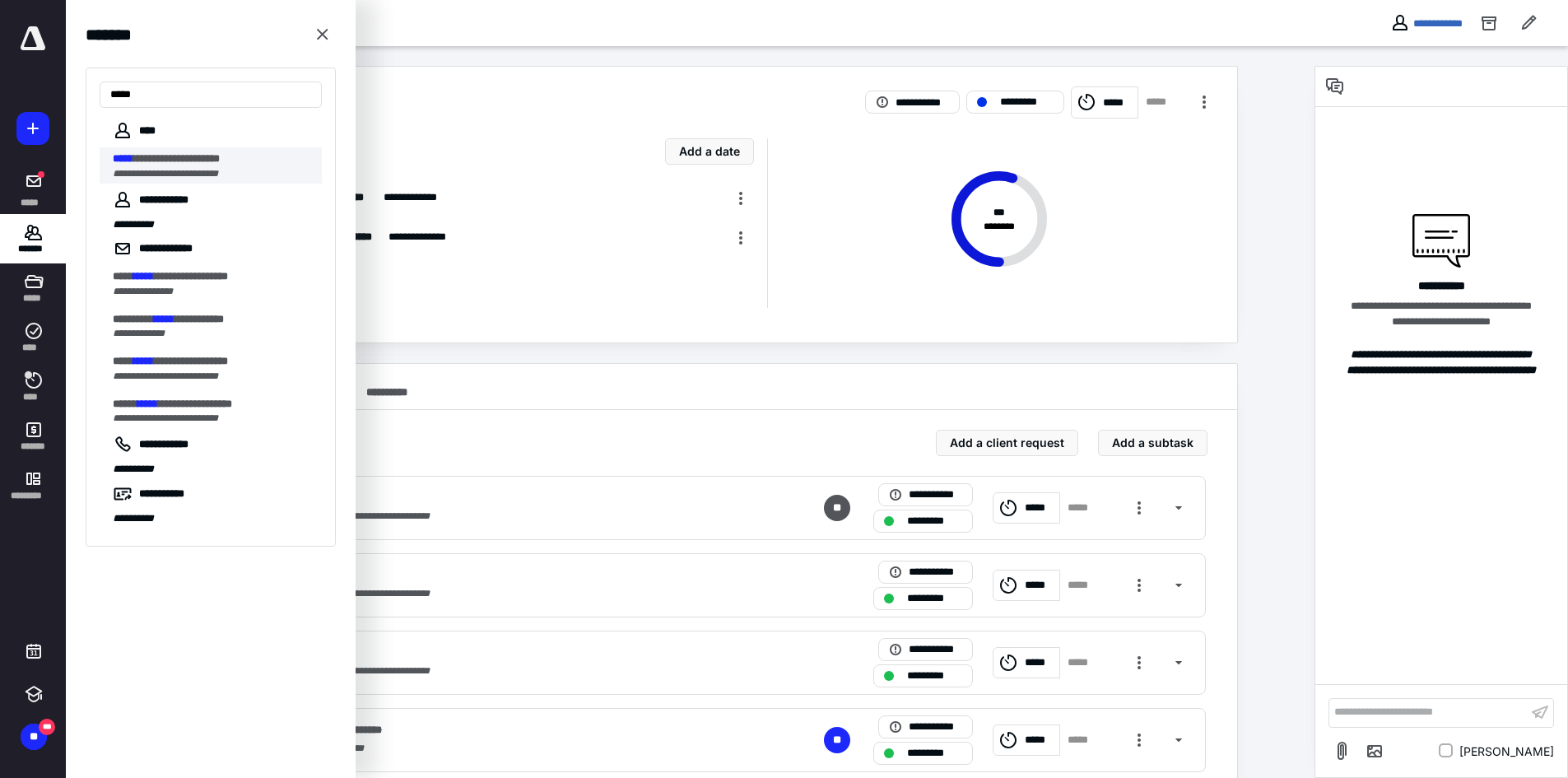 type on "*****" 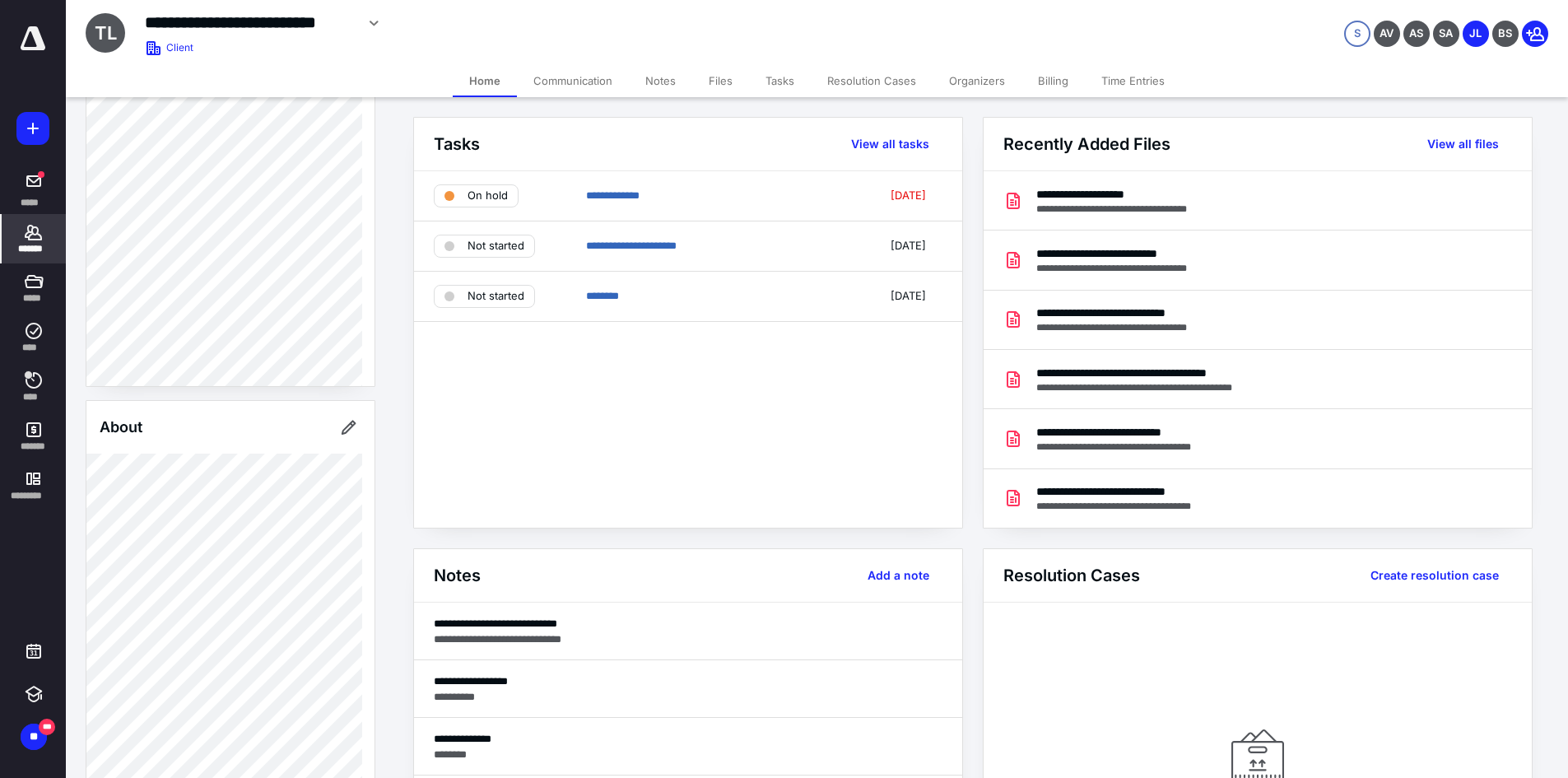 scroll, scrollTop: 549, scrollLeft: 0, axis: vertical 